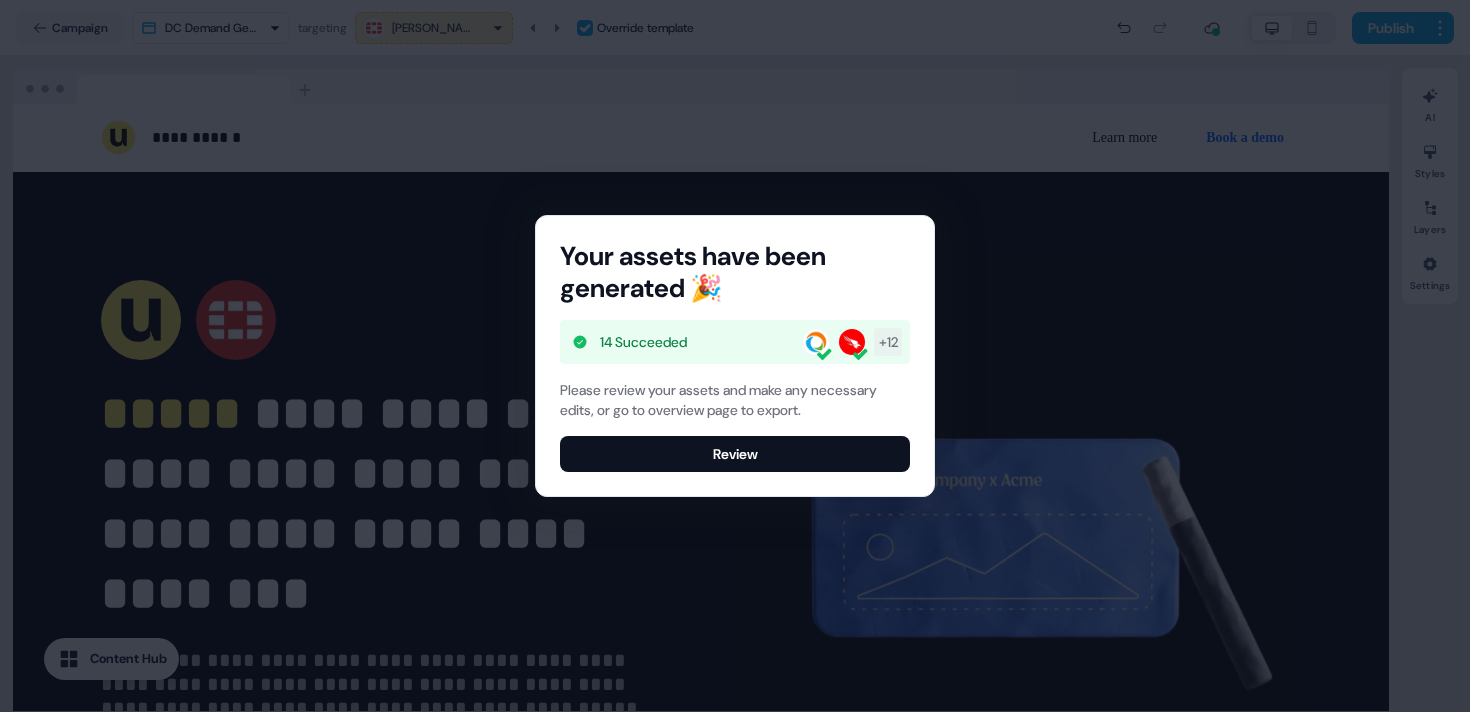 scroll, scrollTop: 0, scrollLeft: 0, axis: both 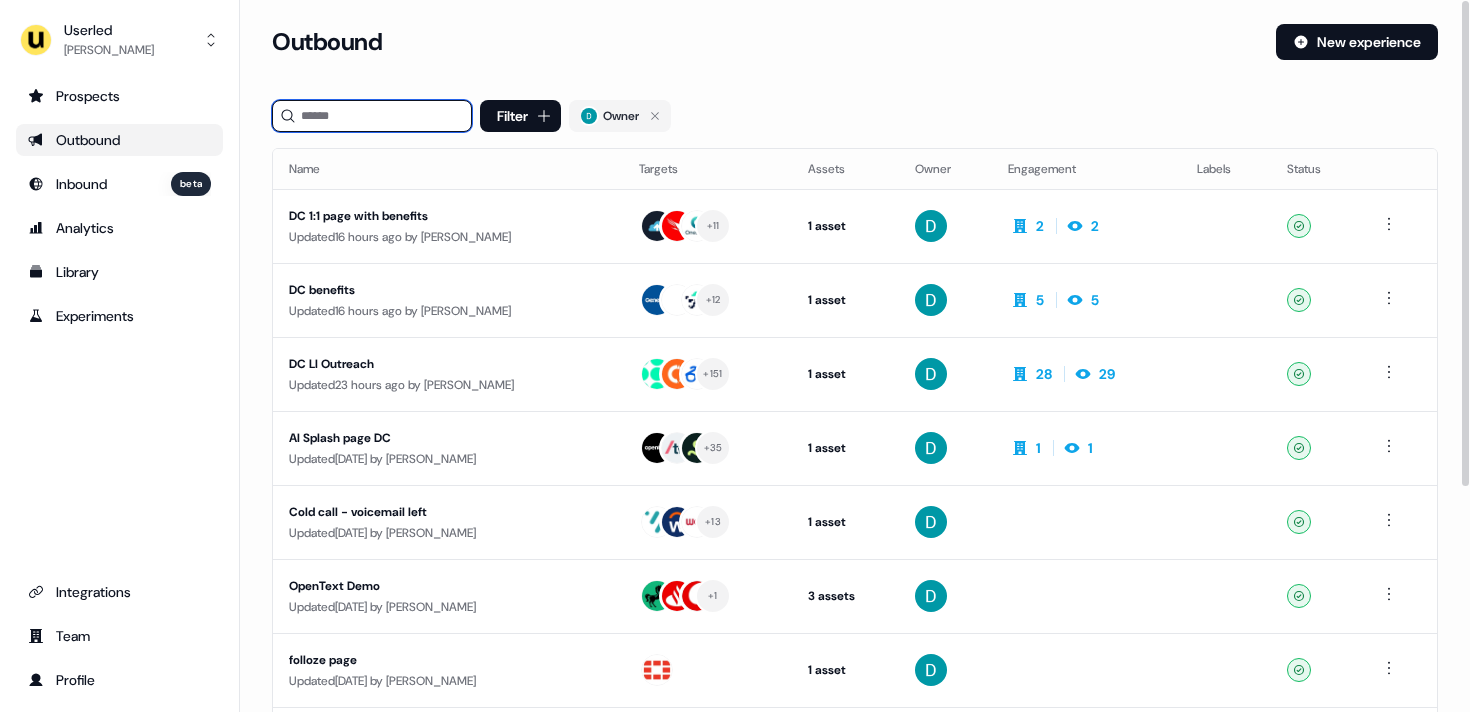 click at bounding box center (372, 116) 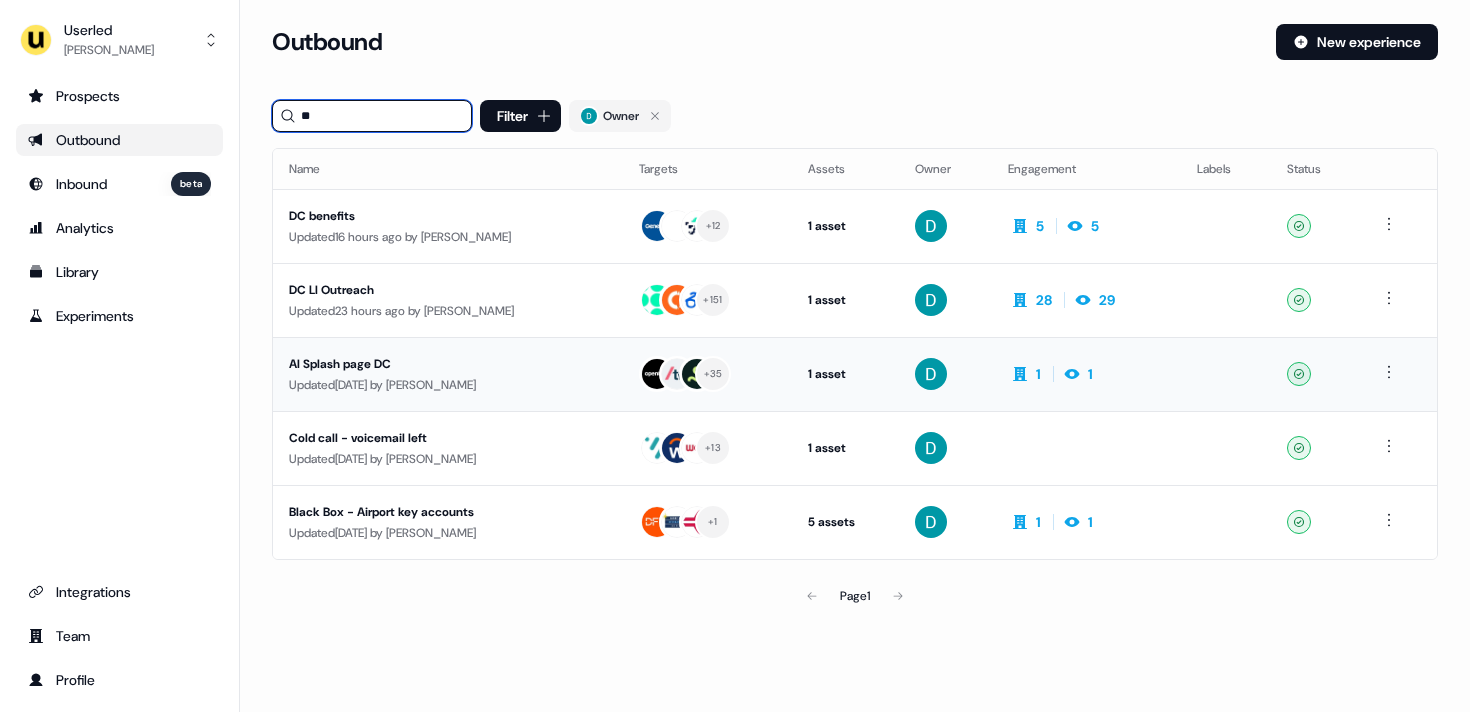 type on "**" 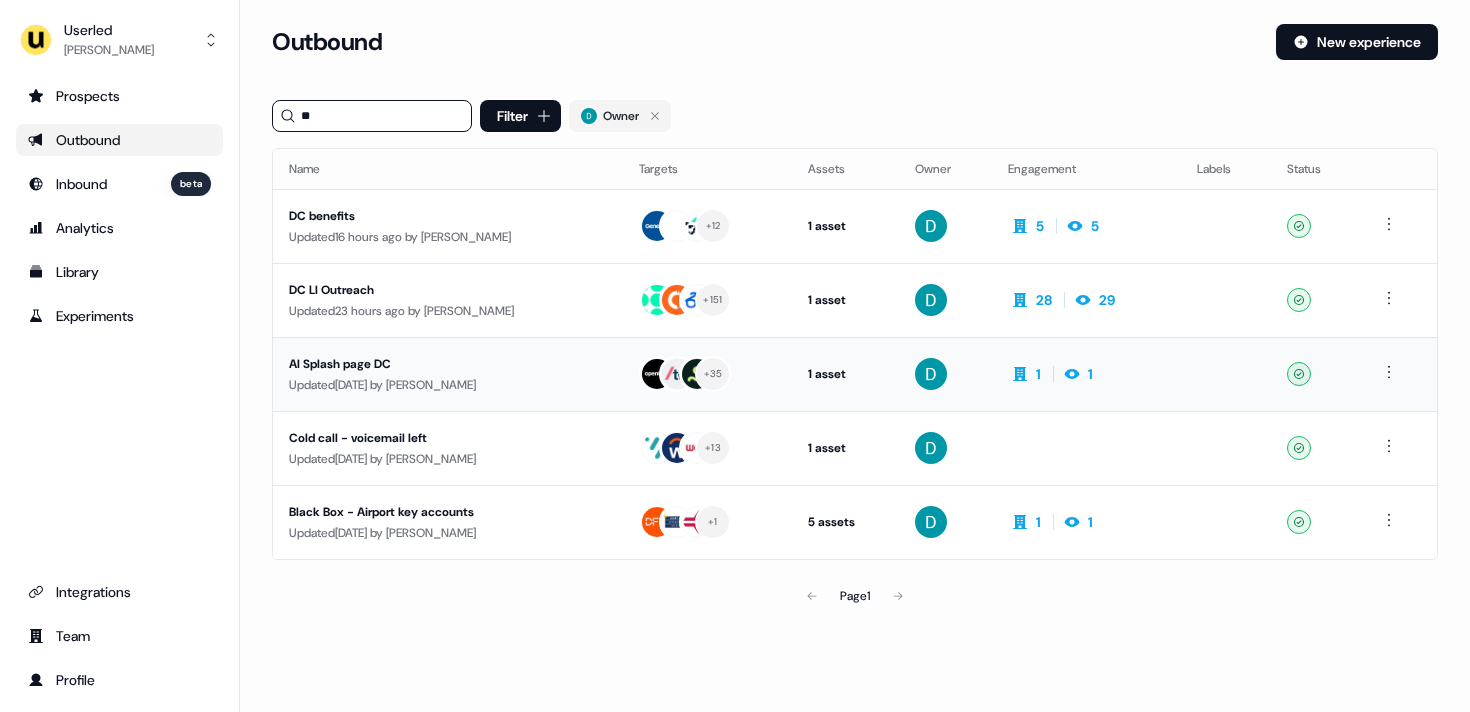 click on "AI Splash page DC" at bounding box center [448, 364] 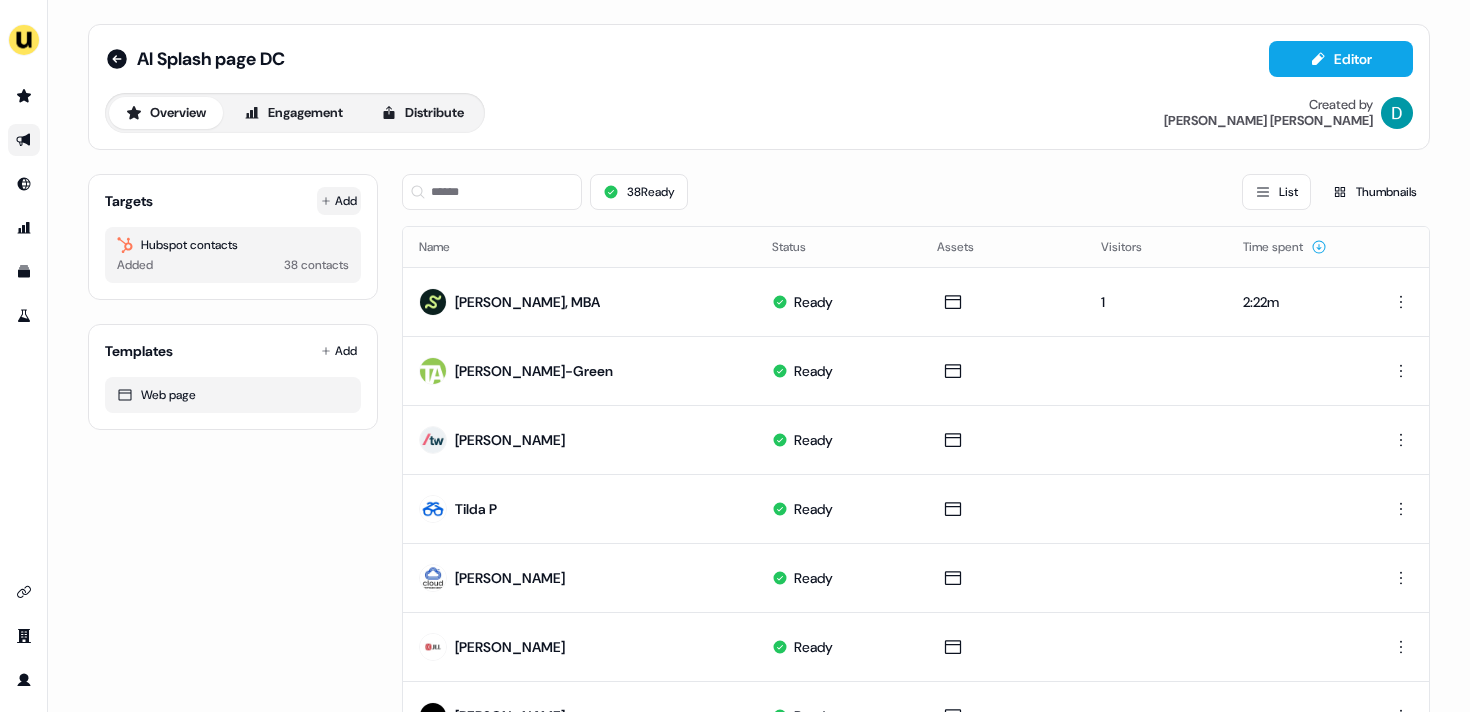 click on "Add" at bounding box center [339, 201] 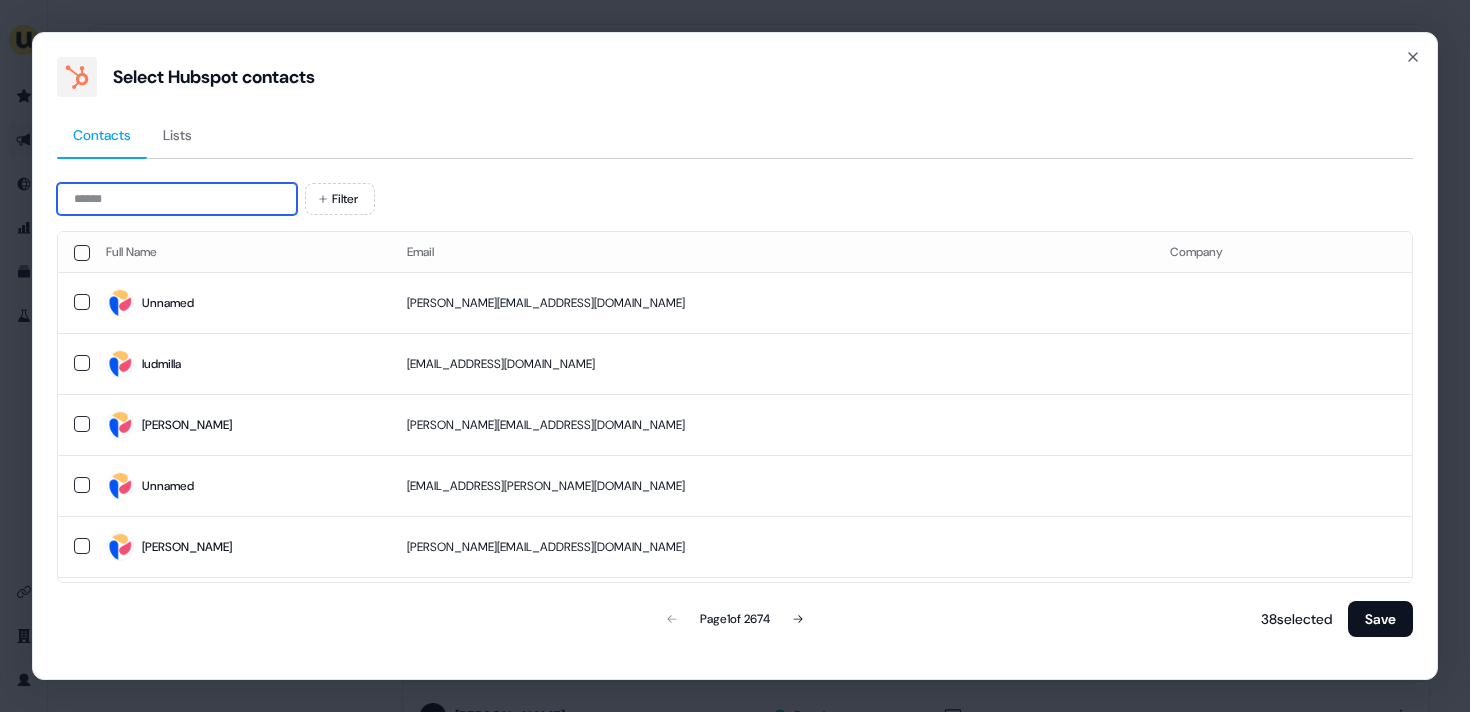 click at bounding box center [177, 199] 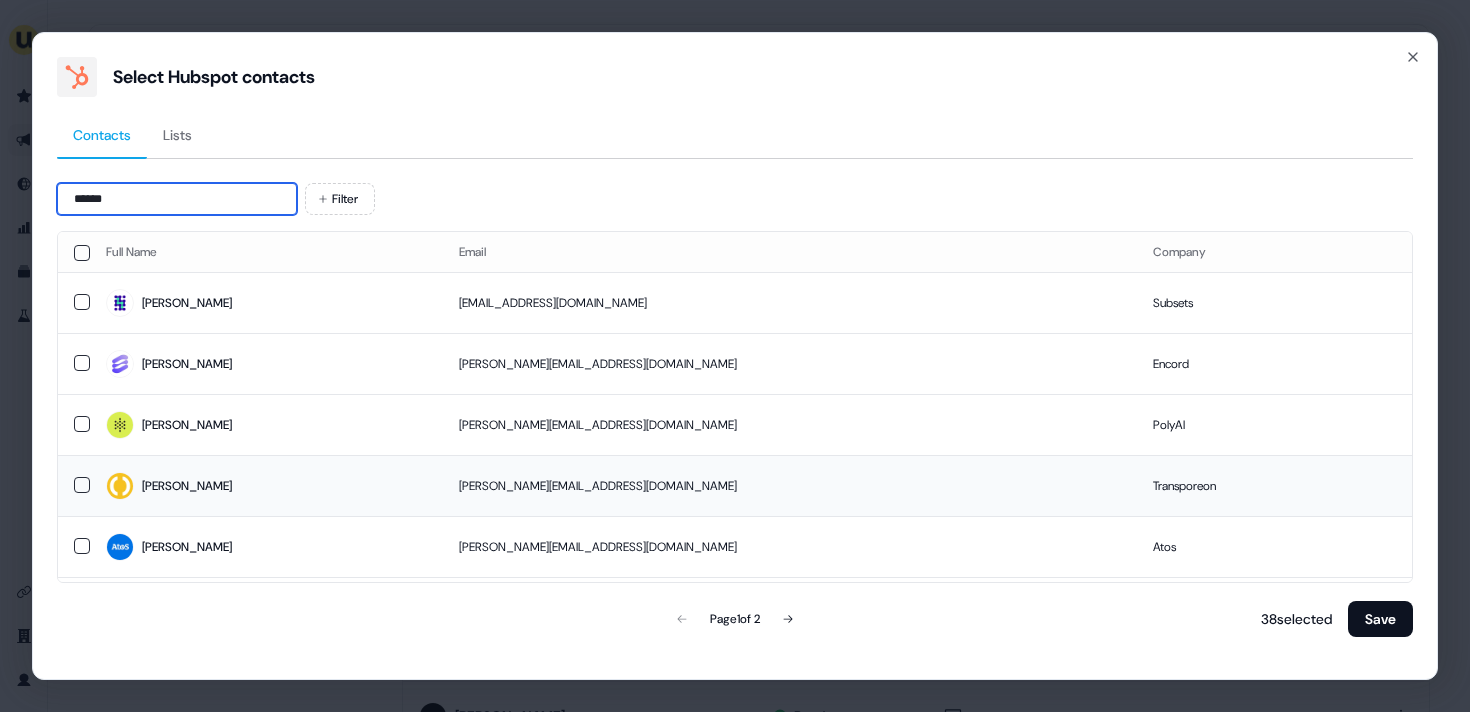 type on "******" 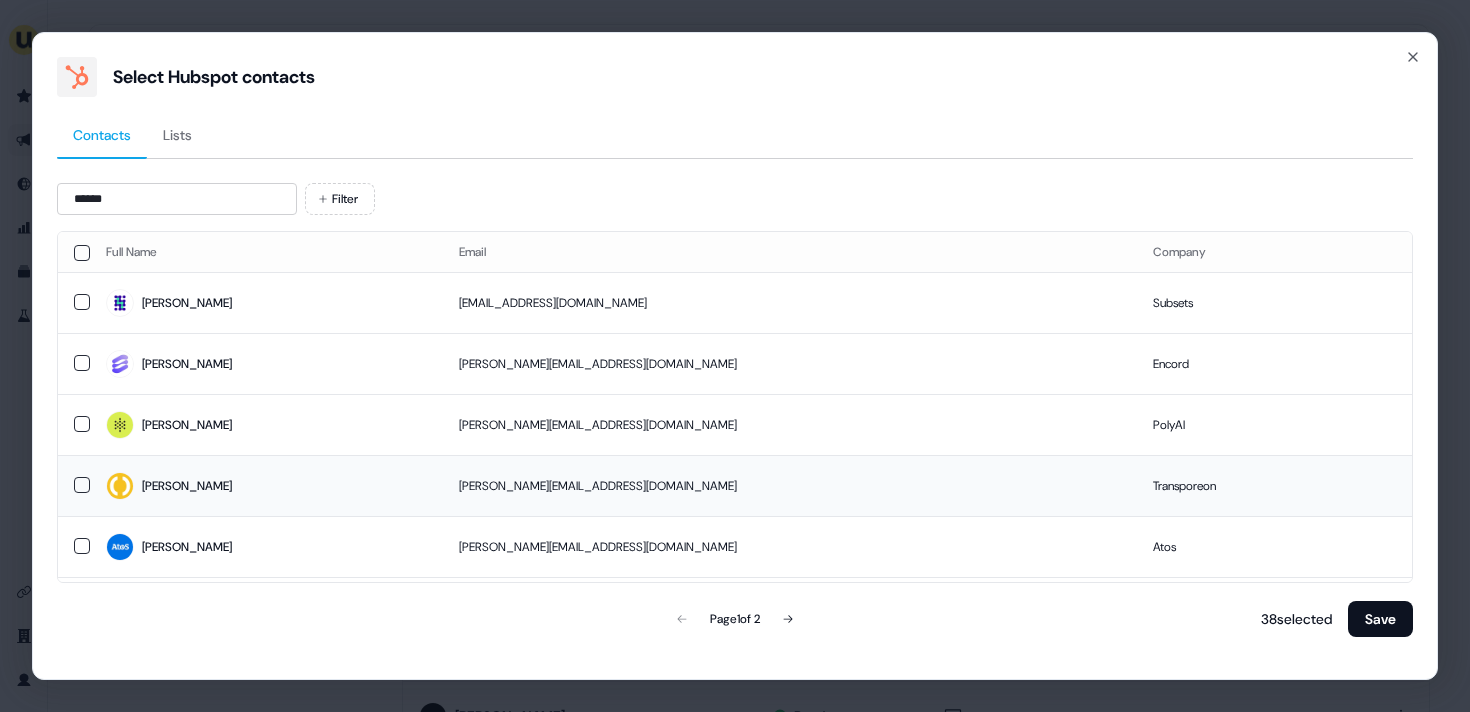 click on "Nikola" at bounding box center (266, 486) 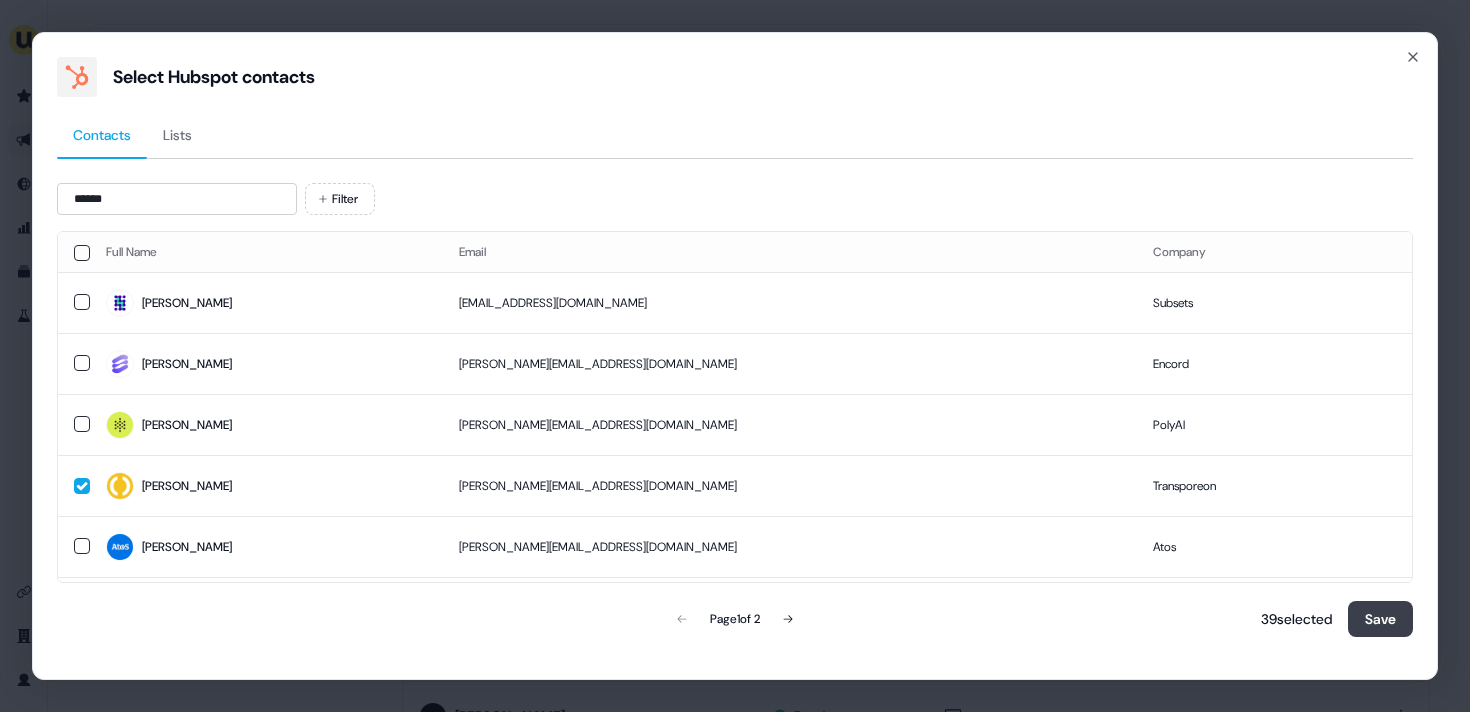 click on "Save" at bounding box center (1380, 619) 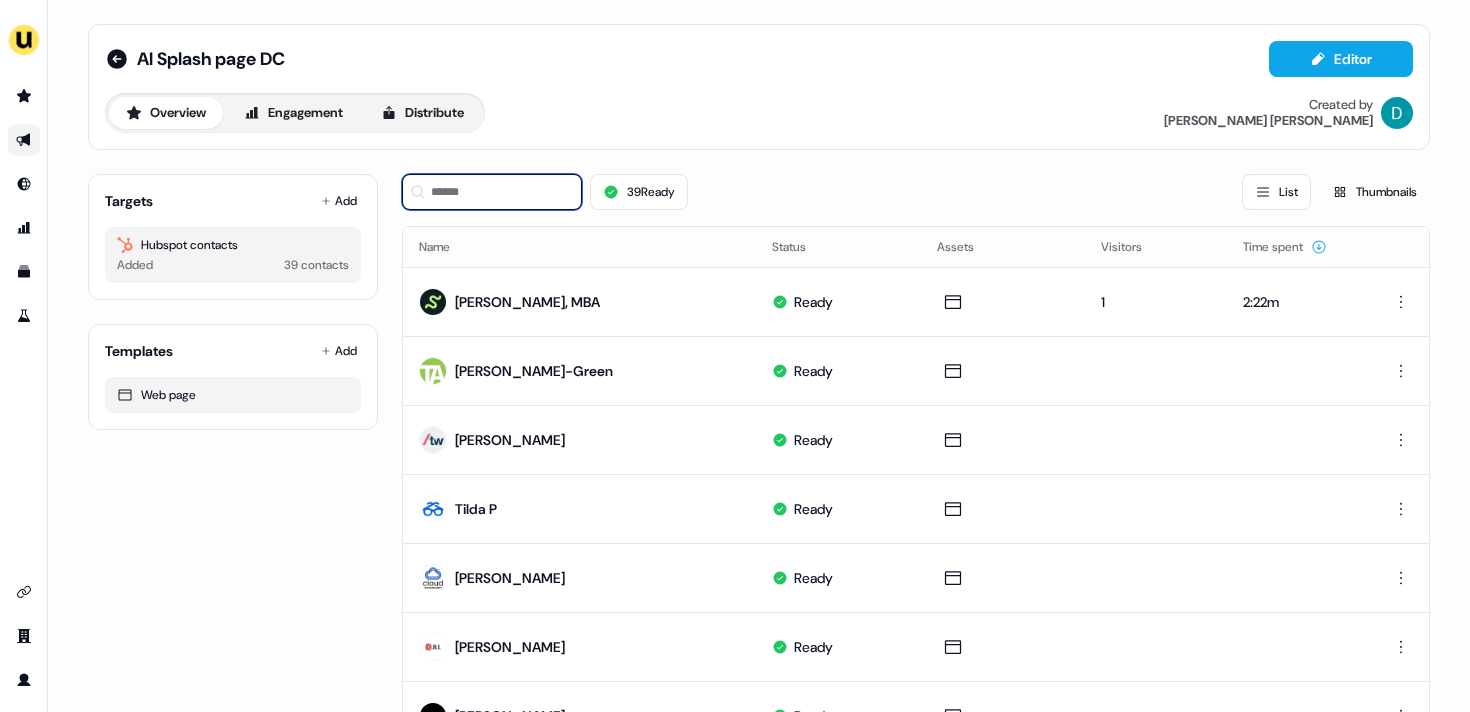 click at bounding box center (492, 192) 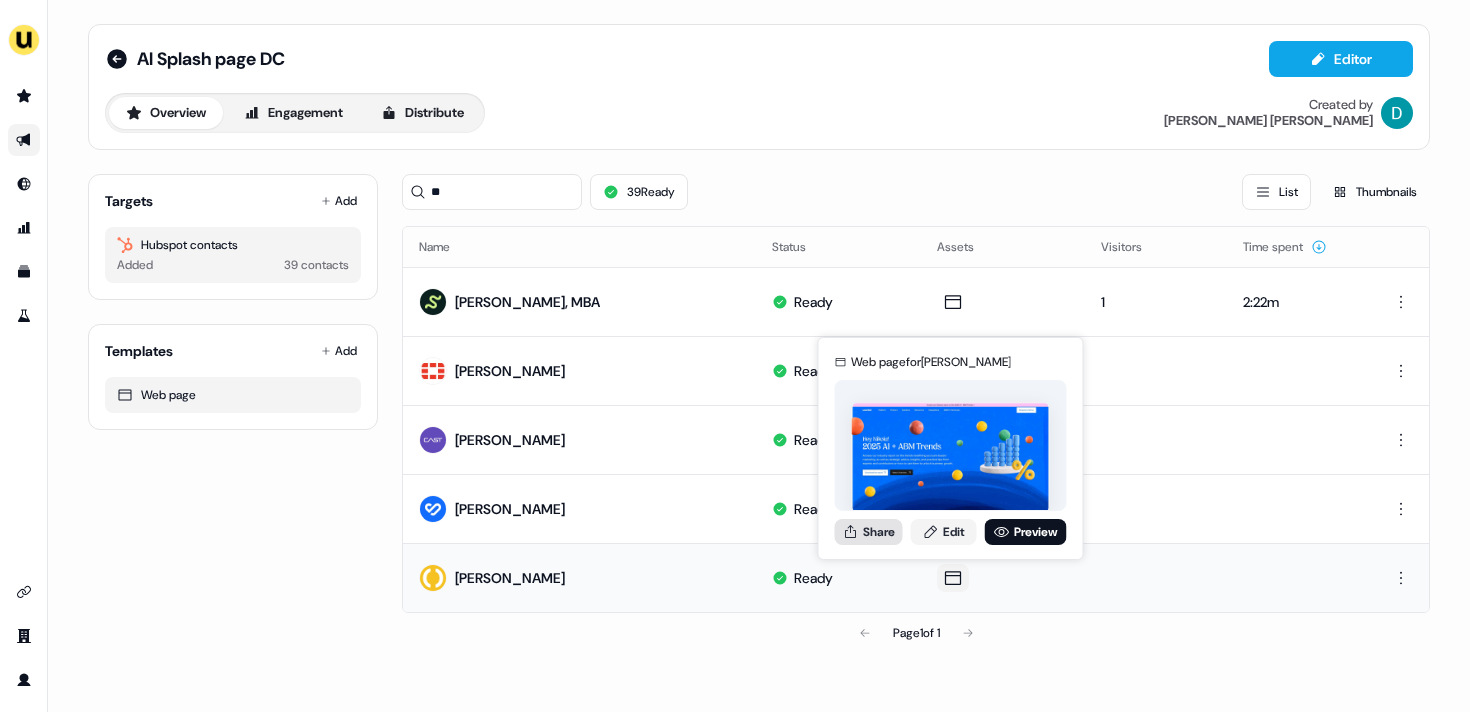 click on "Share" at bounding box center [869, 532] 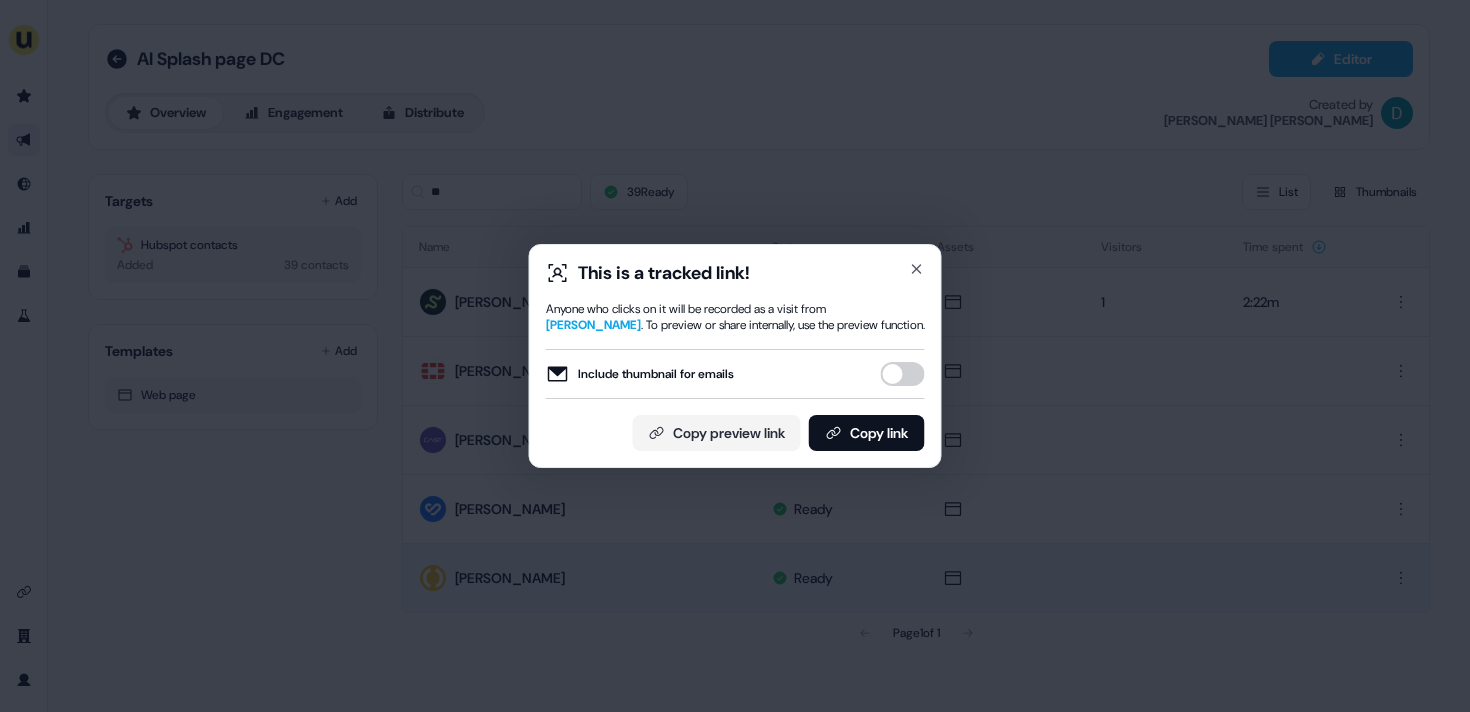 click on "This is a tracked link! Anyone who clicks on it will be recorded as a visit from   Nikola Heromińska . To preview or share internally, use the preview function. Include thumbnail for emails Copy preview link Copy link Close" at bounding box center (735, 356) 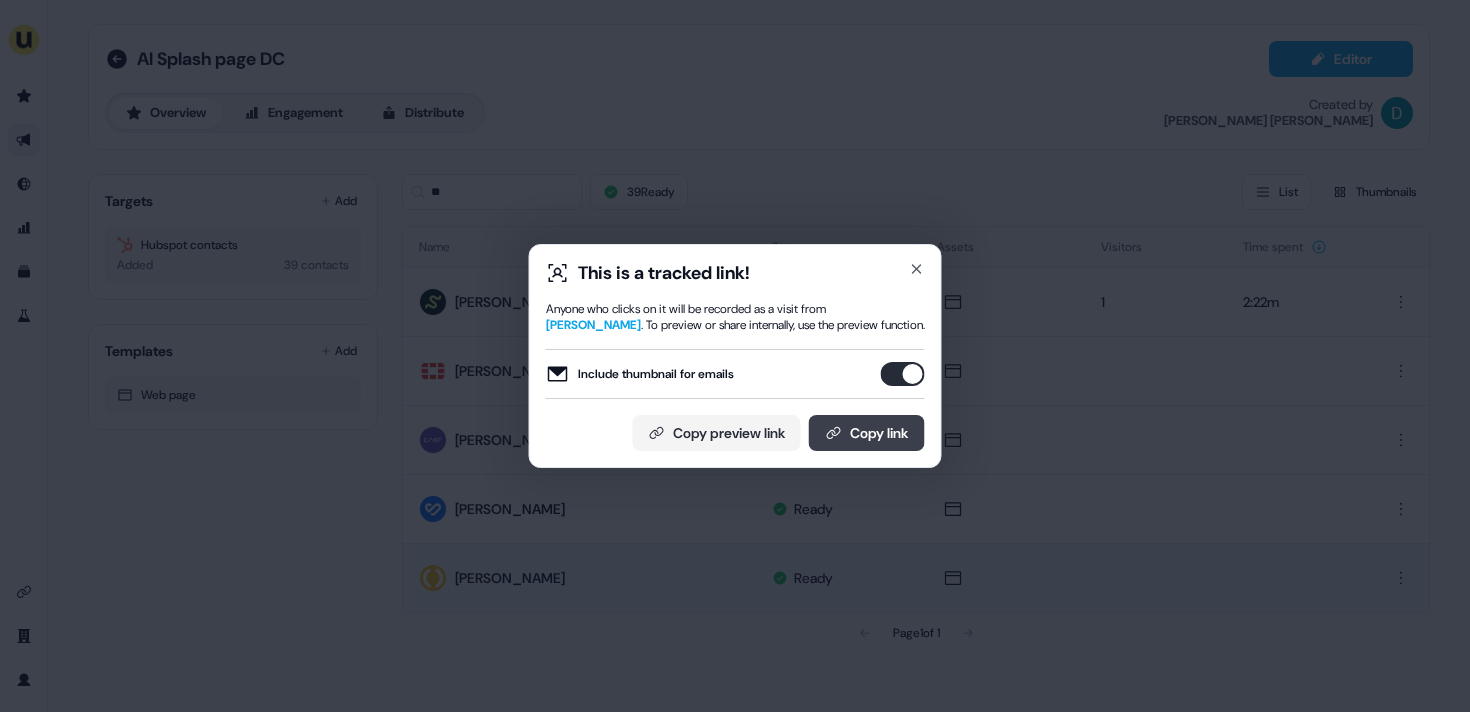 click on "Copy link" at bounding box center [867, 433] 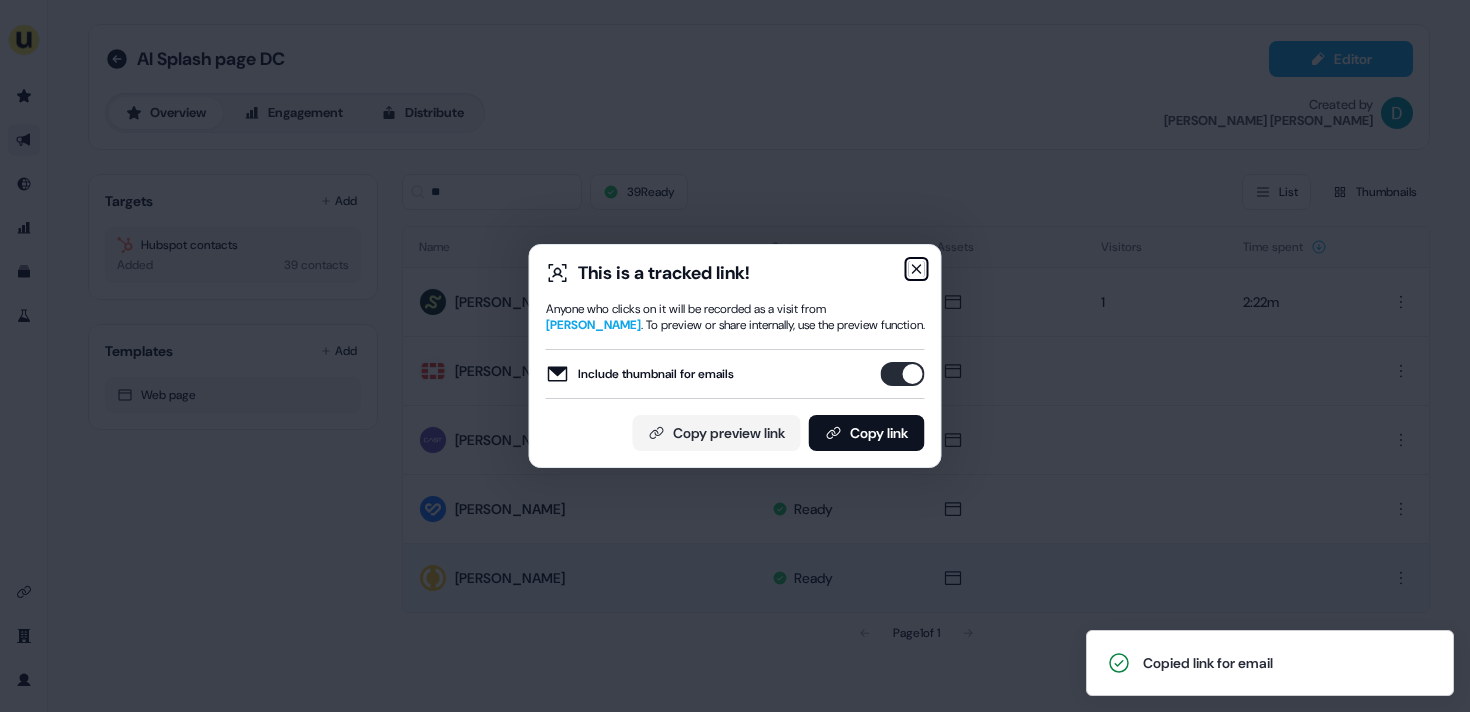click 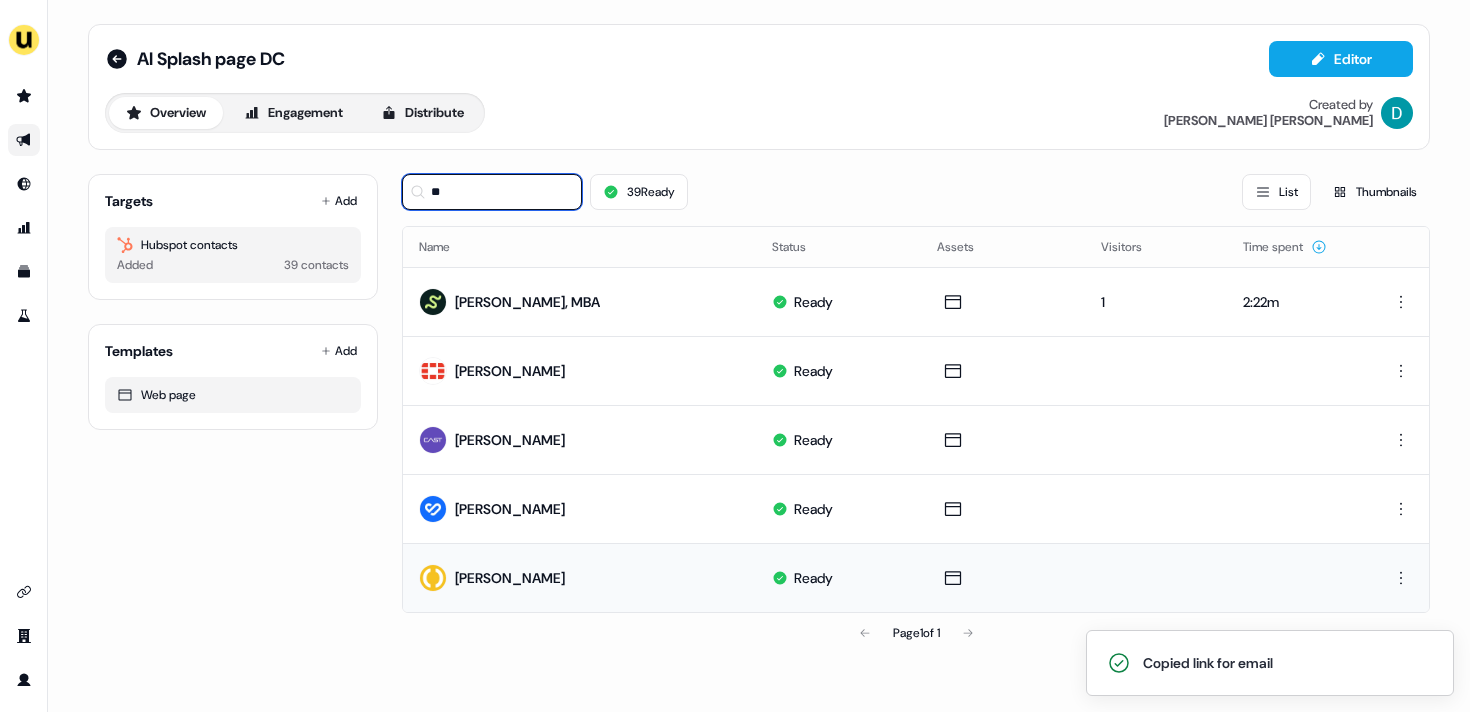 click on "**" at bounding box center [492, 192] 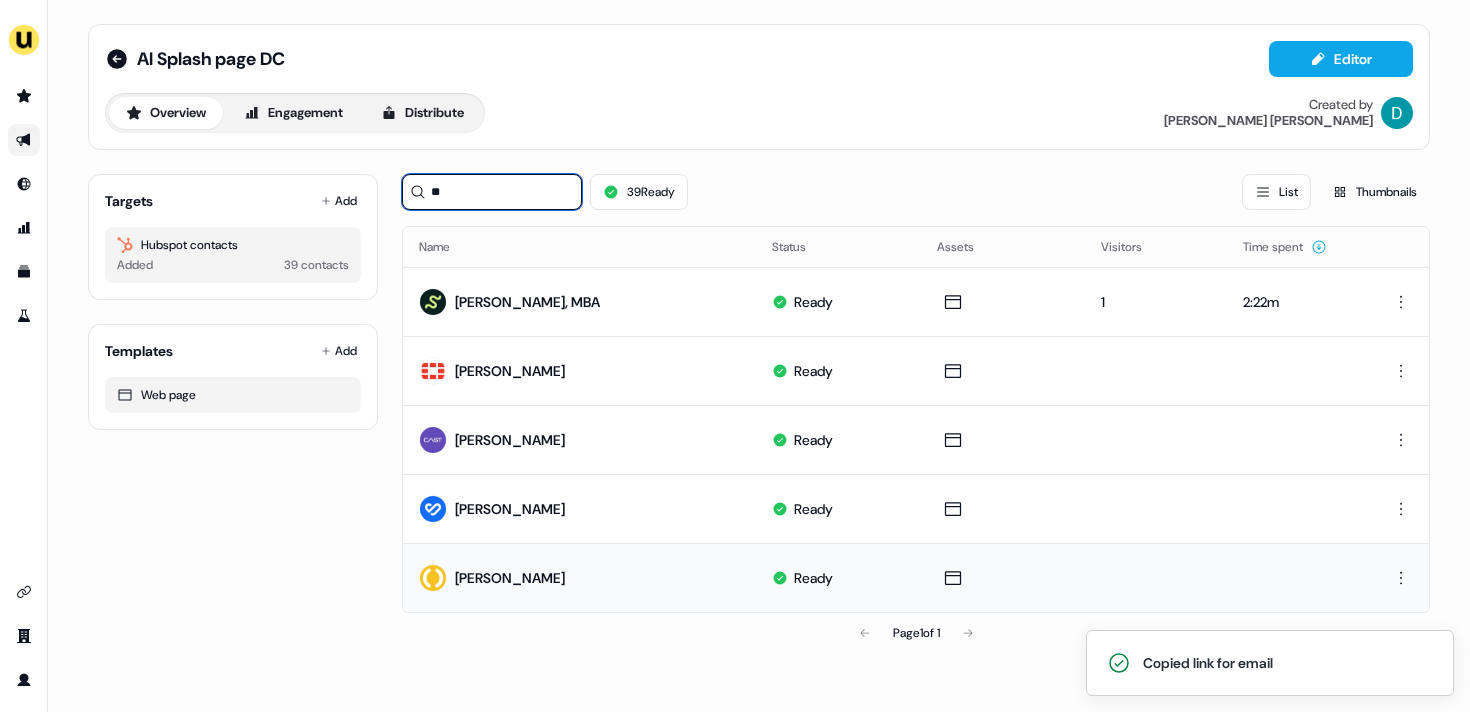 type on "*" 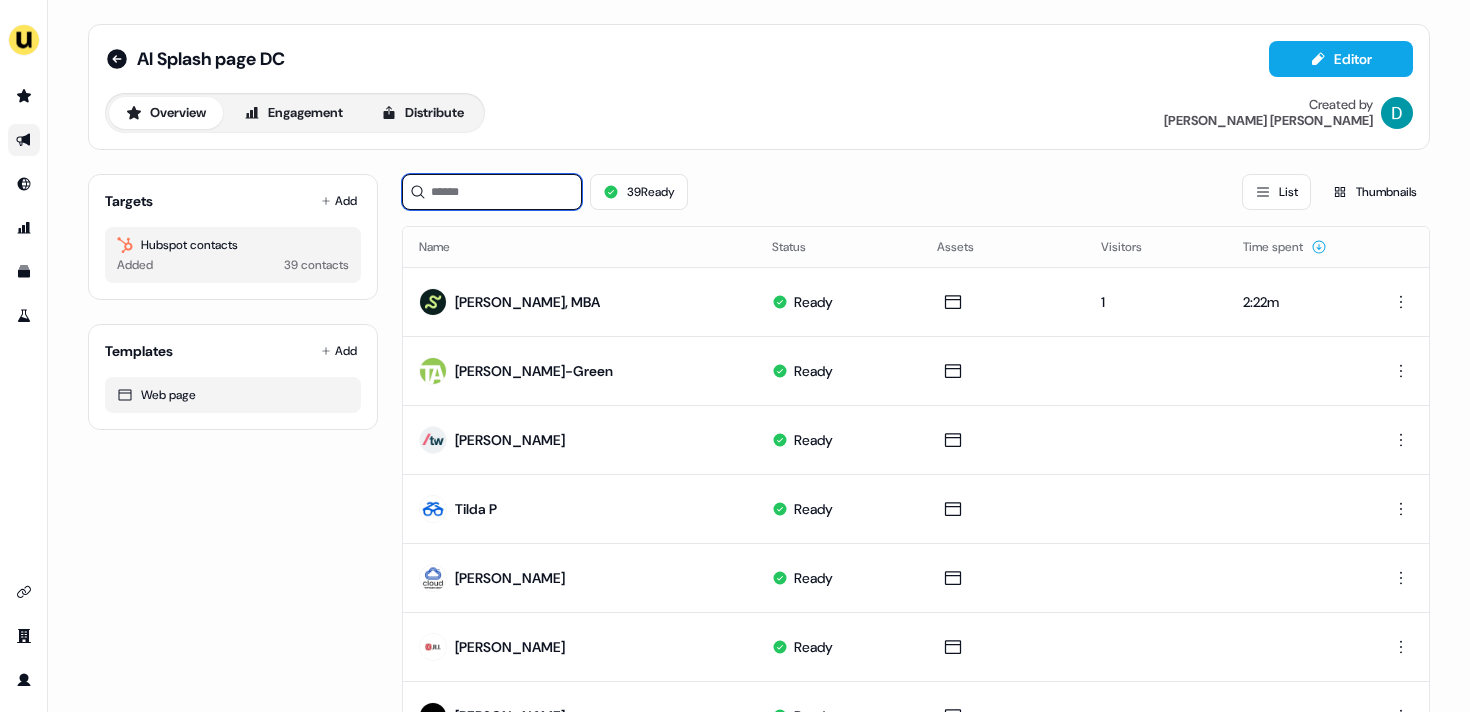type 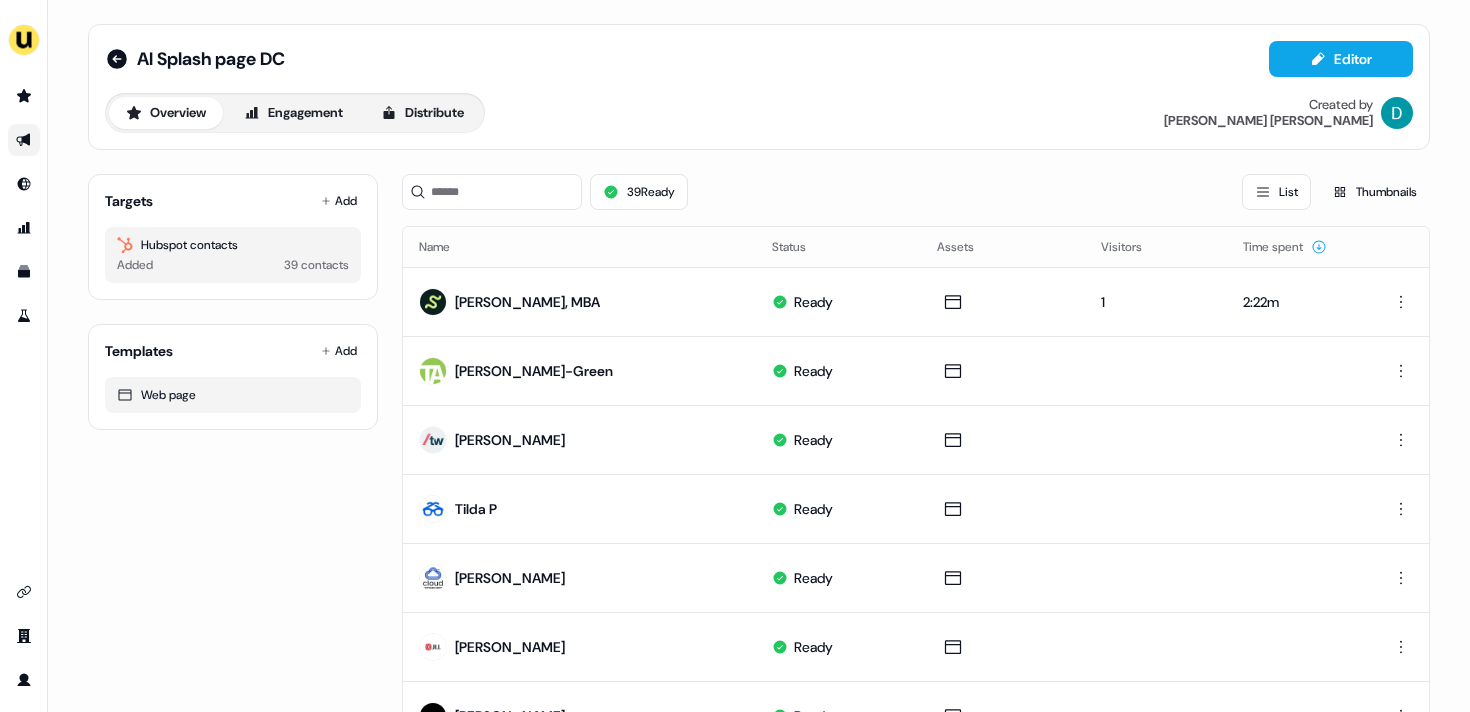 click on "AI Splash page DC" at bounding box center (195, 59) 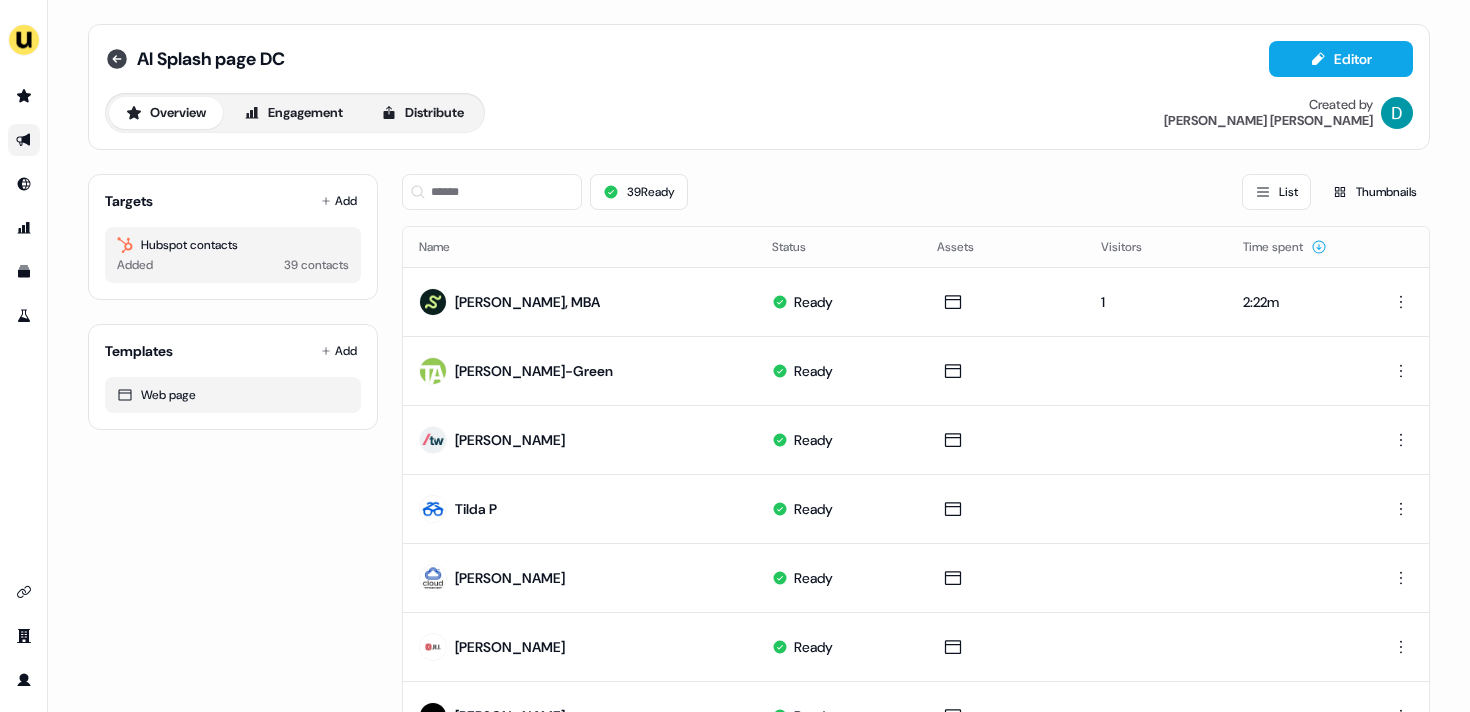 click 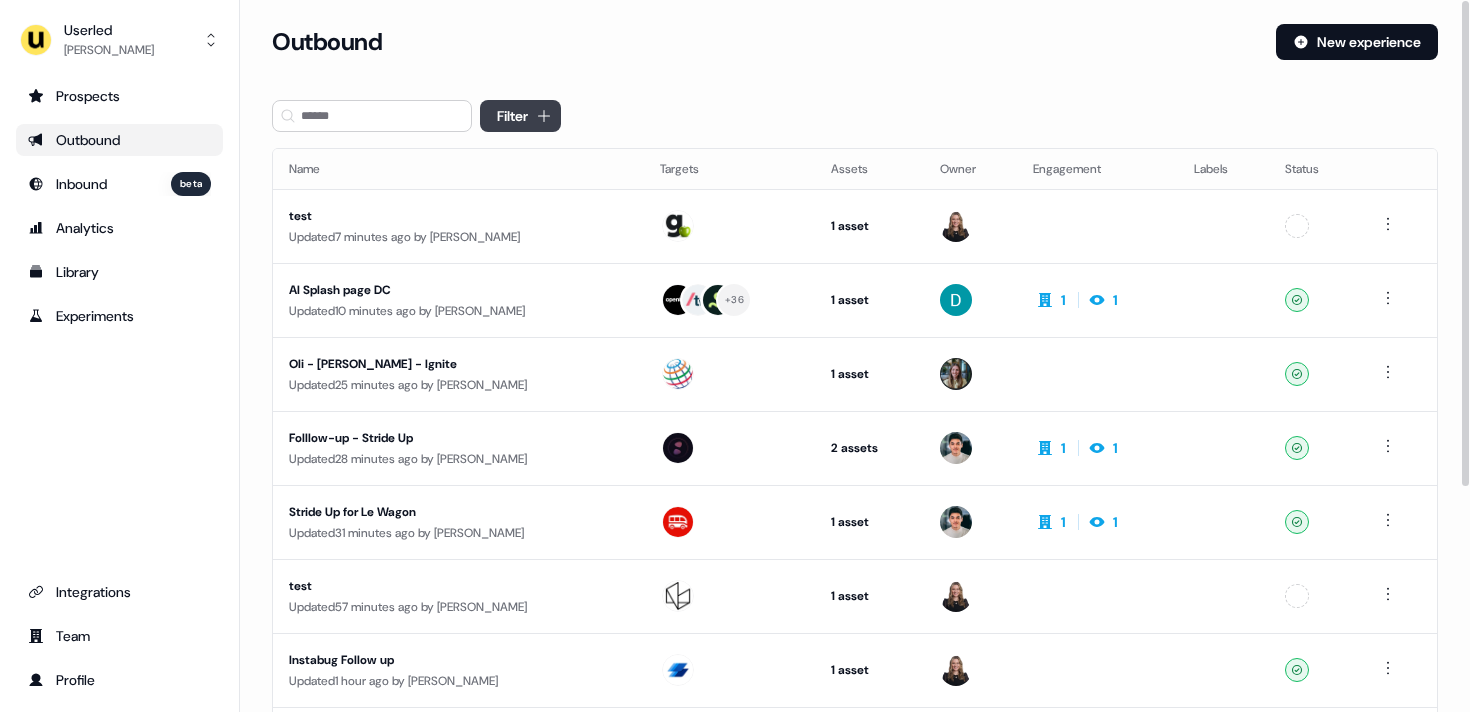 click on "For the best experience switch devices to a bigger screen. Go to Userled.io Userled David Cruickshank Prospects Outbound Inbound beta Analytics Library Experiments Integrations Team Profile Loading... Outbound New experience Filter Name Targets Assets Owner Engagement Labels Status test Updated  7 minutes ago   by   Geneviève Ladouceur 1   asset Outreach (Starter) Unconfigured AI Splash page DC Updated  10 minutes ago   by   David Cruickshank + 36 1   asset Web page 1 1 Ready Oli - DS Smith - Ignite  Updated  25 minutes ago   by   Charlotte Stone 1   asset Outreach (Starter) Ready Folllow-up - Stride Up  Updated  28 minutes ago   by   Vincent Plassard 2   assets Post-demo follow-up, Web page 1 1 Ready Stride Up for Le Wagon Updated  31 minutes ago   by   Vincent Plassard 1   asset Outreach (Starter) 1 1 Ready test Updated  57 minutes ago   by   Geneviève Ladouceur 1   asset Outreach (Starter) Unconfigured Instabug Follow up Updated  1 hour ago   by   Geneviève Ladouceur 1   asset Post-demo follow-up" at bounding box center (735, 356) 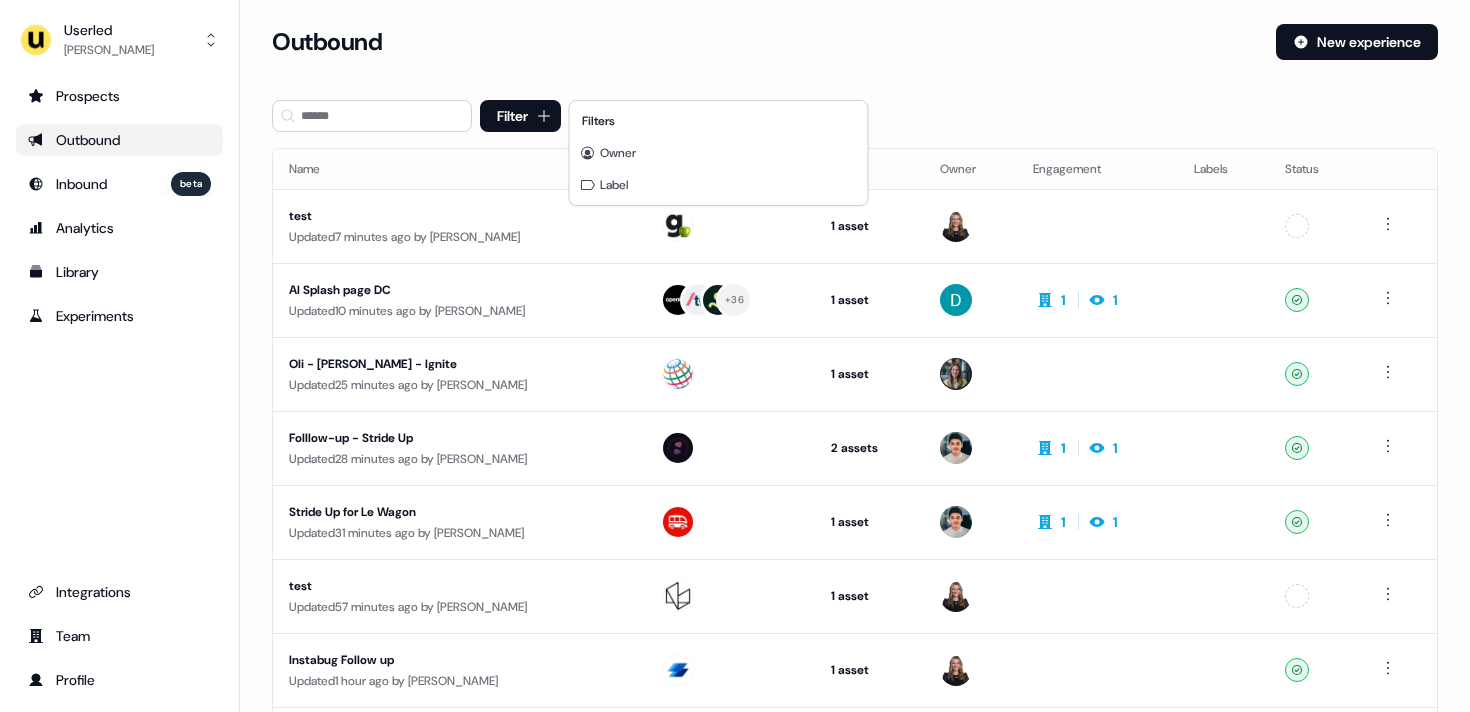 click on "For the best experience switch devices to a bigger screen. Go to Userled.io Userled David Cruickshank Prospects Outbound Inbound beta Analytics Library Experiments Integrations Team Profile Loading... Outbound New experience Filter Name Targets Assets Owner Engagement Labels Status test Updated  7 minutes ago   by   Geneviève Ladouceur 1   asset Outreach (Starter) Unconfigured AI Splash page DC Updated  10 minutes ago   by   David Cruickshank + 36 1   asset Web page 1 1 Ready Oli - DS Smith - Ignite  Updated  25 minutes ago   by   Charlotte Stone 1   asset Outreach (Starter) Ready Folllow-up - Stride Up  Updated  28 minutes ago   by   Vincent Plassard 2   assets Post-demo follow-up, Web page 1 1 Ready Stride Up for Le Wagon Updated  31 minutes ago   by   Vincent Plassard 1   asset Outreach (Starter) 1 1 Ready test Updated  57 minutes ago   by   Geneviève Ladouceur 1   asset Outreach (Starter) Unconfigured Instabug Follow up Updated  1 hour ago   by   Geneviève Ladouceur 1   asset Post-demo follow-up" at bounding box center [735, 356] 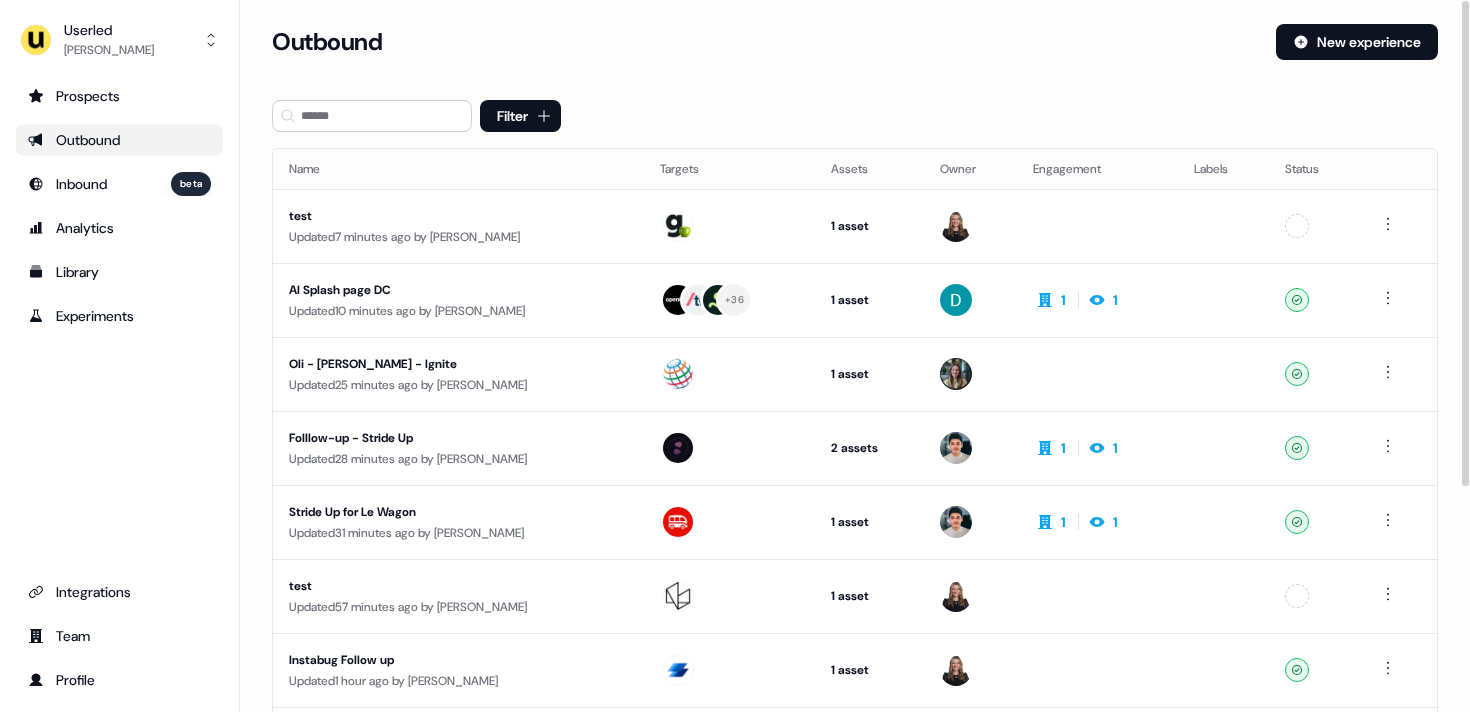 click on "Updated  7 minutes ago   by   Geneviève Ladouceur" at bounding box center (458, 237) 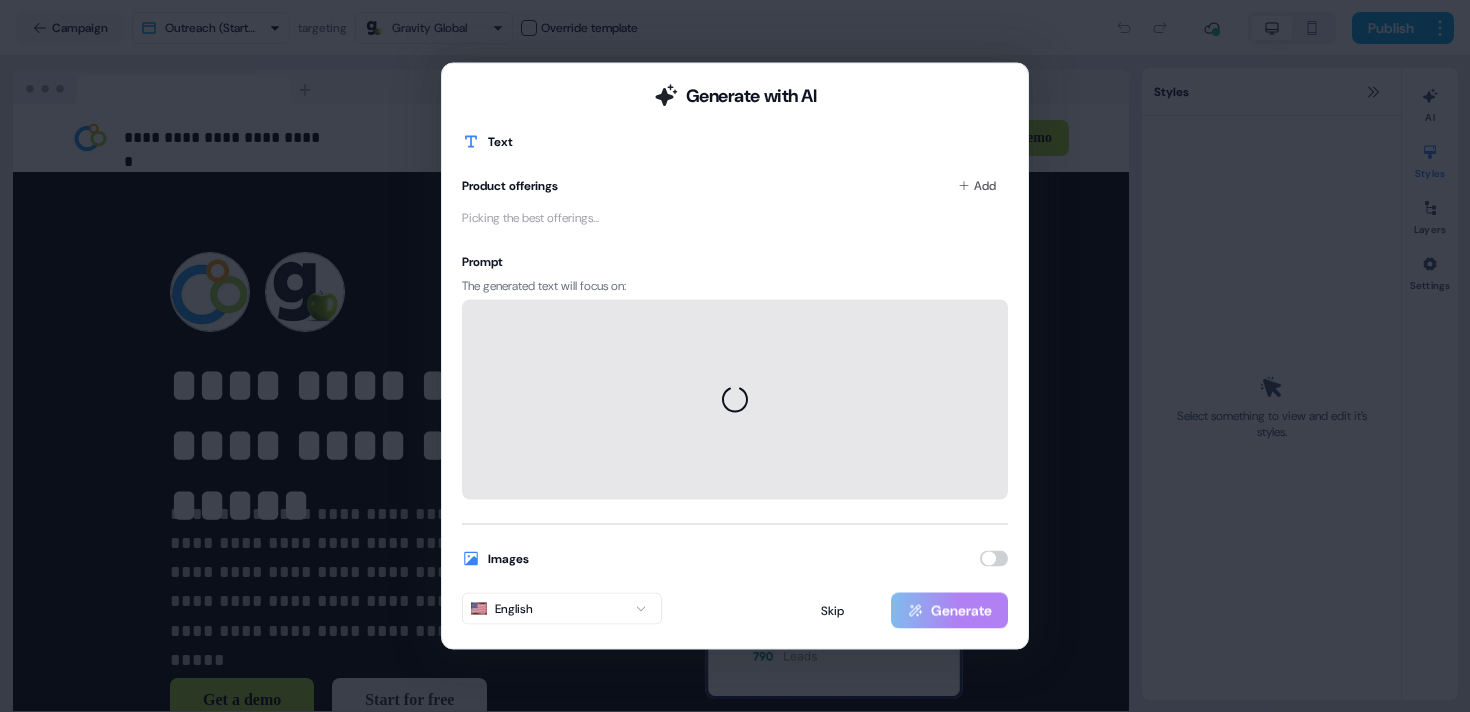 click on "Generate with AI Text Product offerings  Add Picking the best offerings... Prompt The generated text will focus on: Images English Skip Generate" at bounding box center (735, 356) 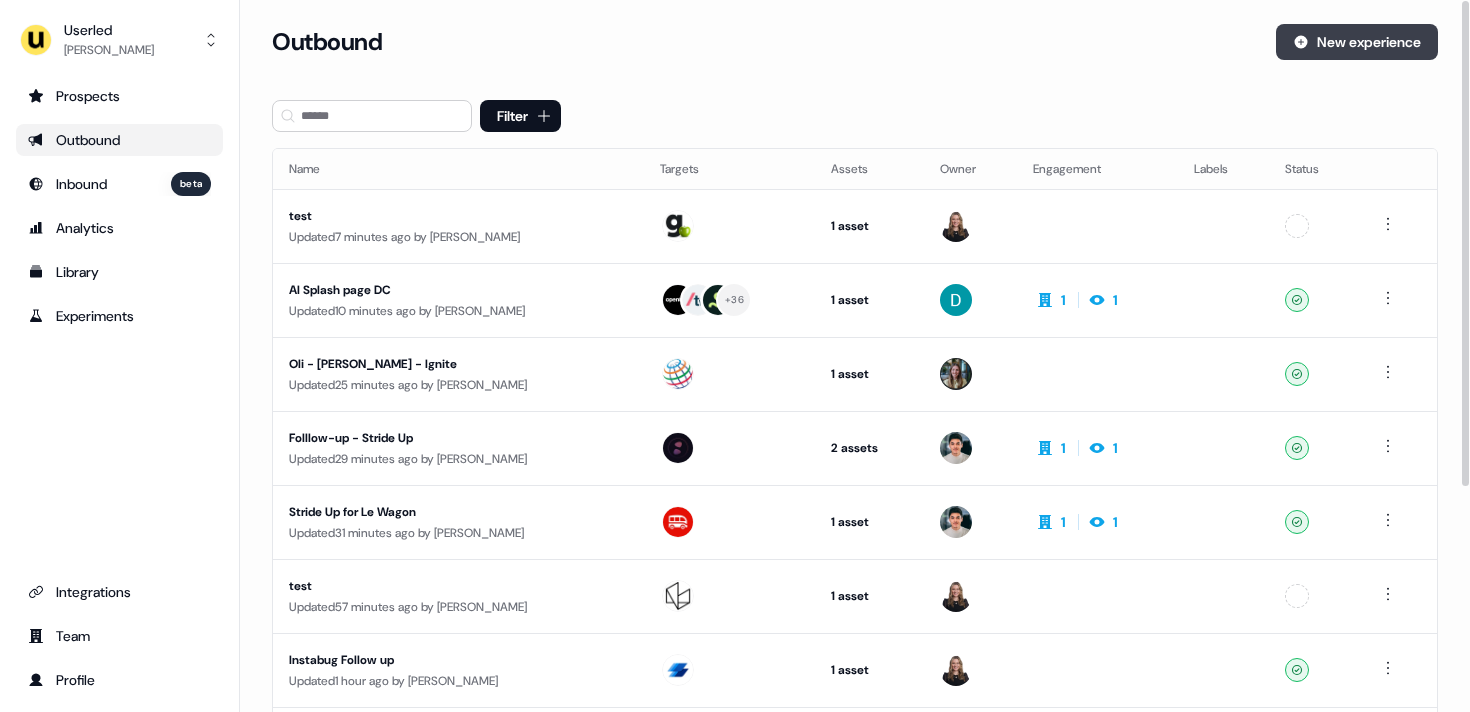 click on "New experience" at bounding box center (1357, 42) 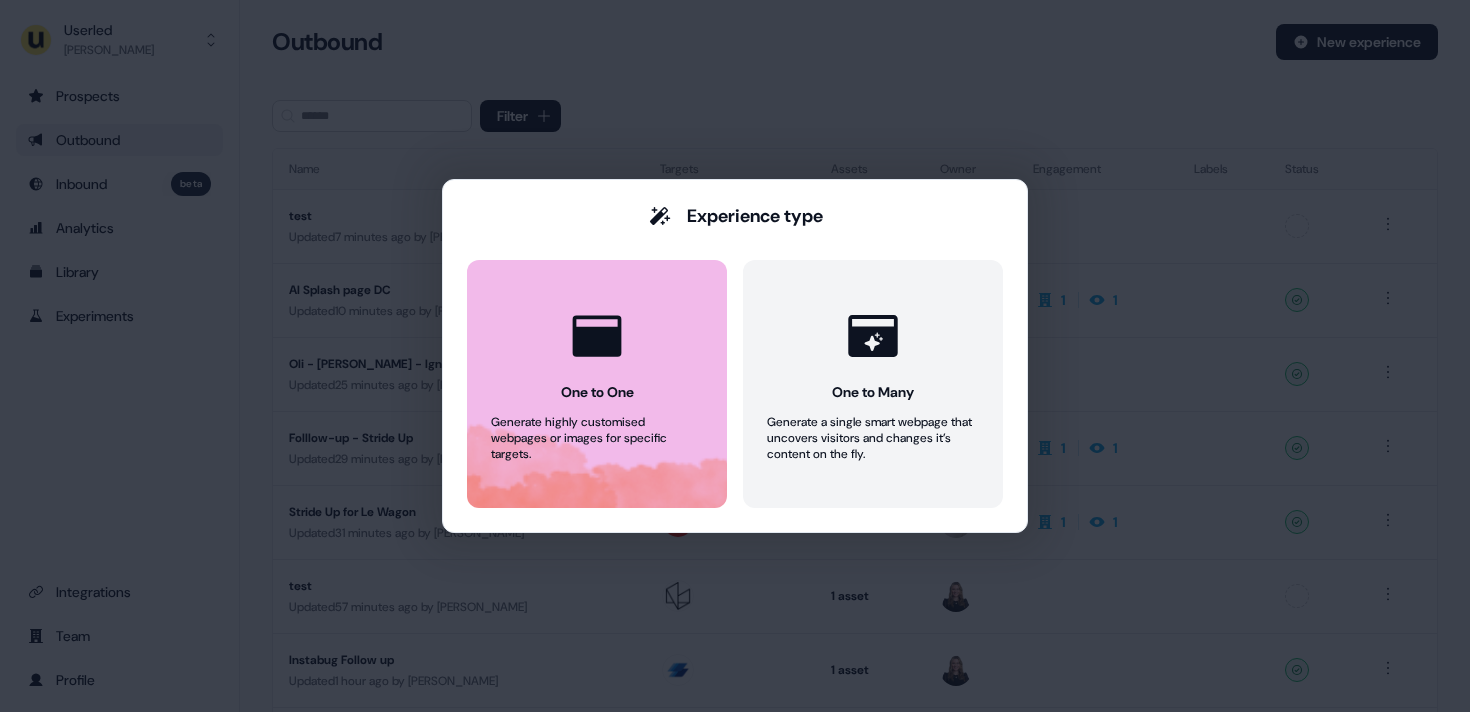 click at bounding box center [597, 336] 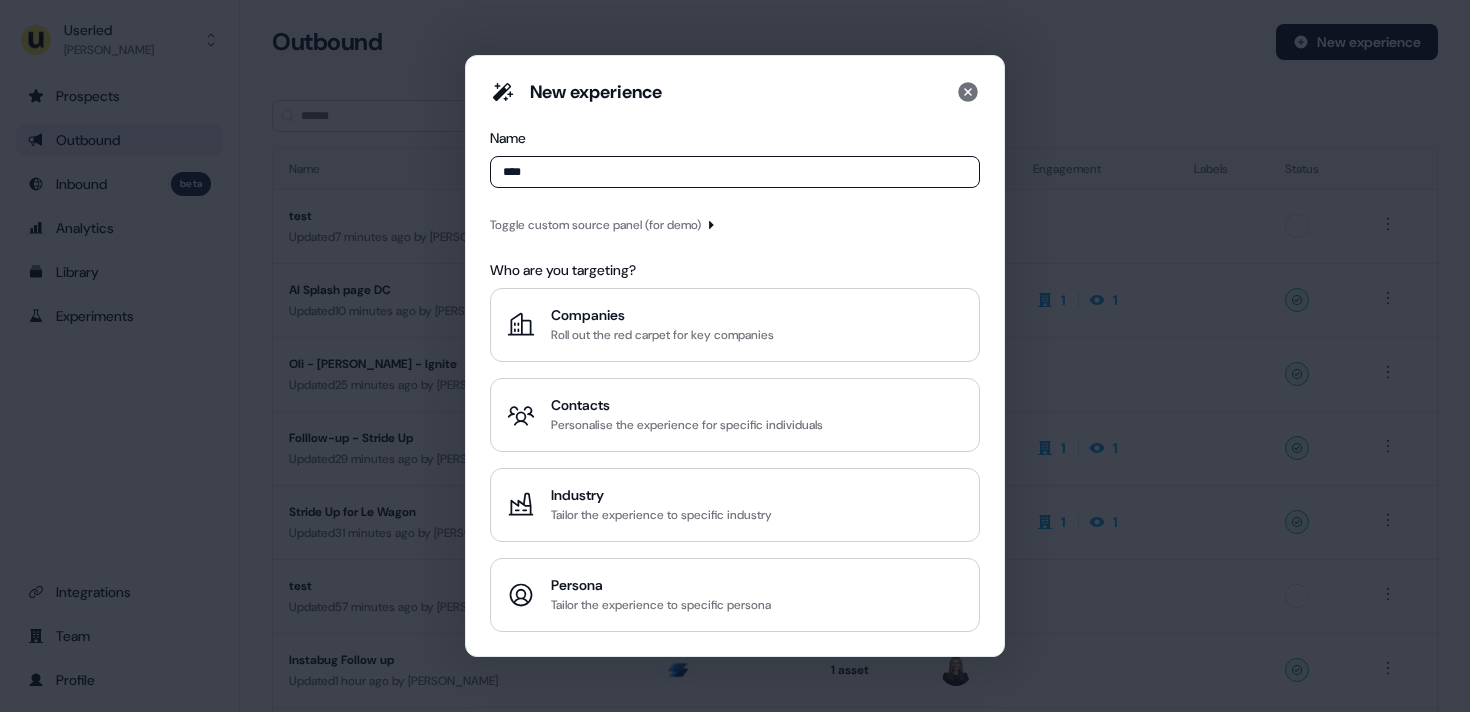 type on "****" 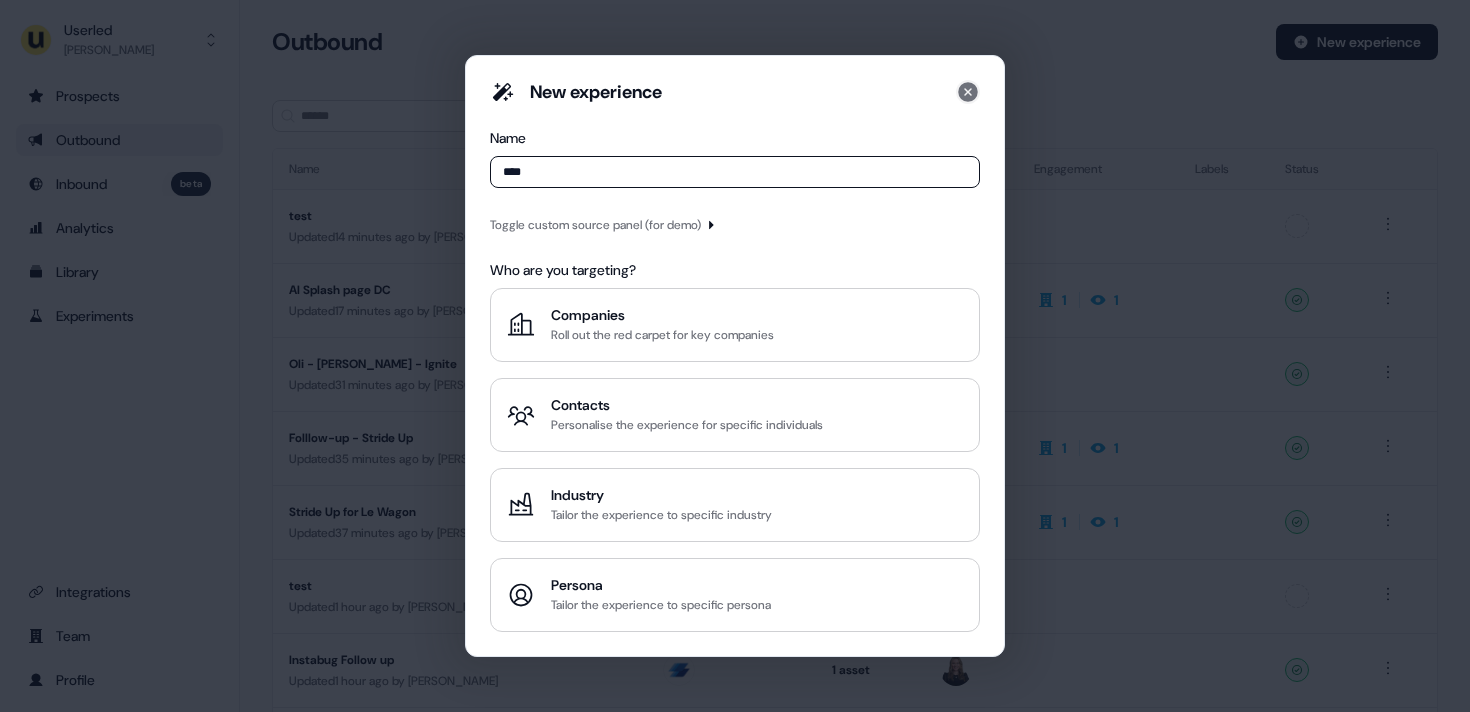 click 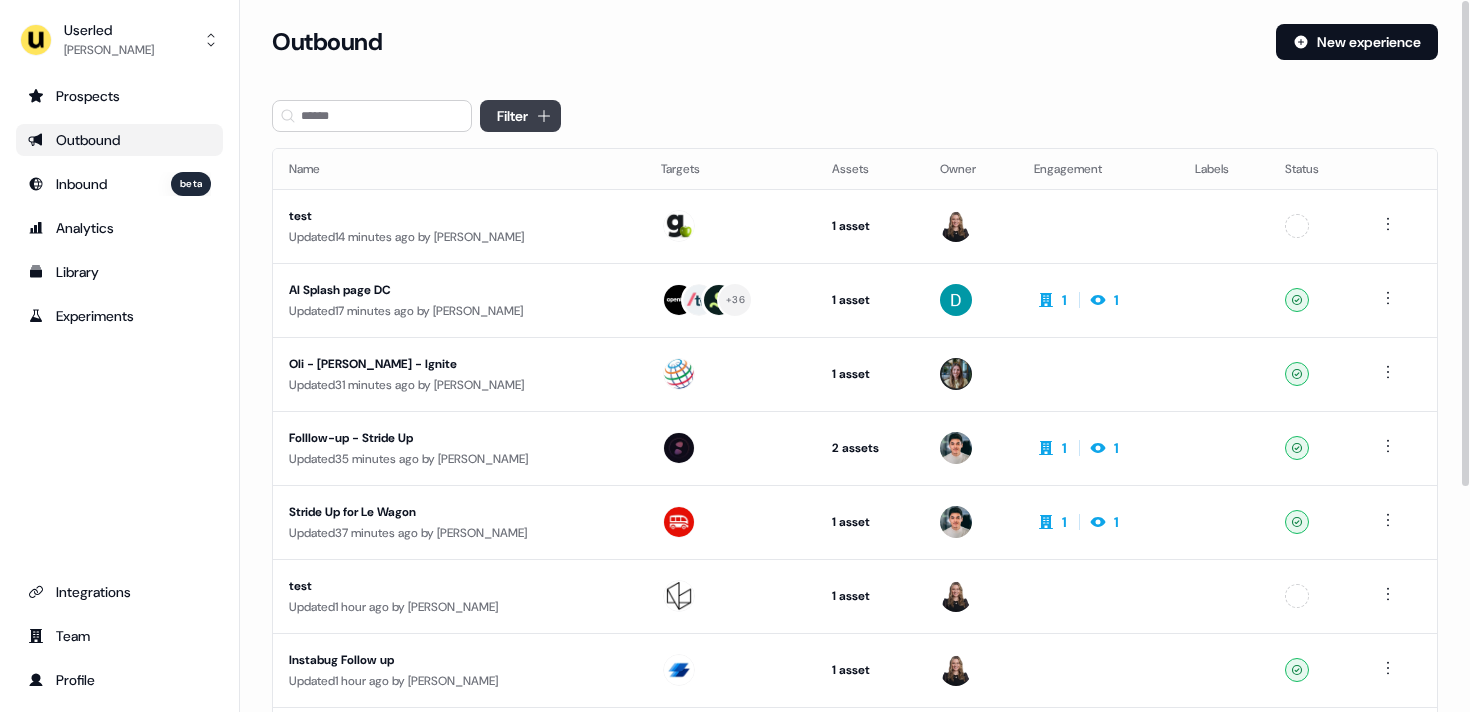 click on "For the best experience switch devices to a bigger screen. Go to Userled.io Userled David Cruickshank Prospects Outbound Inbound beta Analytics Library Experiments Integrations Team Profile Loading... Outbound New experience Filter Name Targets Assets Owner Engagement Labels Status test Updated  14 minutes ago   by   Geneviève Ladouceur 1   asset Outreach (Starter) Unconfigured AI Splash page DC Updated  17 minutes ago   by   David Cruickshank + 36 1   asset Web page 1 1 Ready Oli - DS Smith - Ignite  Updated  31 minutes ago   by   Charlotte Stone 1   asset Outreach (Starter) Ready Folllow-up - Stride Up  Updated  35 minutes ago   by   Vincent Plassard 2   assets Post-demo follow-up, Web page 1 1 Ready Stride Up for Le Wagon Updated  37 minutes ago   by   Vincent Plassard 1   asset Outreach (Starter) 1 1 Ready test Updated  1 hour ago   by   Geneviève Ladouceur 1   asset Outreach (Starter) Unconfigured Instabug Follow up Updated  1 hour ago   by   Geneviève Ladouceur 1   asset Post-demo follow-up" at bounding box center (735, 356) 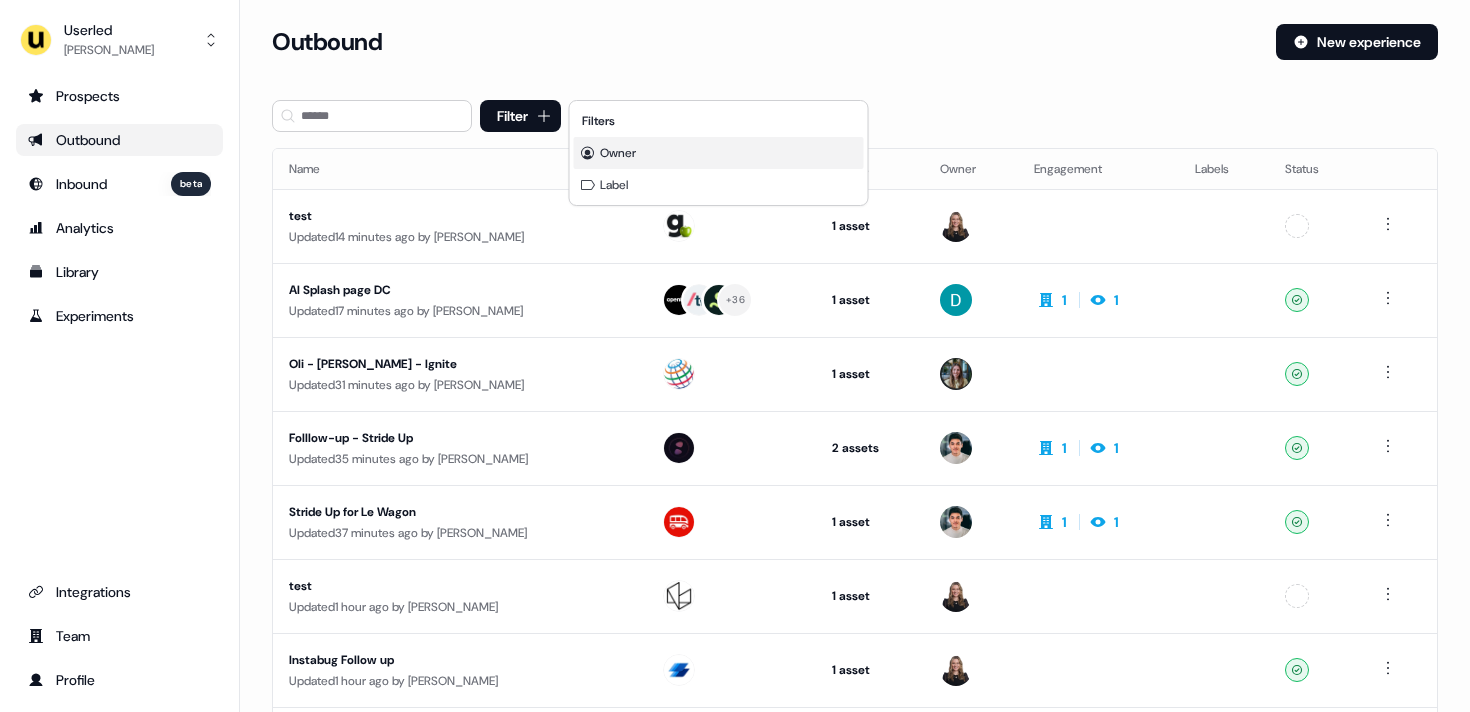 click on "Owner" at bounding box center [618, 153] 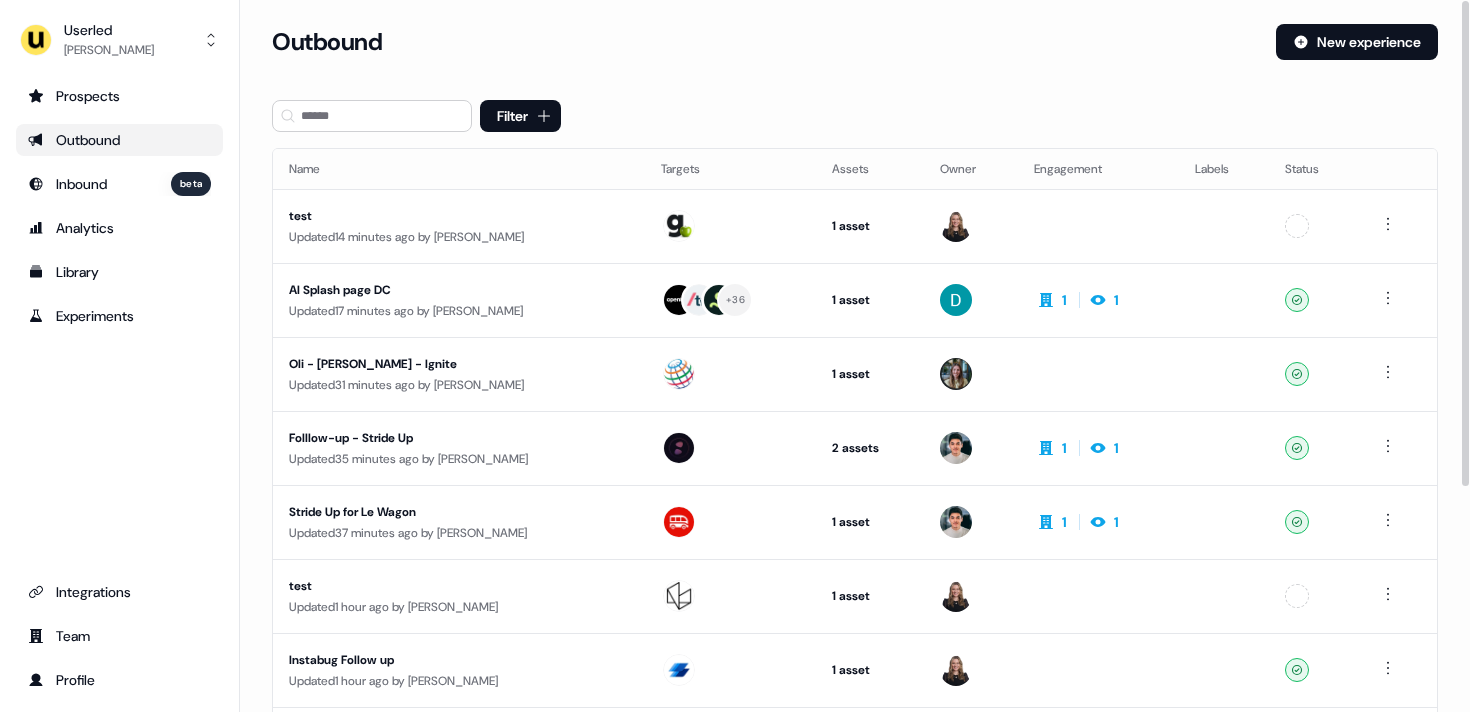 click on "Loading... Outbound New experience Filter Name Targets Assets Owner Engagement Labels Status test Updated  14 minutes ago   by   Geneviève Ladouceur 1   asset Outreach (Starter) Unconfigured AI Splash page DC Updated  17 minutes ago   by   David Cruickshank + 36 1   asset Web page 1 1 Ready Oli - DS Smith - Ignite  Updated  31 minutes ago   by   Charlotte Stone 1   asset Outreach (Starter) Ready Folllow-up - Stride Up  Updated  35 minutes ago   by   Vincent Plassard 2   assets Post-demo follow-up, Web page 1 1 Ready Stride Up for Le Wagon Updated  37 minutes ago   by   Vincent Plassard 1   asset Outreach (Starter) 1 1 Ready test Updated  1 hour ago   by   Geneviève Ladouceur 1   asset Outreach (Starter) Unconfigured Instabug Follow up Updated  1 hour ago   by   Geneviève Ladouceur 1   asset Post-demo follow-up Ready Paulius Test Updated  14 hours ago   by   Paulius Imbrasas + 12 2   assets Post-demo follow-up, Outreach (Starter) Ready dd Updated  14 hours ago   by   Yann Sarfati 1   asset Updated" at bounding box center [855, 533] 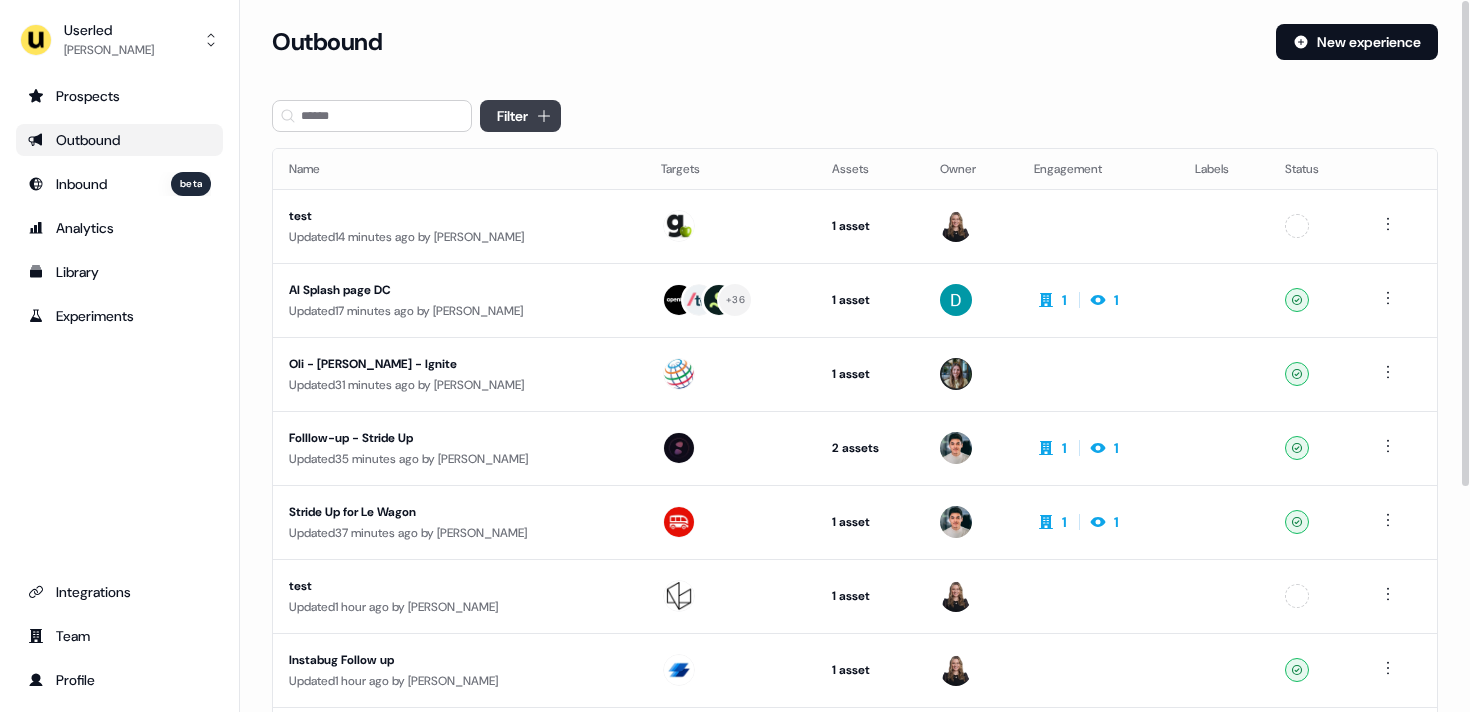 click on "For the best experience switch devices to a bigger screen. Go to Userled.io Userled David Cruickshank Prospects Outbound Inbound beta Analytics Library Experiments Integrations Team Profile Loading... Outbound New experience Filter Name Targets Assets Owner Engagement Labels Status test Updated  14 minutes ago   by   Geneviève Ladouceur 1   asset Outreach (Starter) Unconfigured AI Splash page DC Updated  17 minutes ago   by   David Cruickshank + 36 1   asset Web page 1 1 Ready Oli - DS Smith - Ignite  Updated  31 minutes ago   by   Charlotte Stone 1   asset Outreach (Starter) Ready Folllow-up - Stride Up  Updated  35 minutes ago   by   Vincent Plassard 2   assets Post-demo follow-up, Web page 1 1 Ready Stride Up for Le Wagon Updated  37 minutes ago   by   Vincent Plassard 1   asset Outreach (Starter) 1 1 Ready test Updated  1 hour ago   by   Geneviève Ladouceur 1   asset Outreach (Starter) Unconfigured Instabug Follow up Updated  1 hour ago   by   Geneviève Ladouceur 1   asset Post-demo follow-up" at bounding box center (735, 356) 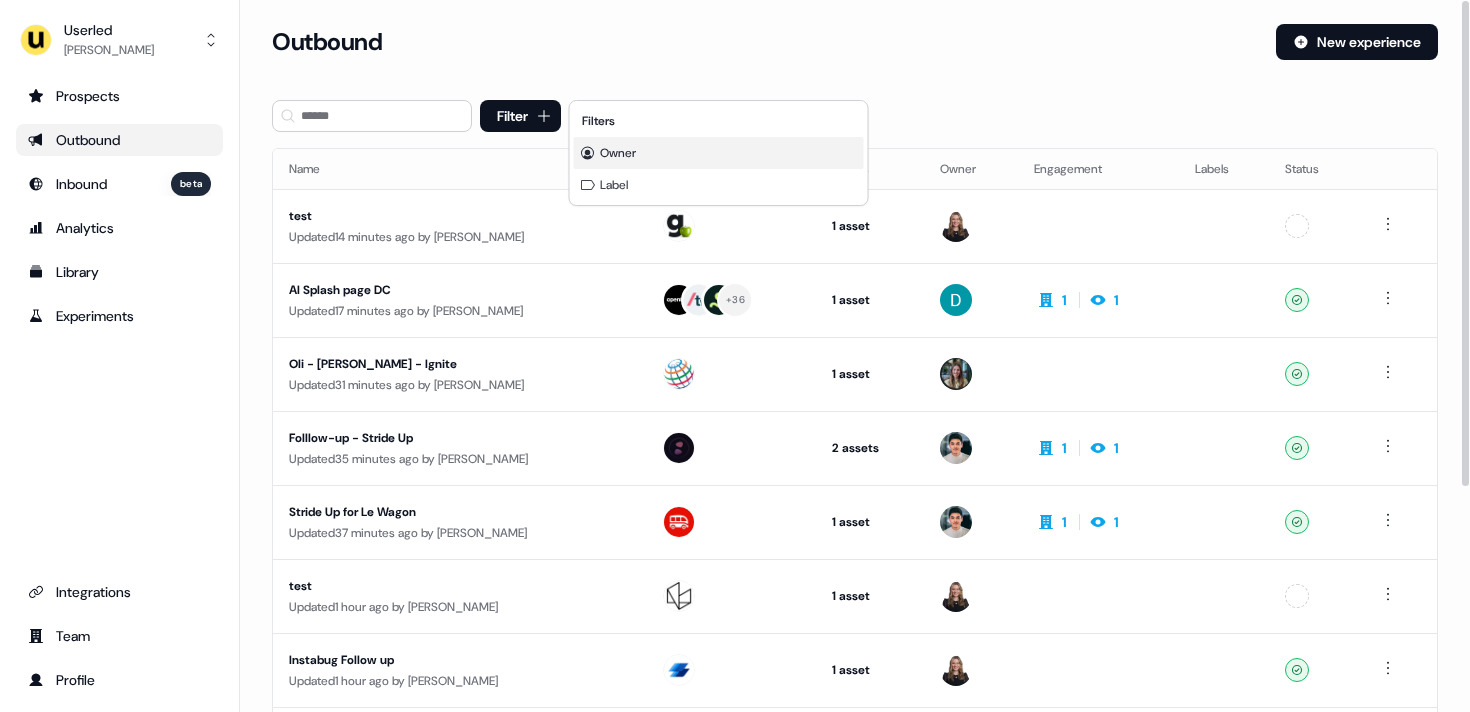 click on "Owner" at bounding box center [719, 153] 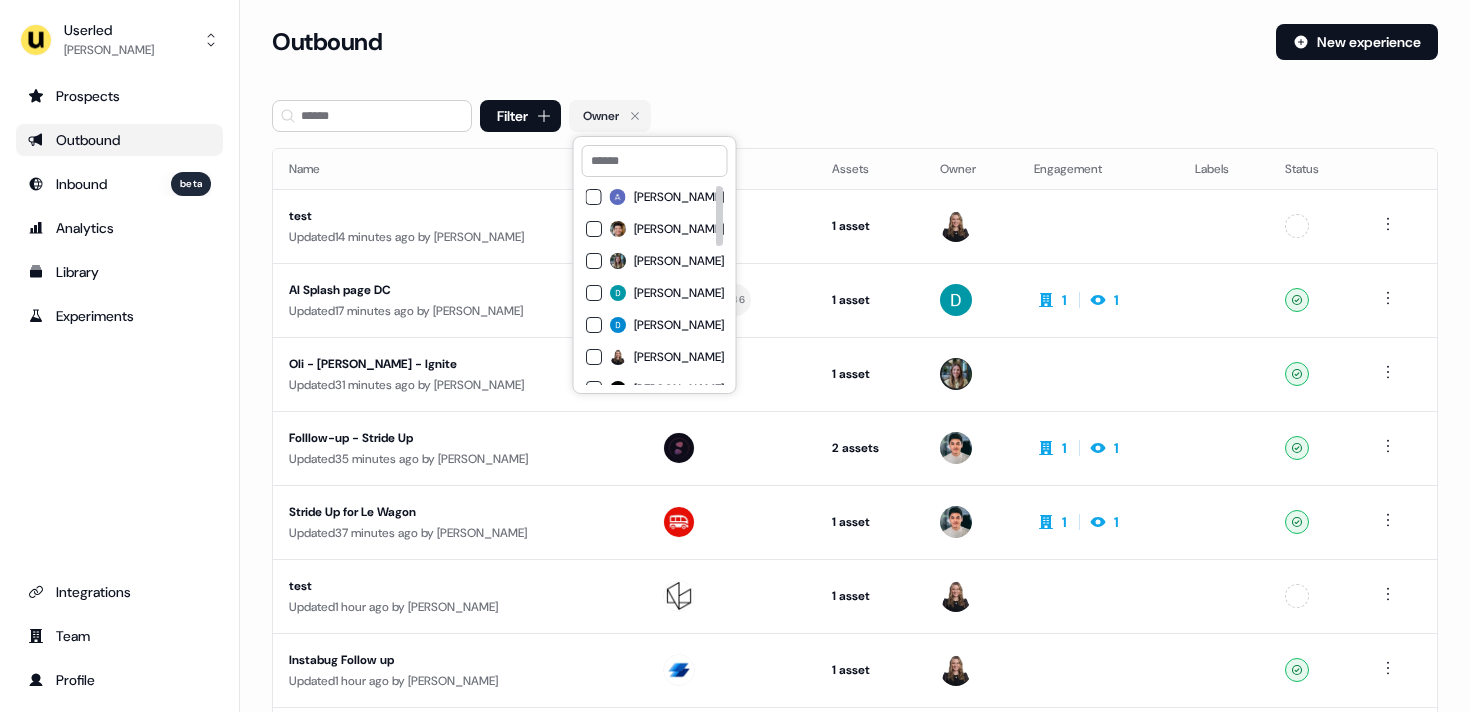 click on "[PERSON_NAME]" at bounding box center (655, 293) 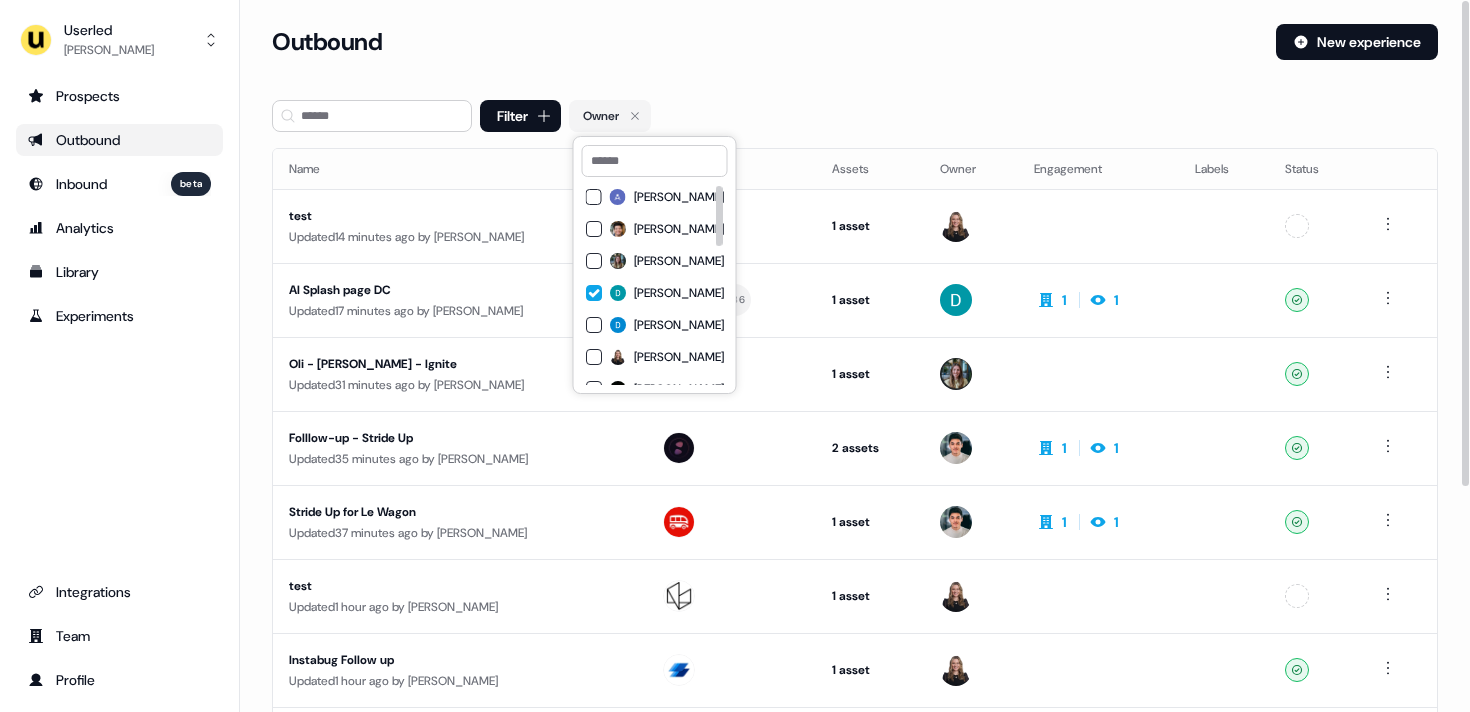 click on "Filter Owner" at bounding box center [855, 116] 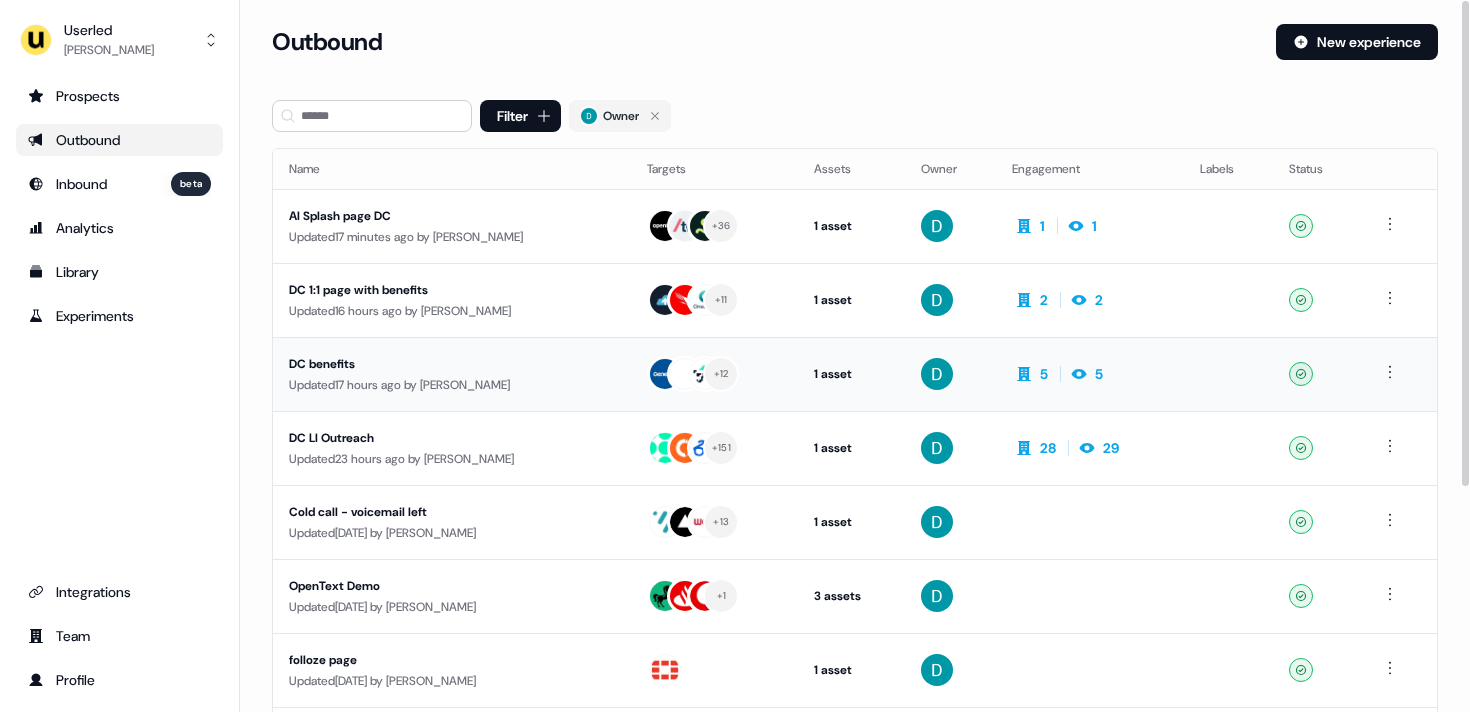 click on "DC benefits" at bounding box center [452, 364] 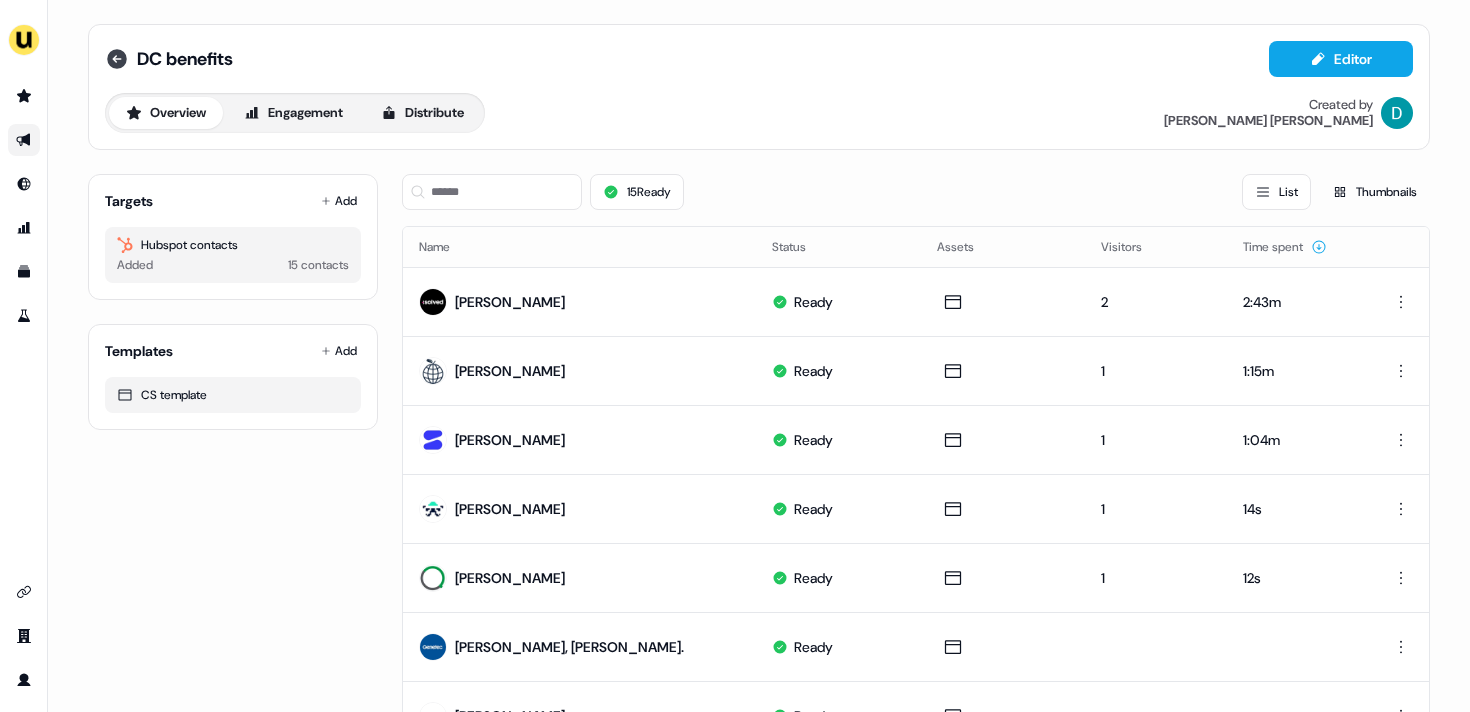 click 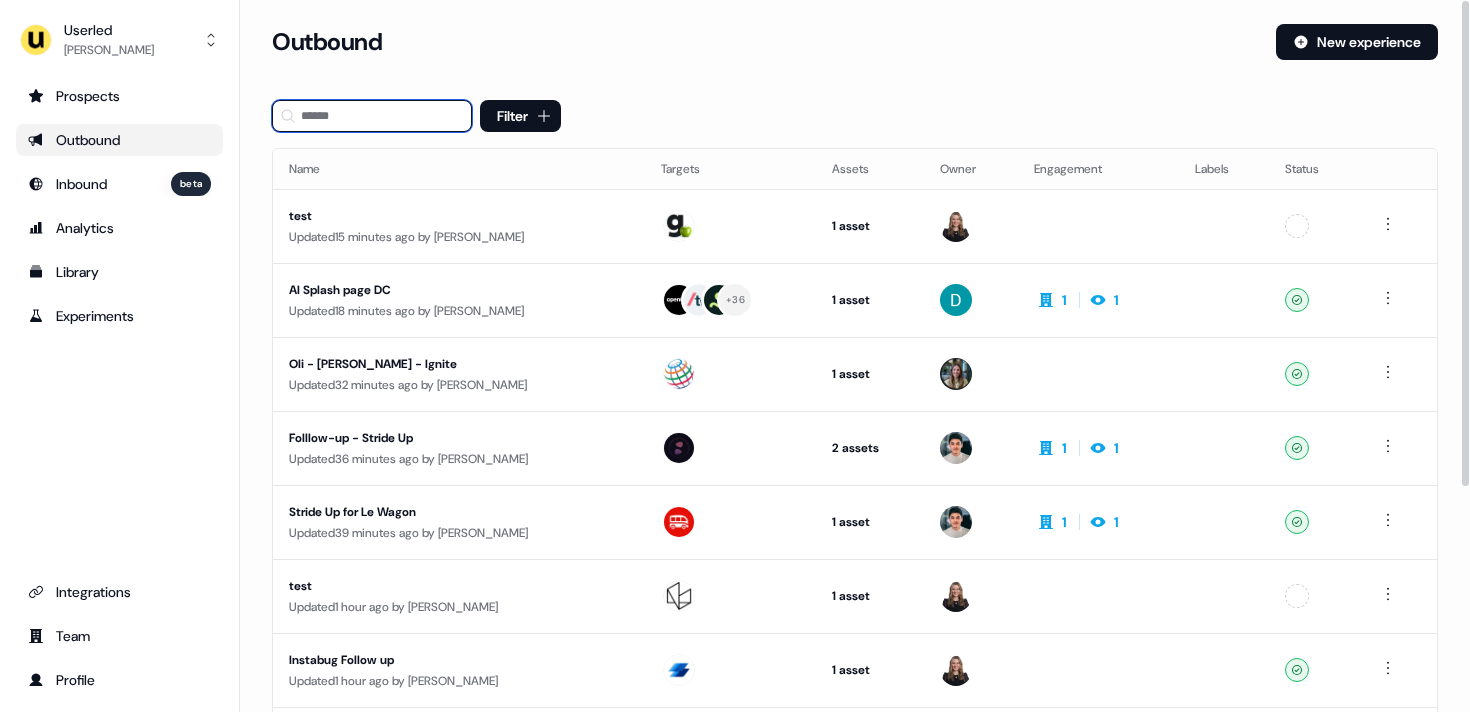 click at bounding box center (372, 116) 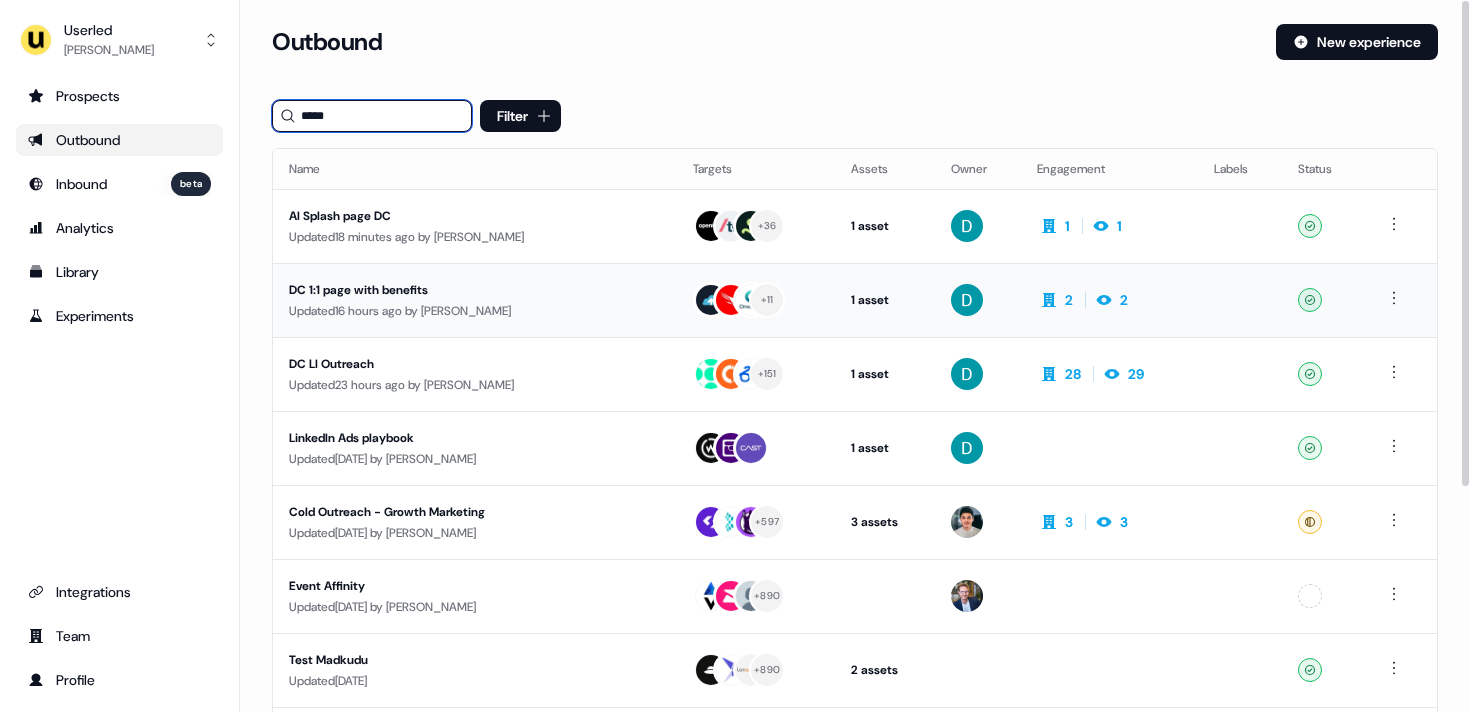 type on "*****" 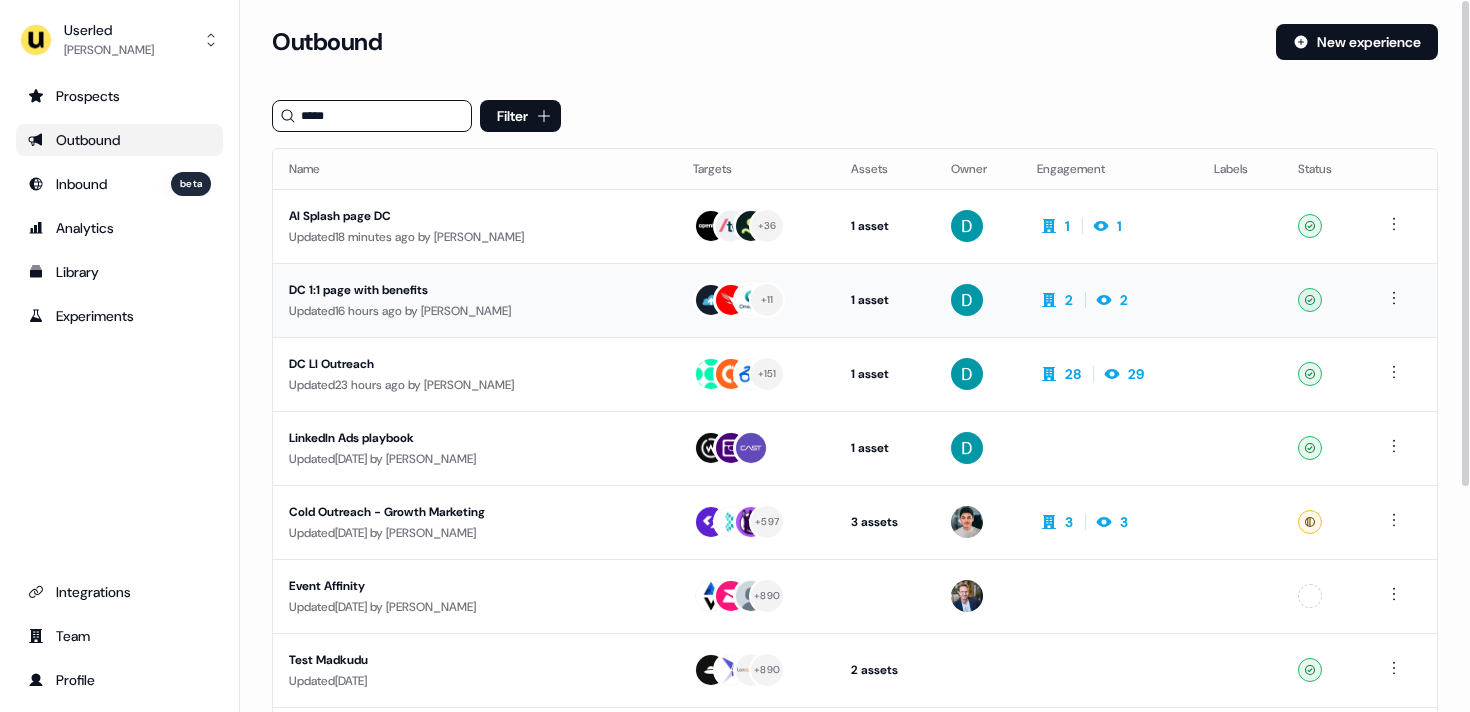 click on "DC 1:1 page with benefits" at bounding box center (473, 290) 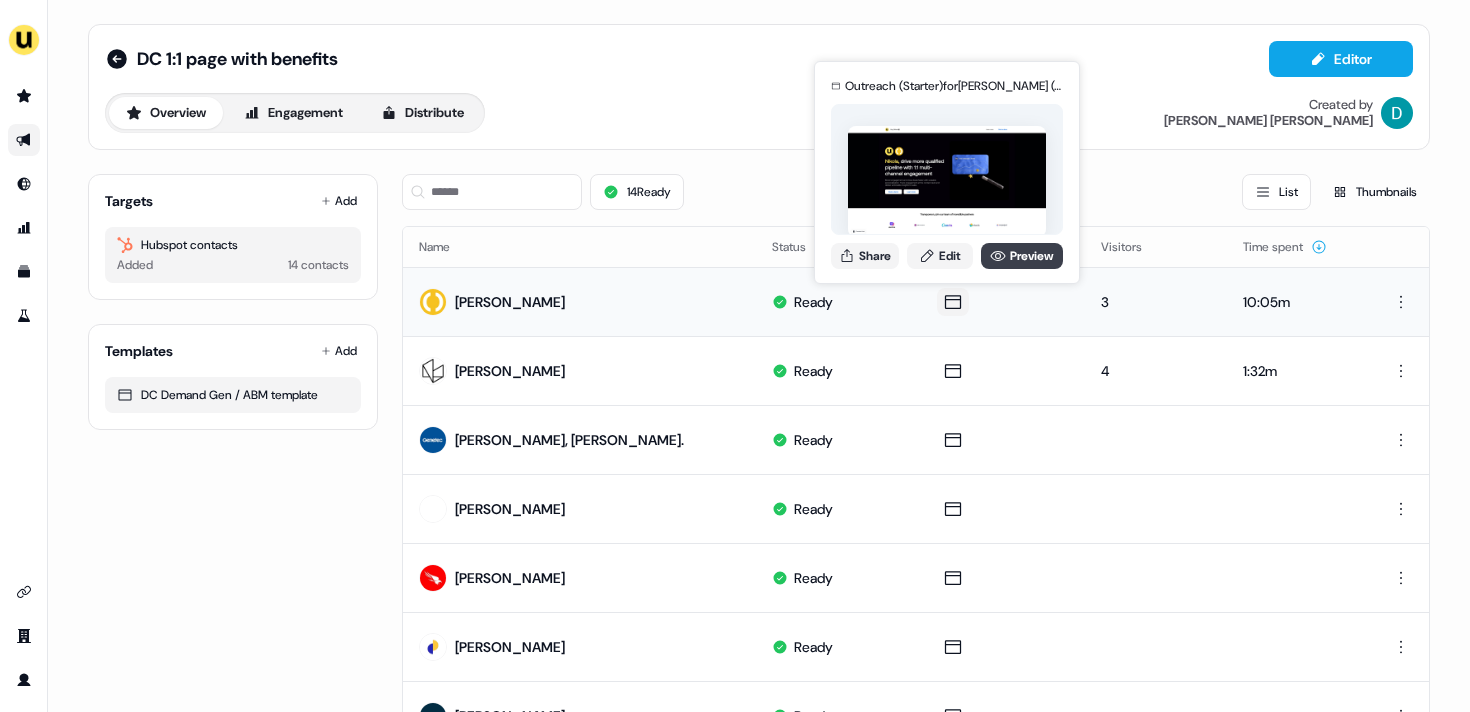 click on "Preview" at bounding box center [1022, 256] 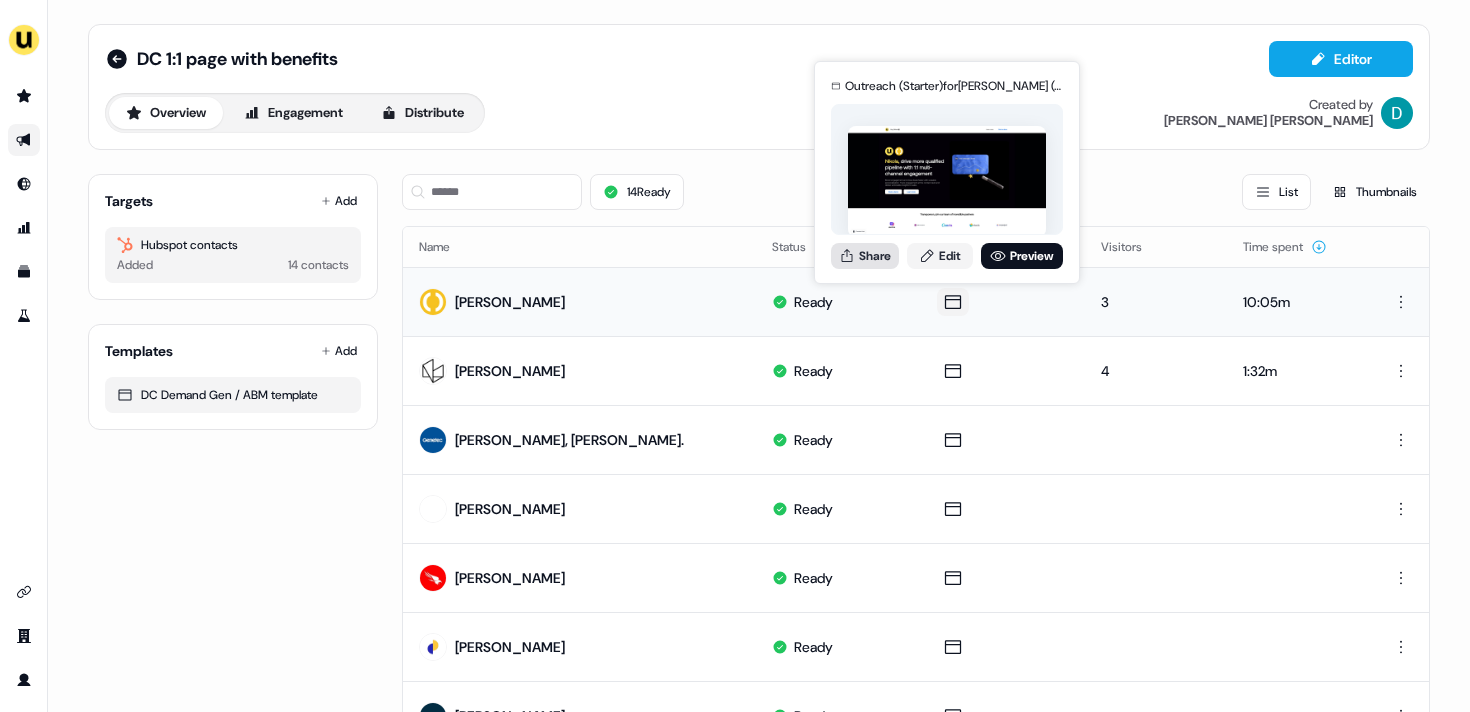 click on "Share" at bounding box center [865, 256] 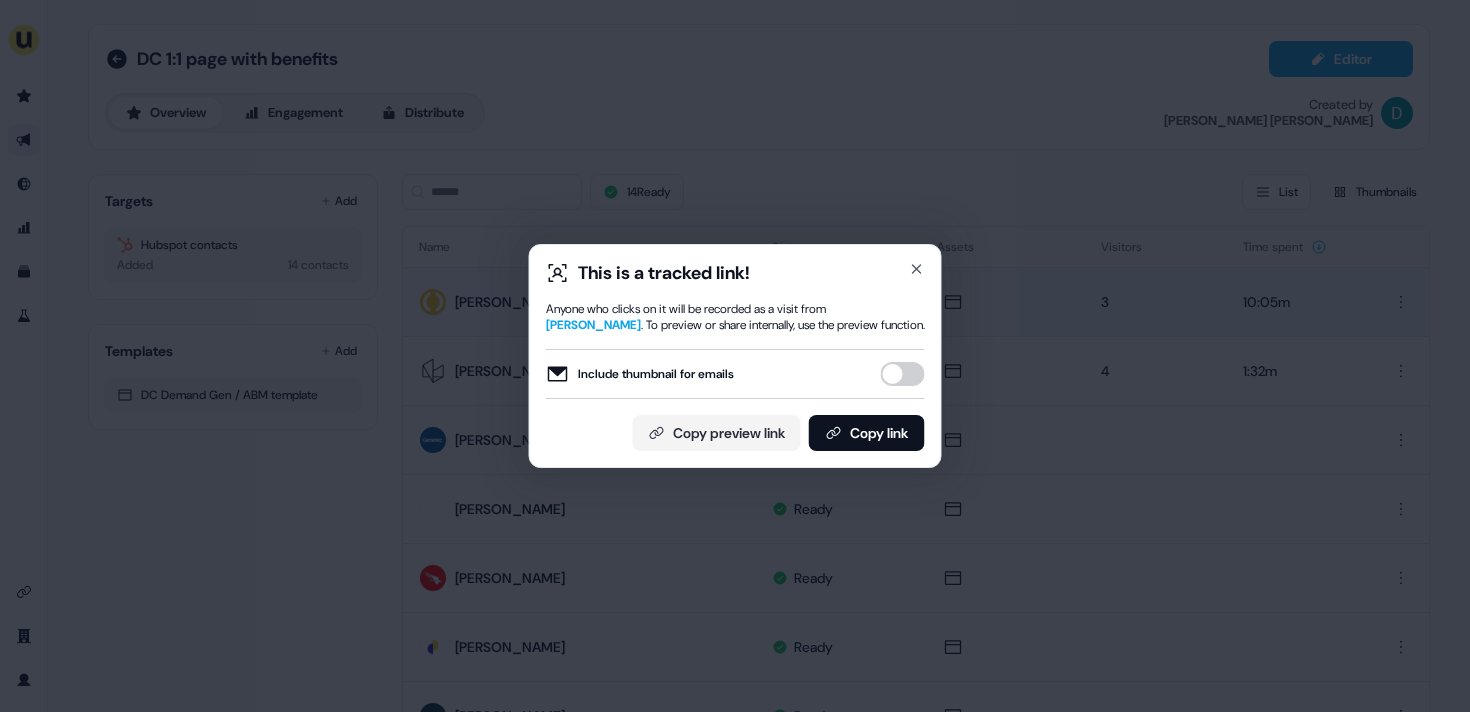 click on "Include thumbnail for emails" at bounding box center [903, 374] 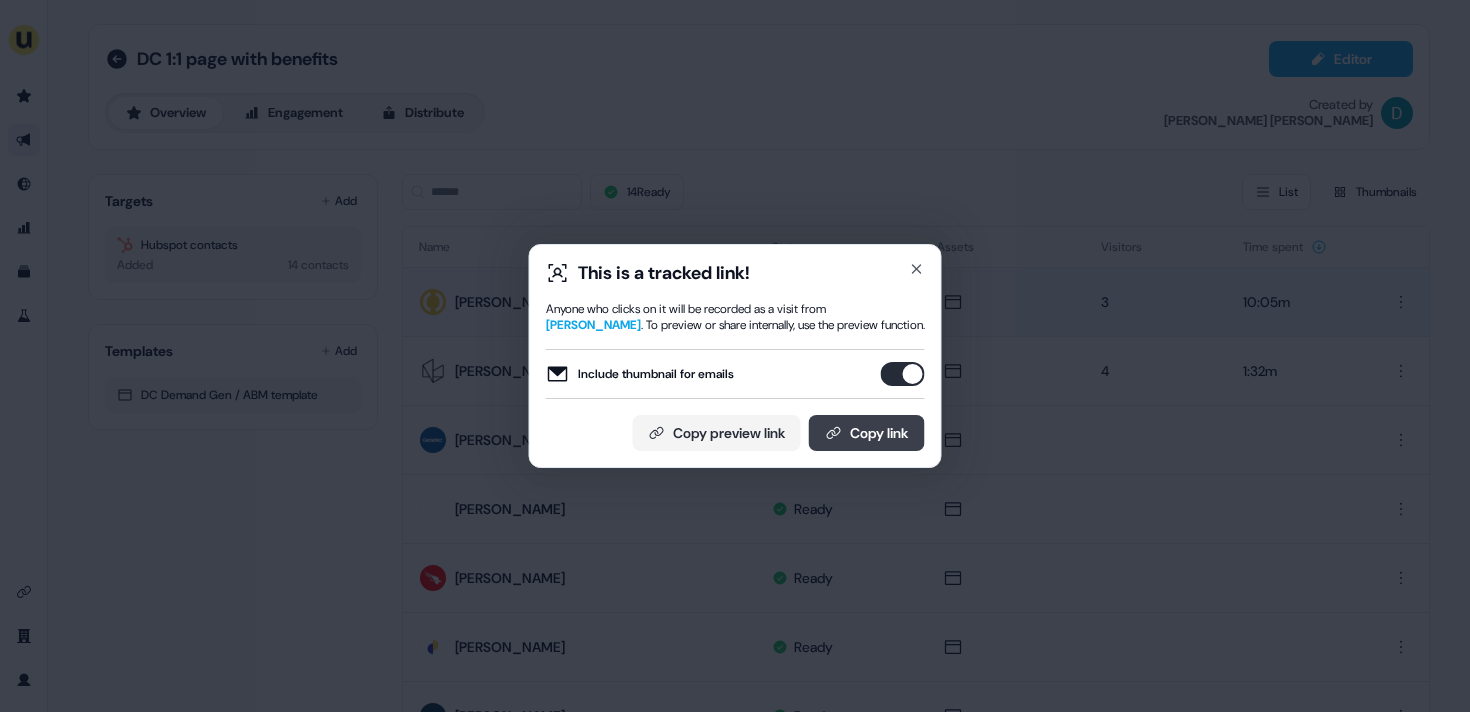 click on "Copy link" at bounding box center [867, 433] 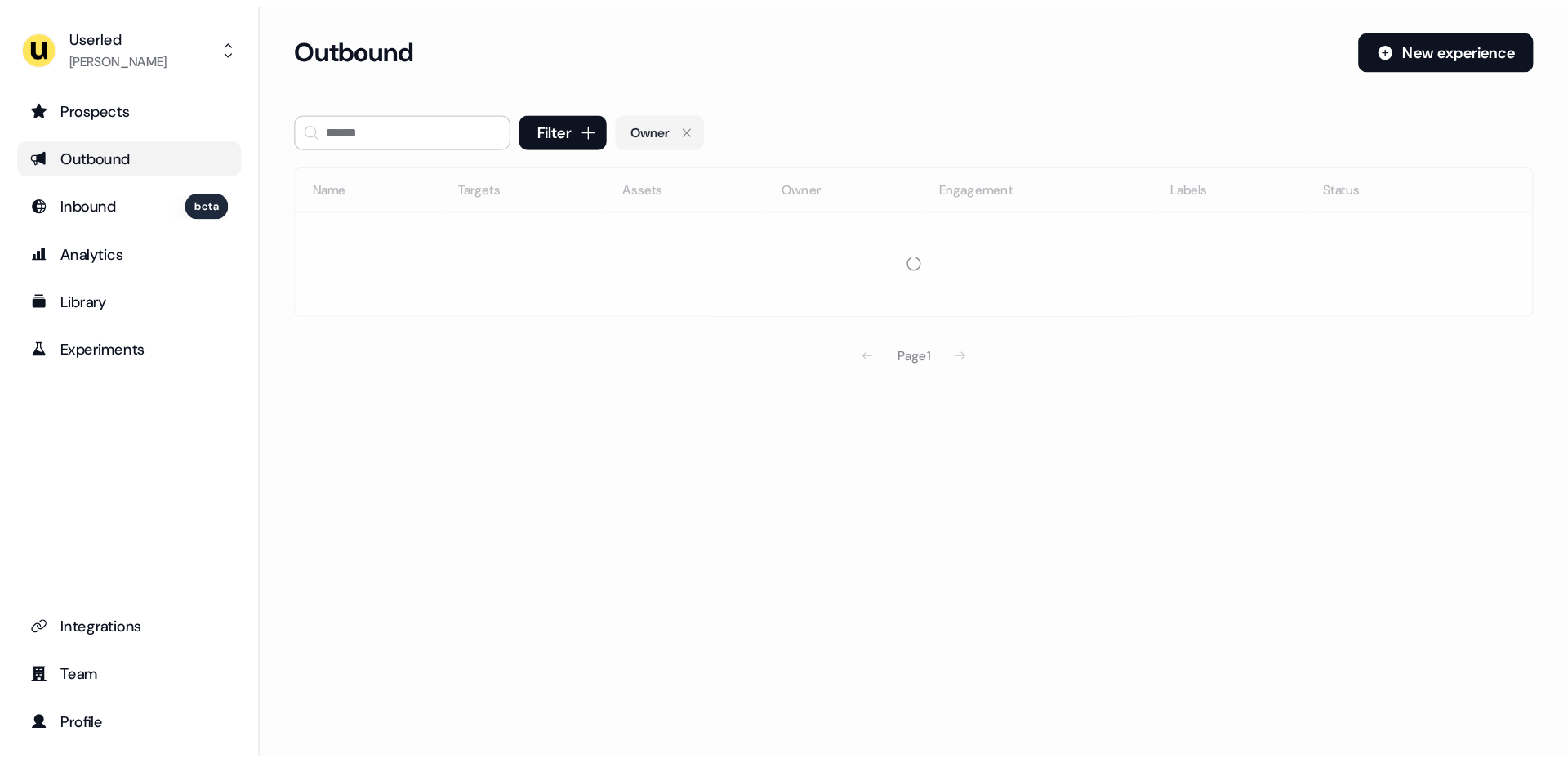 scroll, scrollTop: 0, scrollLeft: 0, axis: both 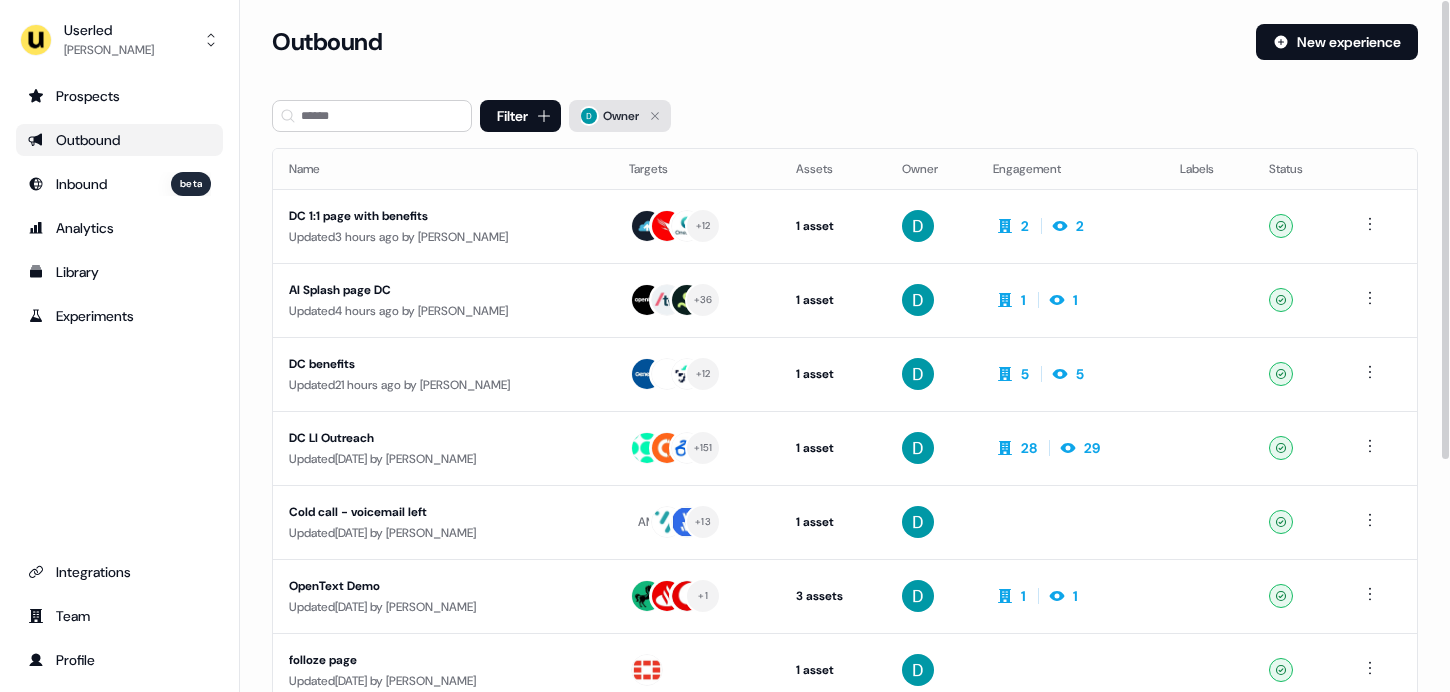 click 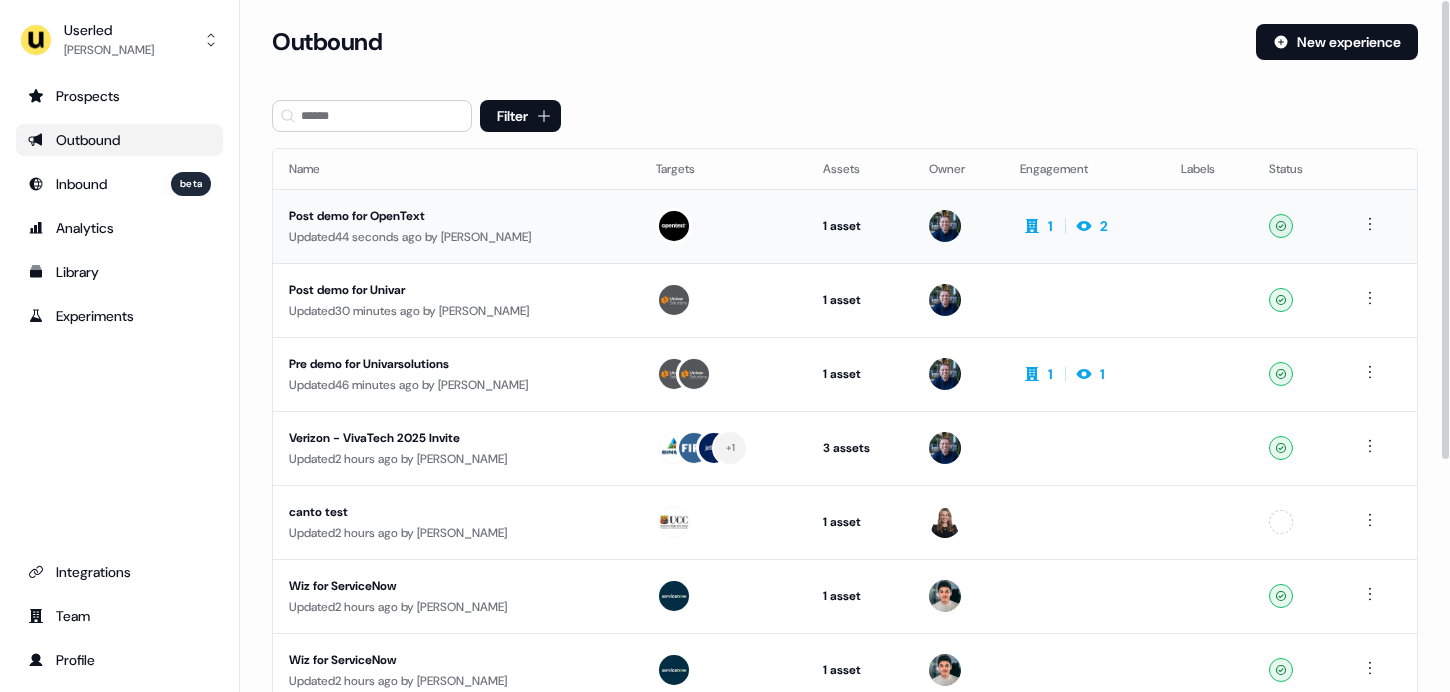 click on "Post demo for OpenText Updated  44 seconds ago   by   James Johnson" at bounding box center (456, 226) 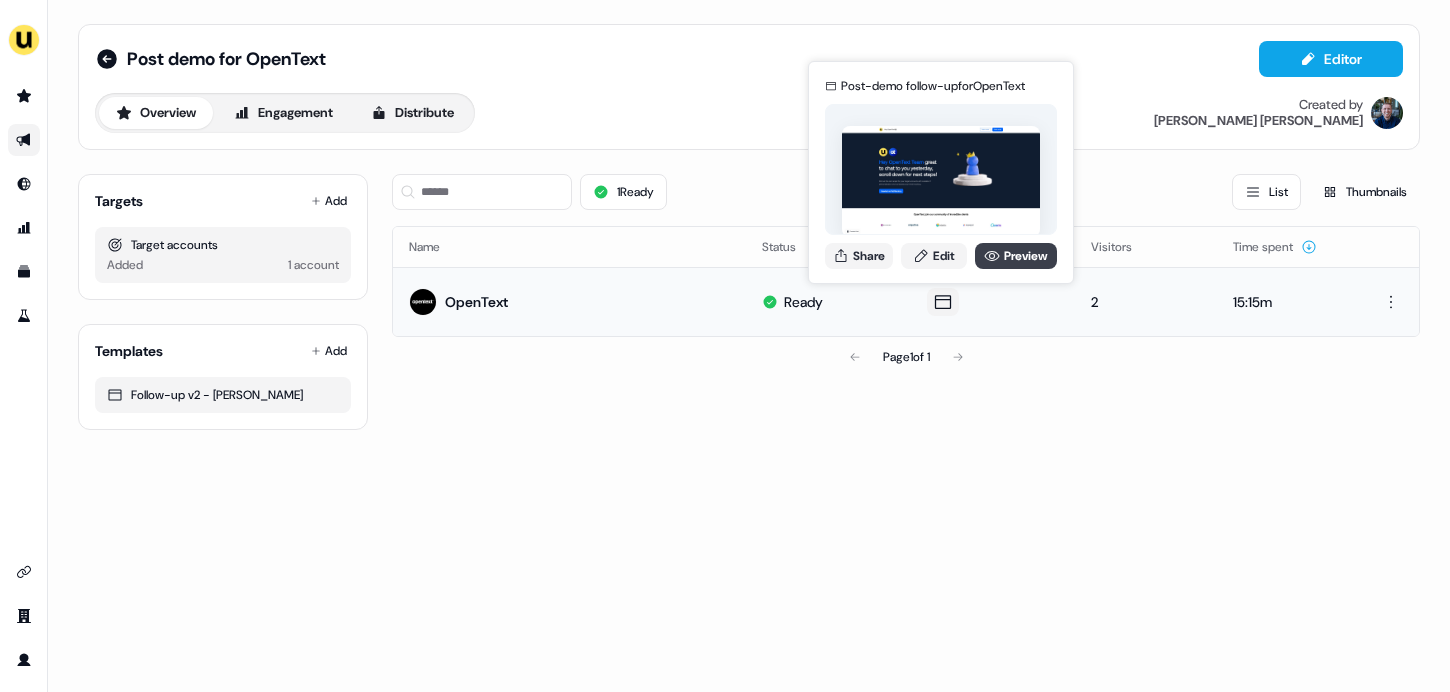 click on "Preview" at bounding box center [1016, 256] 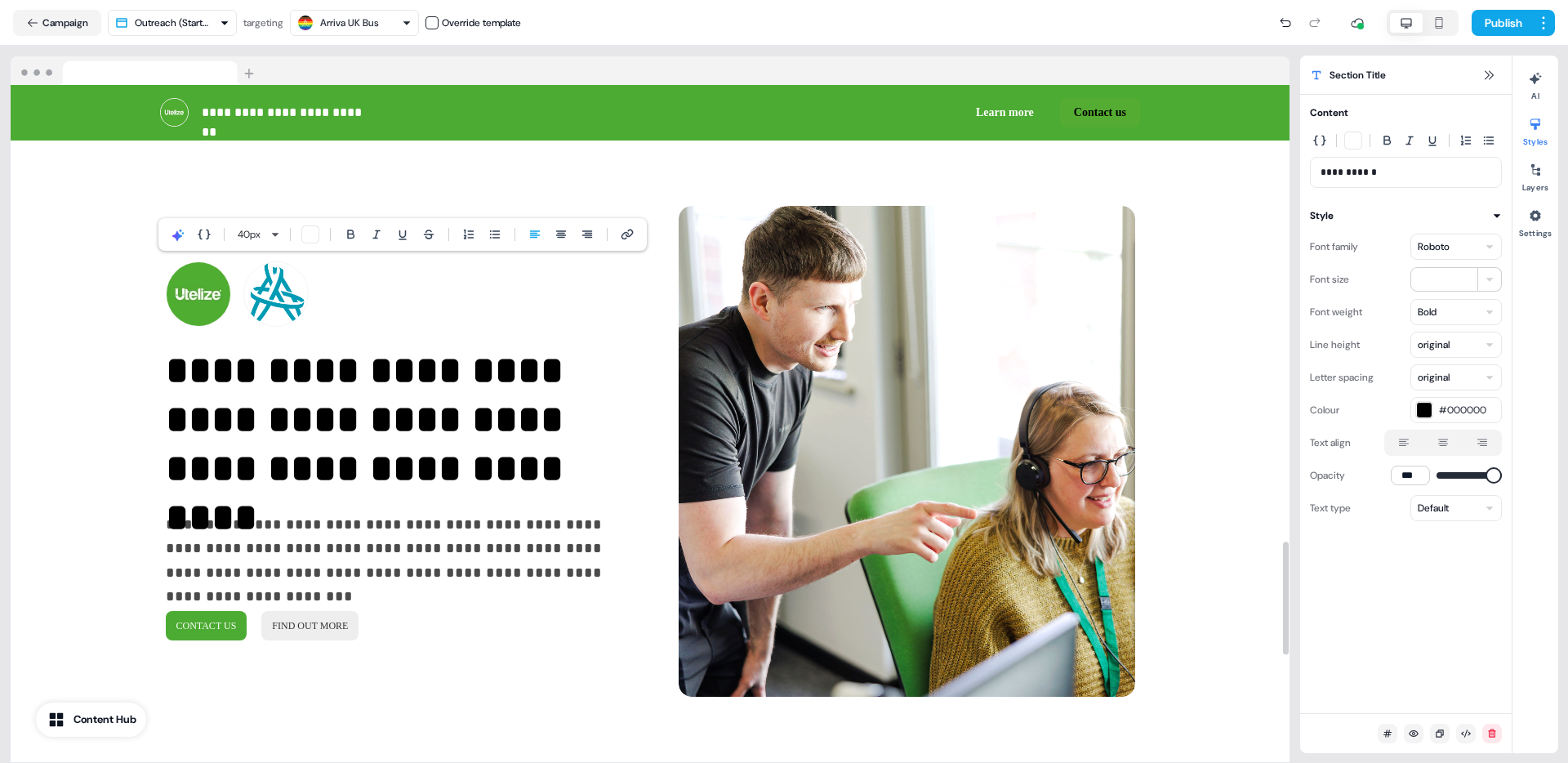 scroll, scrollTop: 0, scrollLeft: 0, axis: both 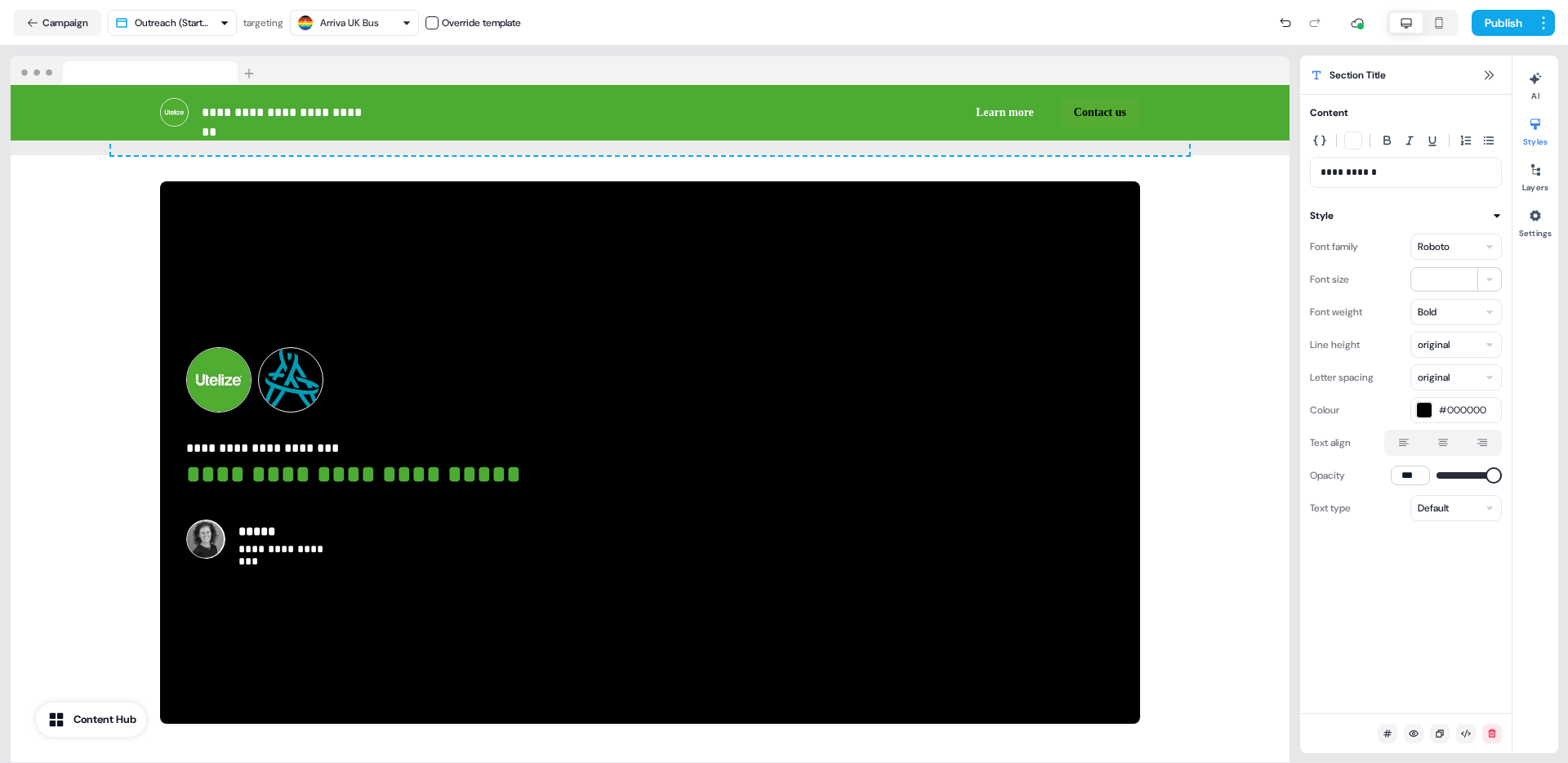 click on "**********" at bounding box center (418, 475) 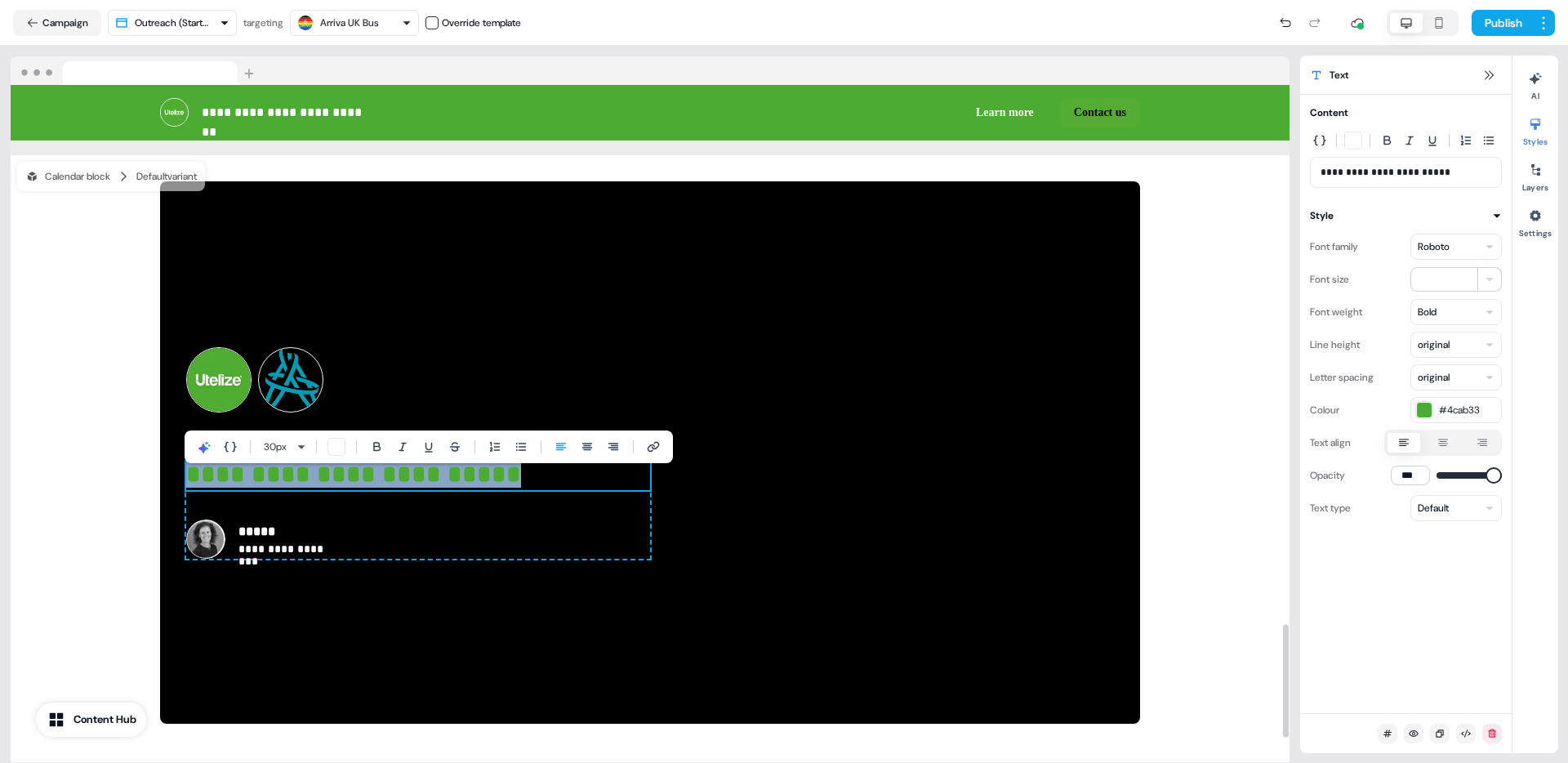 click on "**********" at bounding box center (418, 475) 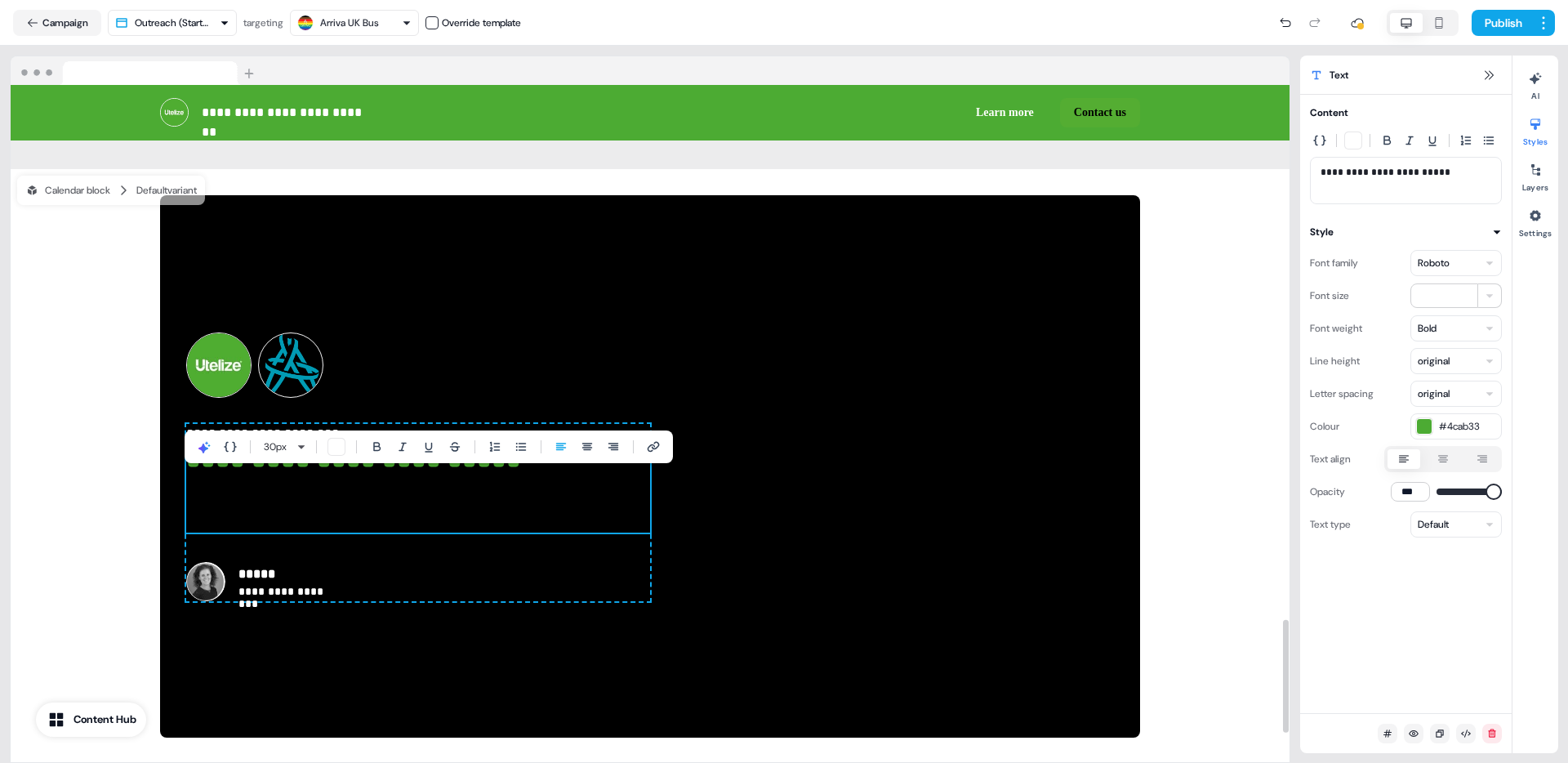 scroll, scrollTop: 3209, scrollLeft: 0, axis: vertical 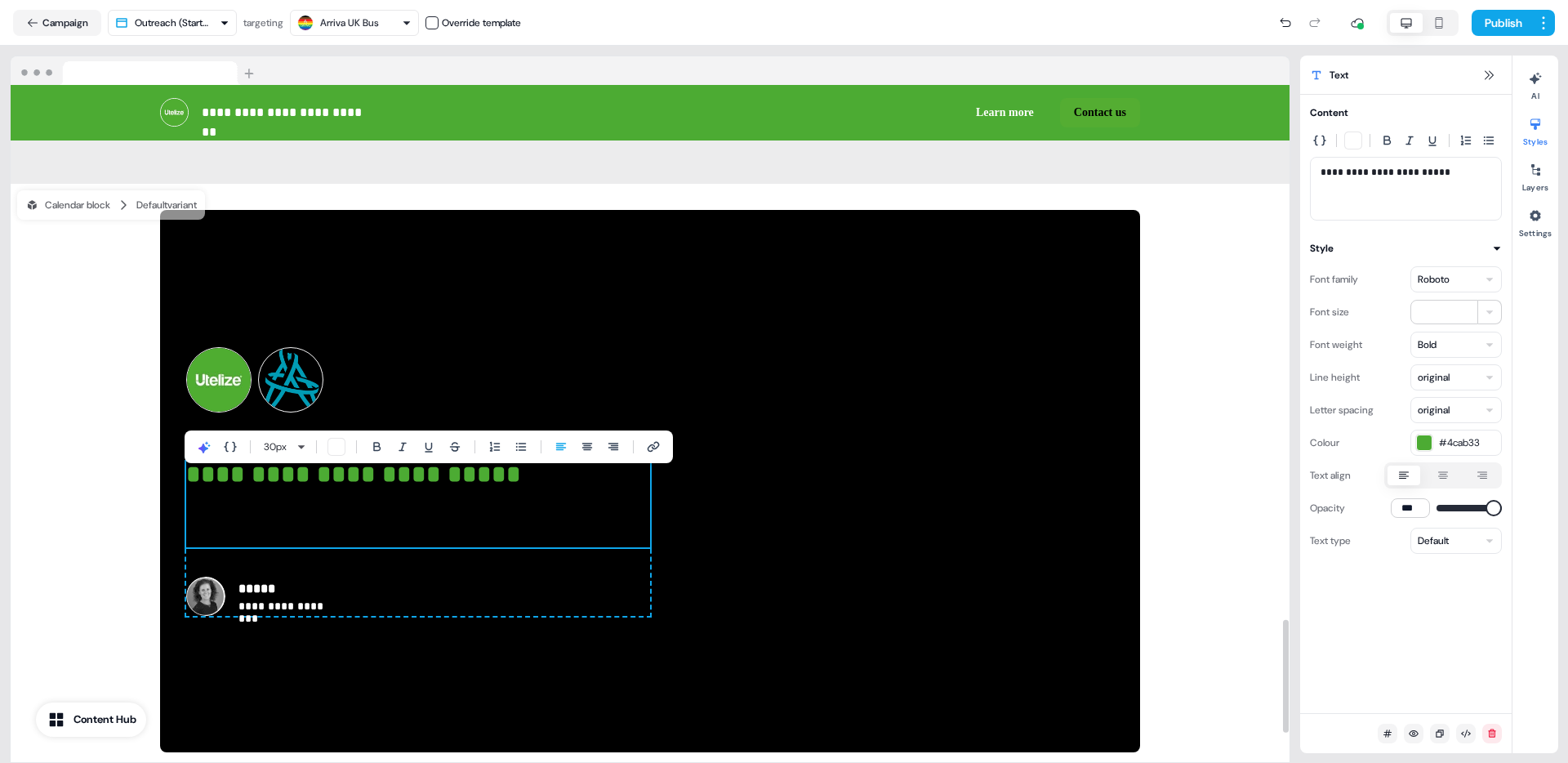 click on "**********" at bounding box center (418, 504) 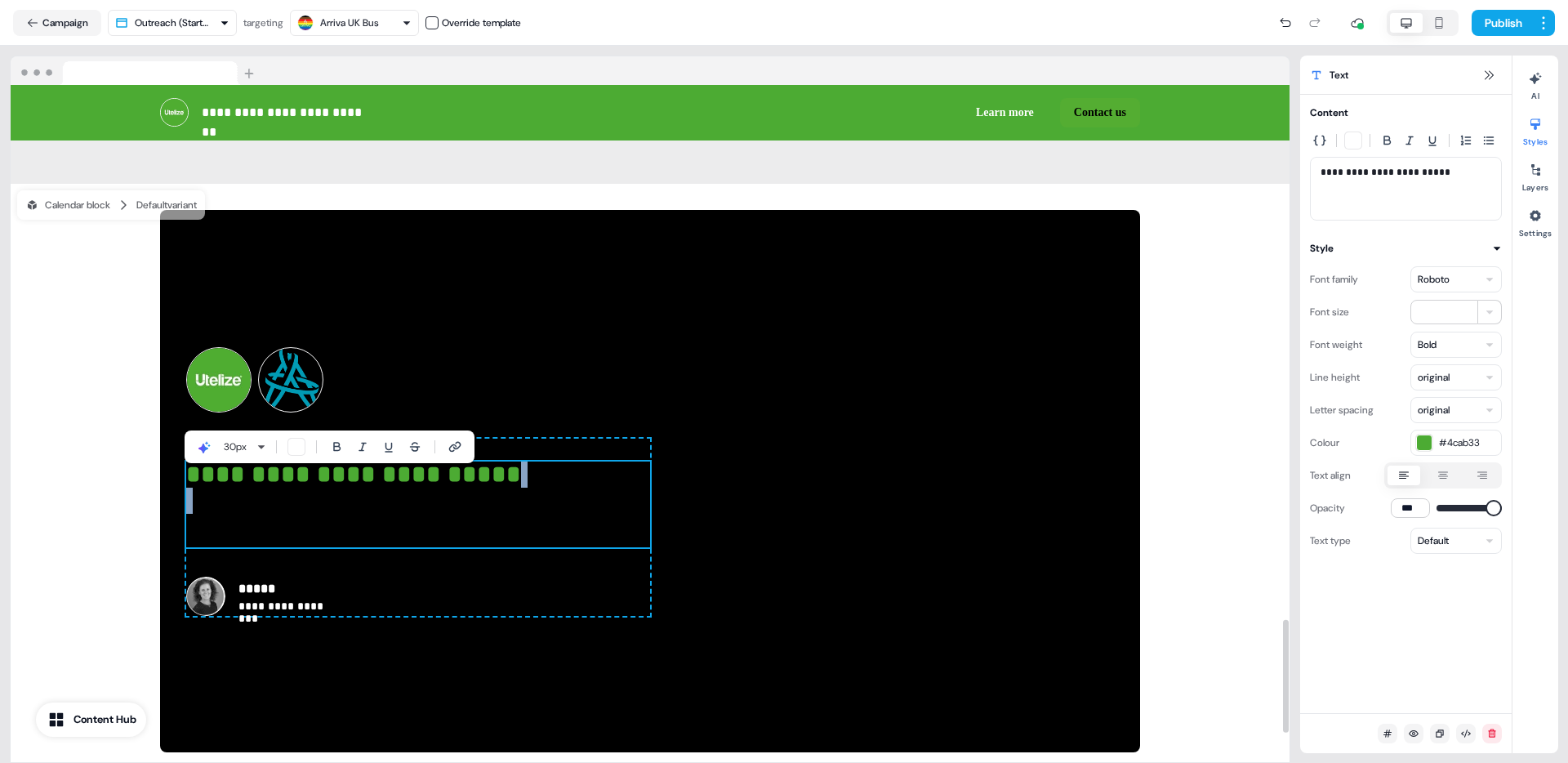 click on "**********" at bounding box center (418, 504) 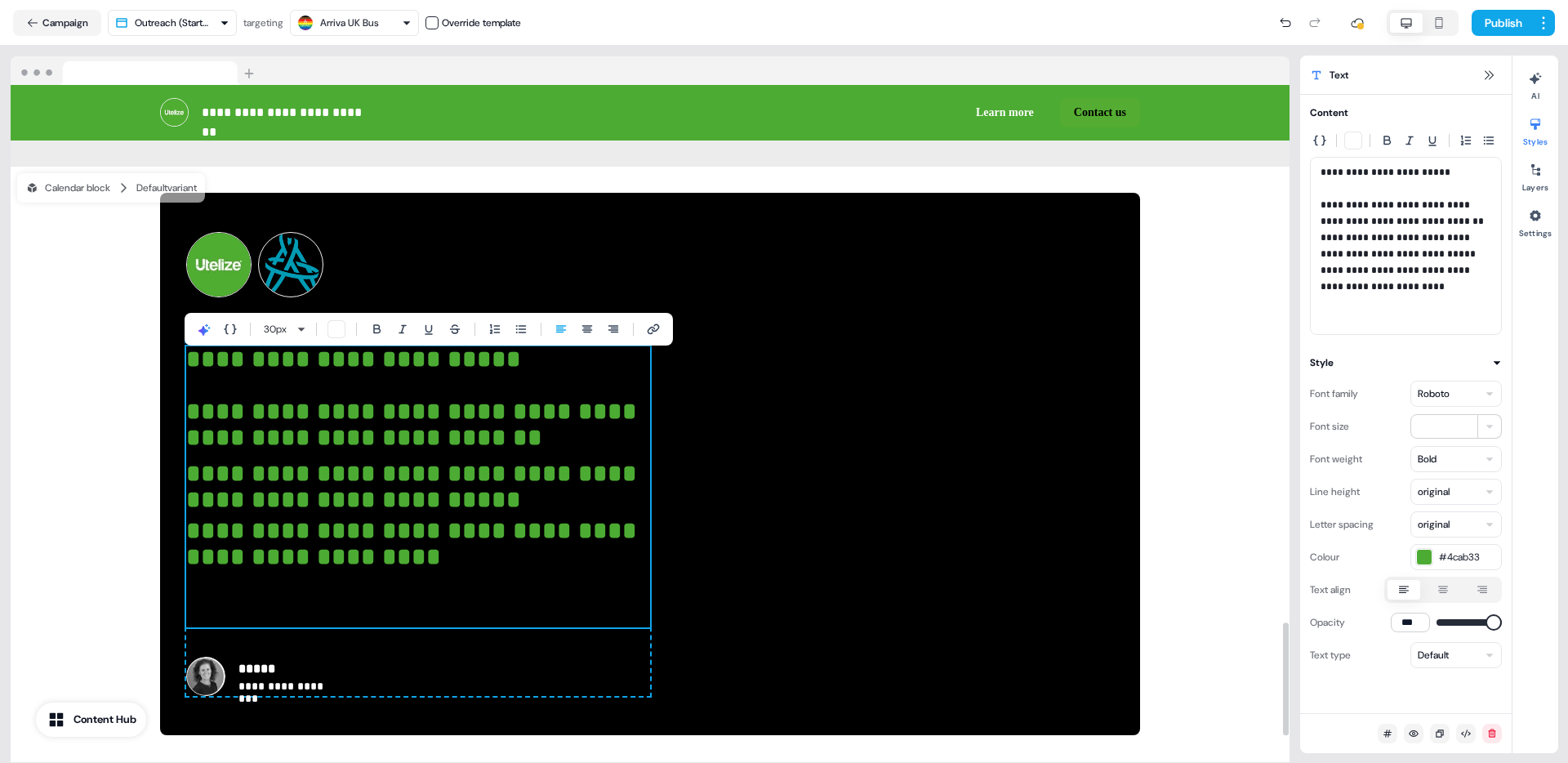 scroll, scrollTop: 3261, scrollLeft: 0, axis: vertical 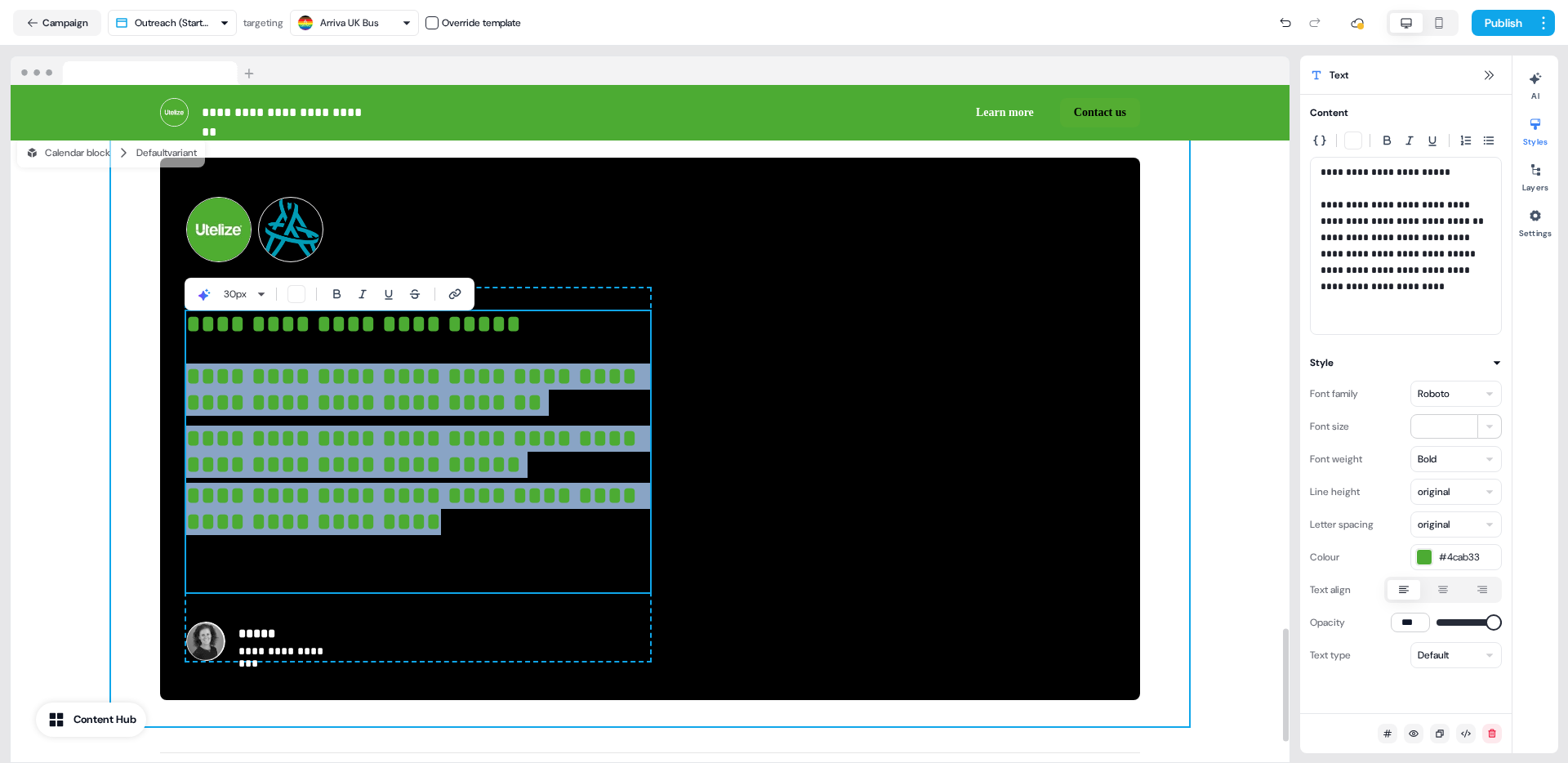 drag, startPoint x: 456, startPoint y: 538, endPoint x: 135, endPoint y: 382, distance: 356.89915 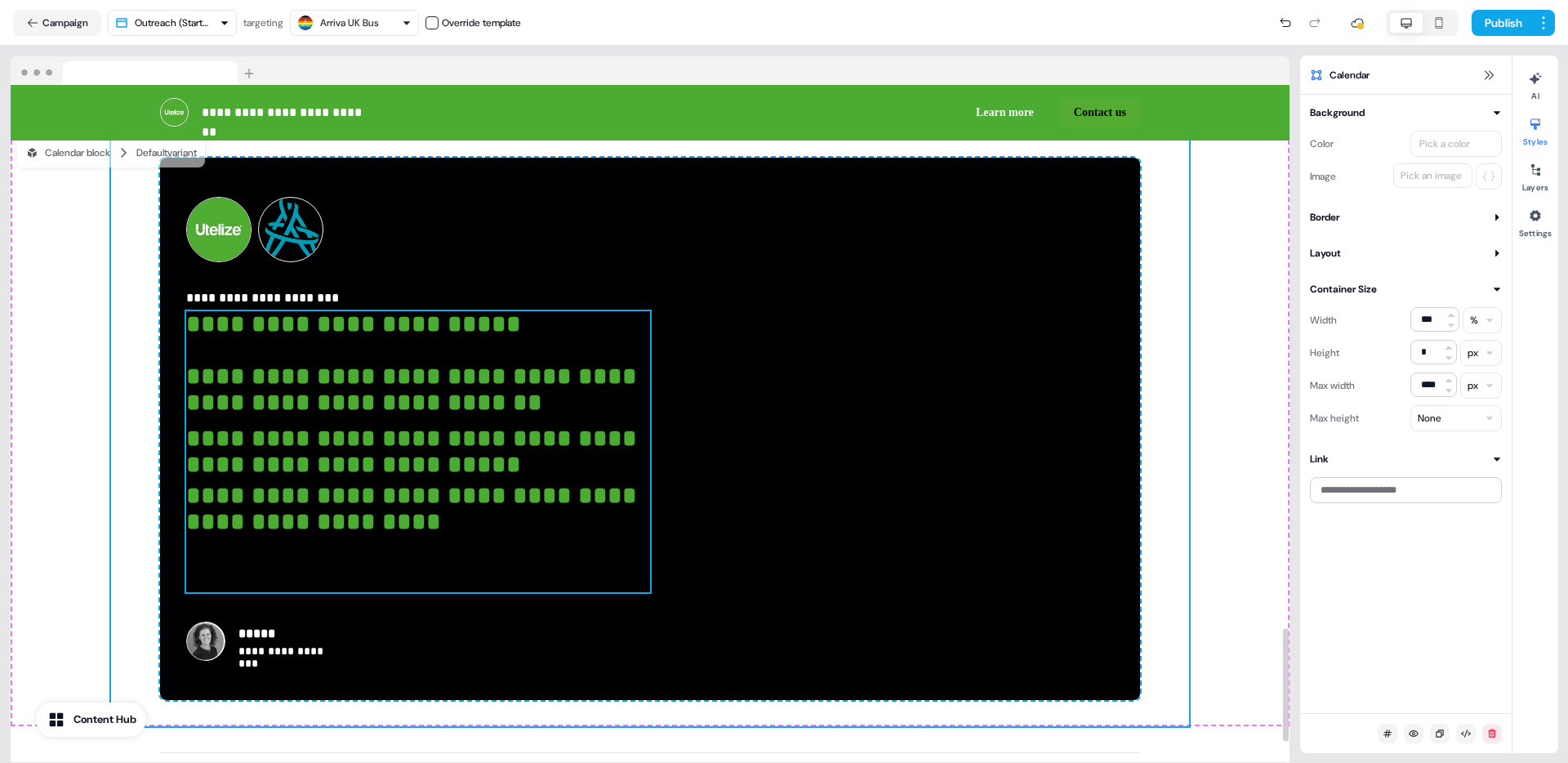 click on "**********" at bounding box center (418, 368) 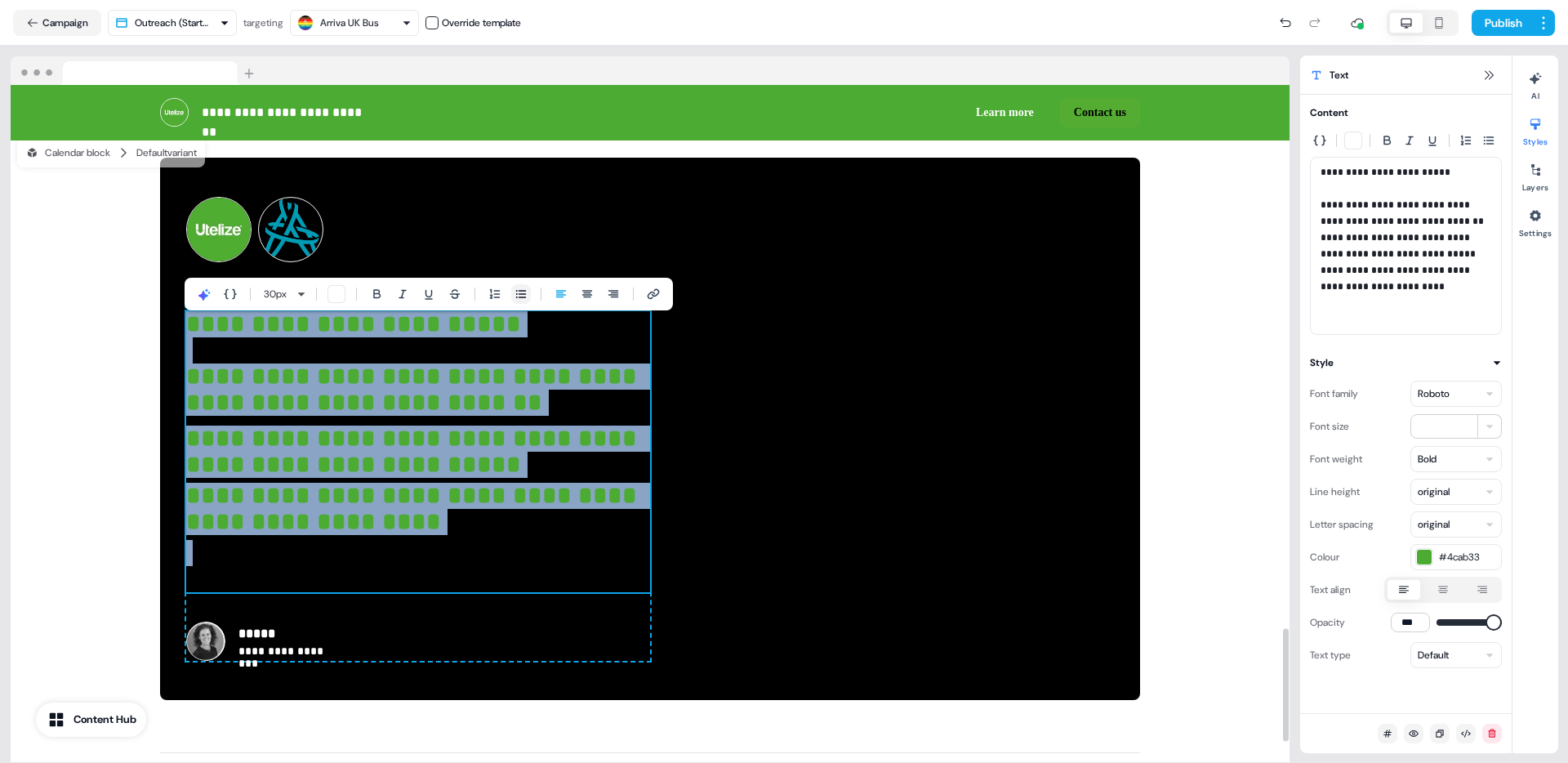 click 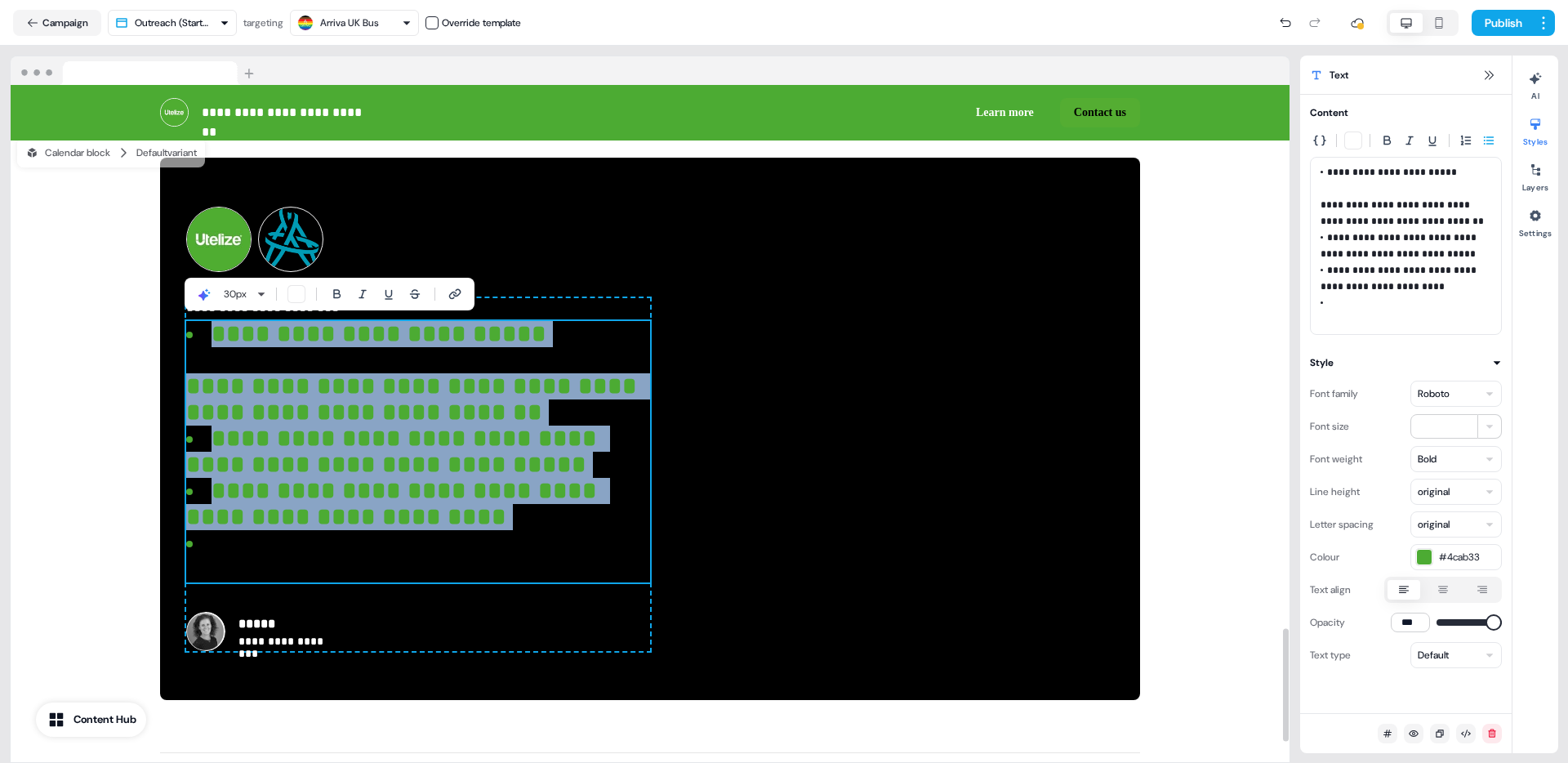 click on "**********" at bounding box center (394, 451) 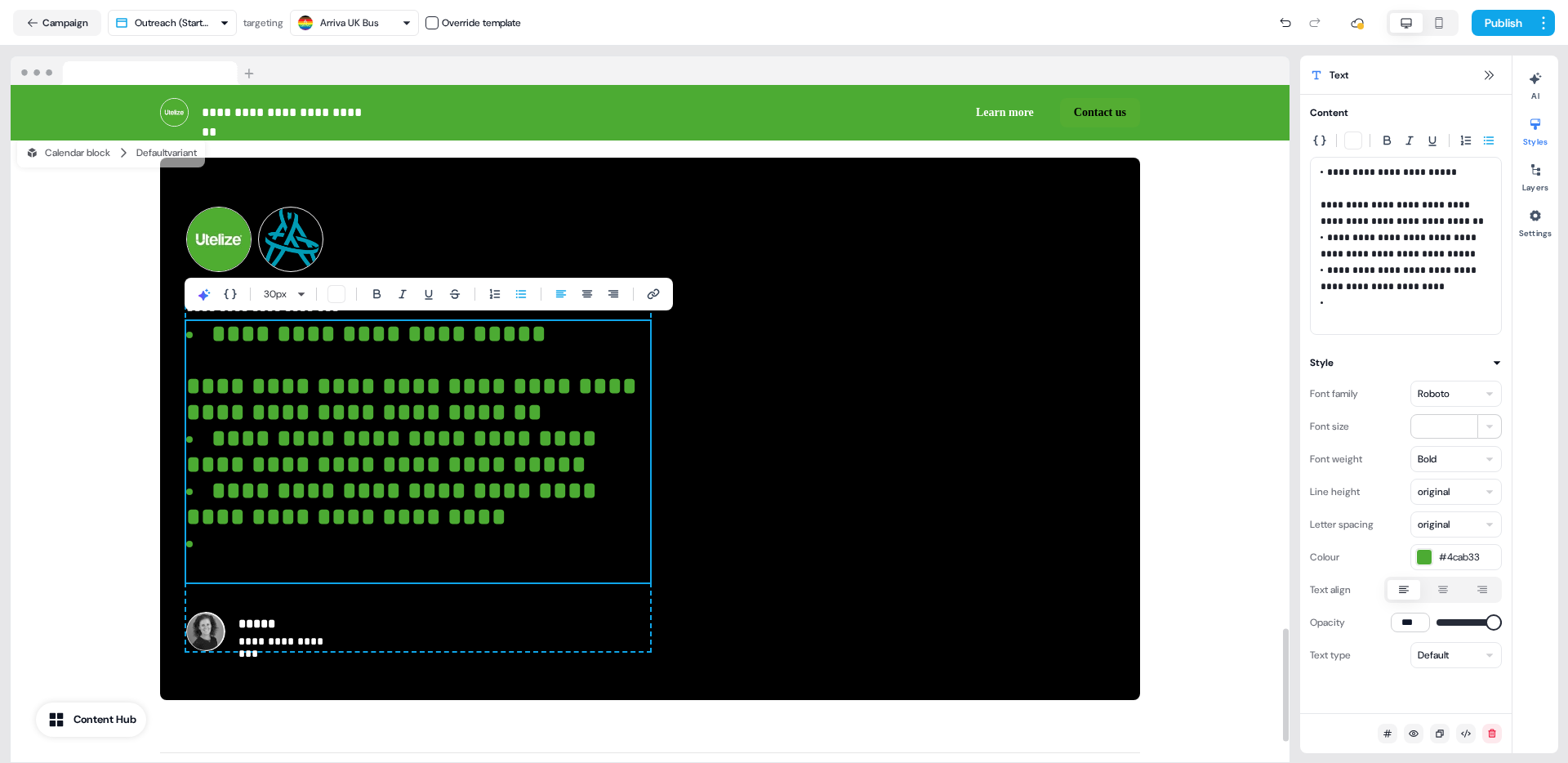 click on "**********" at bounding box center (418, 373) 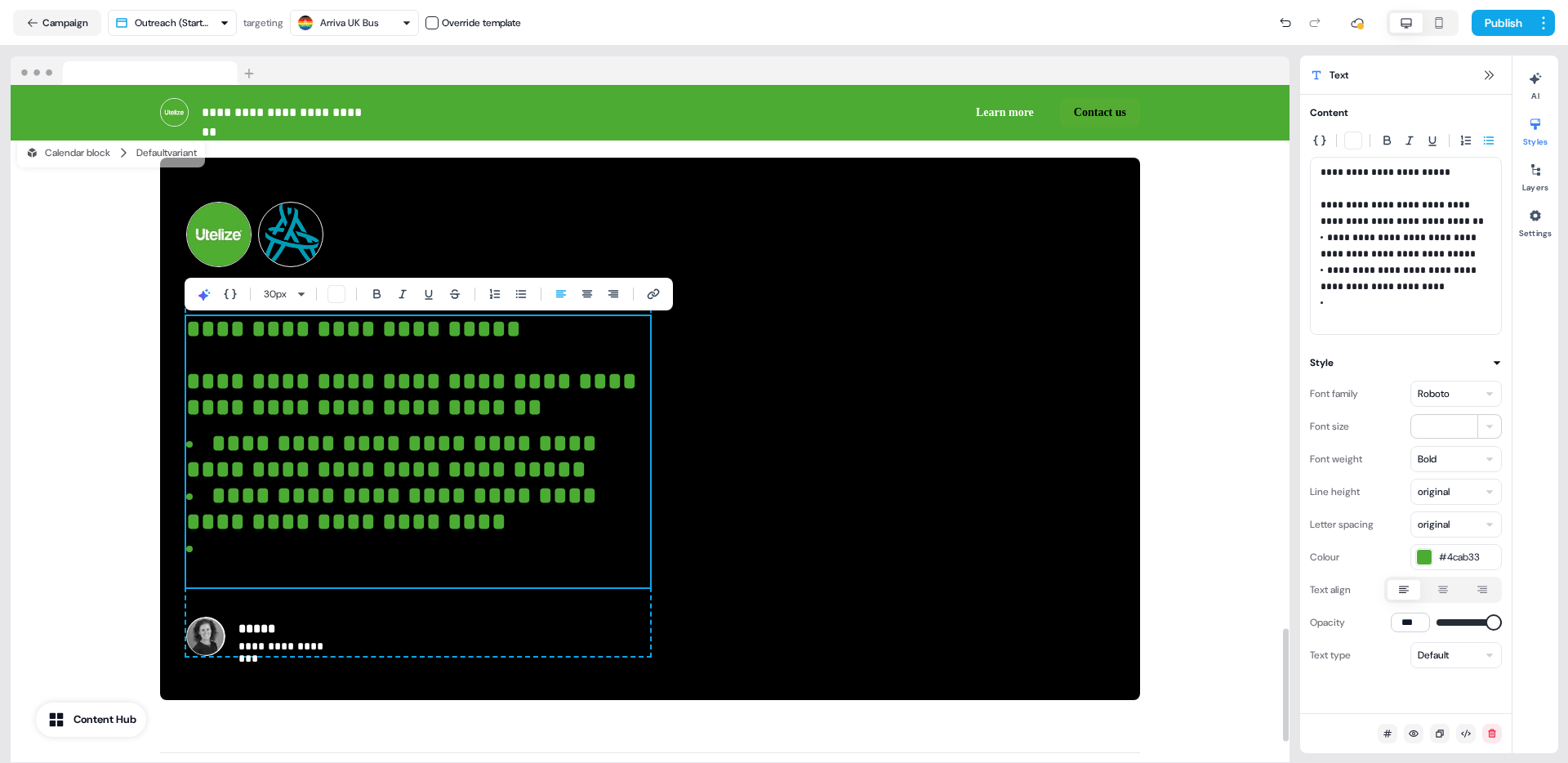 click on "**********" at bounding box center (418, 373) 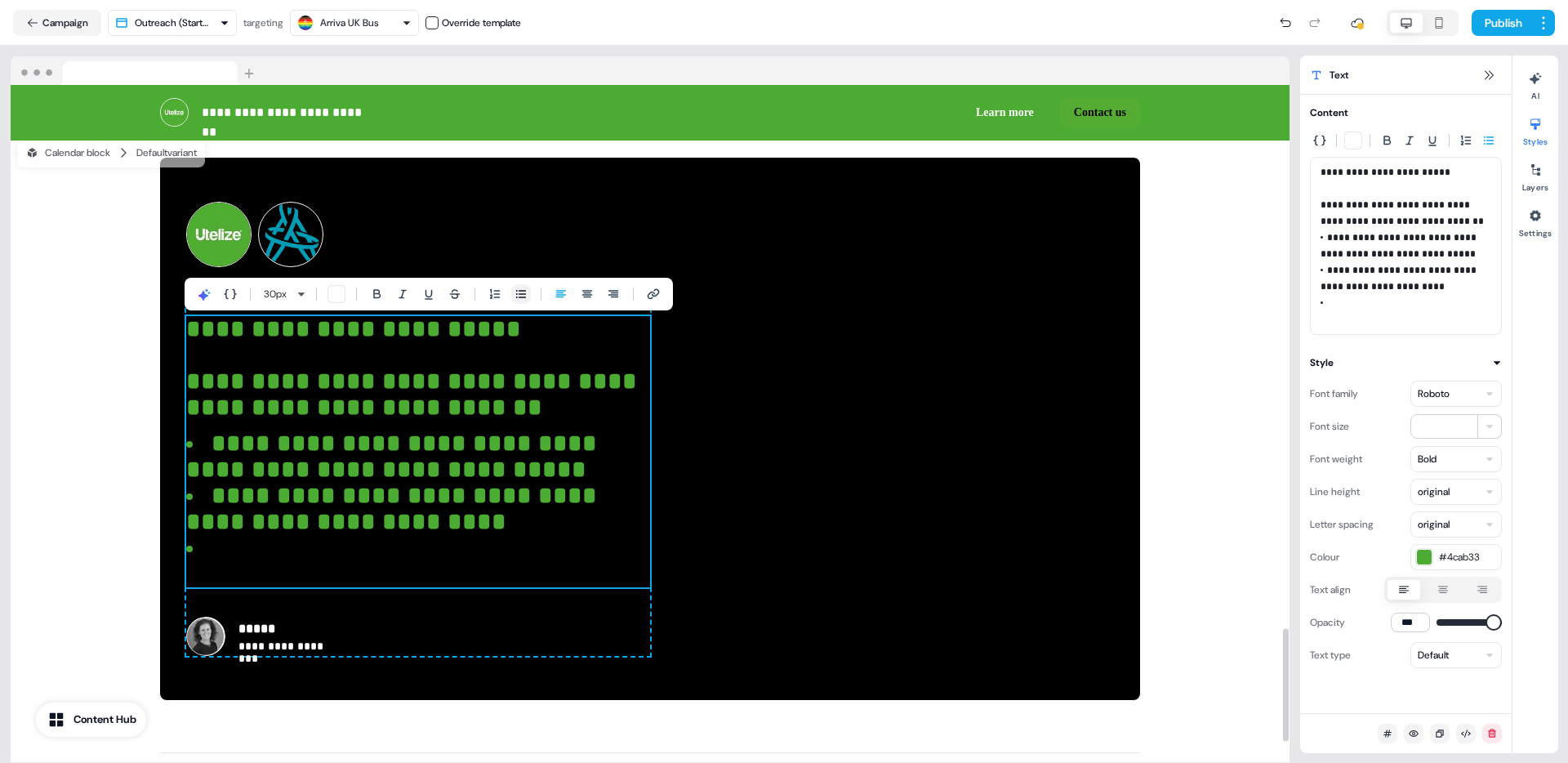 click at bounding box center (521, 294) 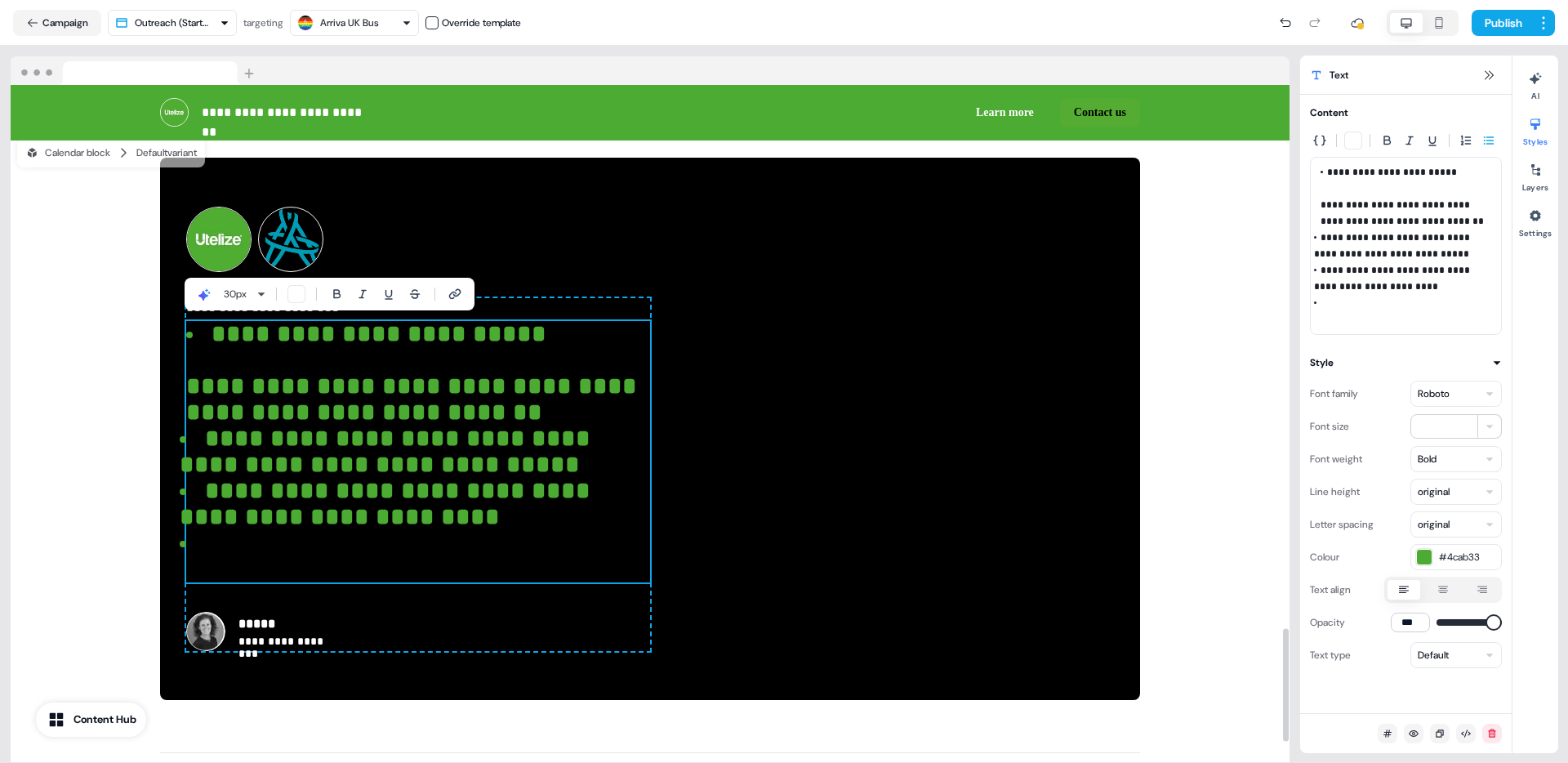 click on "**********" at bounding box center (418, 452) 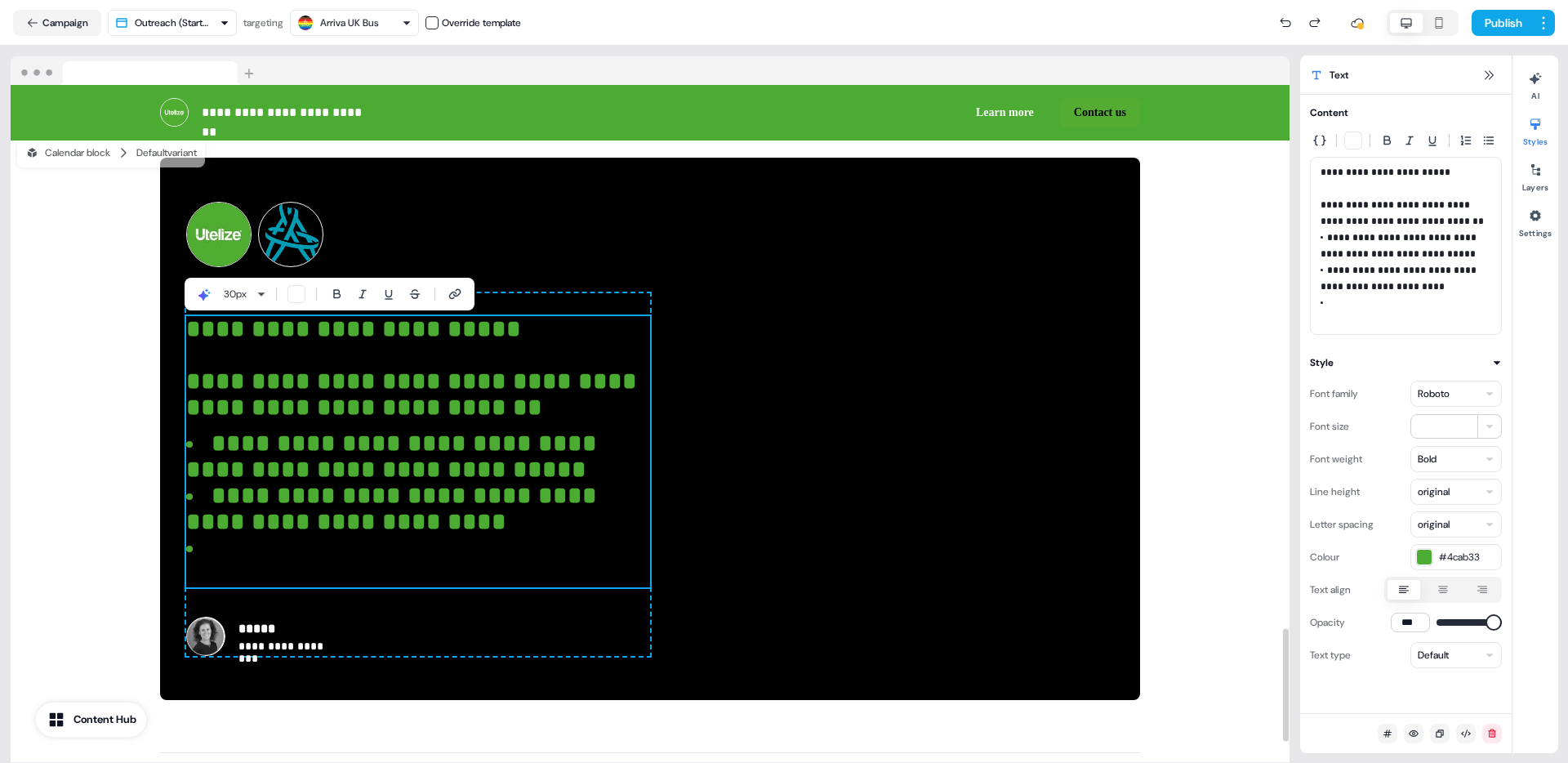 click on "**********" at bounding box center (394, 456) 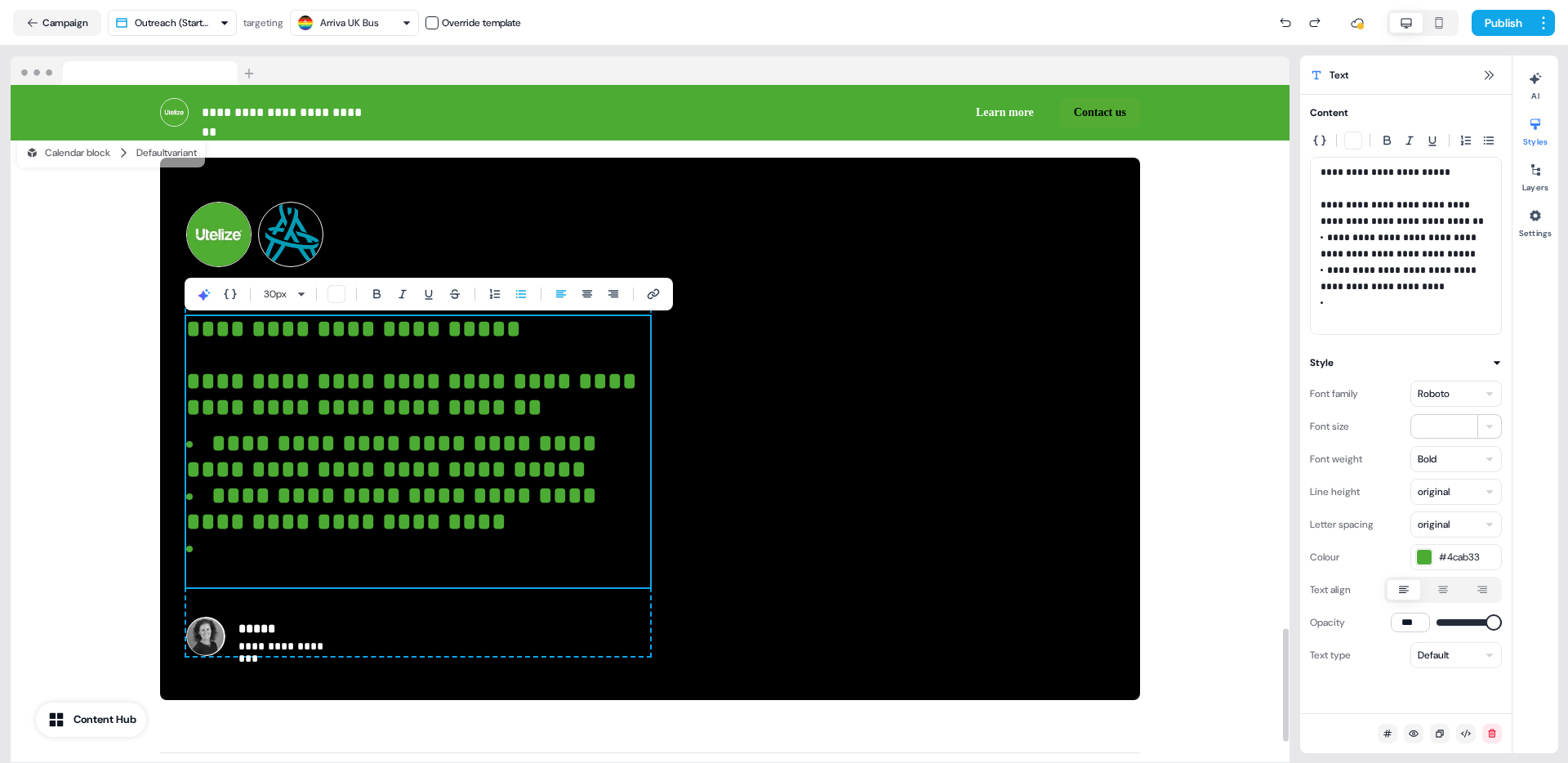 click on "**********" at bounding box center (394, 456) 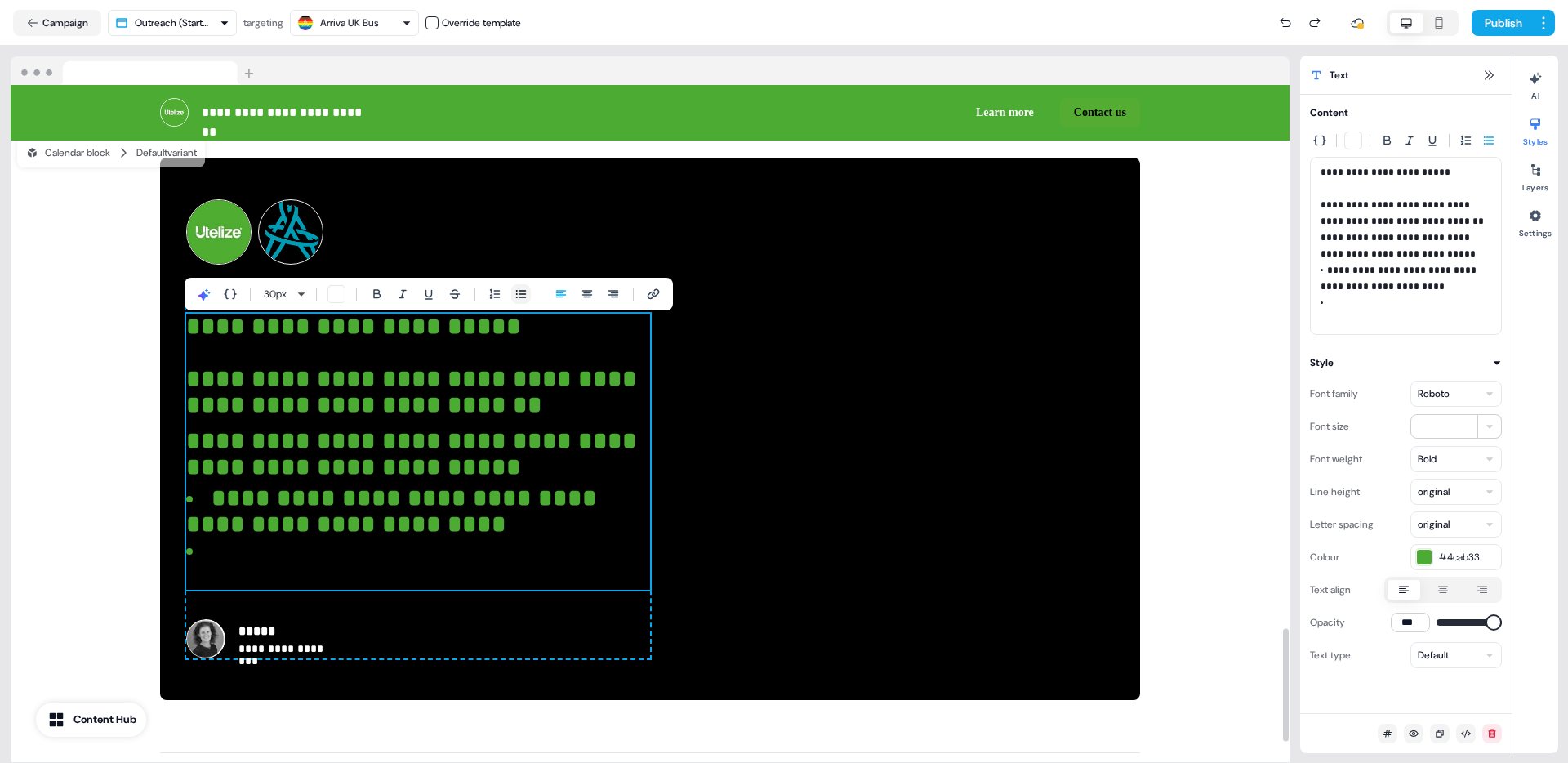 click at bounding box center (521, 294) 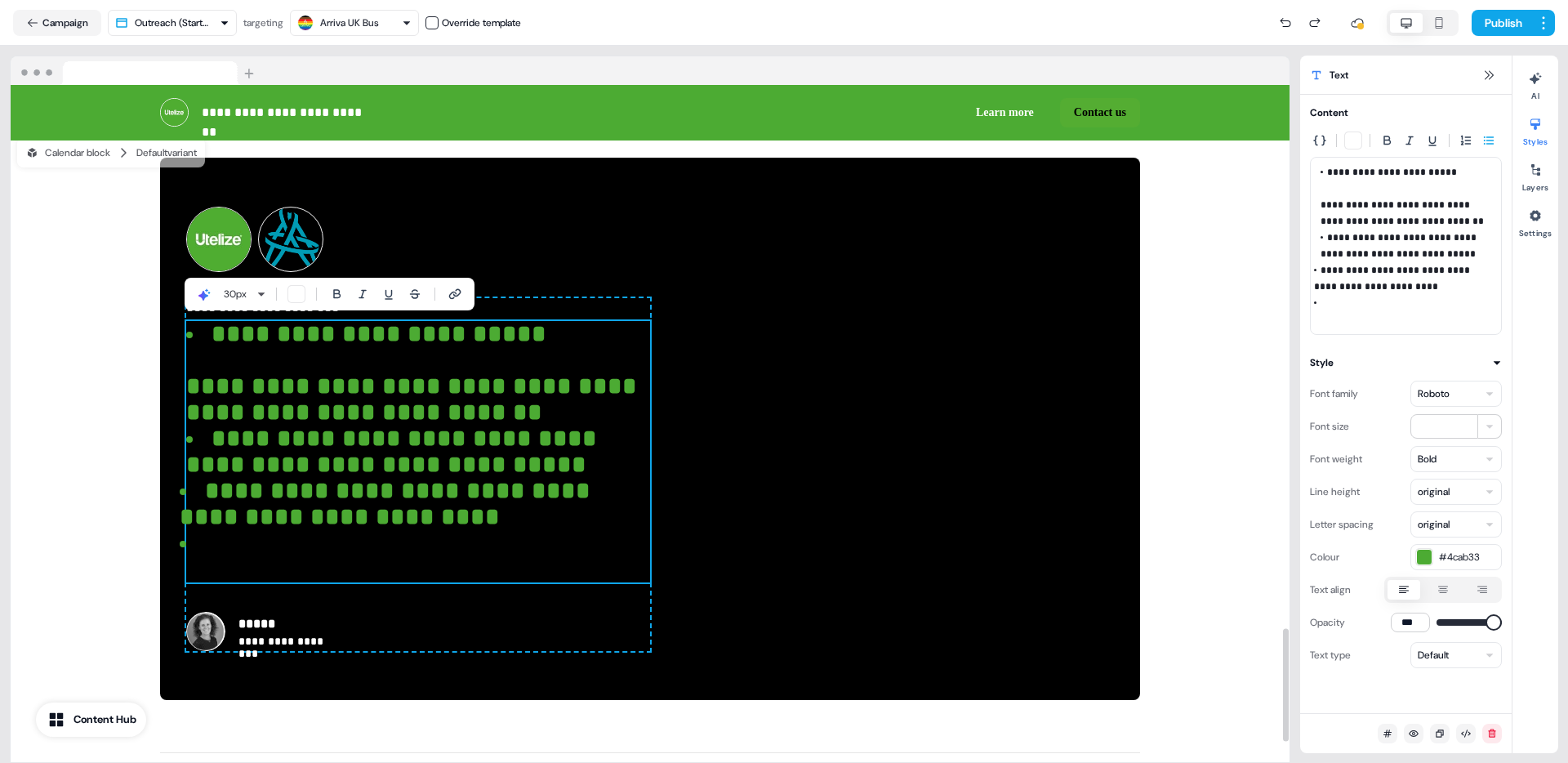 click on "**********" at bounding box center [415, 373] 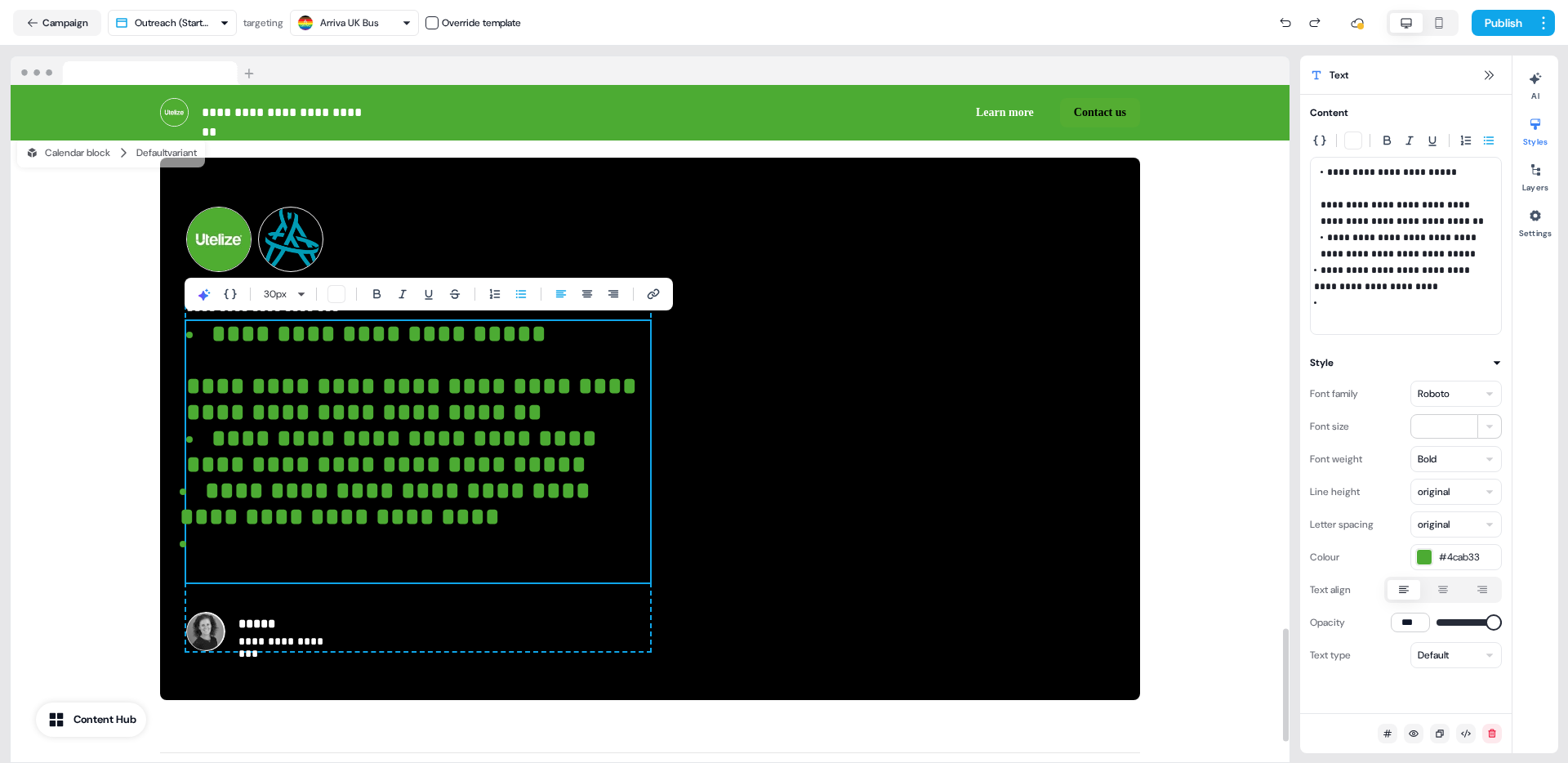 click on "**********" at bounding box center (415, 373) 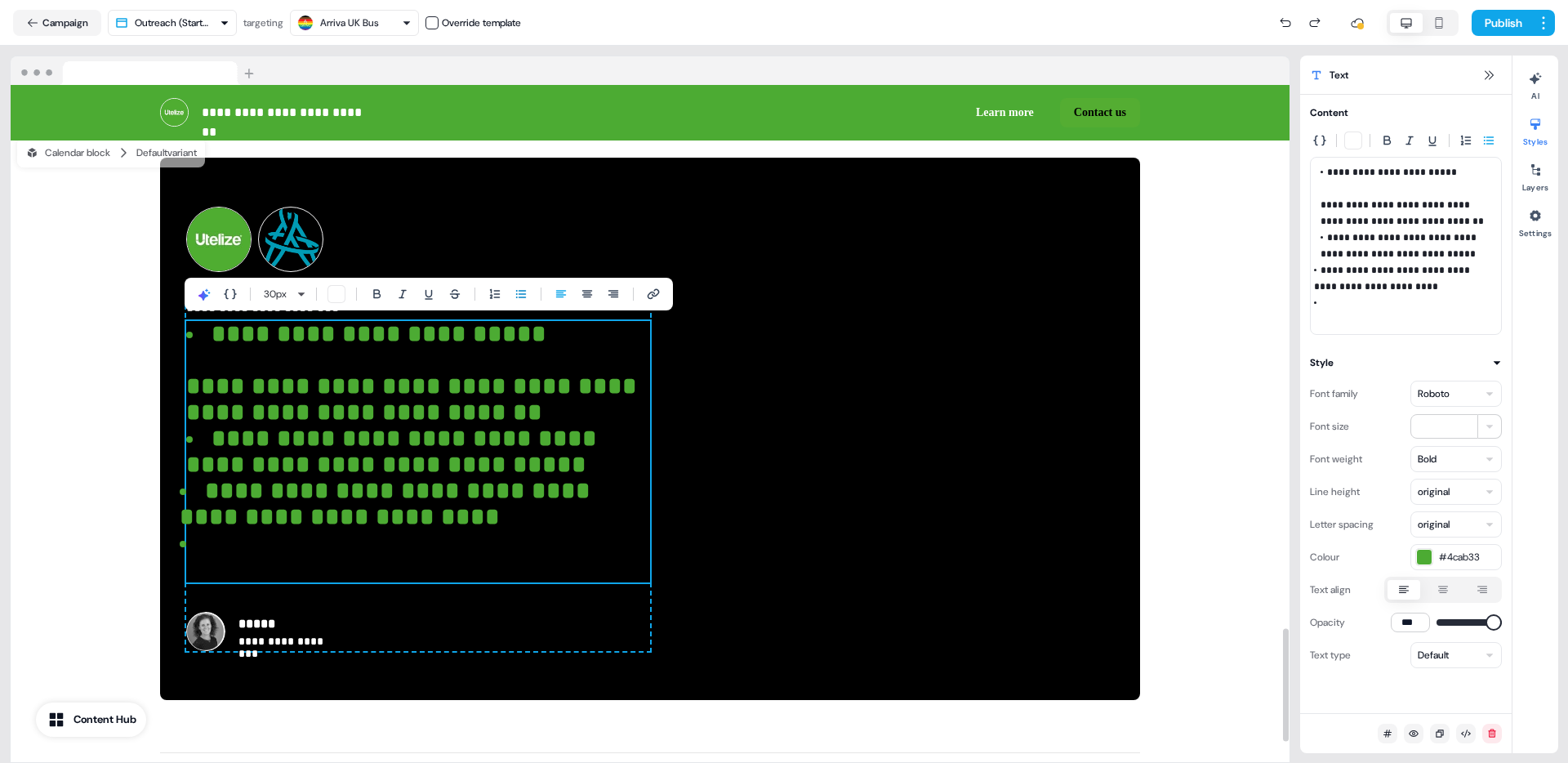 click at bounding box center [521, 294] 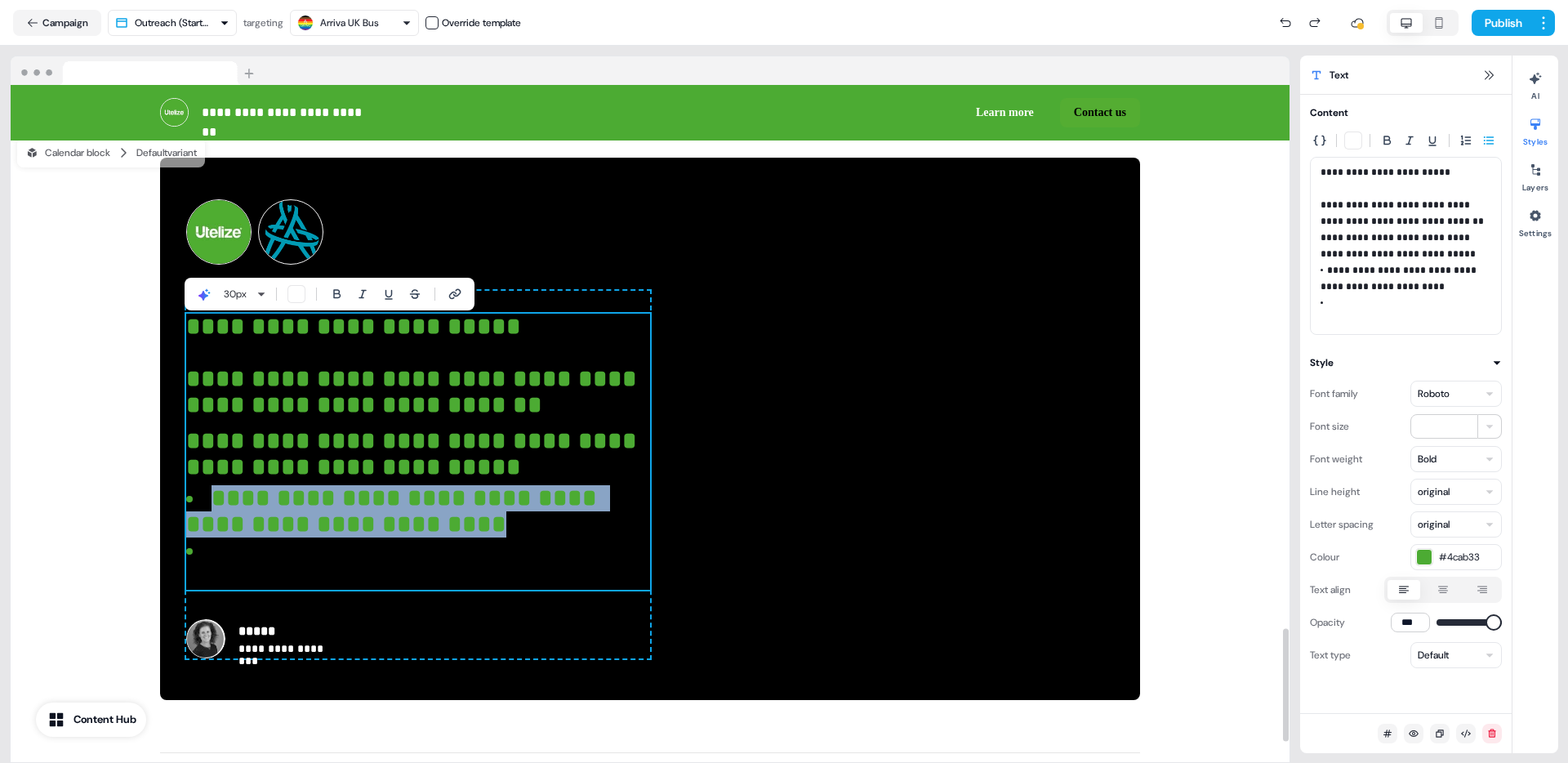 click on "**********" at bounding box center [418, 371] 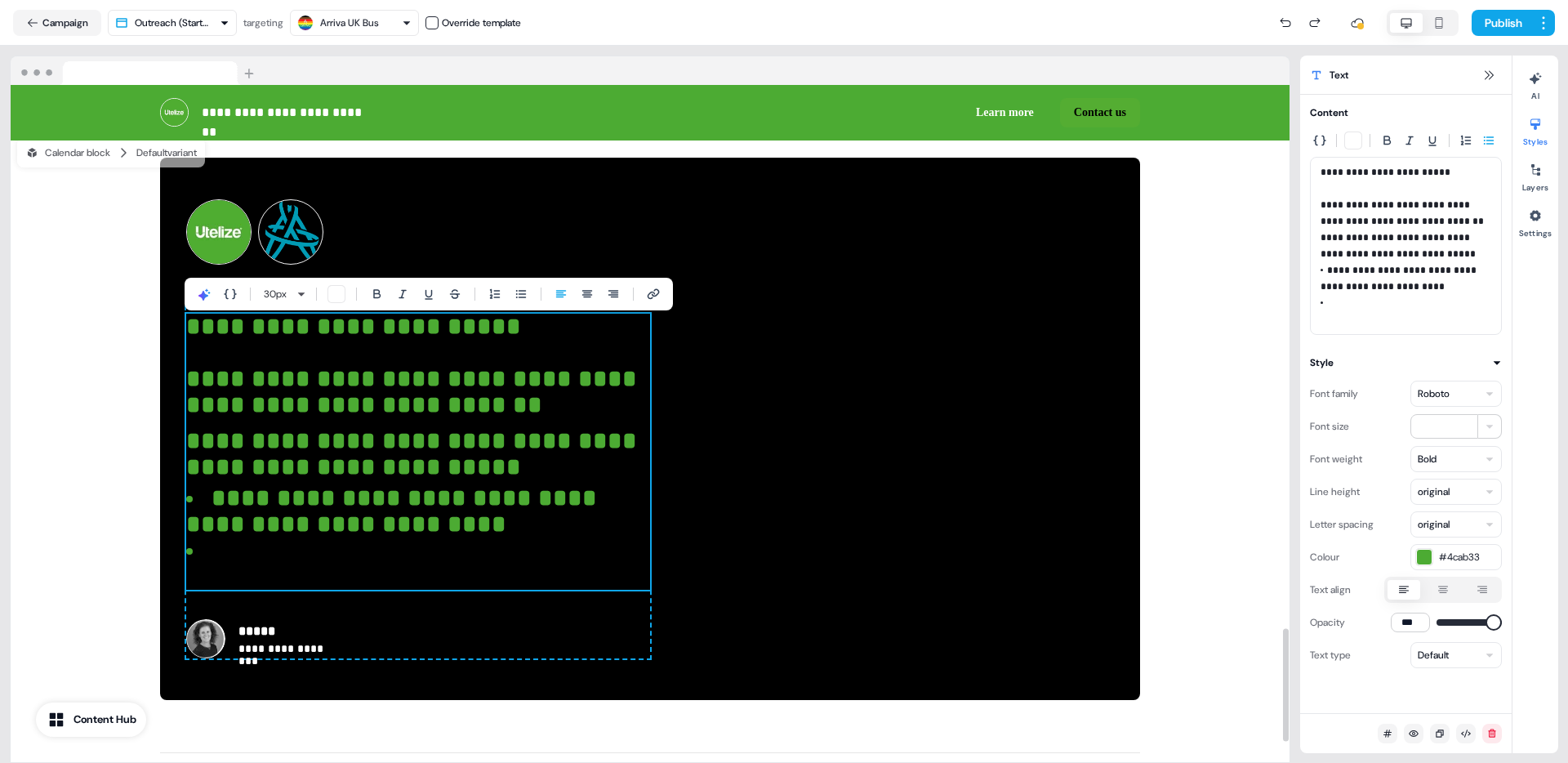 click on "**********" at bounding box center (418, 371) 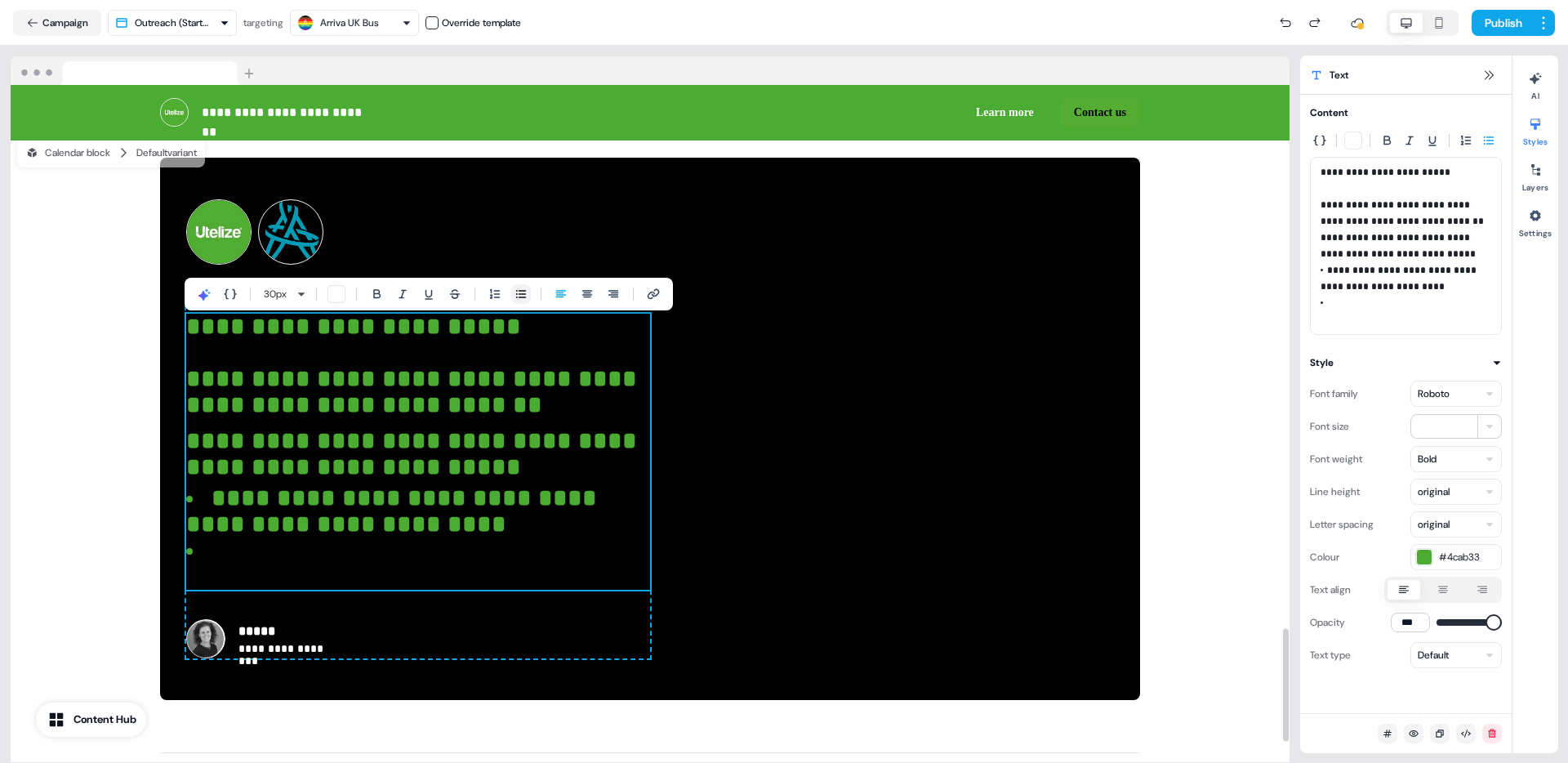 click 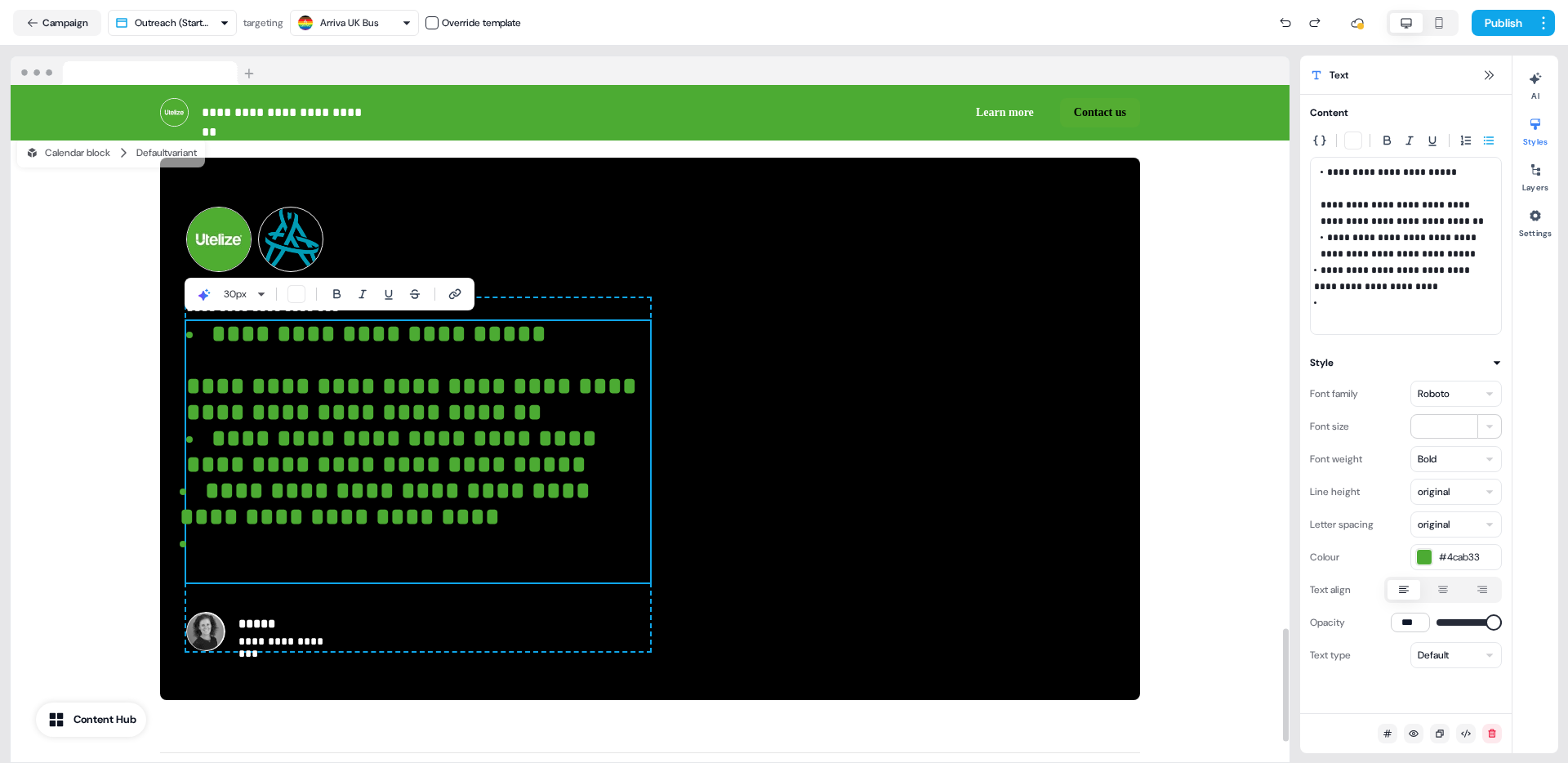 click on "**********" at bounding box center (415, 373) 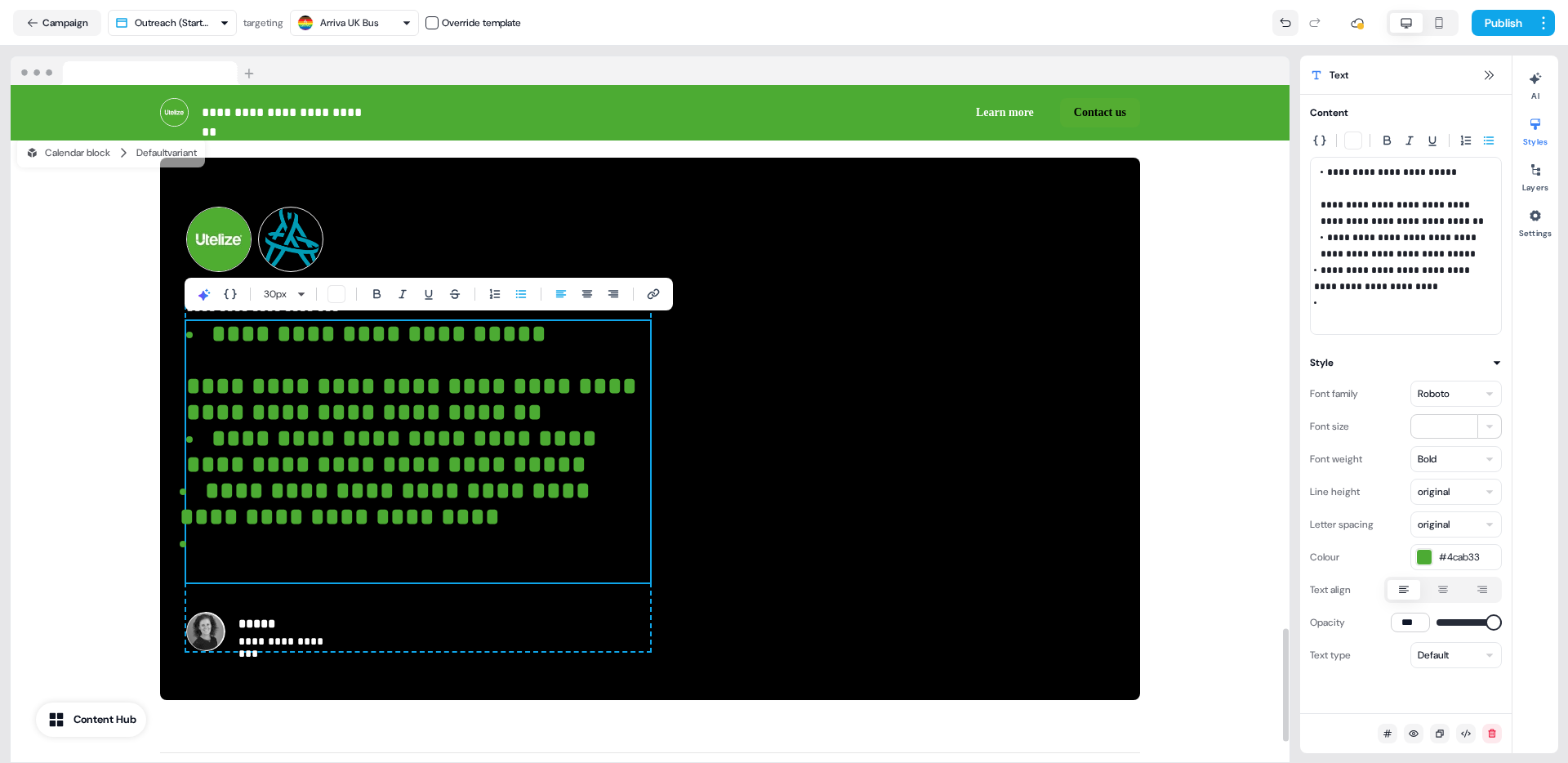 click 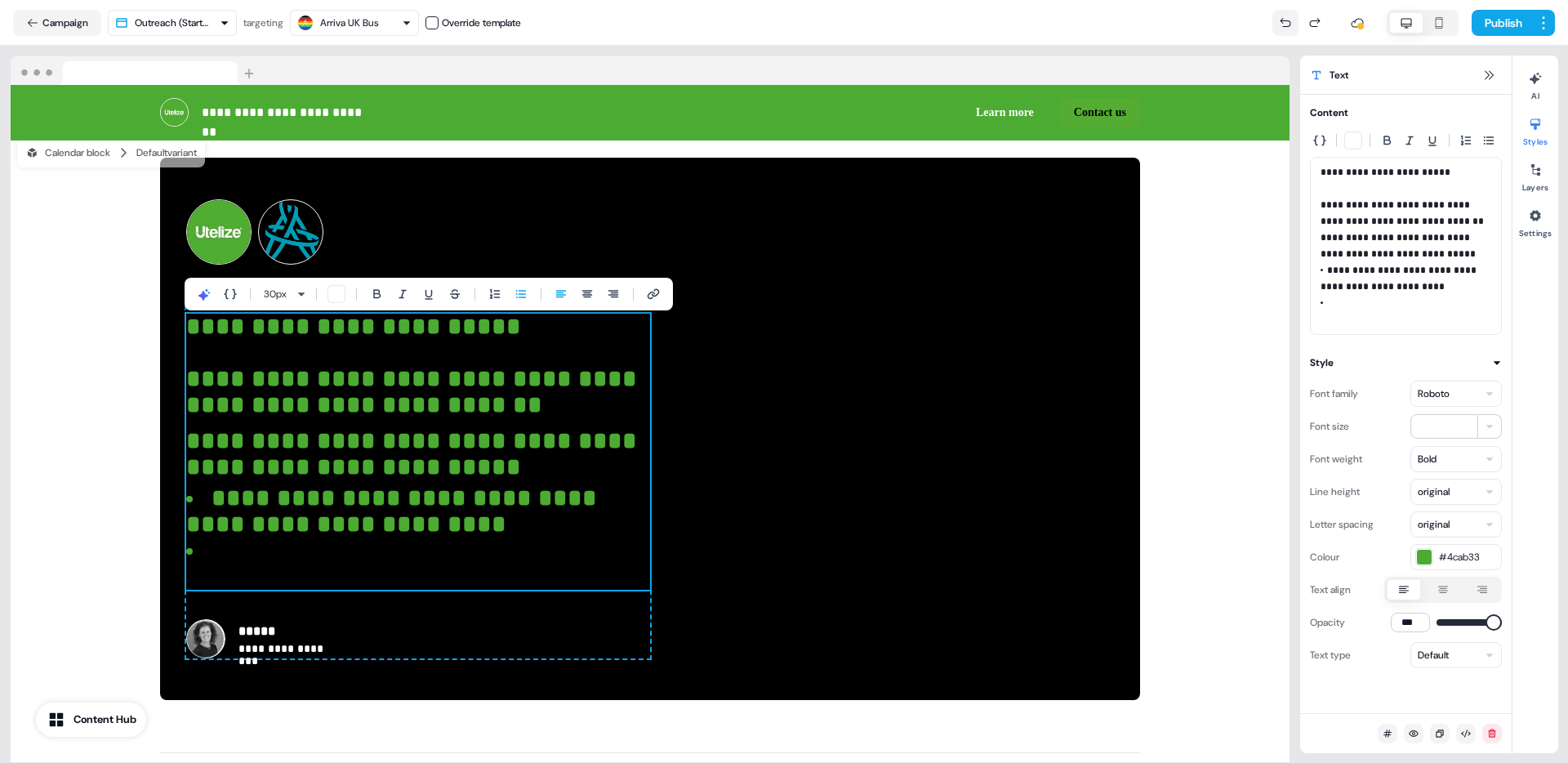 click 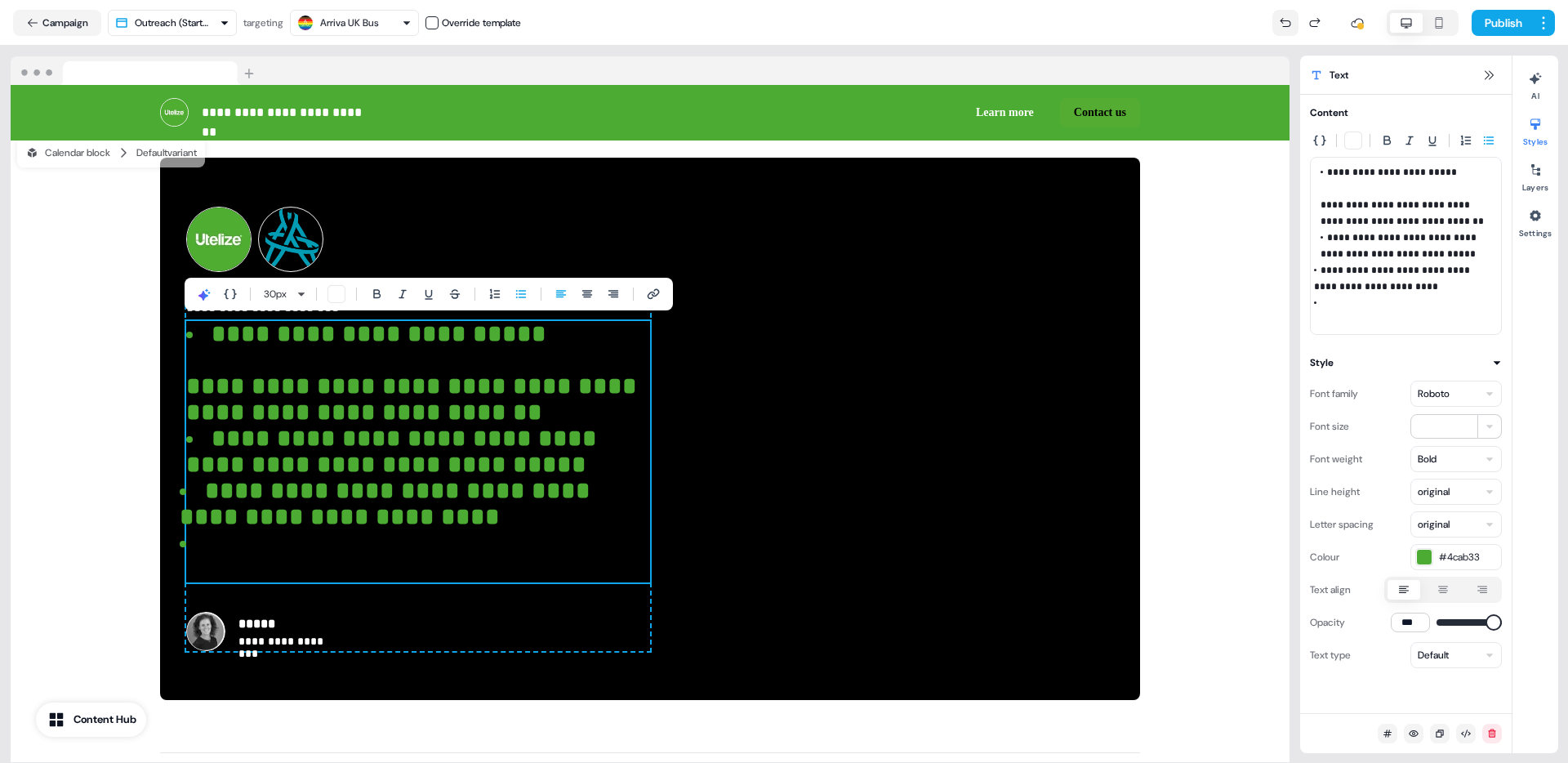 click 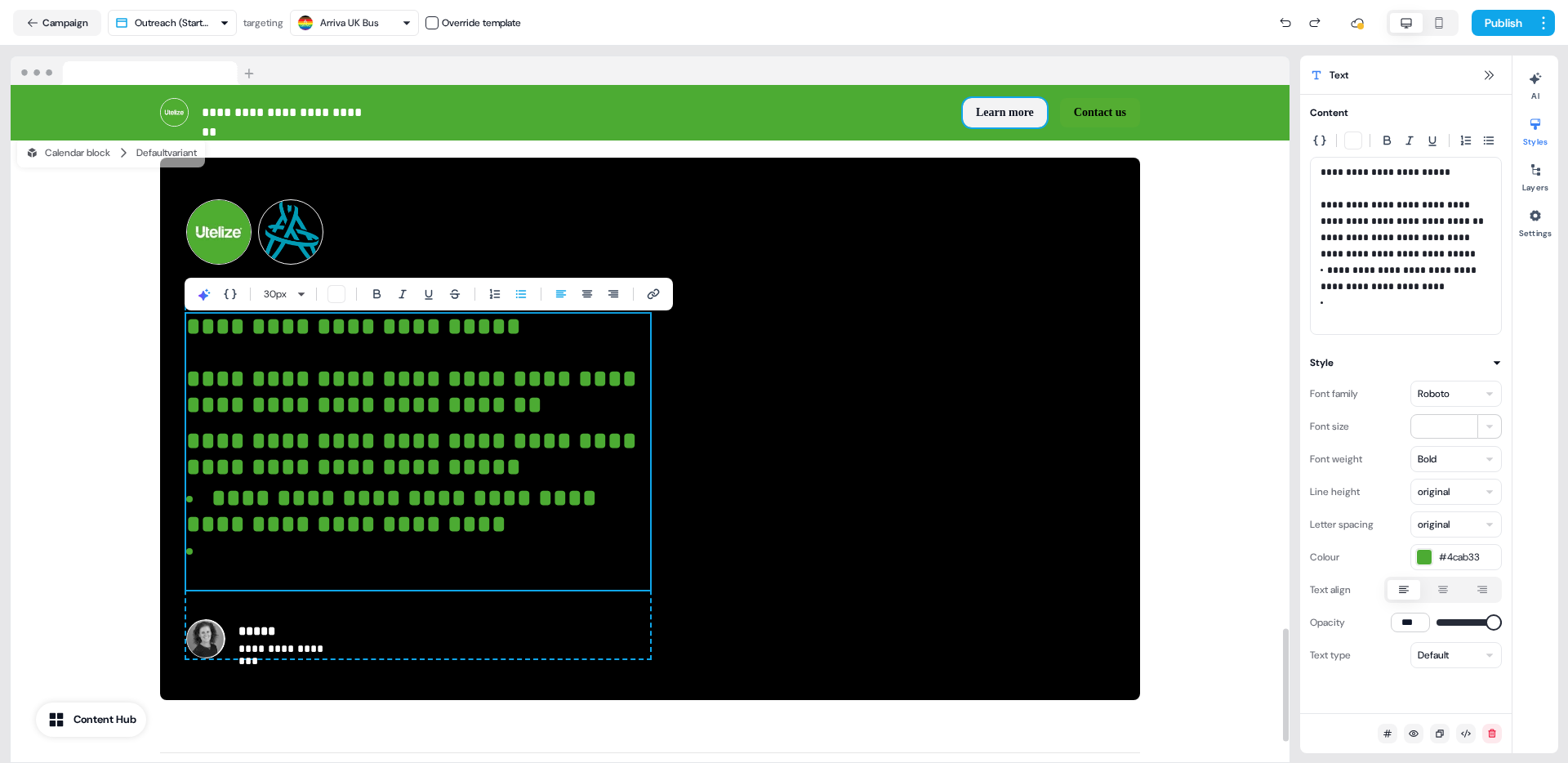 click on "Learn more" at bounding box center (1004, 113) 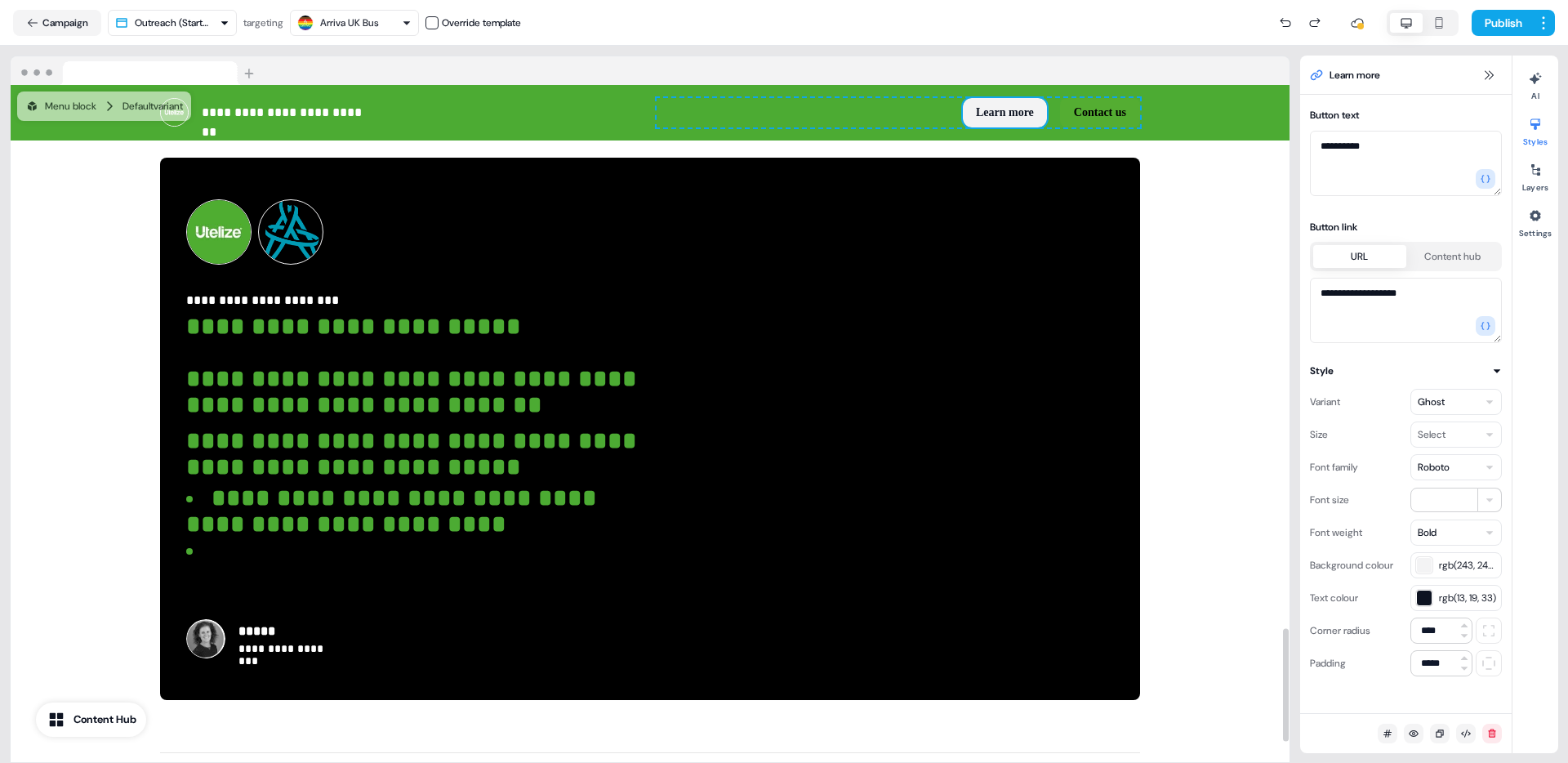 click on "Learn more" at bounding box center [1004, 113] 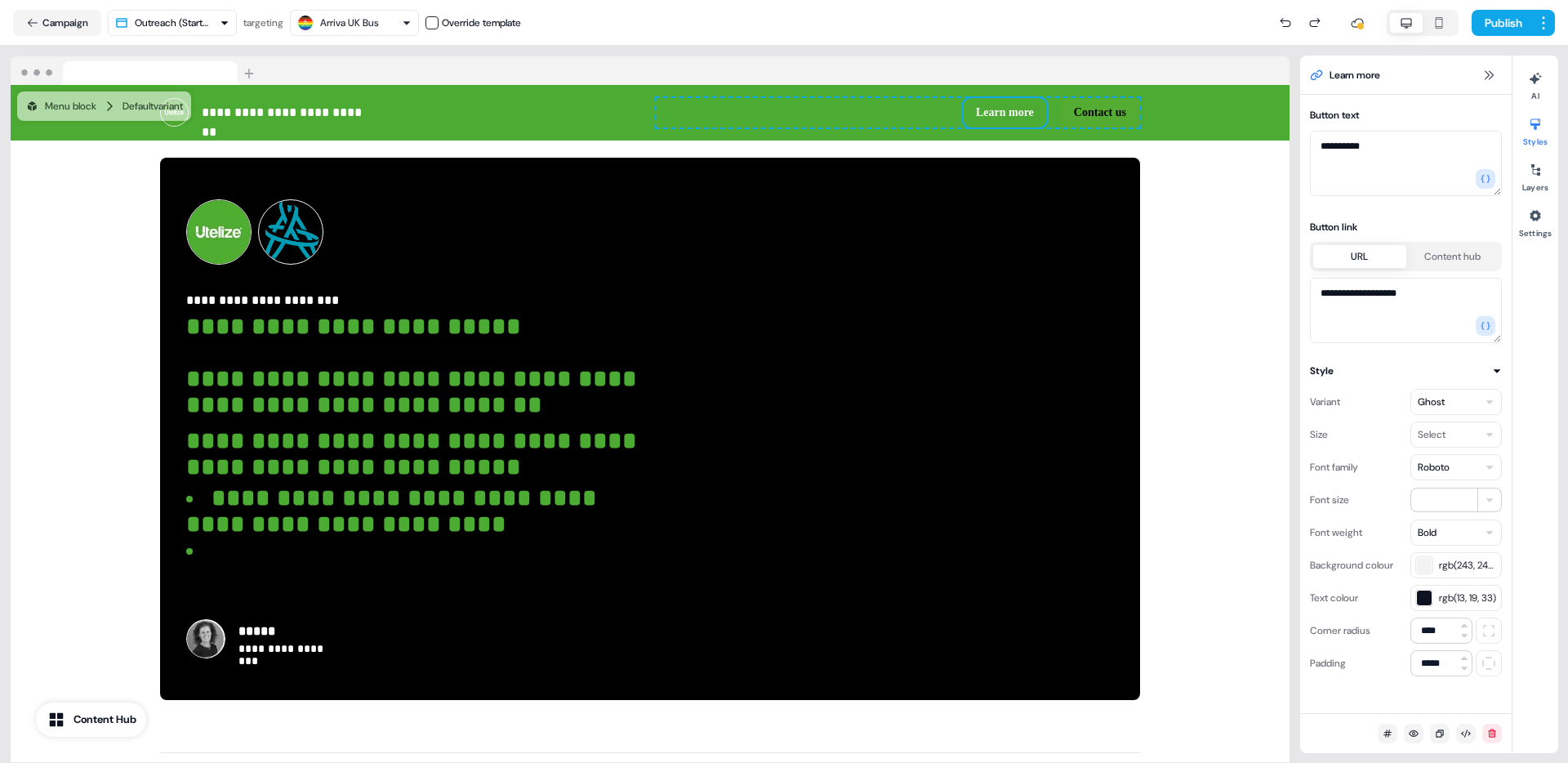 click on "**********" at bounding box center [784, 382] 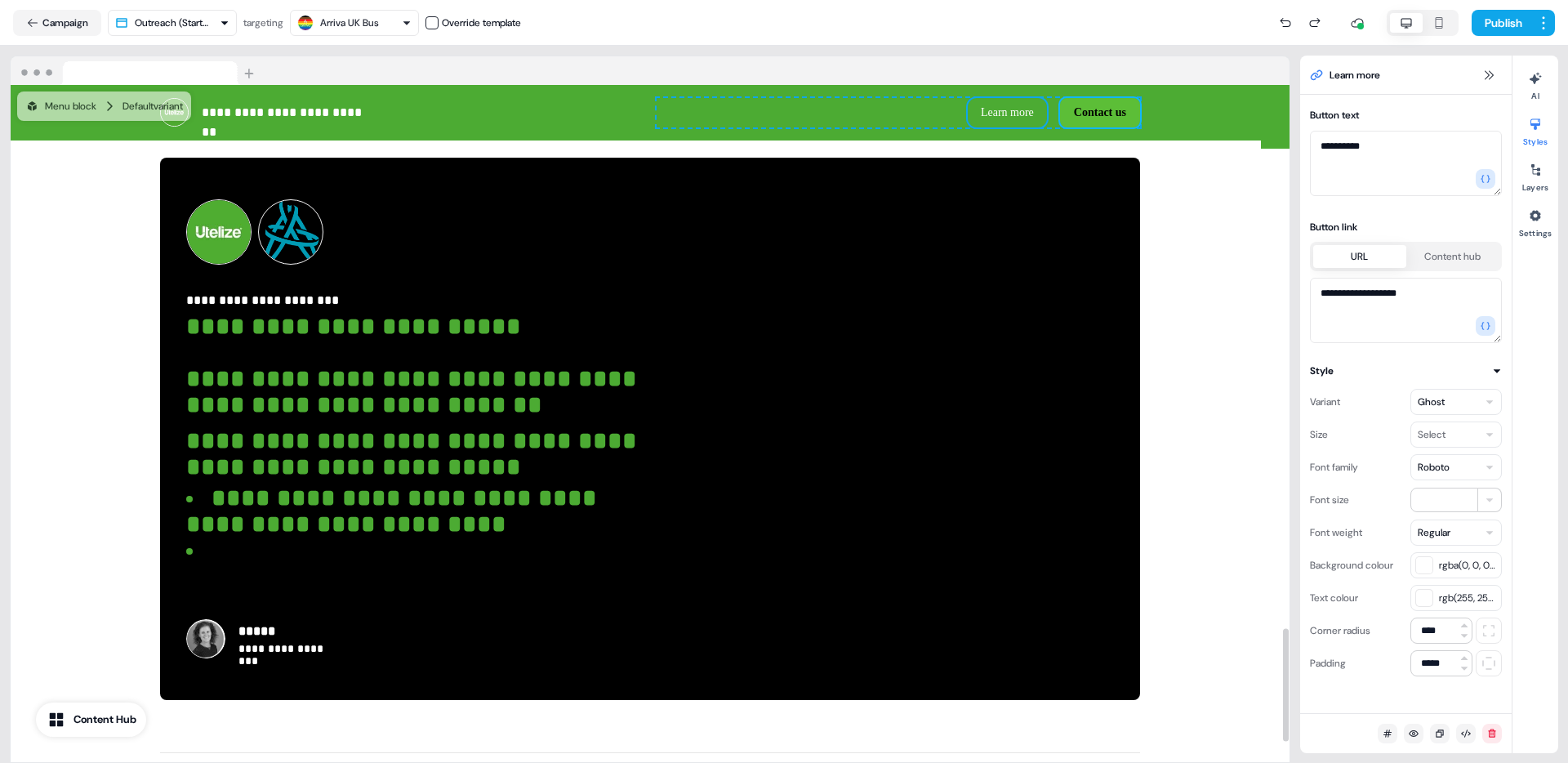 click on "Contact us" at bounding box center [1100, 113] 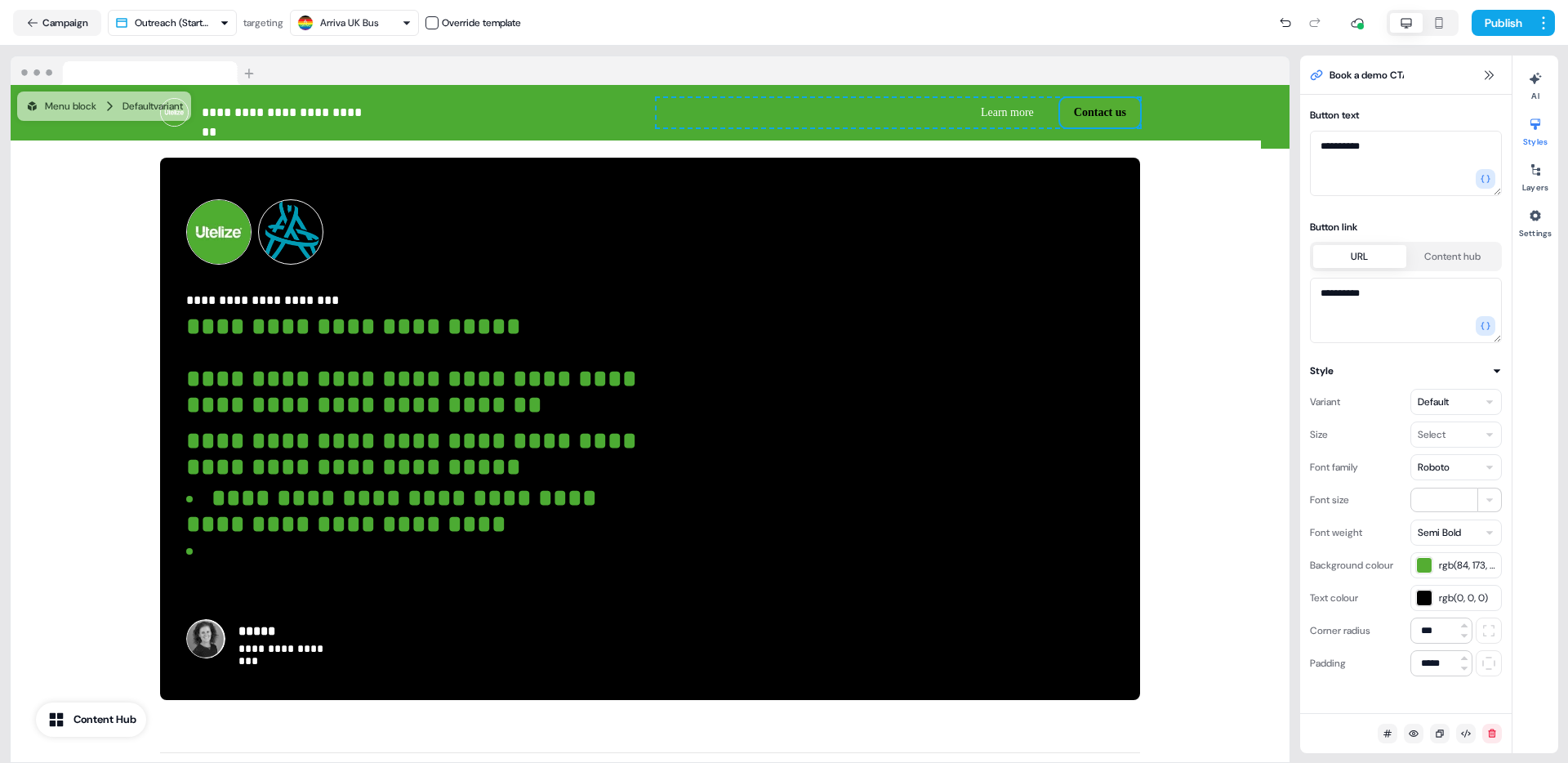 click on "Roboto" at bounding box center [1456, 467] 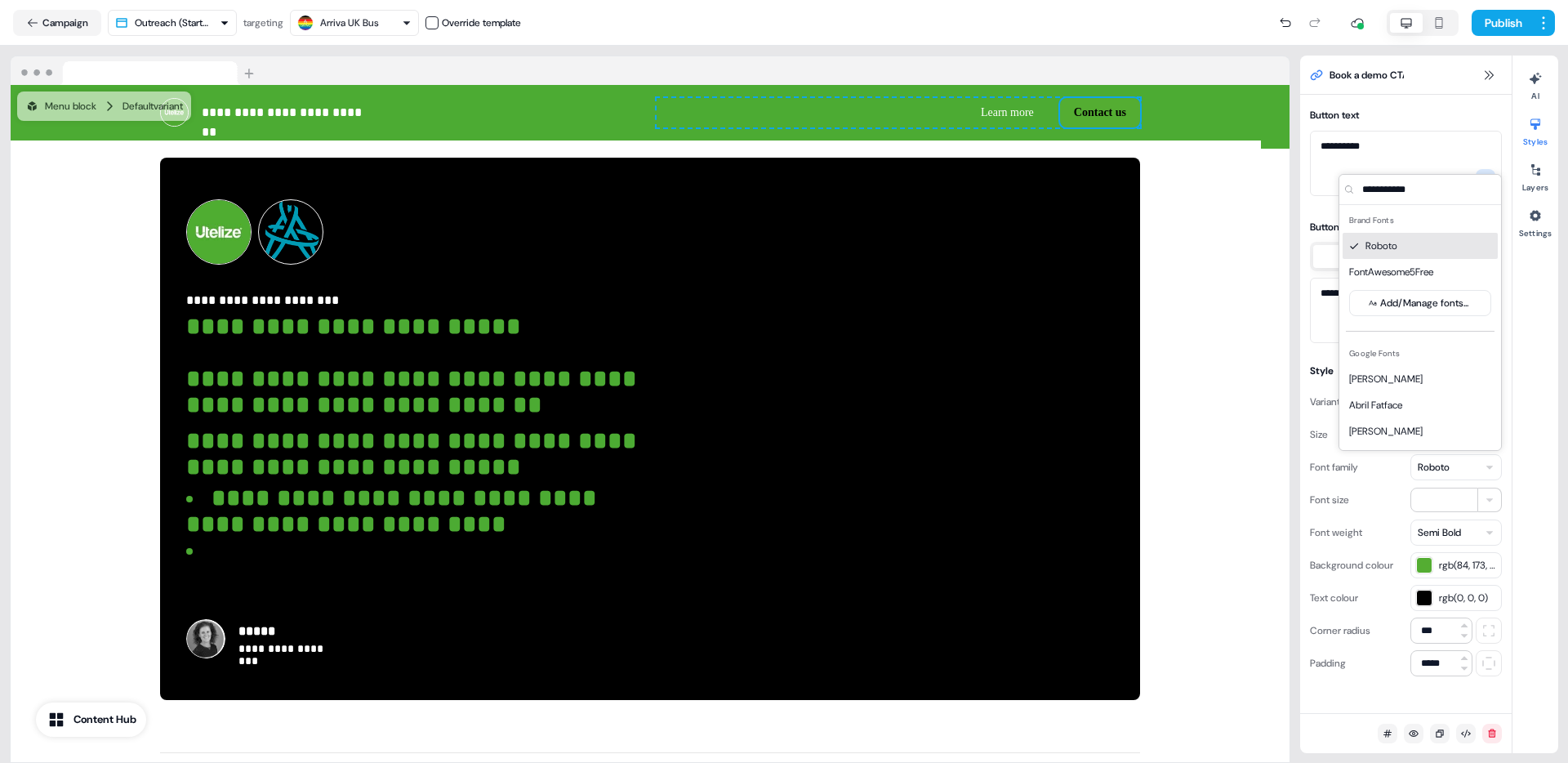 click on "Roboto" at bounding box center (1456, 467) 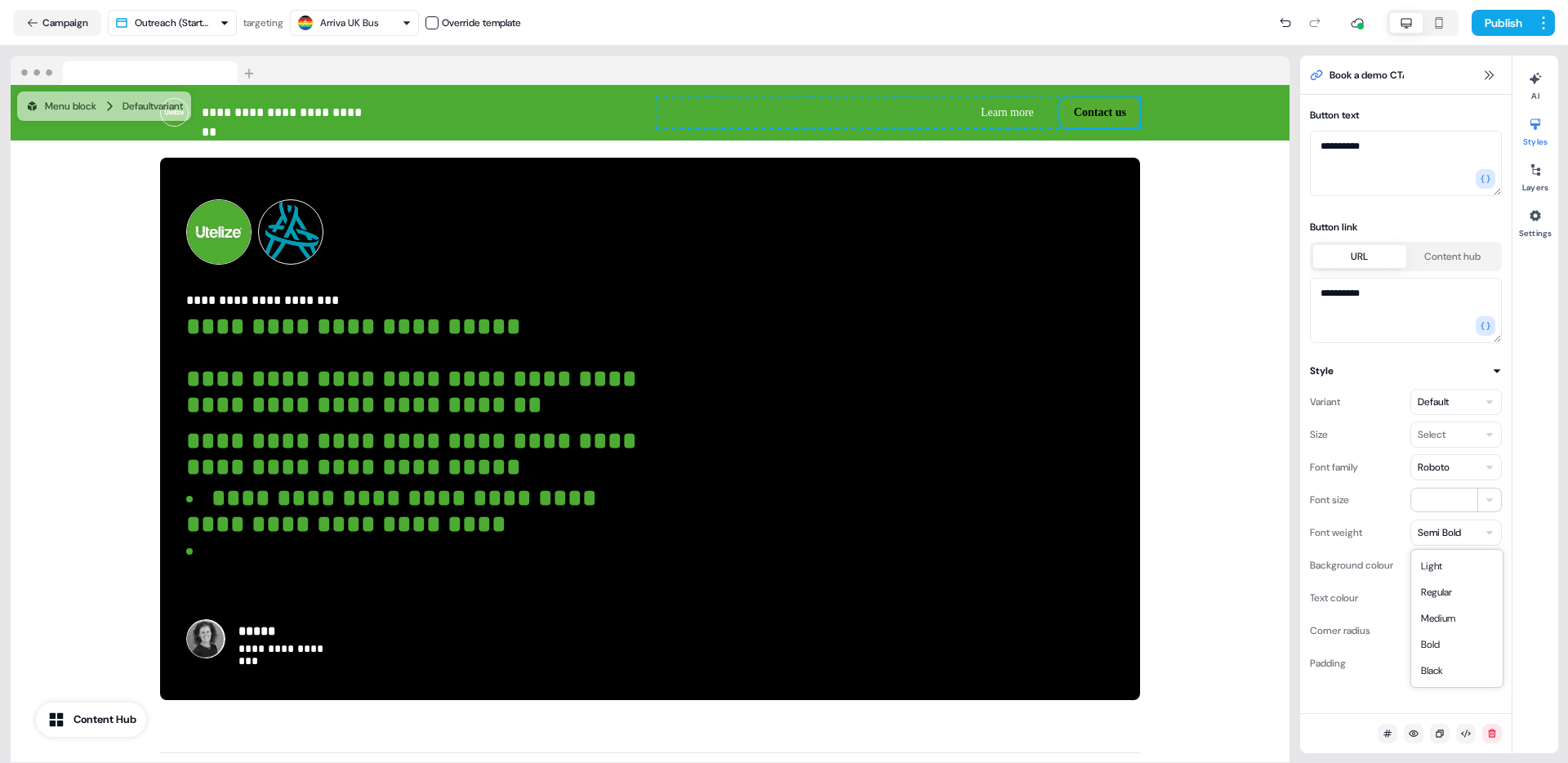 click on "**********" at bounding box center (784, 382) 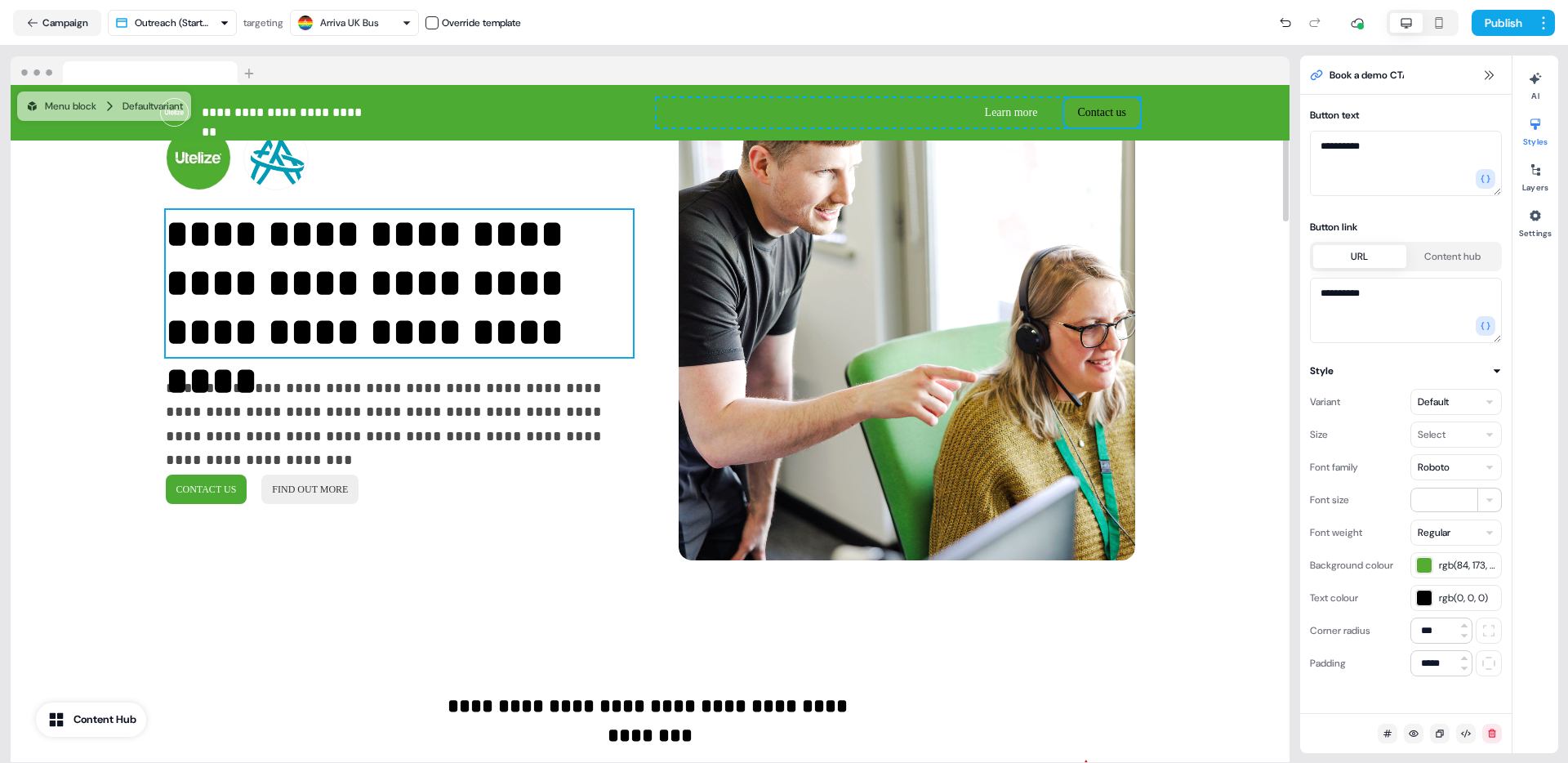 scroll, scrollTop: 138, scrollLeft: 0, axis: vertical 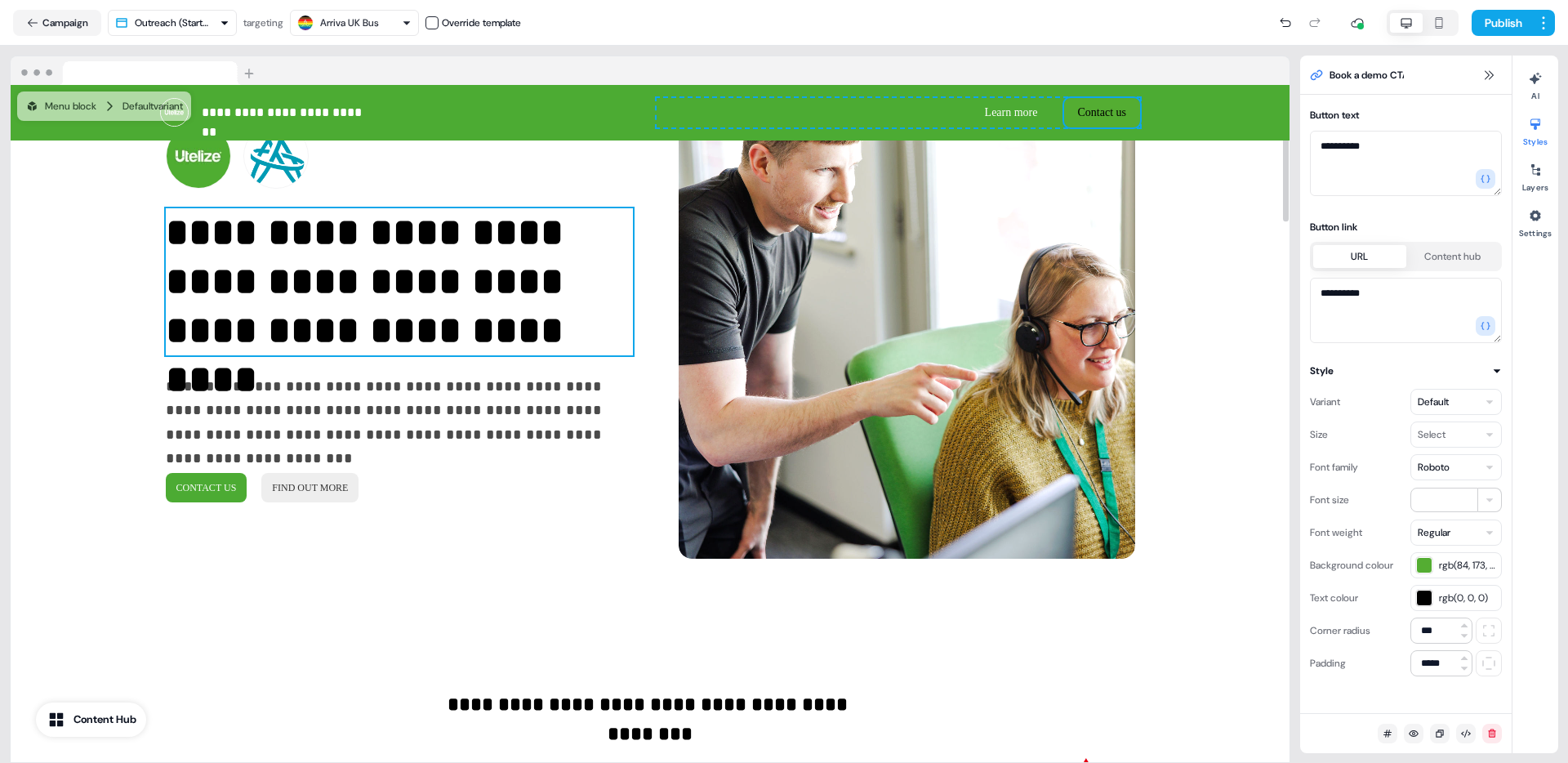 click on "**********" at bounding box center [399, 306] 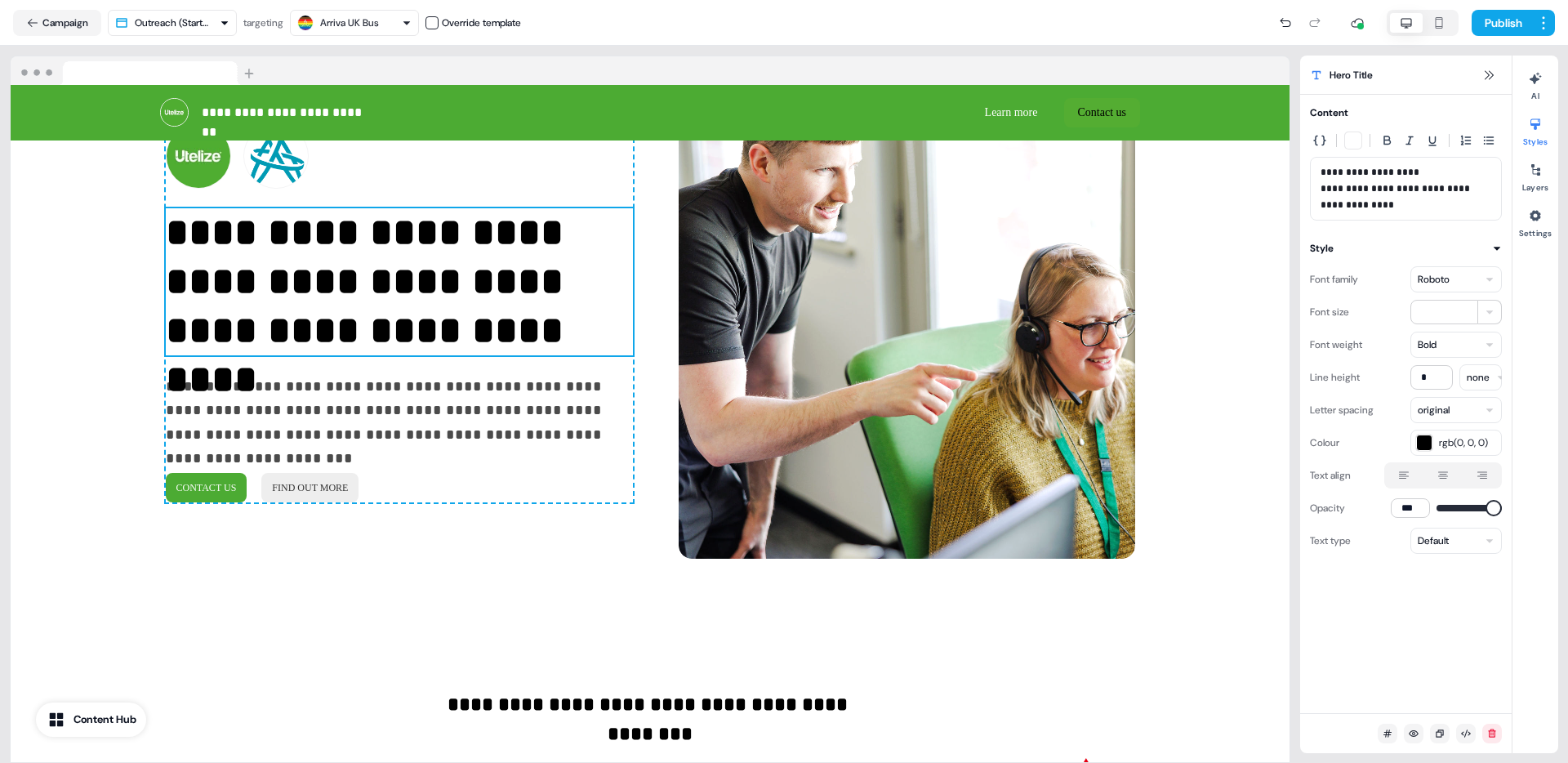 click on "**********" at bounding box center [784, 382] 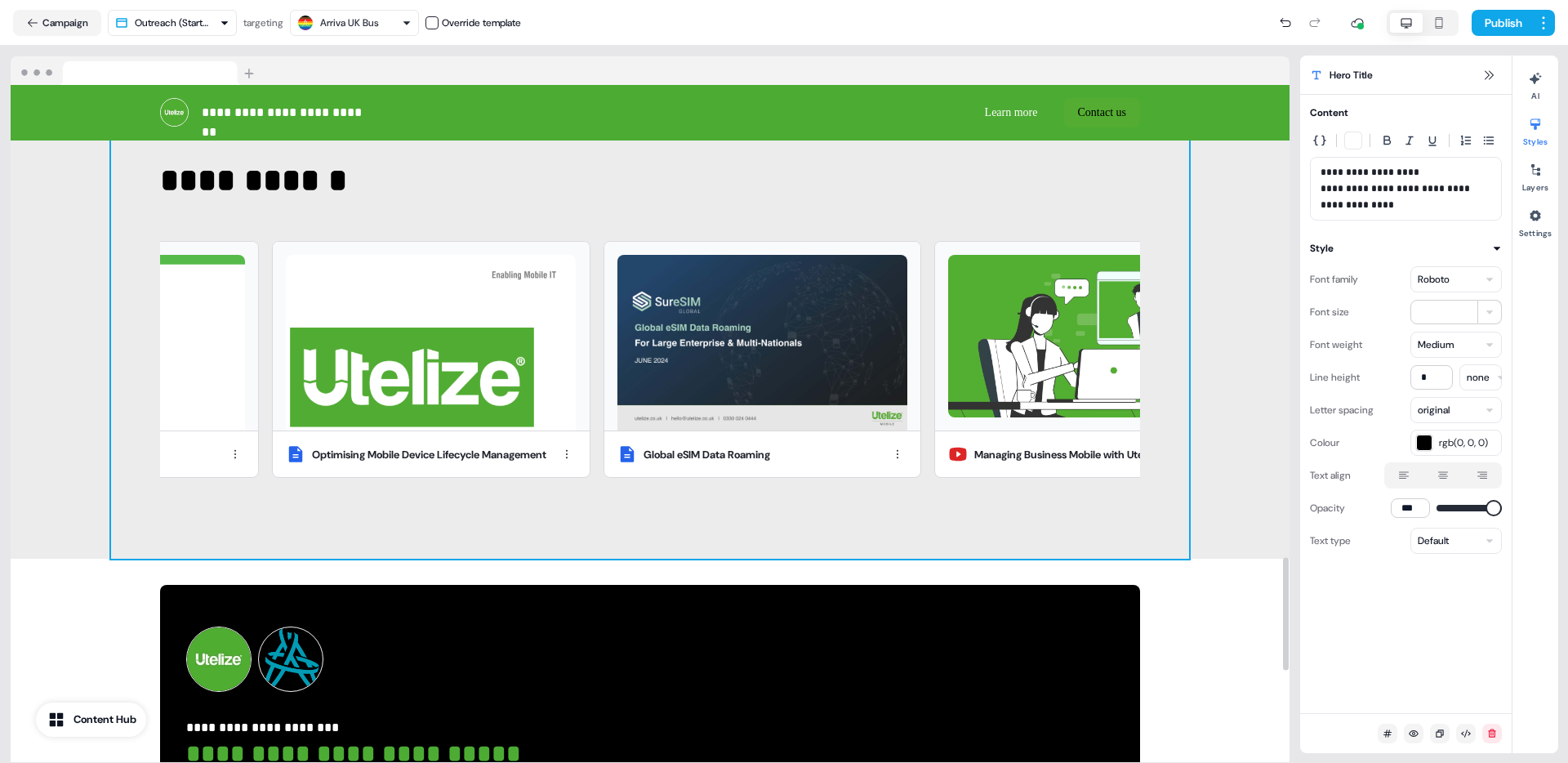 scroll, scrollTop: 2829, scrollLeft: 0, axis: vertical 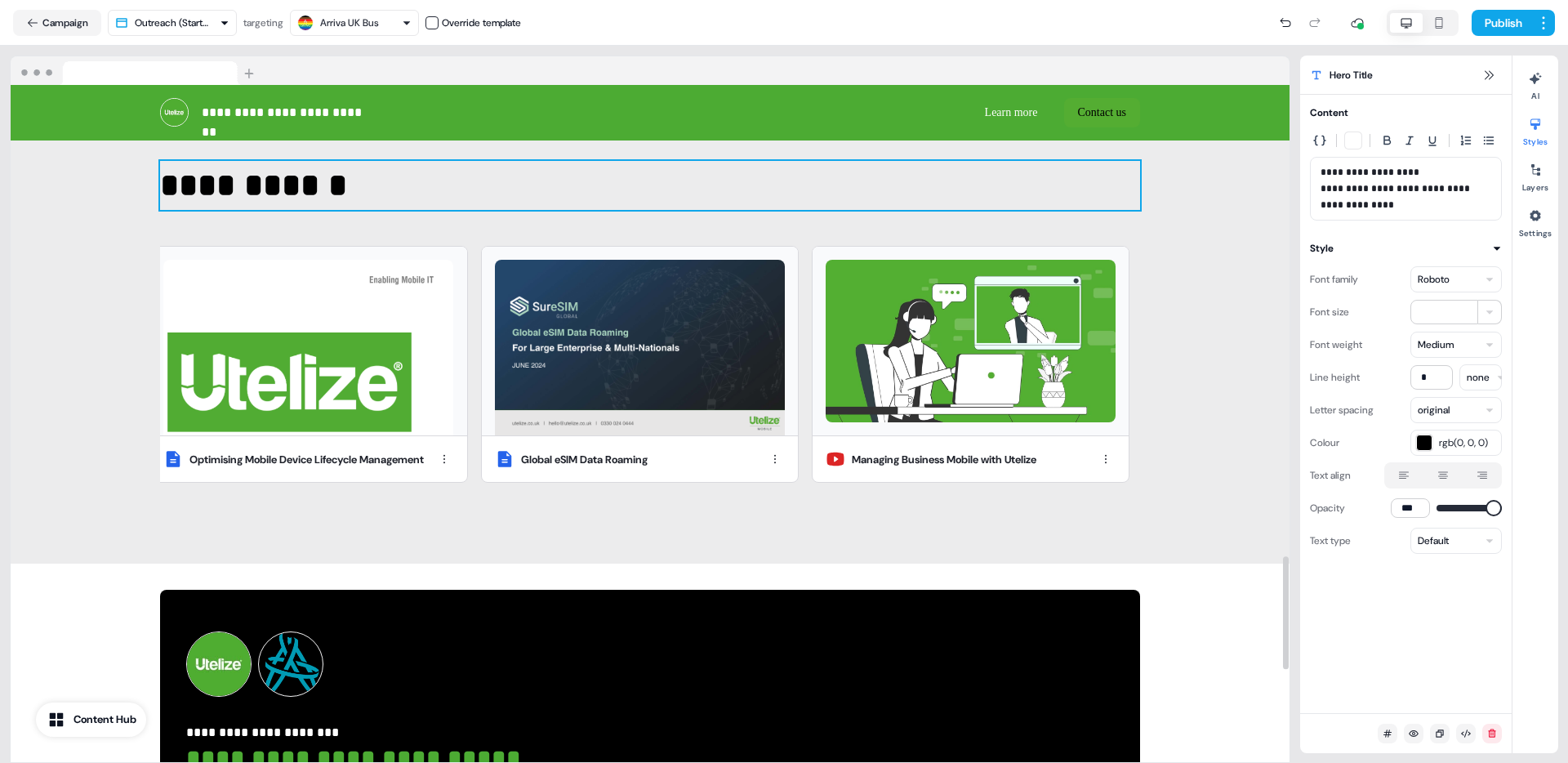 click on "**********" at bounding box center (650, 185) 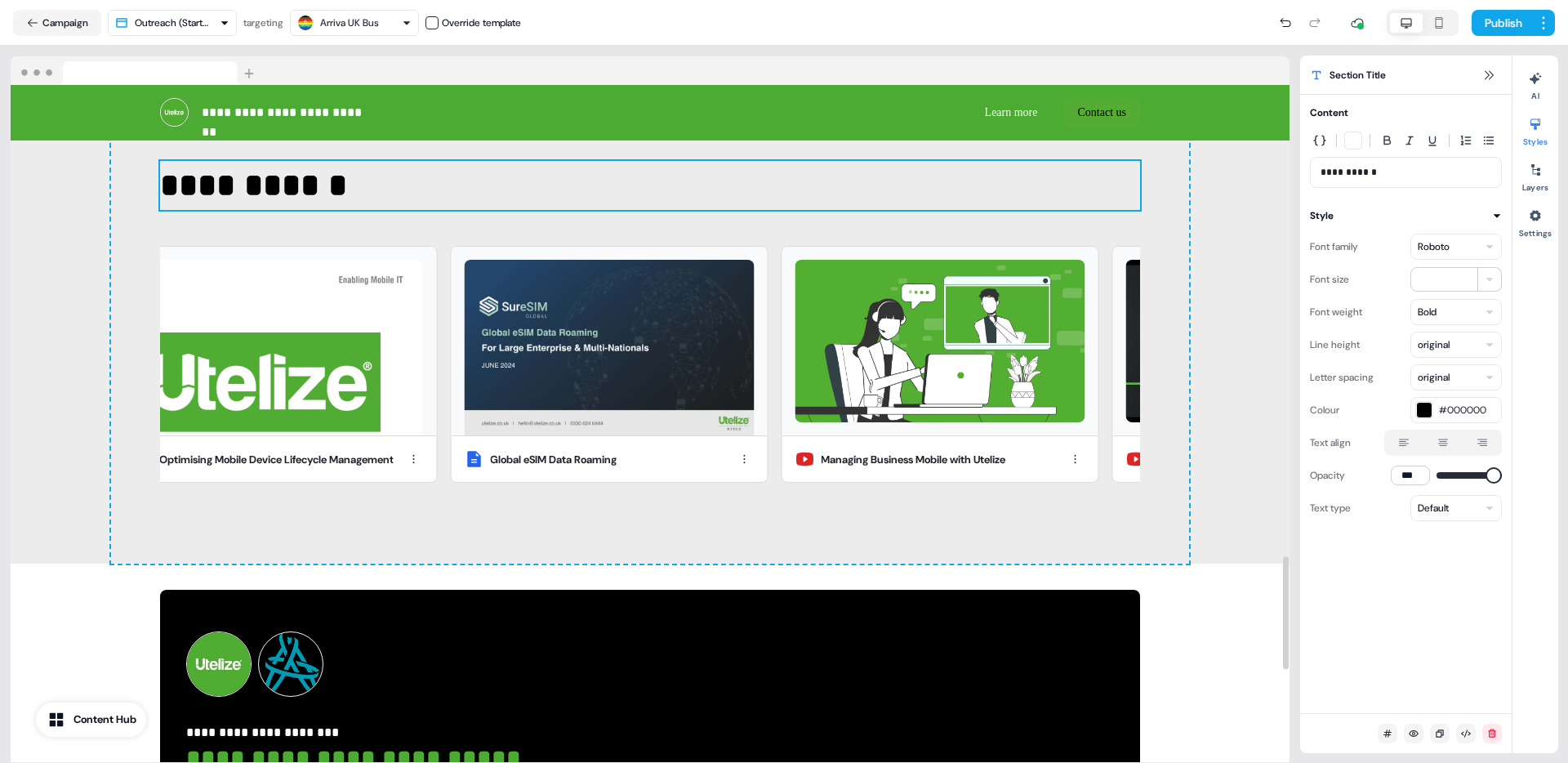 click on "**********" at bounding box center (784, 382) 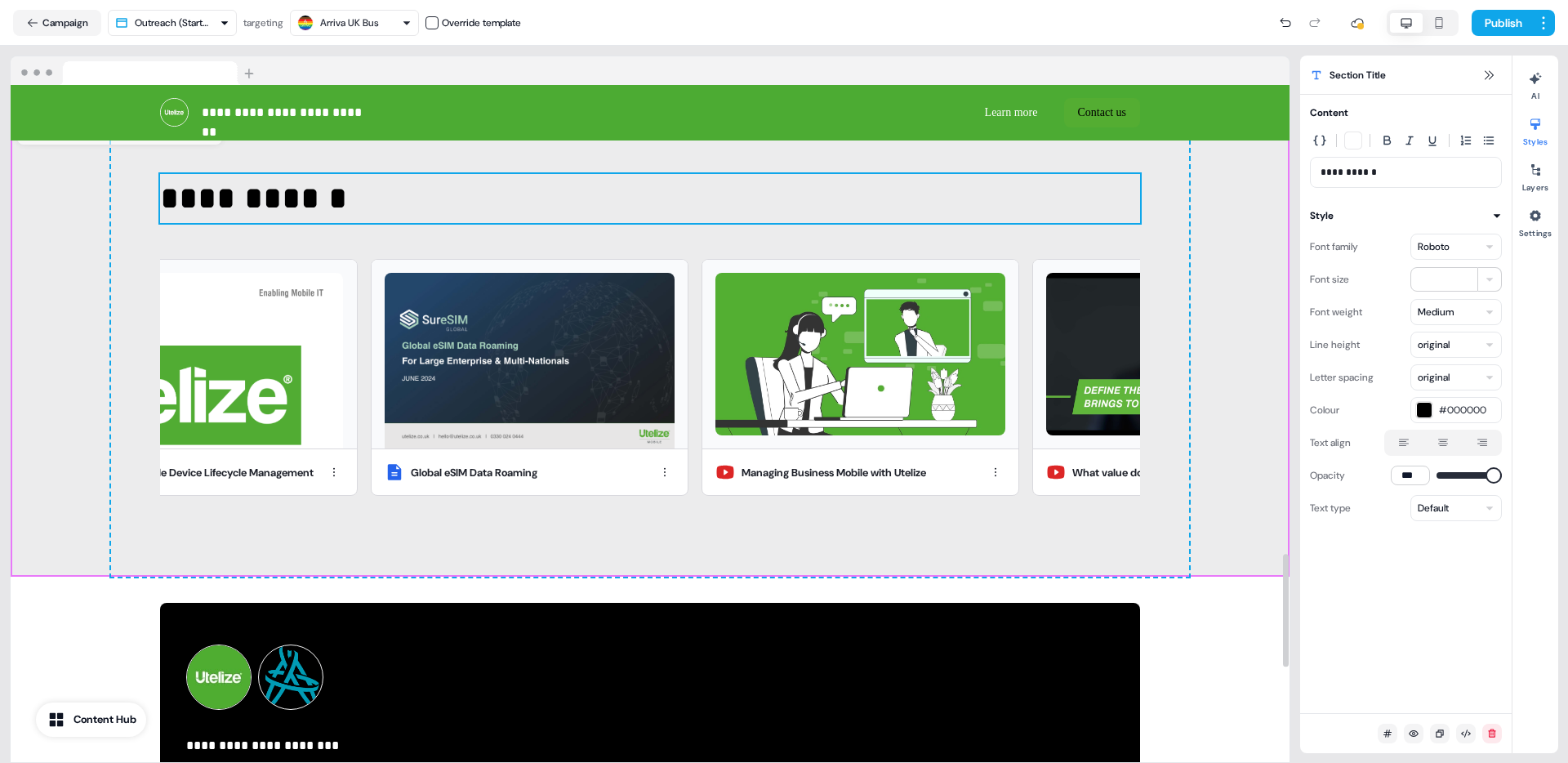 scroll, scrollTop: 2796, scrollLeft: 0, axis: vertical 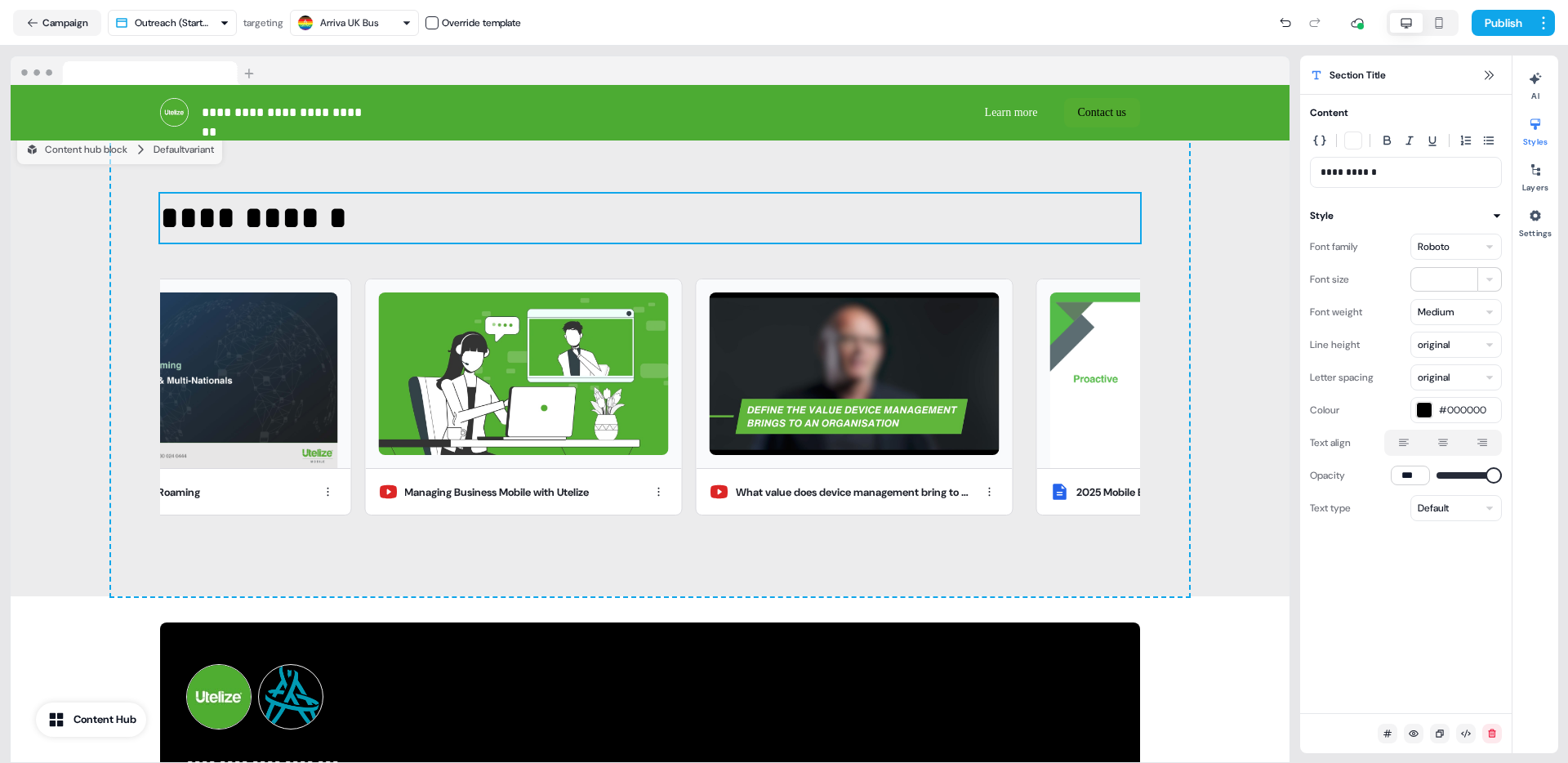 click on "**********" at bounding box center (650, 218) 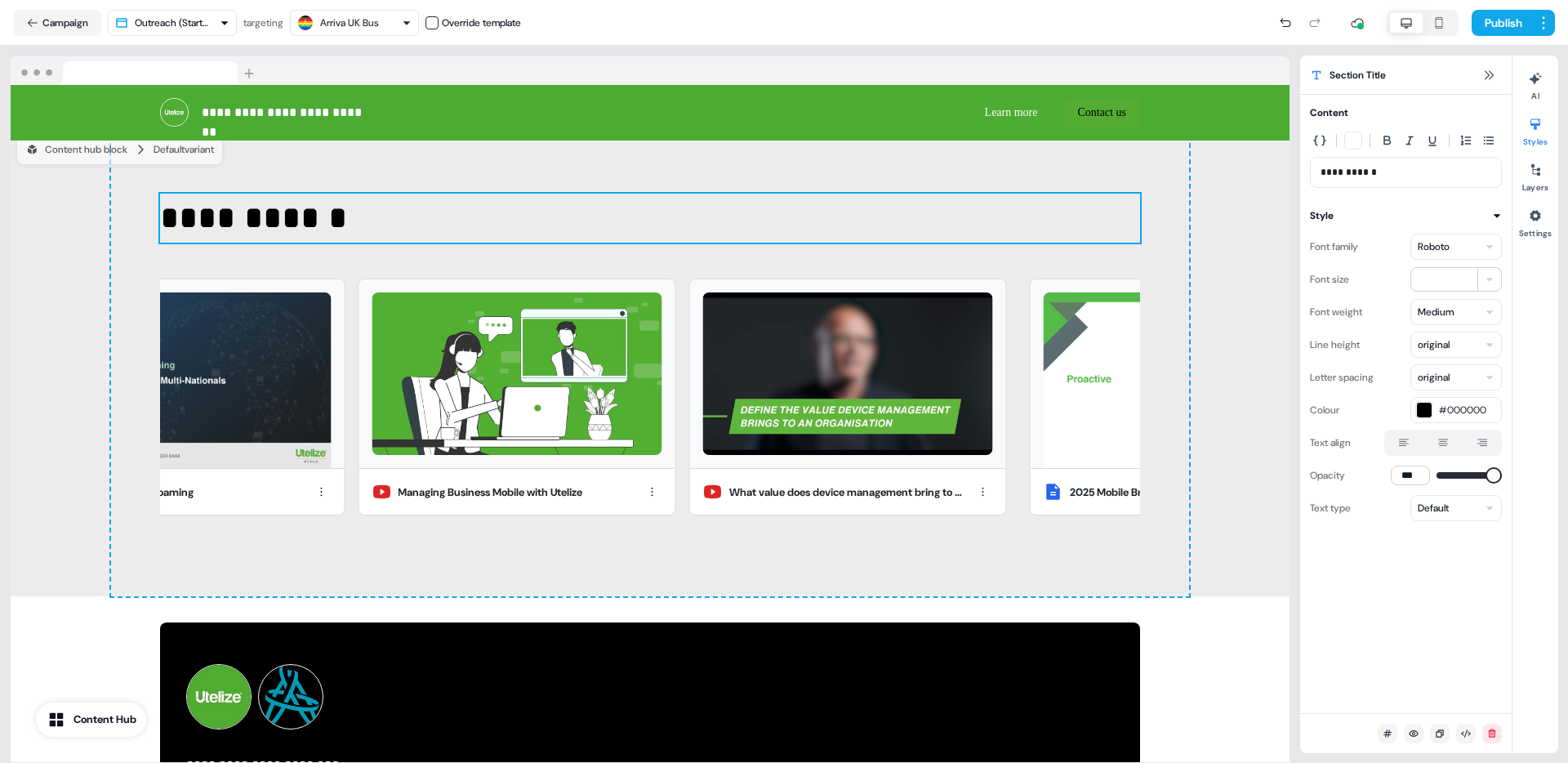 click on "**********" at bounding box center (650, 218) 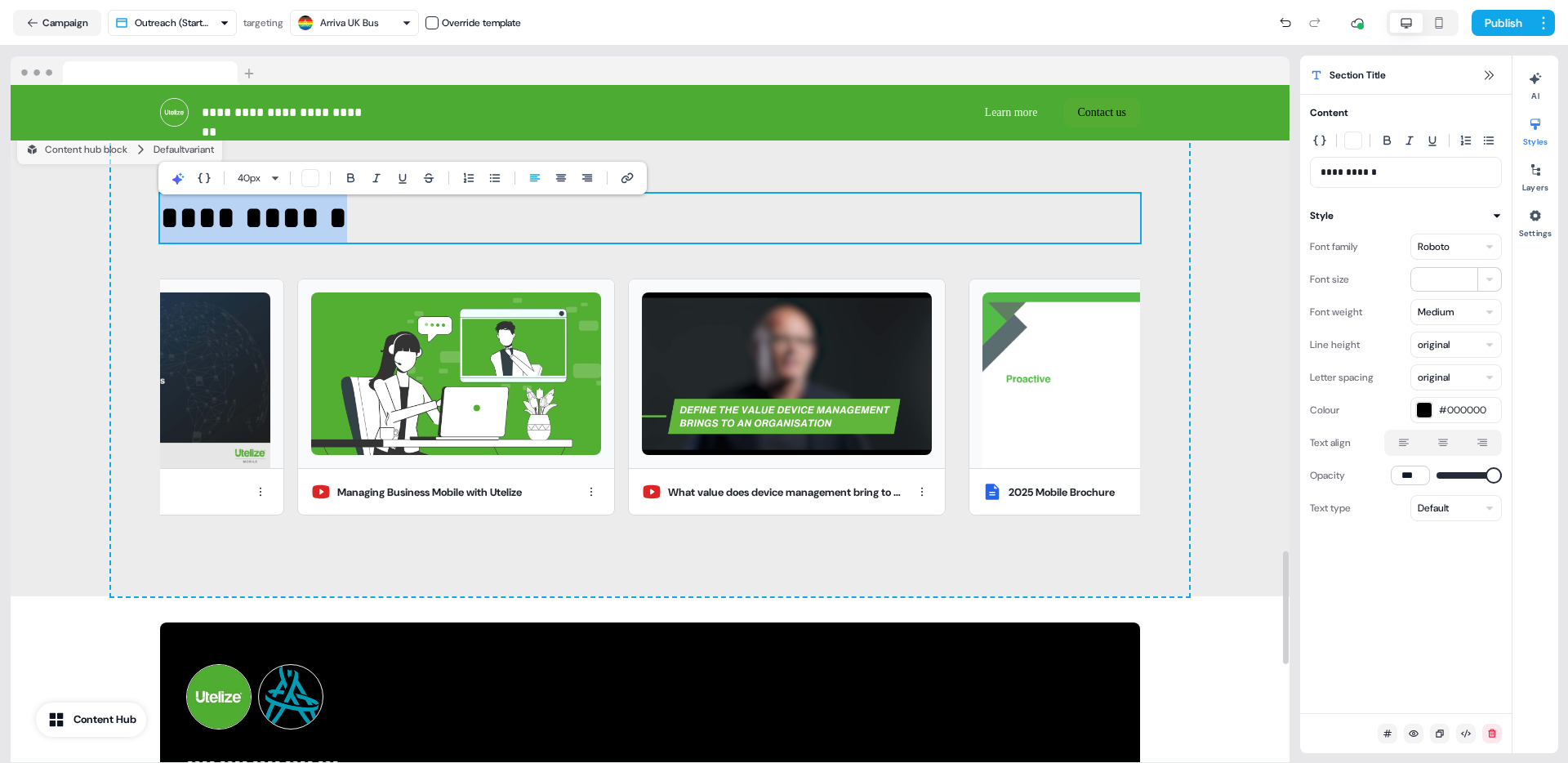 type 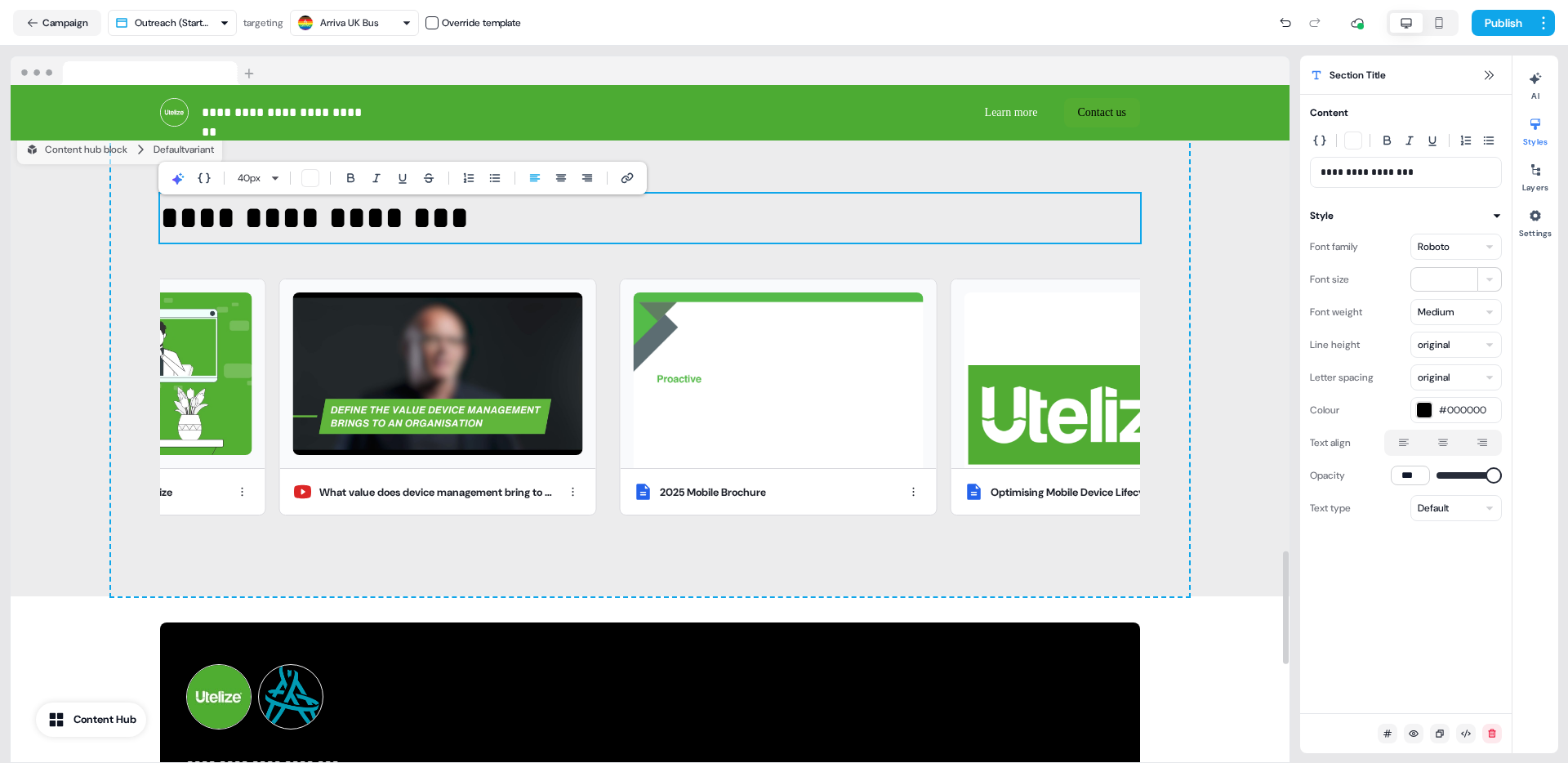 click on "**********" at bounding box center (650, 218) 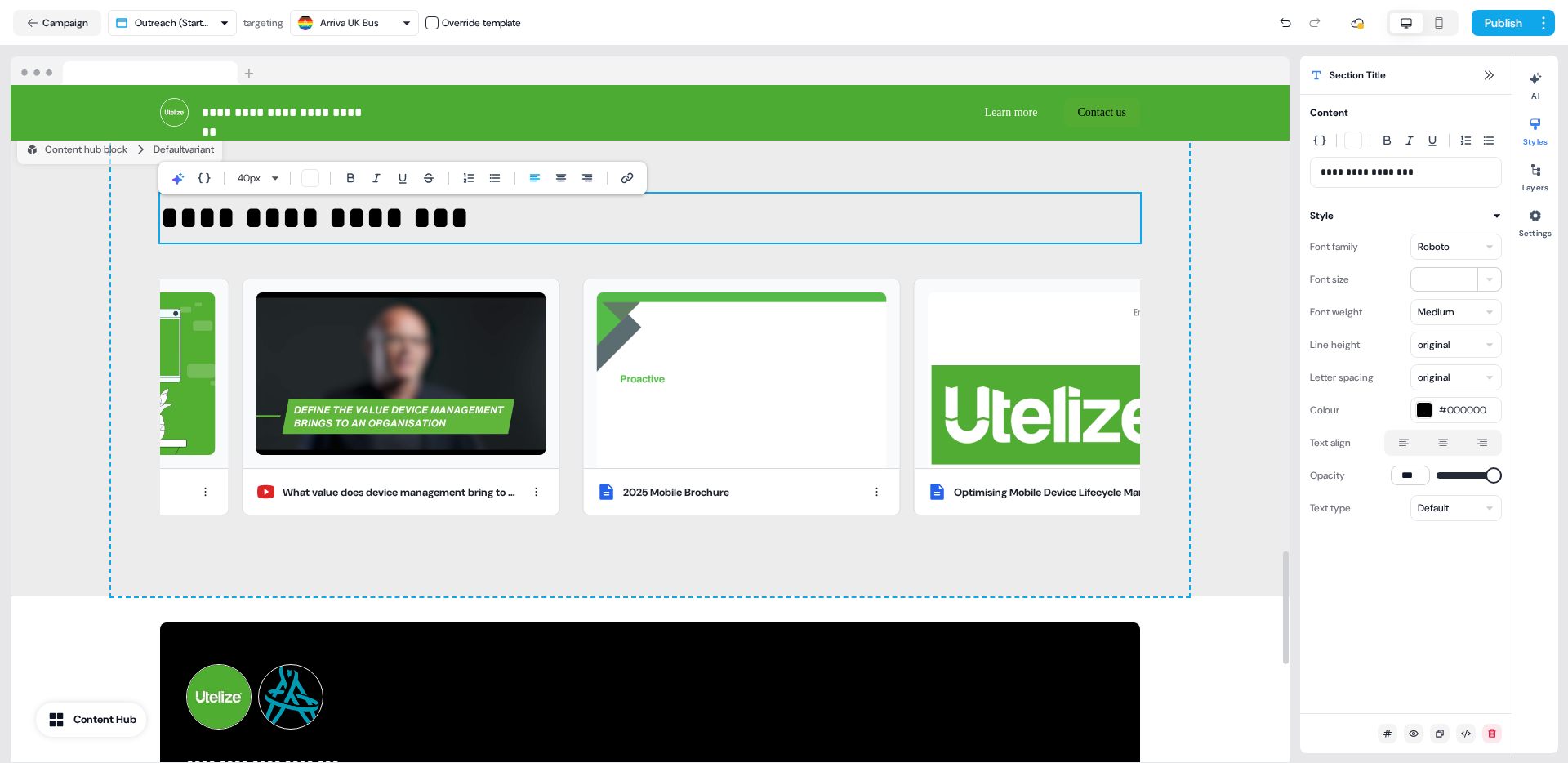 click on "**********" at bounding box center [650, 218] 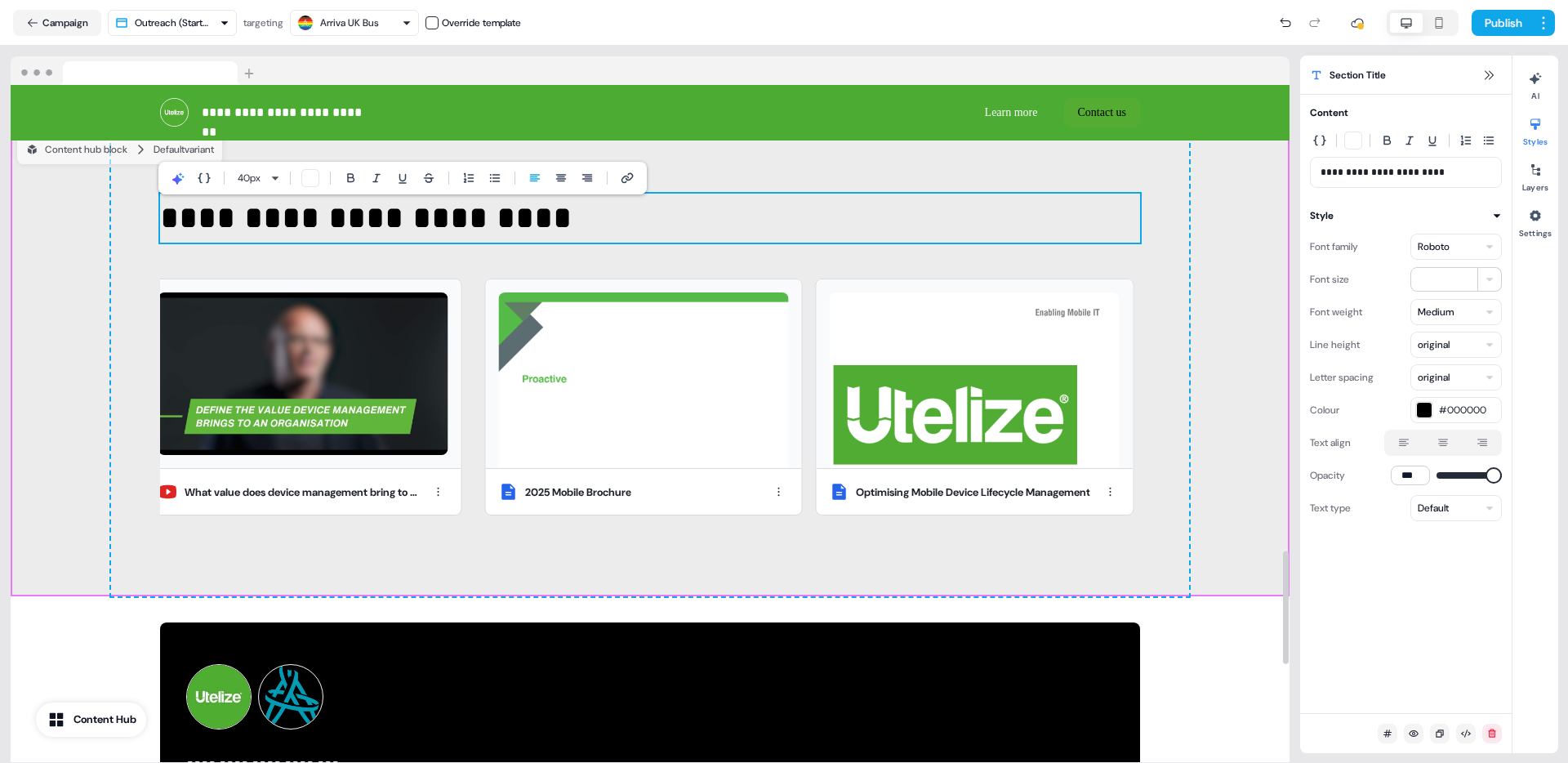 click on "**********" at bounding box center [650, 363] 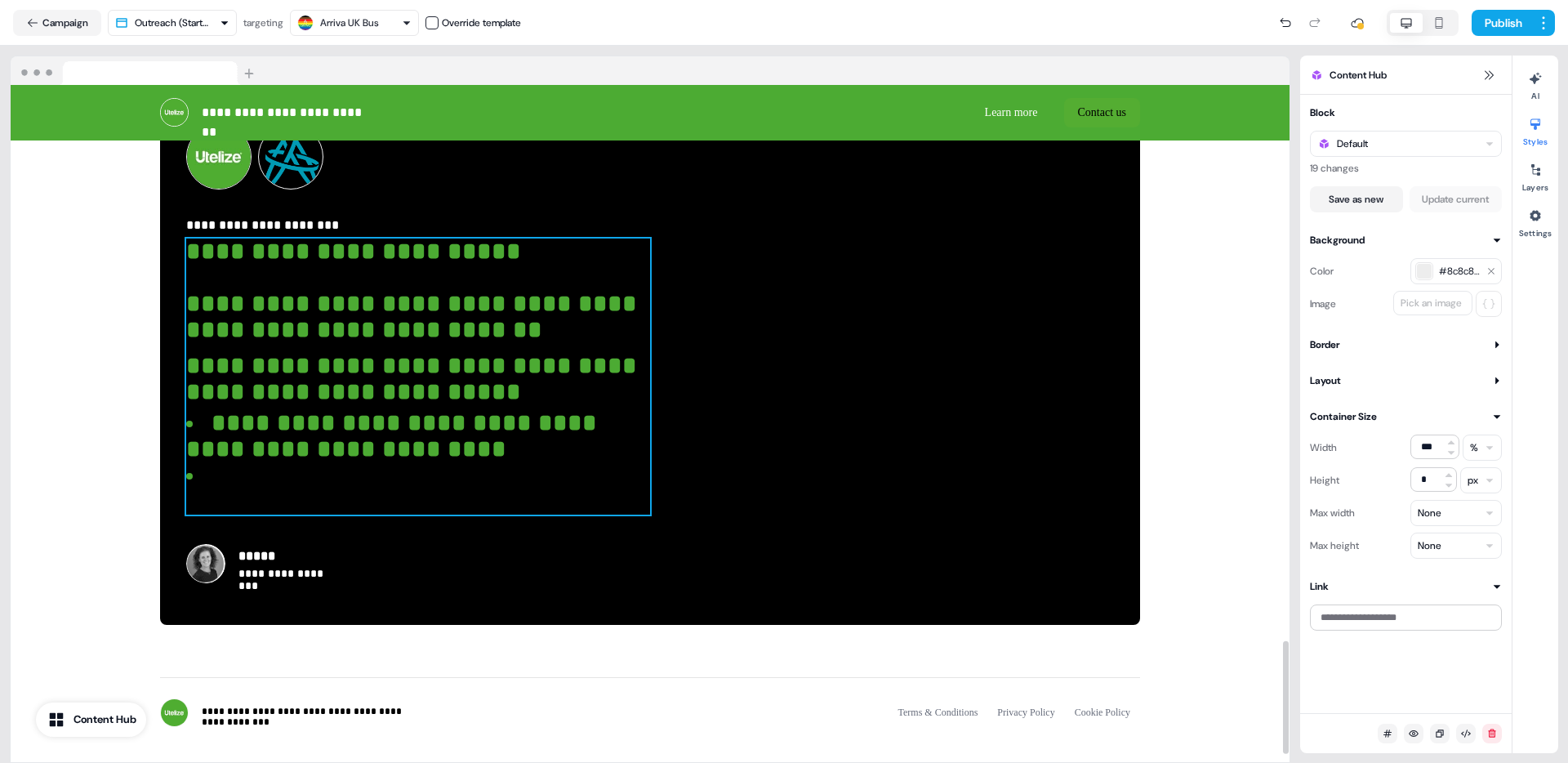scroll, scrollTop: 3335, scrollLeft: 0, axis: vertical 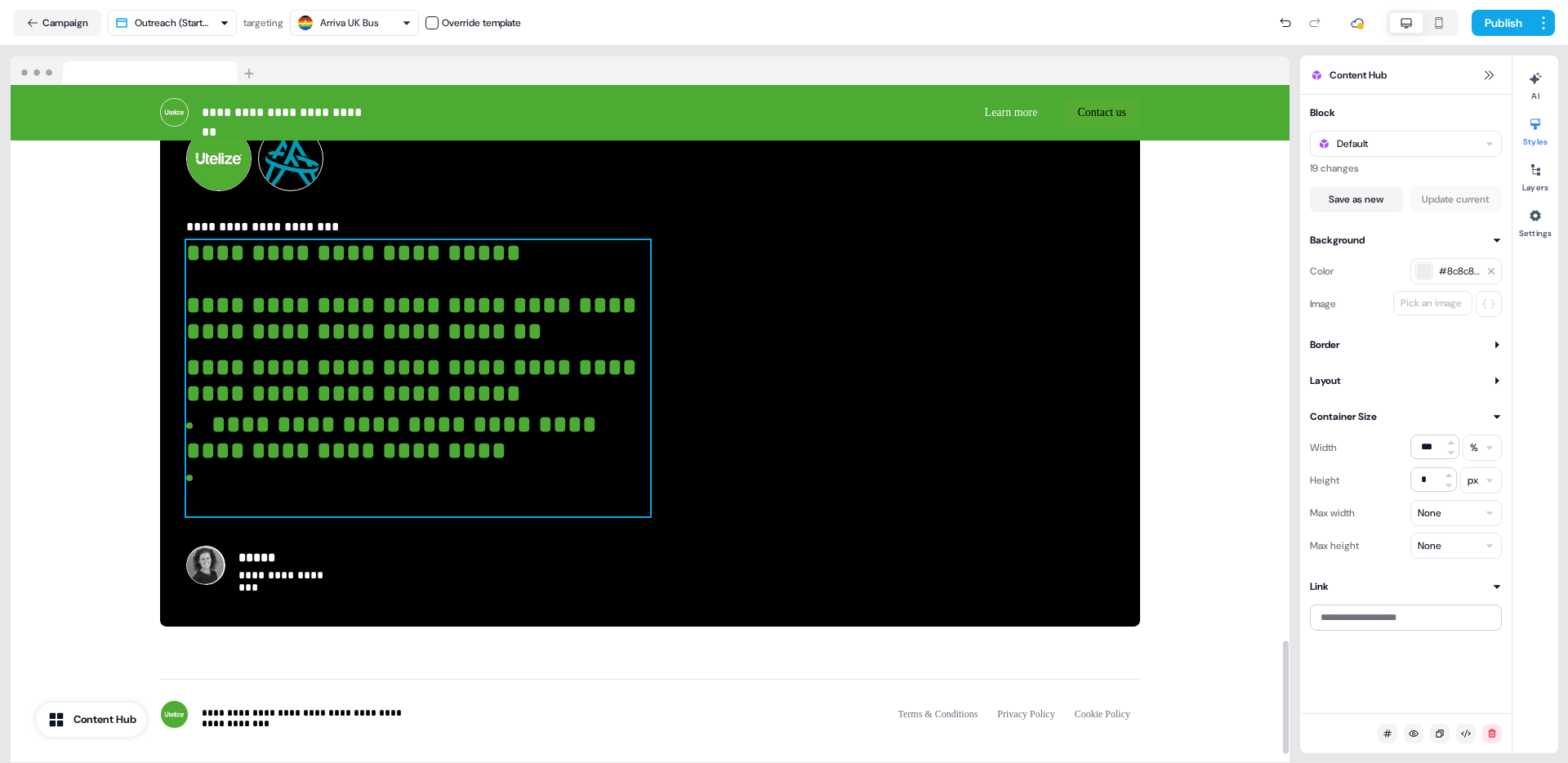click on "**********" at bounding box center (394, 437) 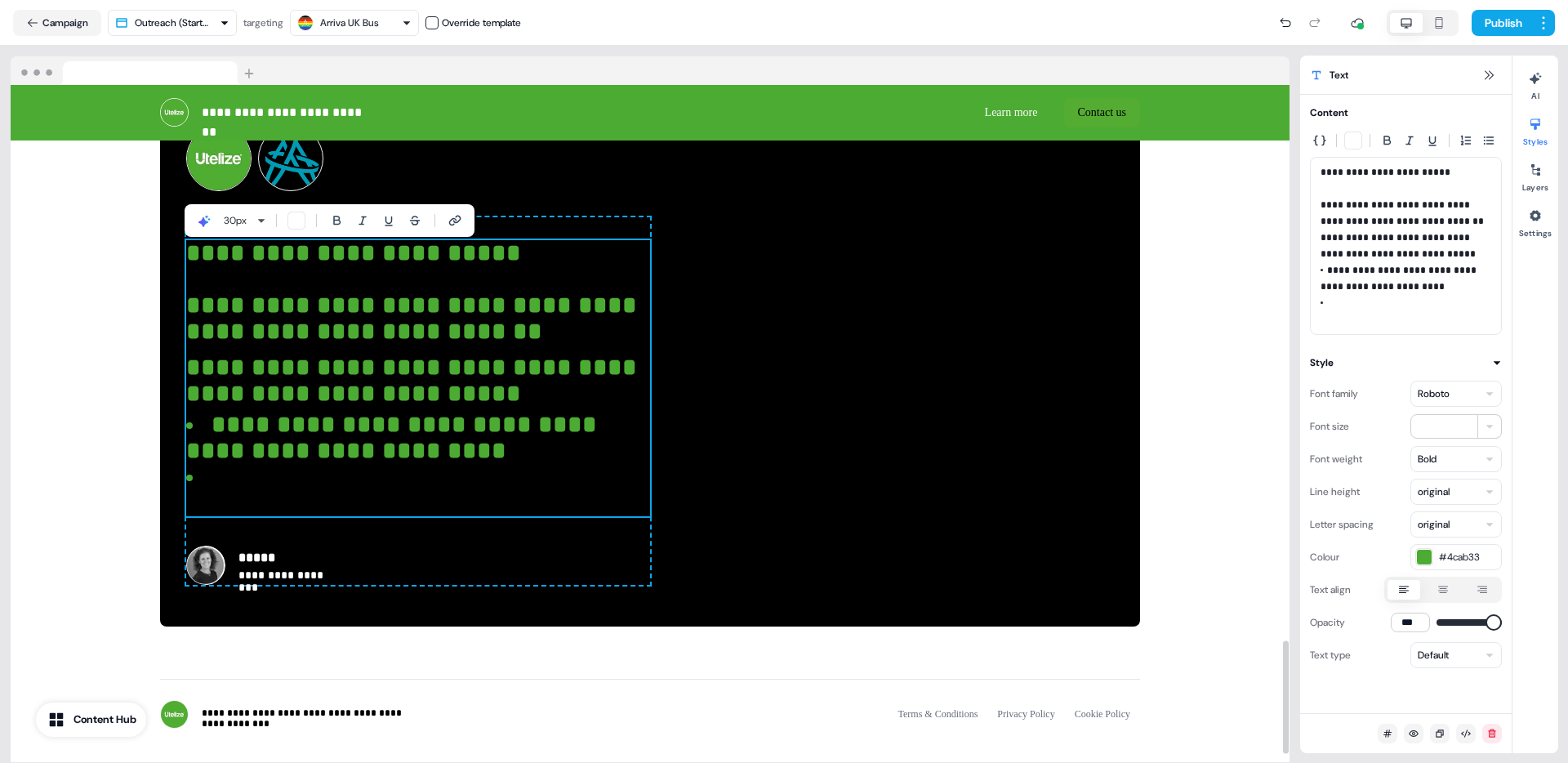 click on "**********" at bounding box center [394, 437] 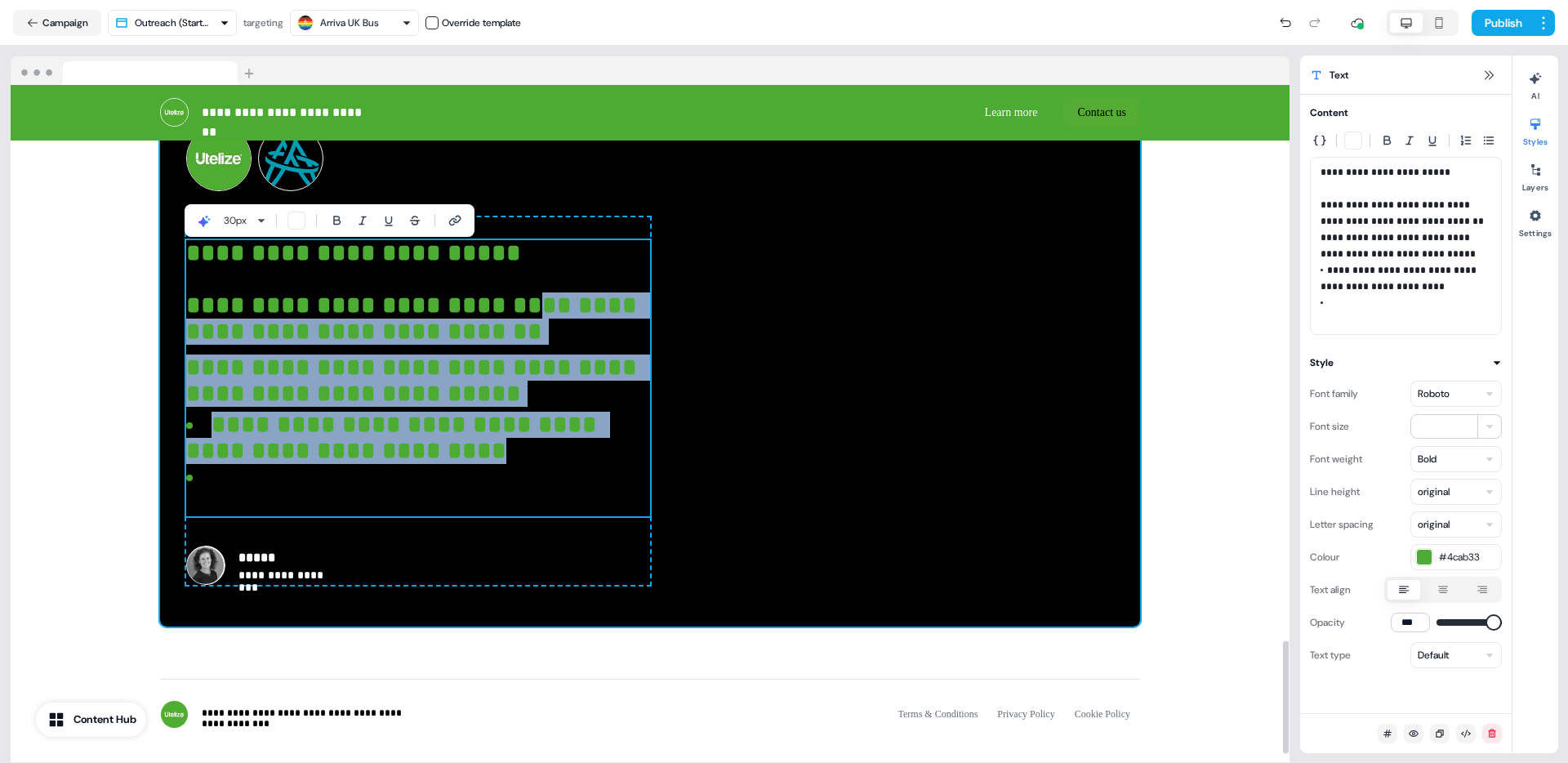drag, startPoint x: 208, startPoint y: 497, endPoint x: 184, endPoint y: 333, distance: 165.74679 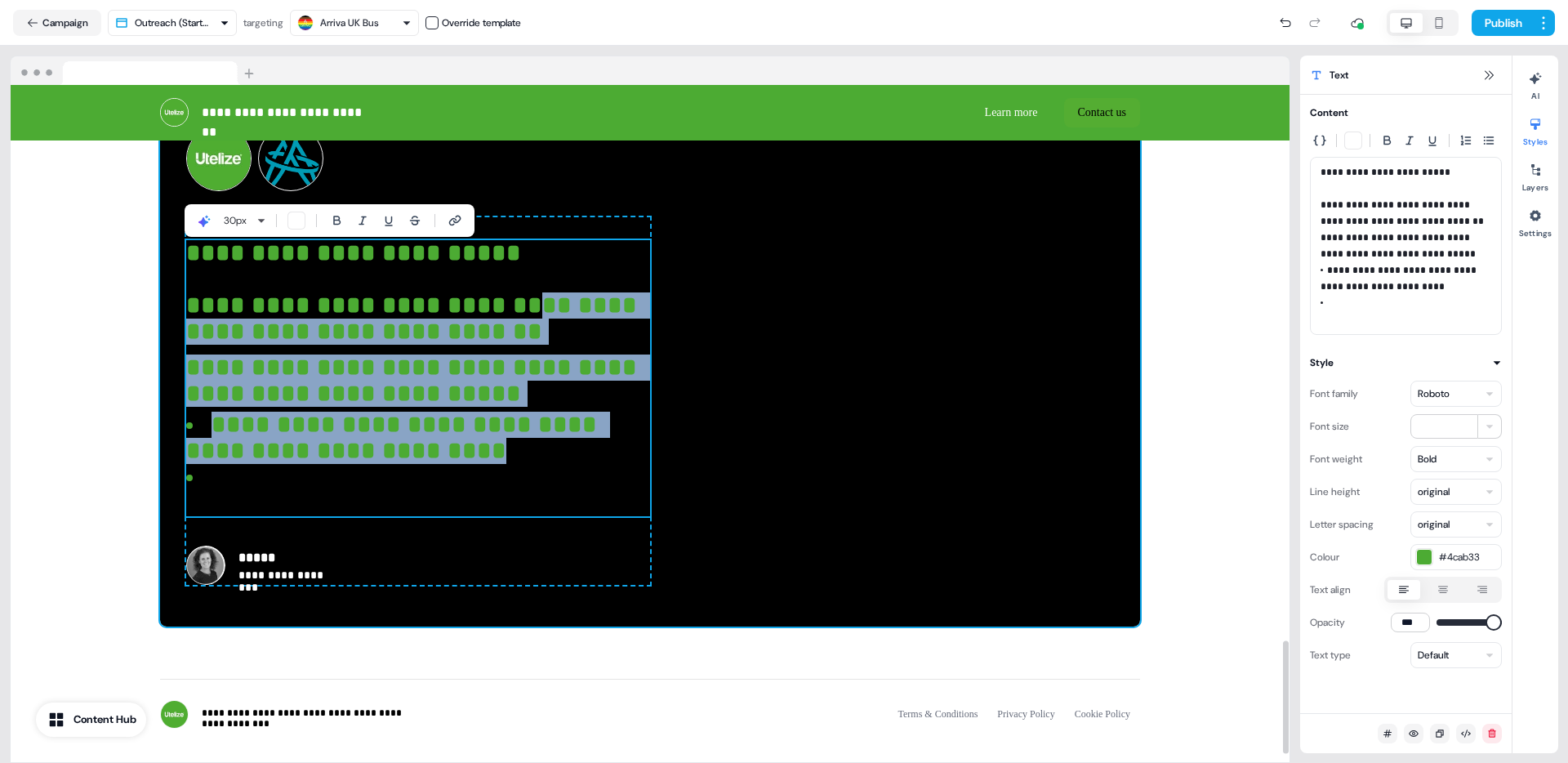 click on "**********" at bounding box center (650, 355) 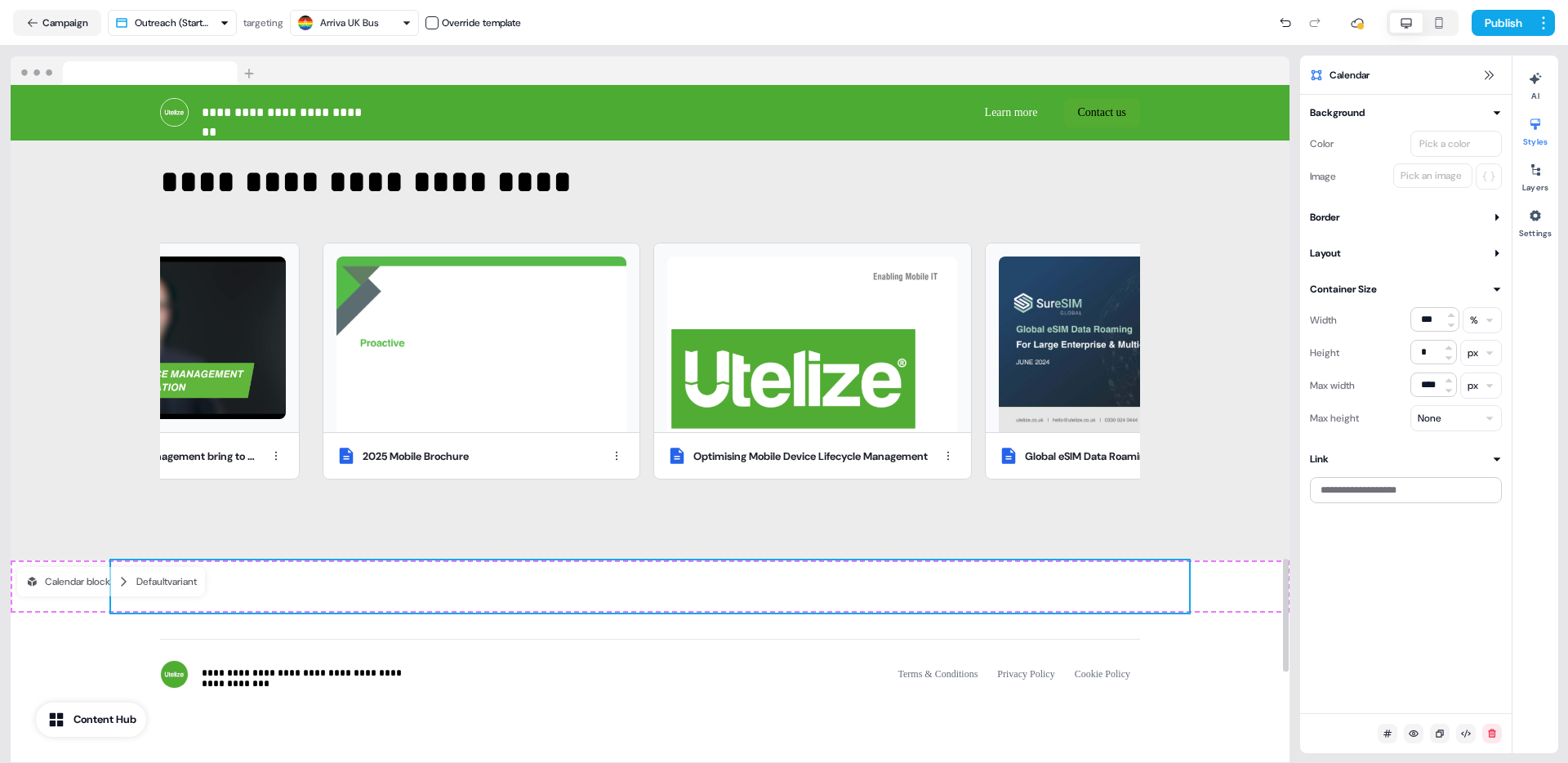scroll, scrollTop: 2844, scrollLeft: 0, axis: vertical 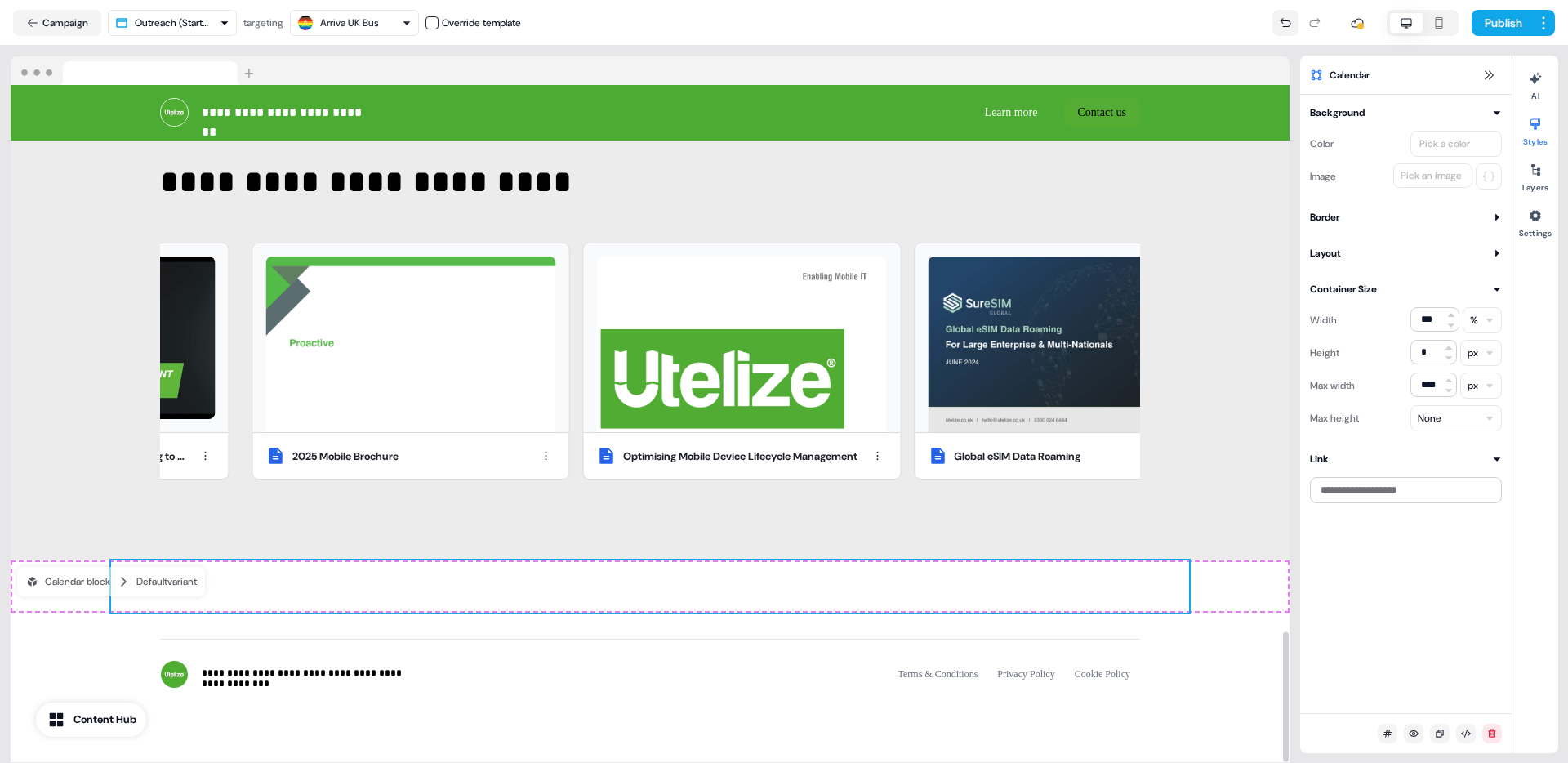 click 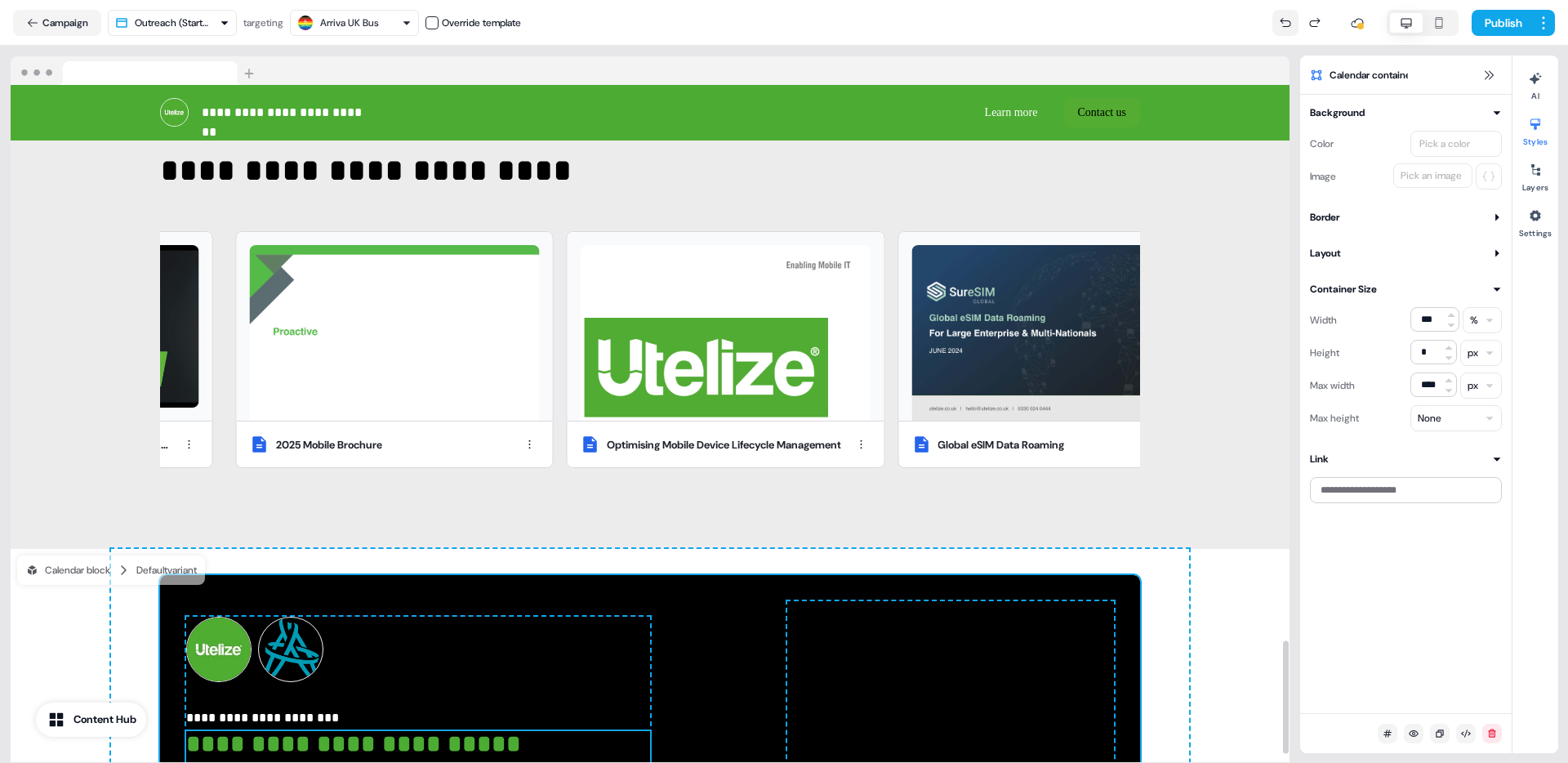 scroll, scrollTop: 3335, scrollLeft: 0, axis: vertical 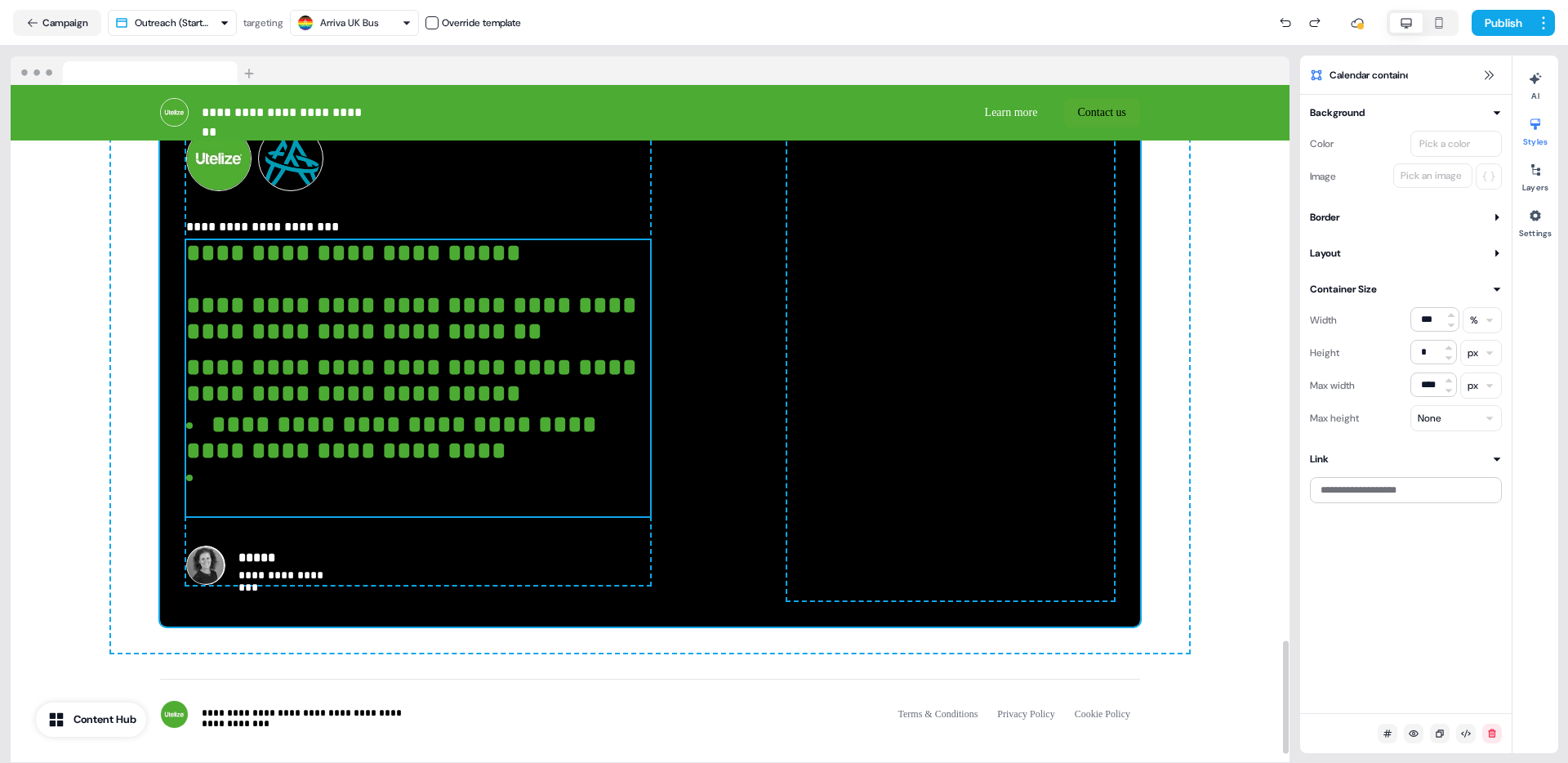 click on "**********" at bounding box center [418, 383] 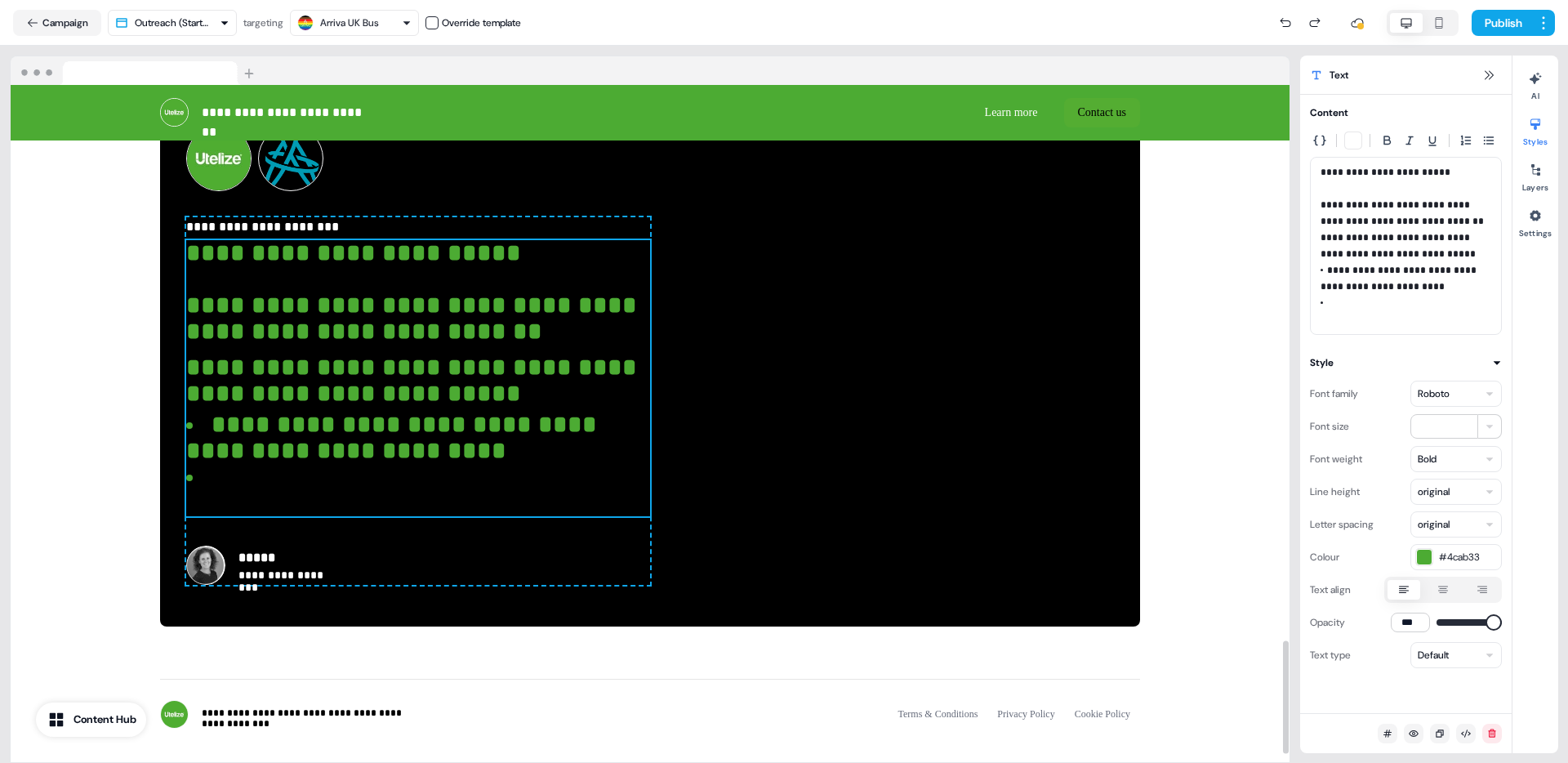 click on "**********" at bounding box center (394, 437) 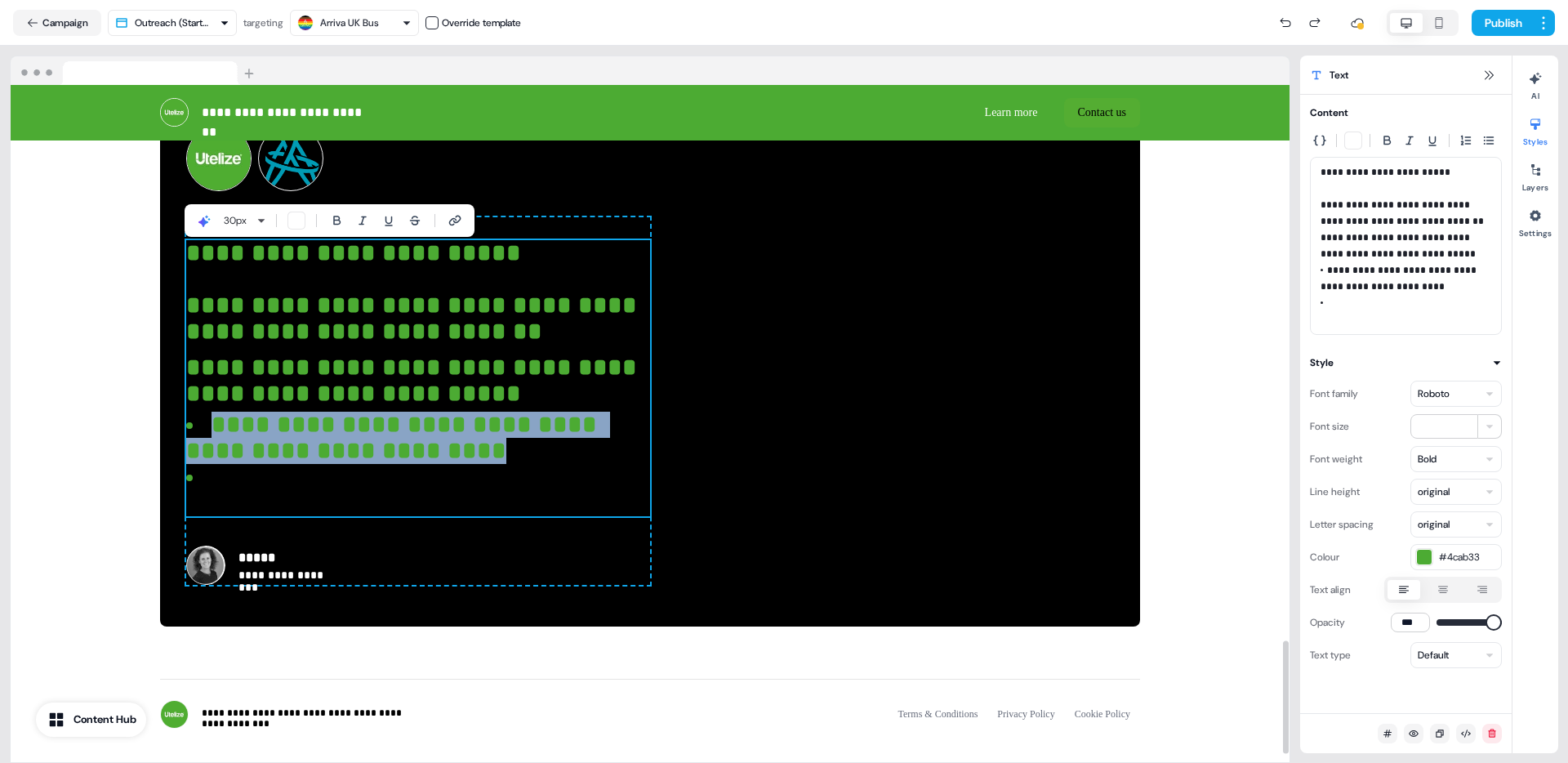 click on "**********" at bounding box center (394, 437) 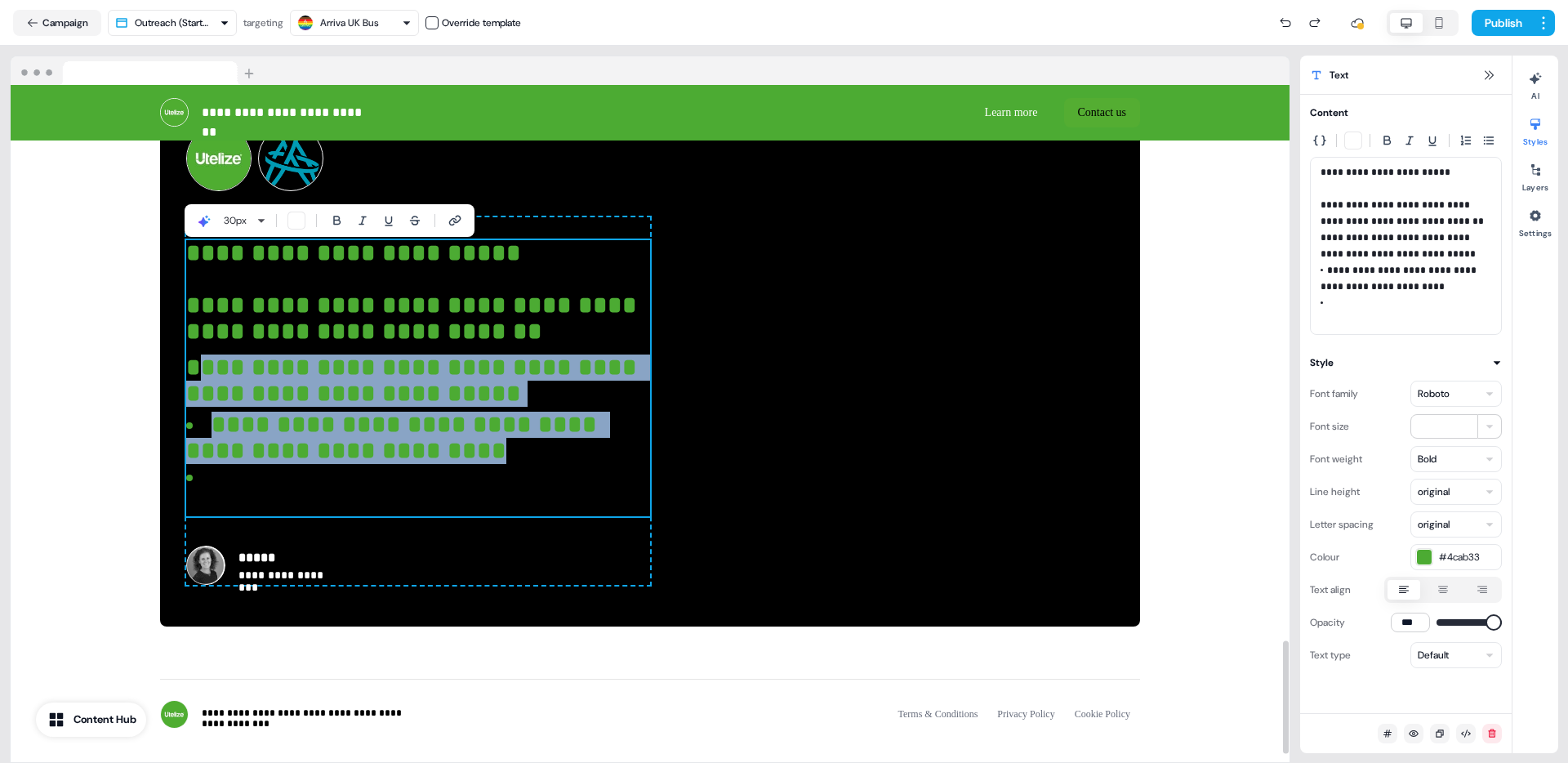 drag, startPoint x: 450, startPoint y: 463, endPoint x: 207, endPoint y: 370, distance: 260.18839 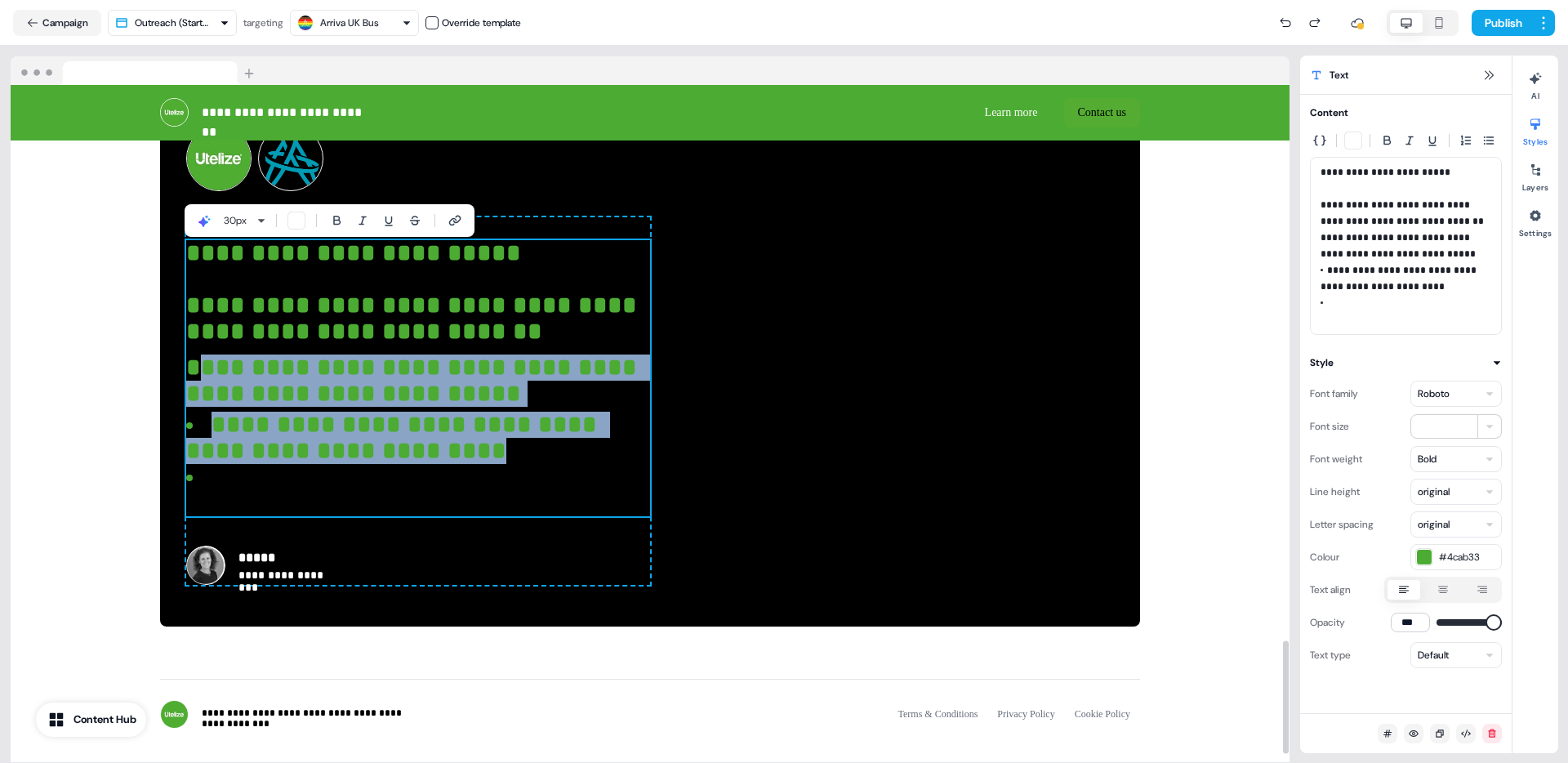 click on "**********" at bounding box center [418, 378] 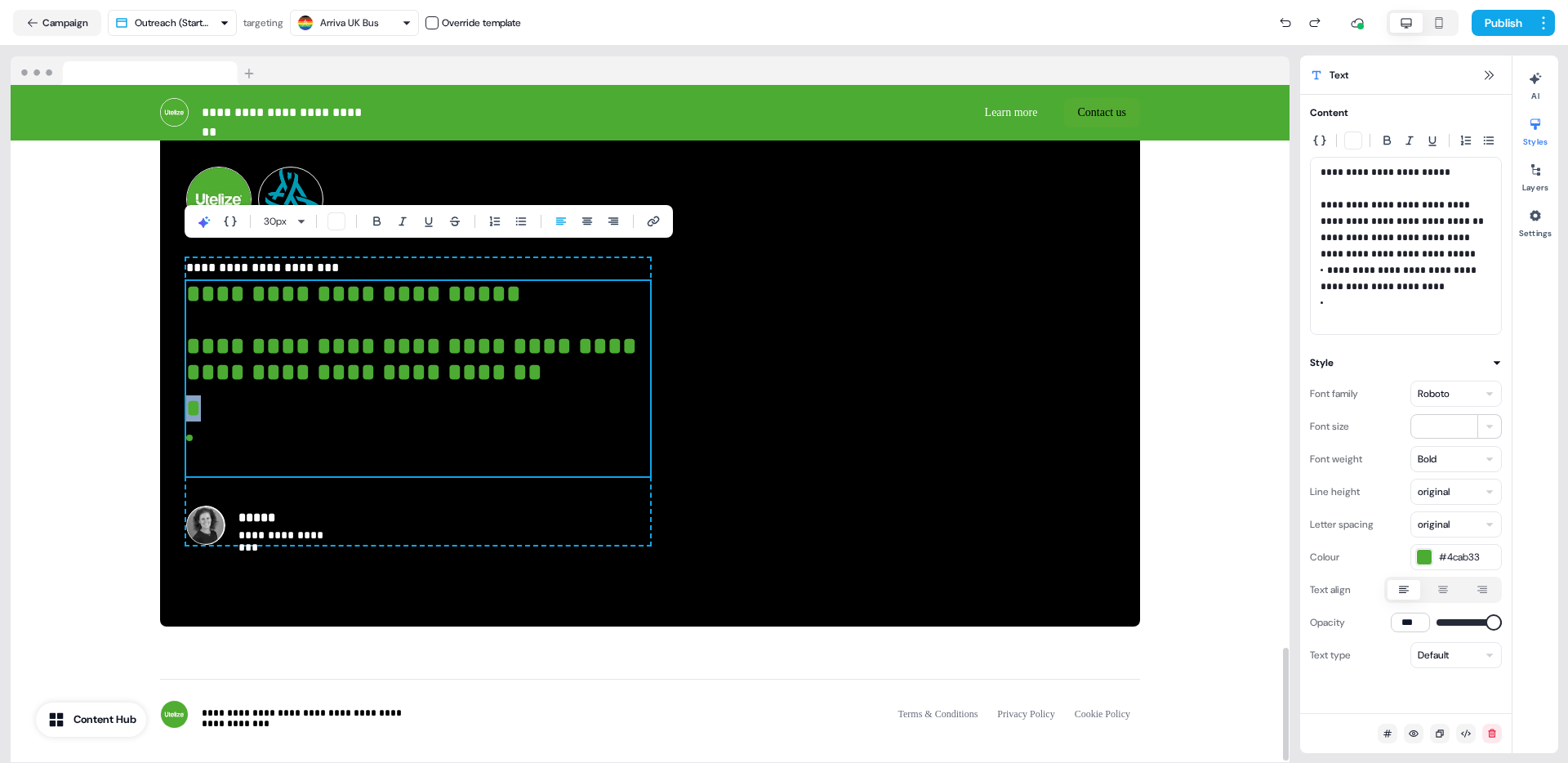 scroll, scrollTop: 3377, scrollLeft: 0, axis: vertical 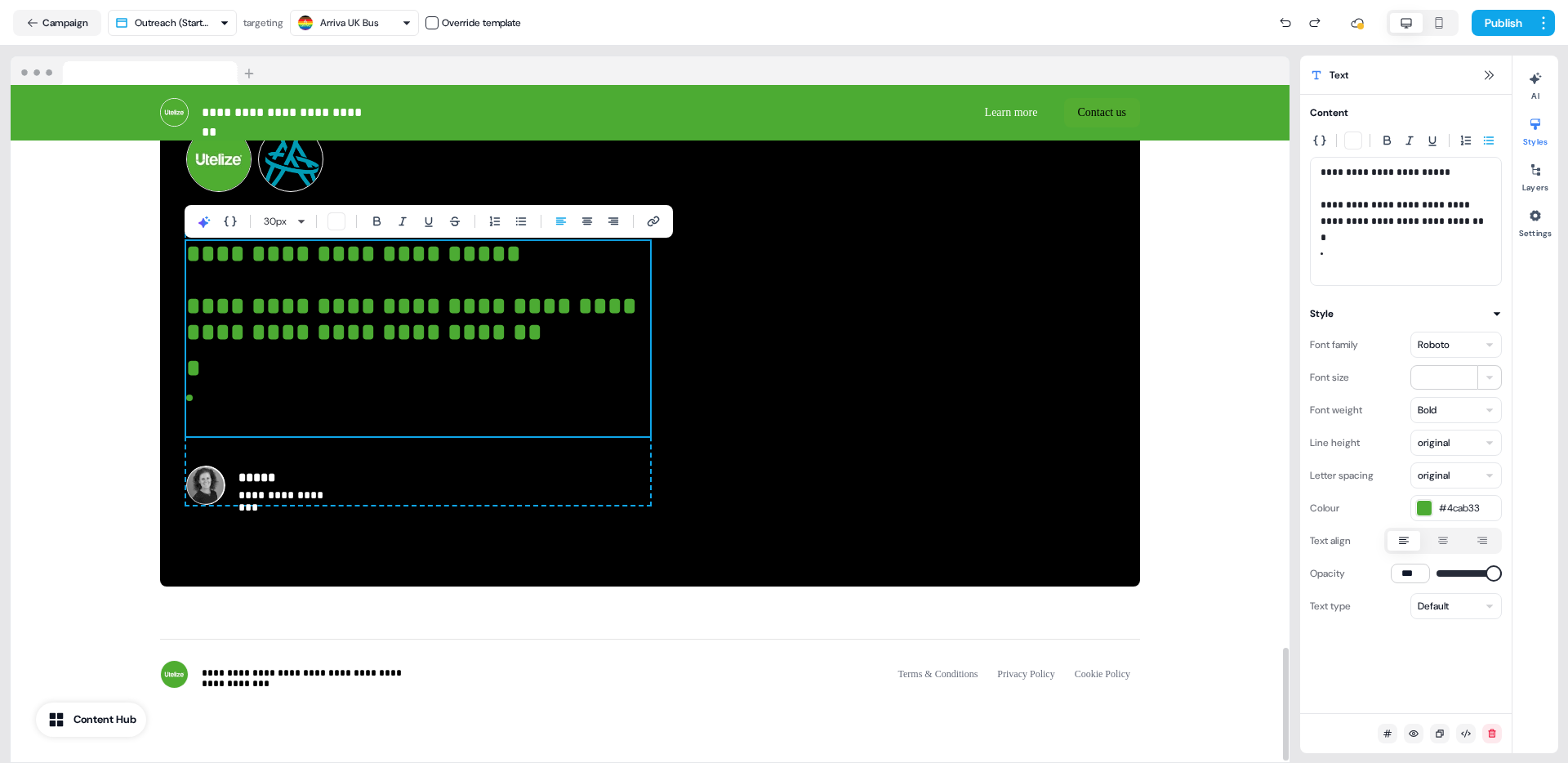 click at bounding box center (418, 410) 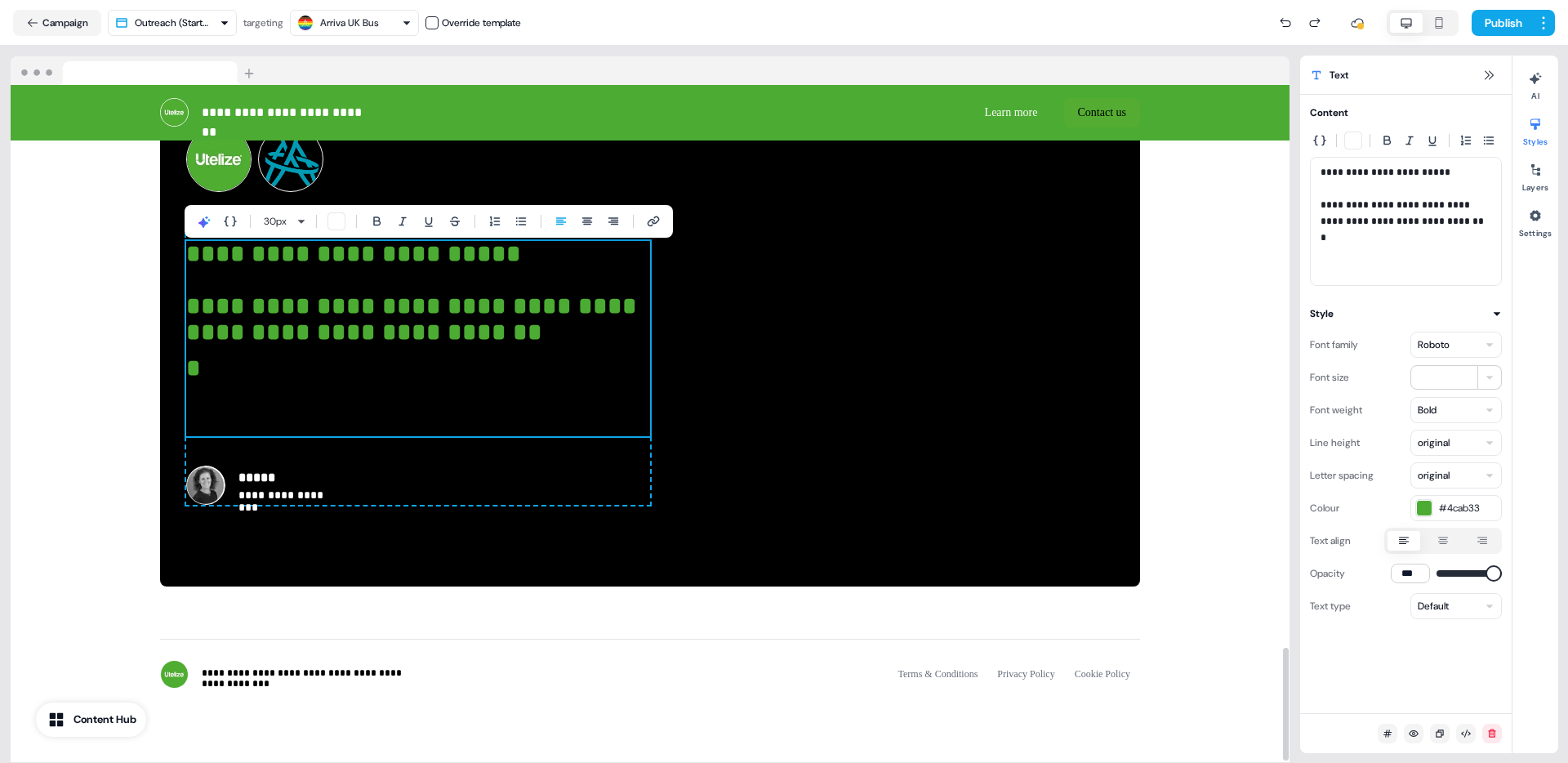 scroll, scrollTop: 3386, scrollLeft: 0, axis: vertical 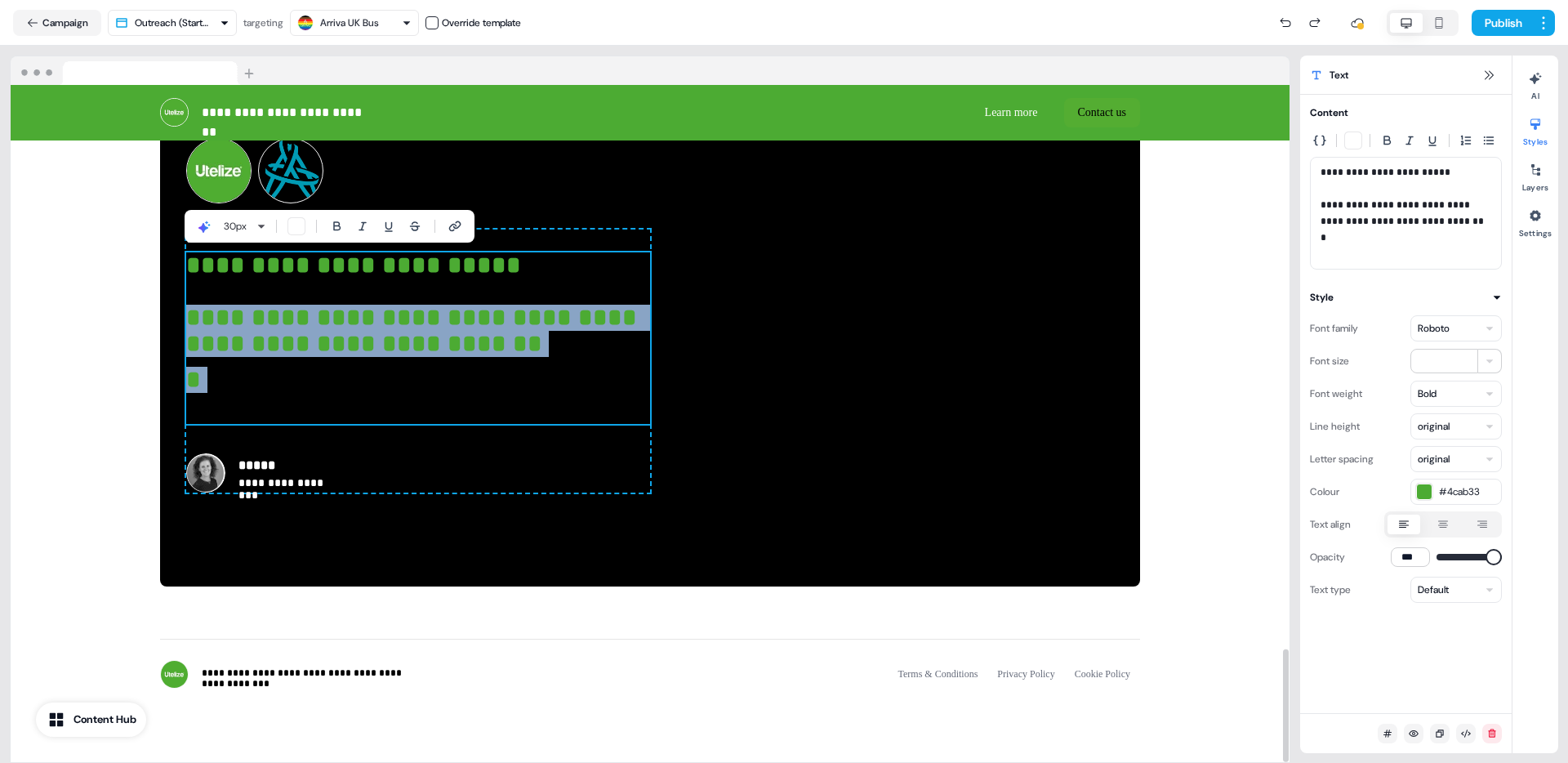 drag, startPoint x: 207, startPoint y: 412, endPoint x: 192, endPoint y: 319, distance: 94.20191 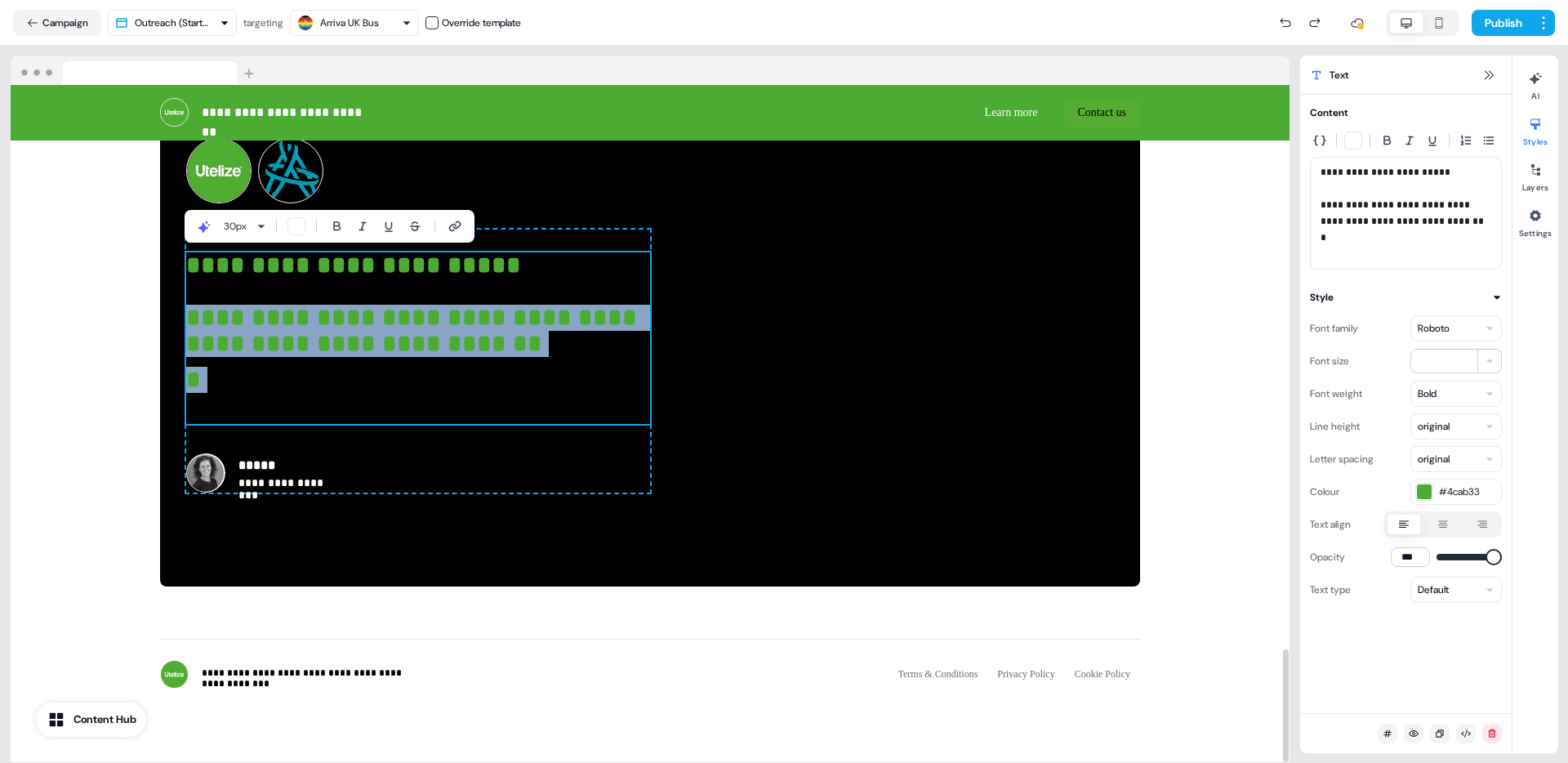 click on "**********" at bounding box center [418, 338] 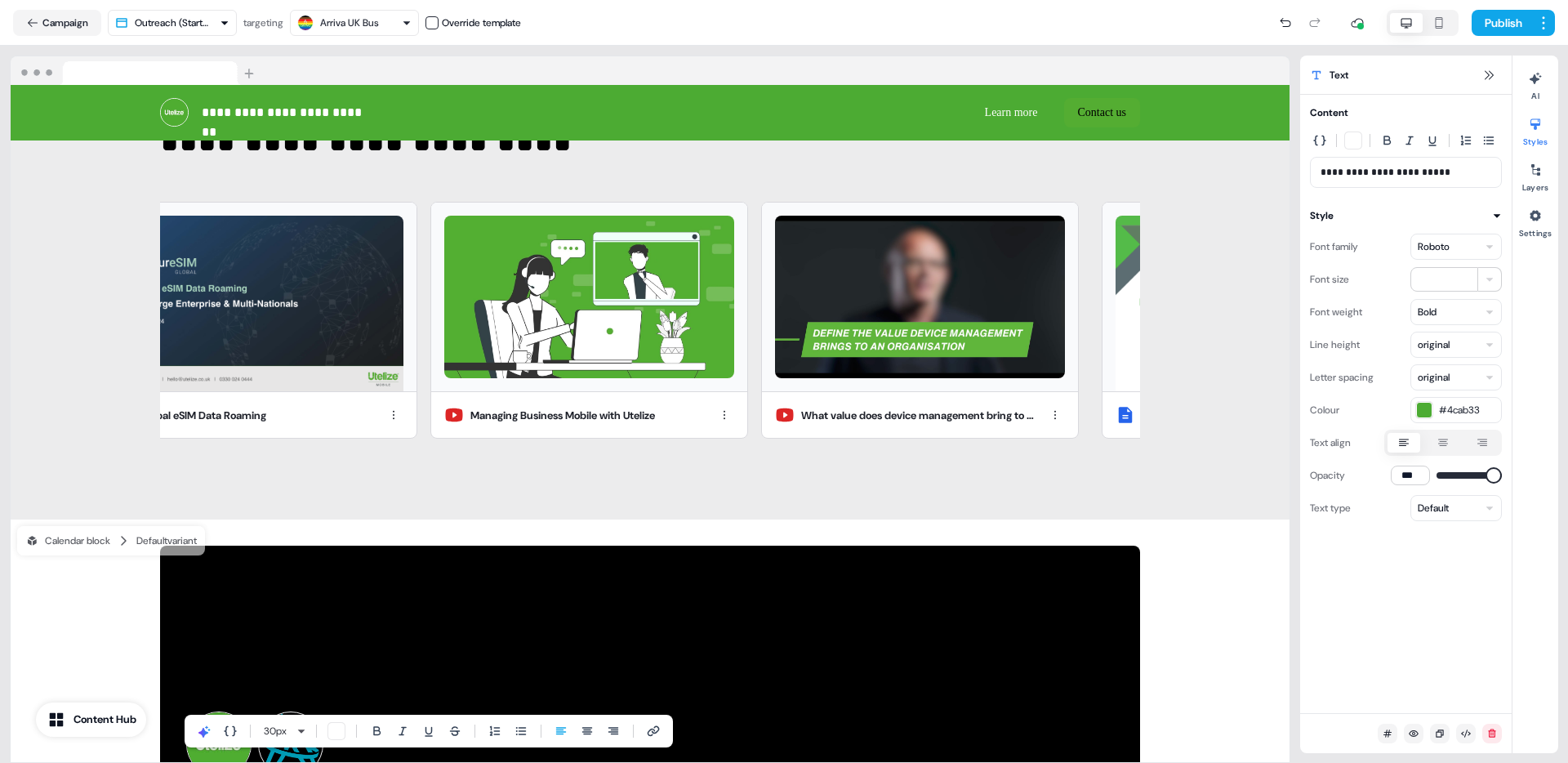 scroll, scrollTop: 3125, scrollLeft: 0, axis: vertical 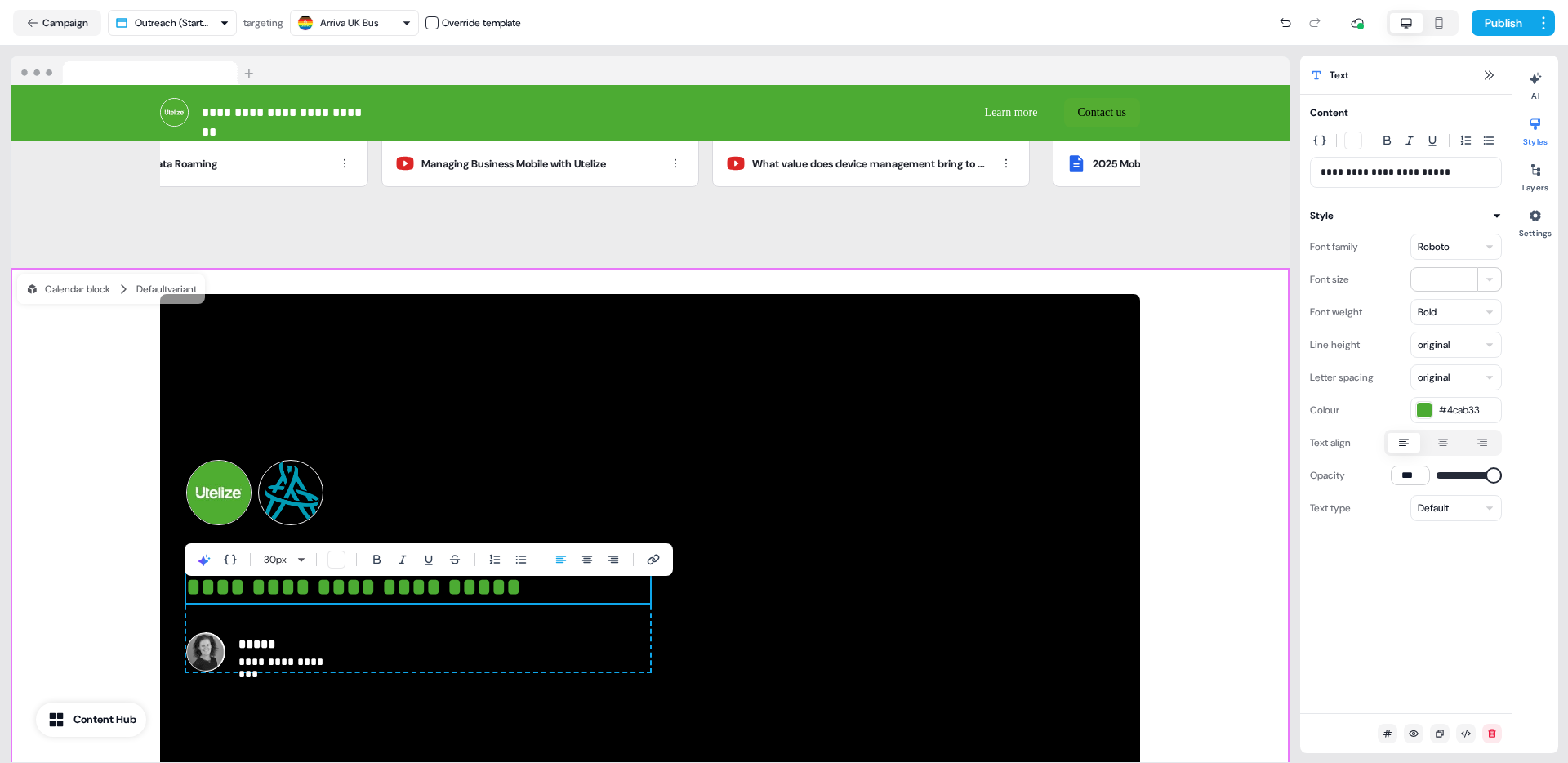 click on "**********" at bounding box center [650, 565] 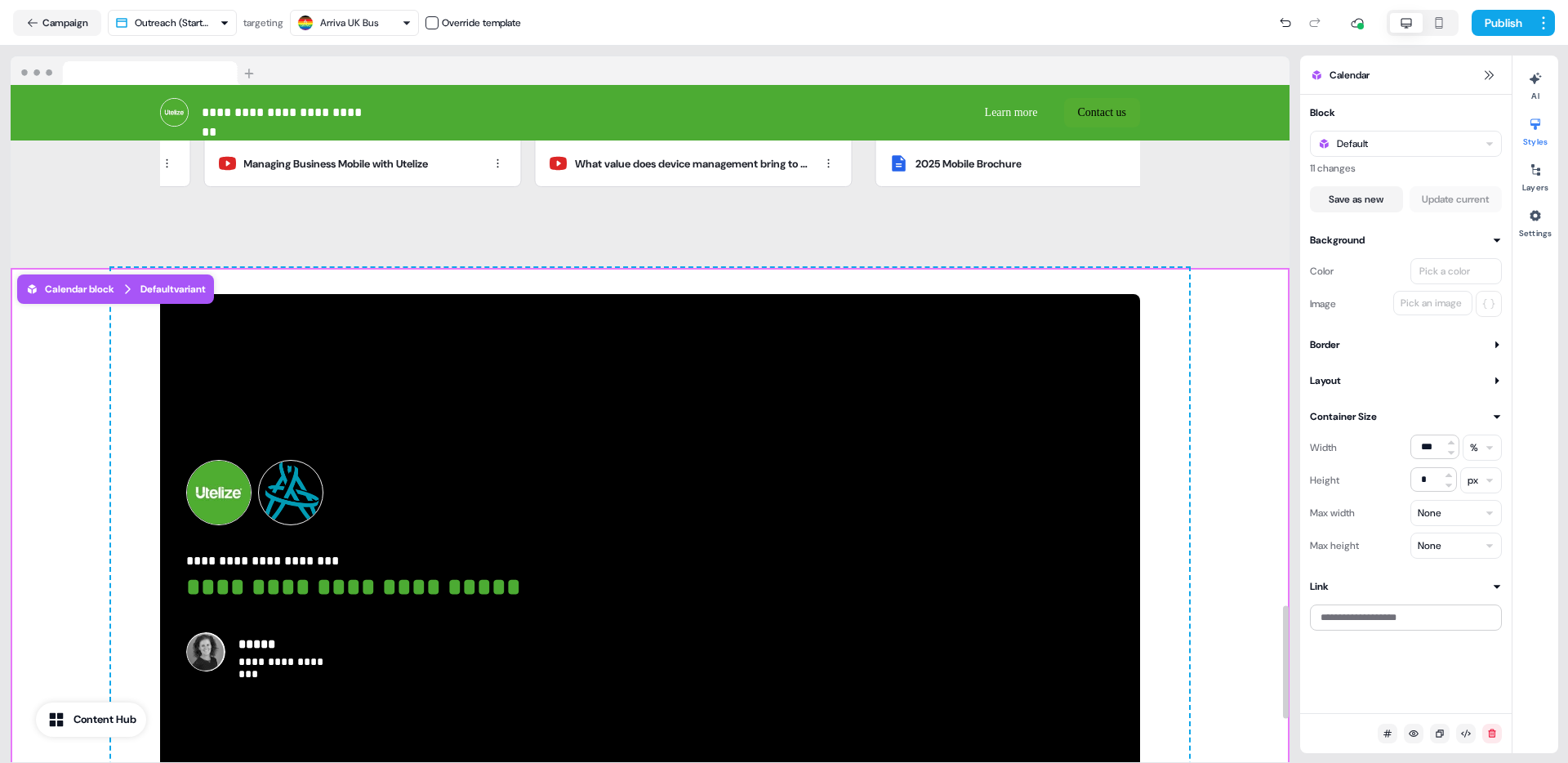 click on "**********" at bounding box center [650, 565] 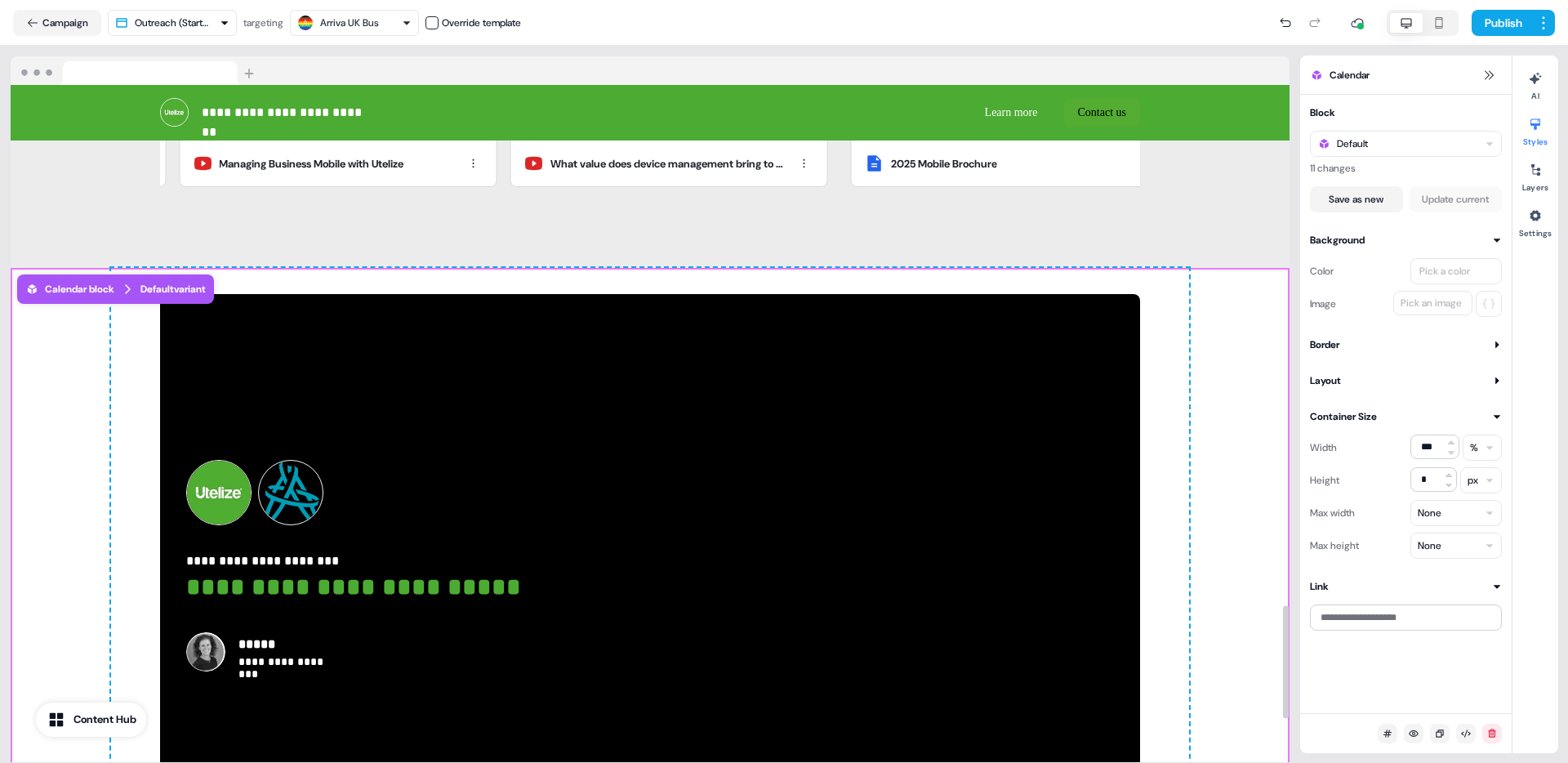 click on "Pick a color" at bounding box center [1445, 271] 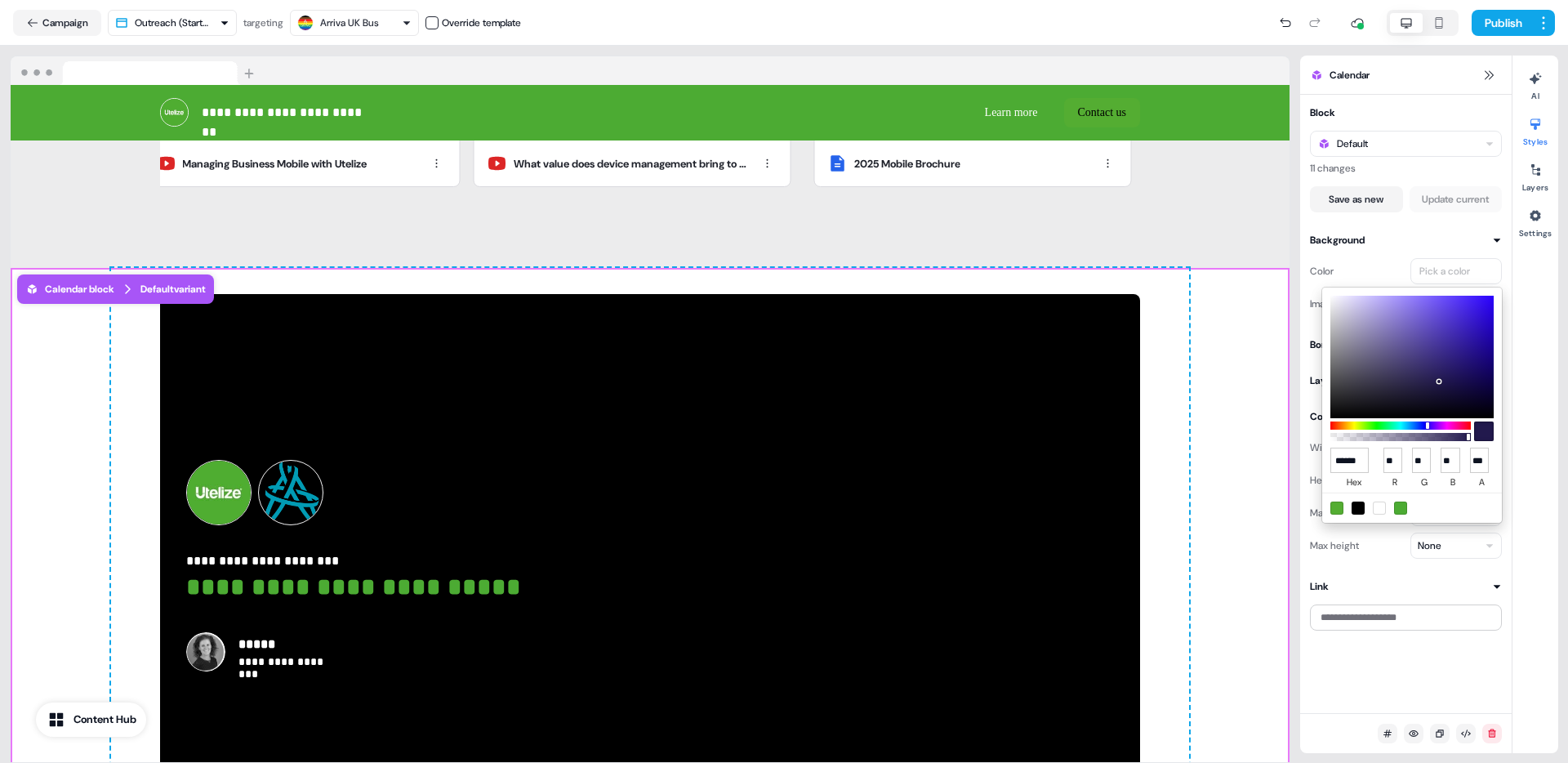 click at bounding box center (1379, 508) 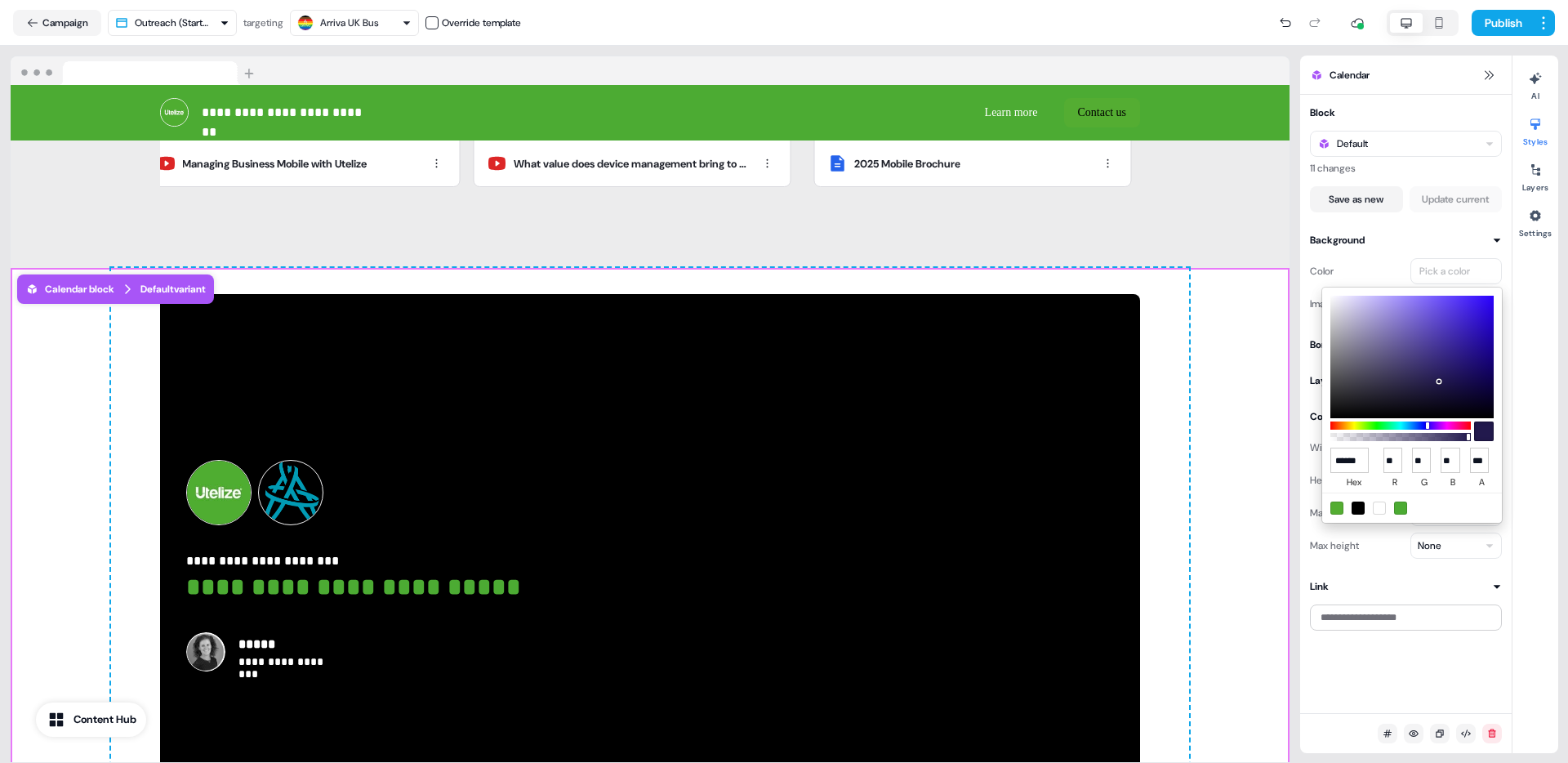 type on "******" 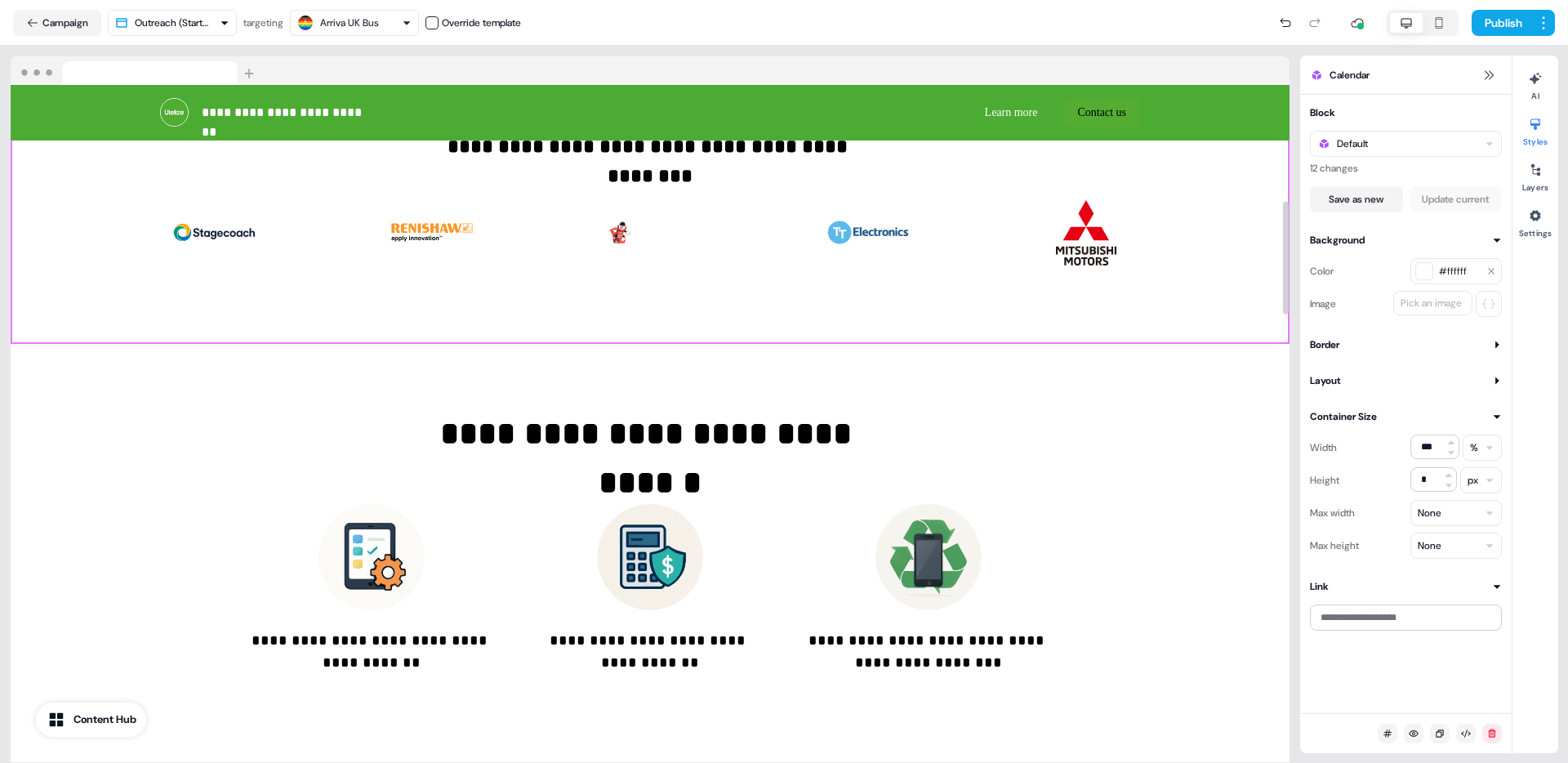 scroll, scrollTop: 695, scrollLeft: 0, axis: vertical 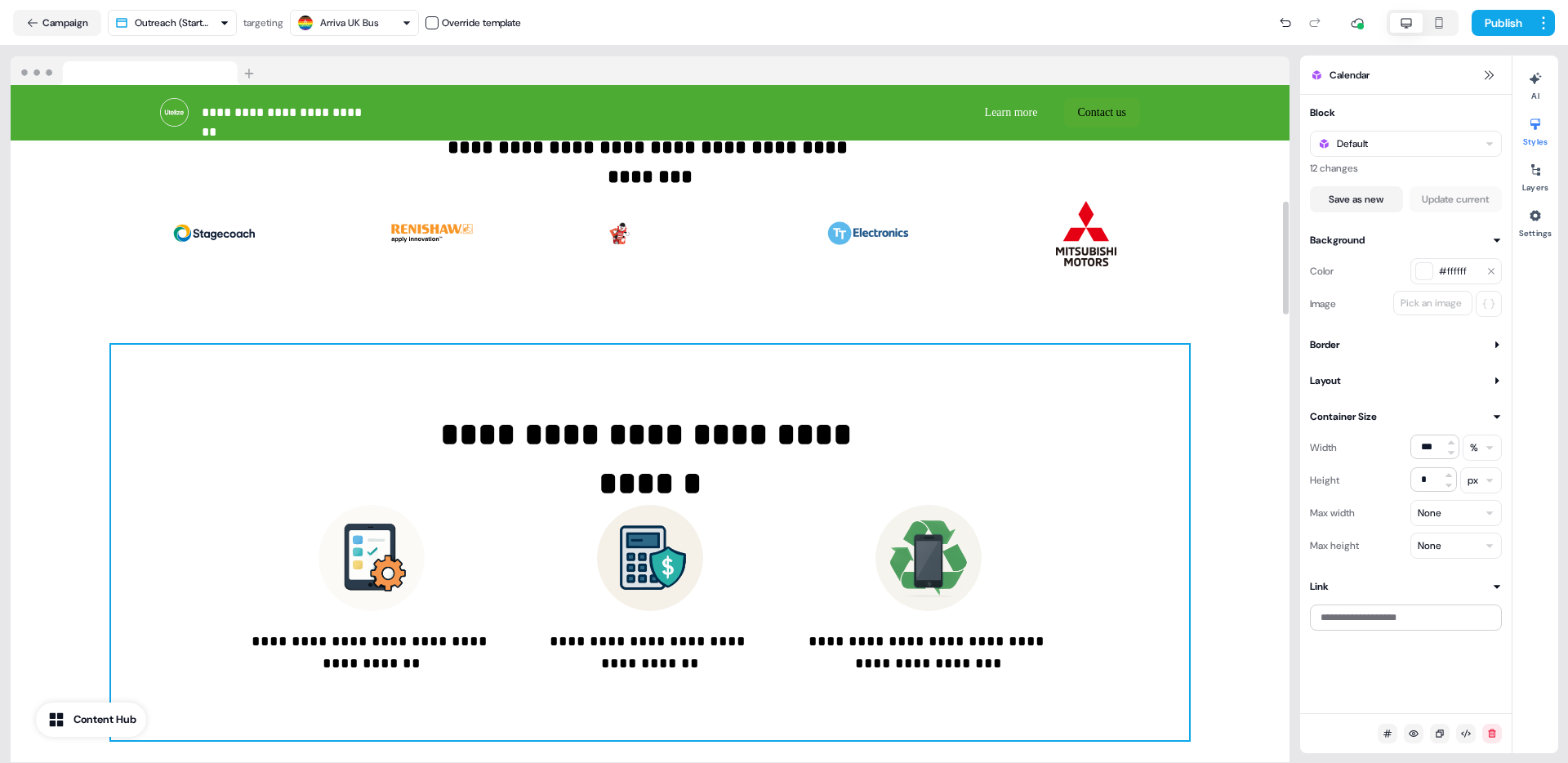 click on "**********" at bounding box center (650, 542) 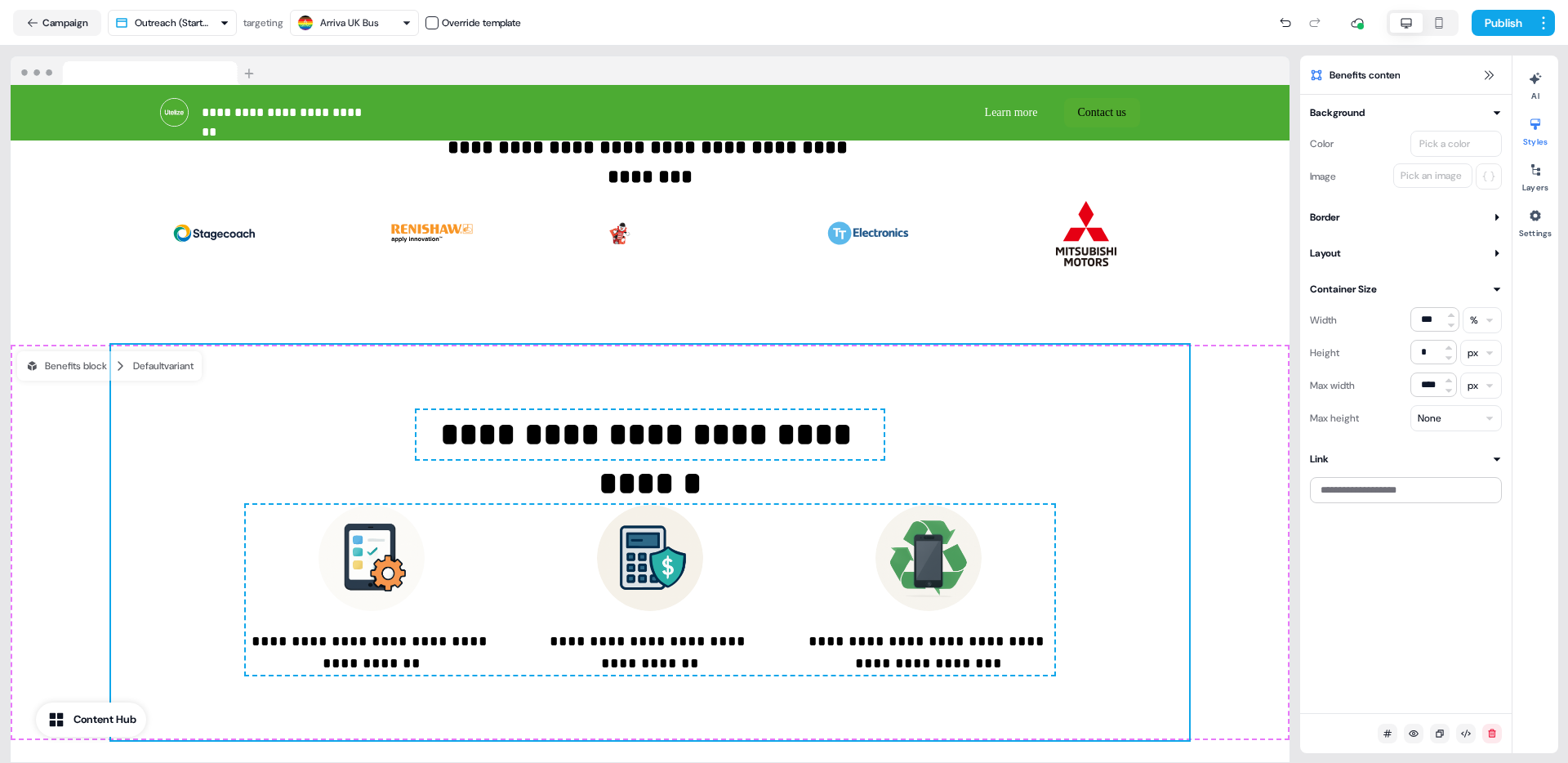 click on "Pick a color" at bounding box center [1445, 144] 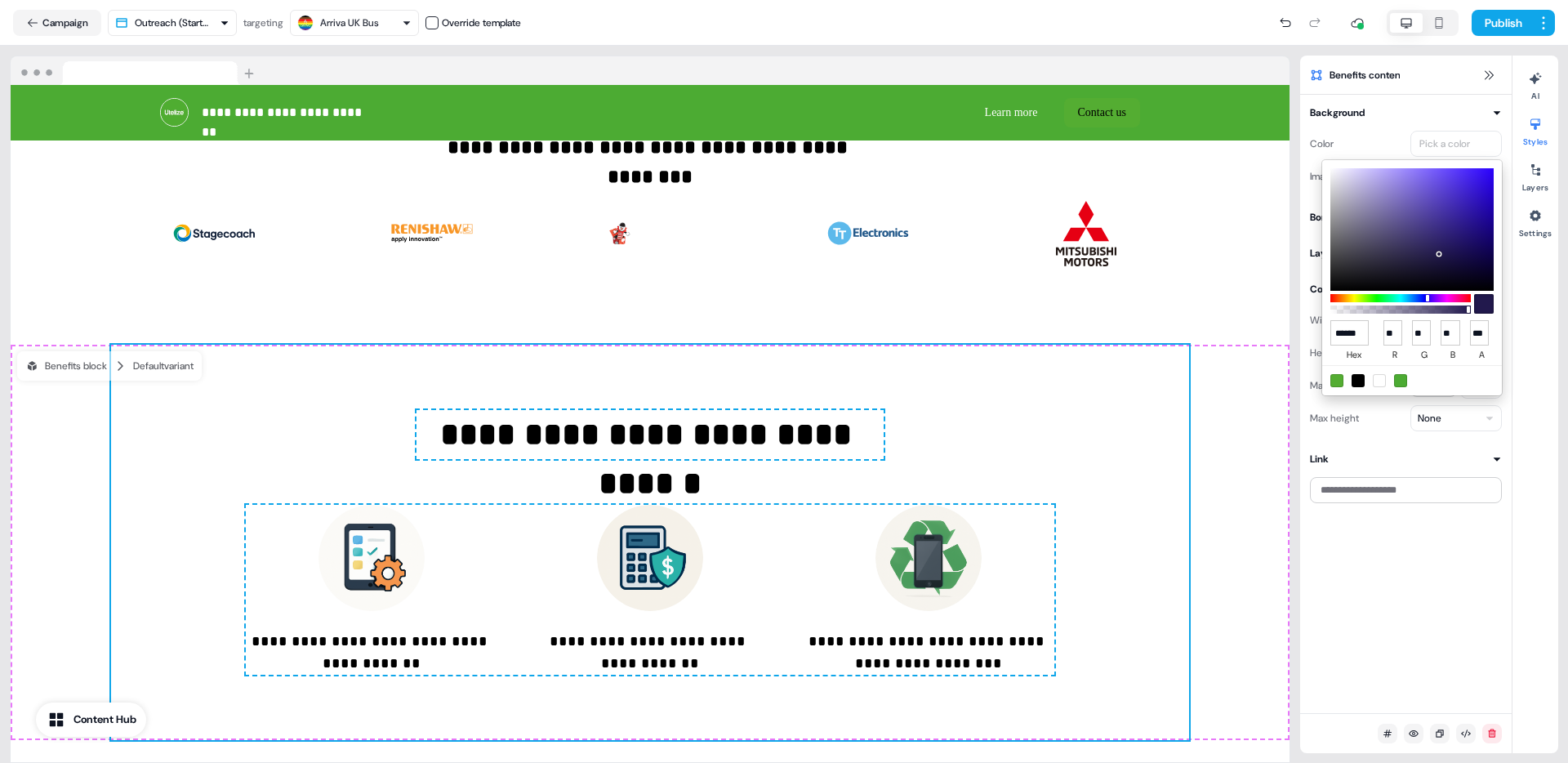 click at bounding box center (1358, 381) 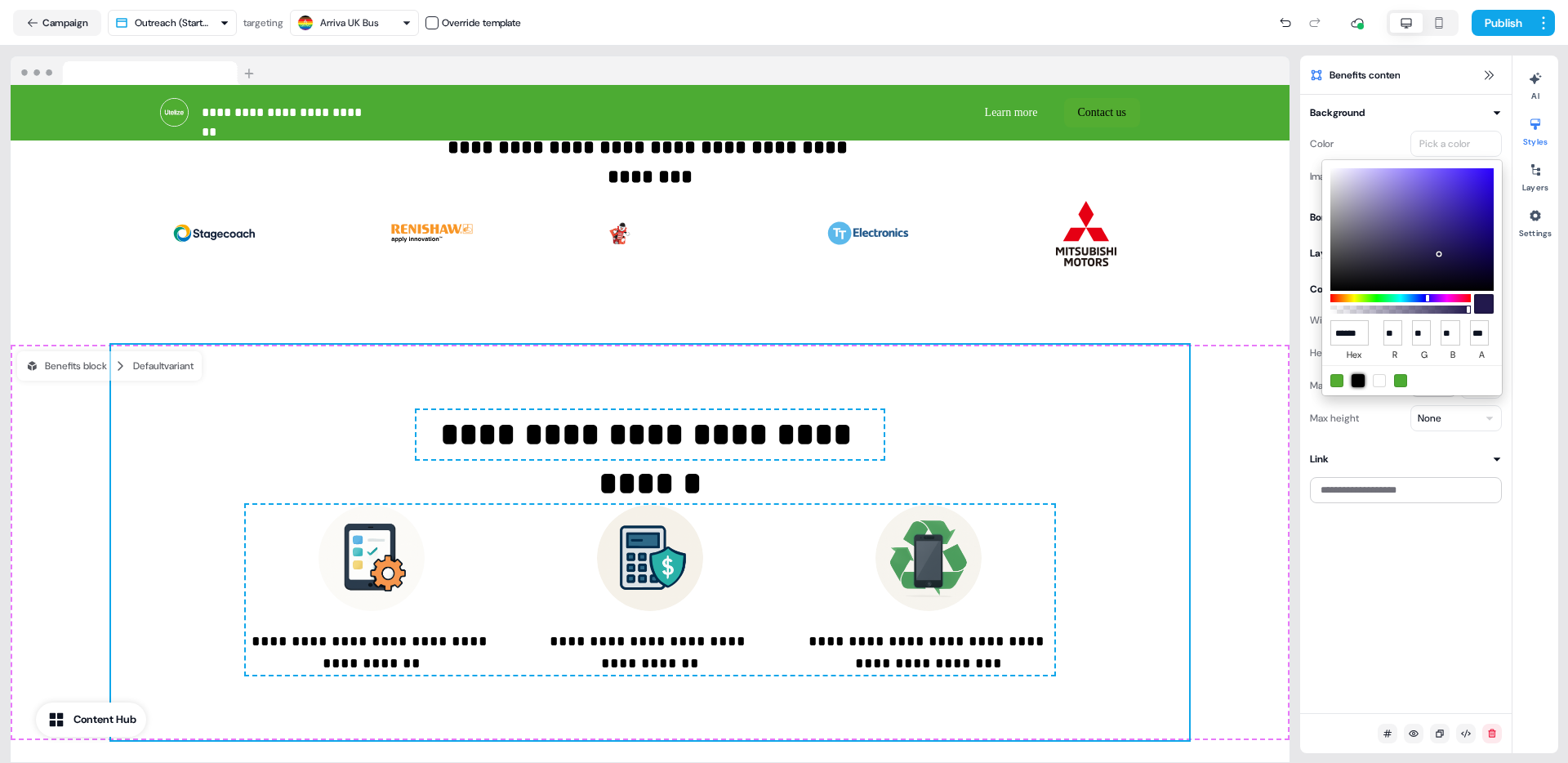 type on "******" 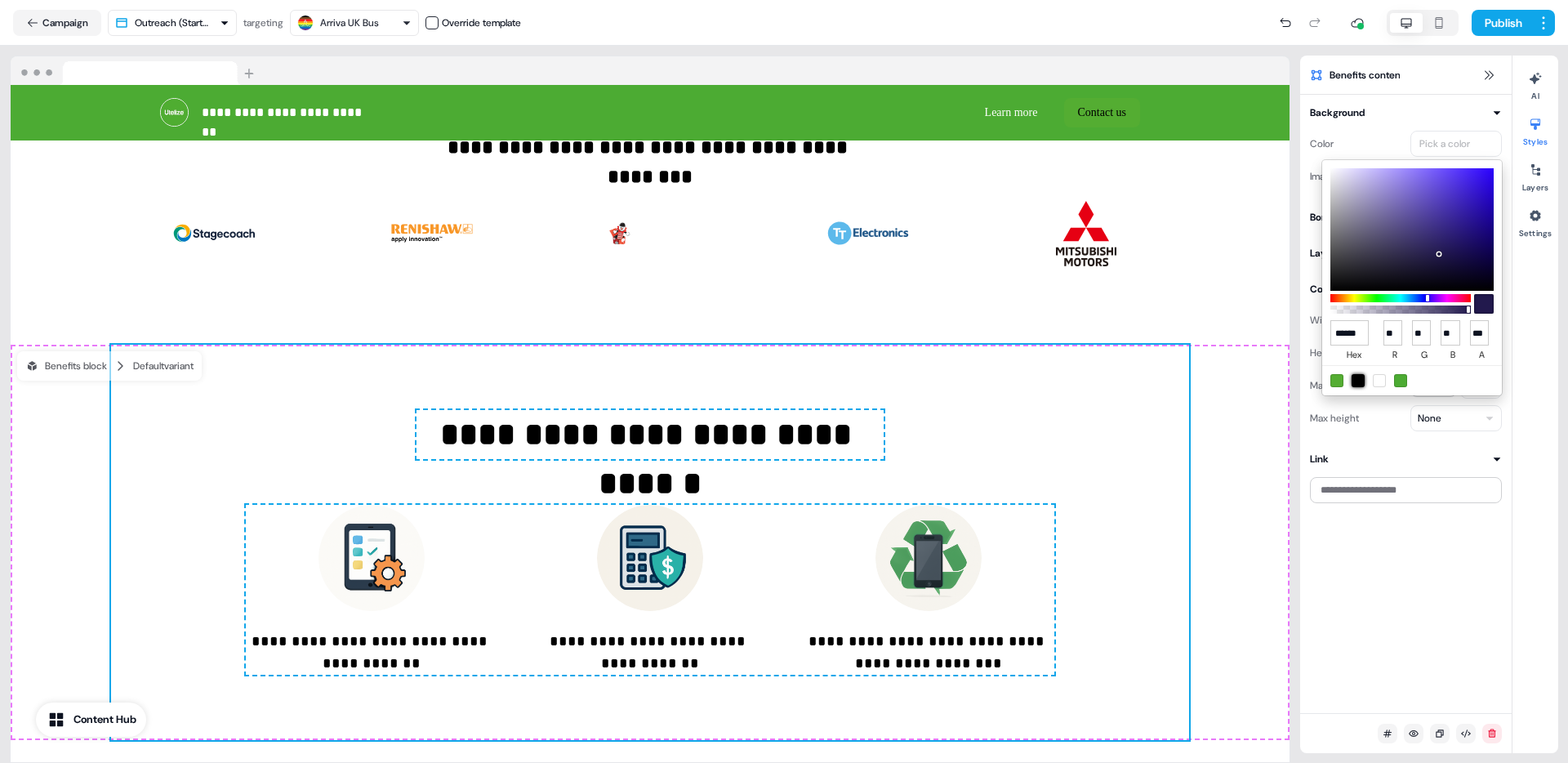 type on "*" 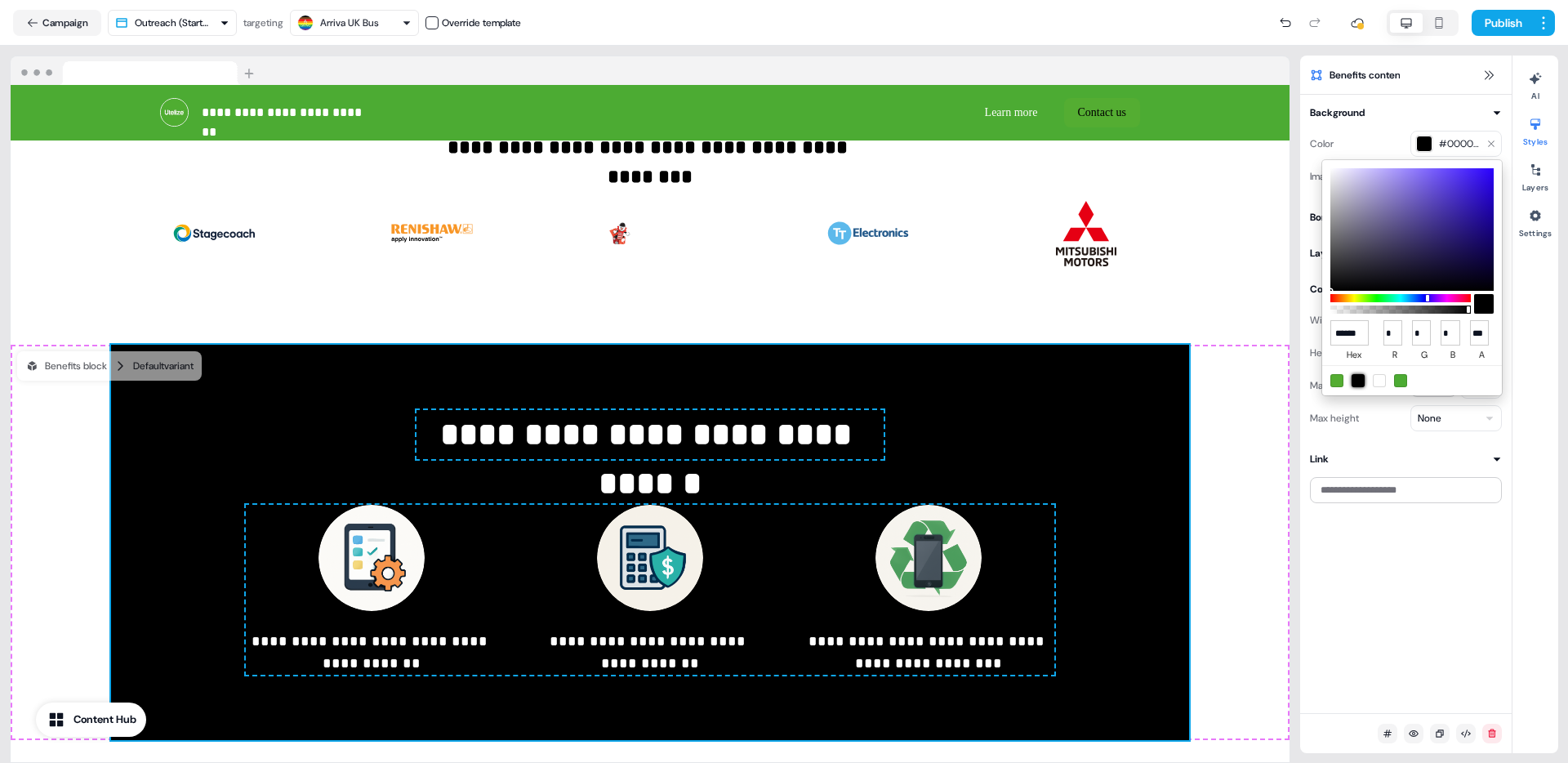 click on "**********" at bounding box center (784, 382) 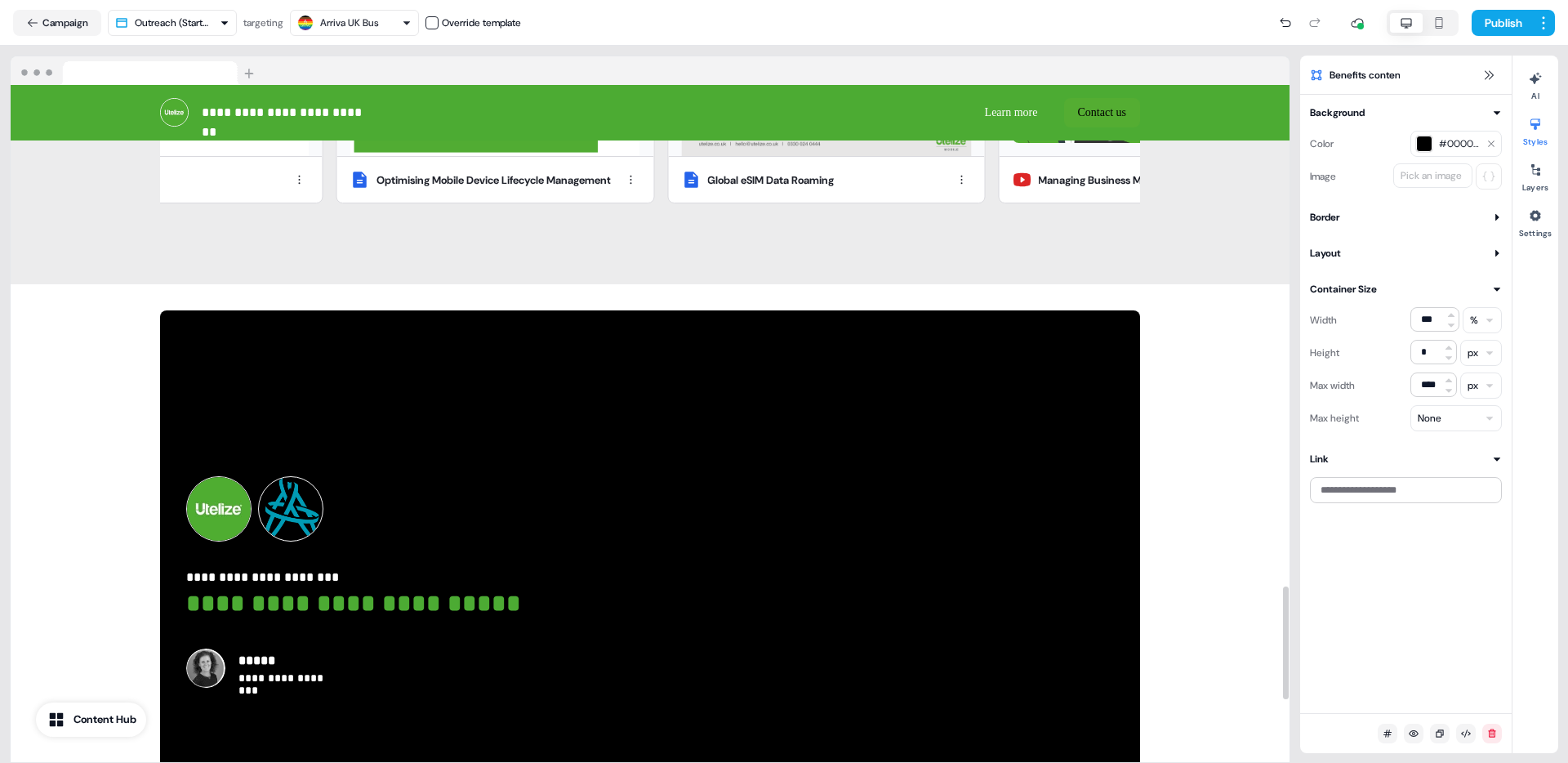 scroll, scrollTop: 3009, scrollLeft: 0, axis: vertical 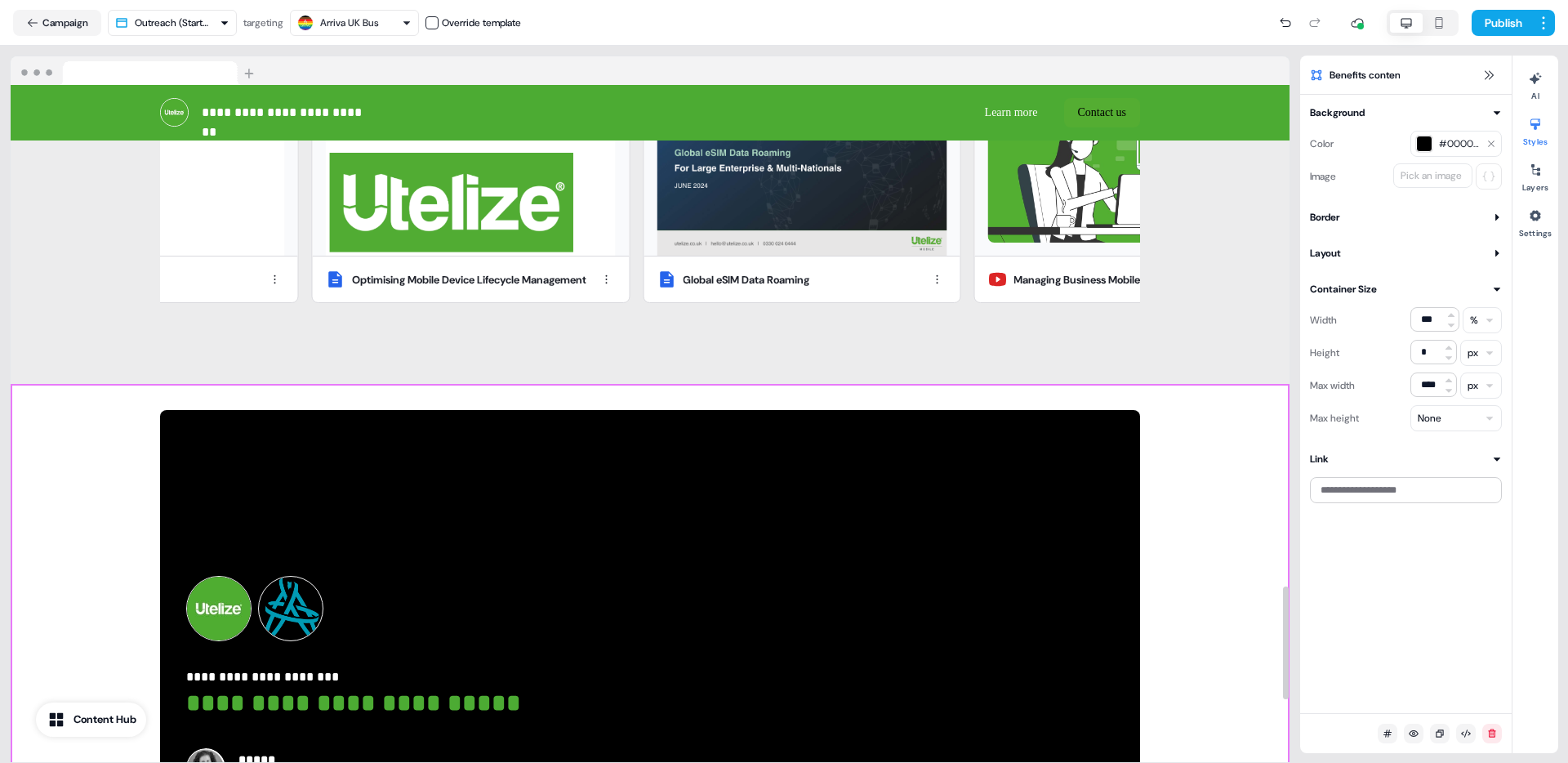 click on "**********" at bounding box center (650, 681) 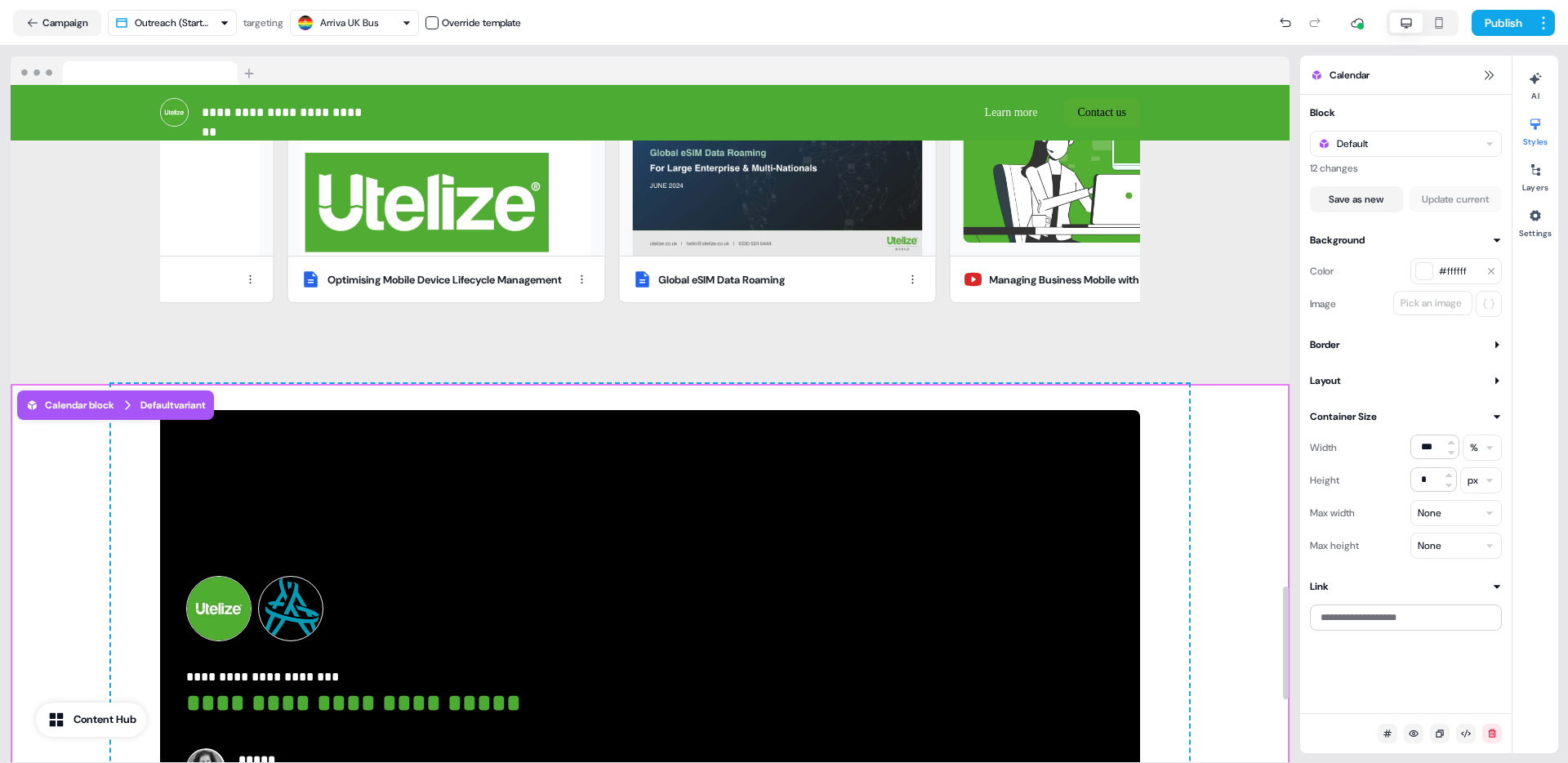 click on "#ffffff" at bounding box center [1459, 271] 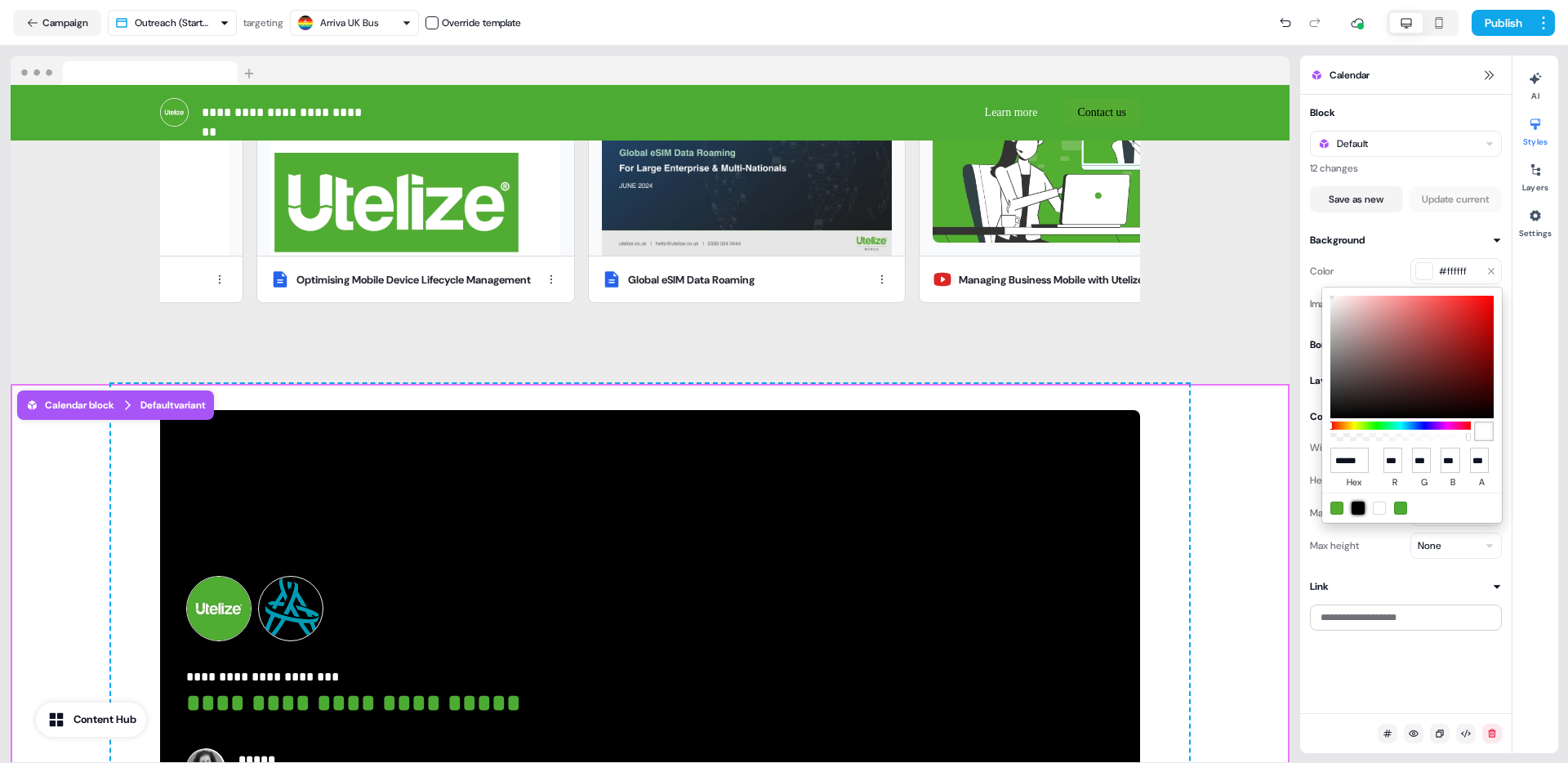 click at bounding box center (1358, 508) 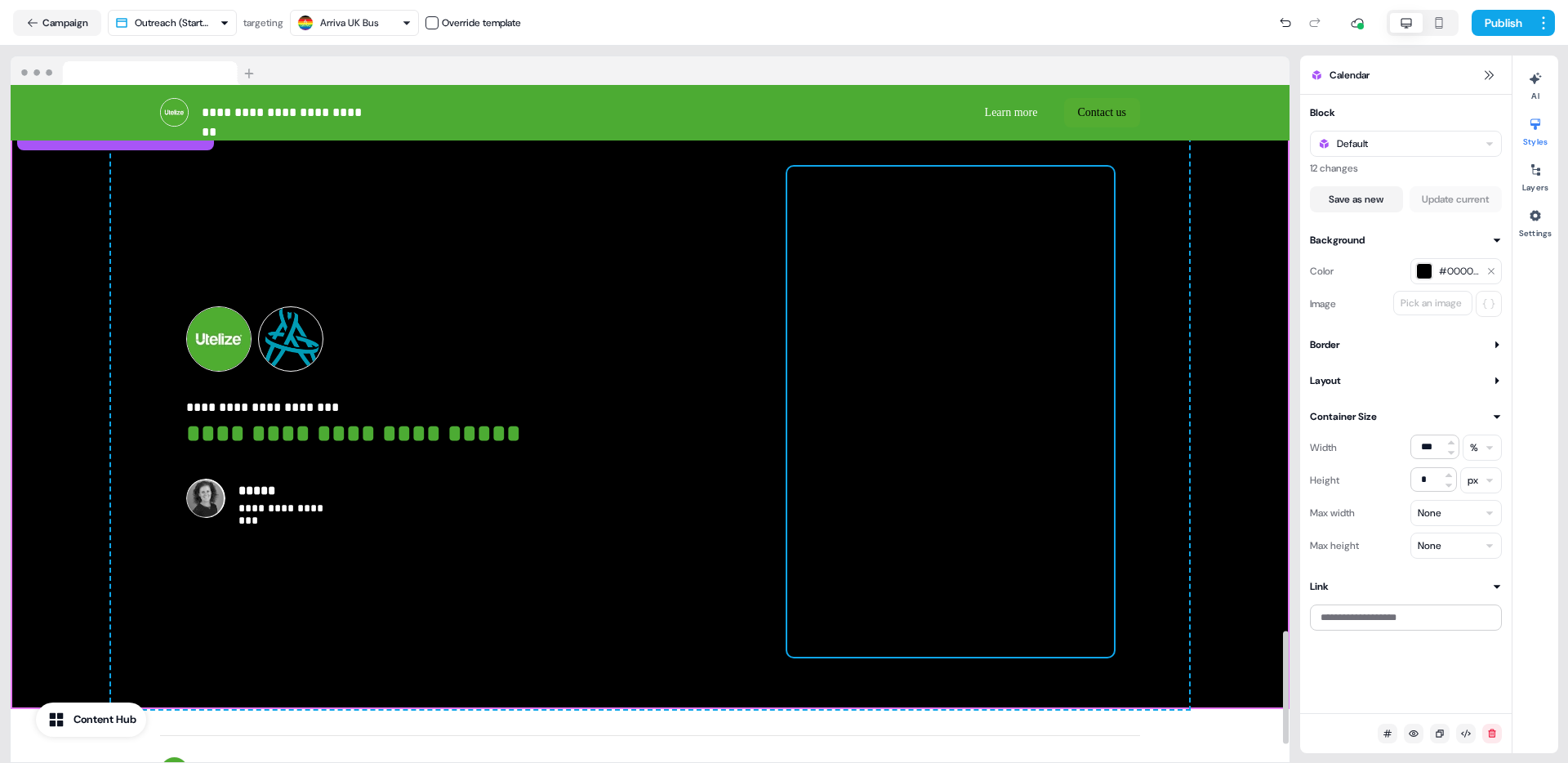 scroll, scrollTop: 3282, scrollLeft: 0, axis: vertical 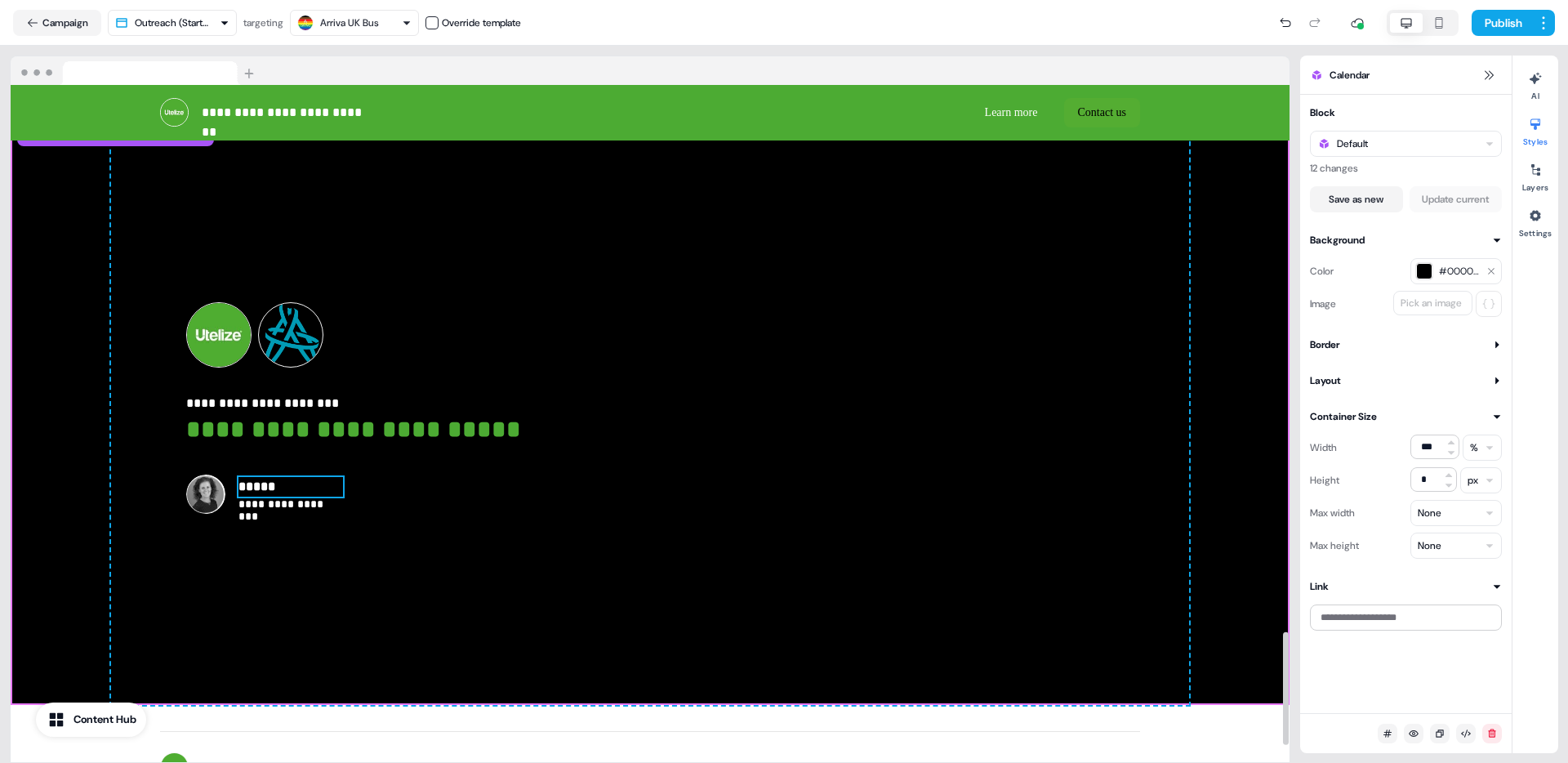 click on "*****" at bounding box center [291, 487] 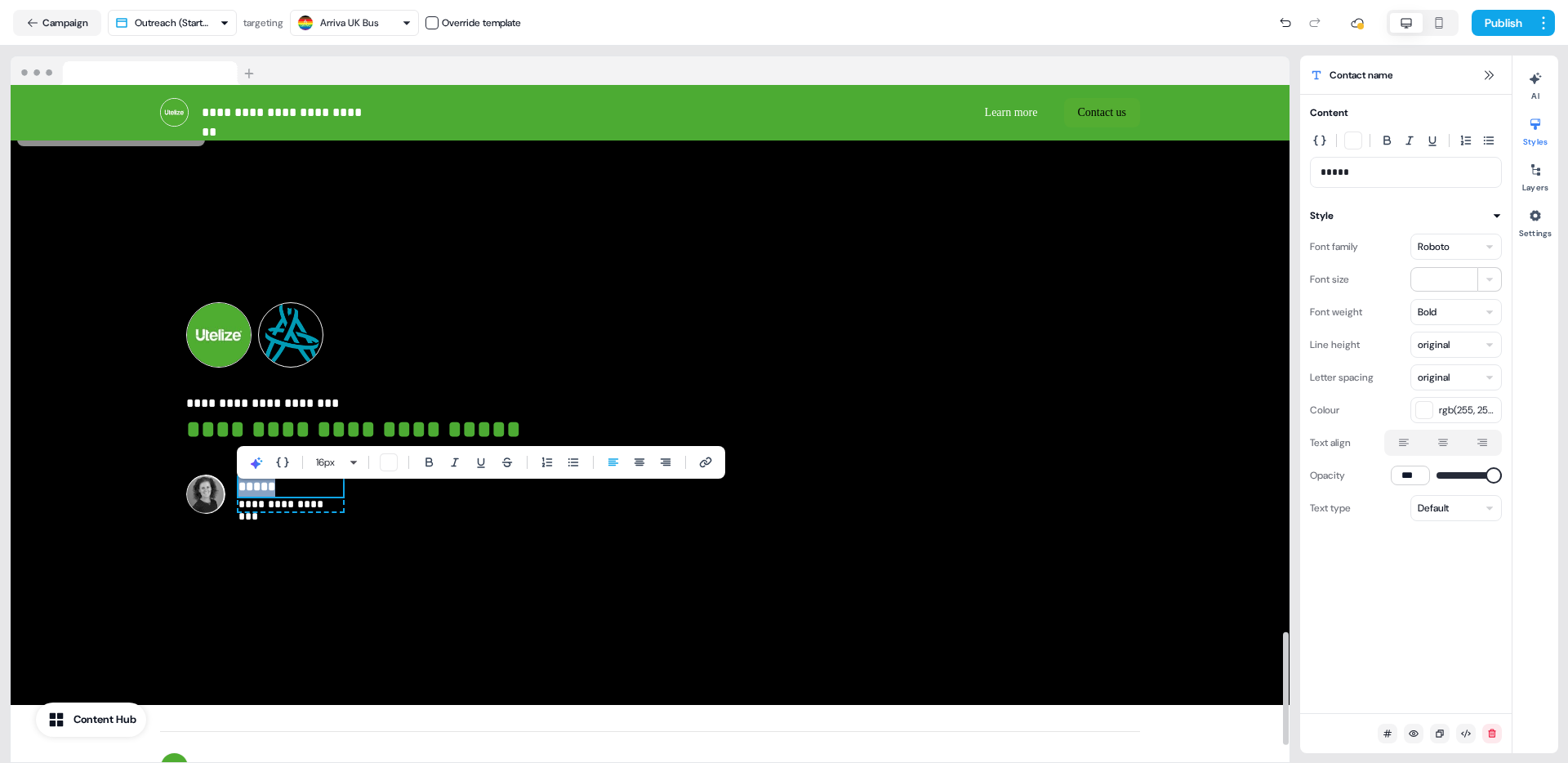 click on "*****" at bounding box center [291, 487] 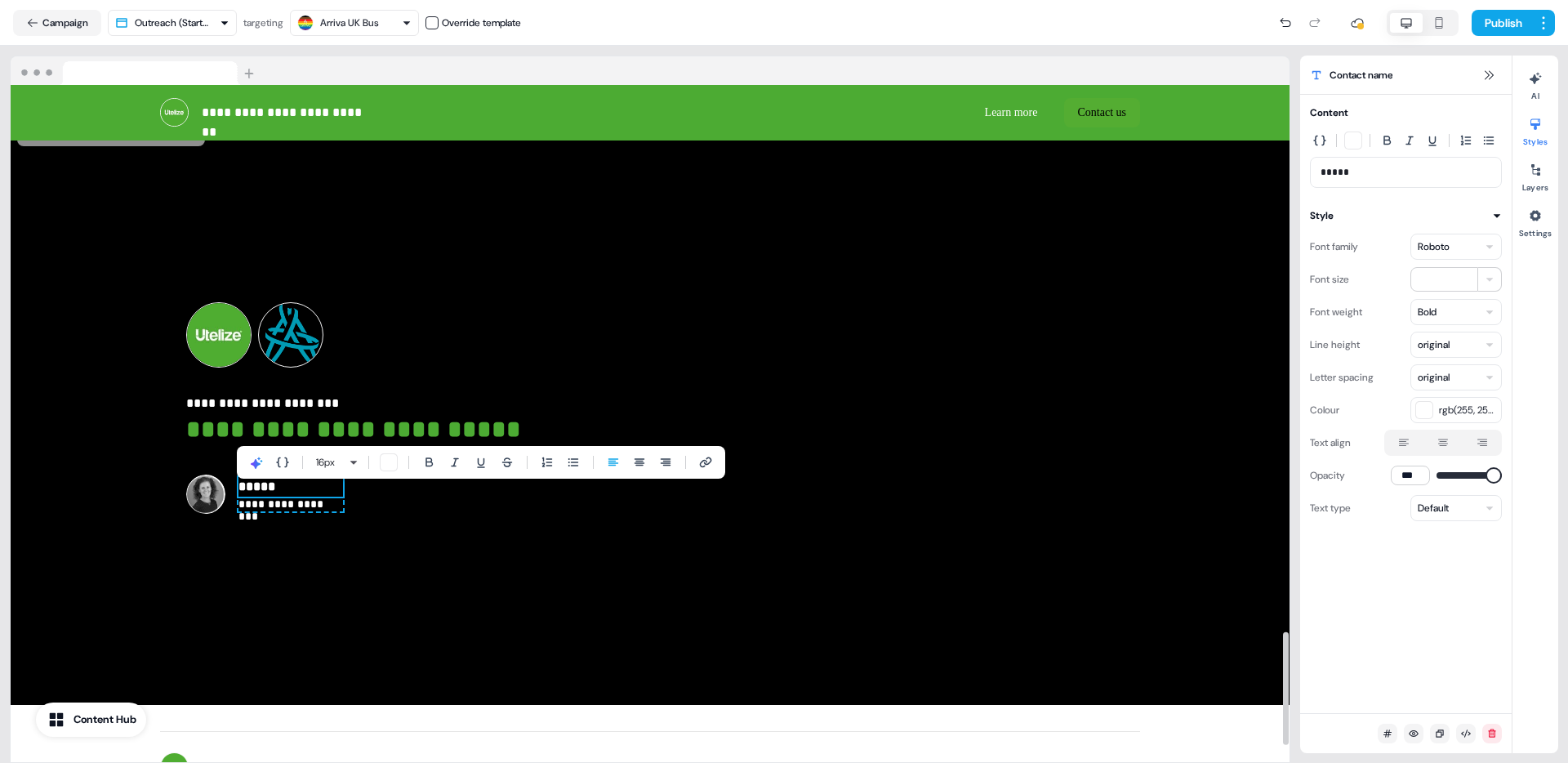 click on "*****" at bounding box center [291, 487] 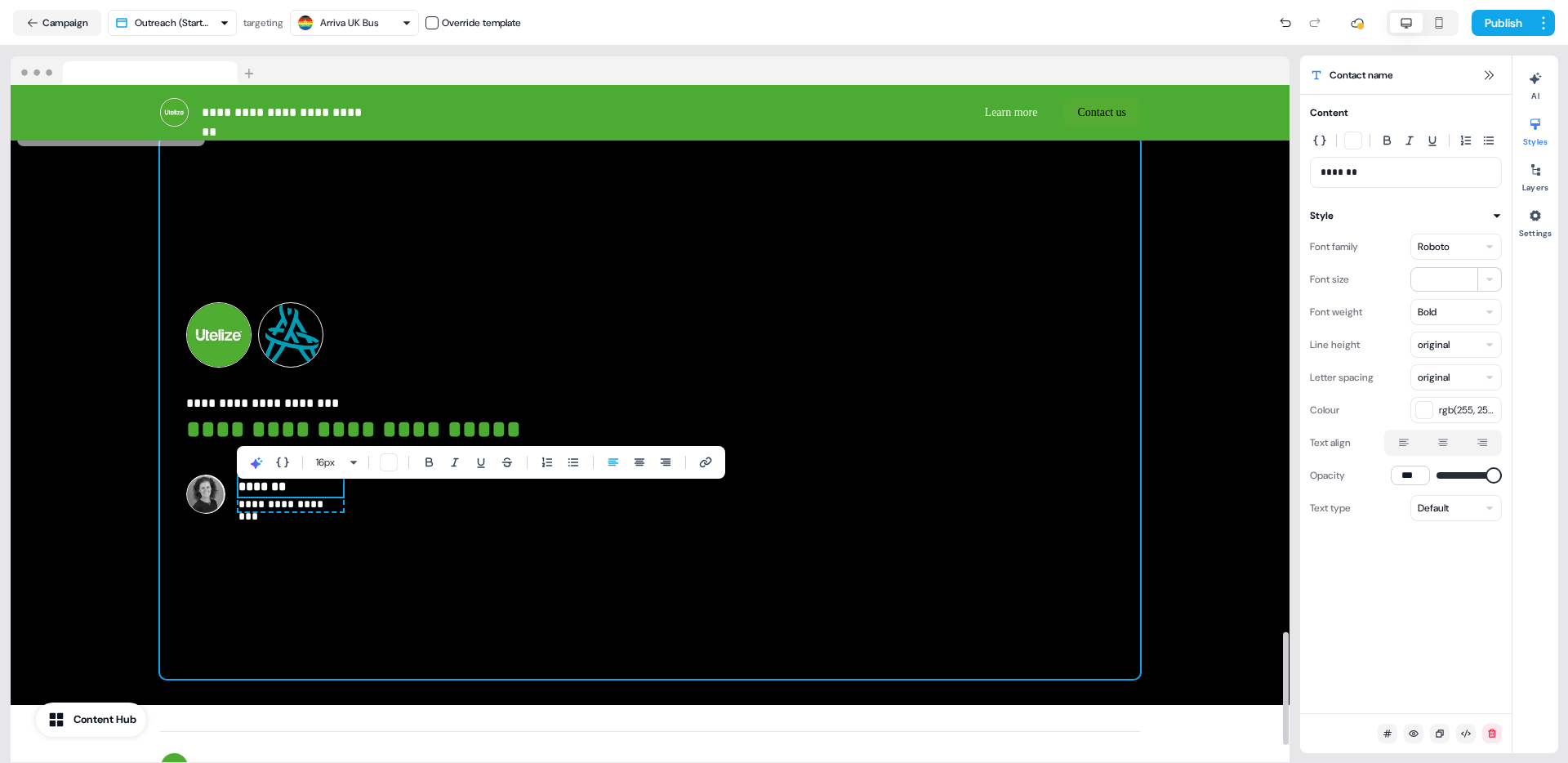 click on "**********" at bounding box center (650, 408) 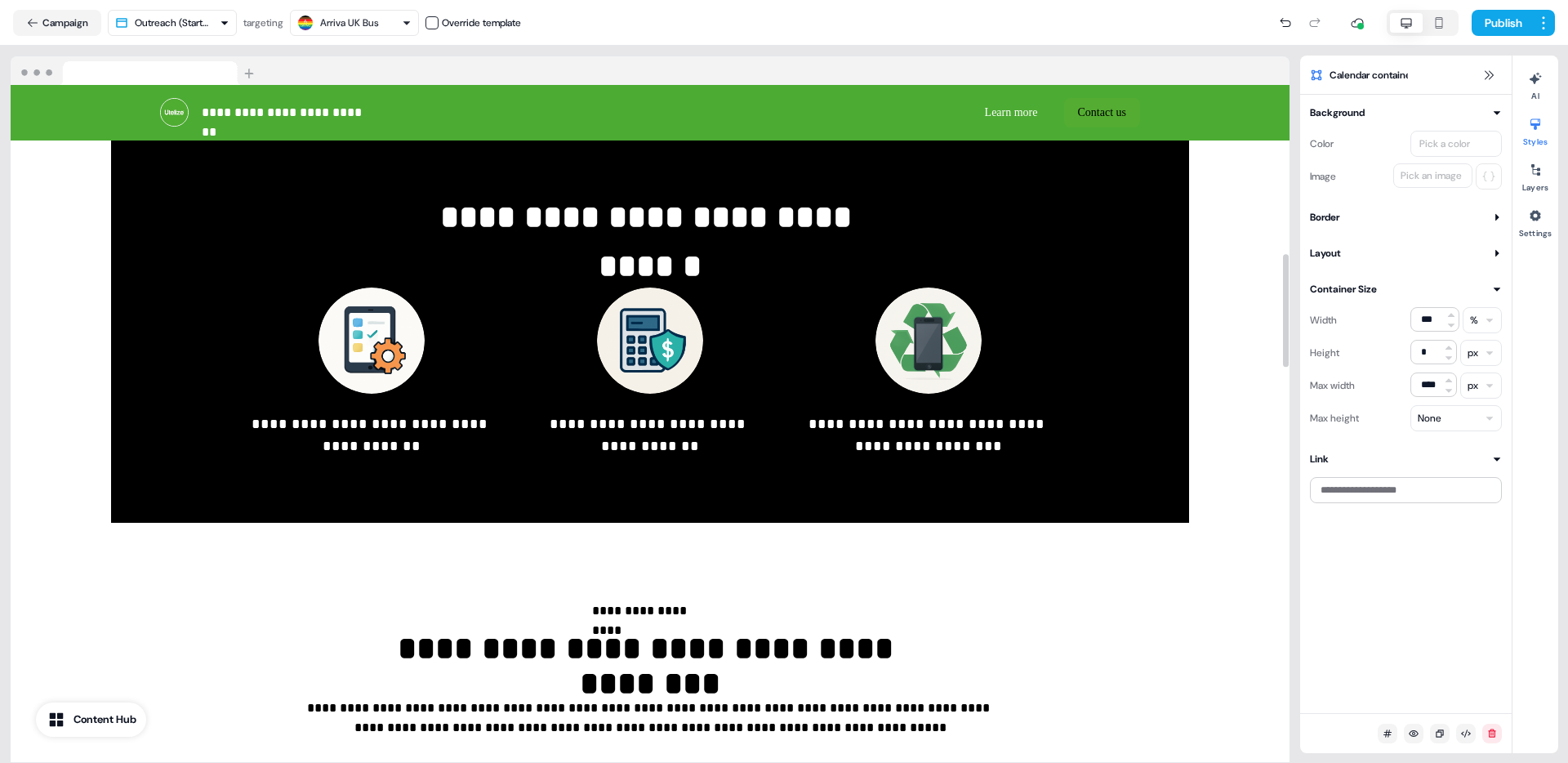 scroll, scrollTop: 784, scrollLeft: 0, axis: vertical 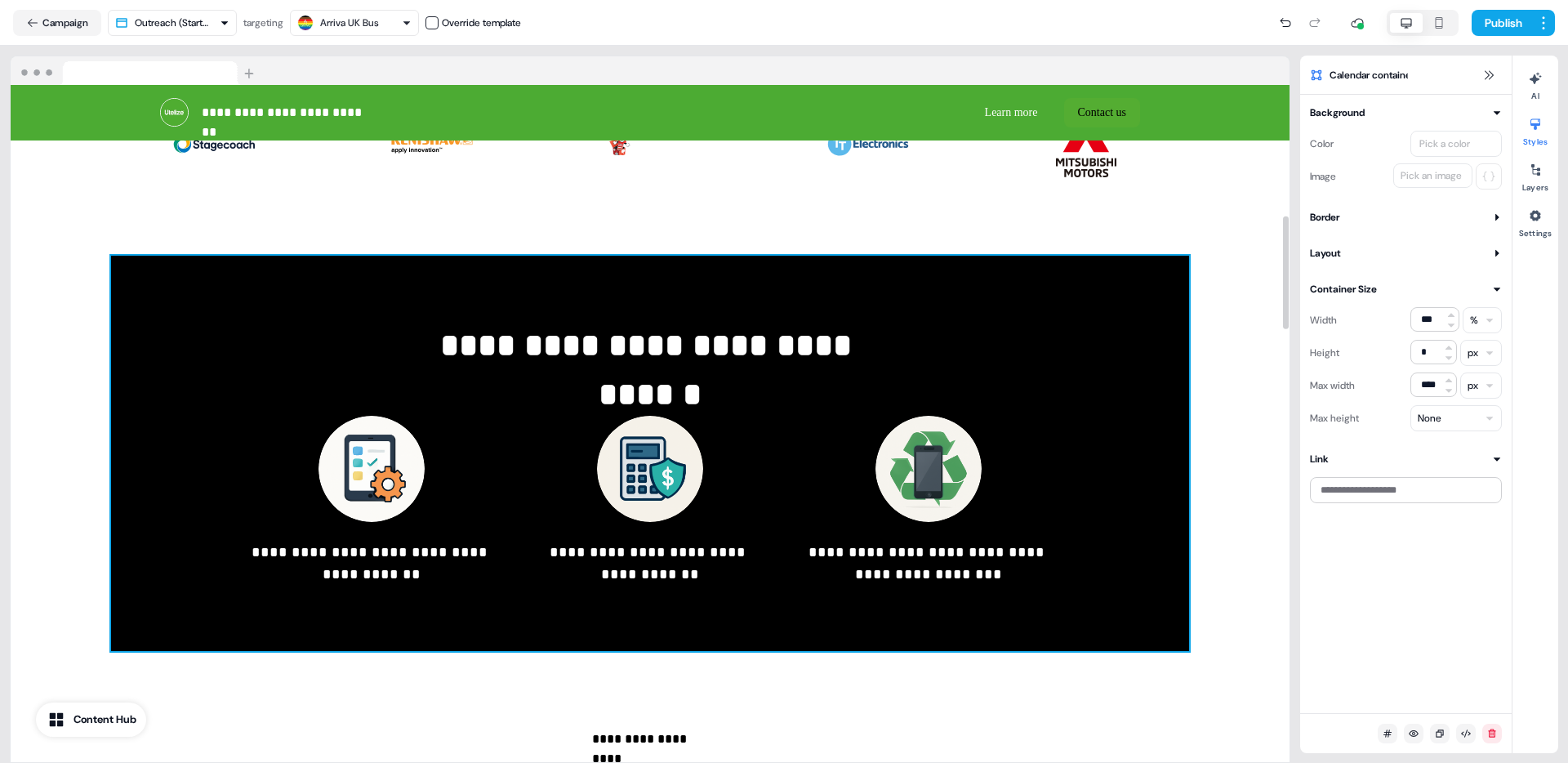 click on "**********" at bounding box center [650, 346] 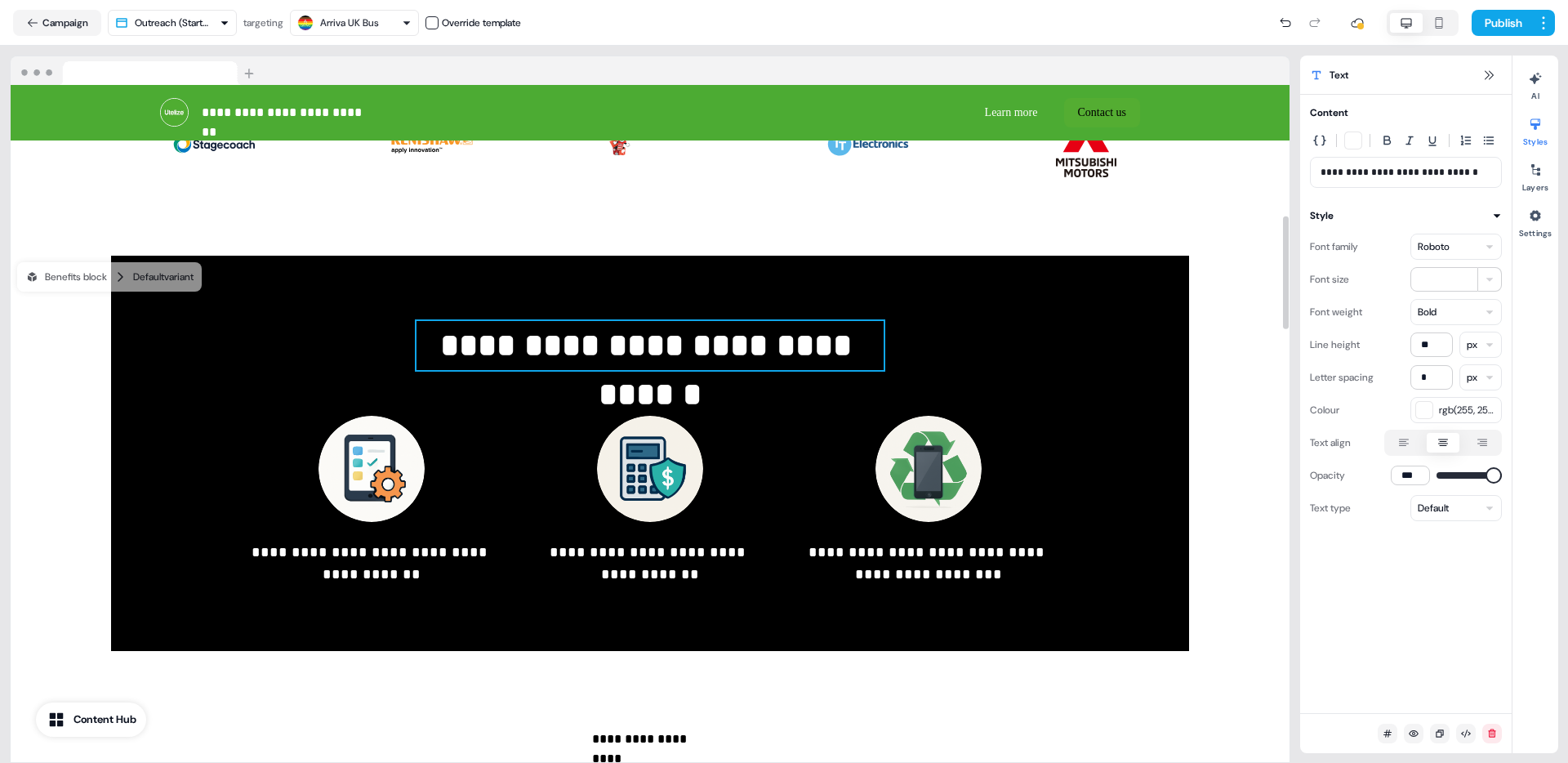 click on "**********" at bounding box center (784, 382) 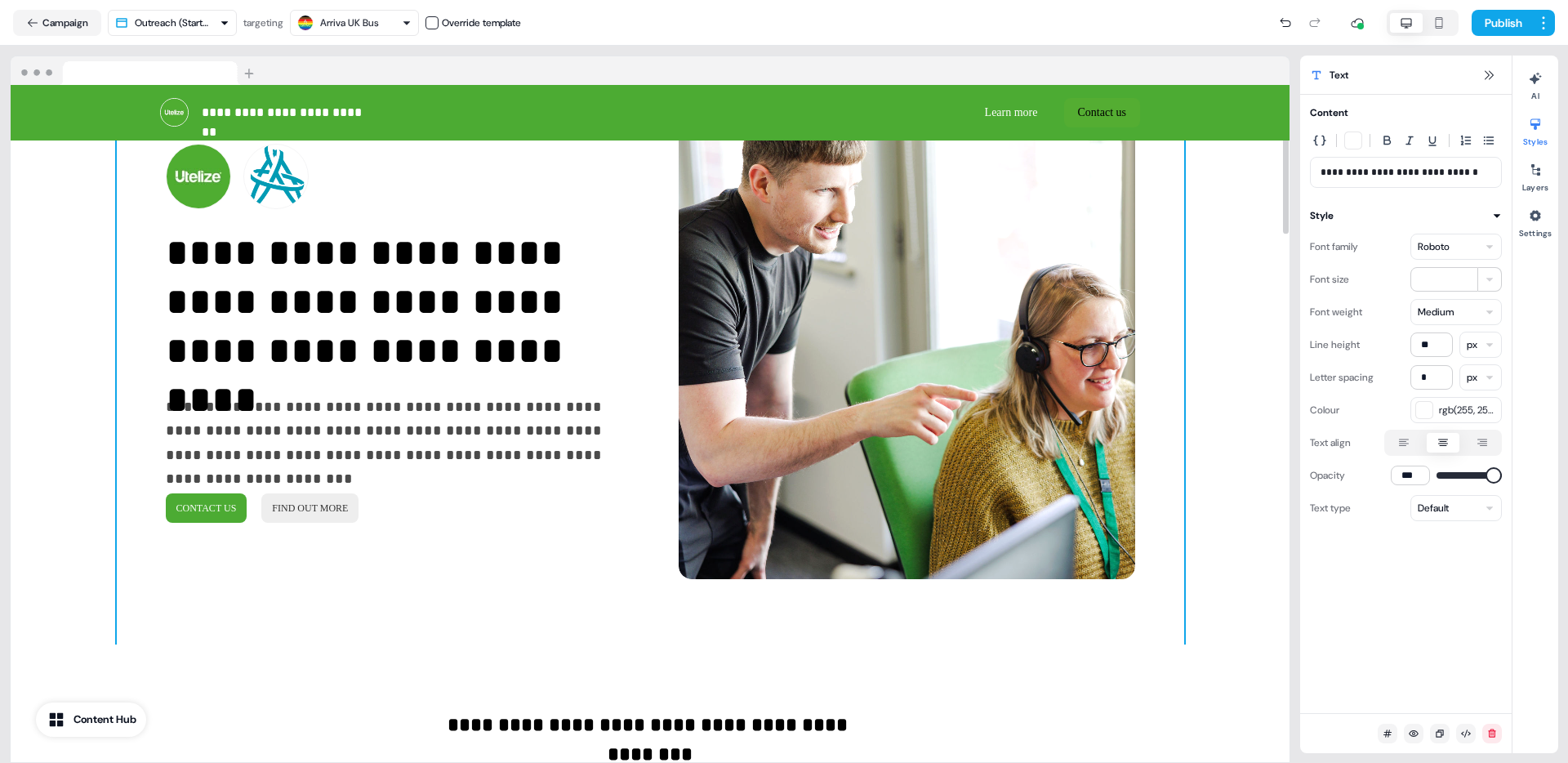 scroll, scrollTop: 322, scrollLeft: 0, axis: vertical 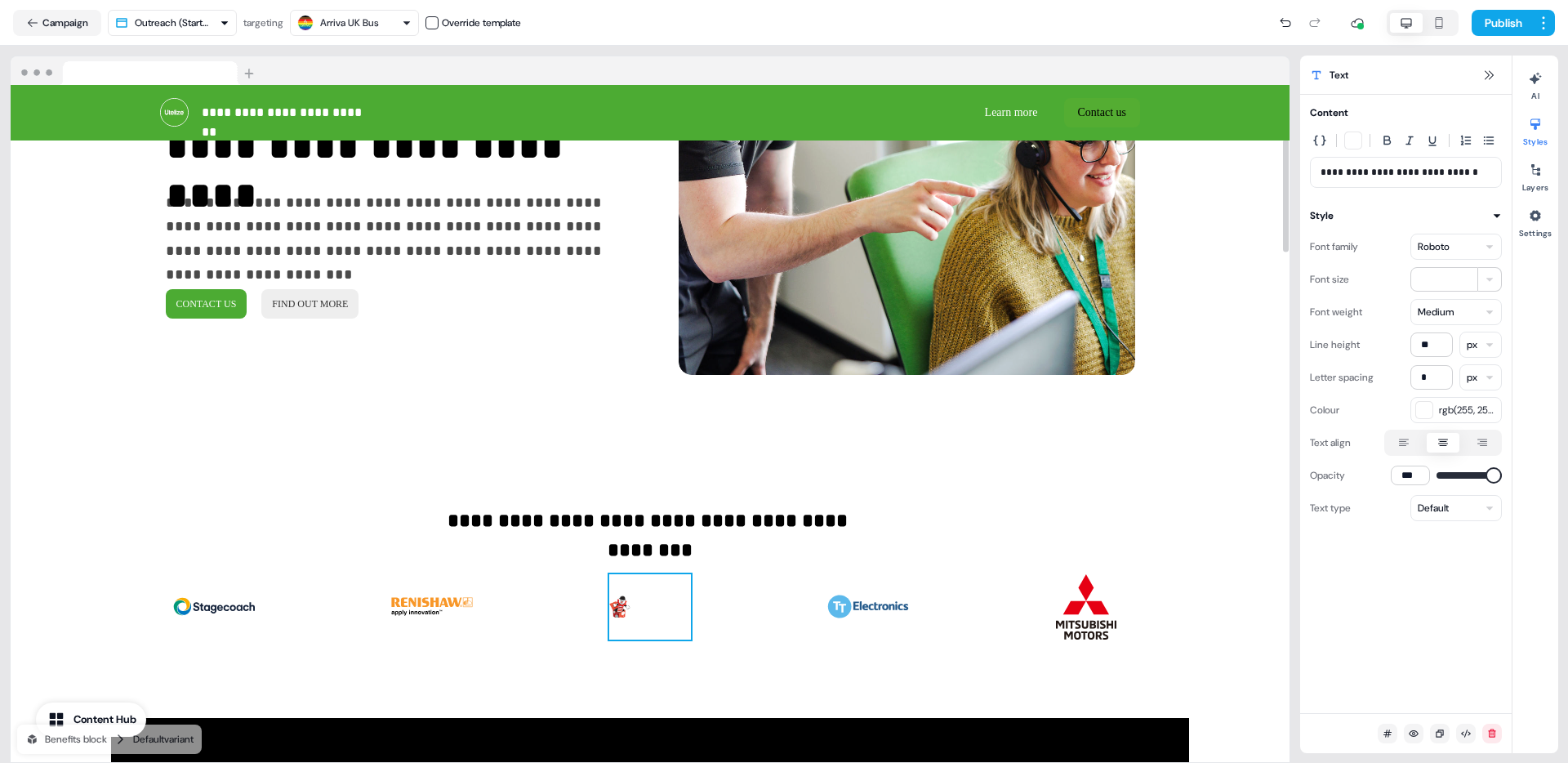 click at bounding box center (650, 607) 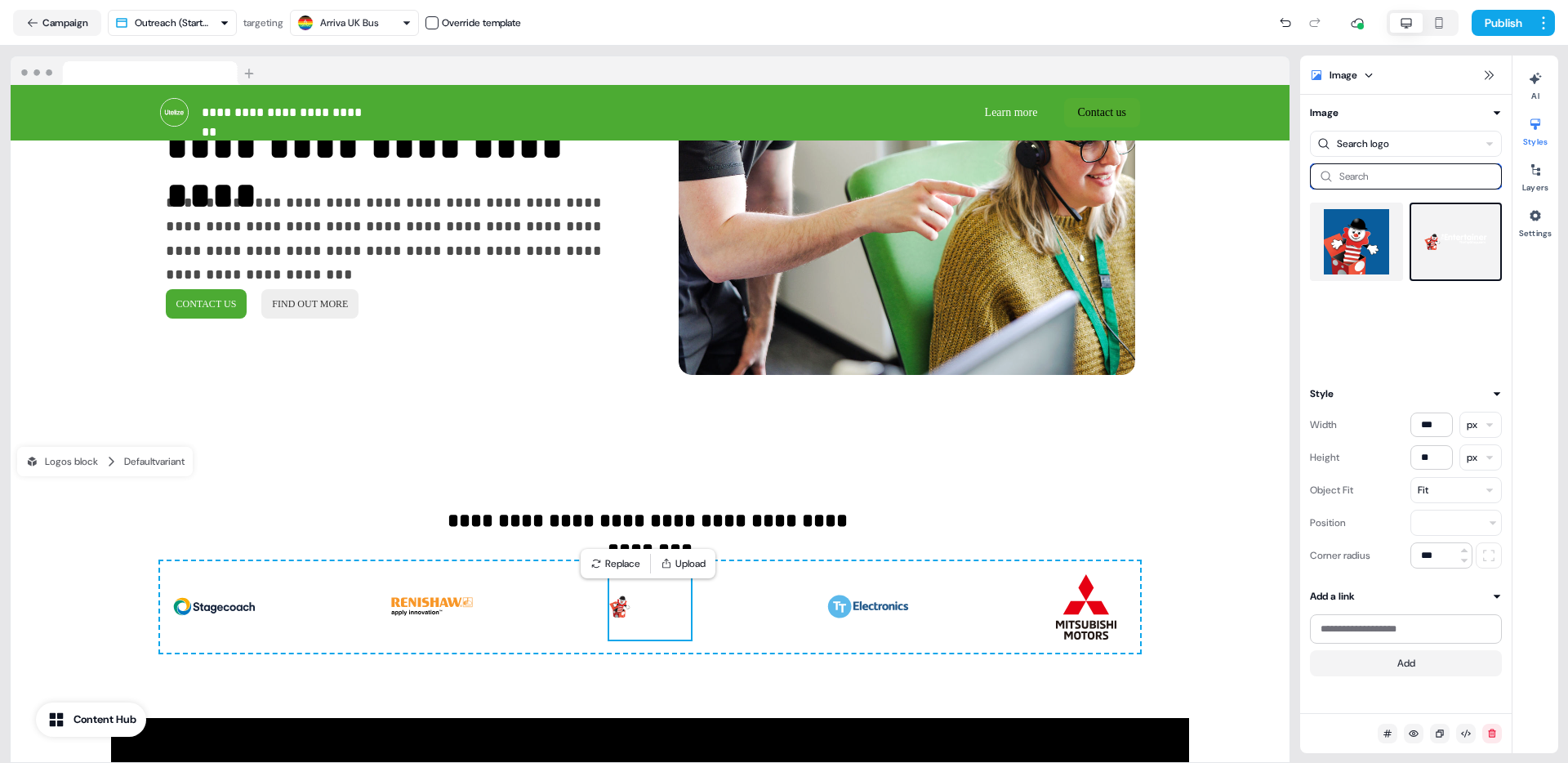 click at bounding box center (1405, 176) 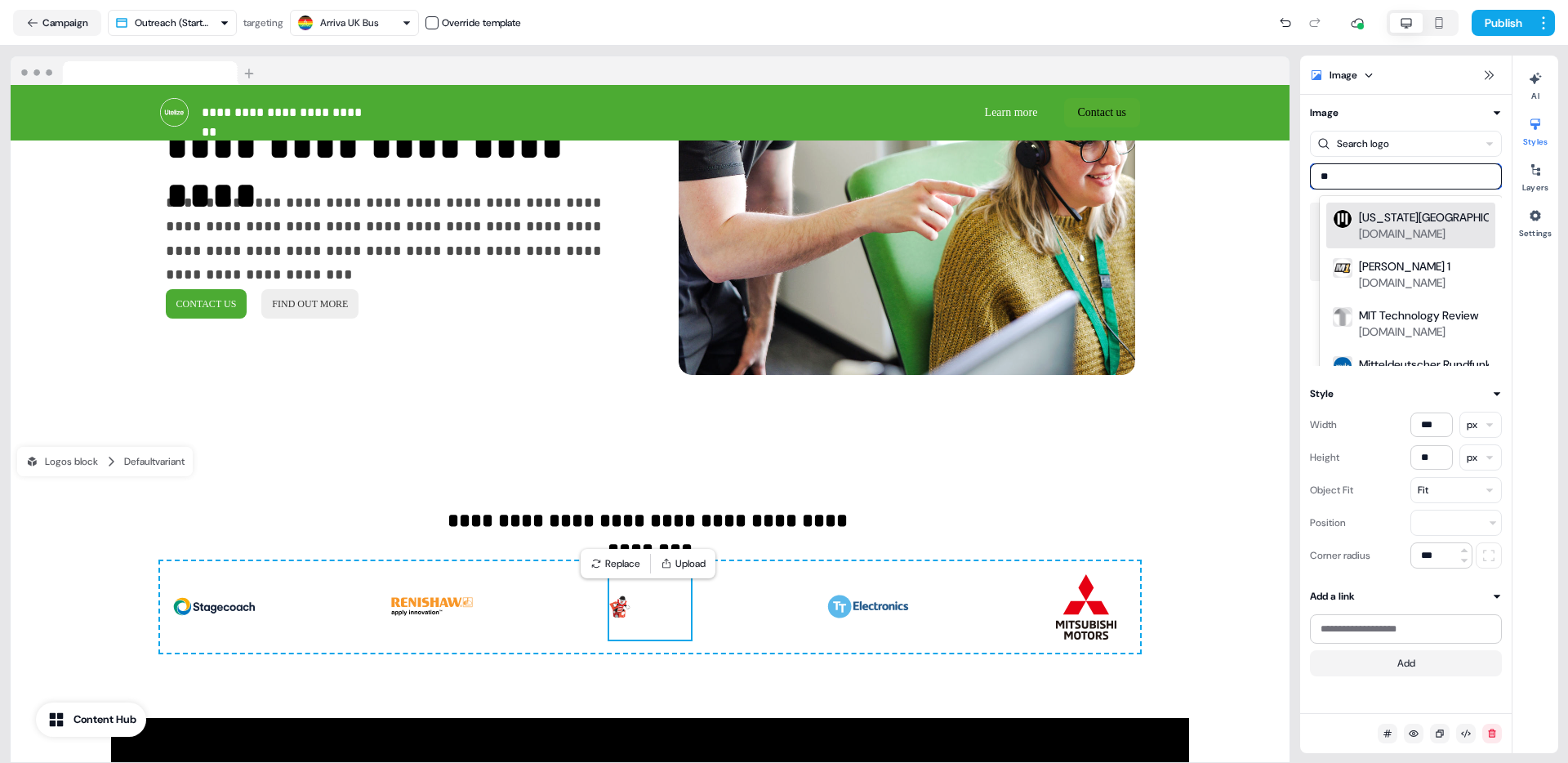type on "*" 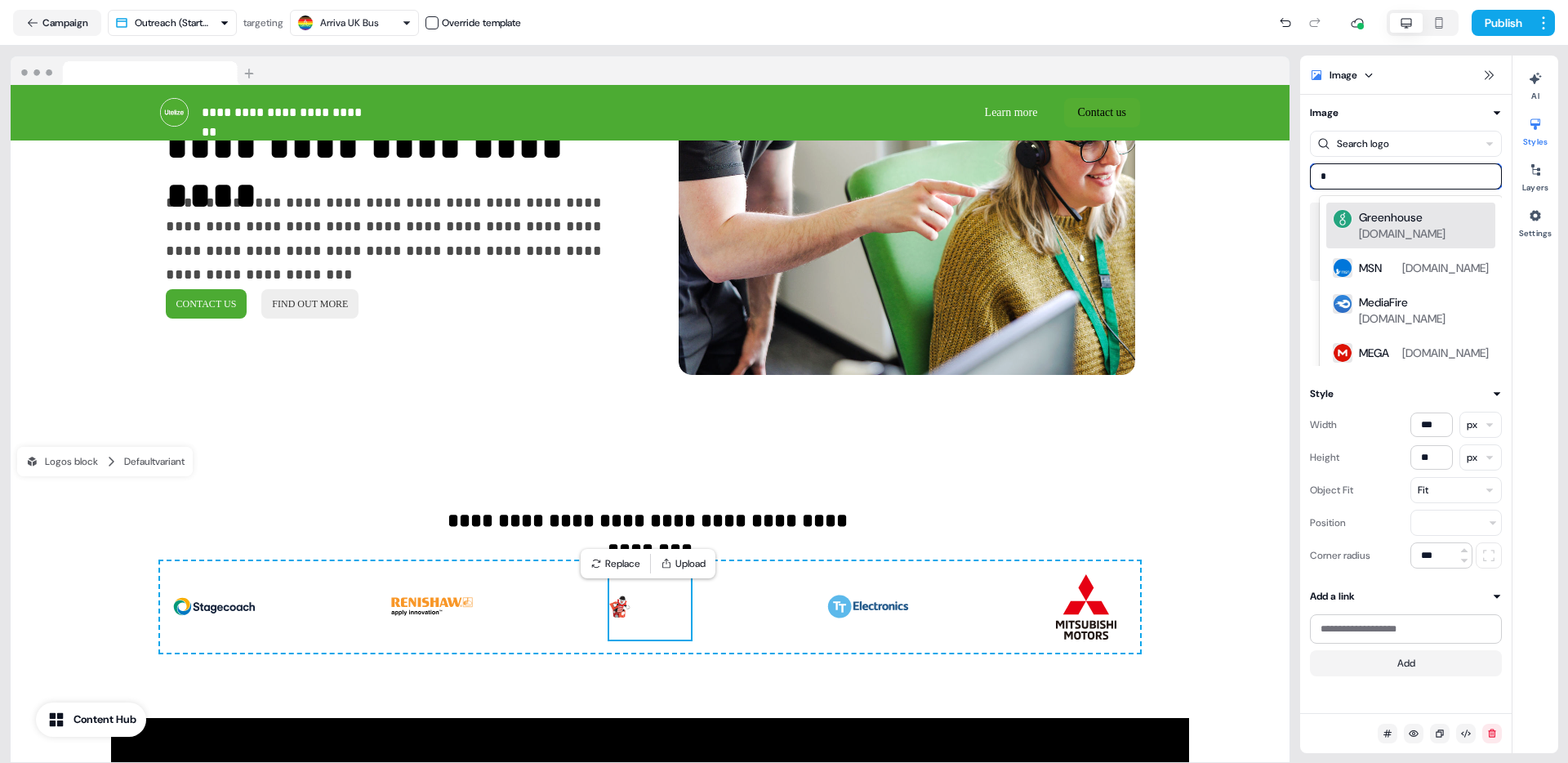 type 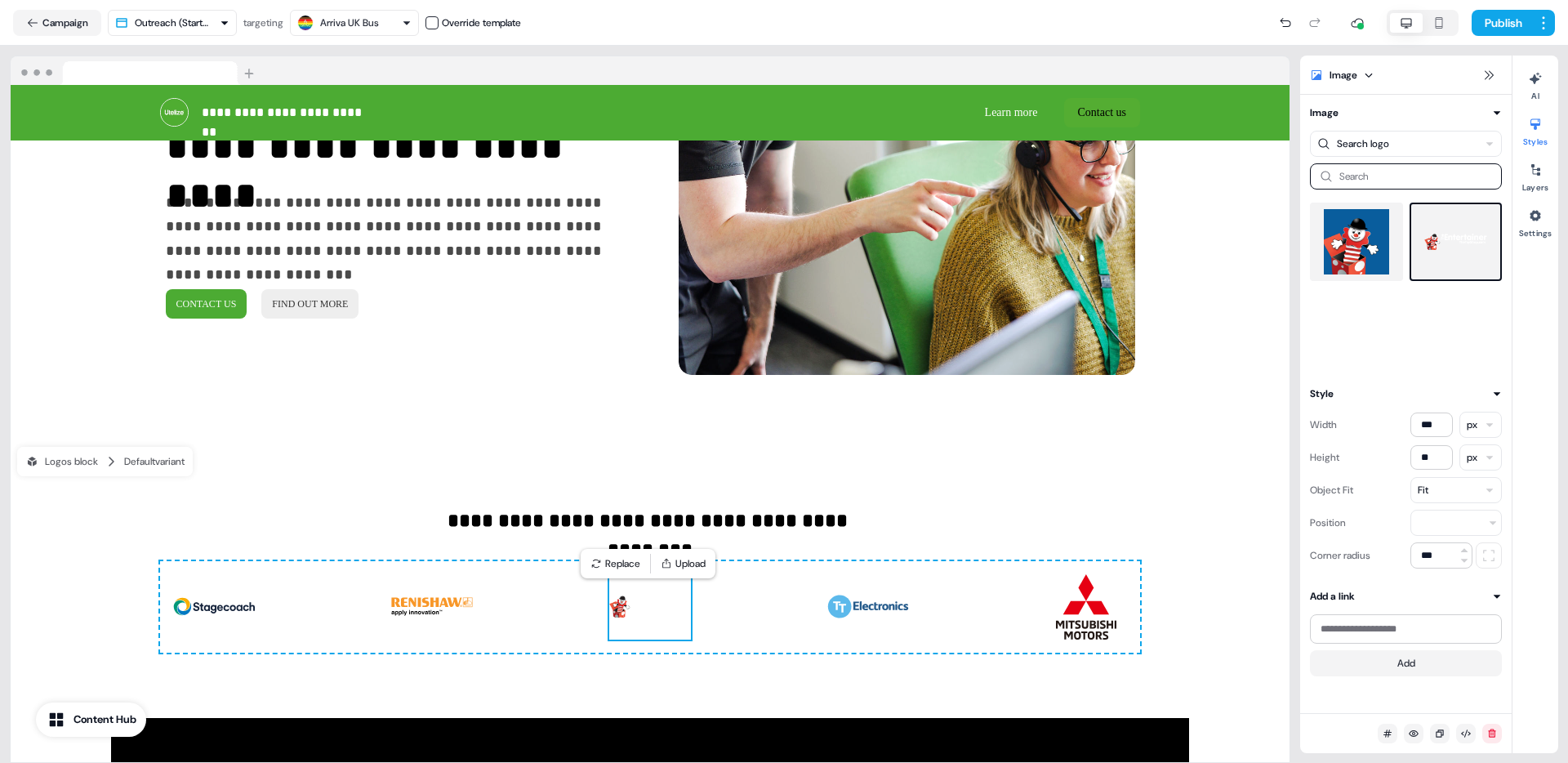 click on "**********" at bounding box center [784, 382] 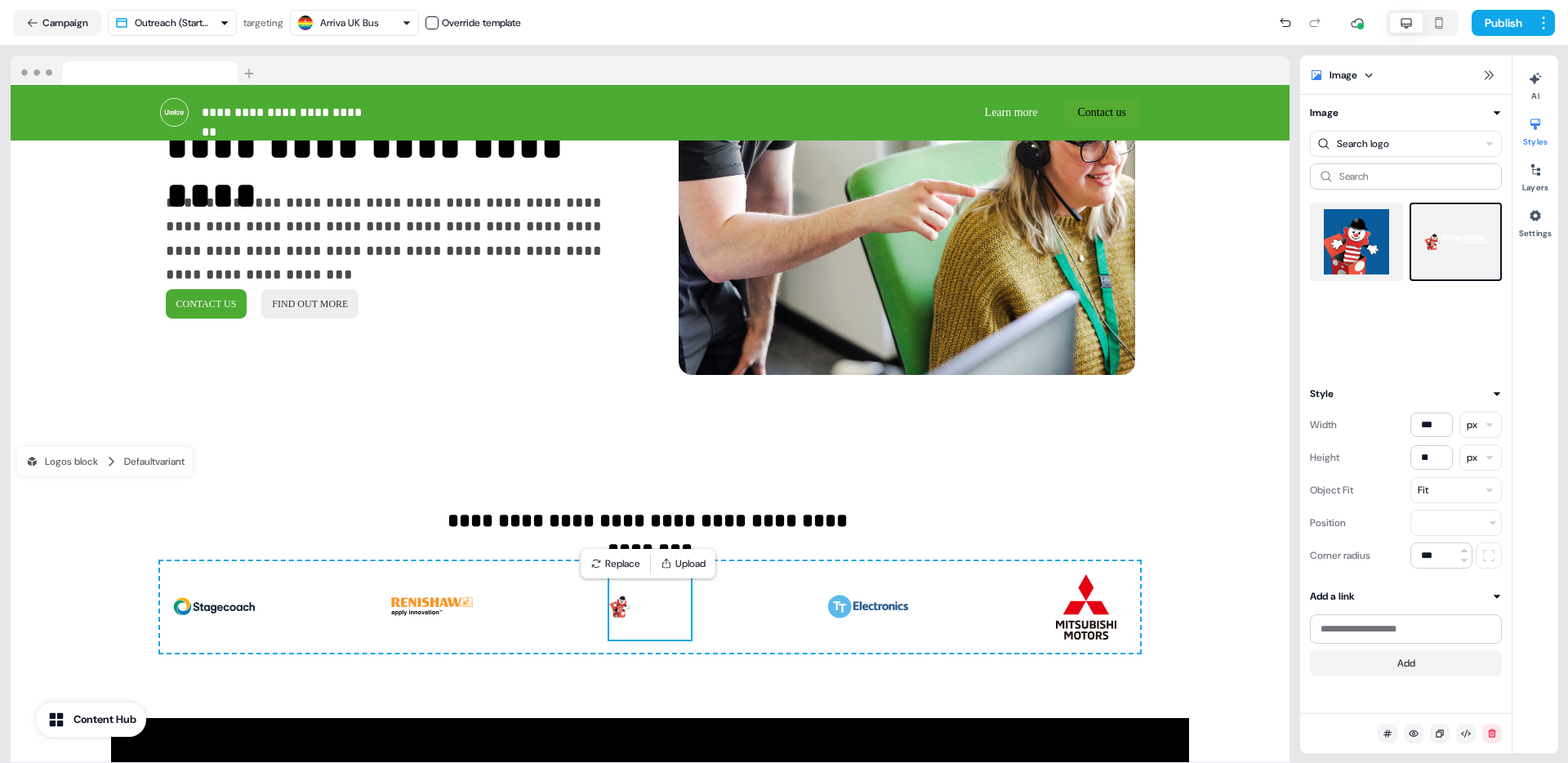 click on "**********" at bounding box center (784, 382) 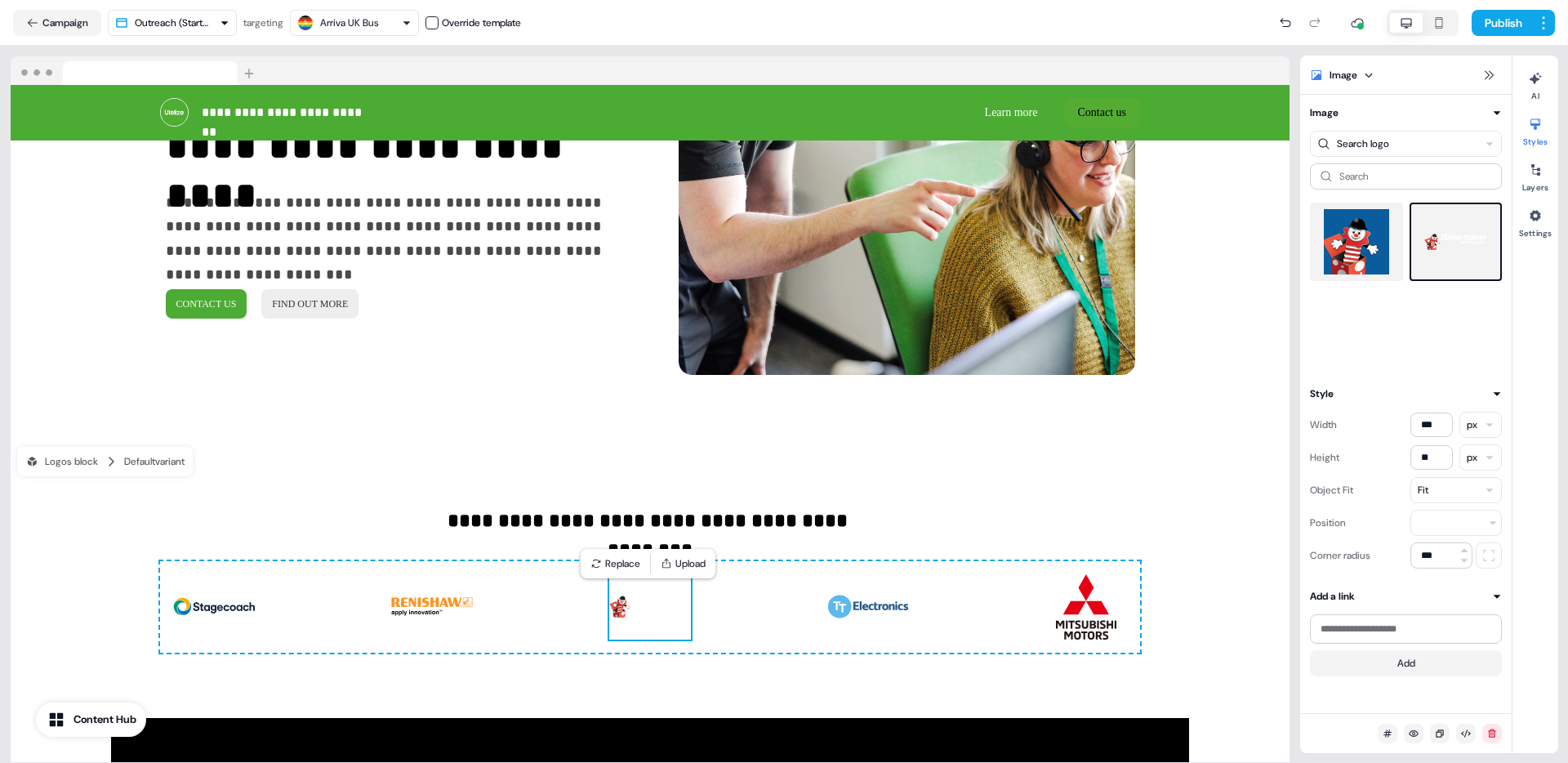 click on "**********" at bounding box center (784, 382) 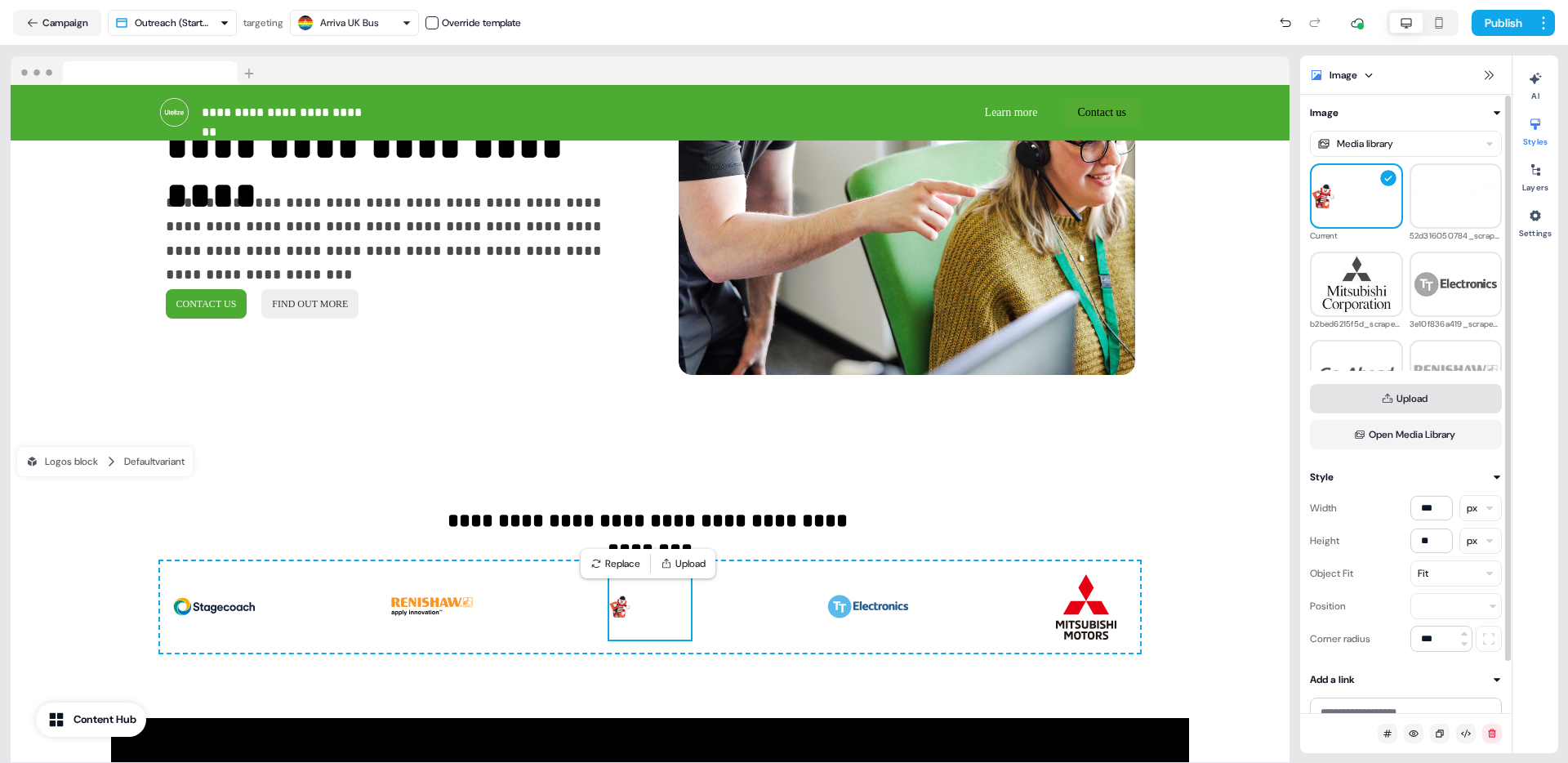 click on "Upload" at bounding box center [1405, 399] 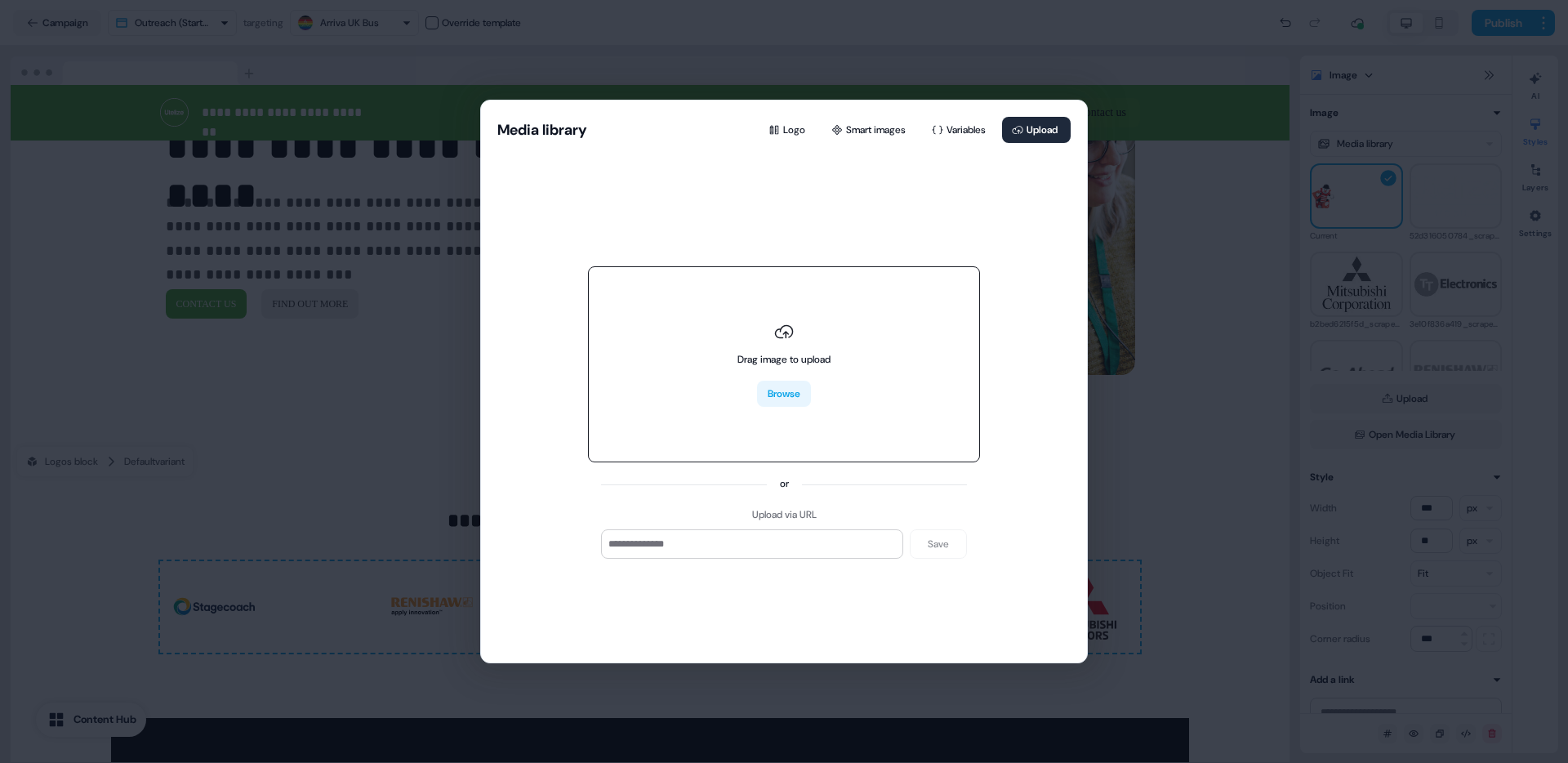 click on "Browse" at bounding box center [784, 394] 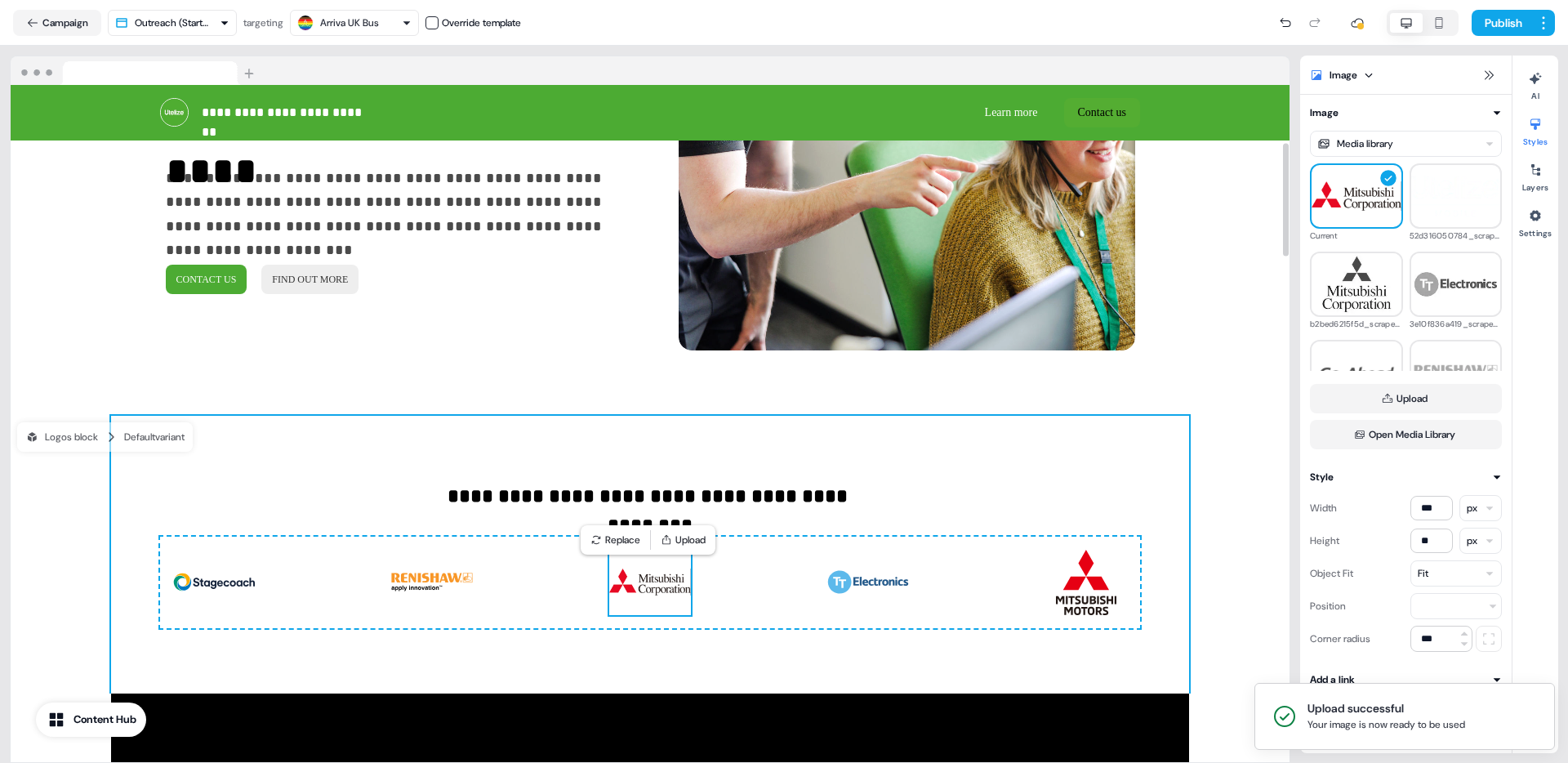 scroll, scrollTop: 349, scrollLeft: 0, axis: vertical 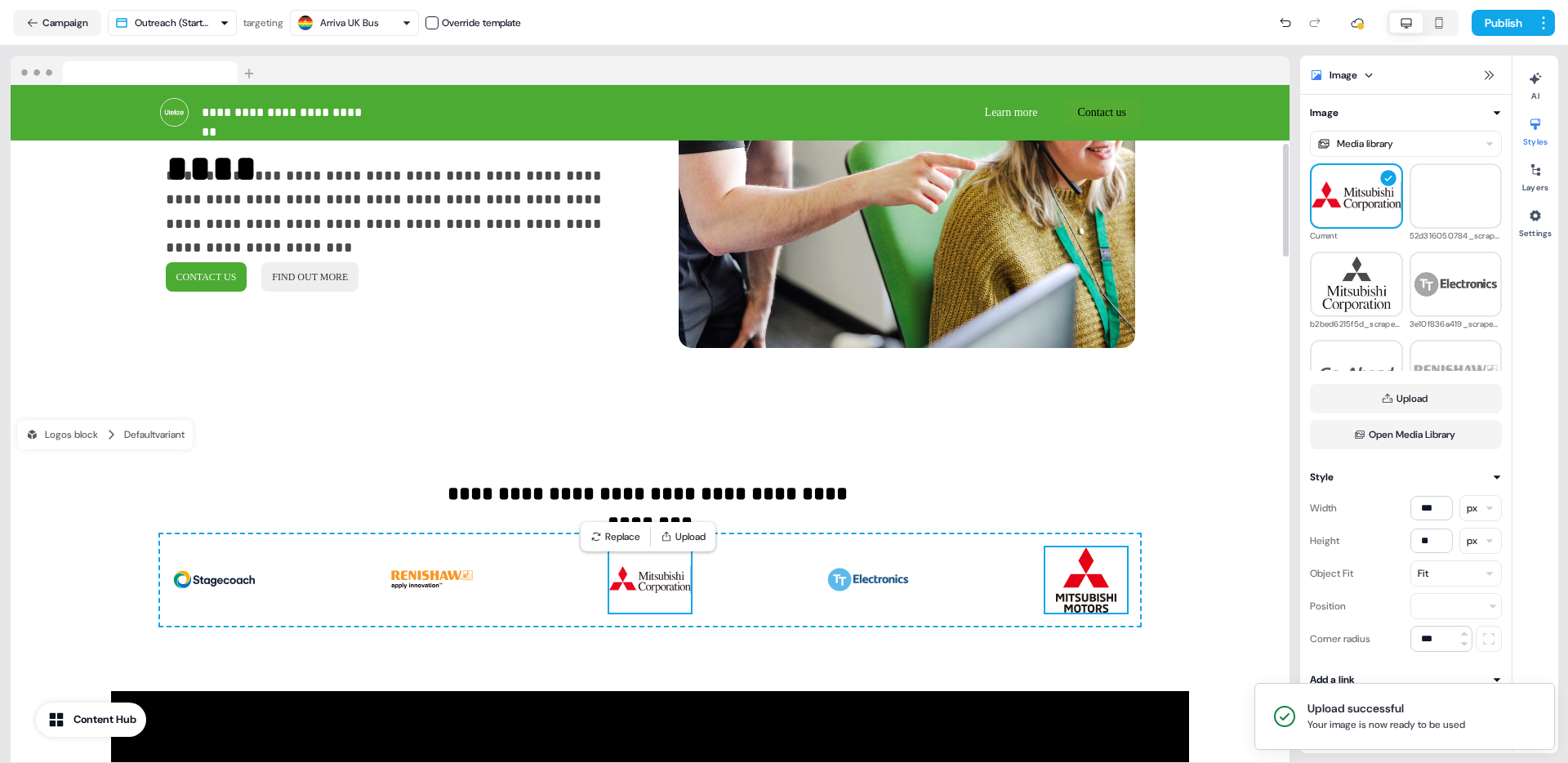 click at bounding box center [1086, 580] 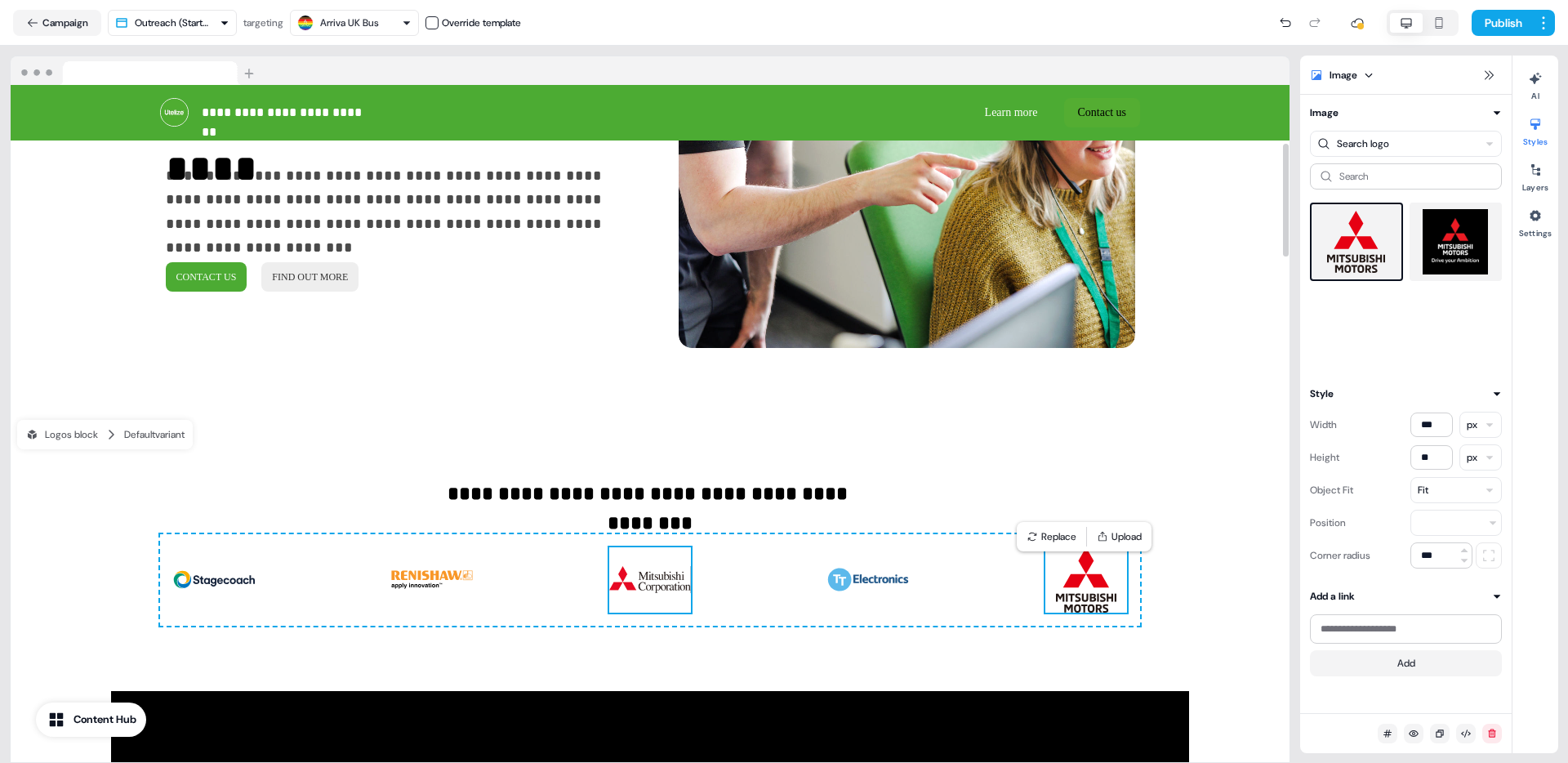 click at bounding box center (650, 580) 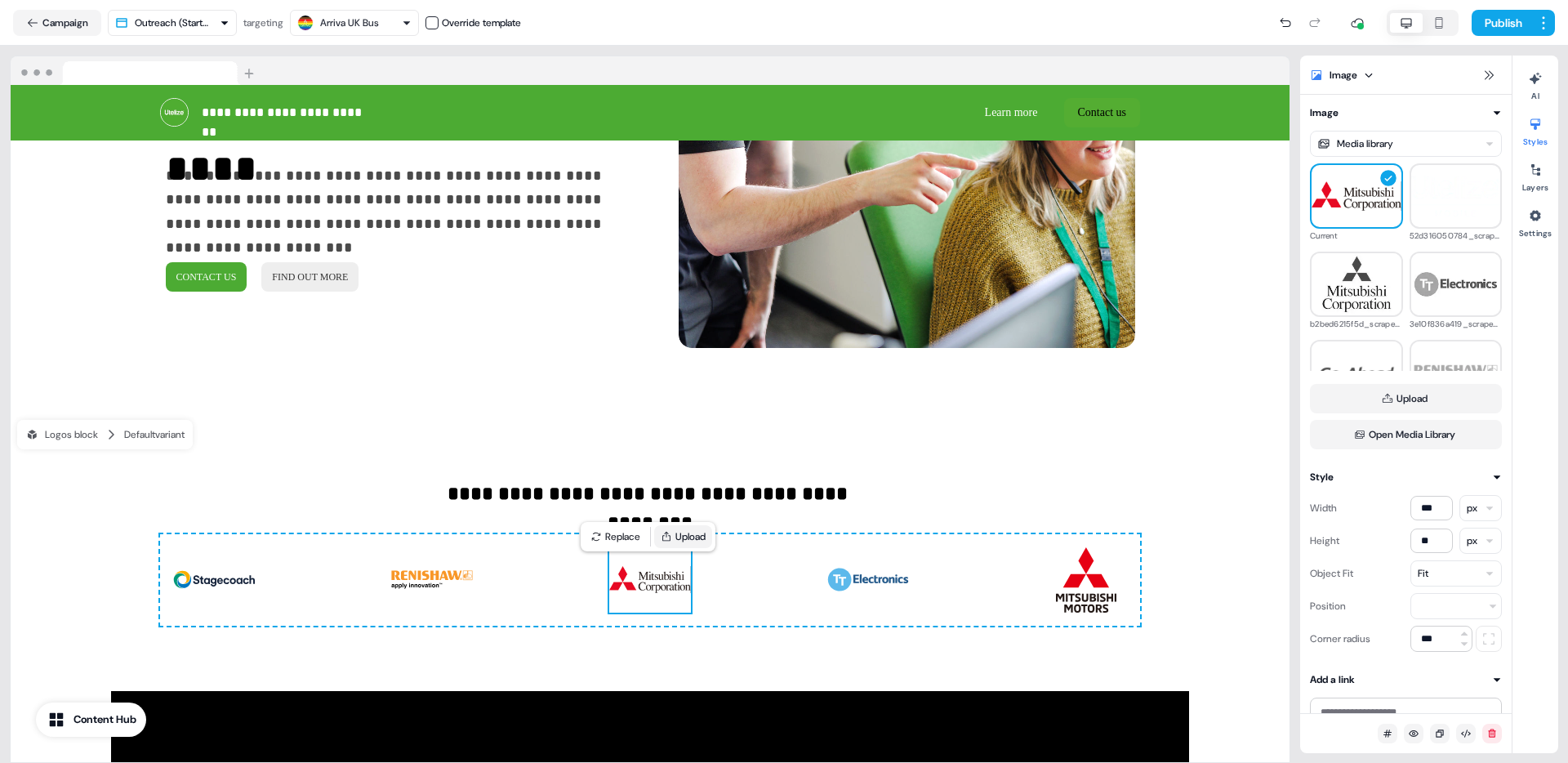 click on "Upload" at bounding box center (683, 537) 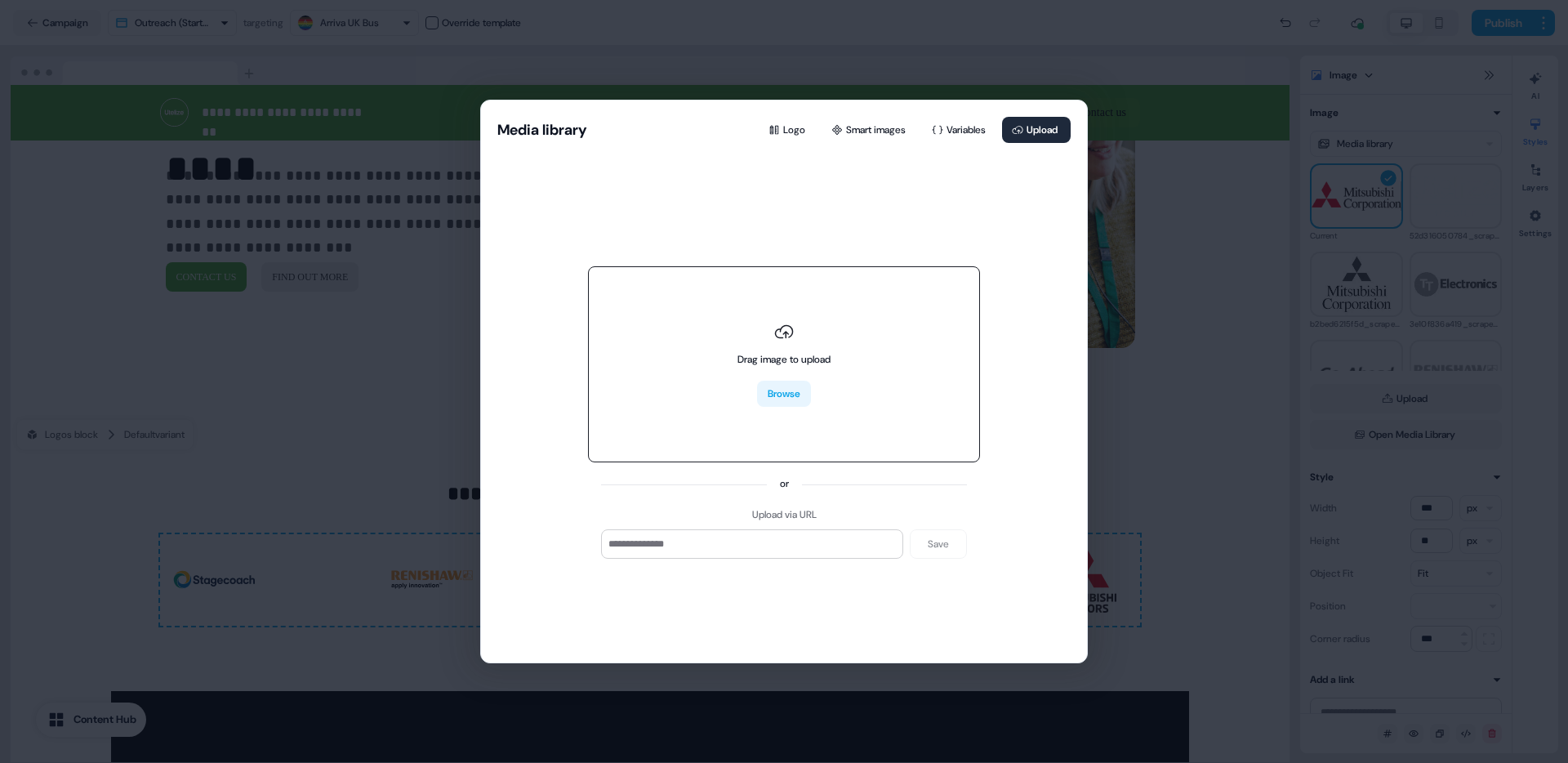 click on "Browse" at bounding box center (784, 394) 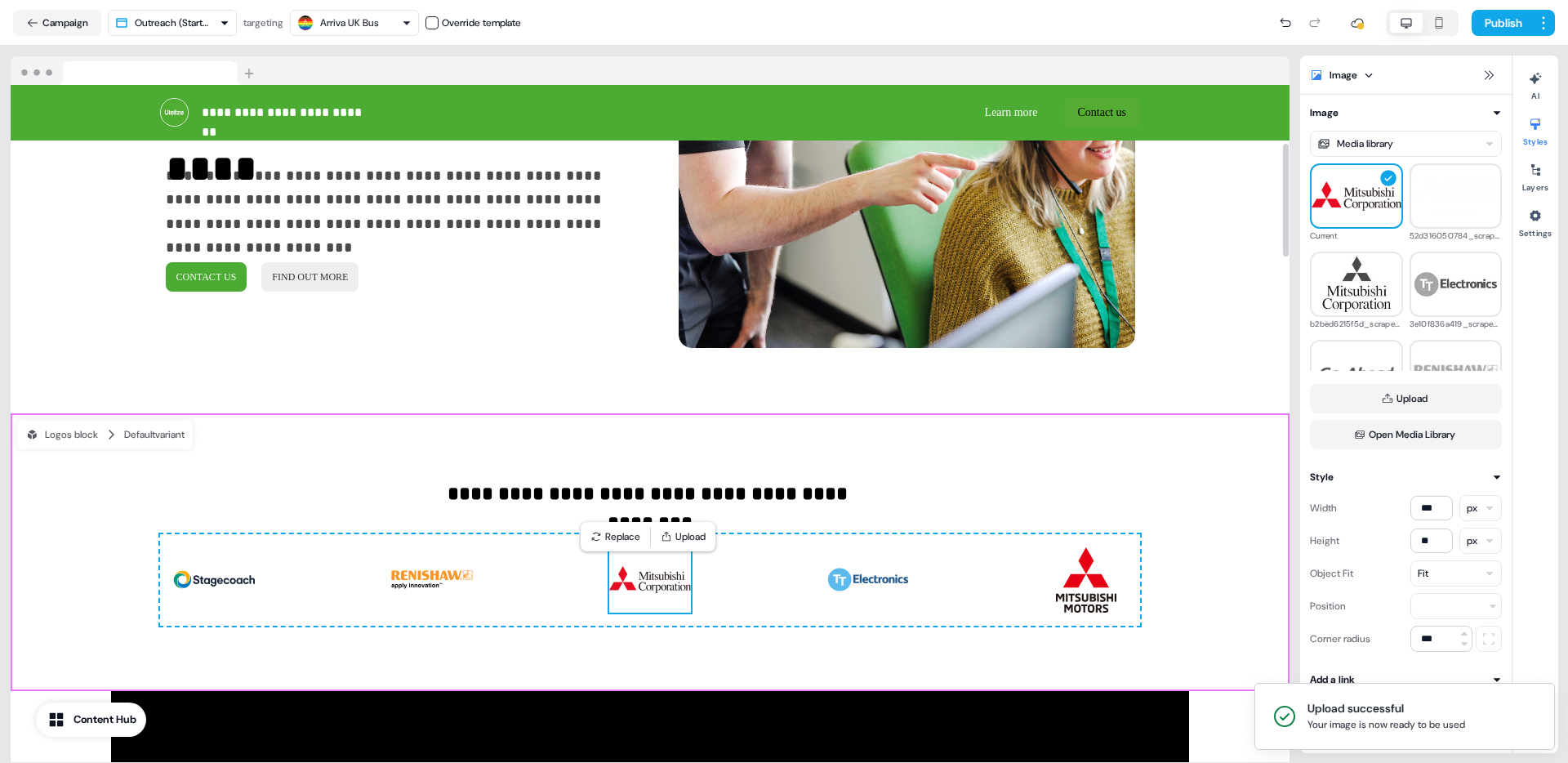 click on "**********" at bounding box center [650, 552] 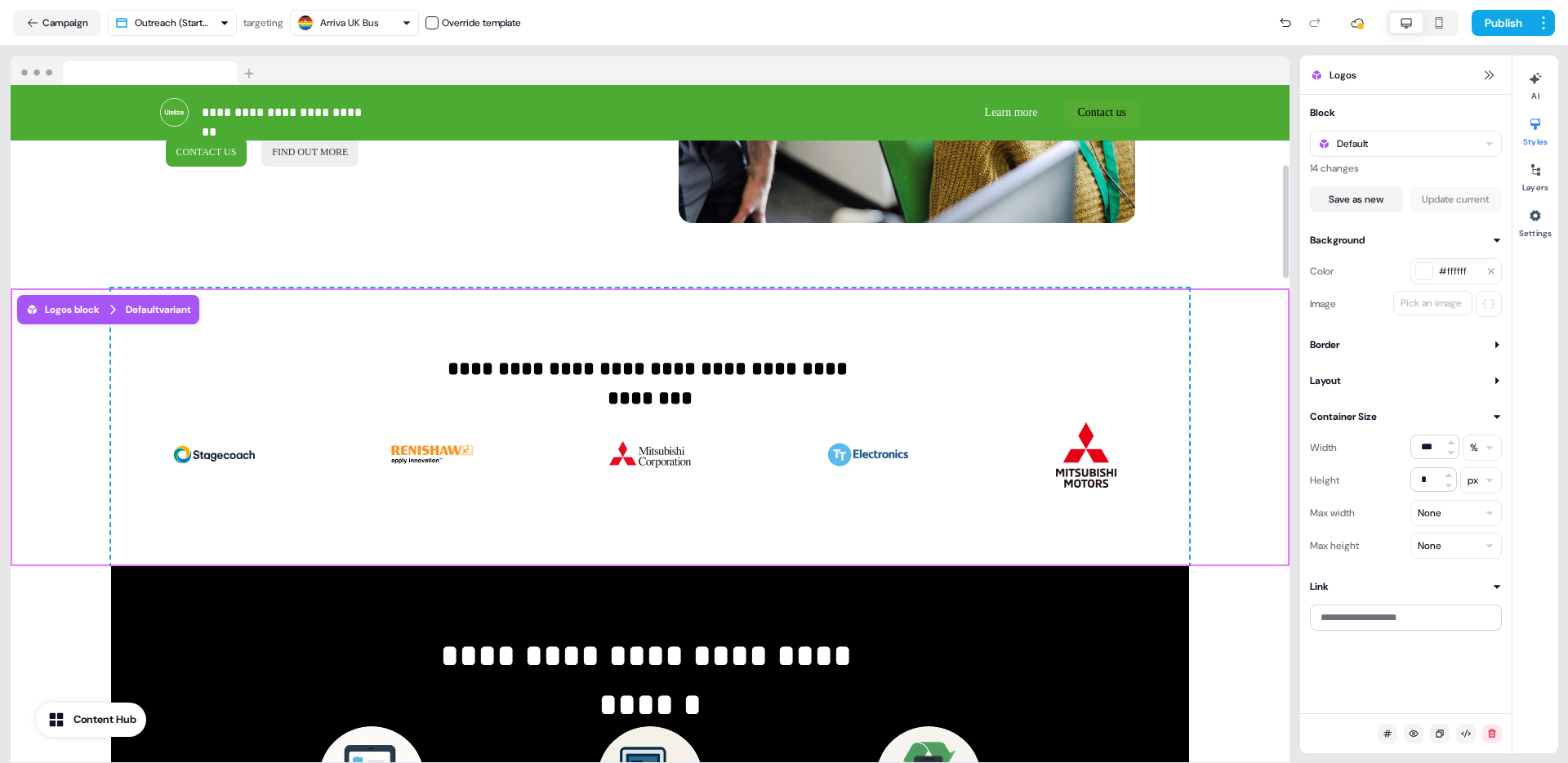 scroll, scrollTop: 477, scrollLeft: 0, axis: vertical 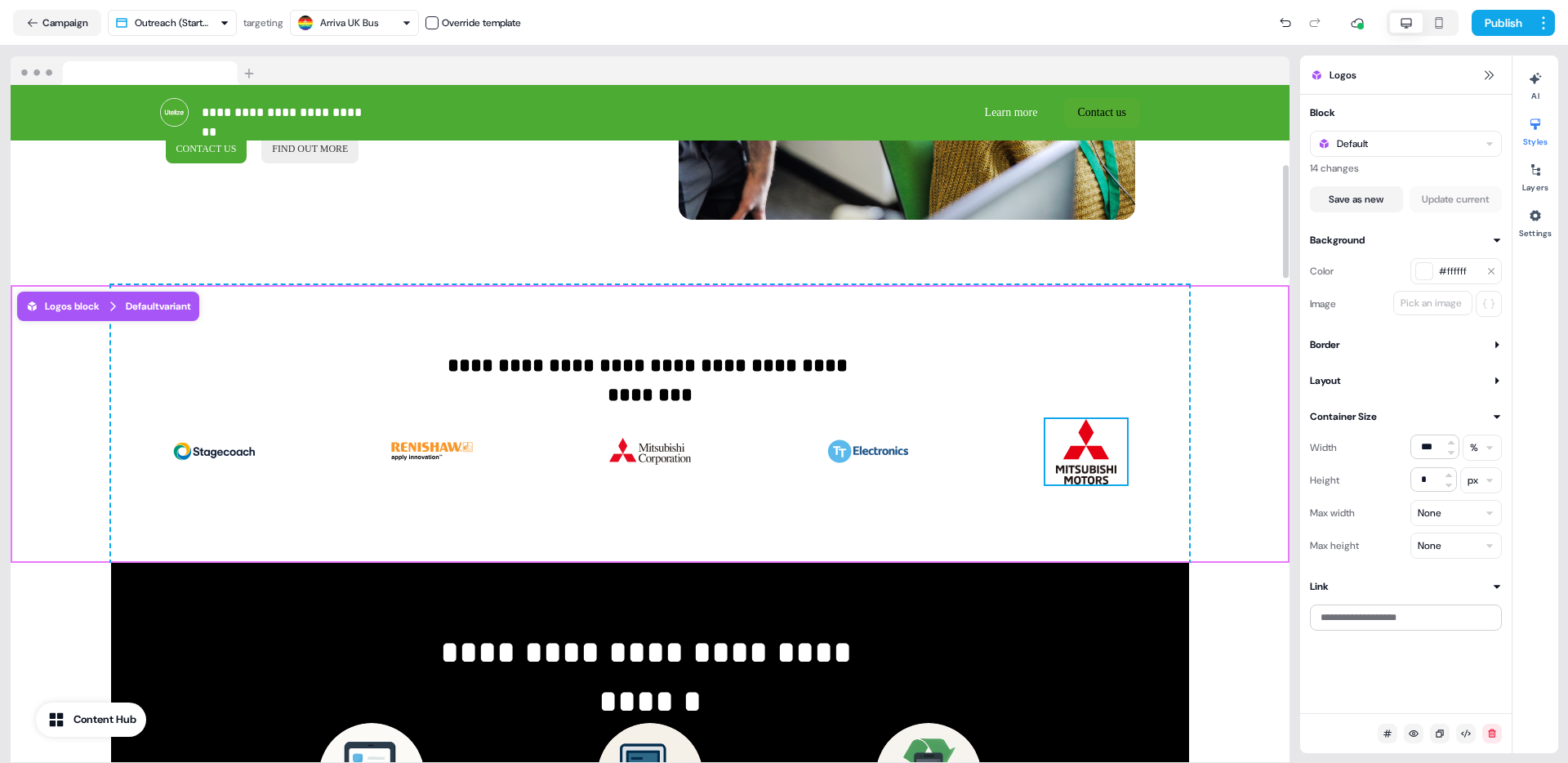 click at bounding box center (1086, 452) 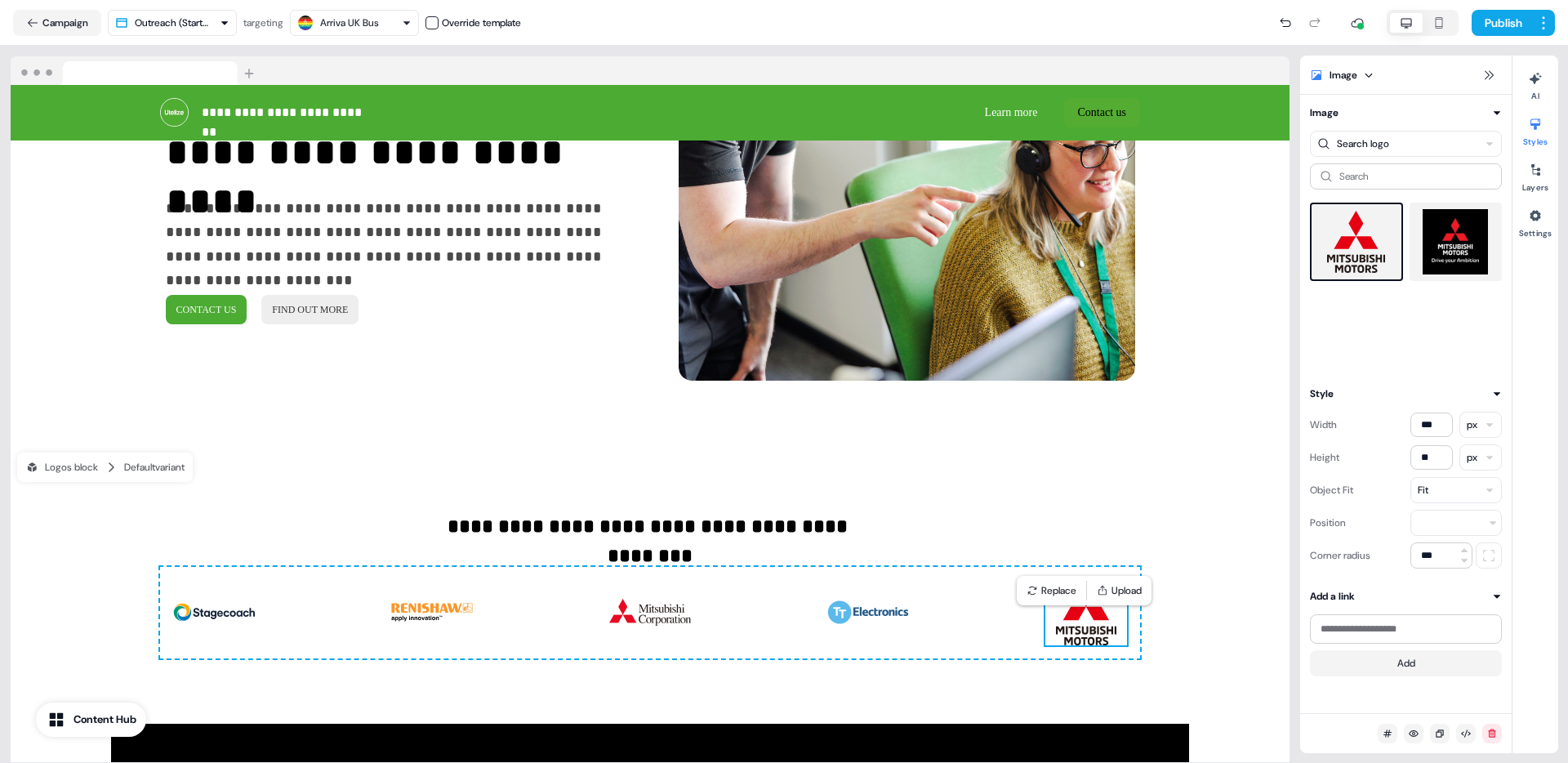 scroll, scrollTop: 193, scrollLeft: 0, axis: vertical 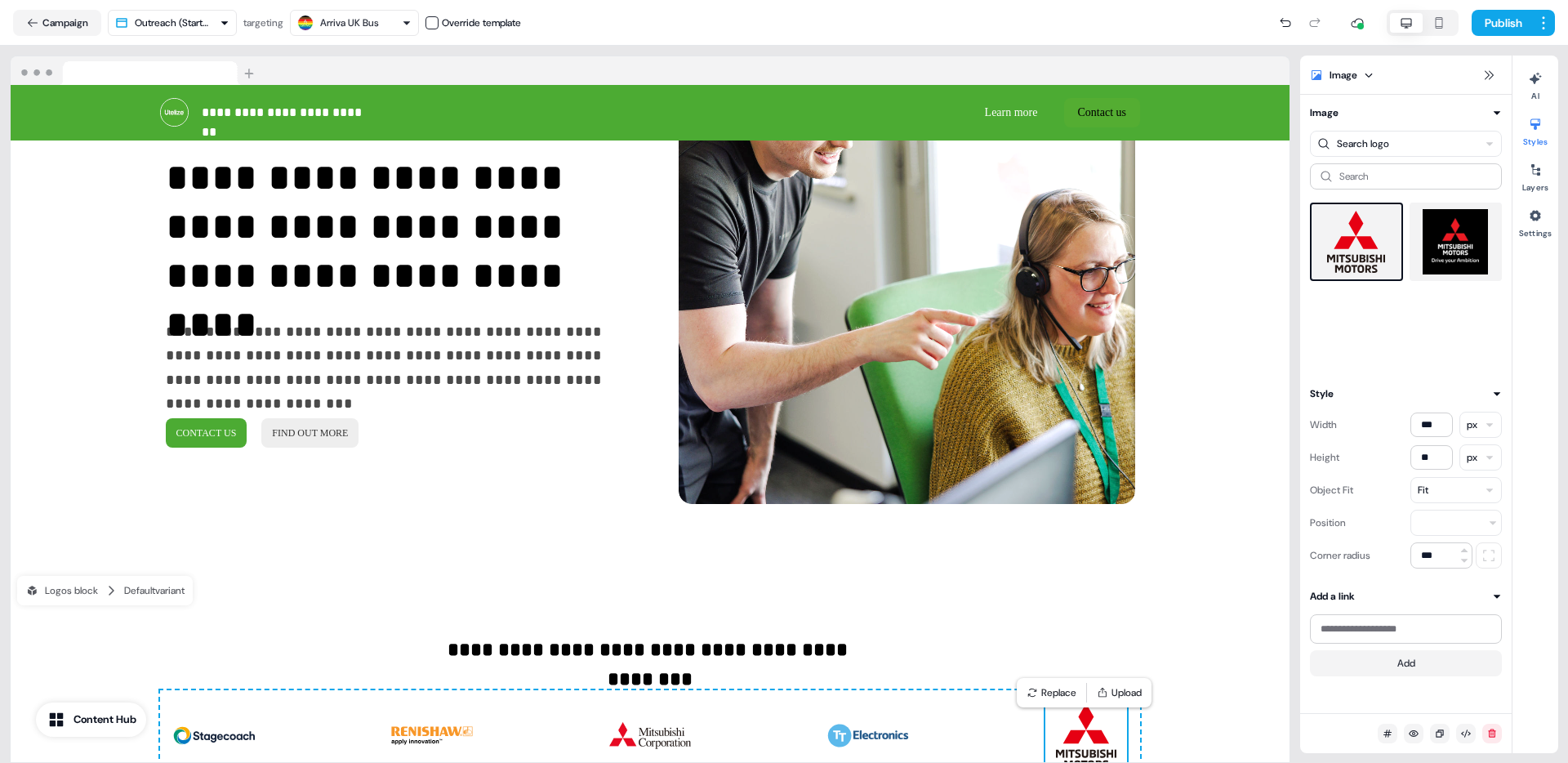 click on "**********" at bounding box center [399, 356] 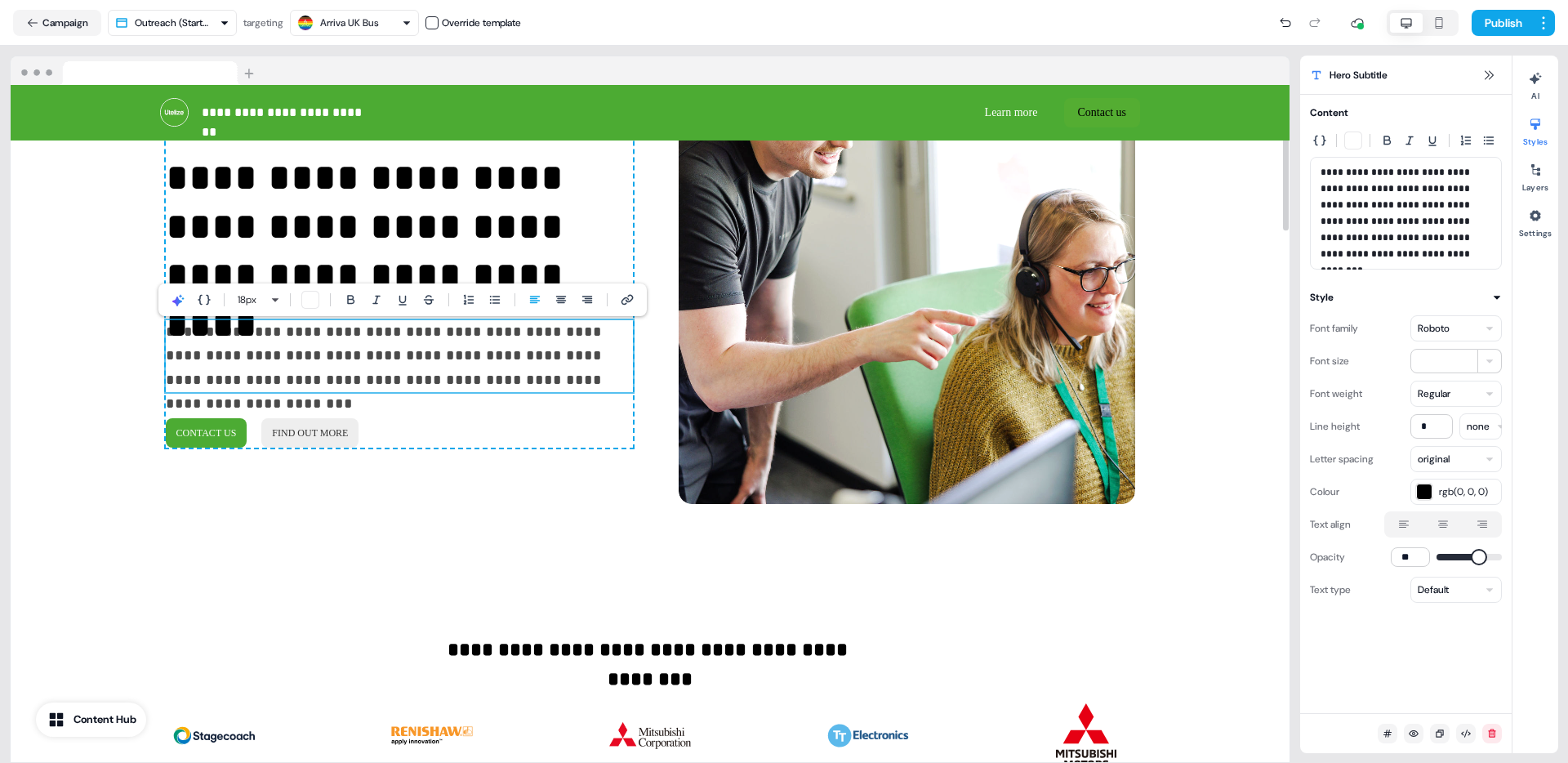 click on "**********" at bounding box center (399, 356) 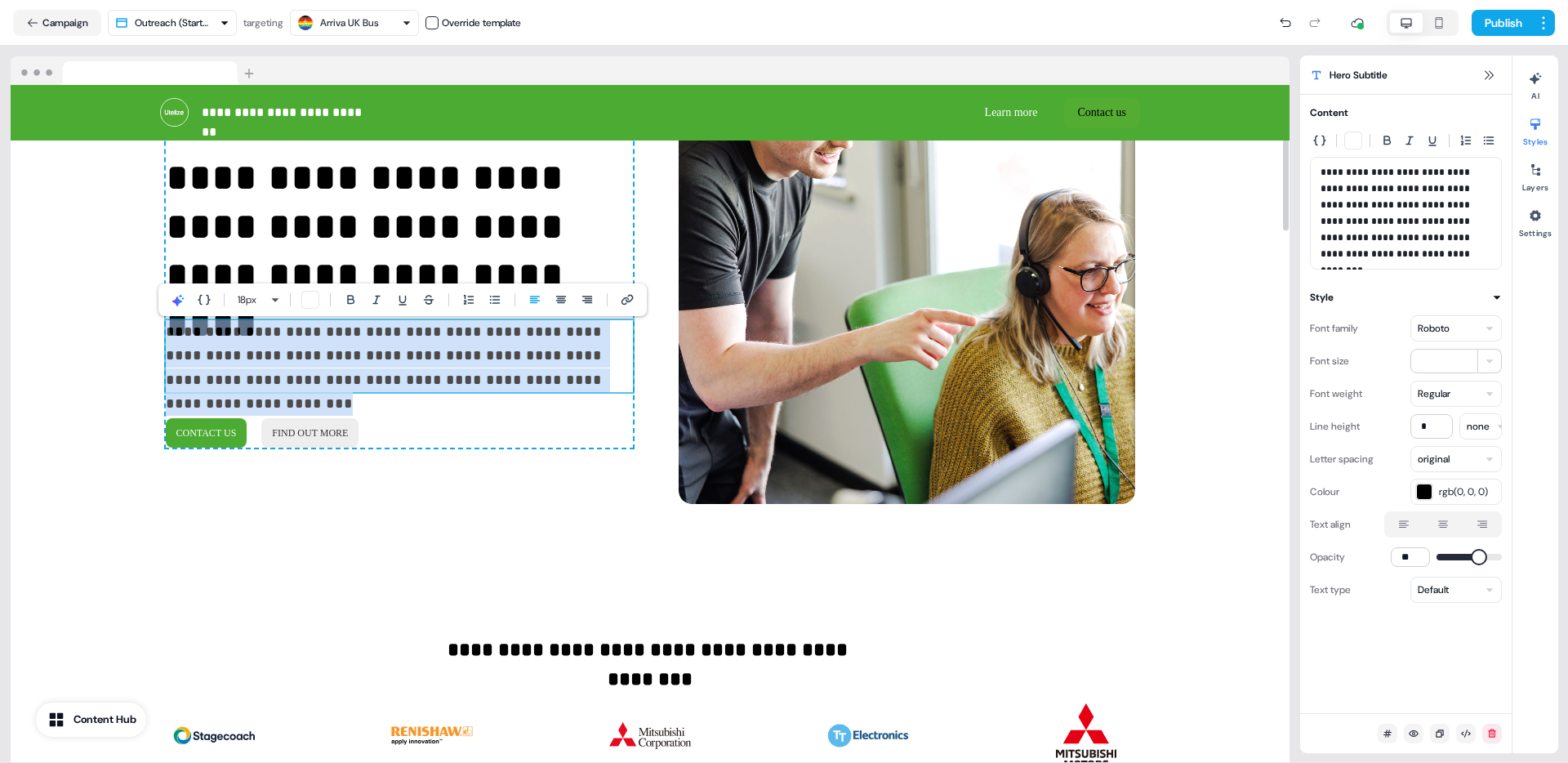 drag, startPoint x: 551, startPoint y: 386, endPoint x: 164, endPoint y: 326, distance: 391.6235 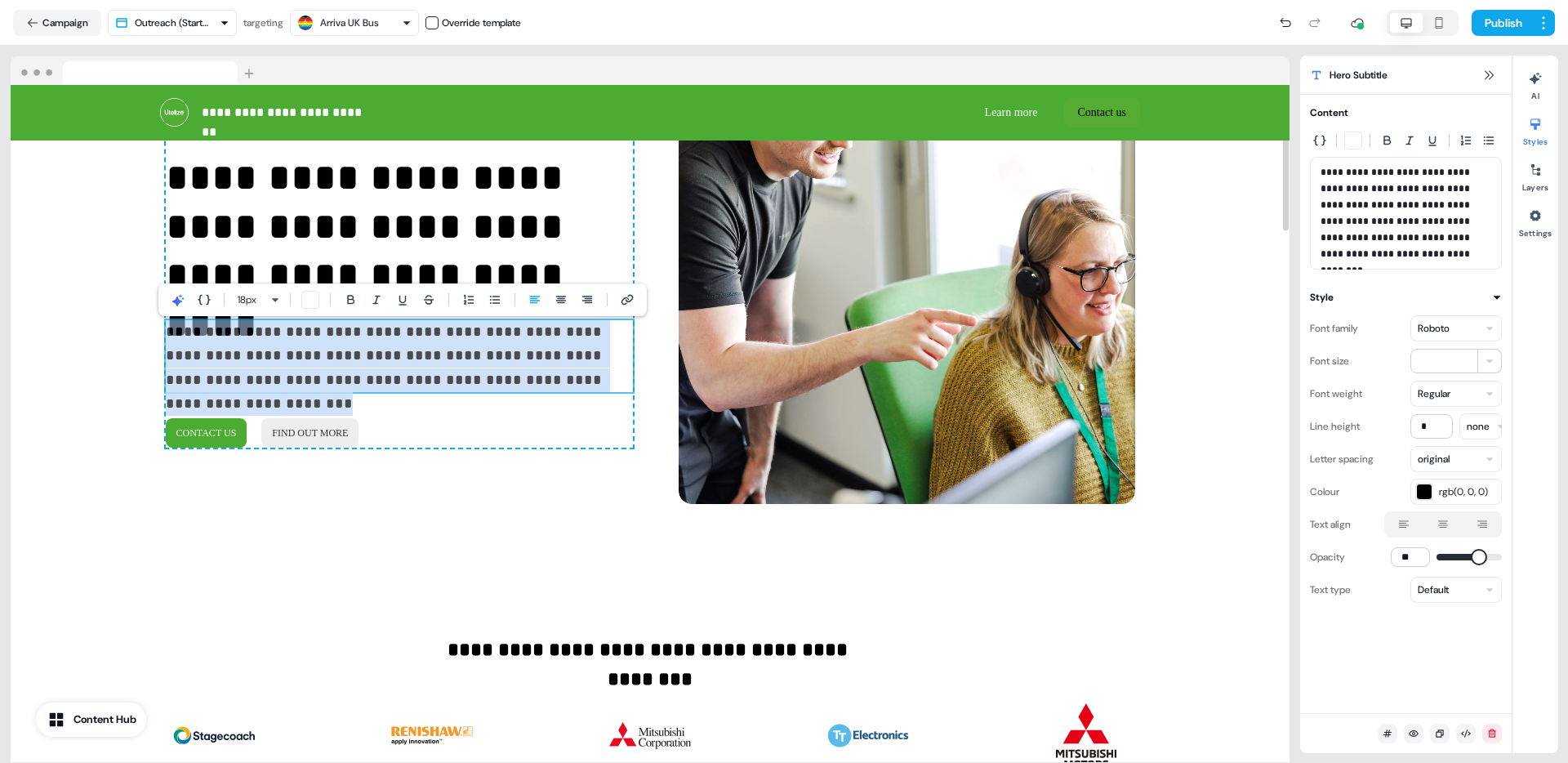 click on "**********" at bounding box center (399, 356) 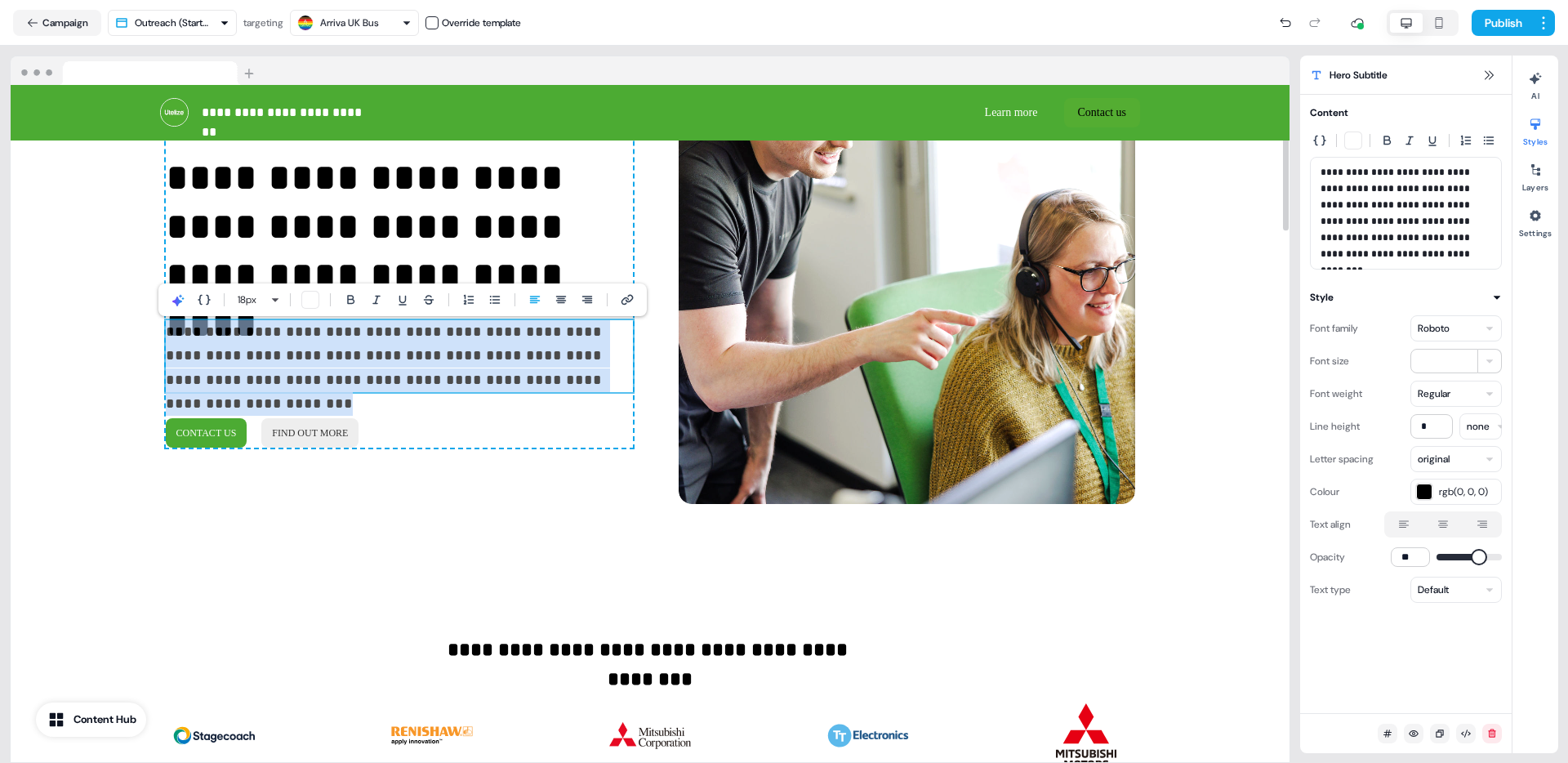 type 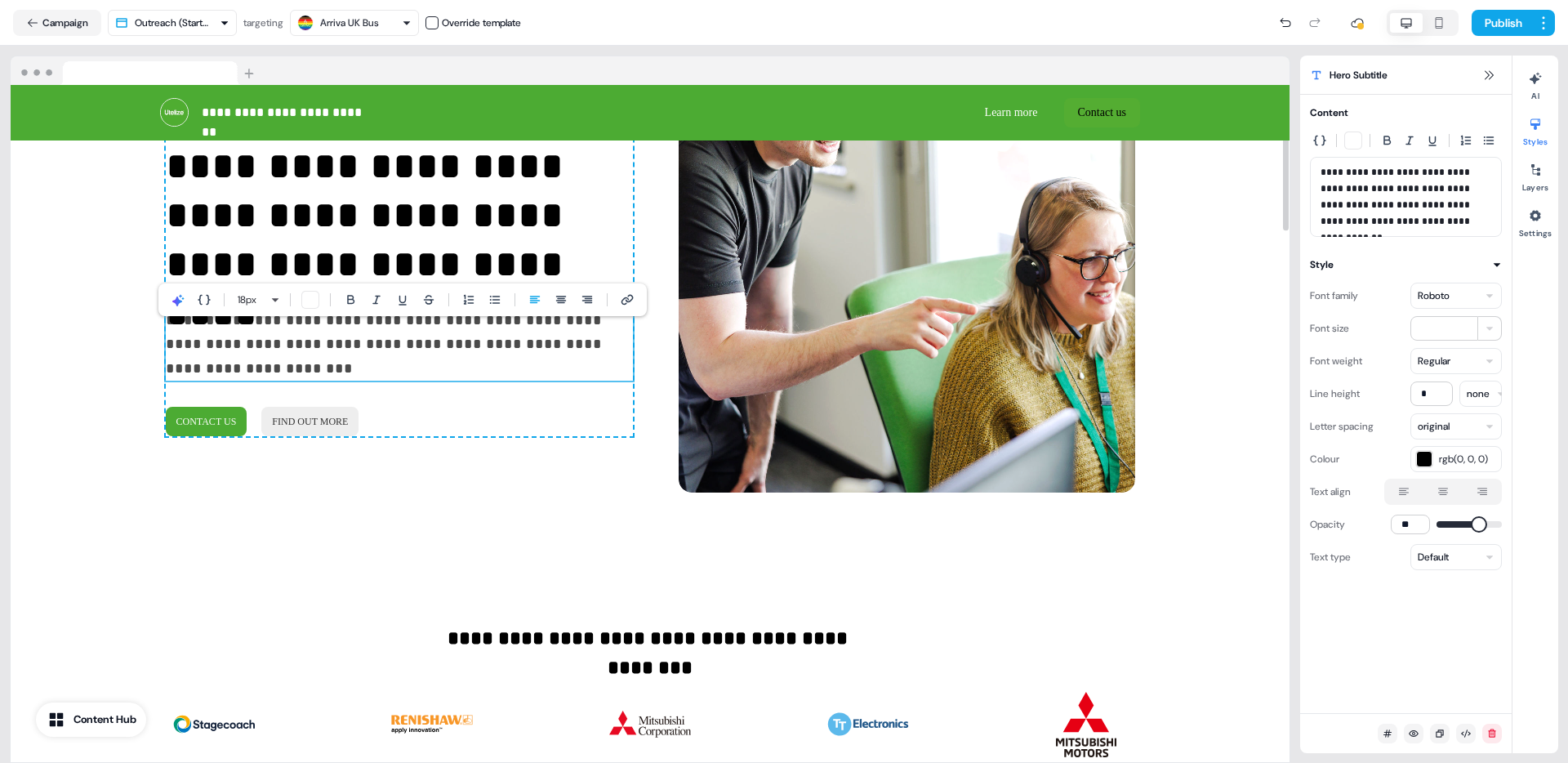 scroll, scrollTop: 193, scrollLeft: 0, axis: vertical 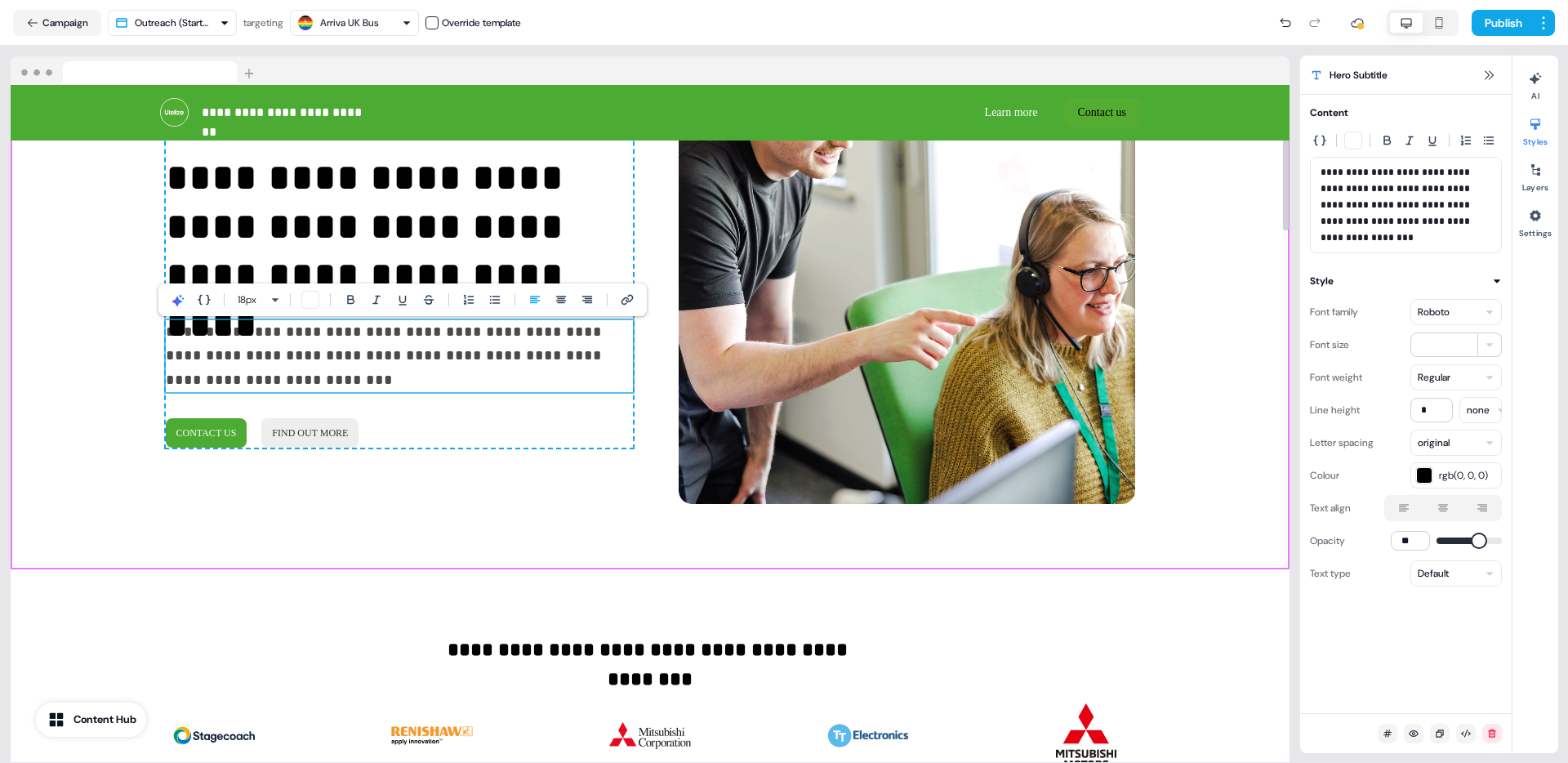 click on "**********" at bounding box center (650, 258) 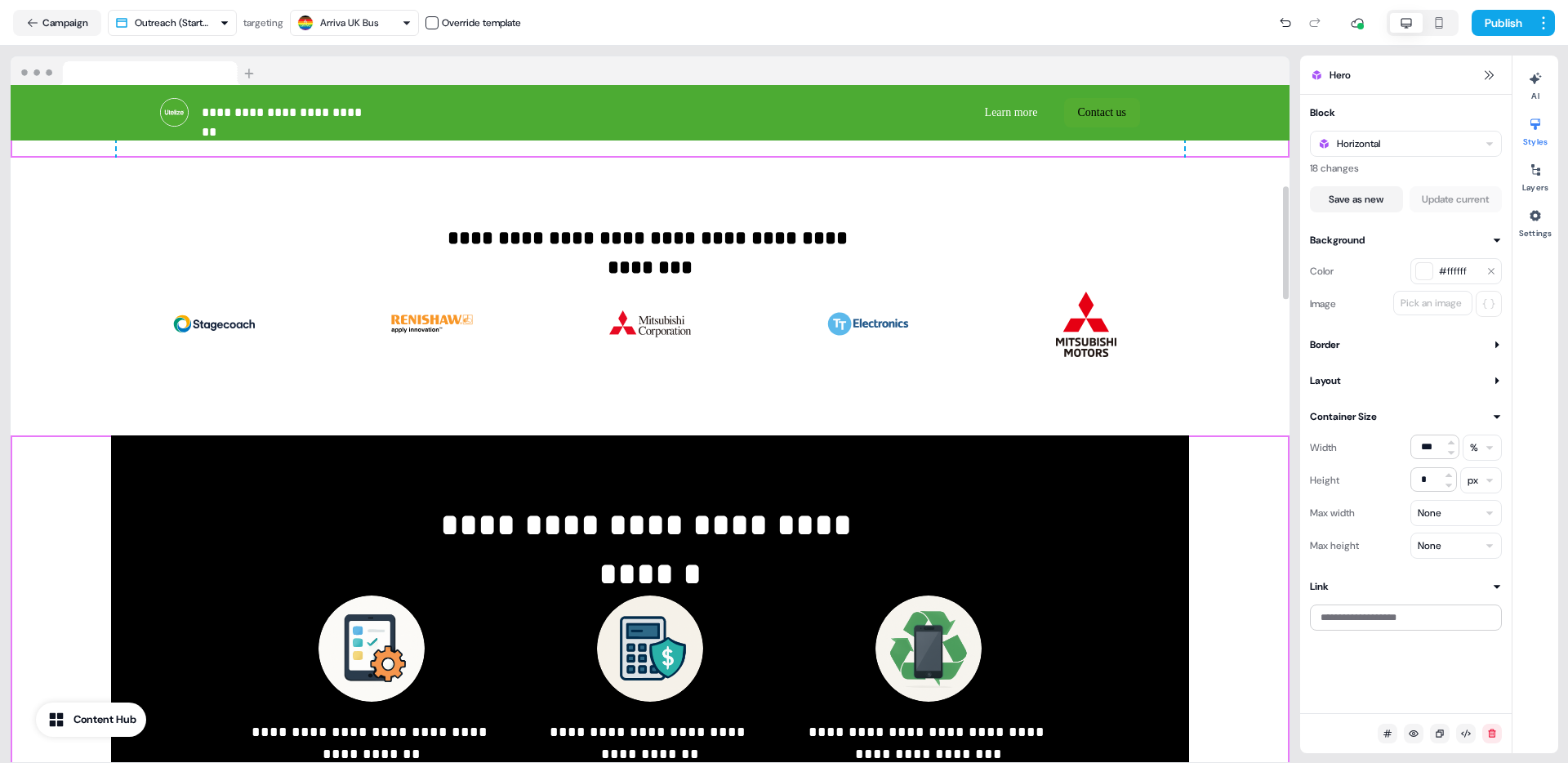 scroll, scrollTop: 689, scrollLeft: 0, axis: vertical 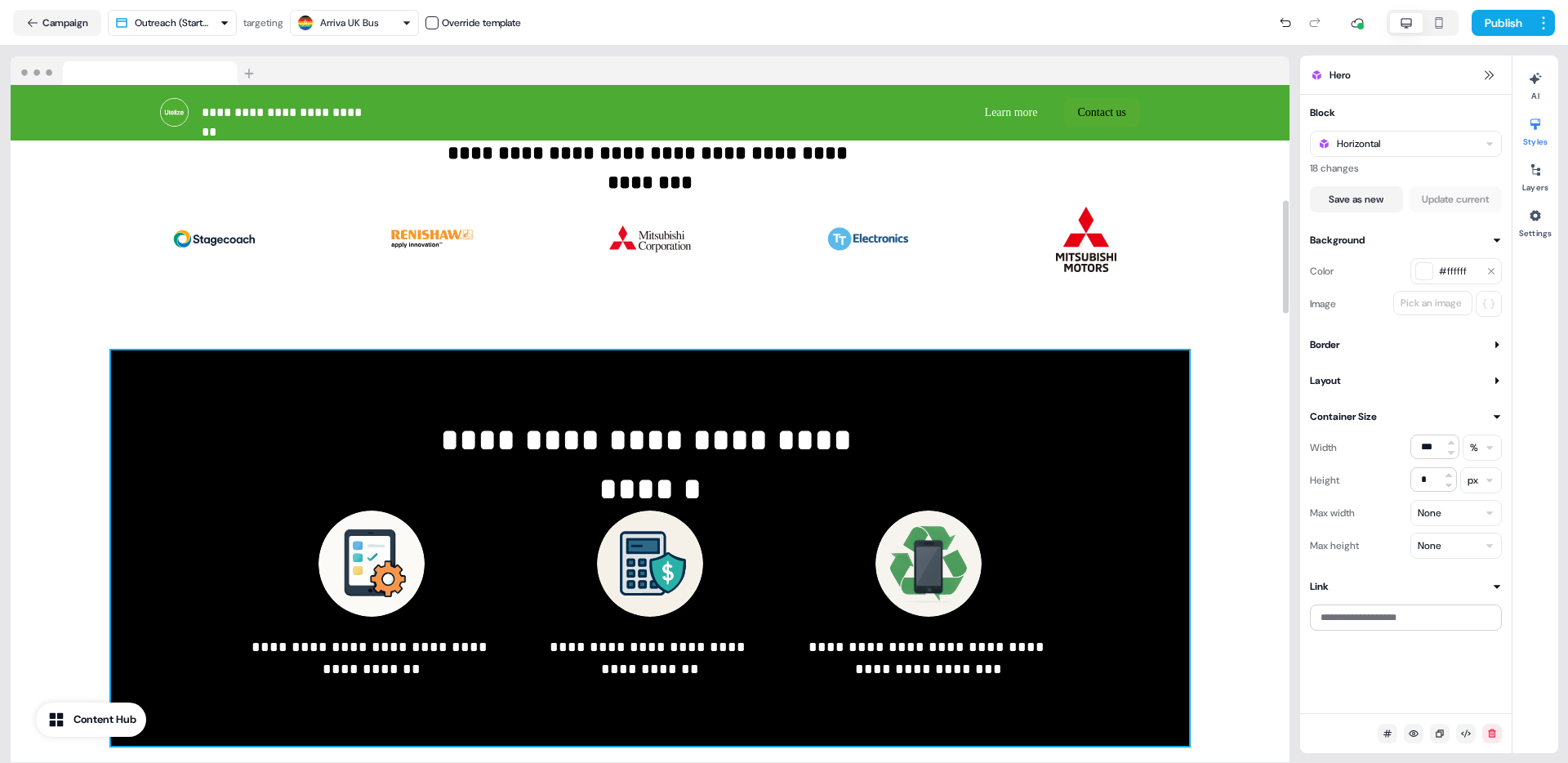 click on "**********" at bounding box center [650, 548] 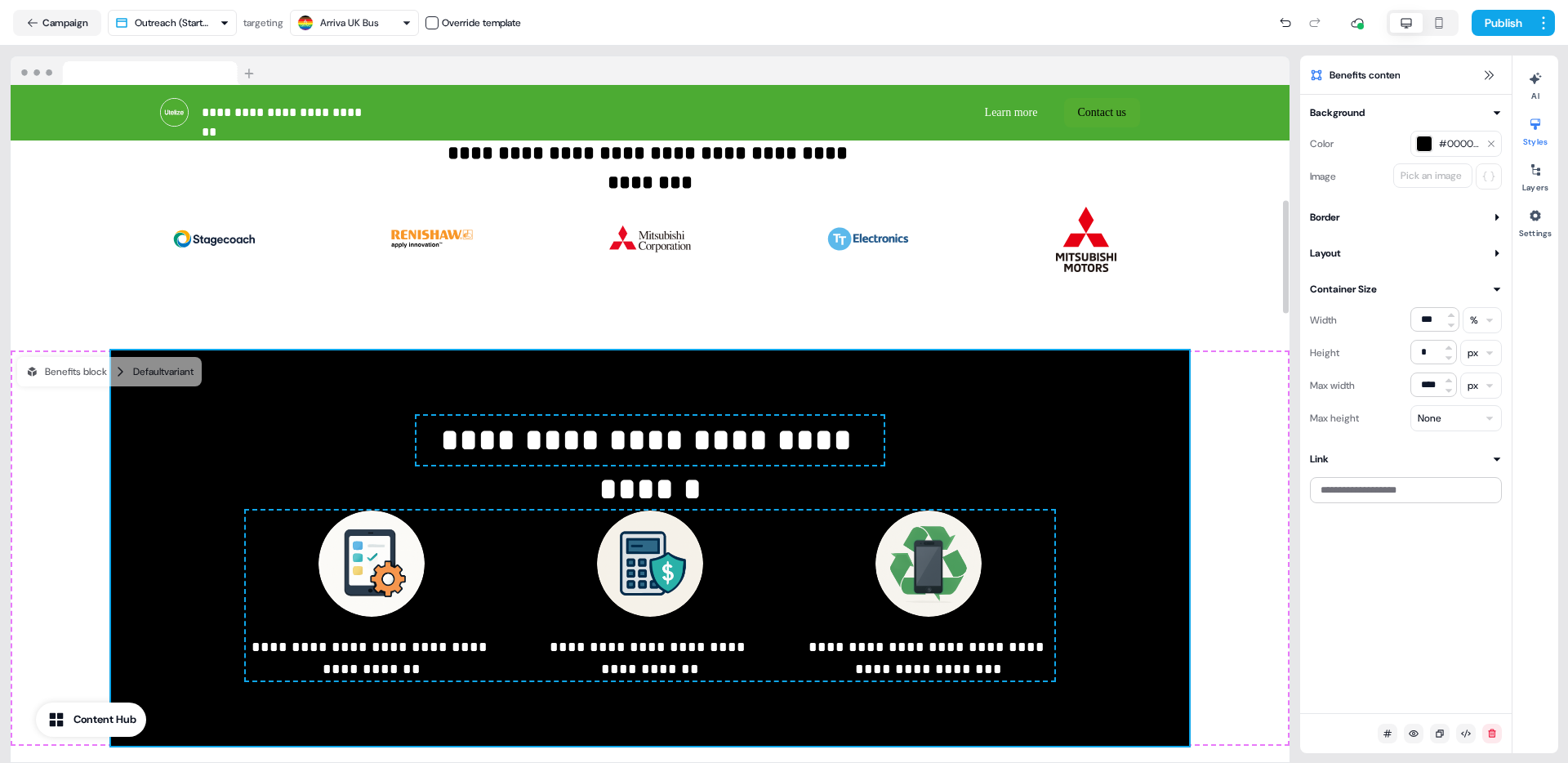click on "Color #000000 Image Pick an image" at bounding box center [1405, 155] 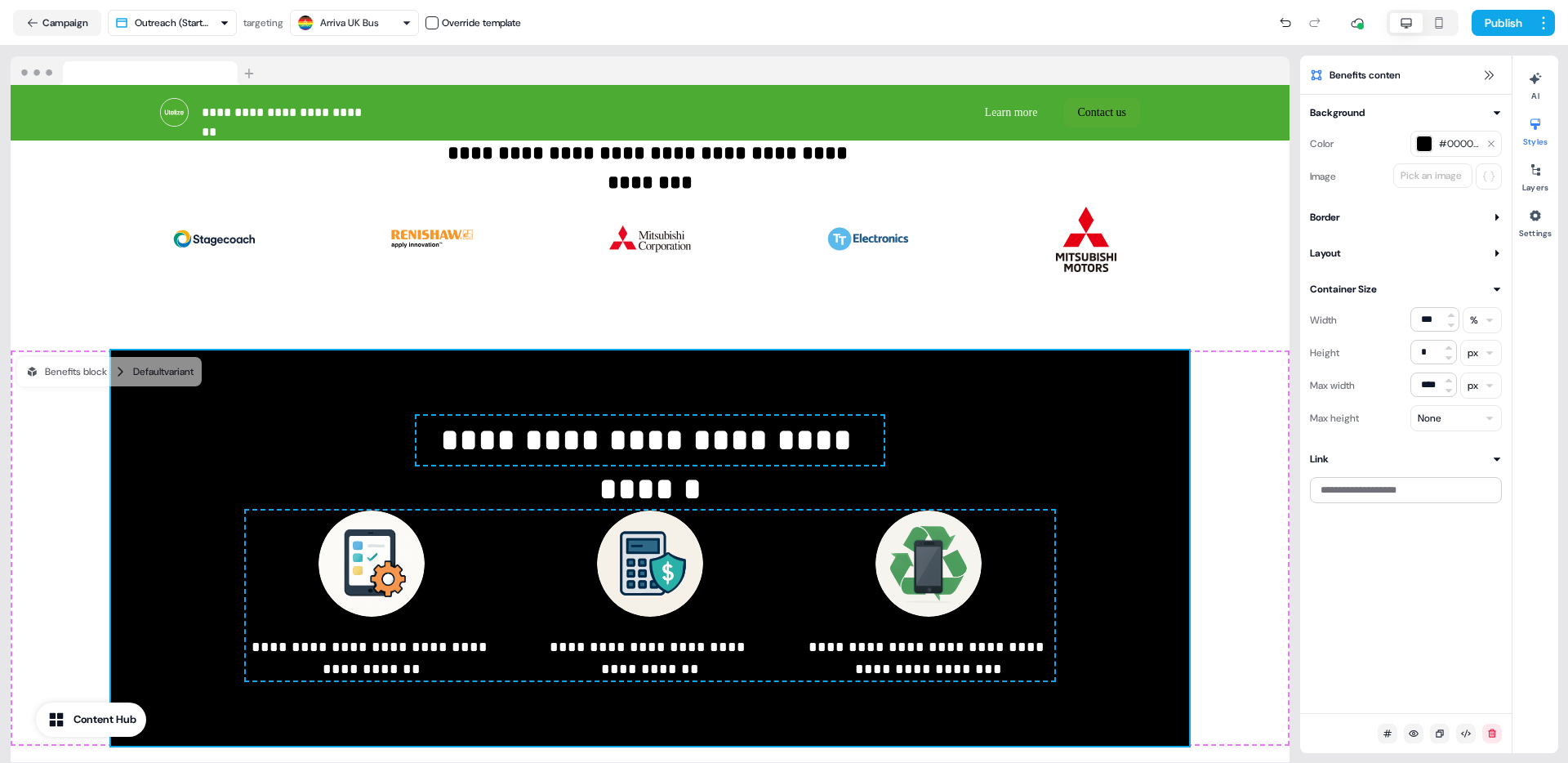 click on "#000000" at bounding box center [1459, 144] 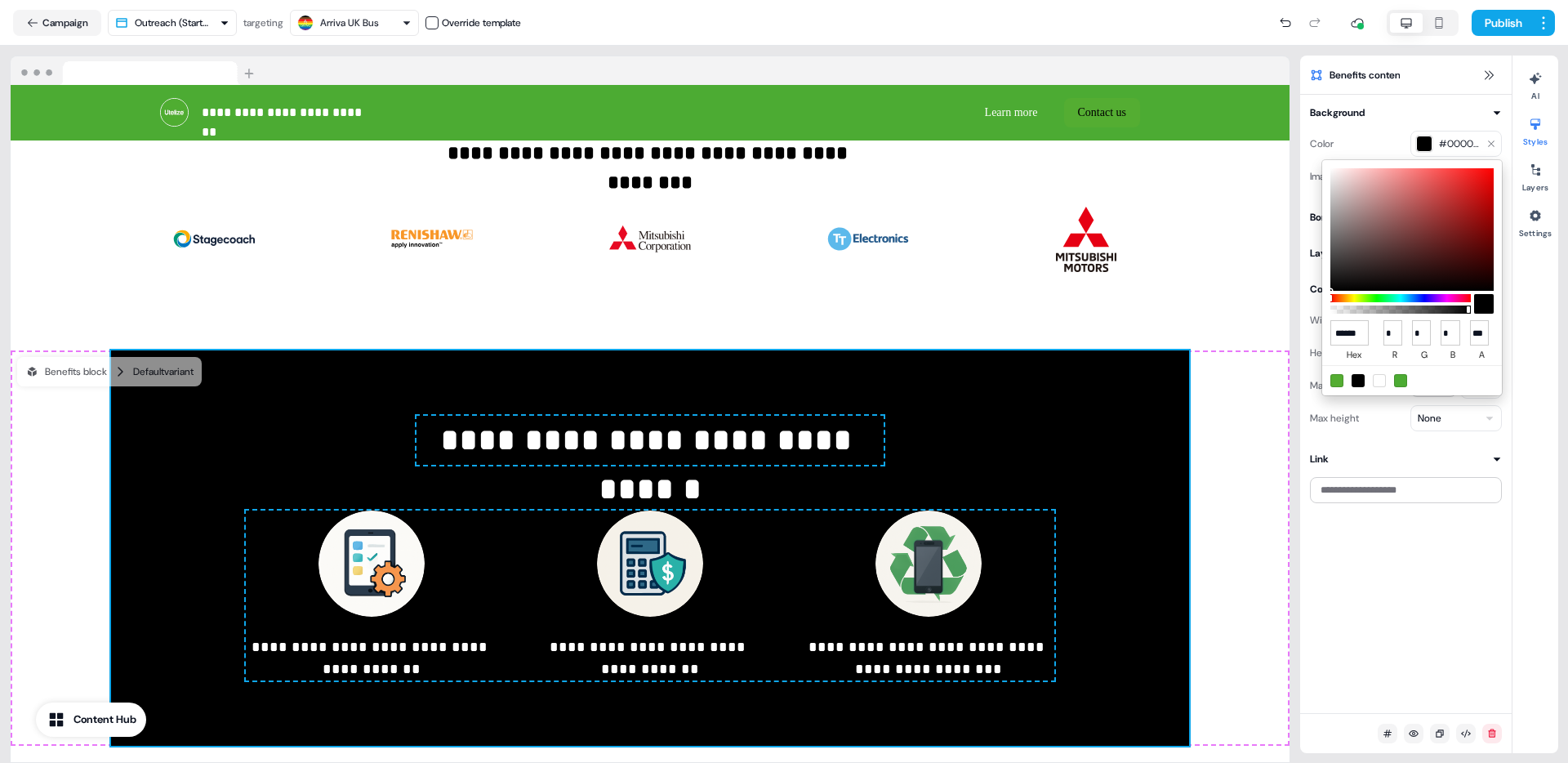click at bounding box center [1379, 381] 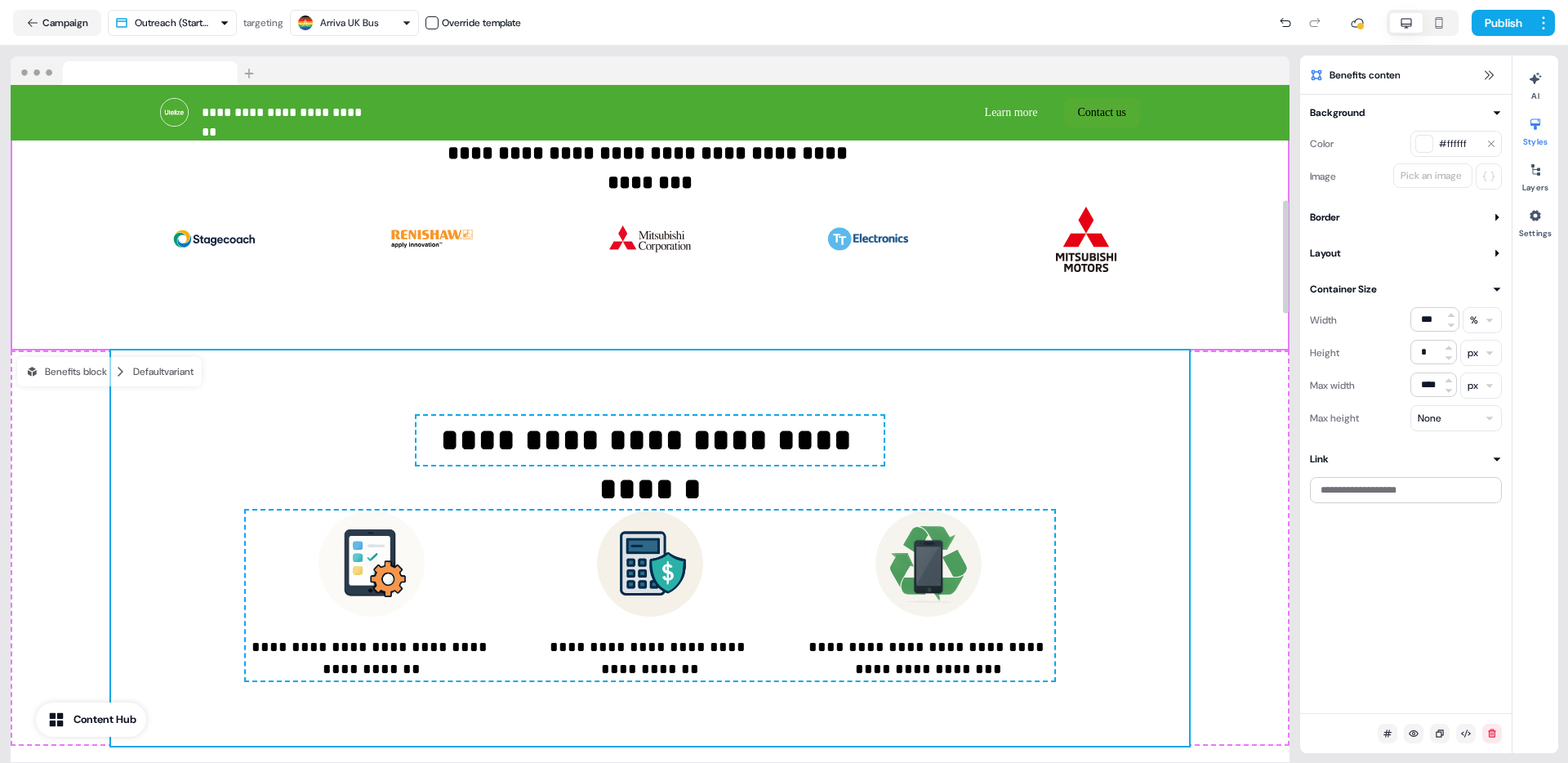 click on "**********" at bounding box center (650, 212) 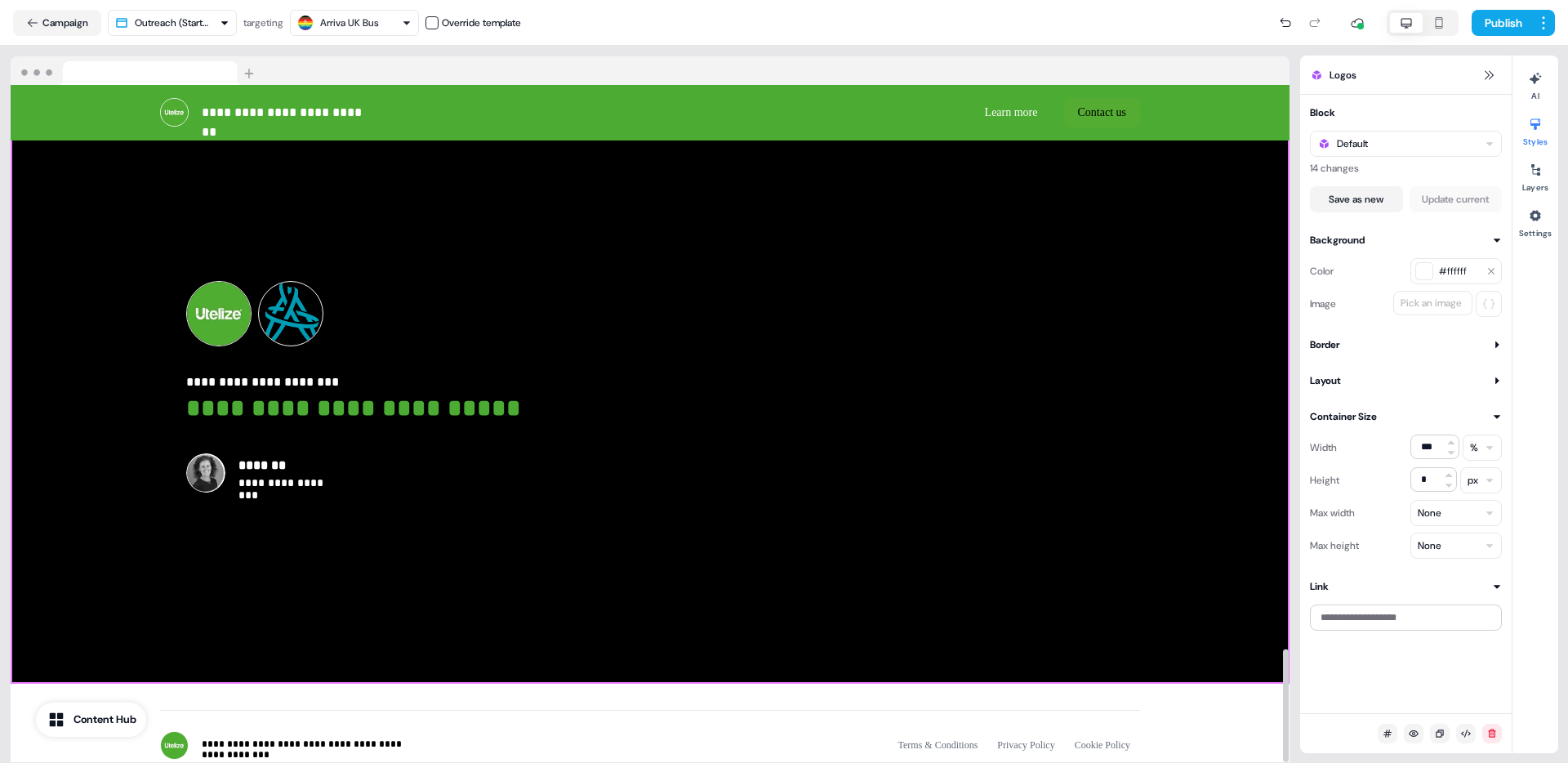 scroll, scrollTop: 3386, scrollLeft: 0, axis: vertical 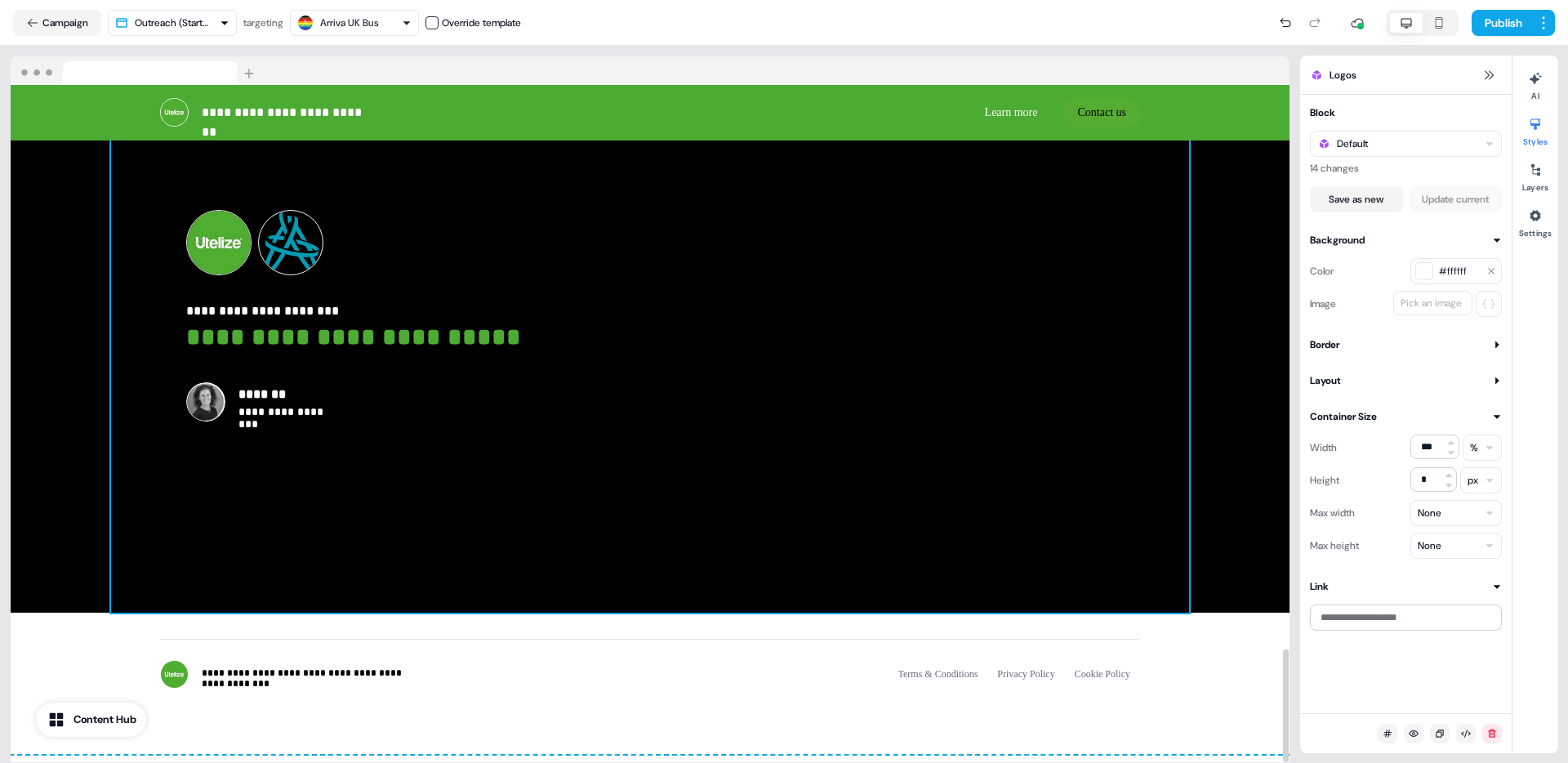 click on "**********" at bounding box center [650, 315] 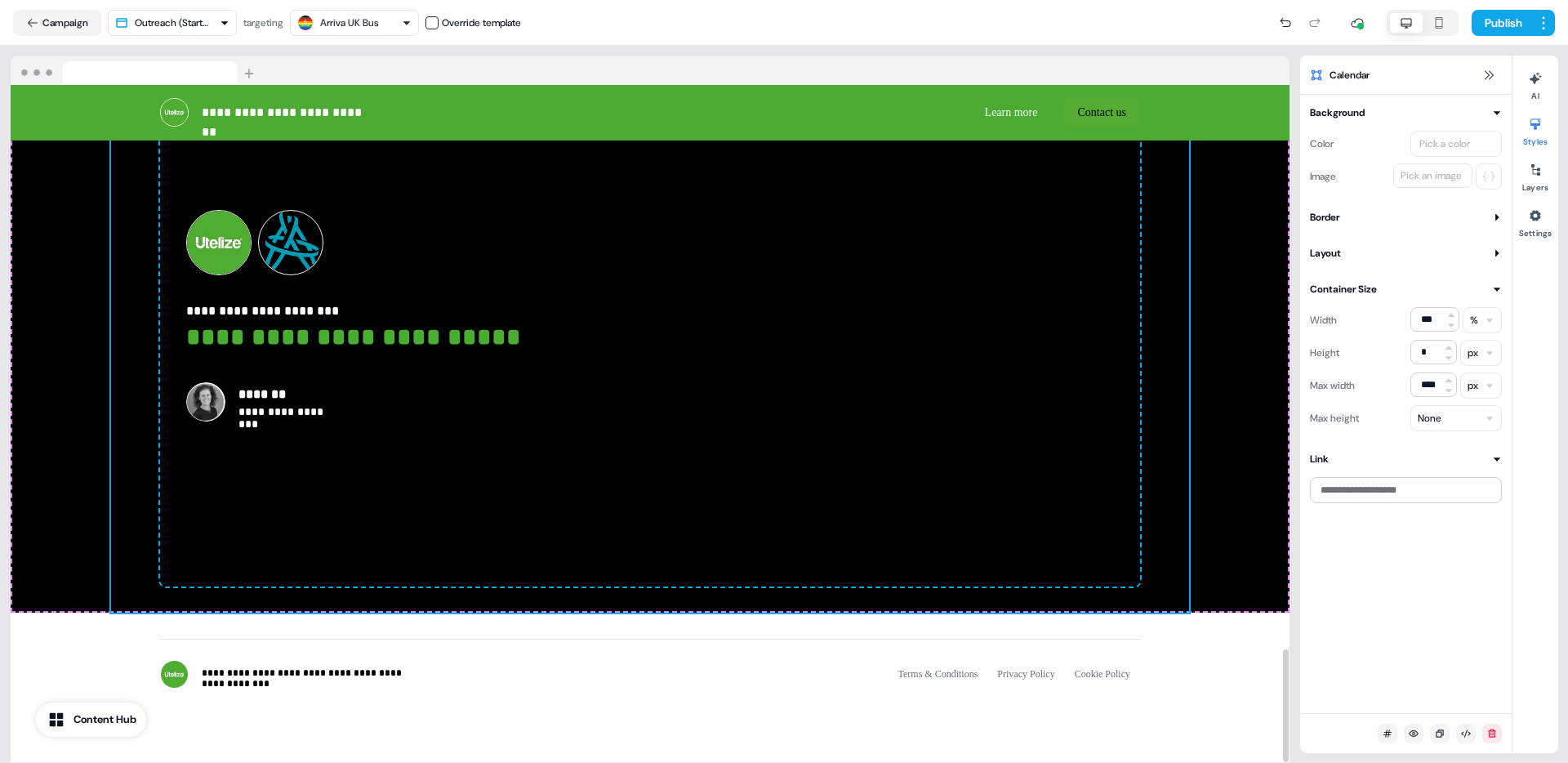 click on "**********" at bounding box center [650, 315] 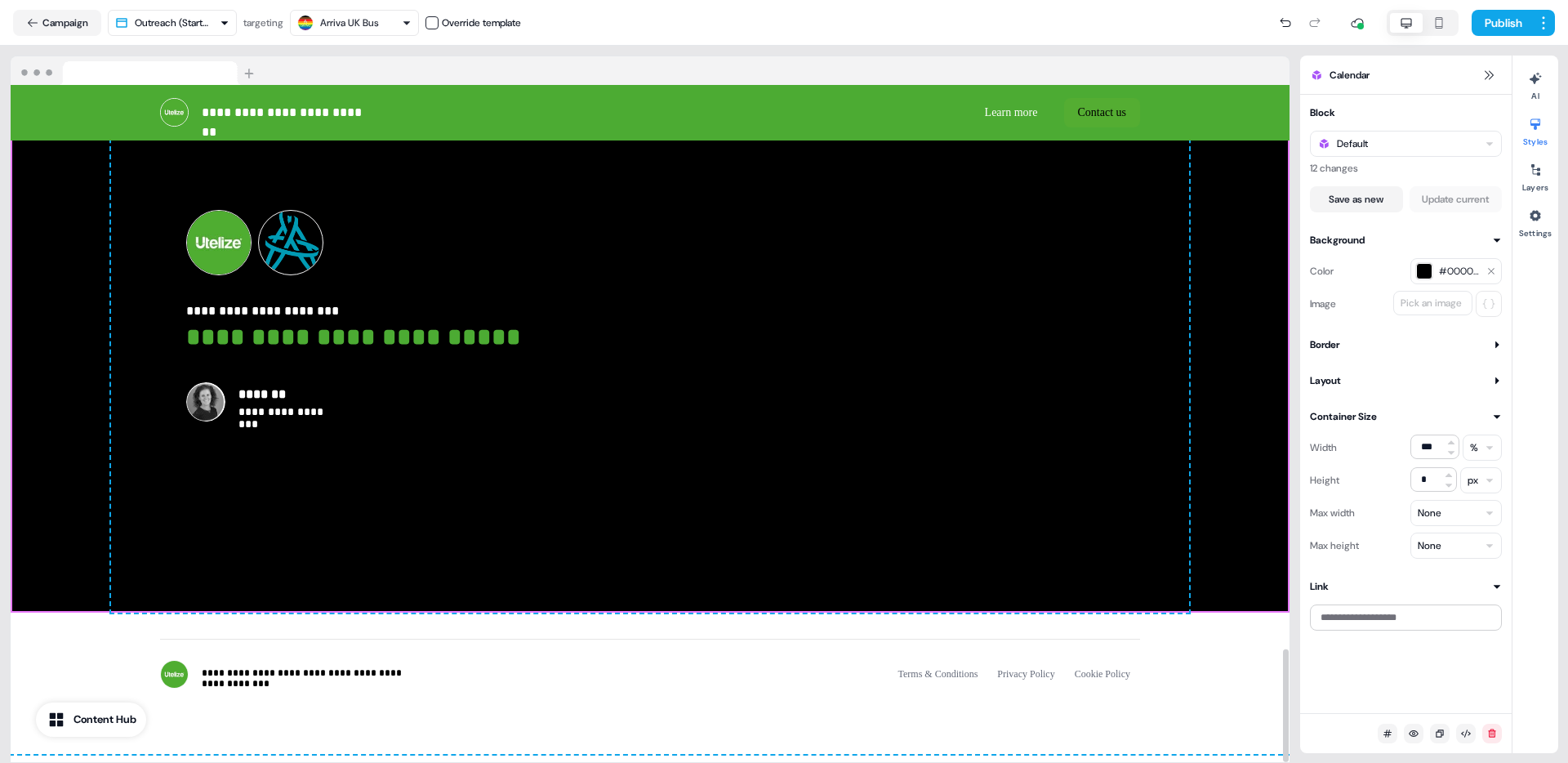 click on "Color #000000 Image Pick an image" at bounding box center (1405, 283) 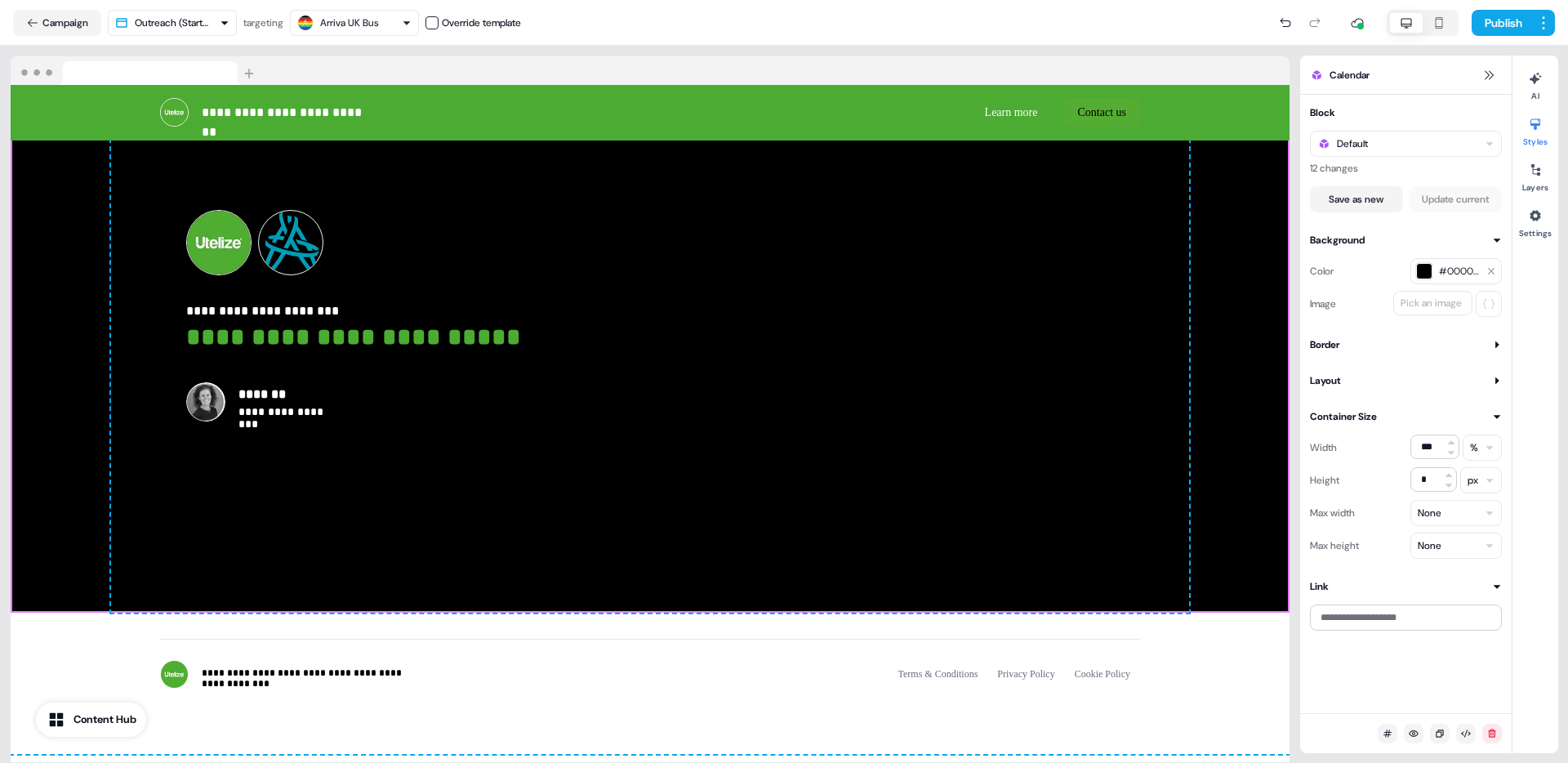 click on "#000000" at bounding box center (1459, 271) 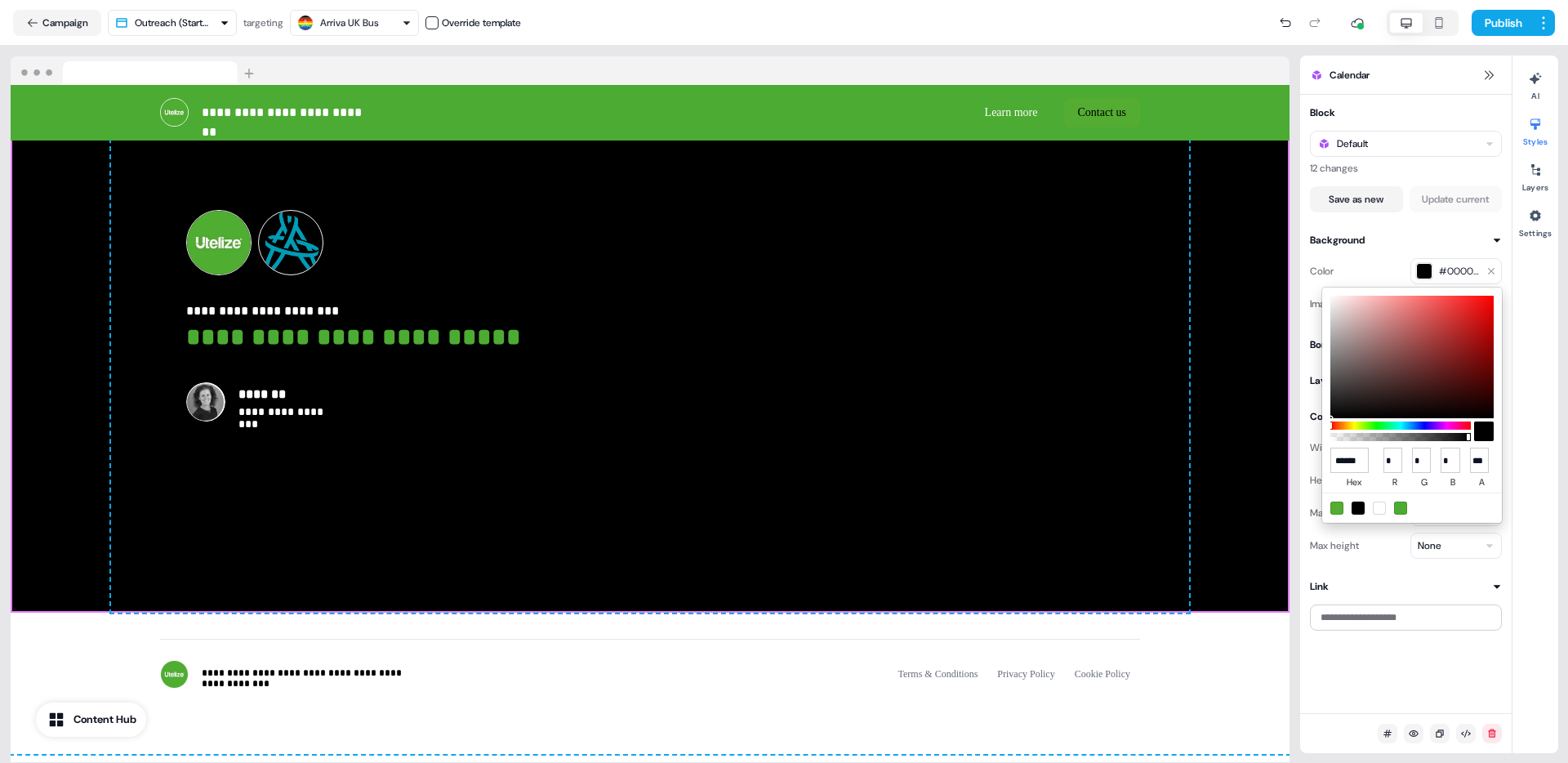 click at bounding box center (1484, 431) 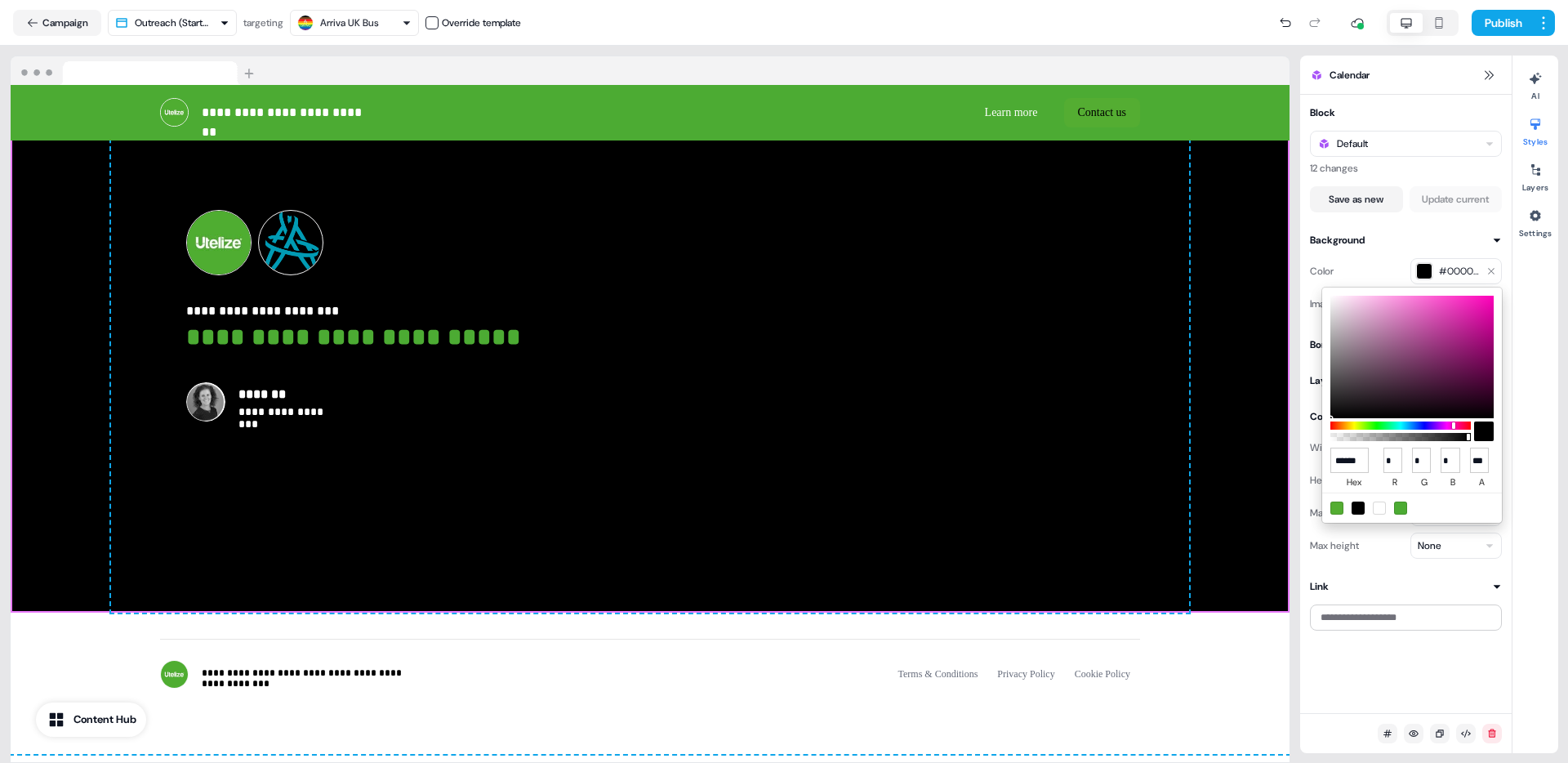 click at bounding box center [1401, 426] 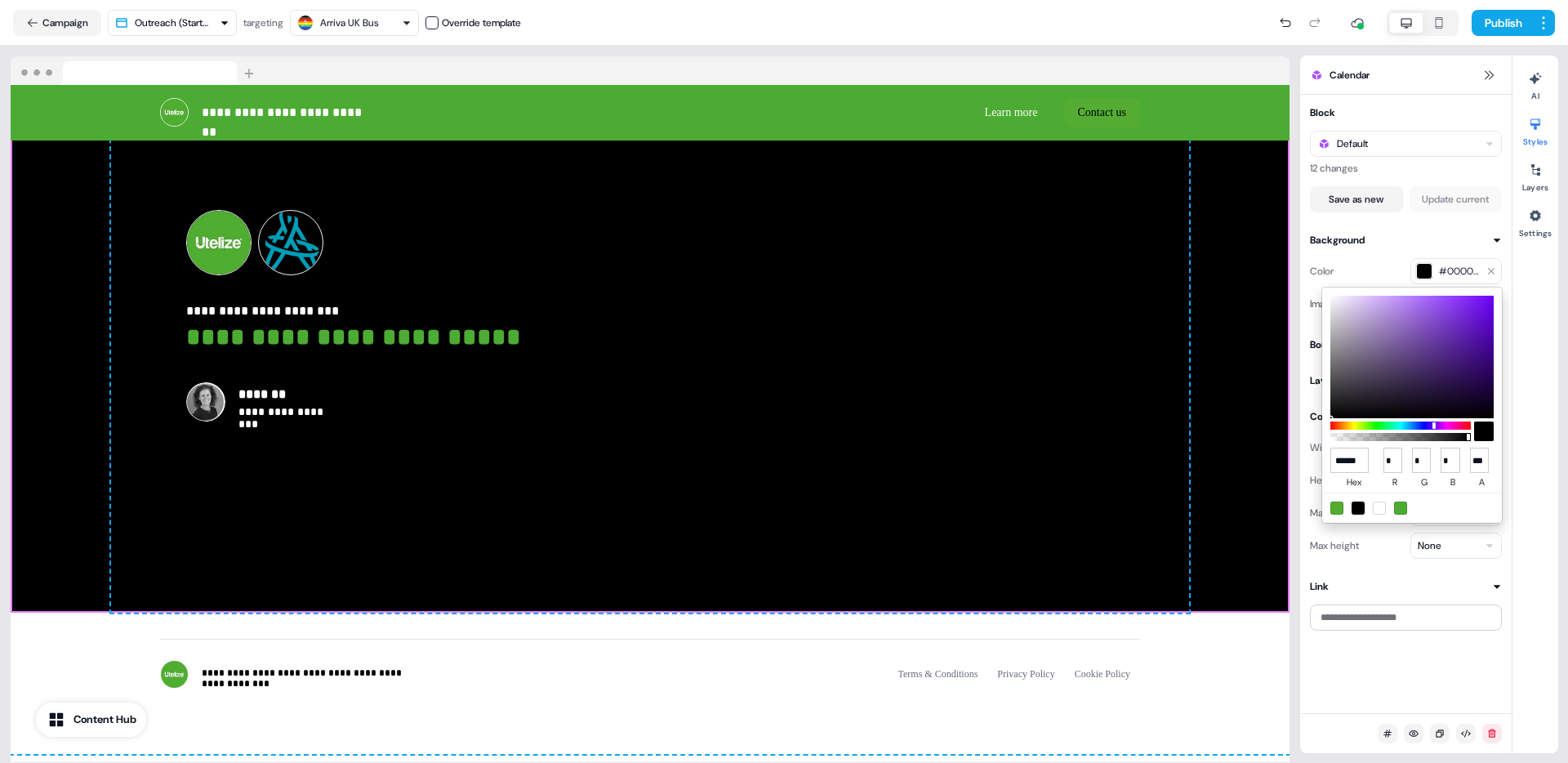 click at bounding box center (1401, 426) 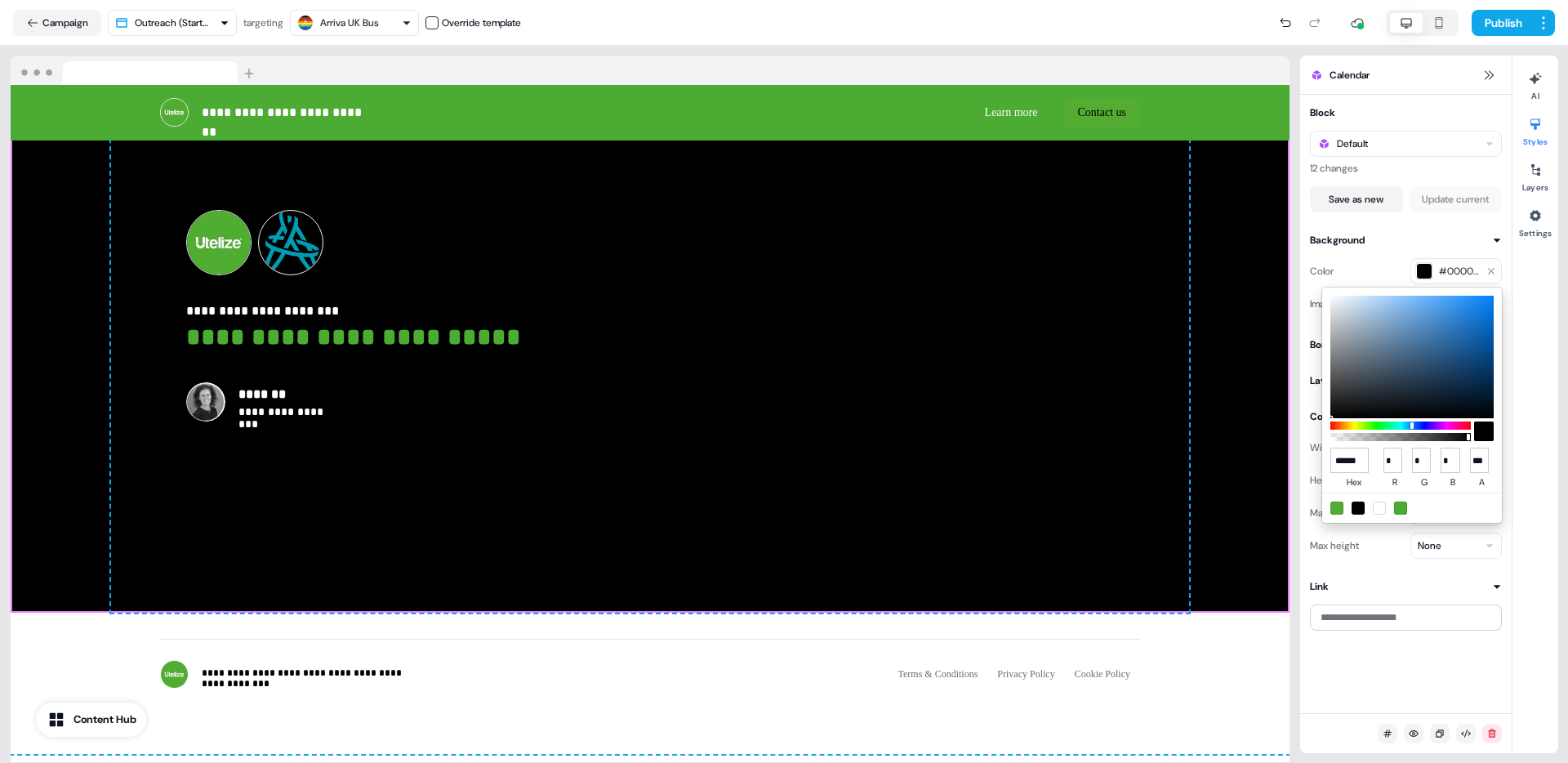 click at bounding box center [1401, 426] 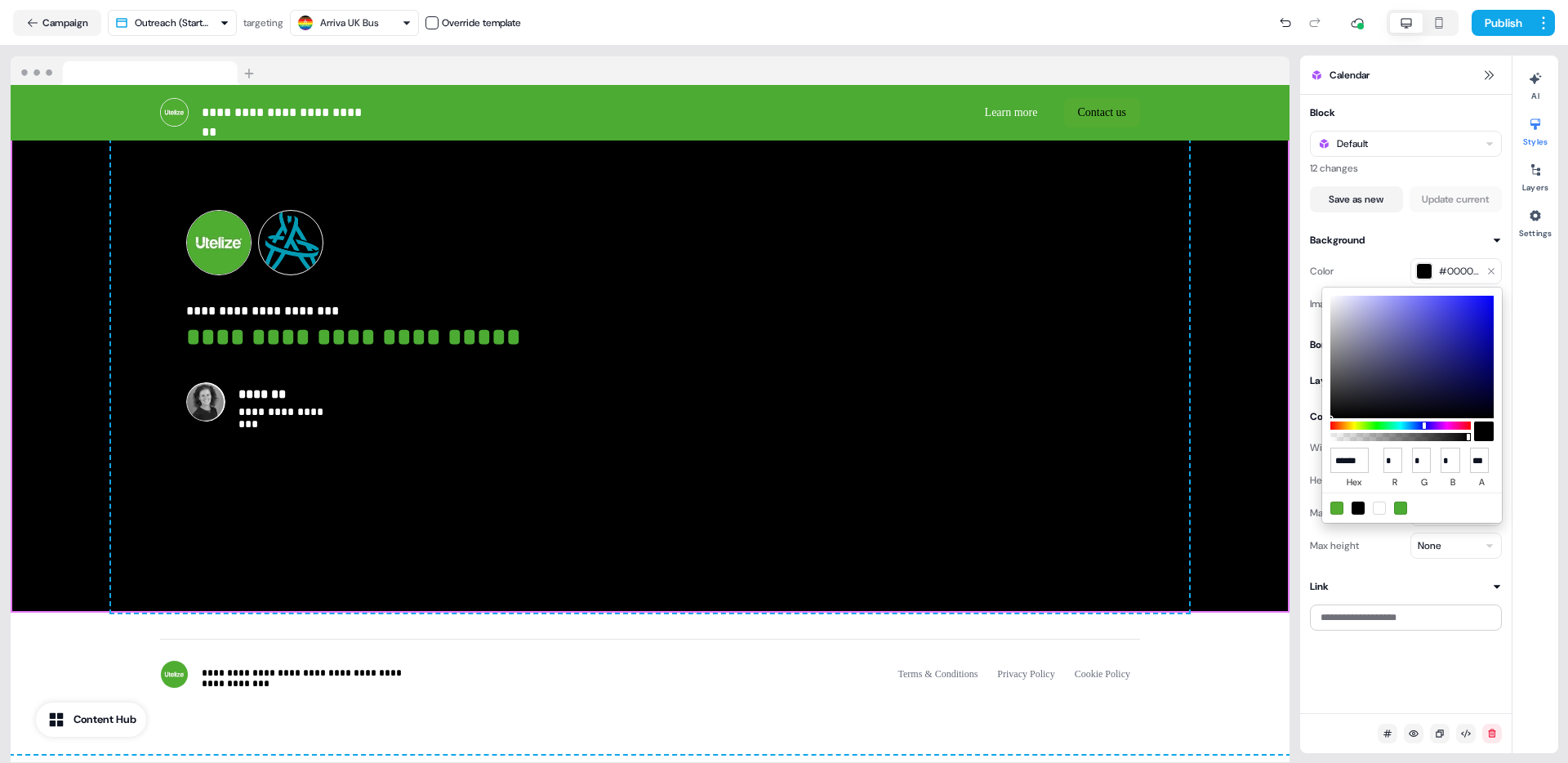 click at bounding box center [1401, 426] 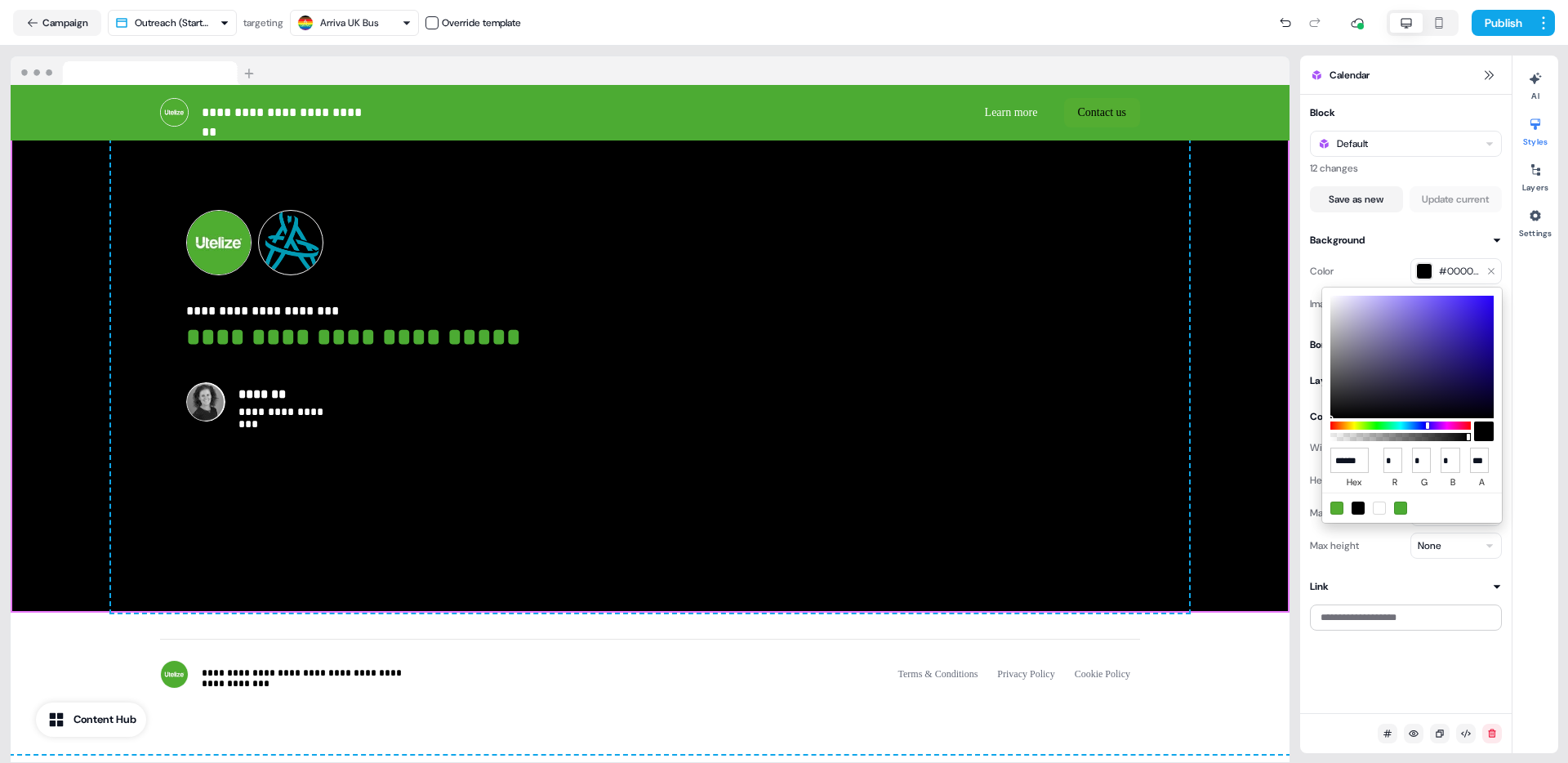 click at bounding box center (1401, 426) 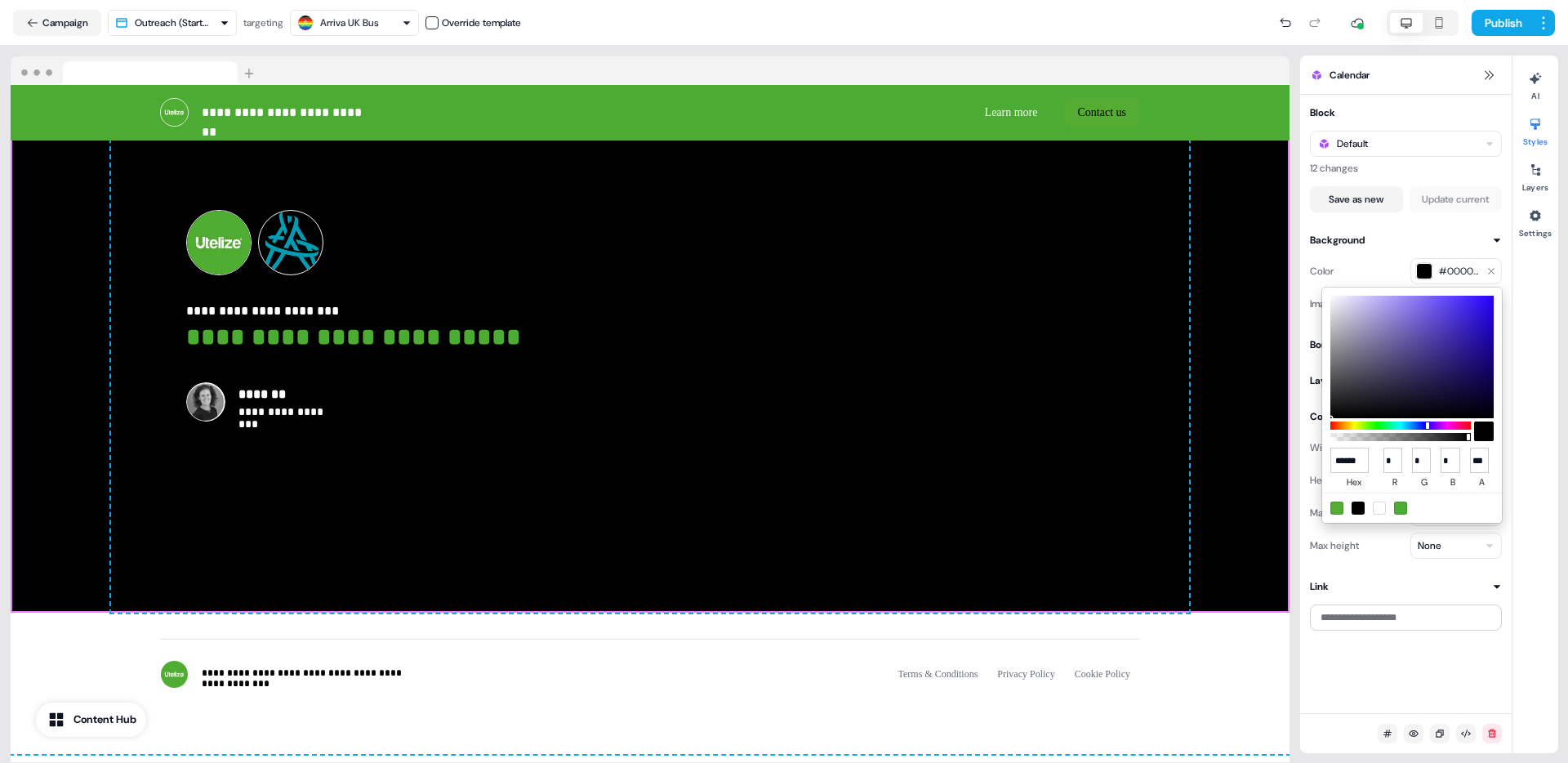click at bounding box center [1412, 357] 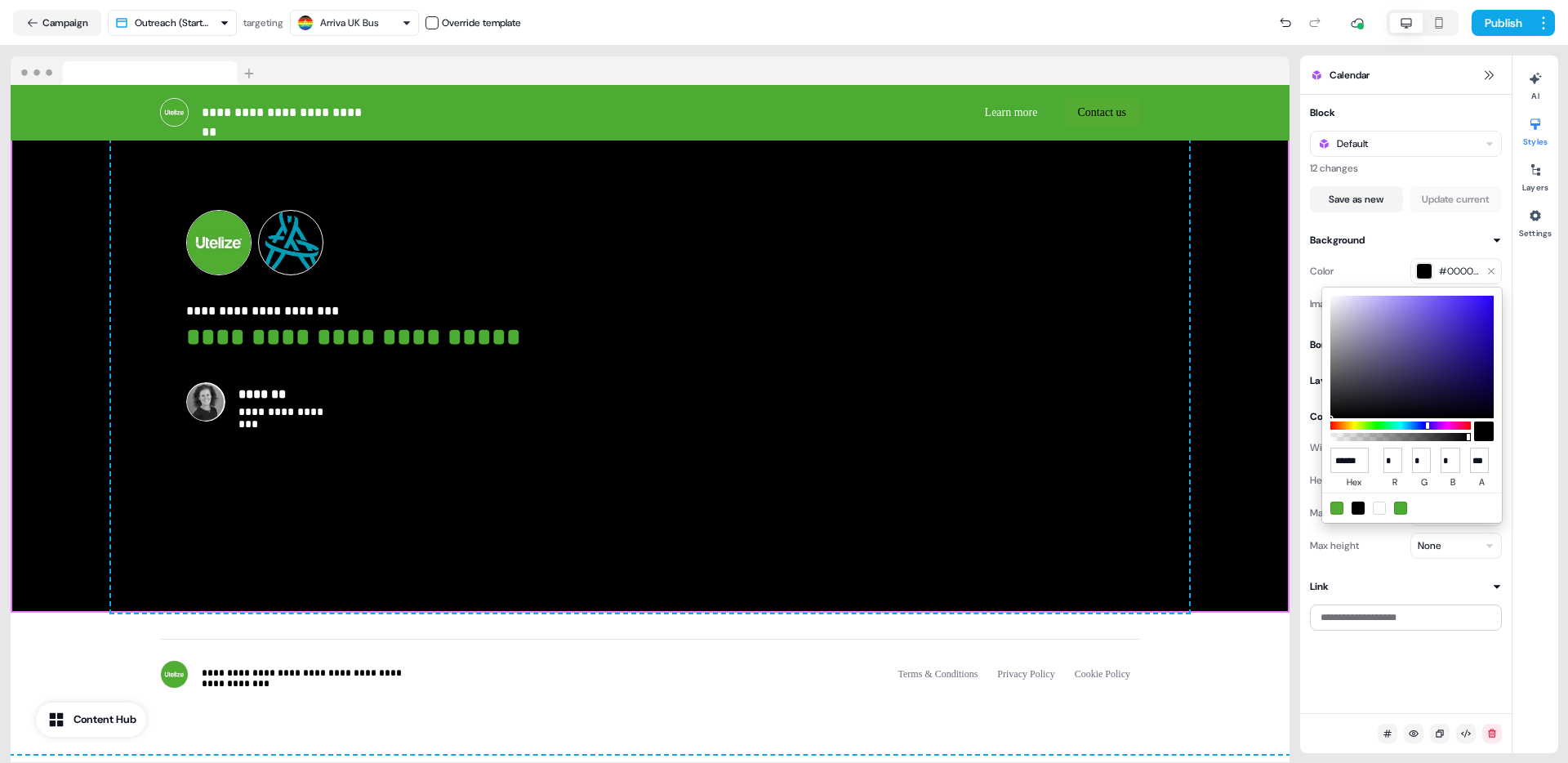 type on "******" 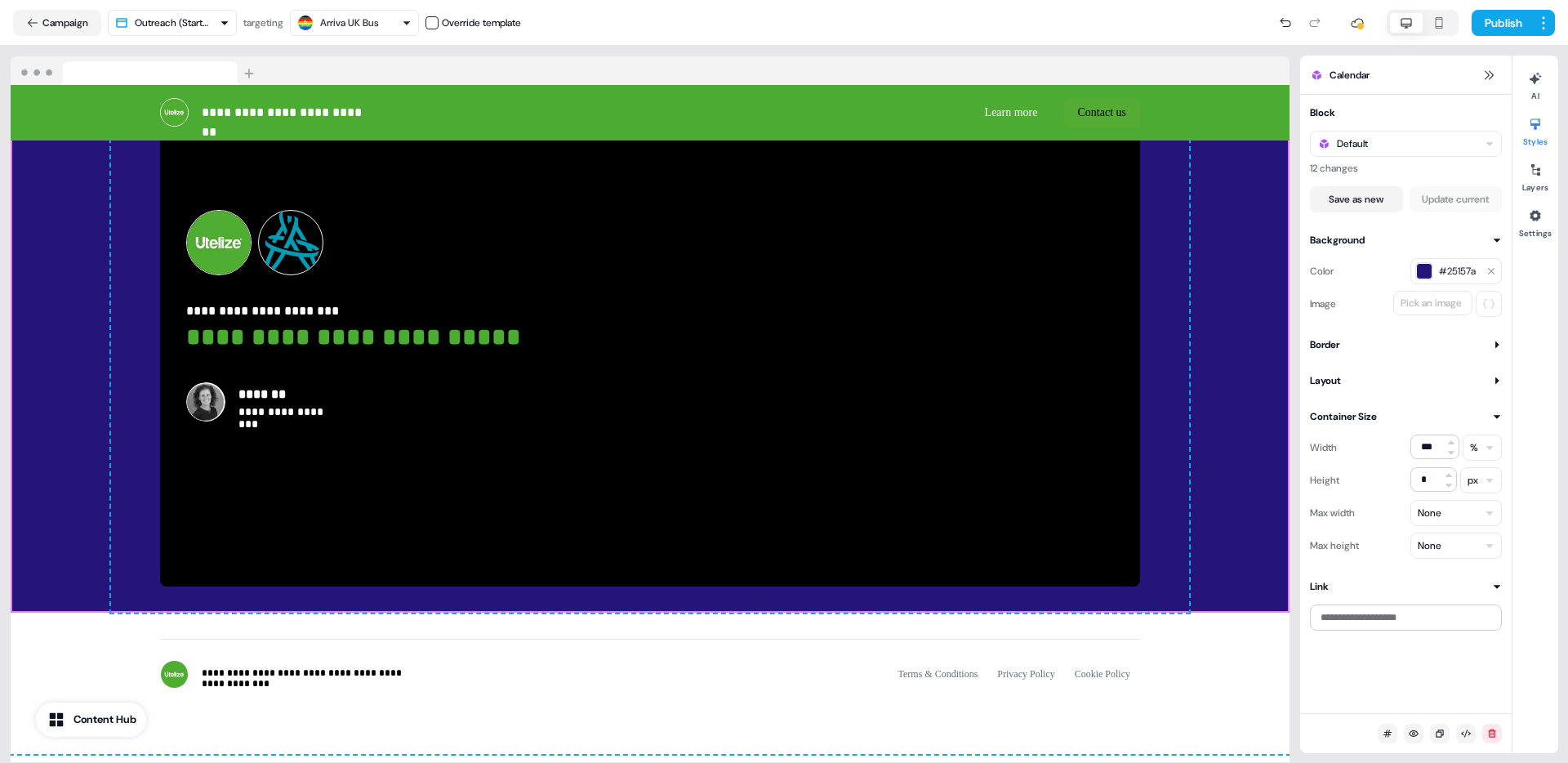click on "#25157a" at bounding box center [1456, 271] 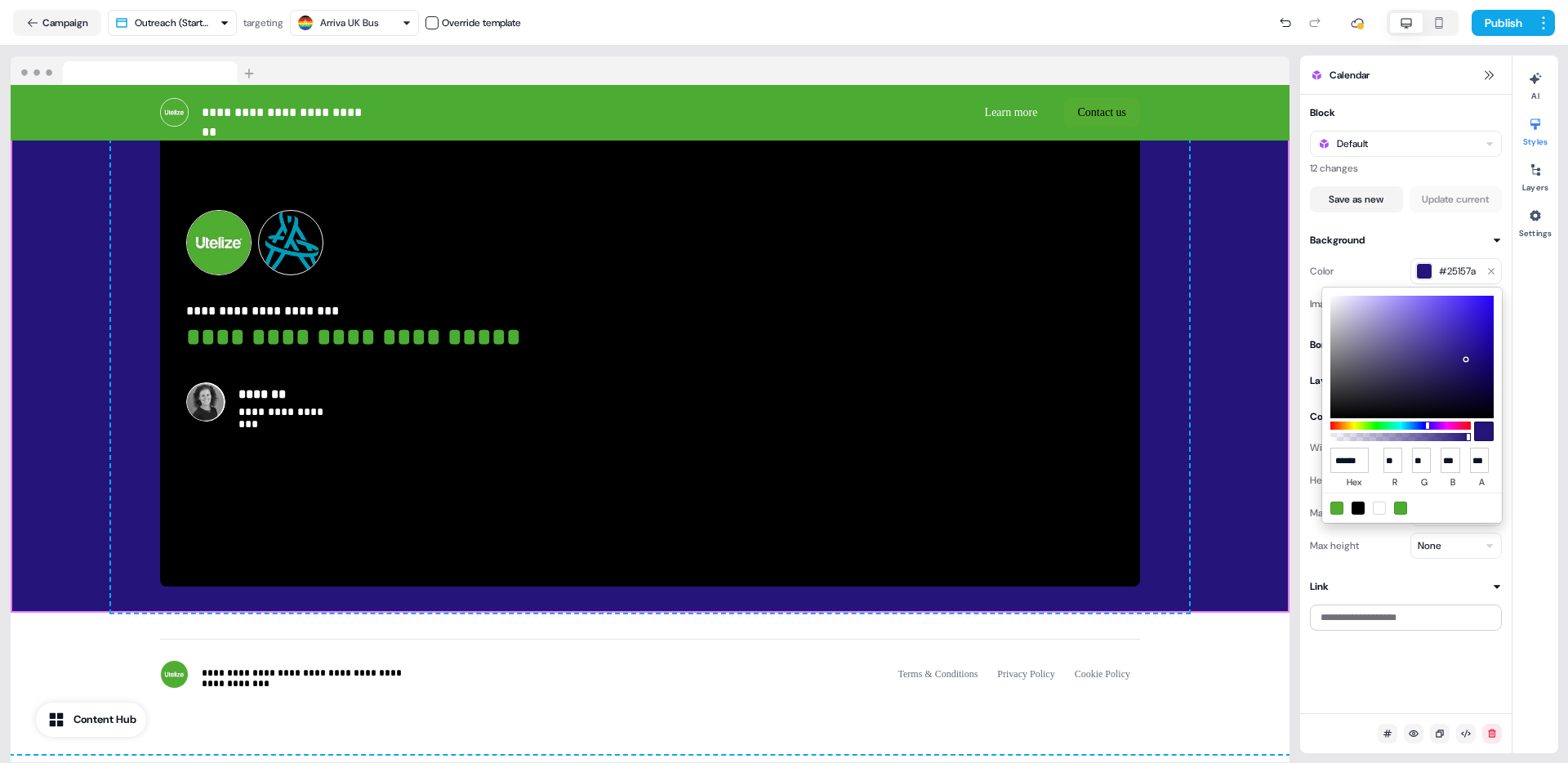 type on "******" 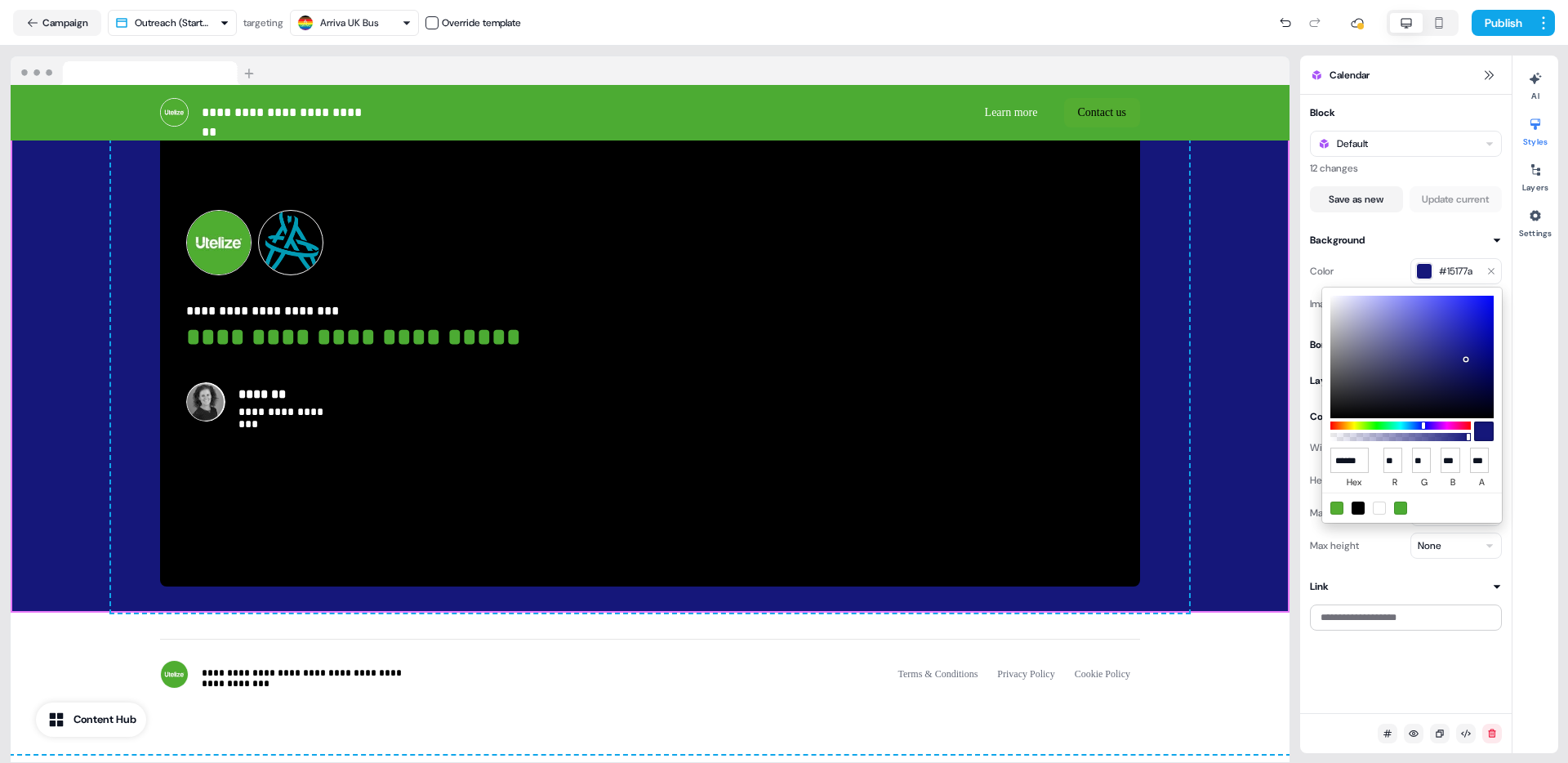 type on "******" 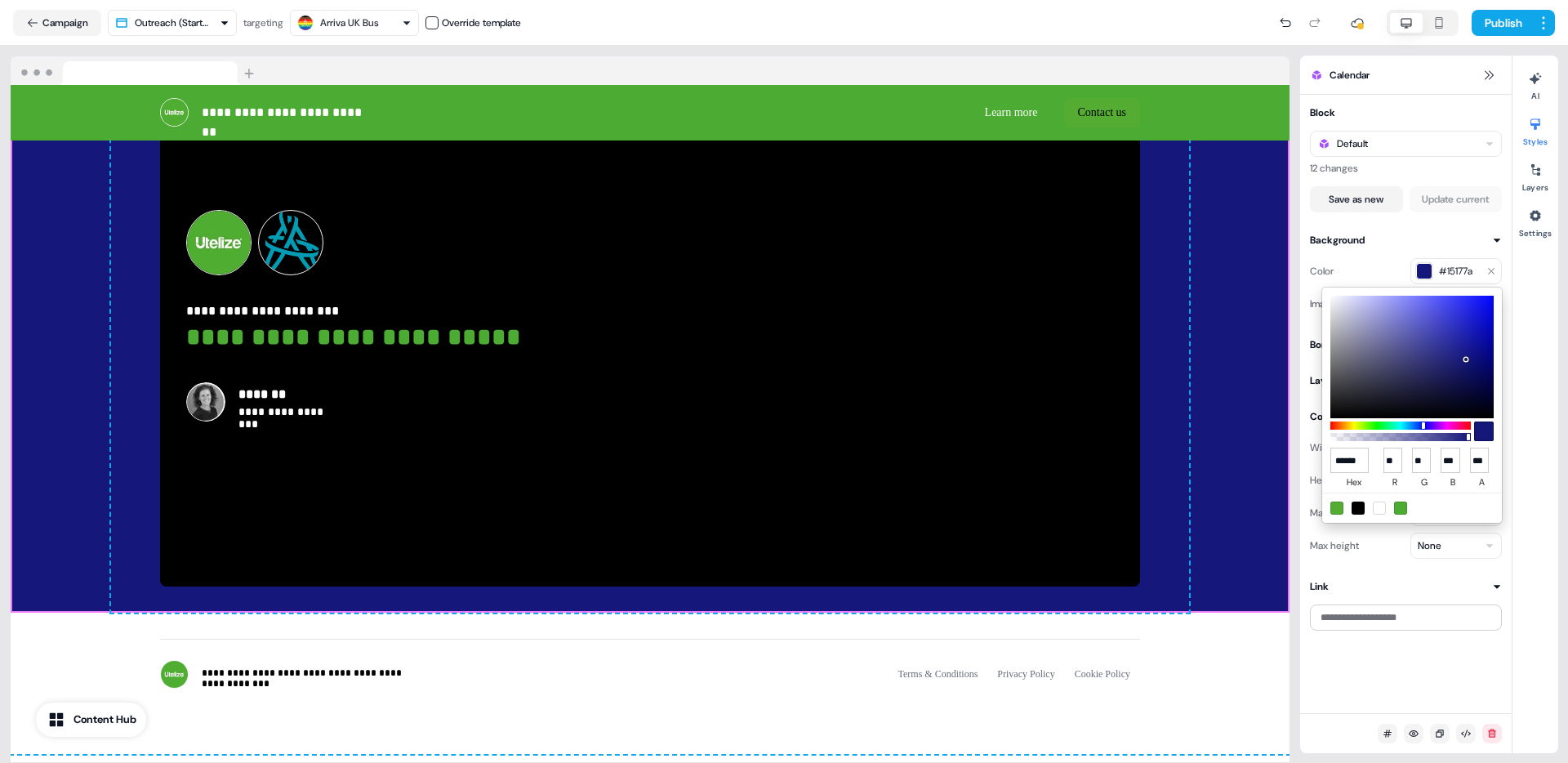 type on "**" 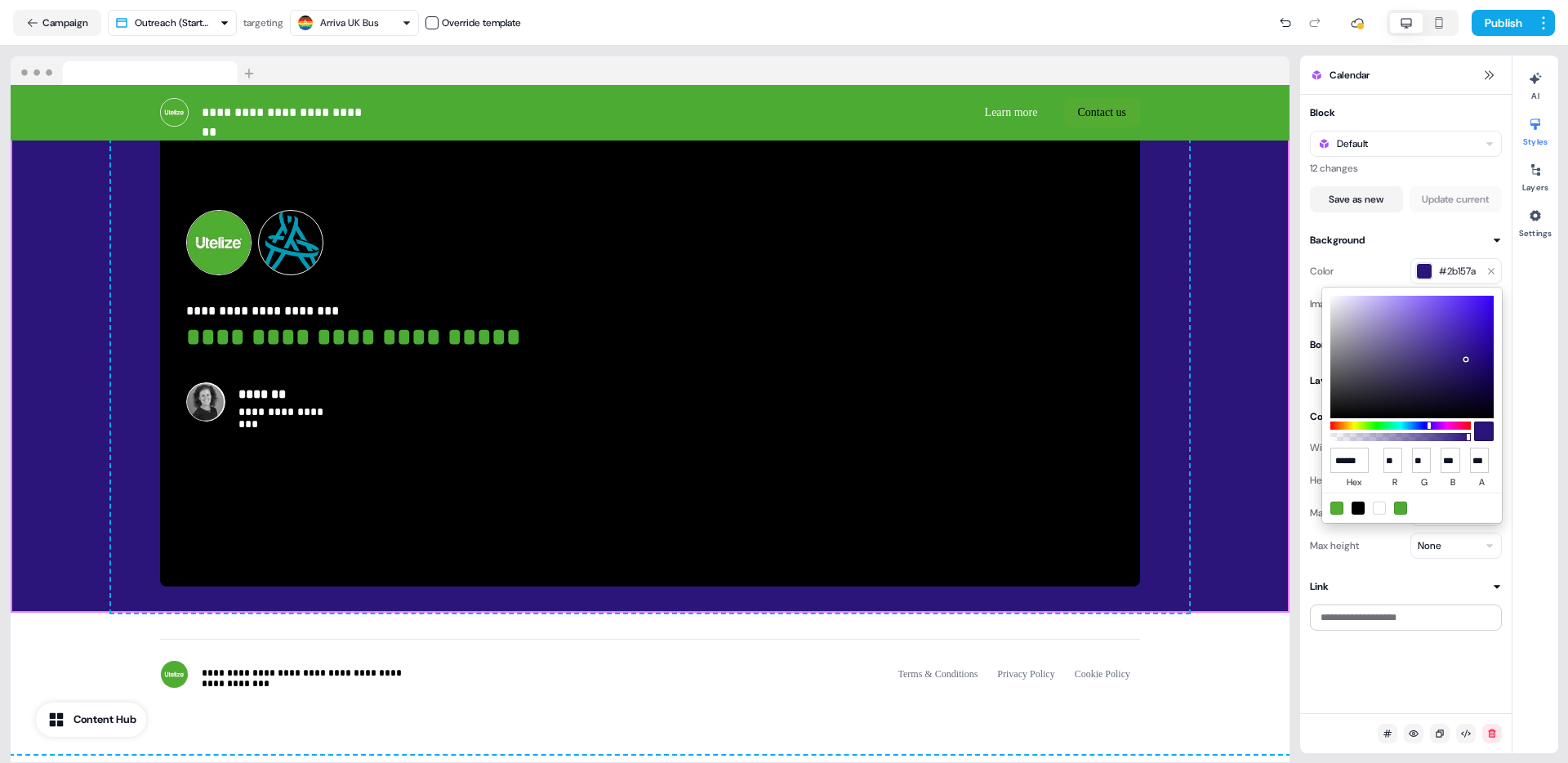 drag, startPoint x: 1423, startPoint y: 426, endPoint x: 1393, endPoint y: 426, distance: 30 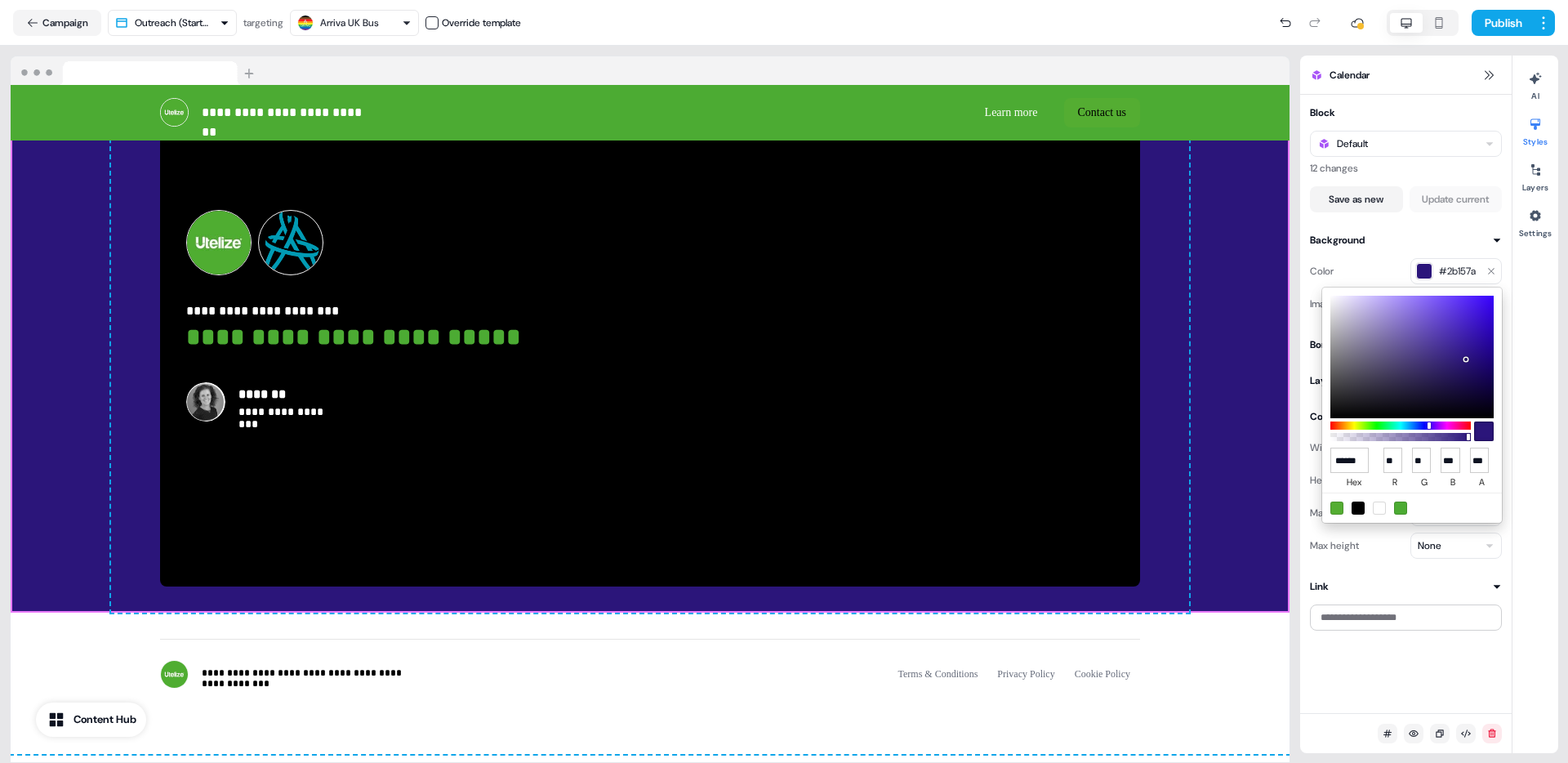 click at bounding box center (1401, 426) 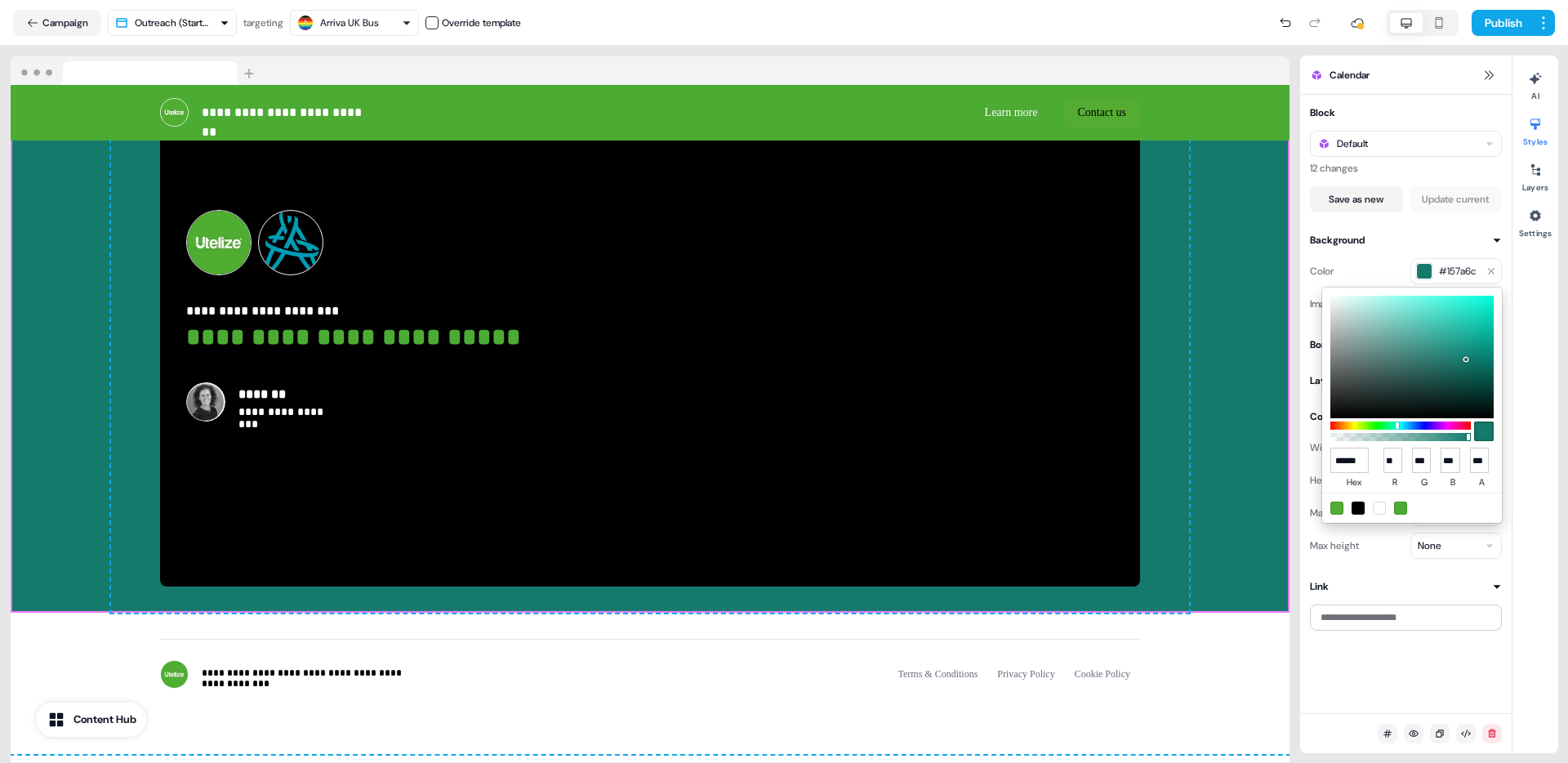 type on "******" 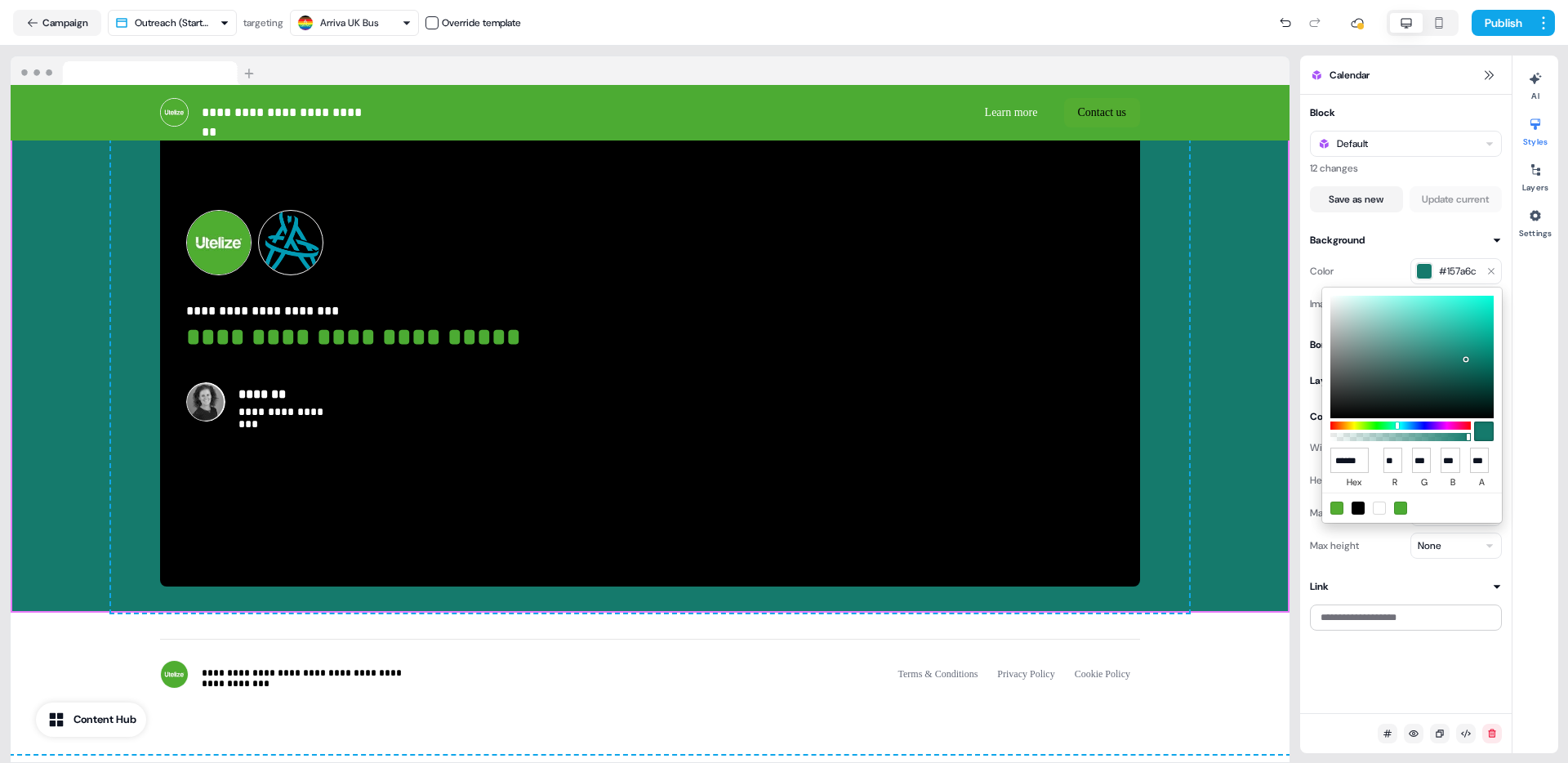 type on "**" 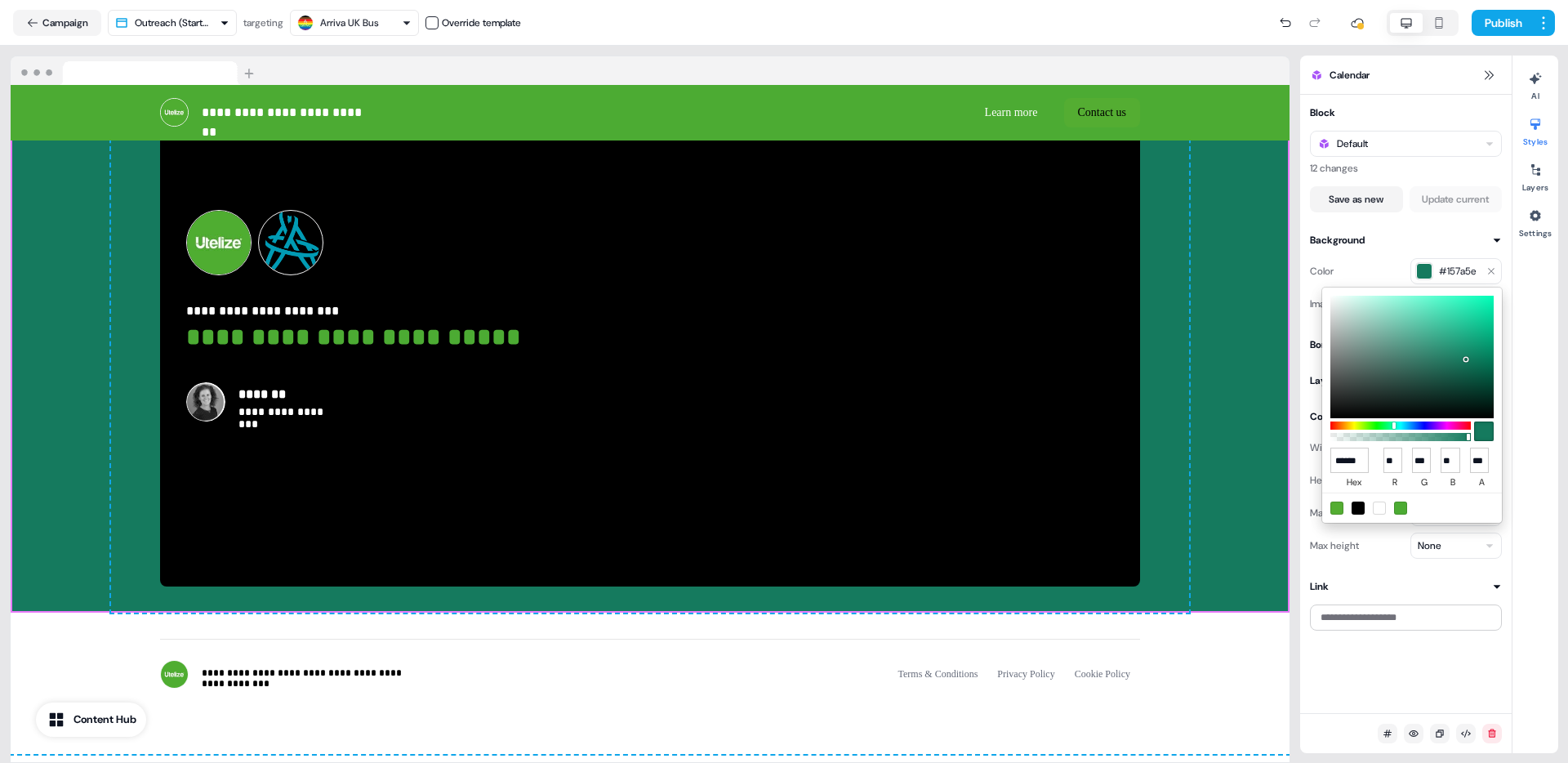 type on "******" 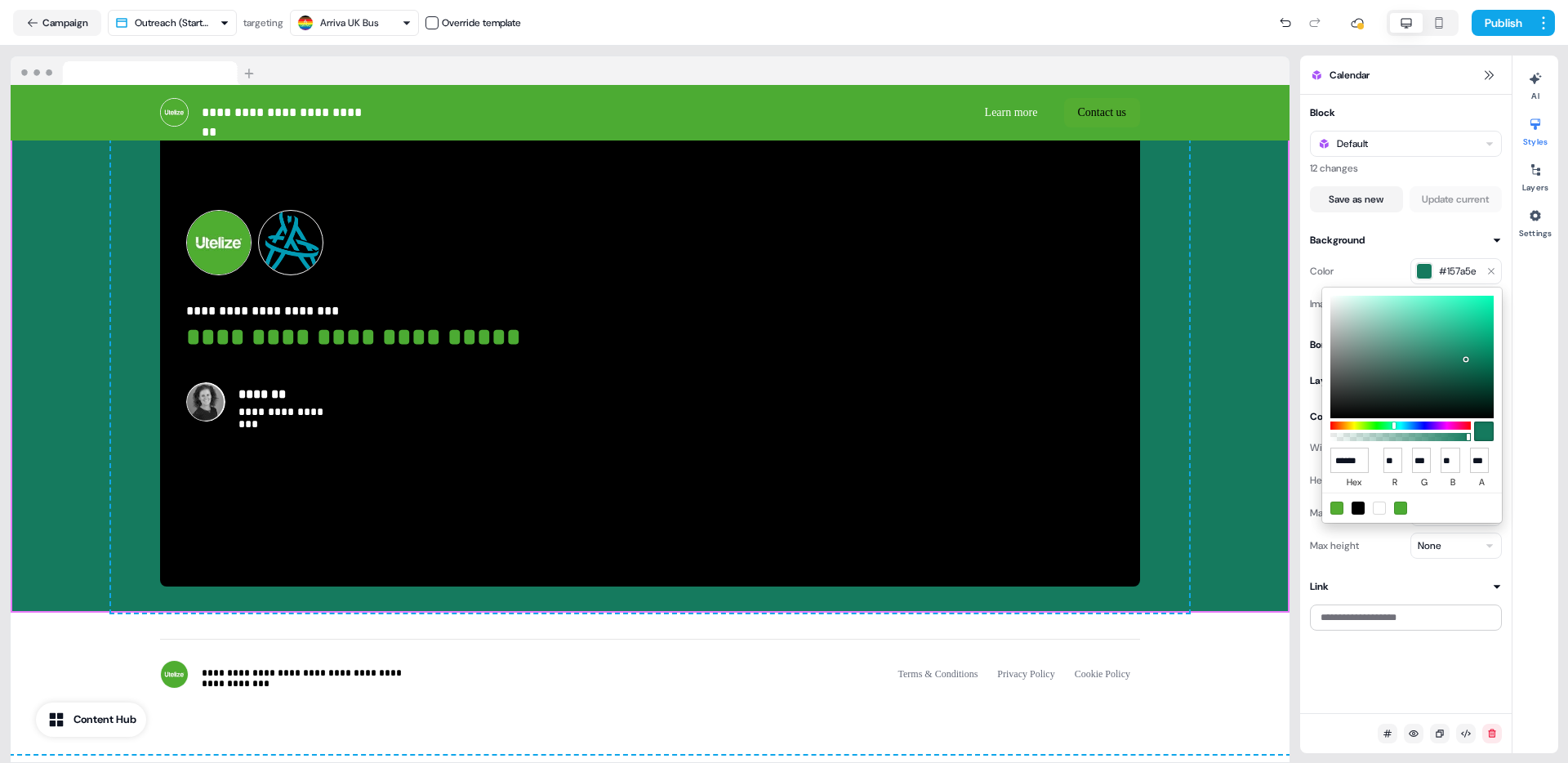 type on "***" 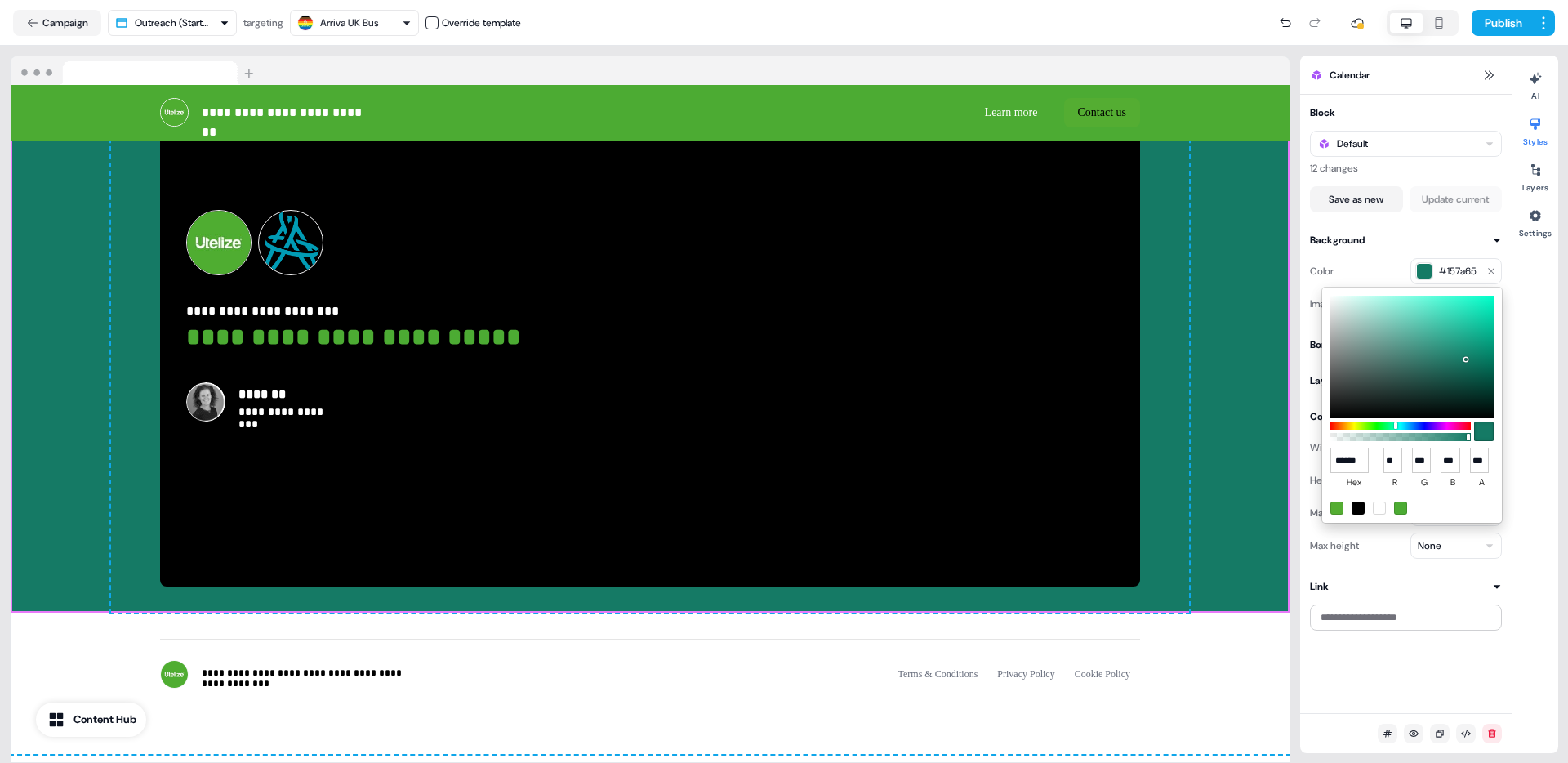 drag, startPoint x: 1396, startPoint y: 424, endPoint x: 1383, endPoint y: 425, distance: 13.038405 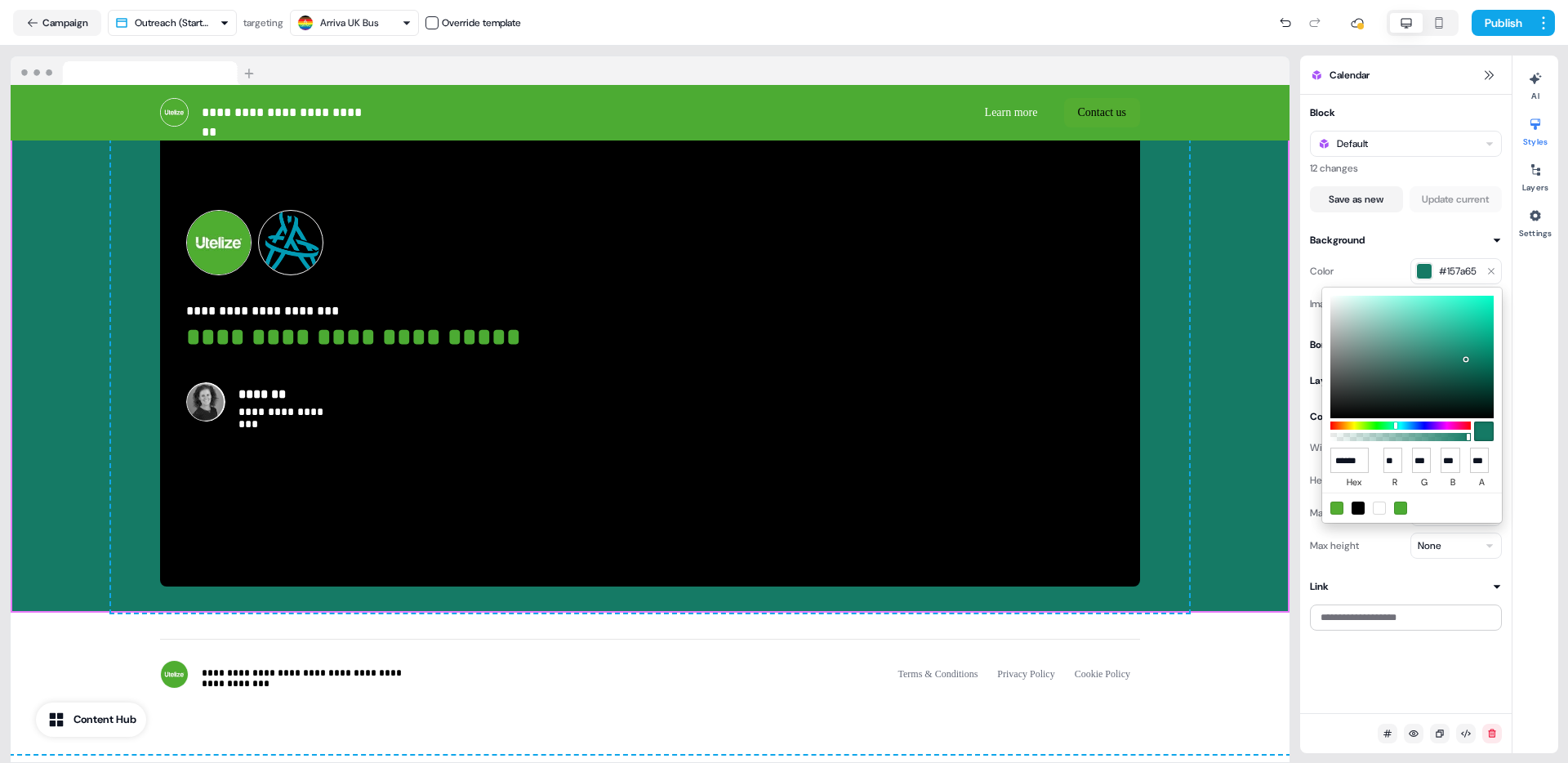 click at bounding box center (1401, 426) 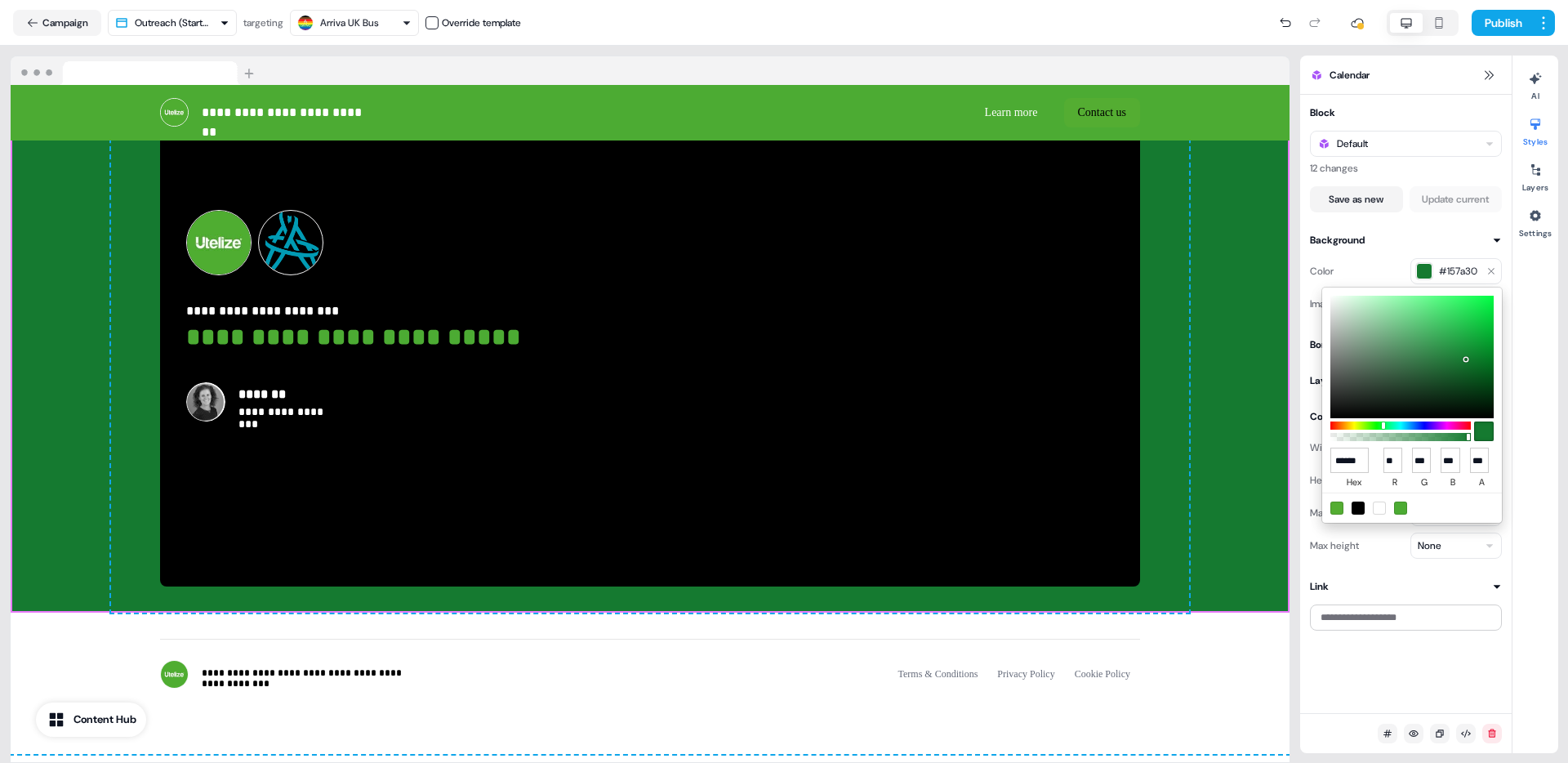 type on "******" 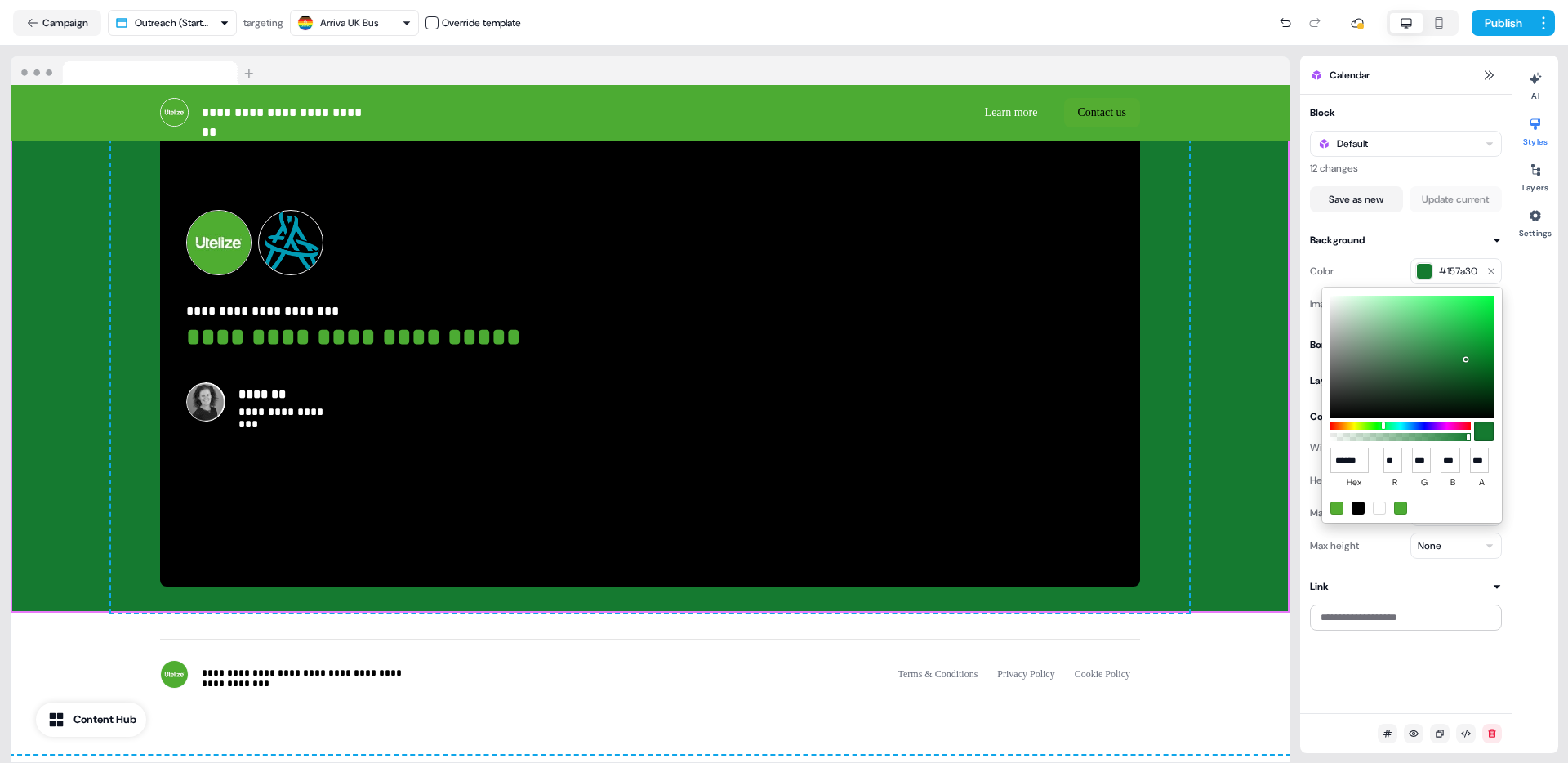 type on "**" 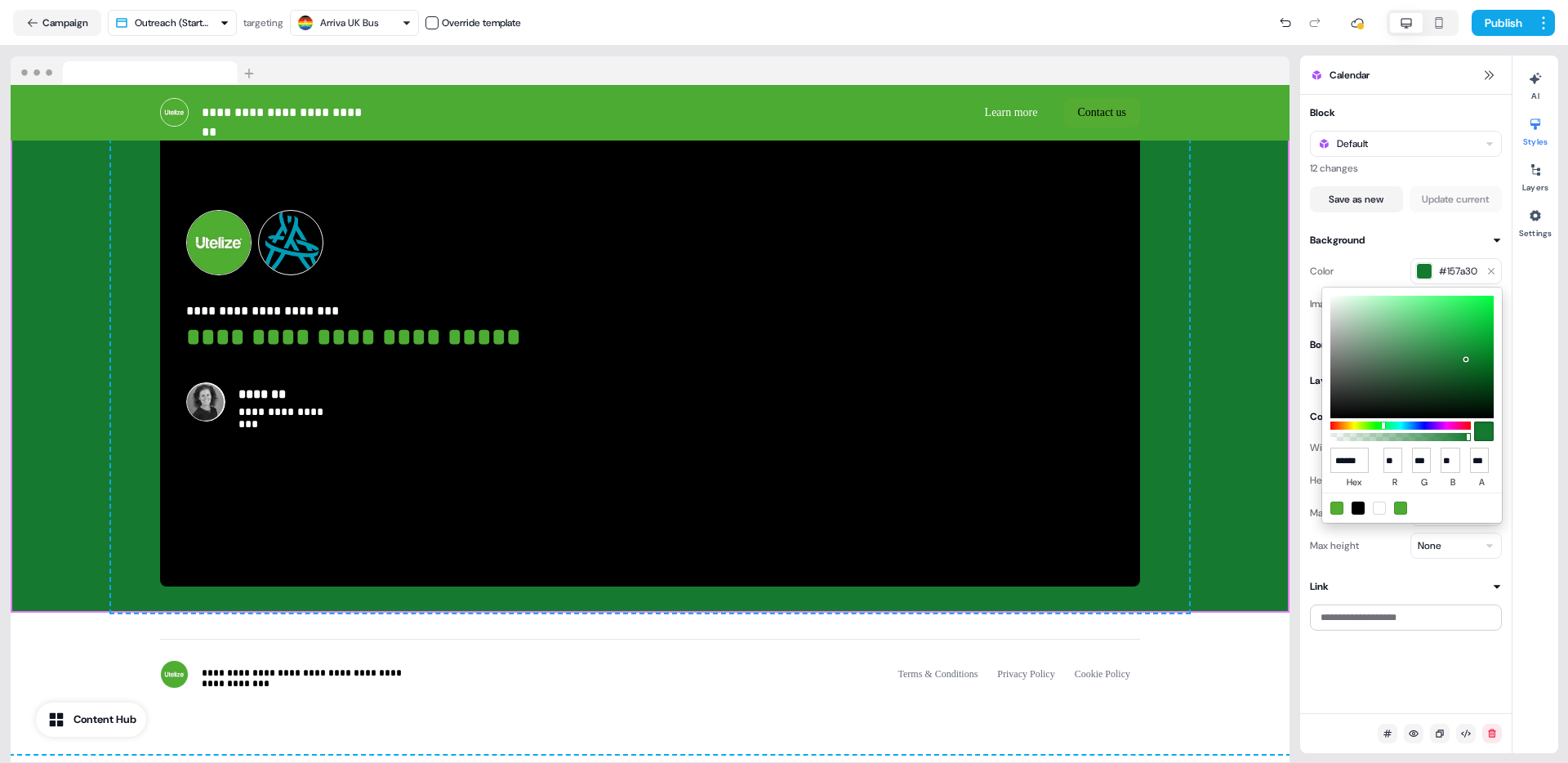 click at bounding box center [1383, 426] 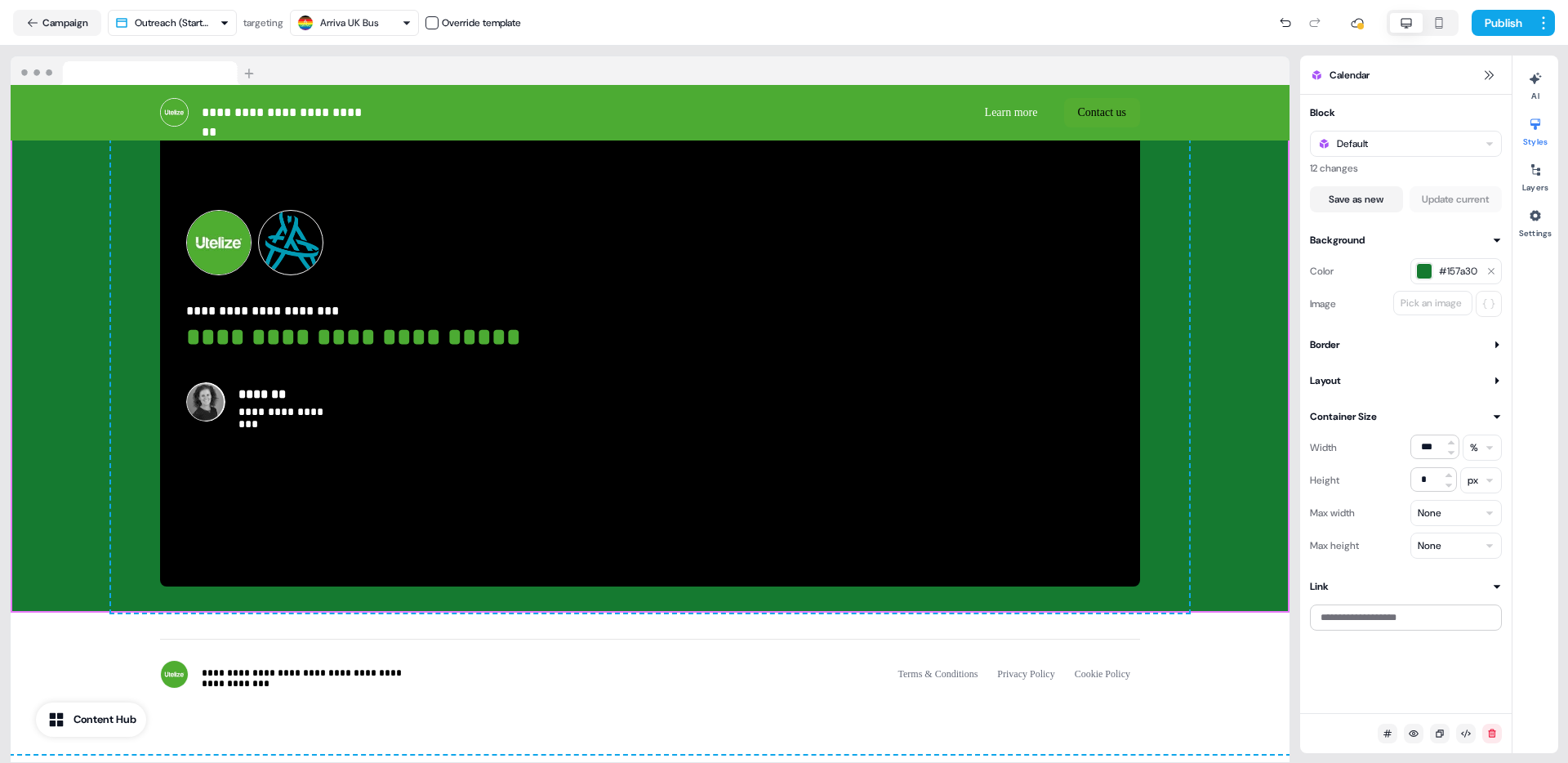 click on "#157a30" at bounding box center (1456, 271) 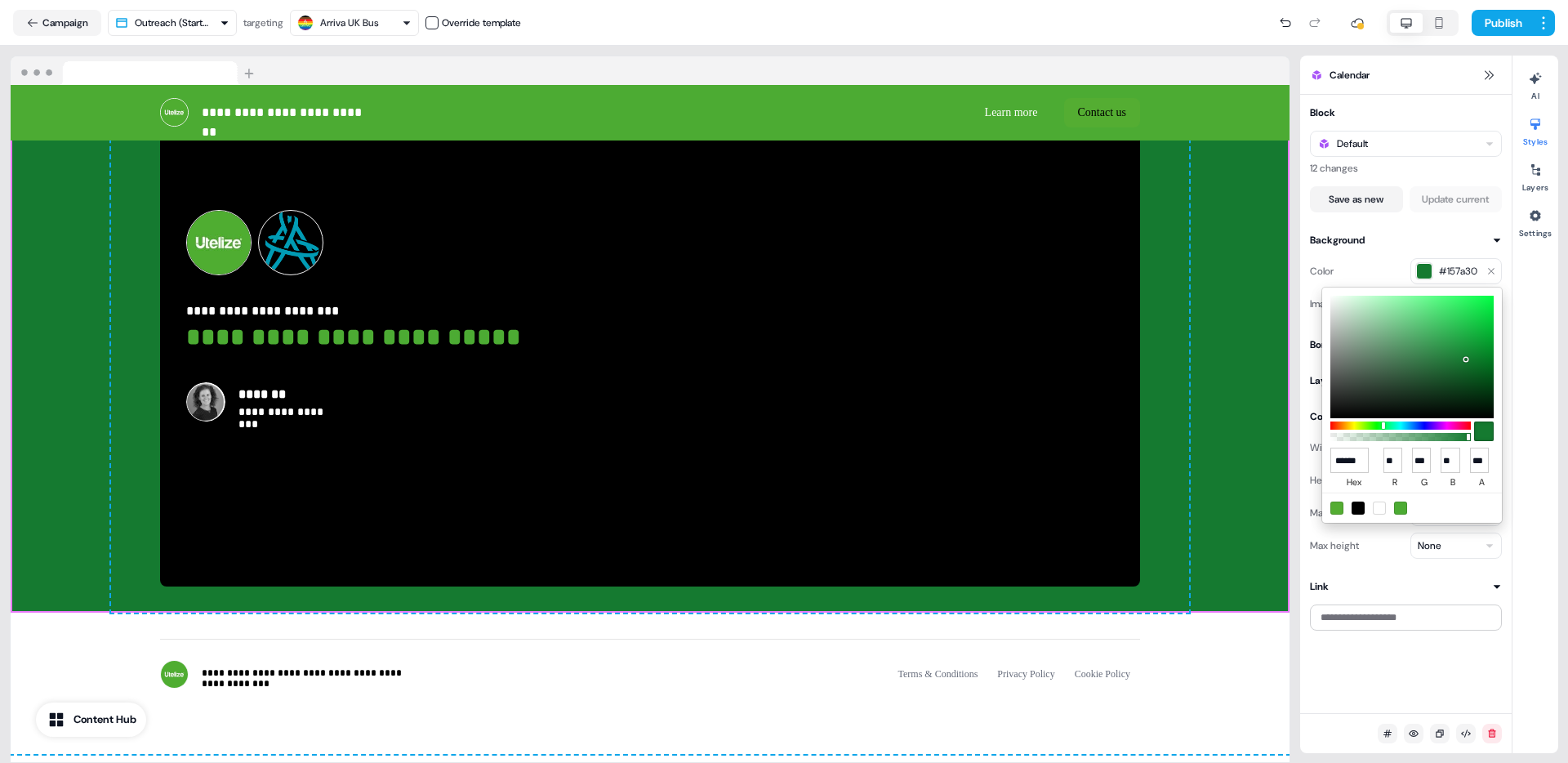 click at bounding box center [1412, 357] 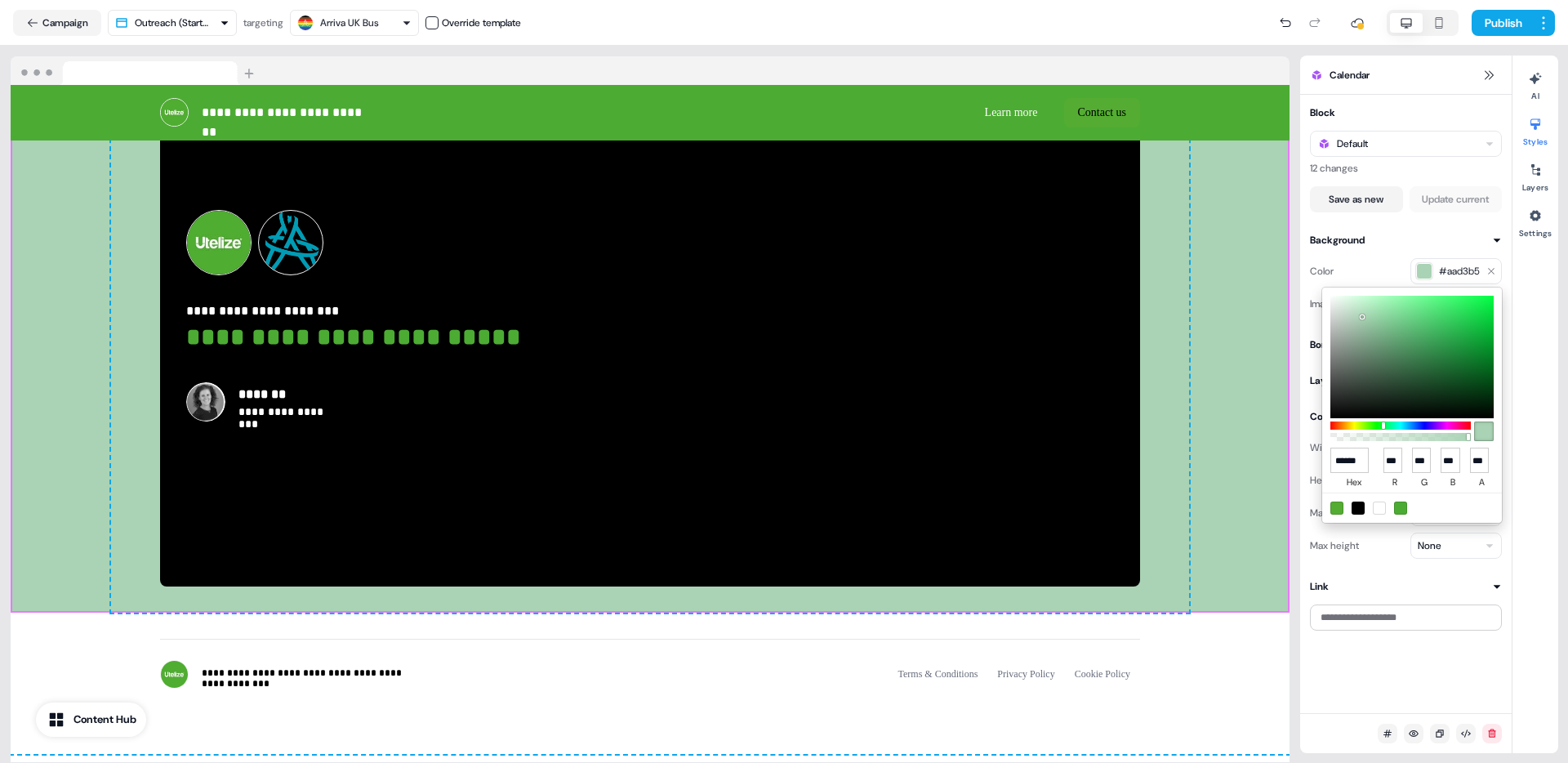 click at bounding box center [1412, 357] 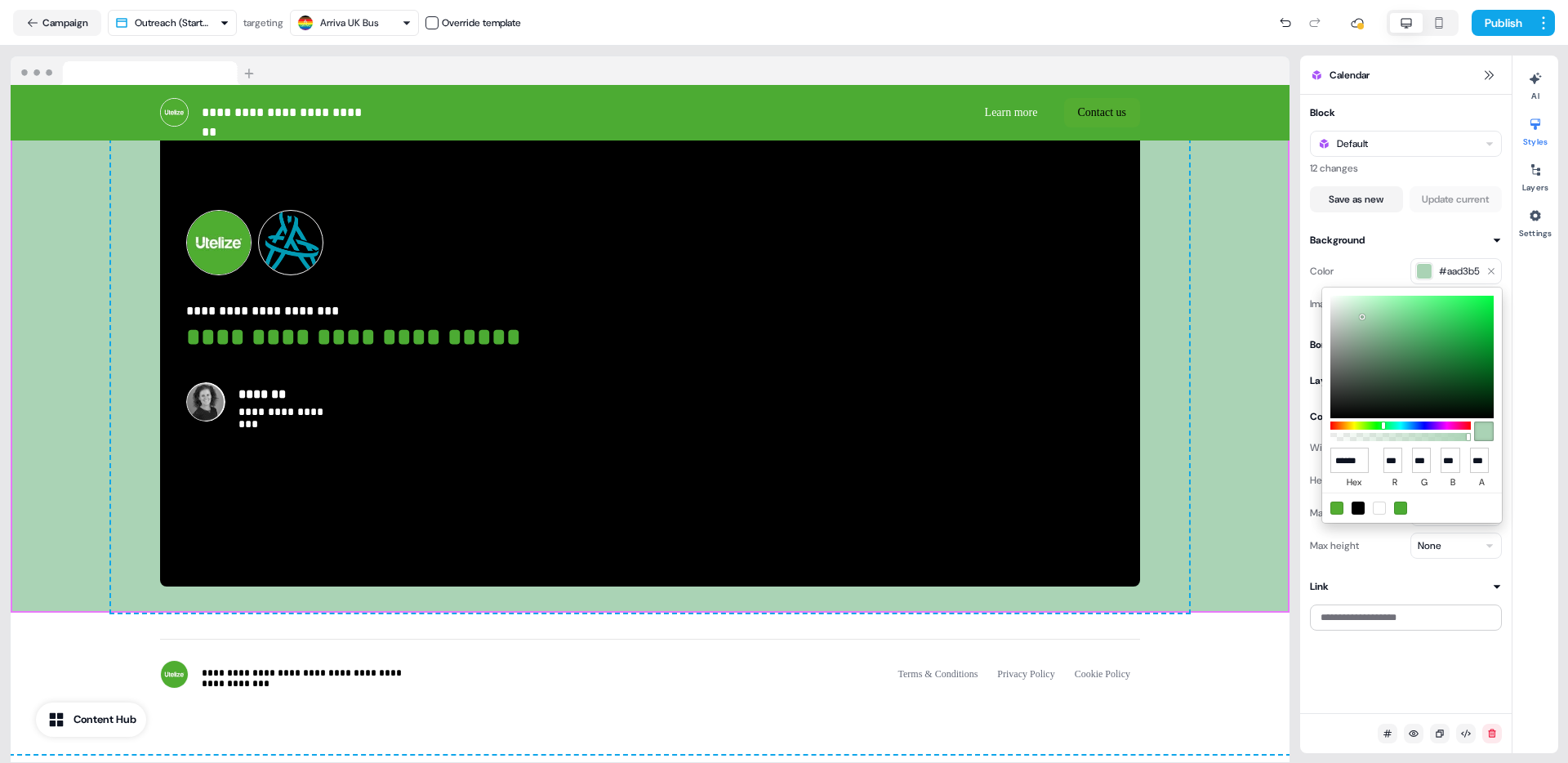 type on "******" 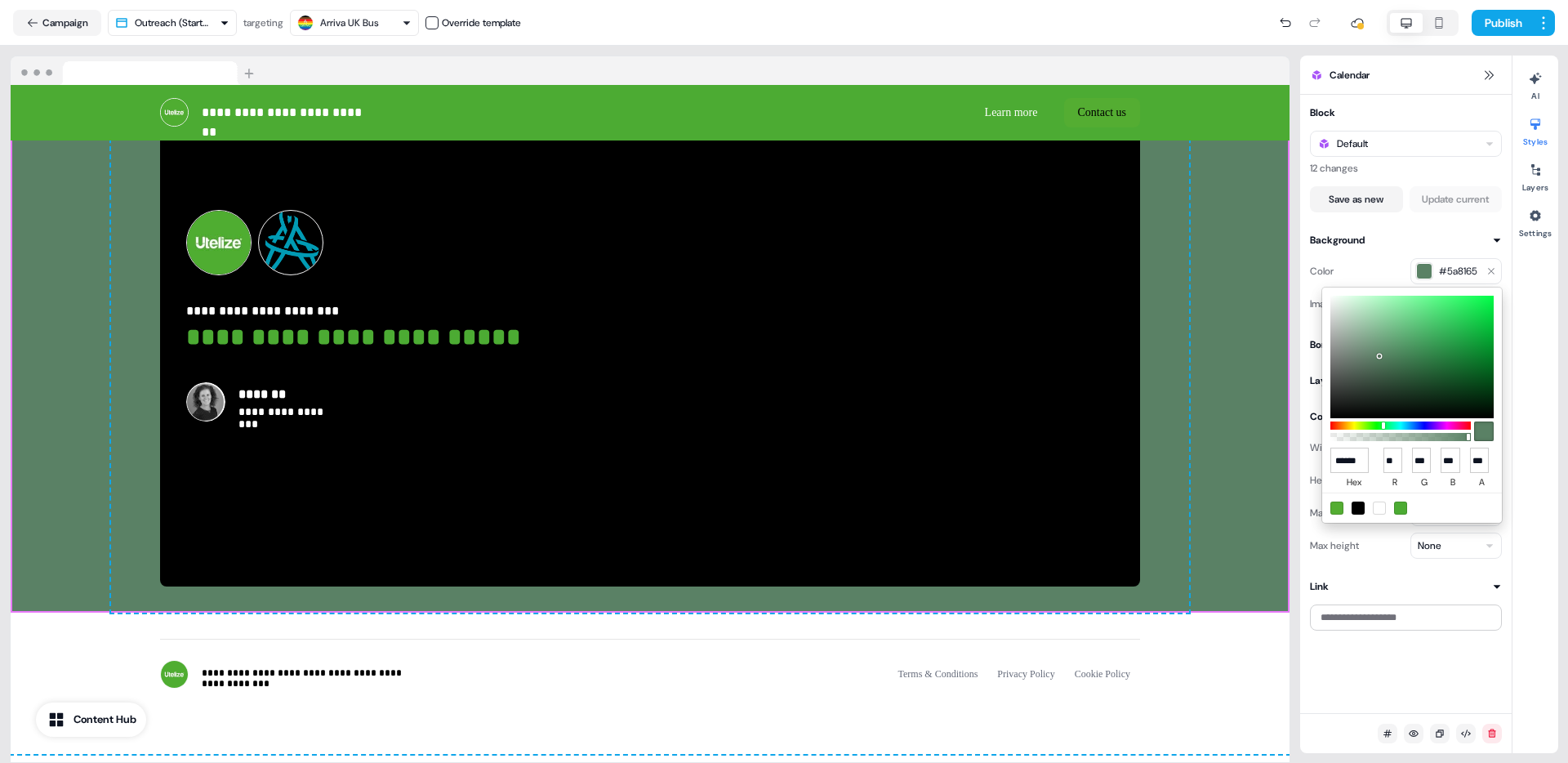 click at bounding box center (1412, 357) 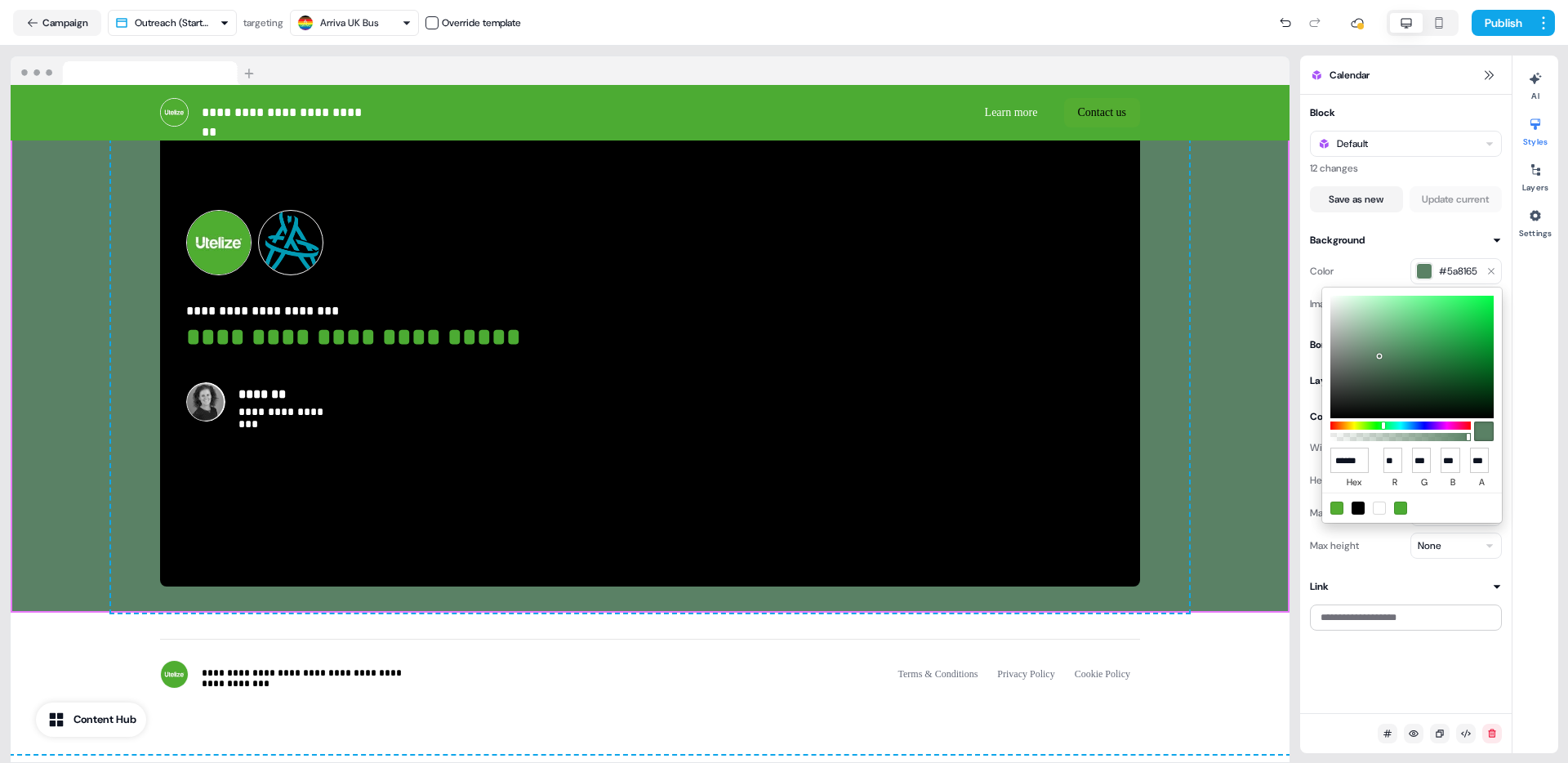 type on "******" 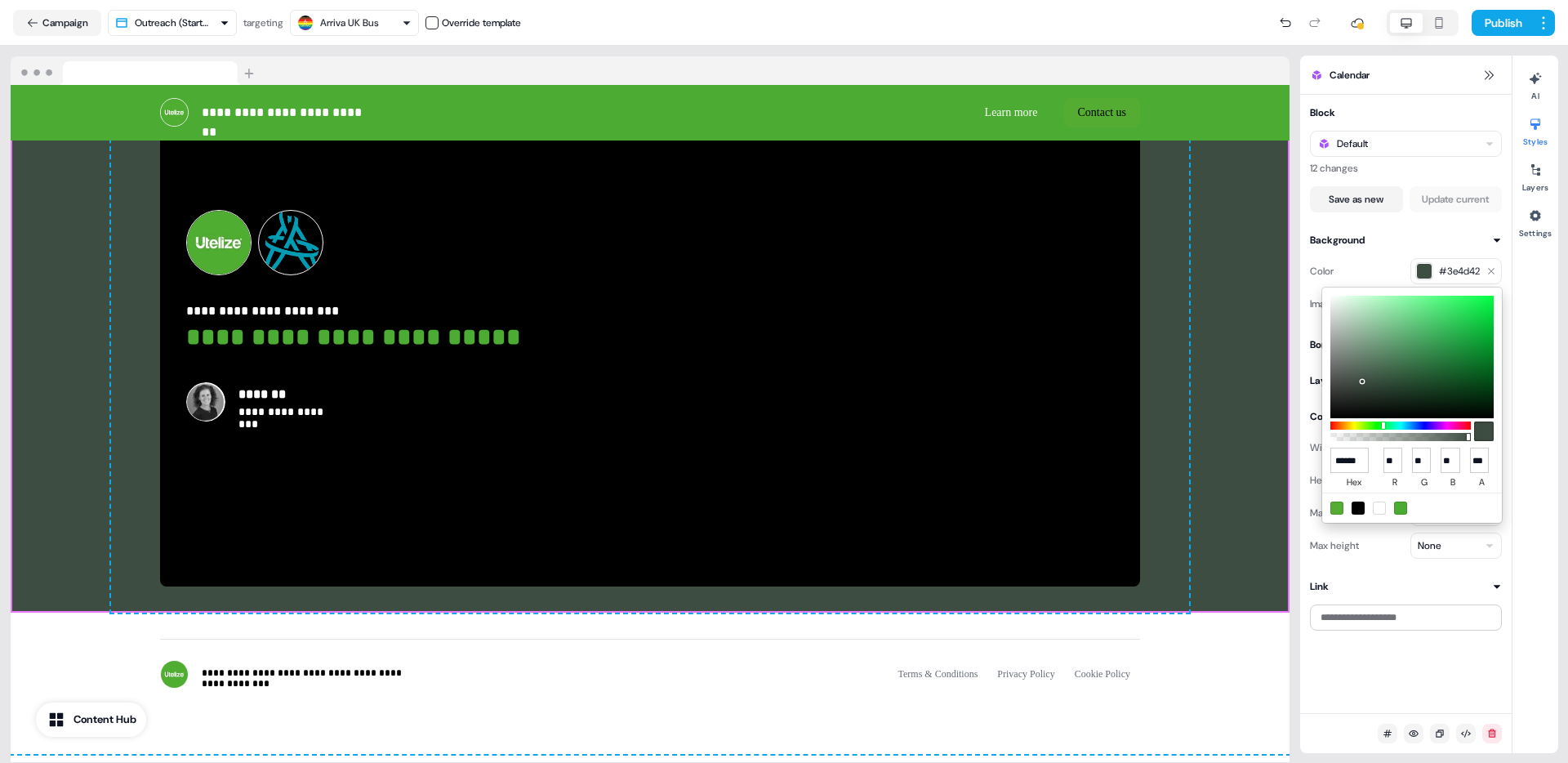 click at bounding box center [1412, 357] 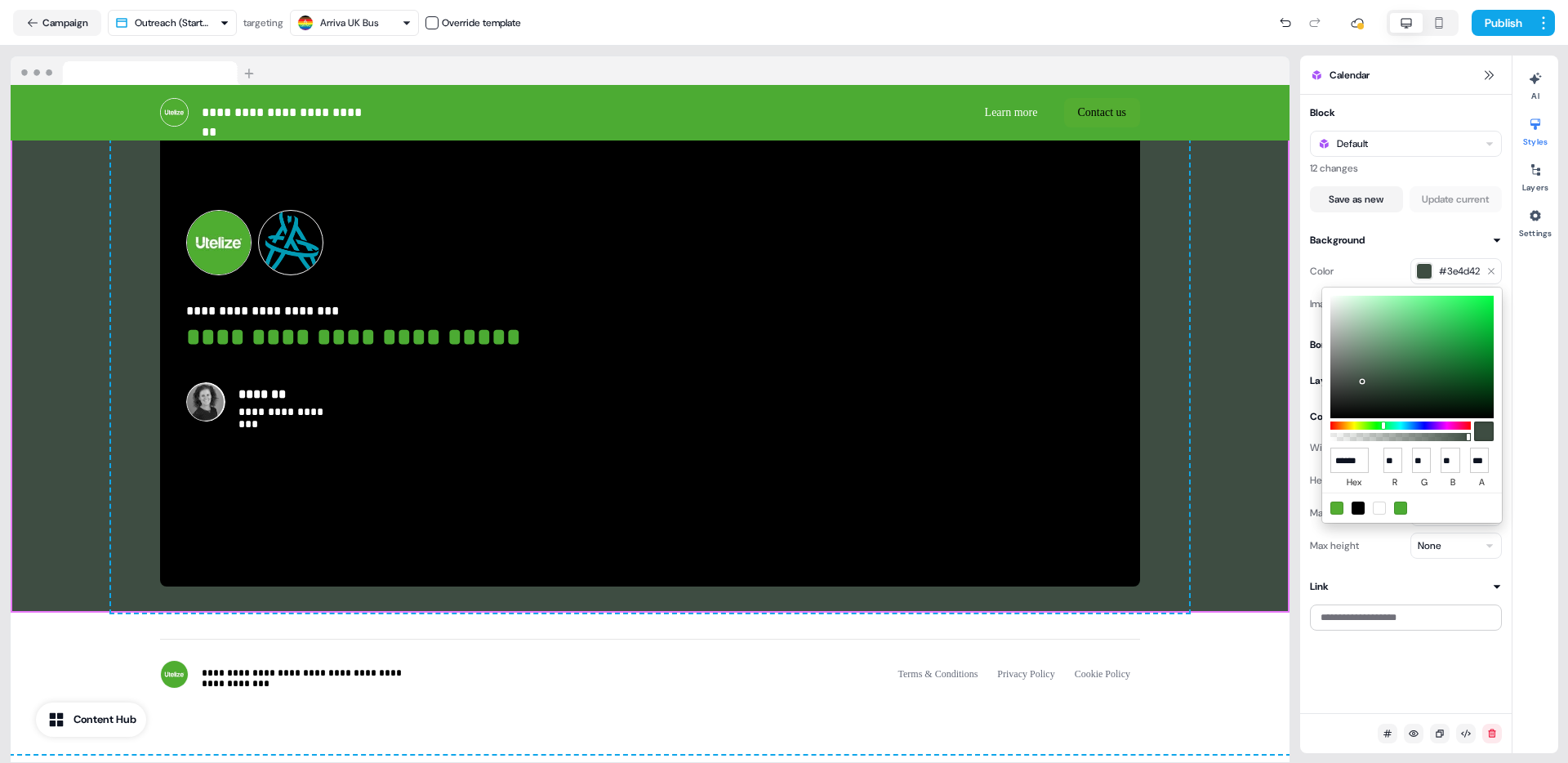 type on "******" 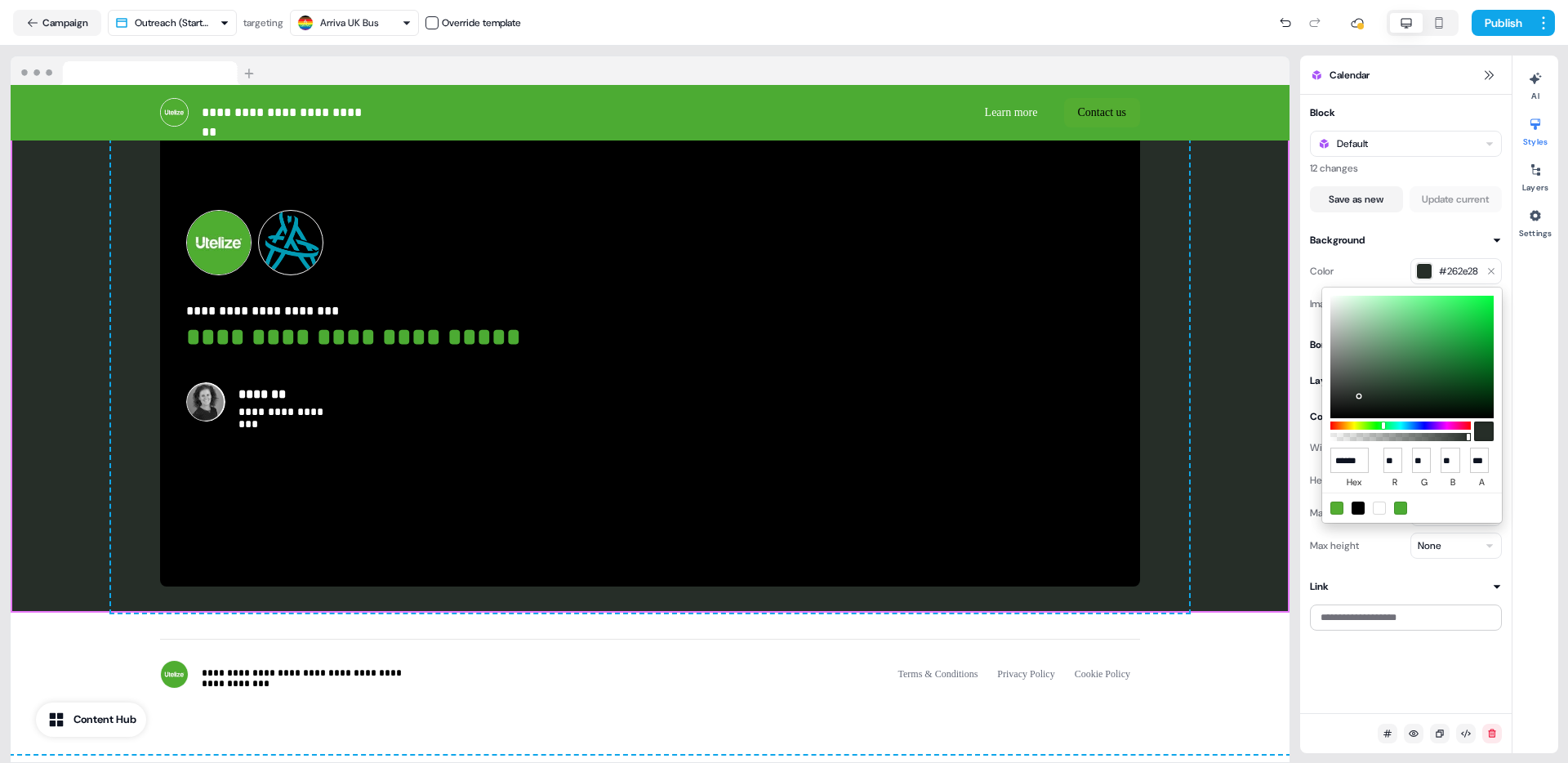 click at bounding box center (1412, 357) 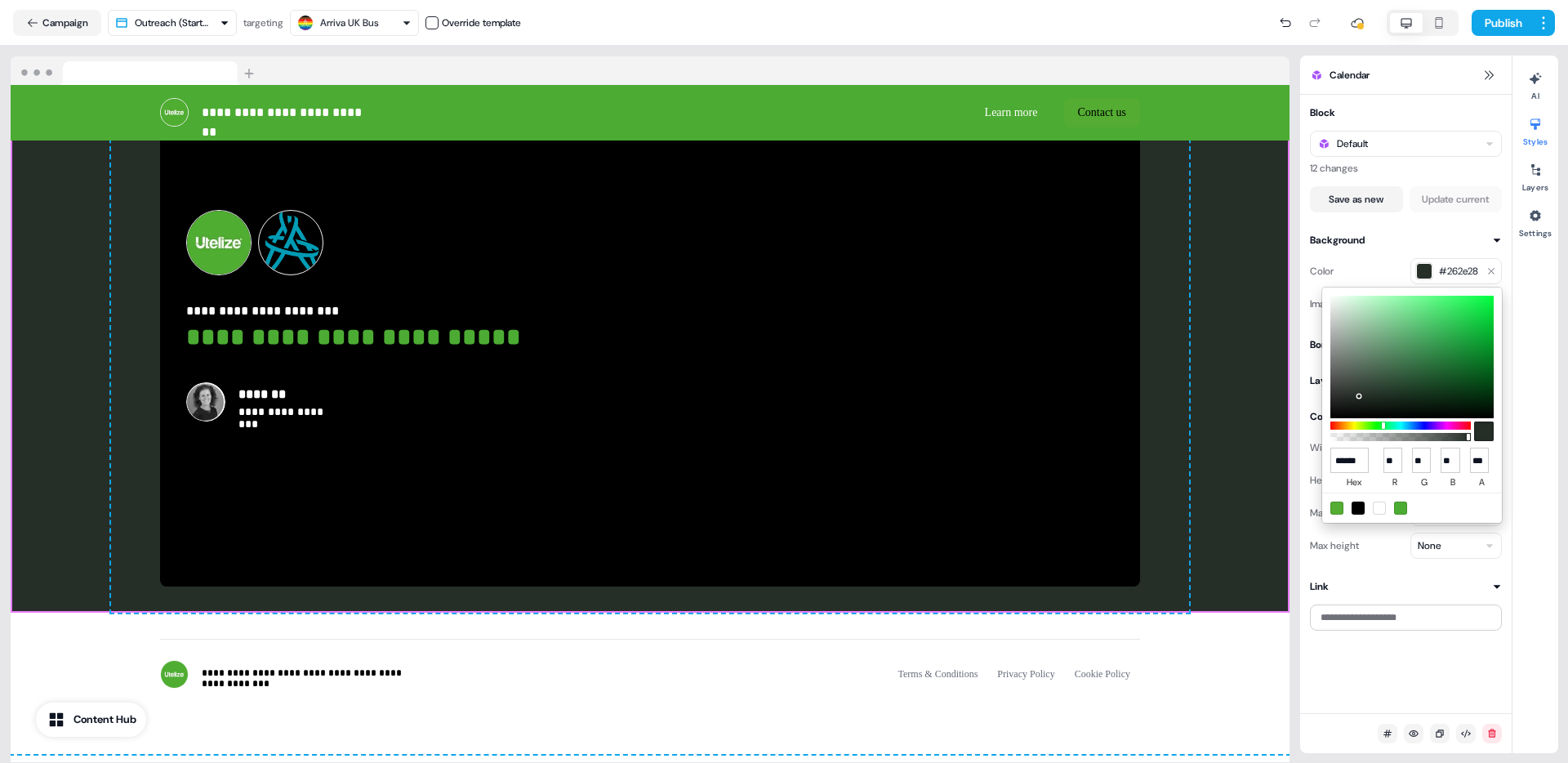 type on "******" 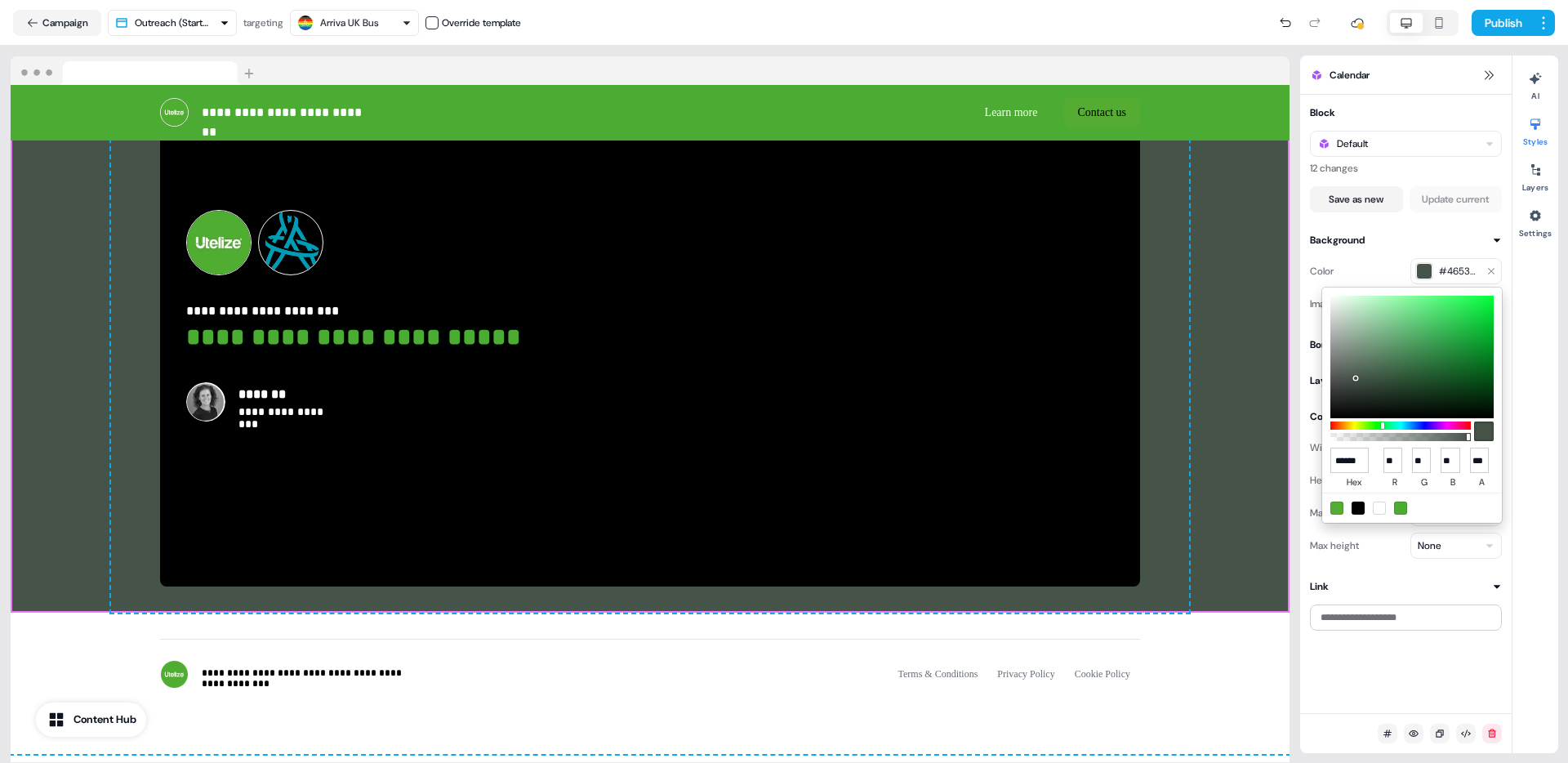 click at bounding box center [1412, 357] 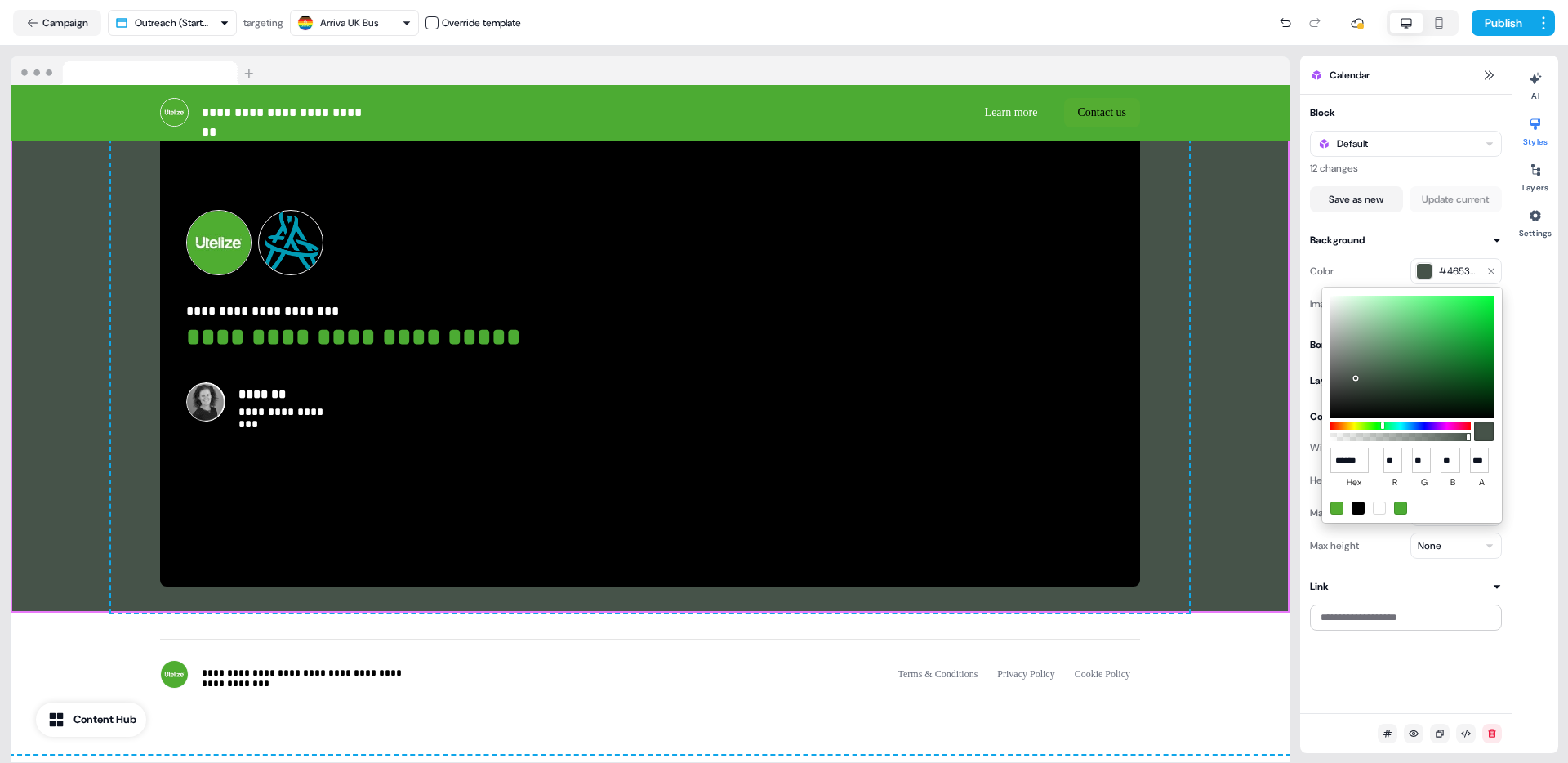 type on "******" 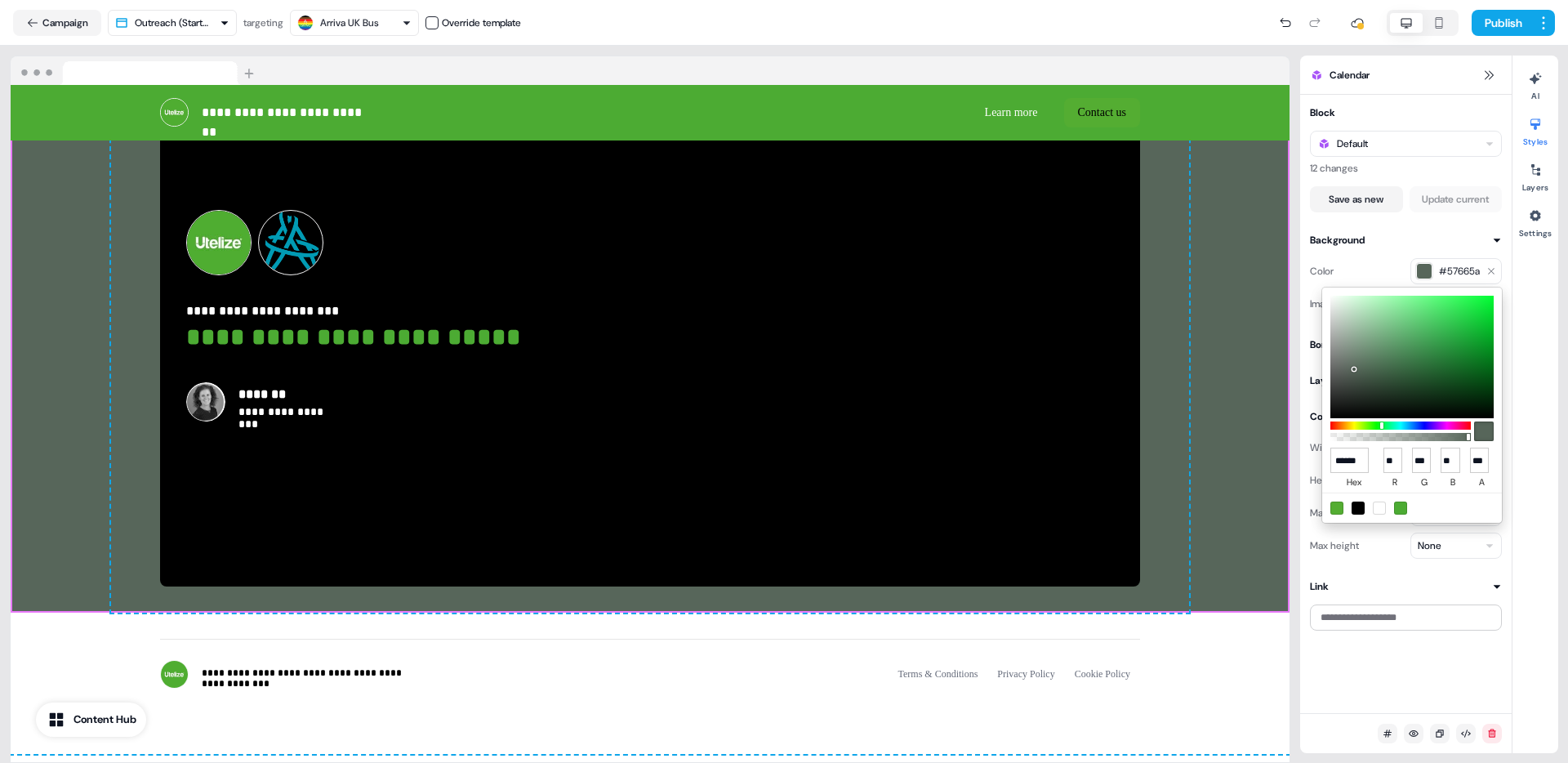 click at bounding box center [1412, 357] 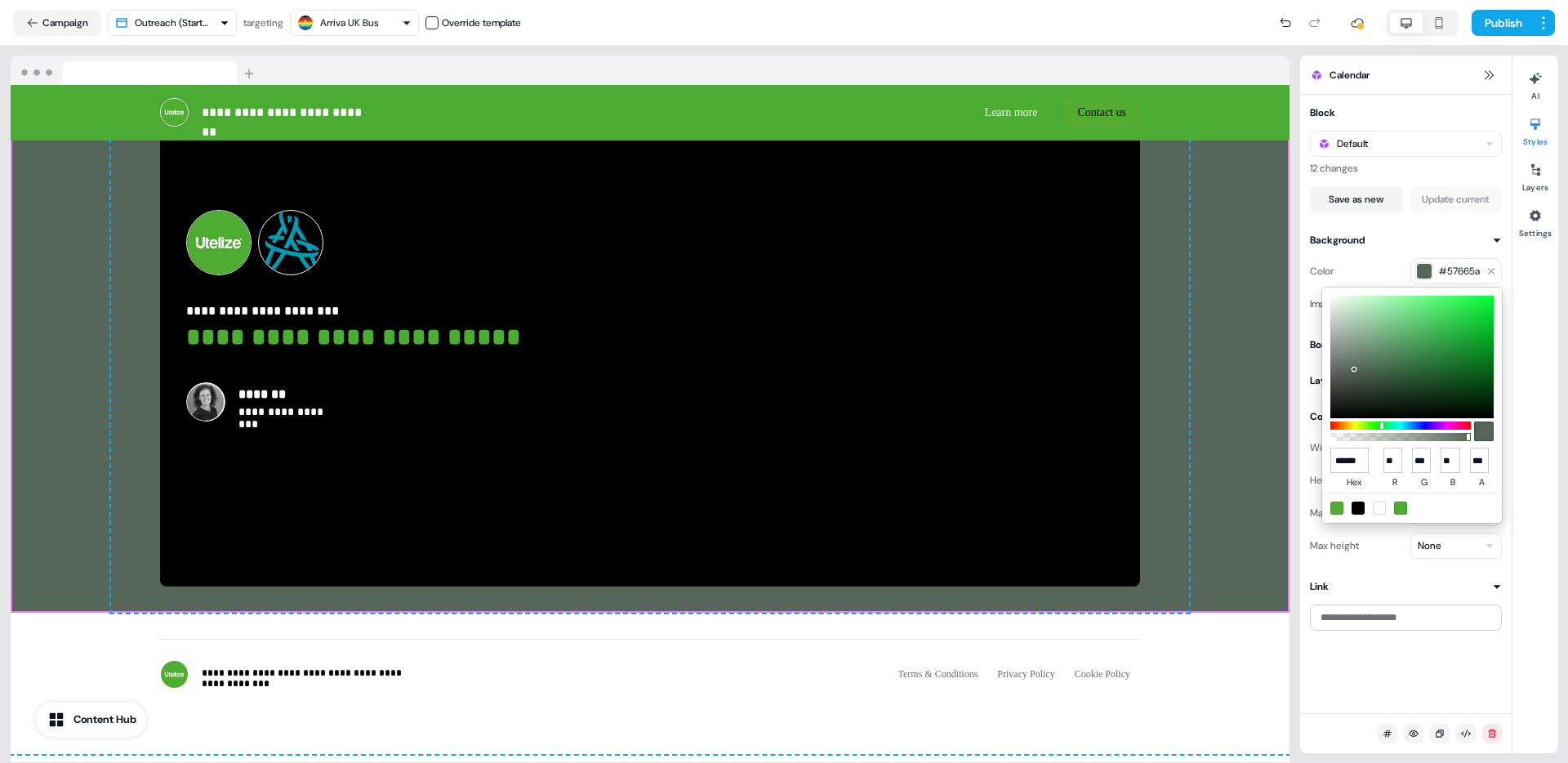 type on "******" 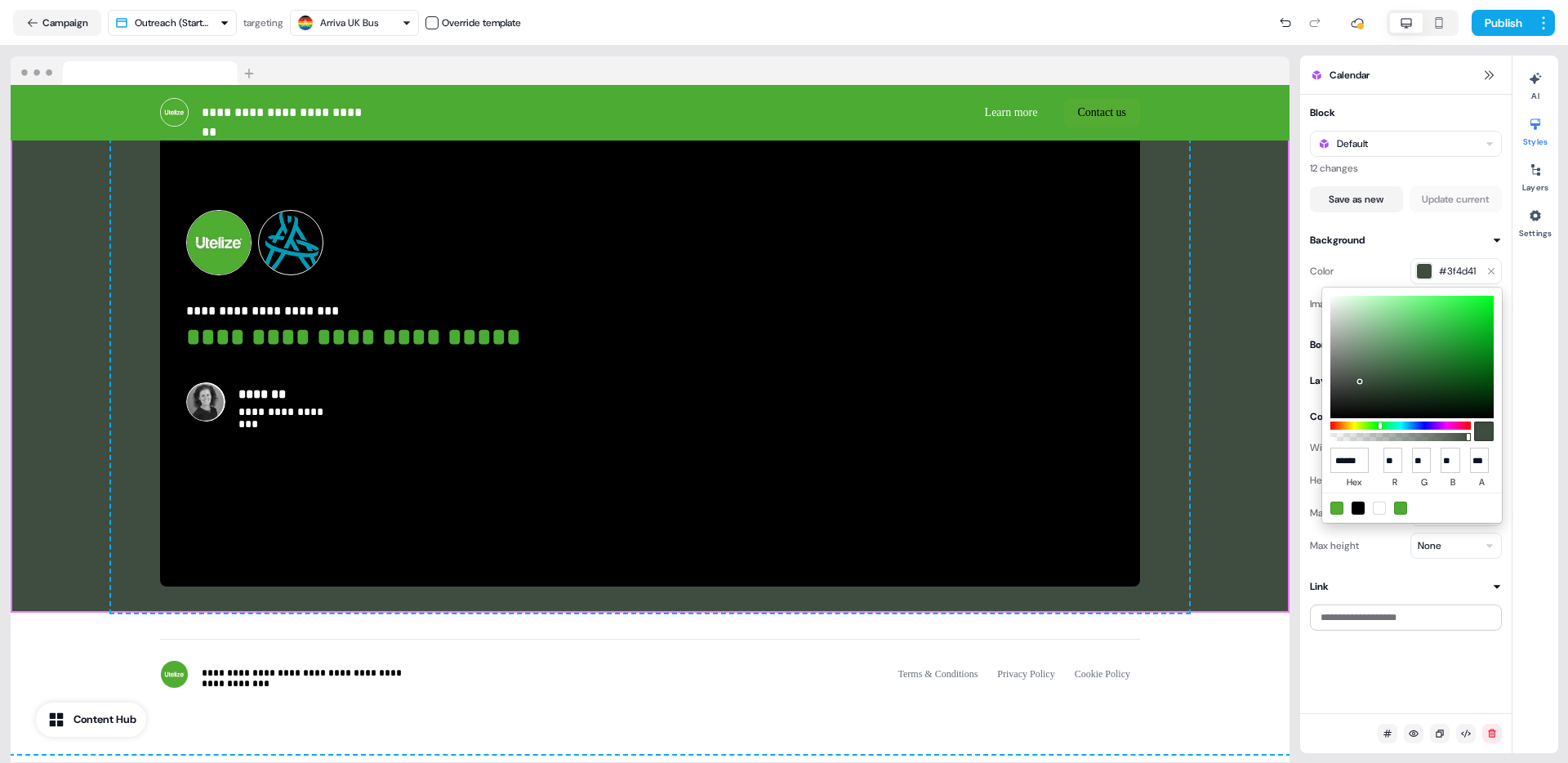 click at bounding box center [1412, 357] 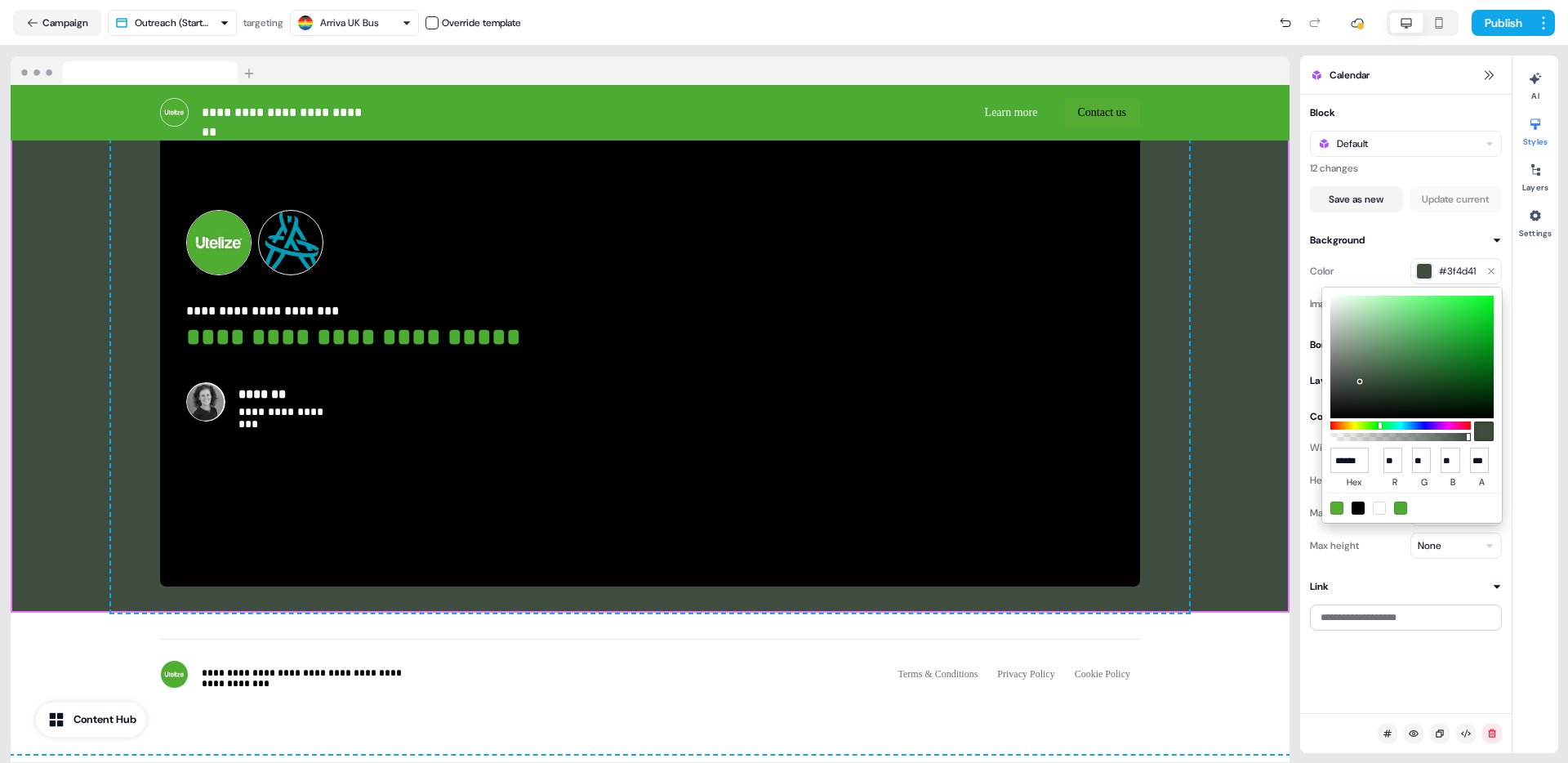 type on "******" 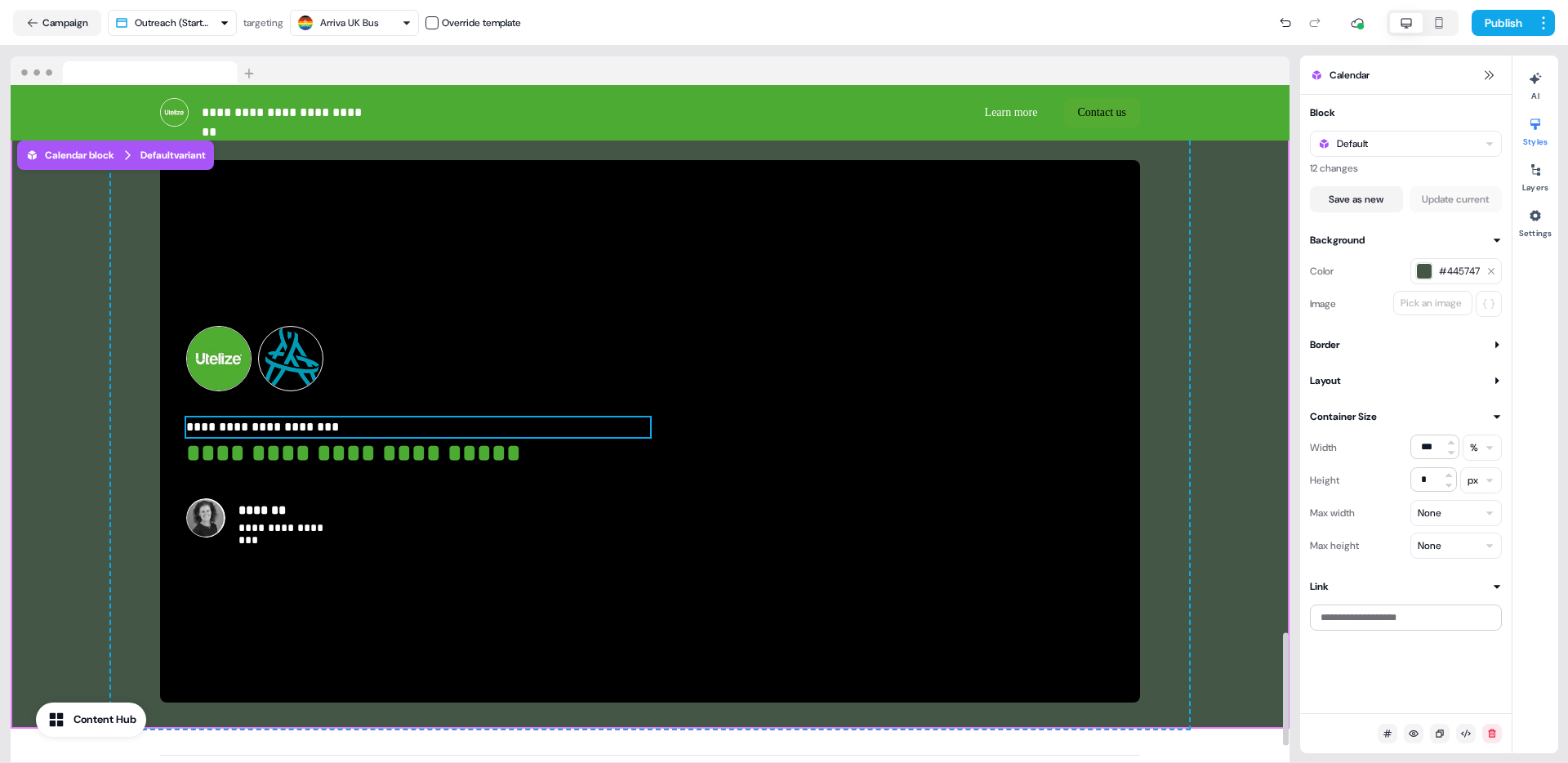 scroll, scrollTop: 3286, scrollLeft: 0, axis: vertical 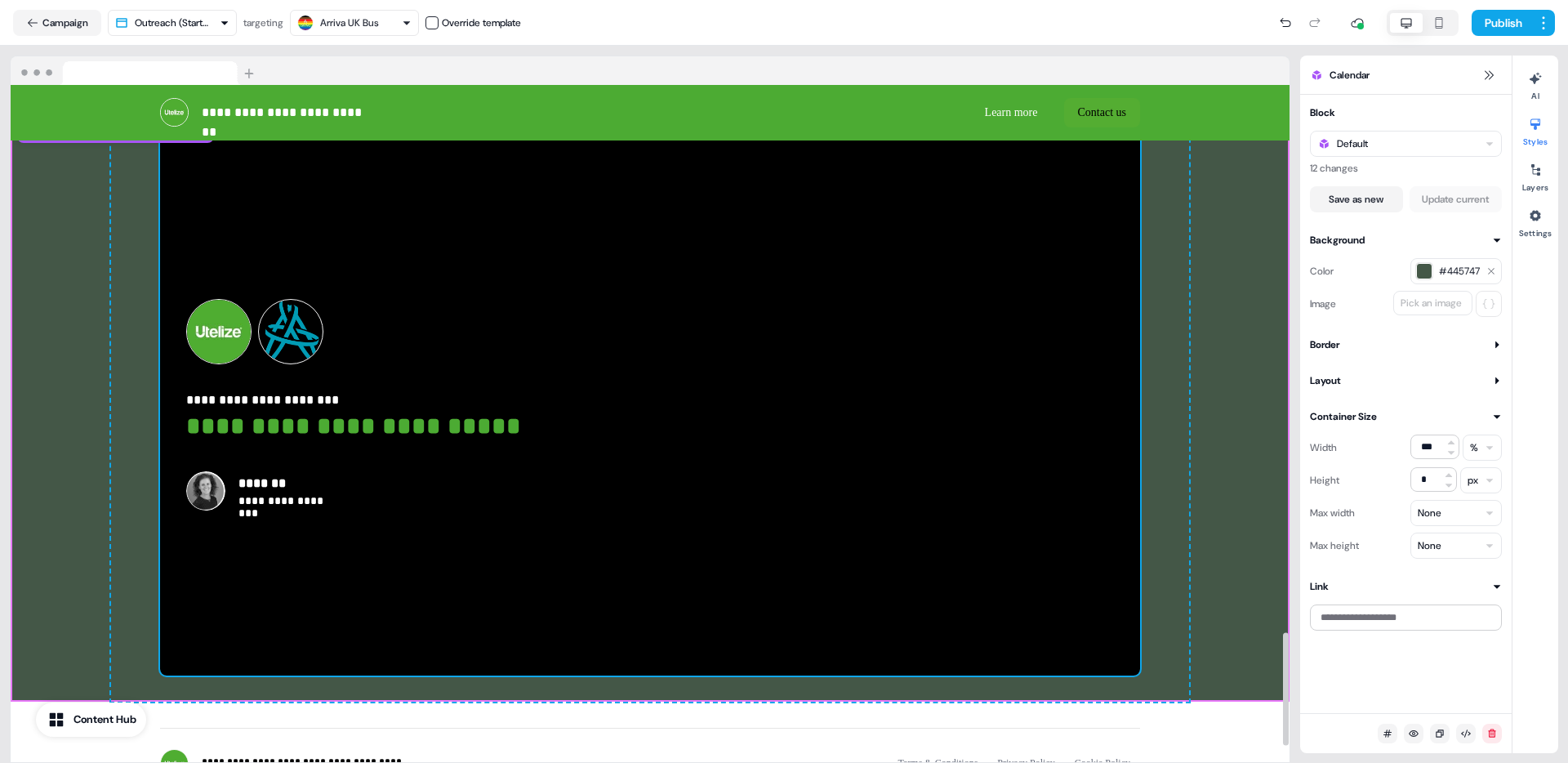 click on "**********" at bounding box center [650, 404] 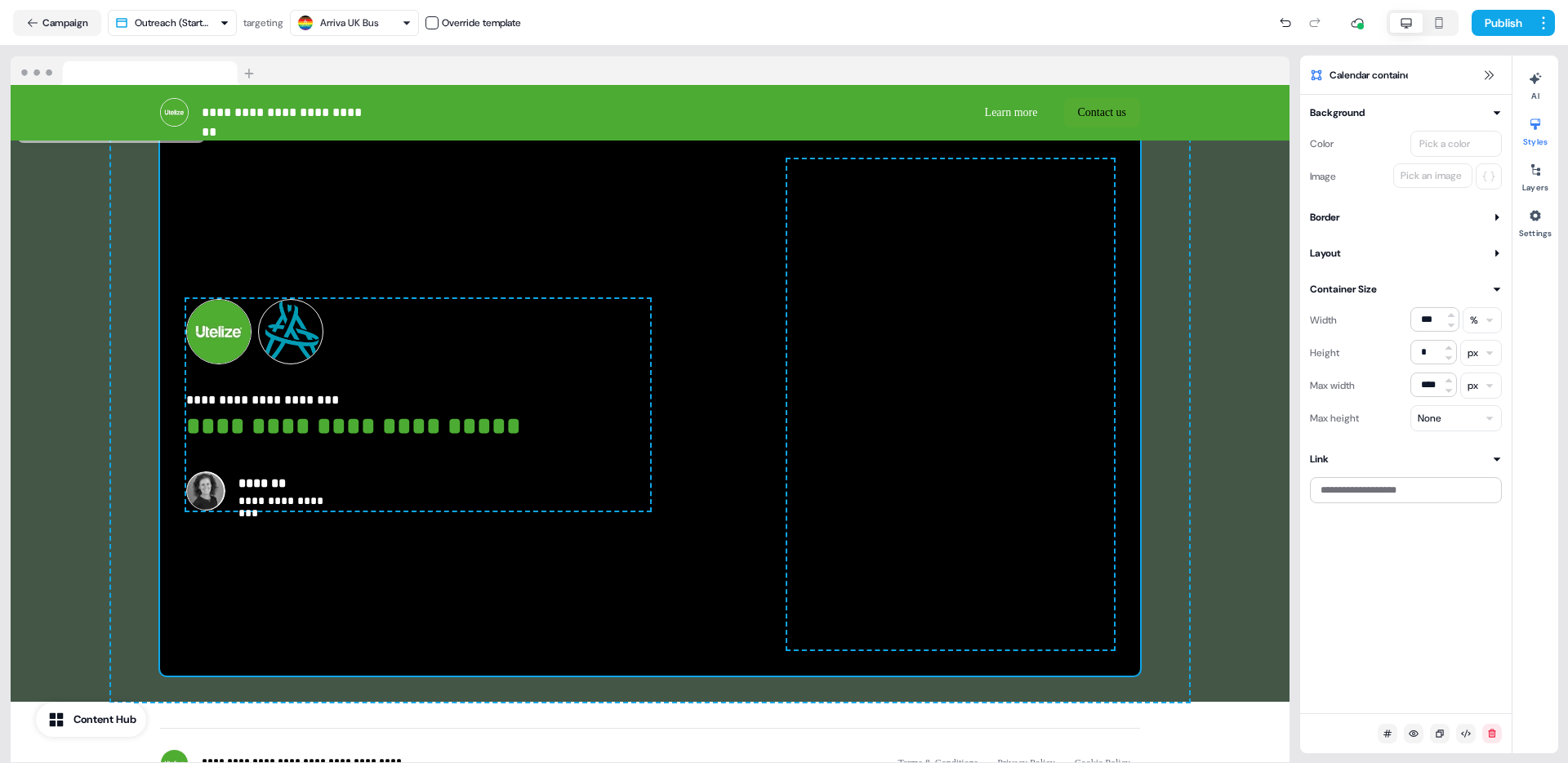 click on "Pick a color" at bounding box center [1445, 144] 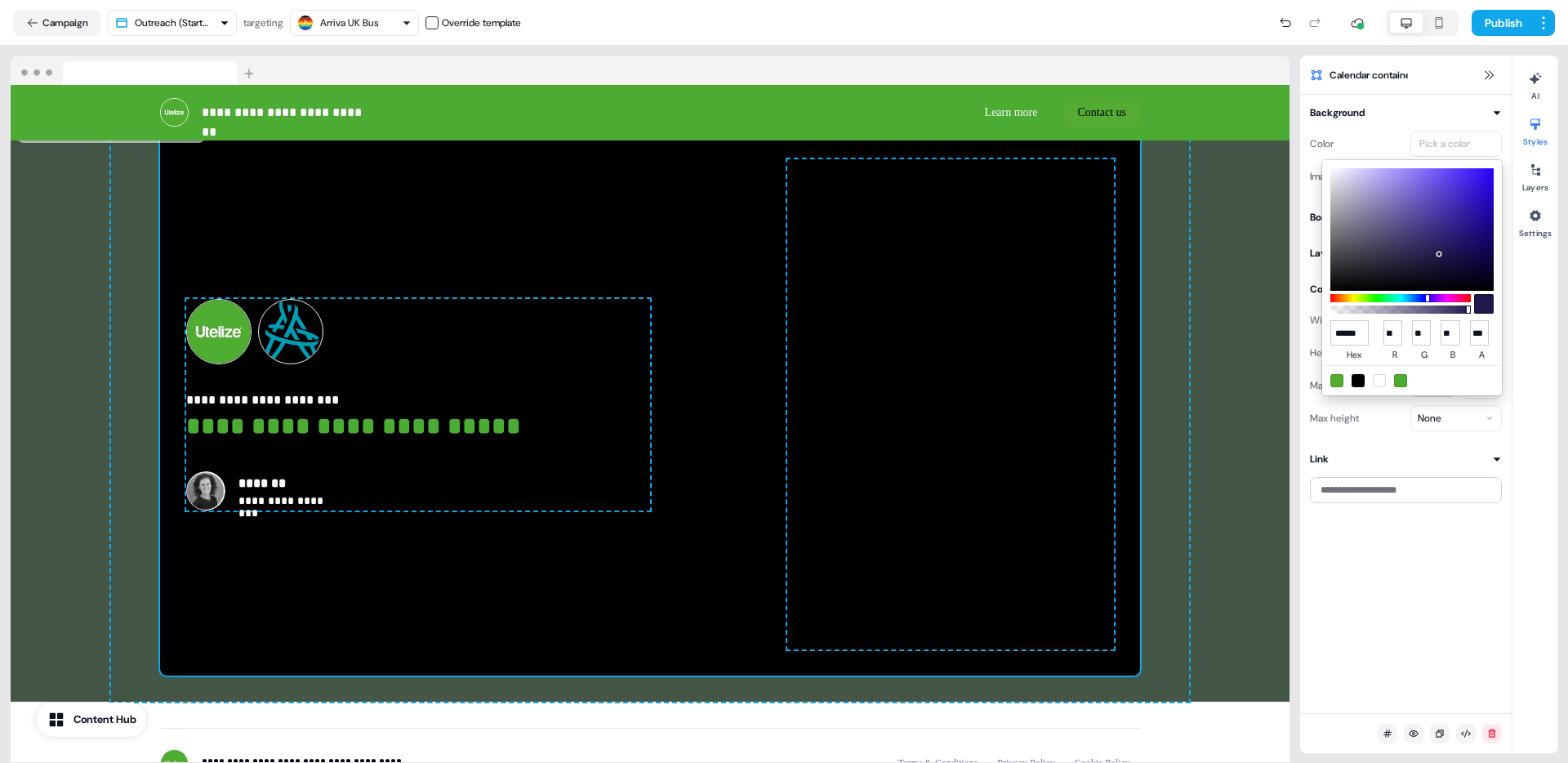 click at bounding box center (1358, 381) 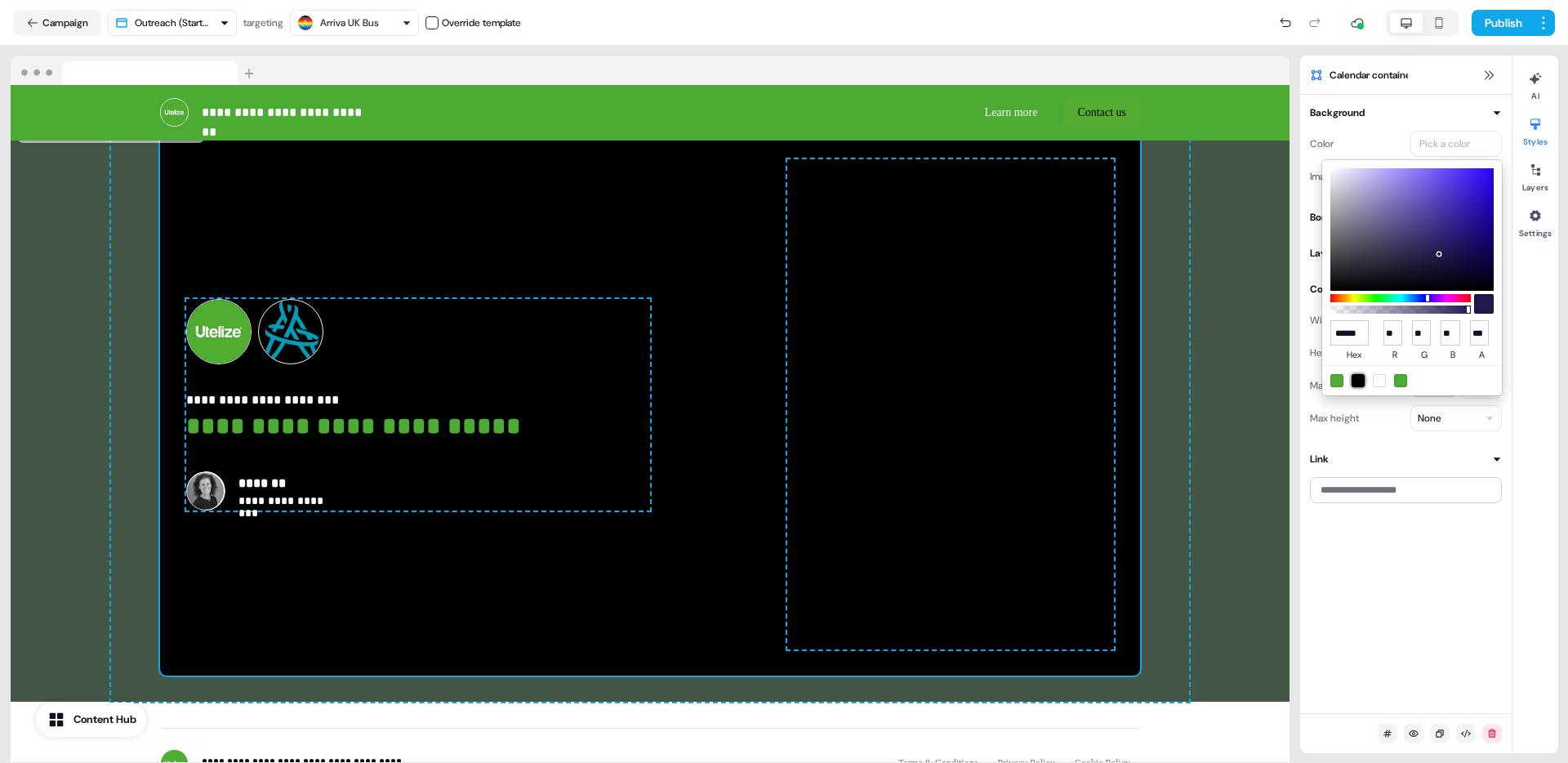type on "******" 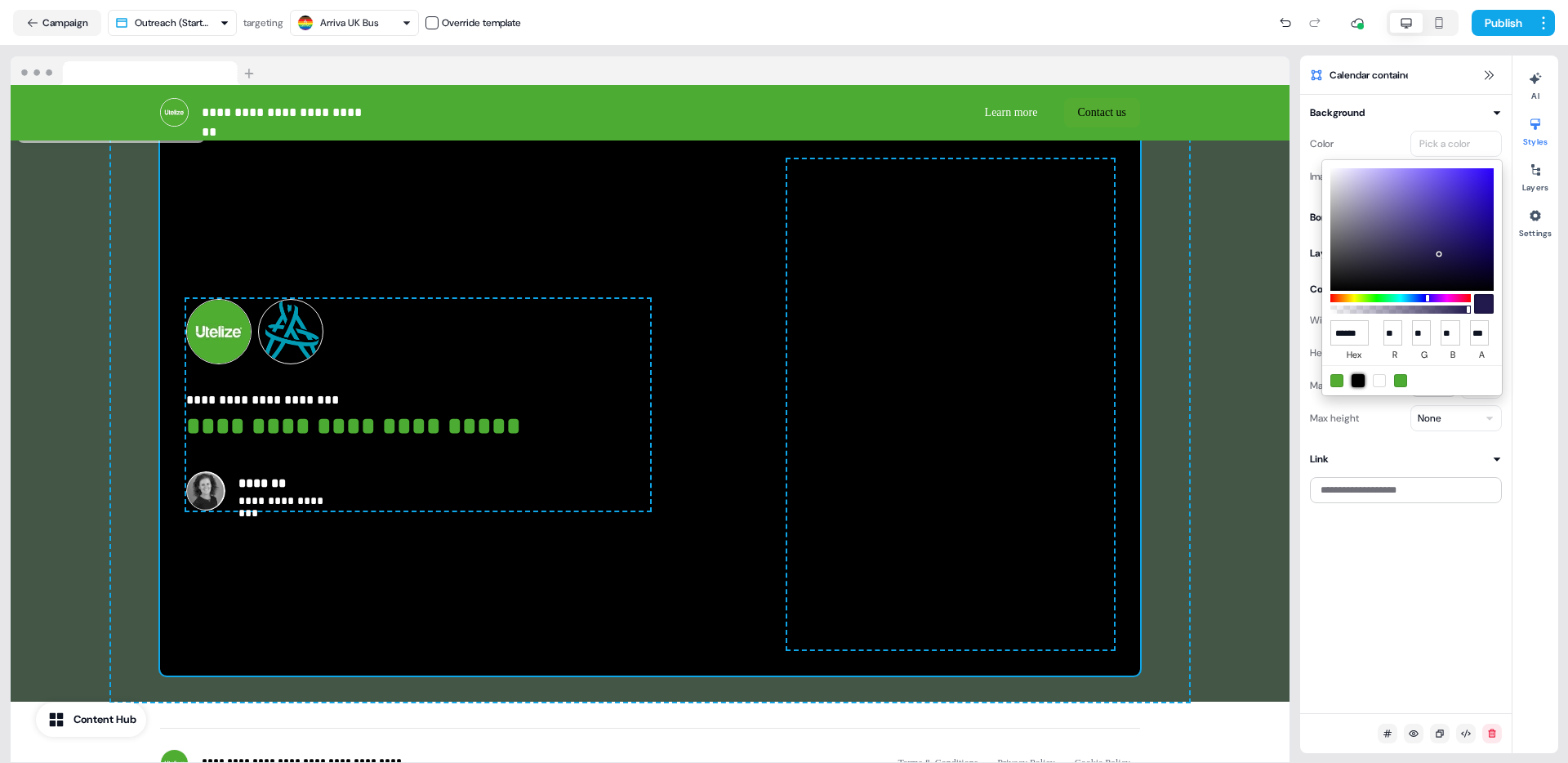 type on "*" 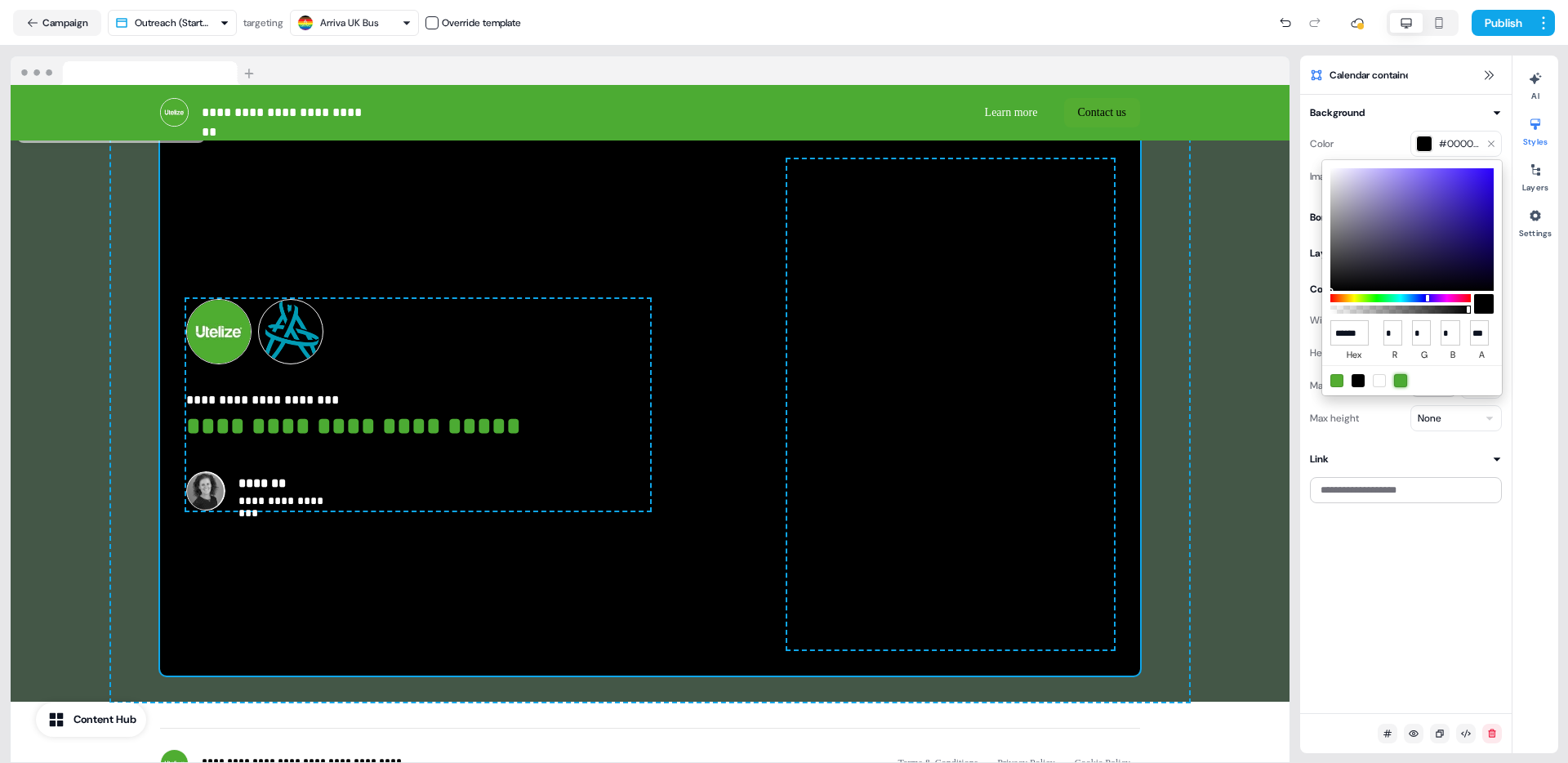 click at bounding box center (1401, 381) 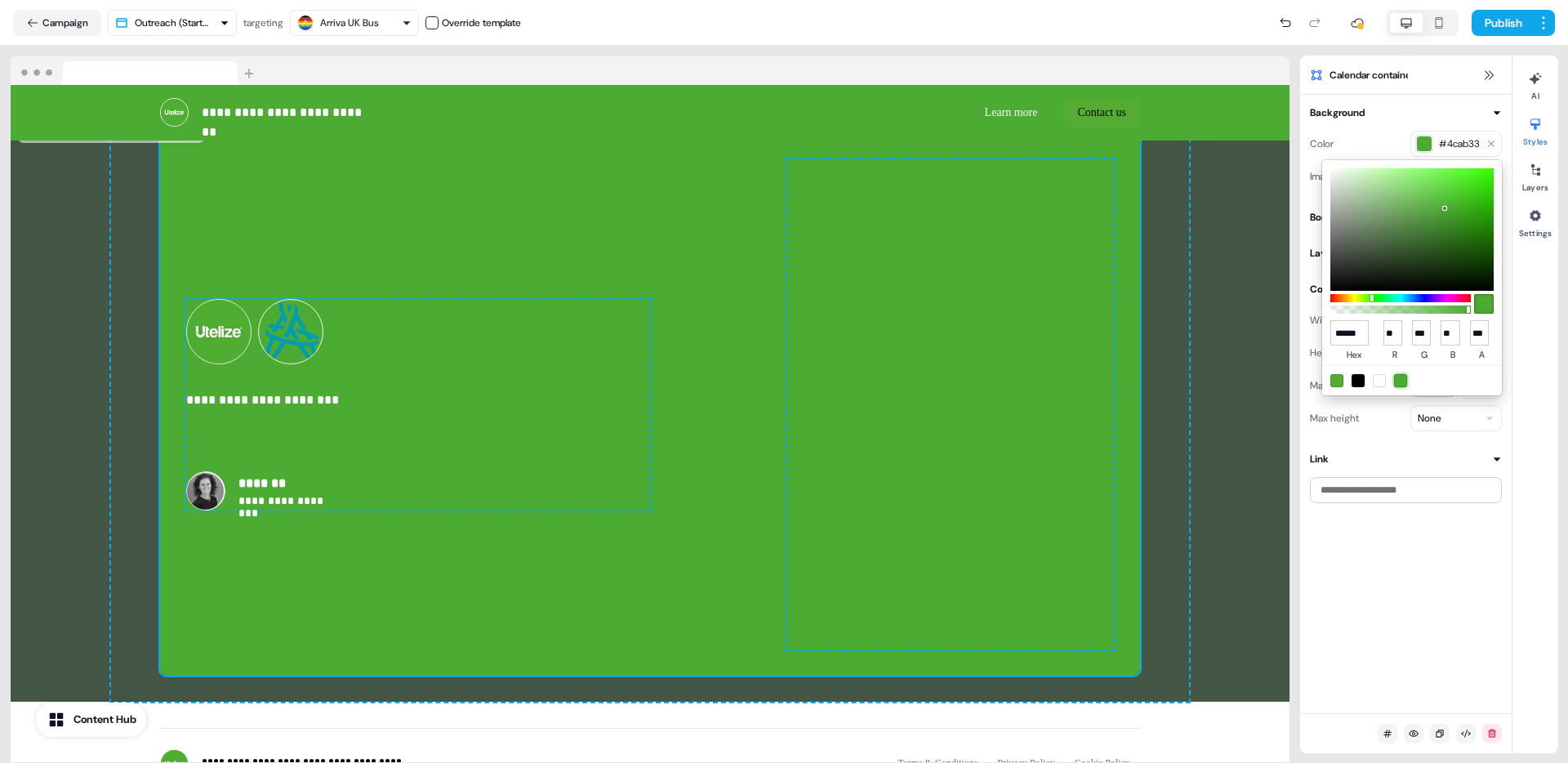 click at bounding box center [1337, 381] 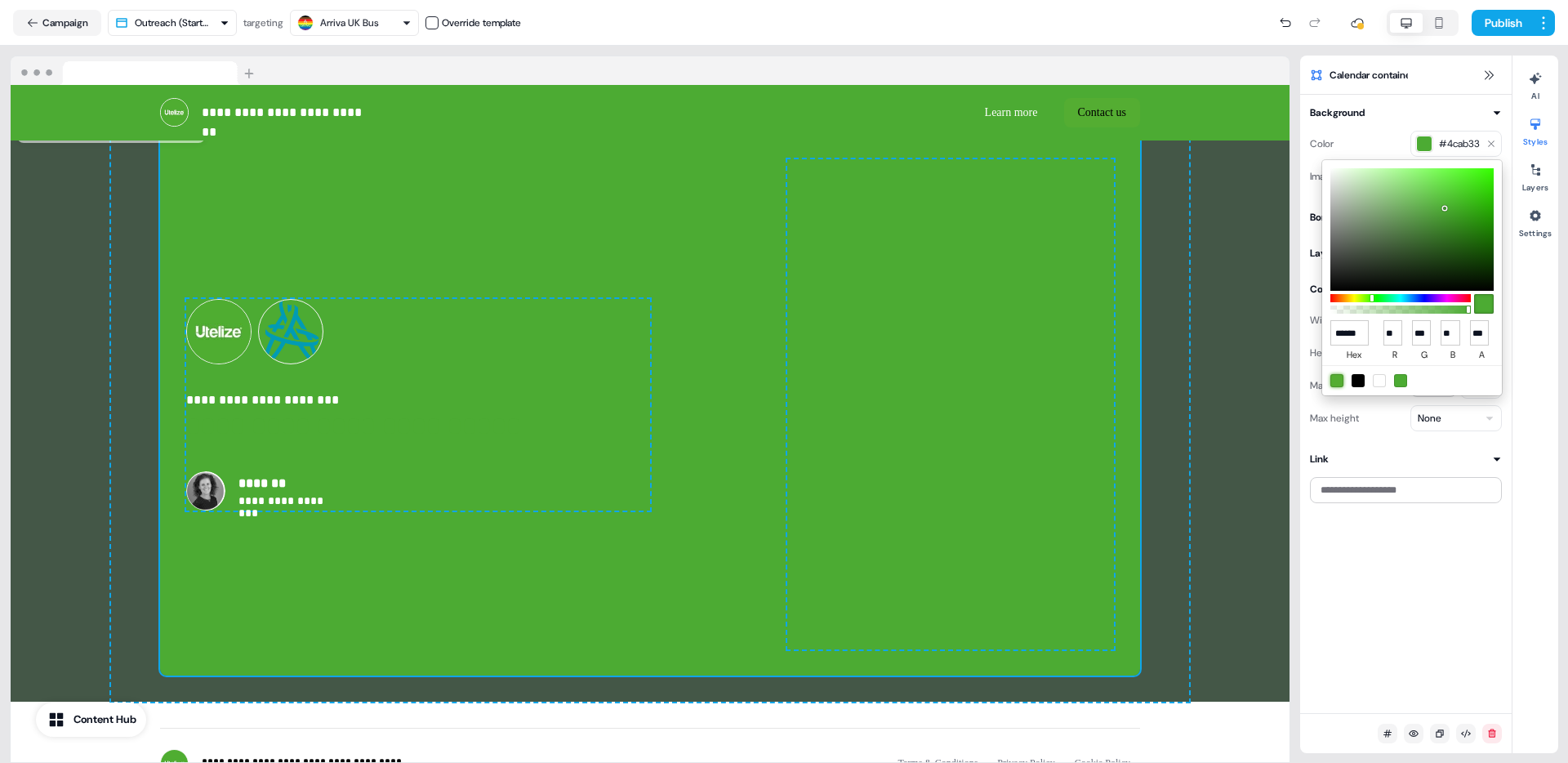 type on "******" 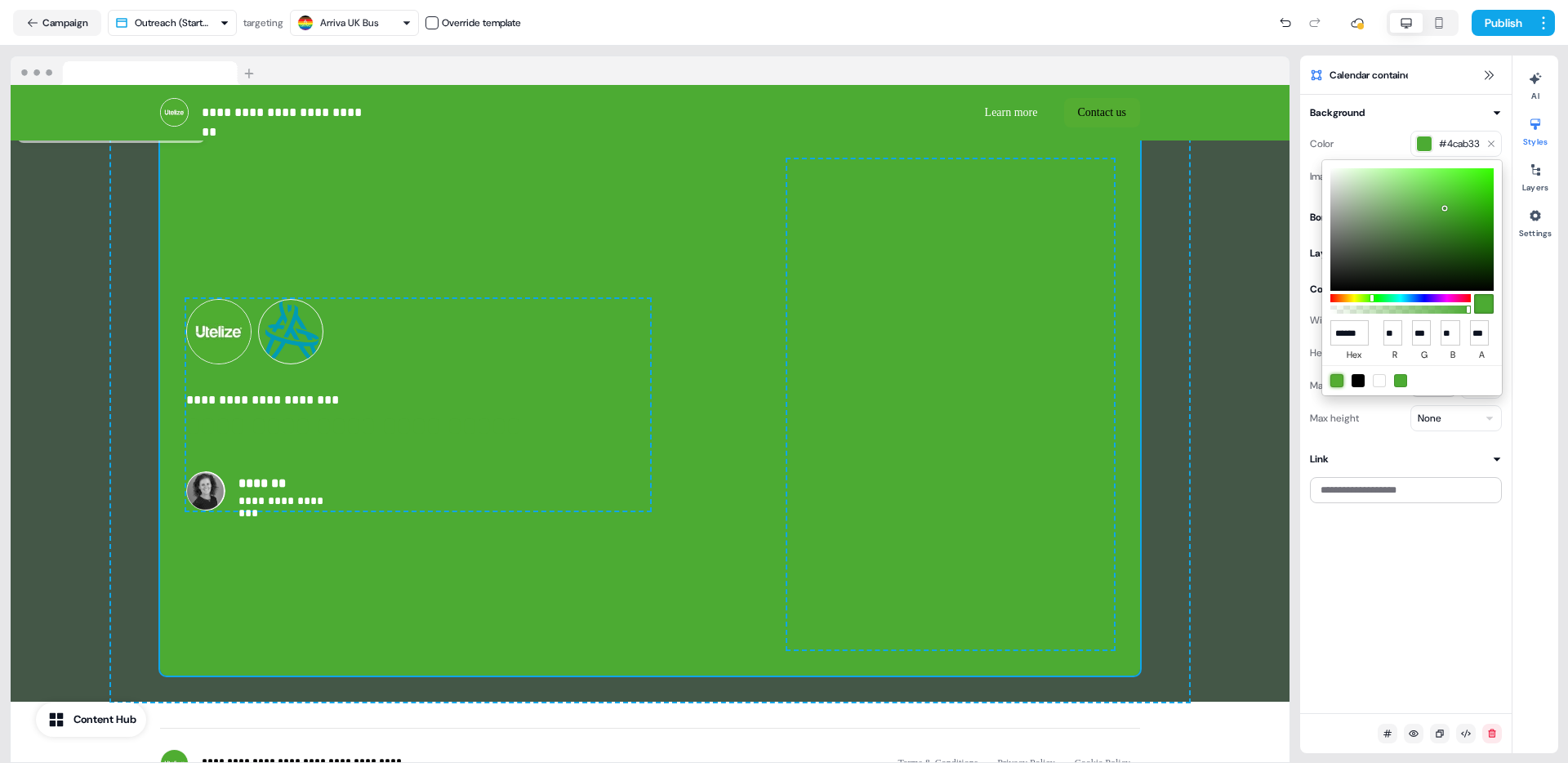 type on "**" 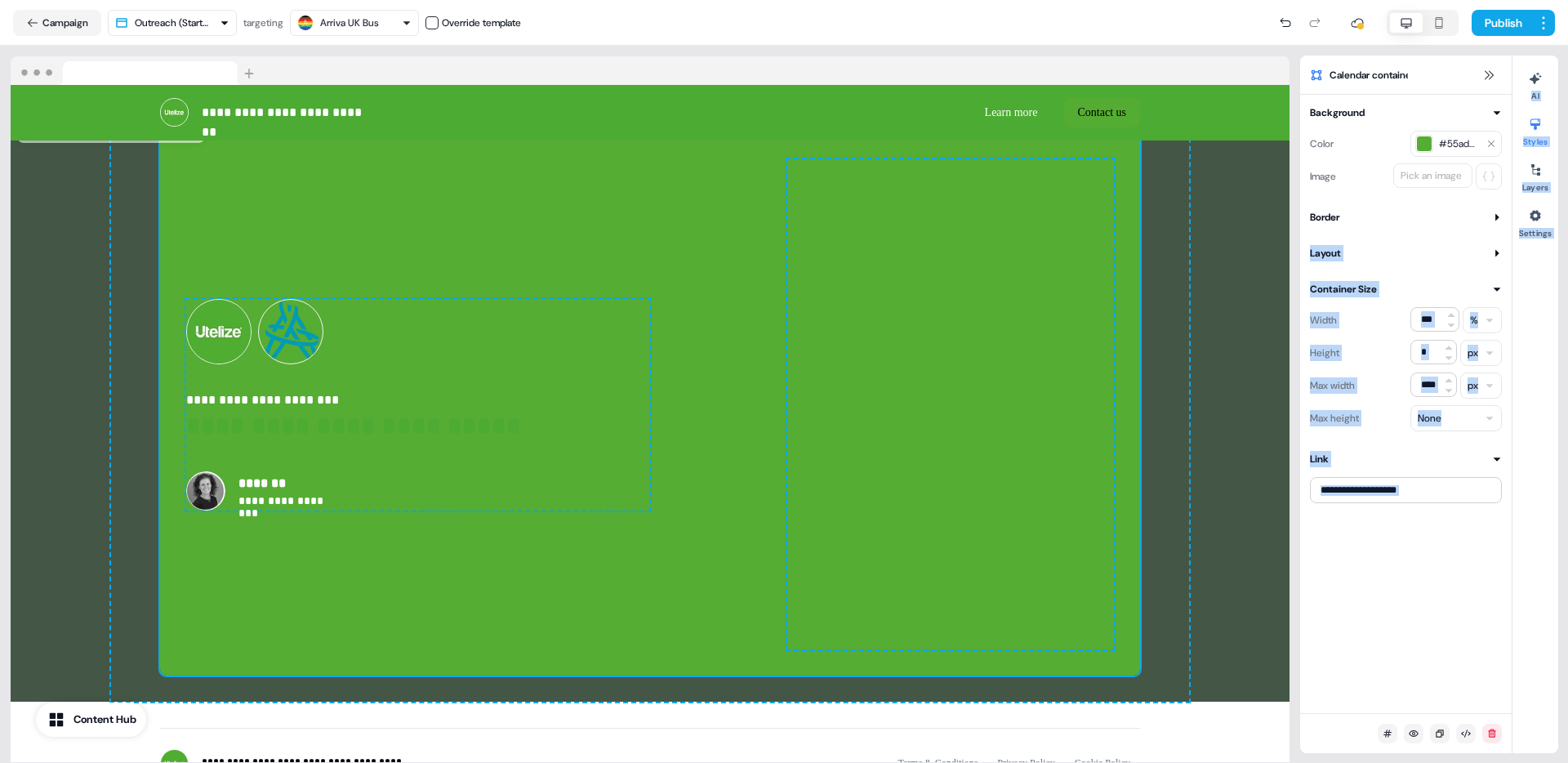 drag, startPoint x: 1446, startPoint y: 208, endPoint x: 1366, endPoint y: 234, distance: 84.11896 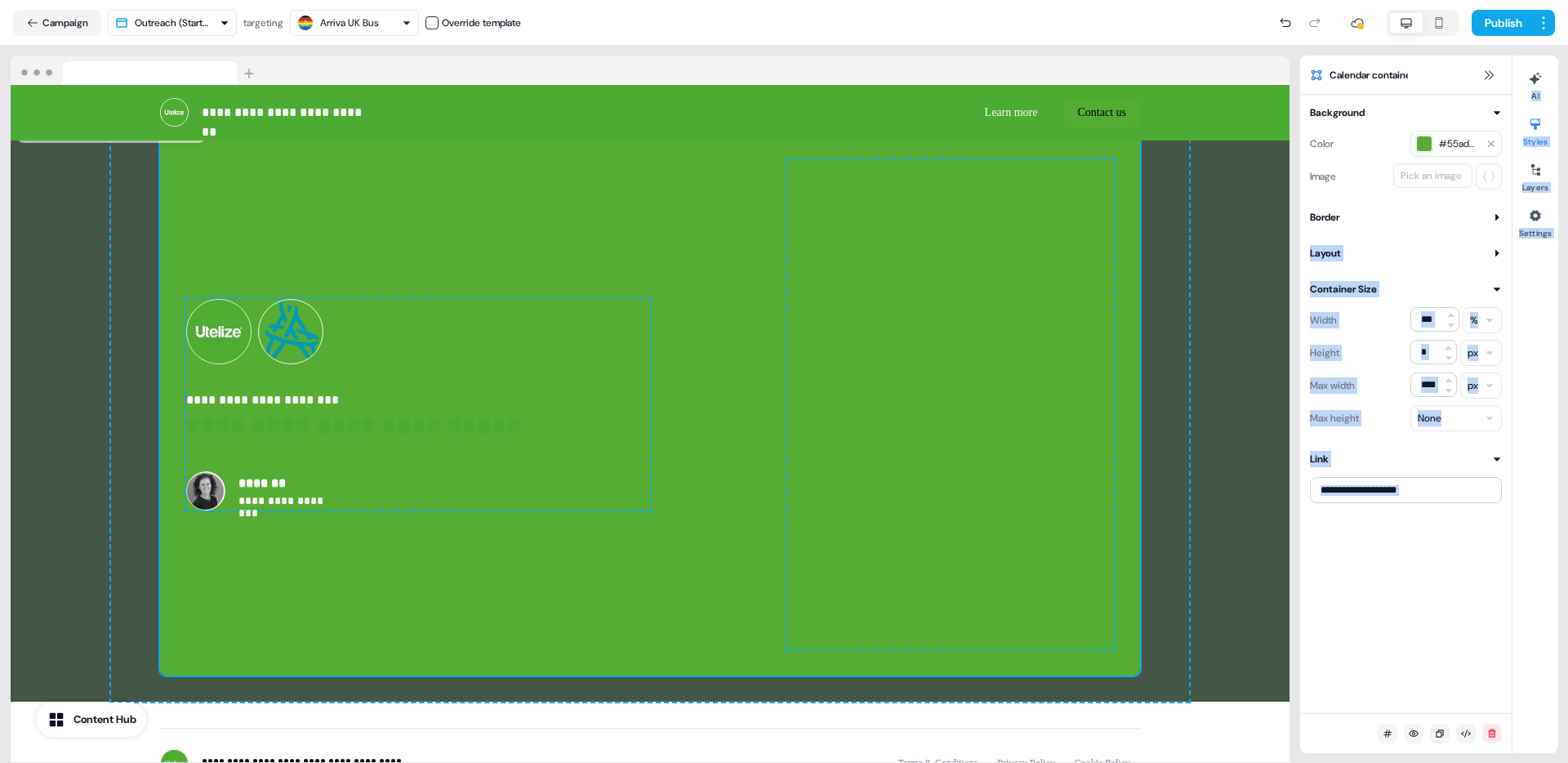 click on "#55ad33" at bounding box center [1459, 144] 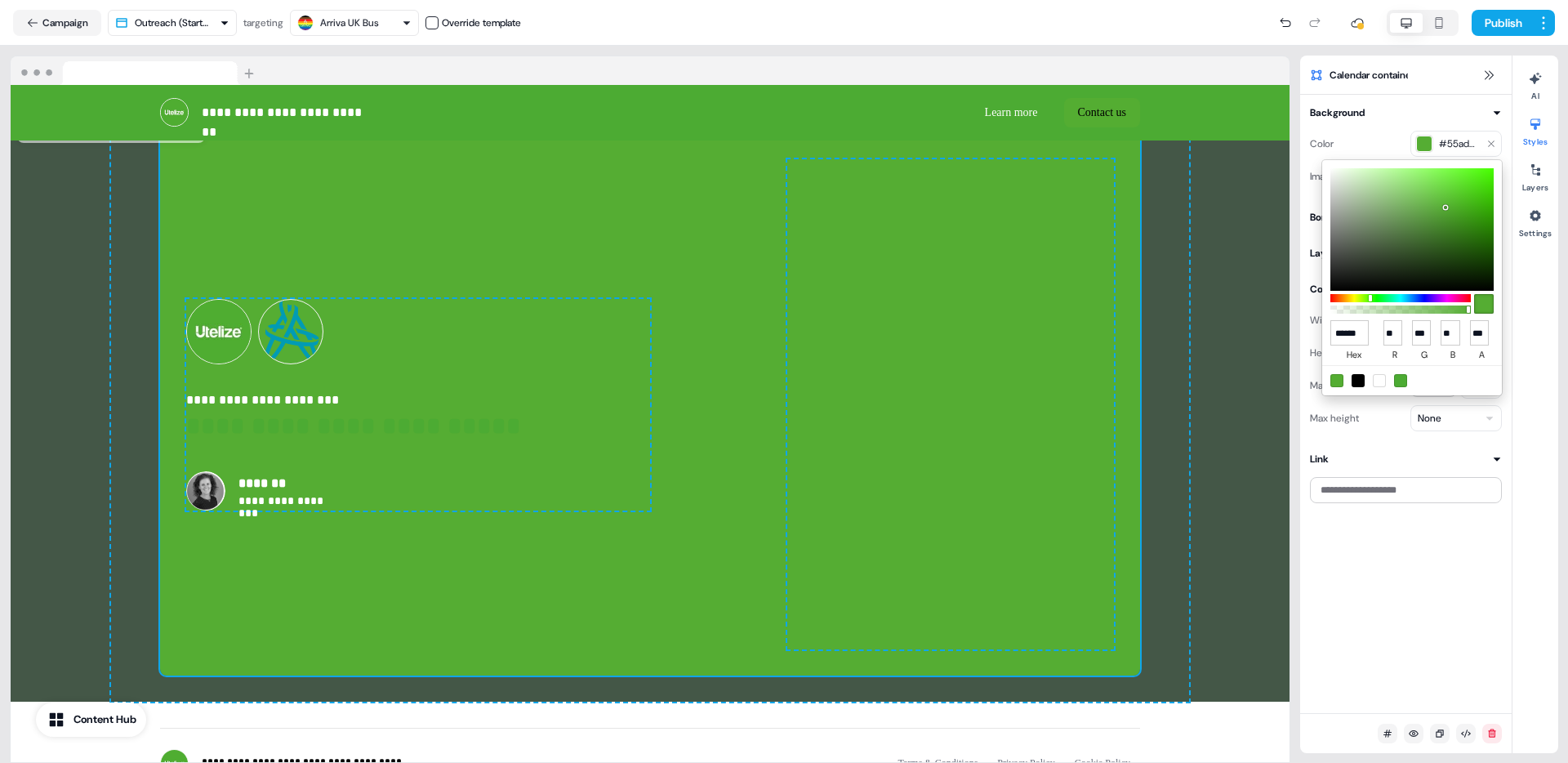click at bounding box center (1412, 230) 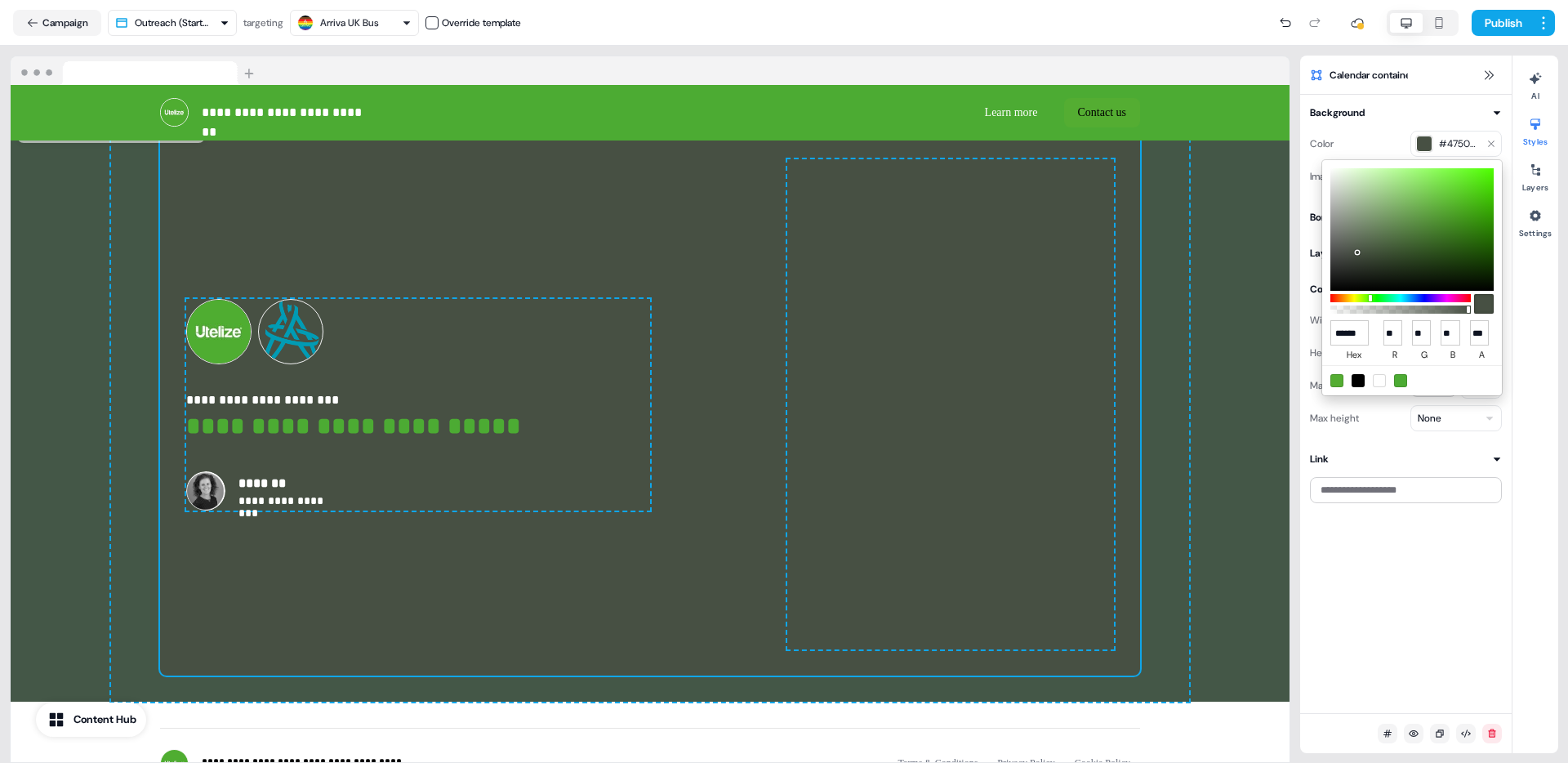 click at bounding box center (1412, 230) 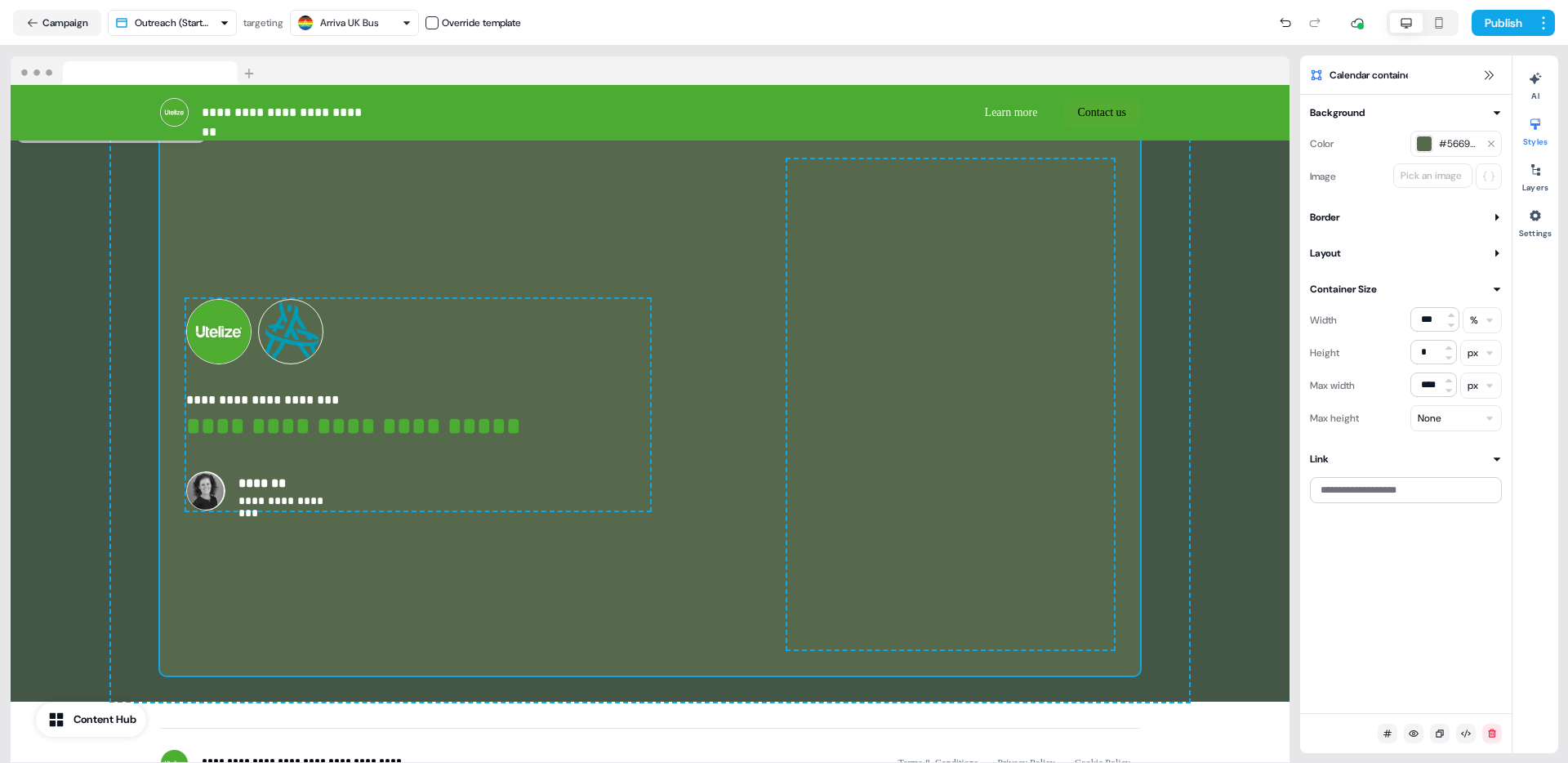 click on "#56694d" at bounding box center [1459, 144] 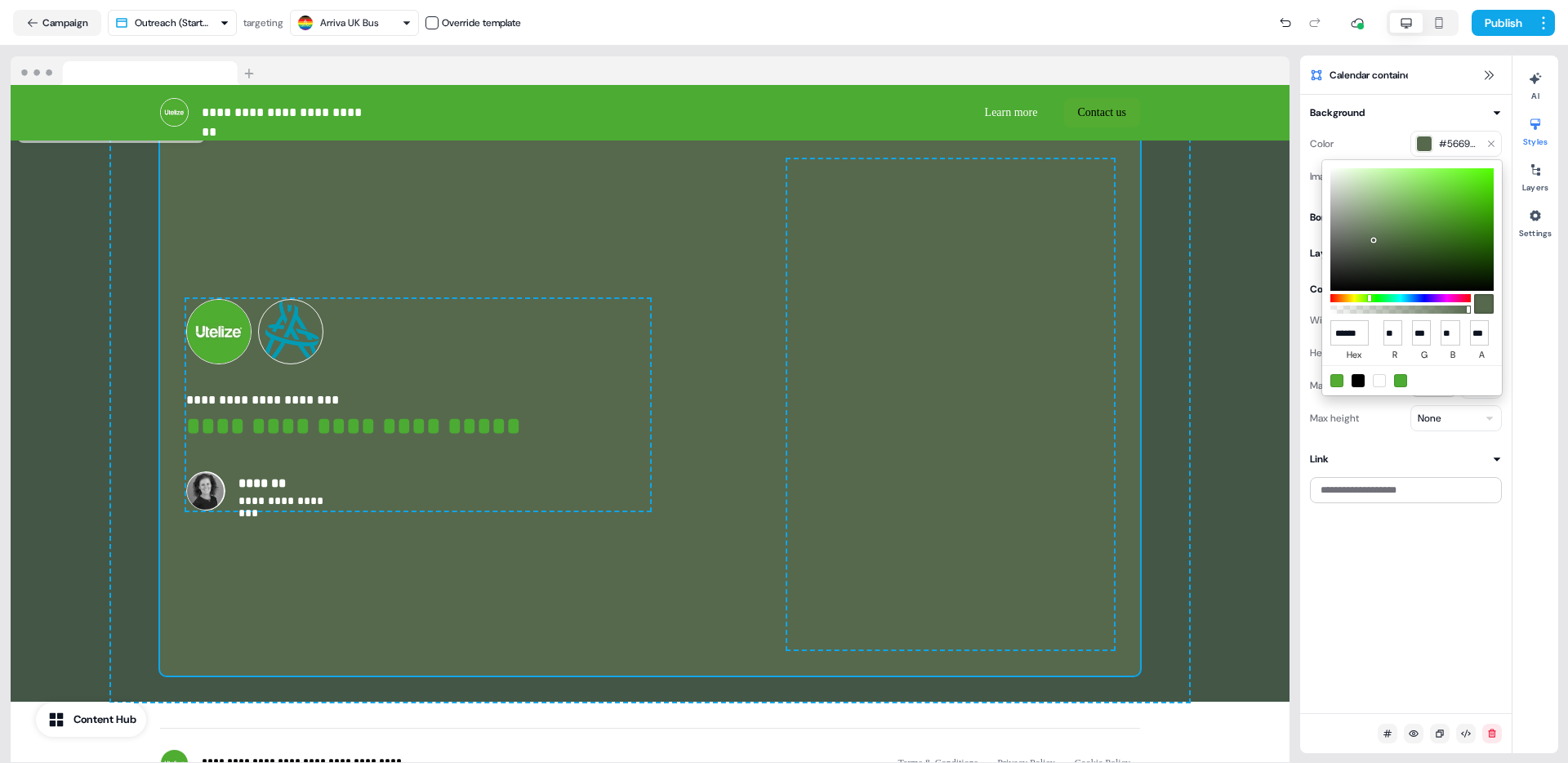 click at bounding box center [1412, 230] 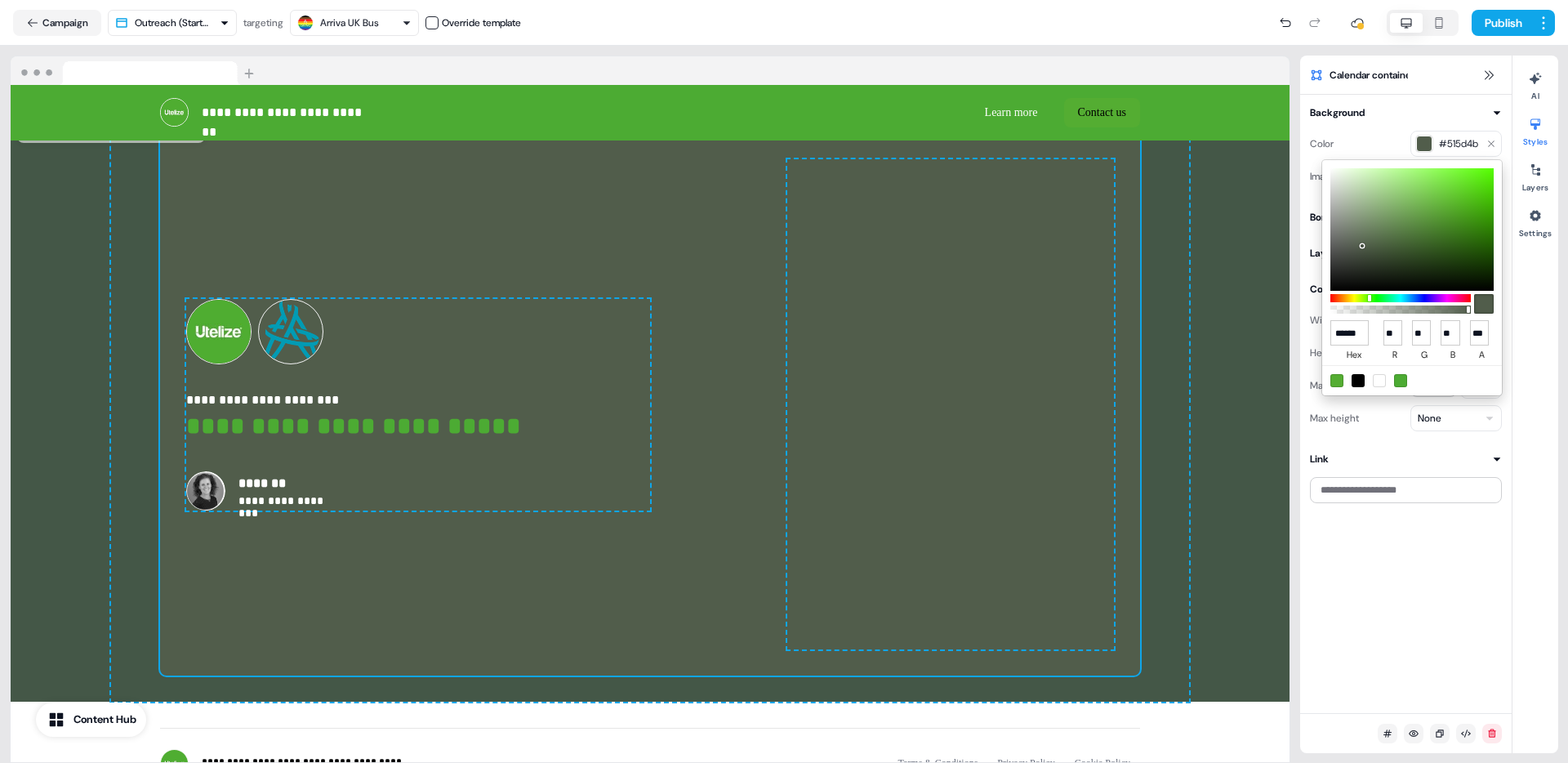 click at bounding box center [1412, 230] 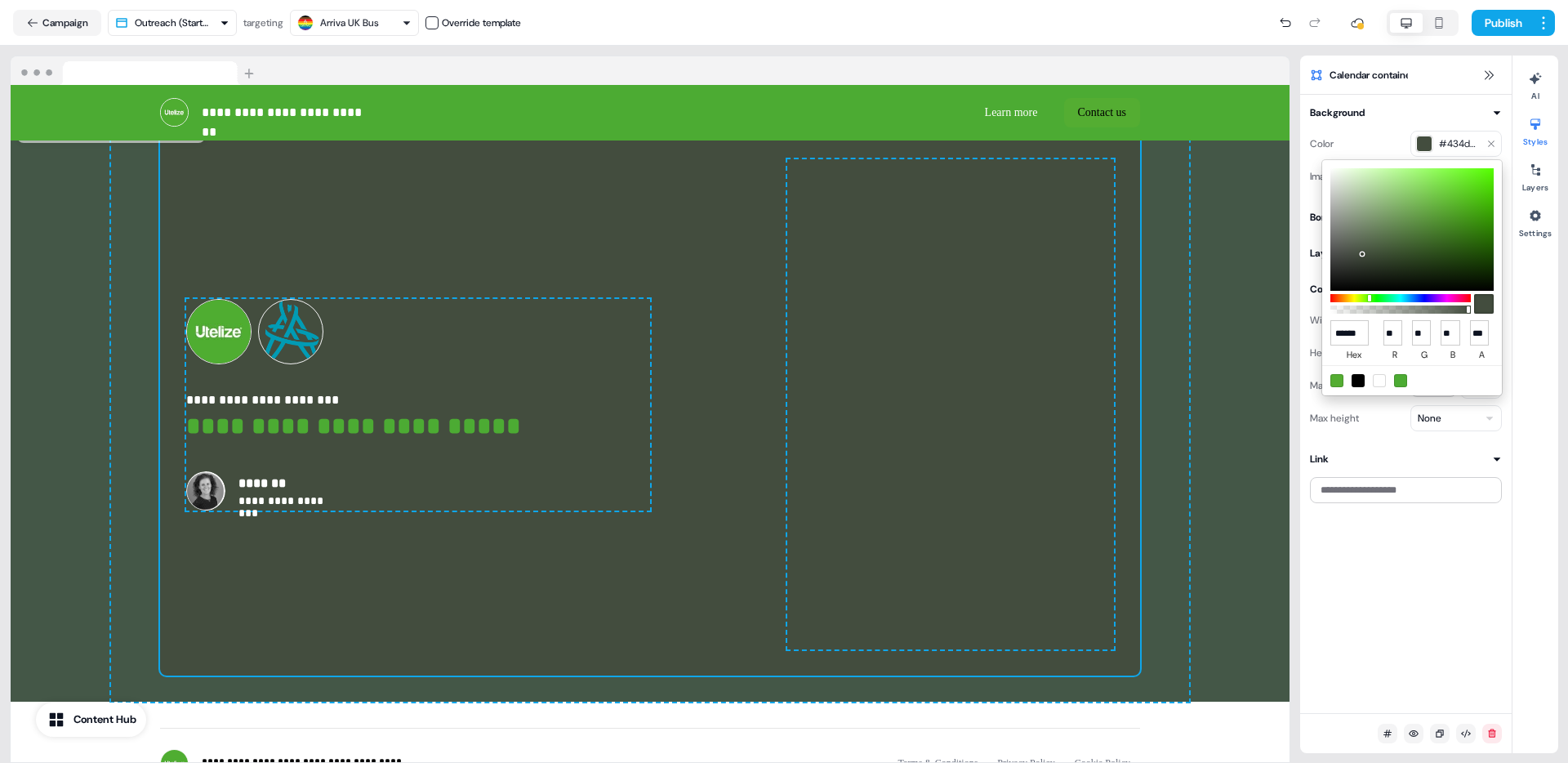 click at bounding box center [1412, 230] 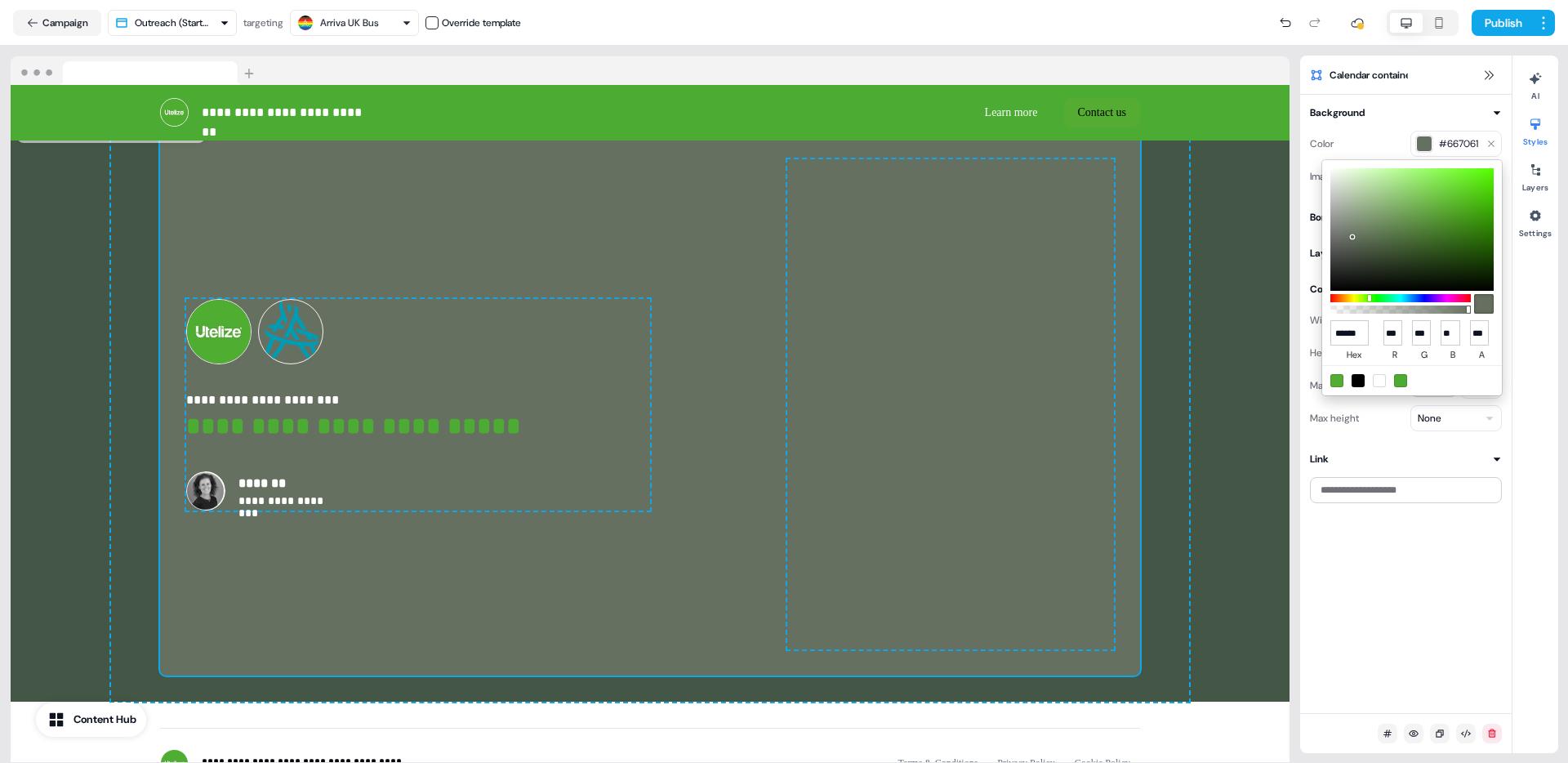 click at bounding box center (1412, 230) 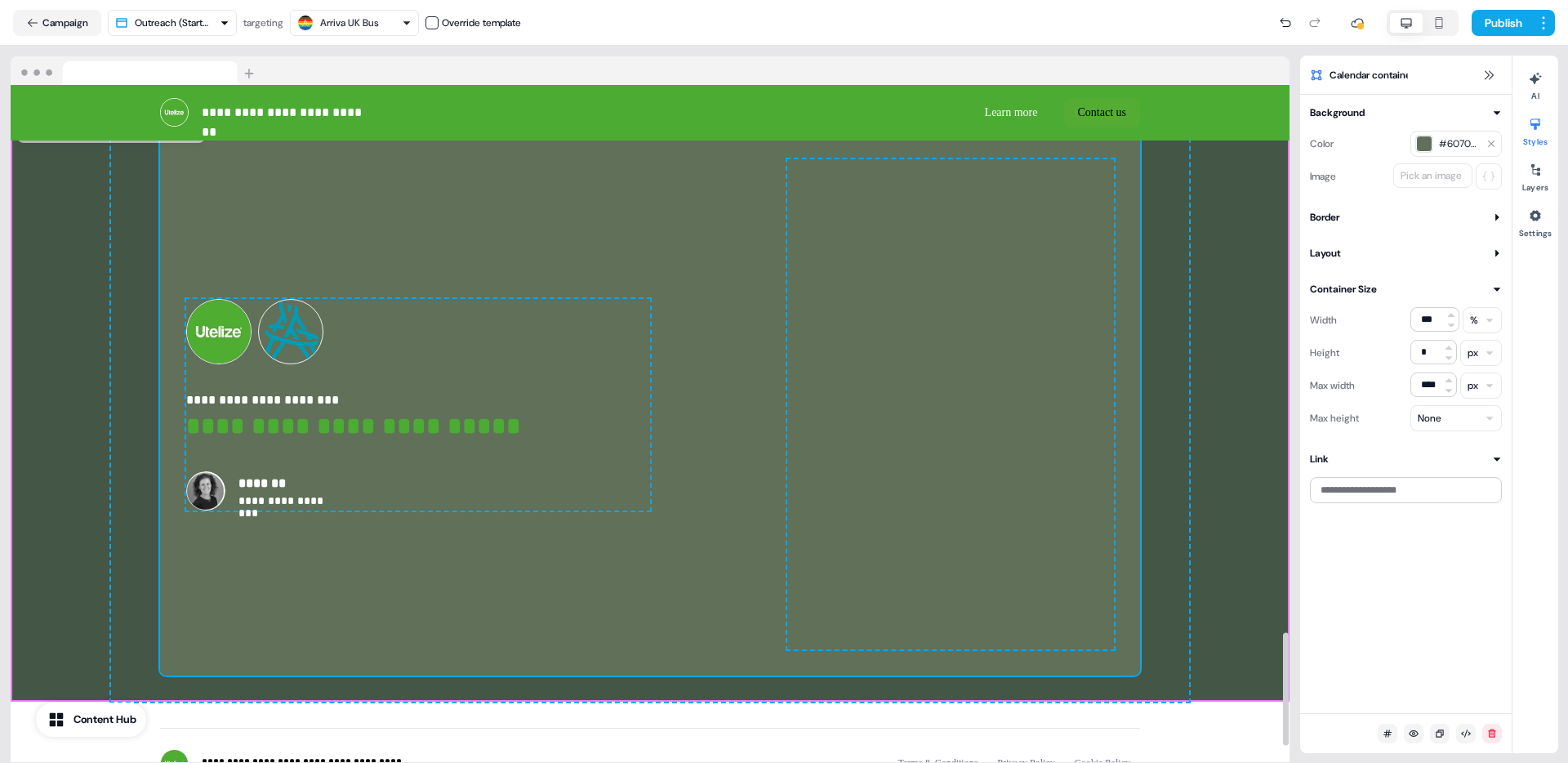 click on "**********" at bounding box center [650, 404] 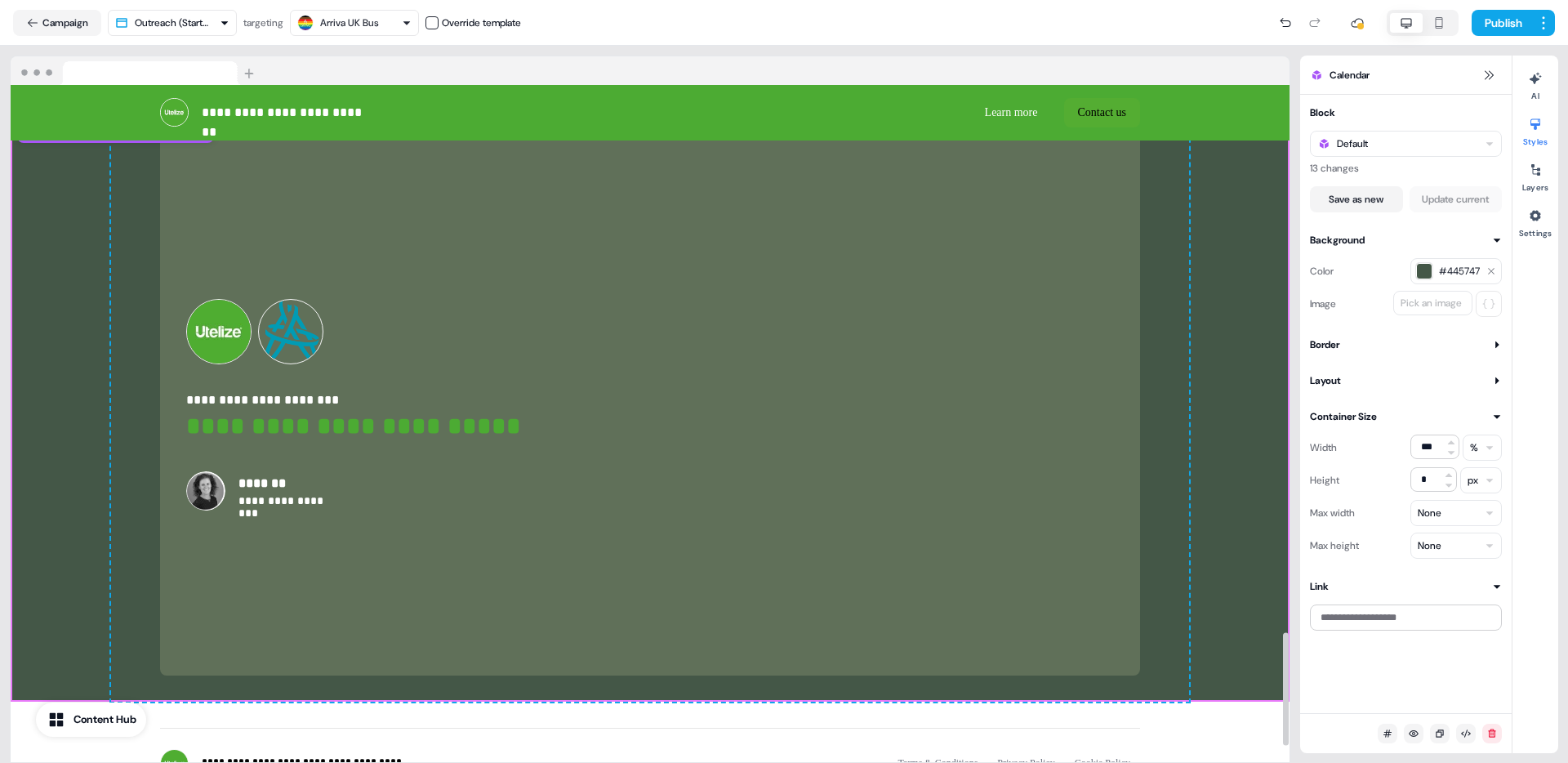 click on "#445747" at bounding box center (1456, 271) 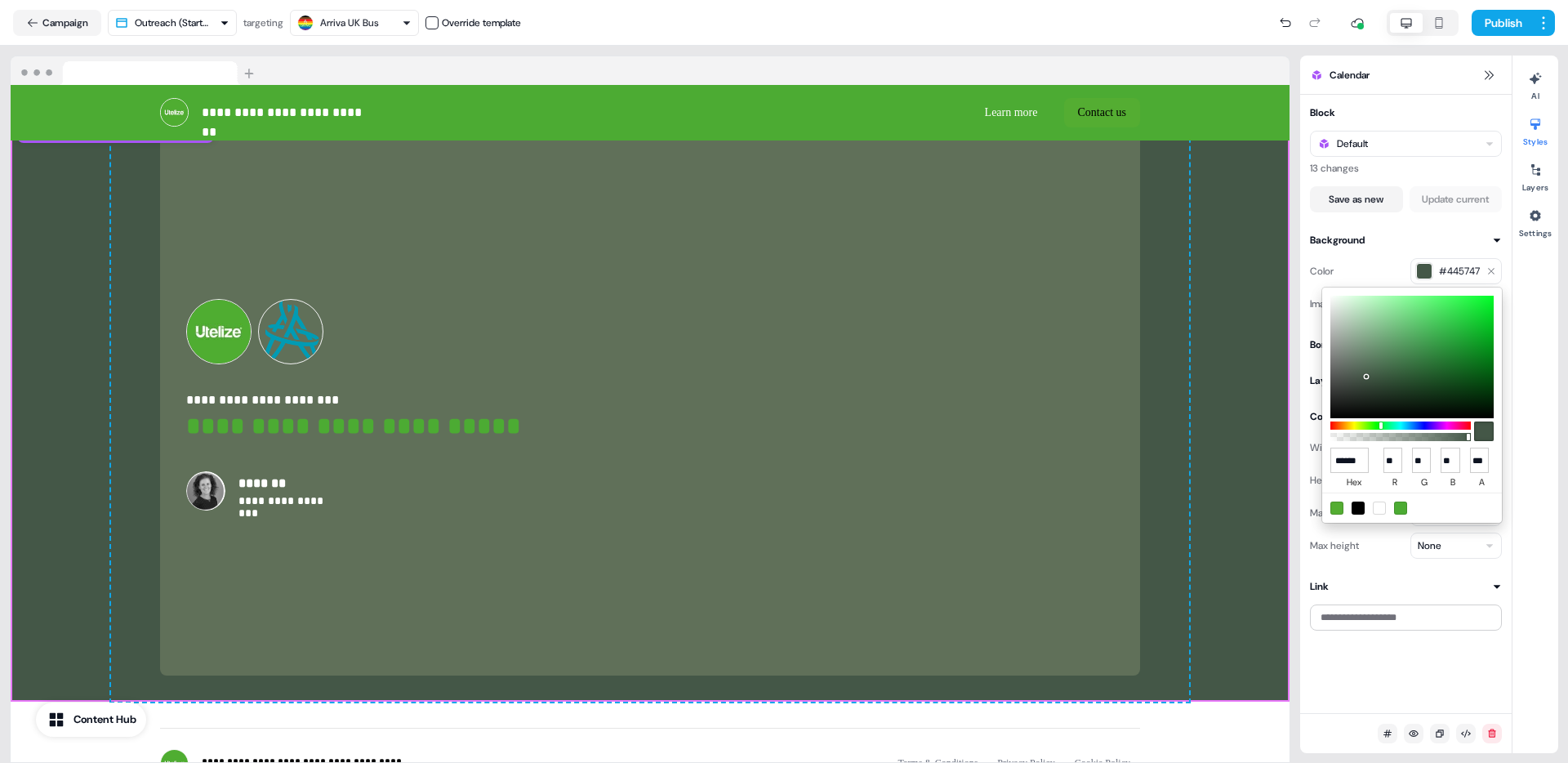 click at bounding box center [1412, 357] 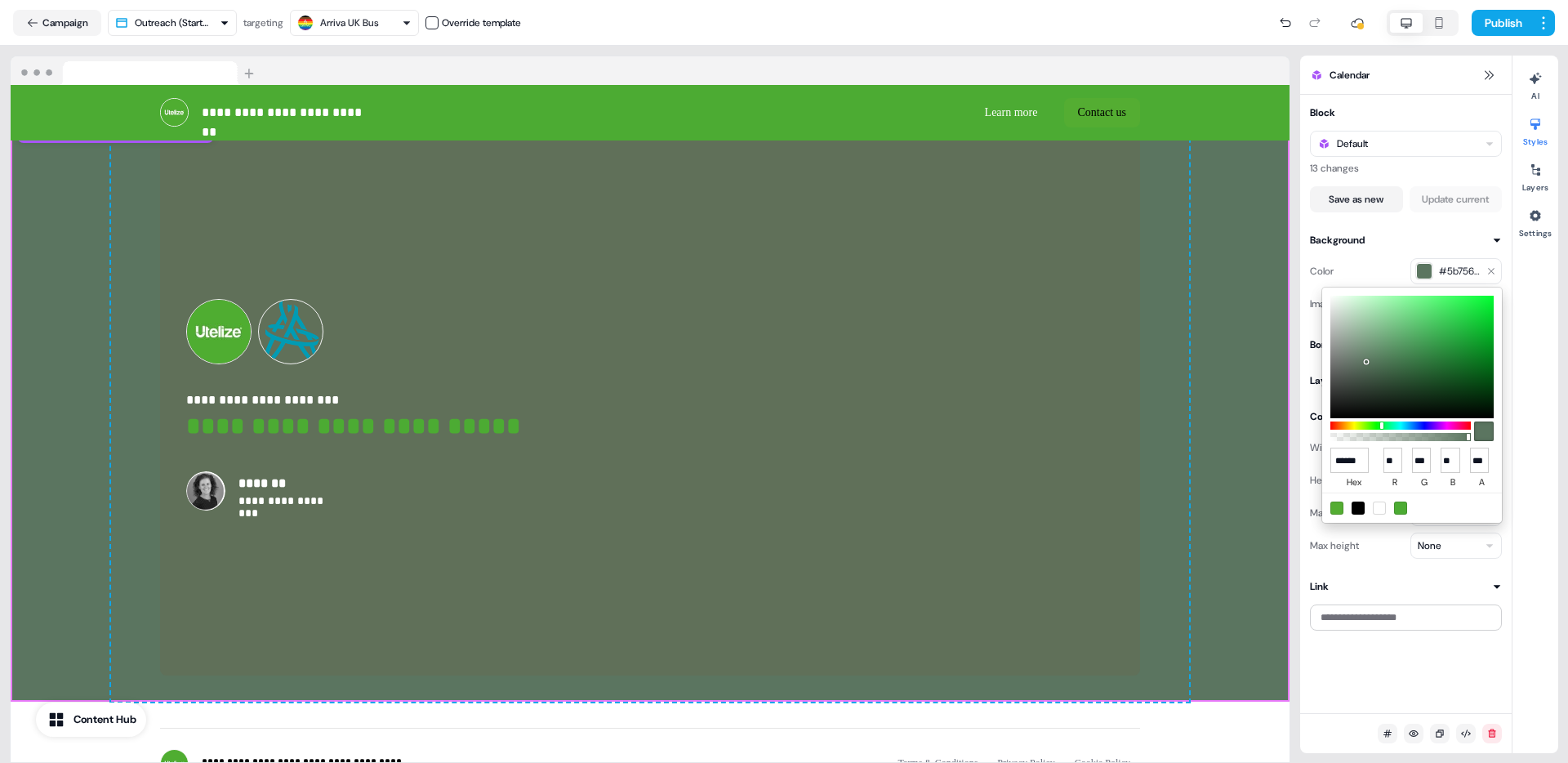 click at bounding box center [1412, 357] 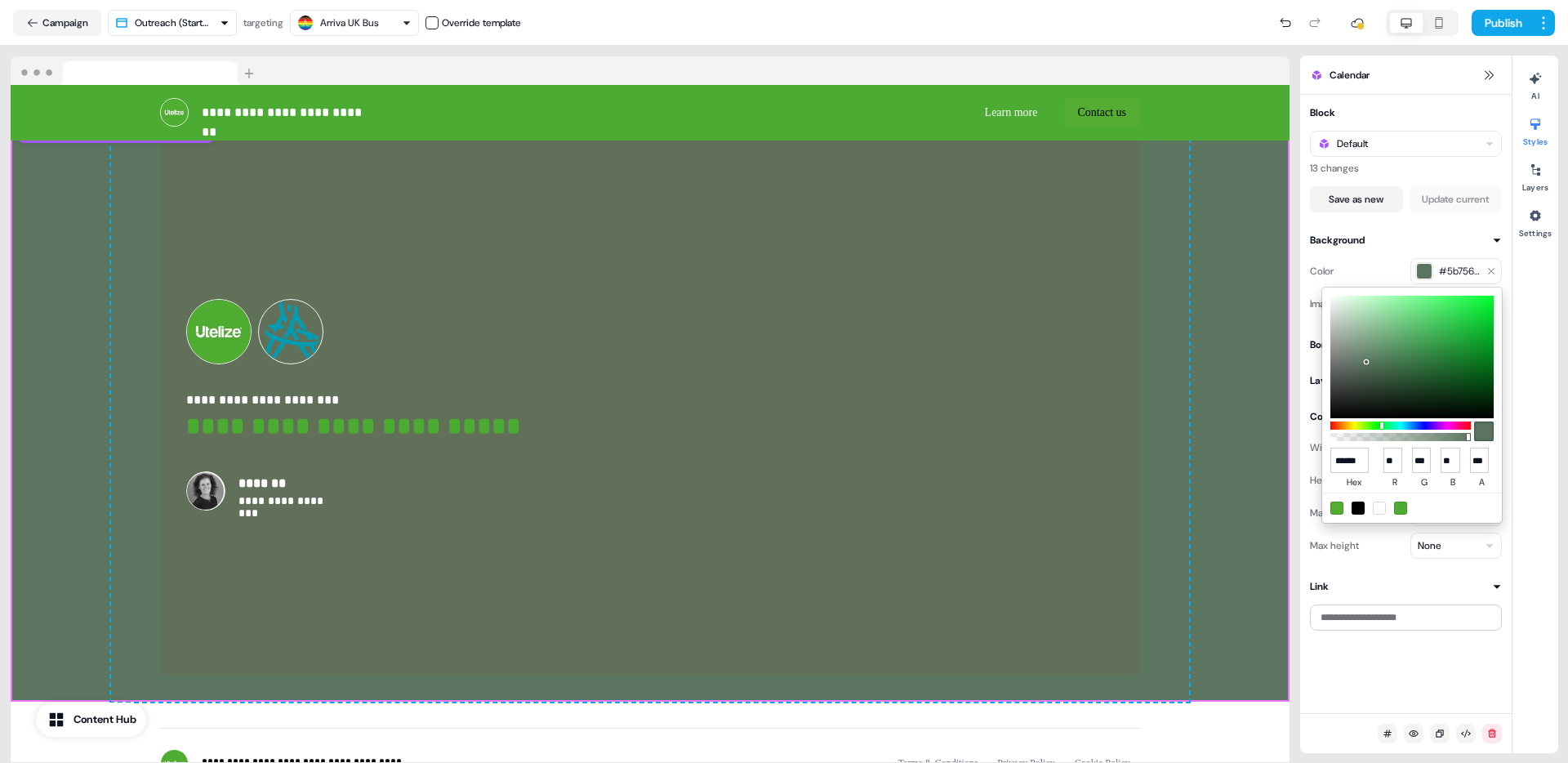 type on "******" 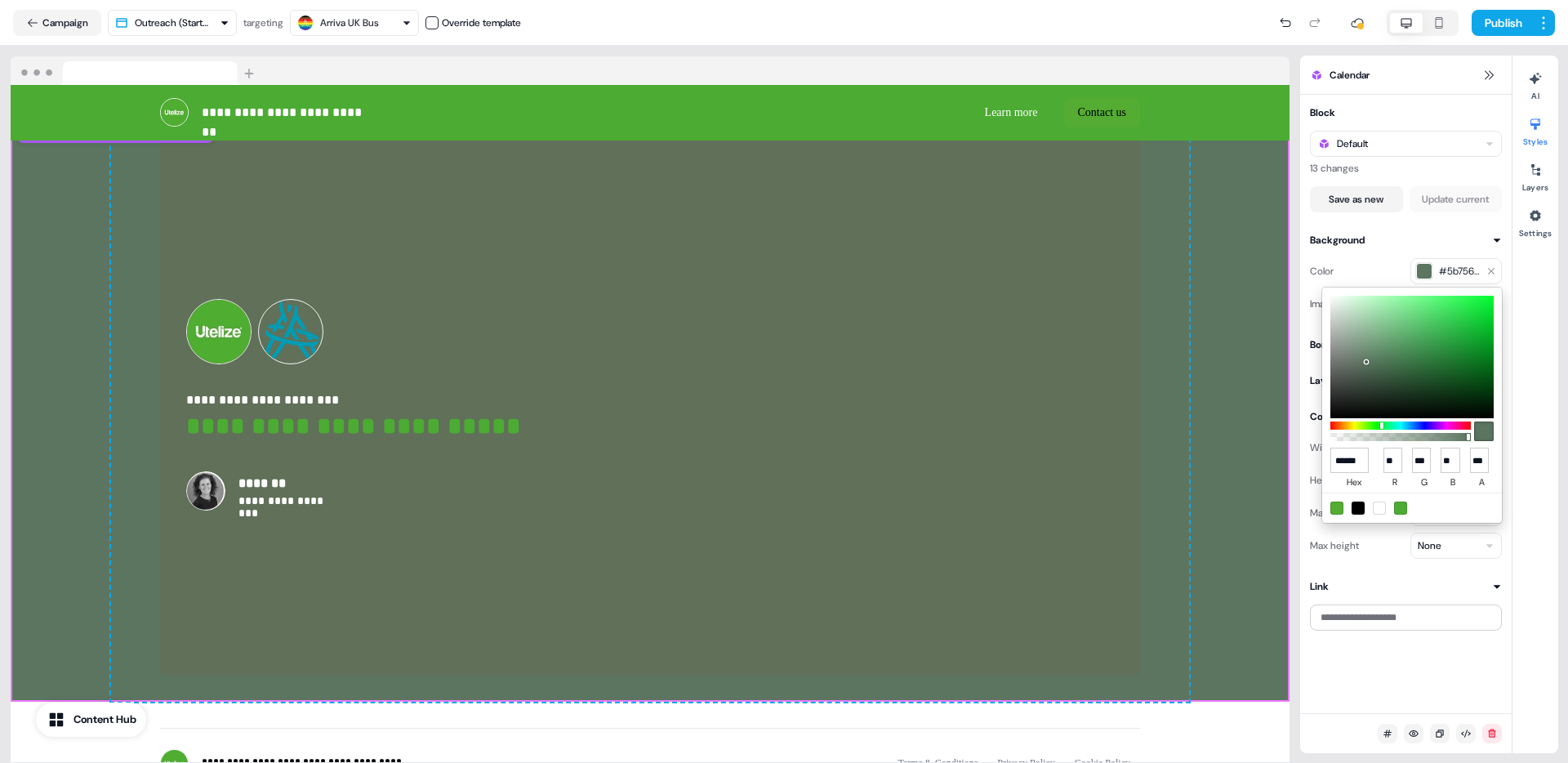 type on "**" 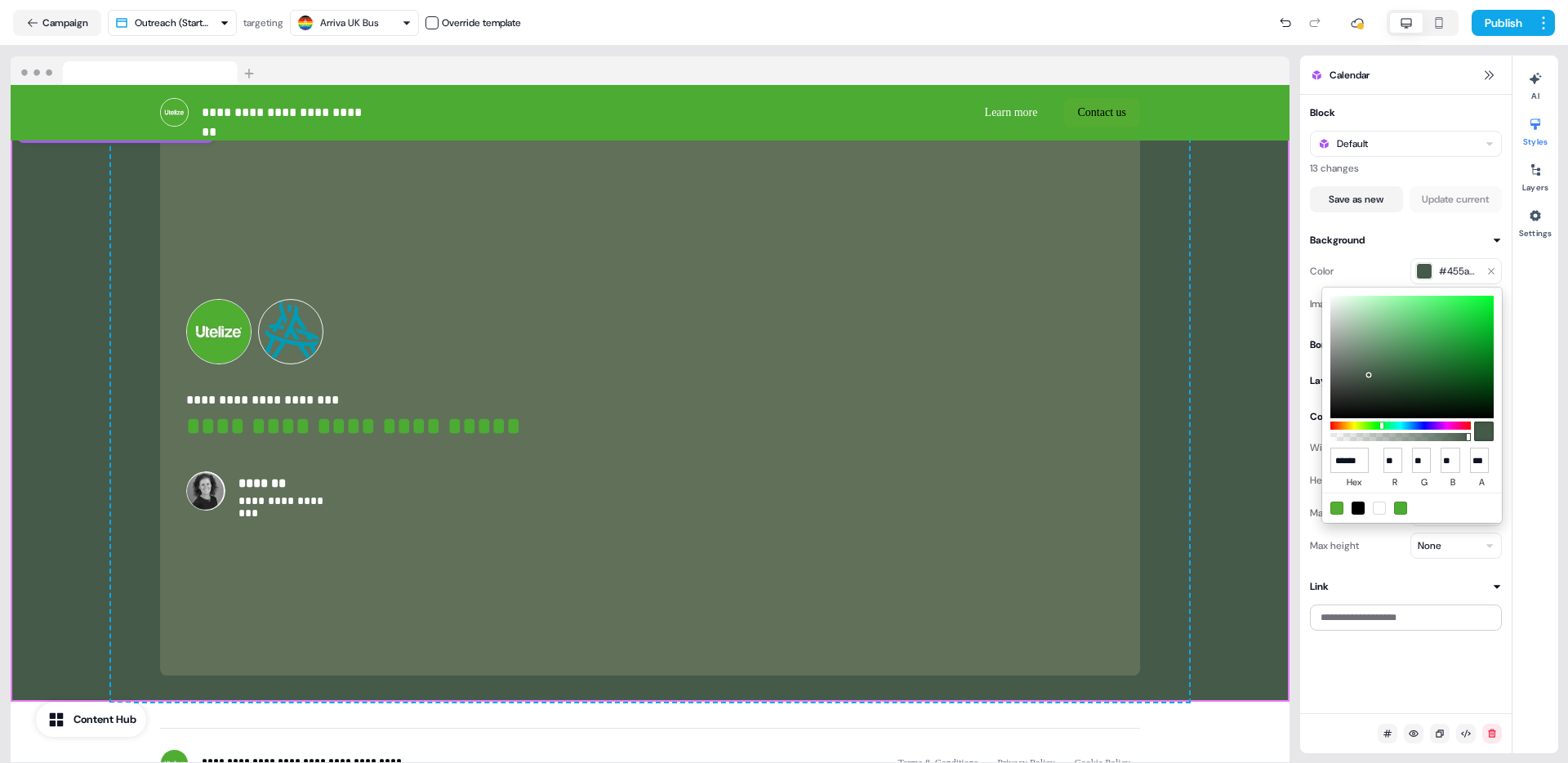 click at bounding box center (1412, 357) 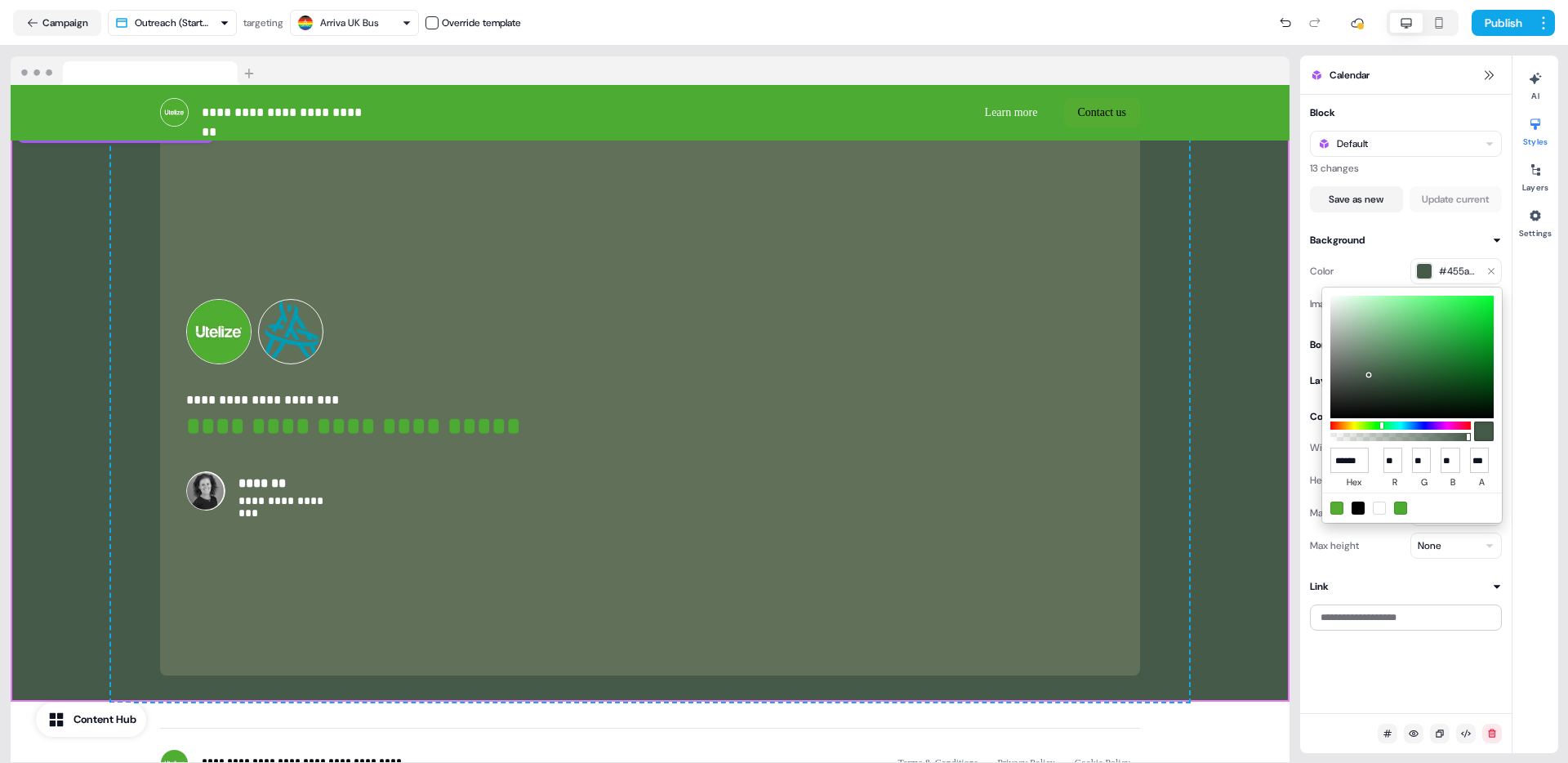 type on "******" 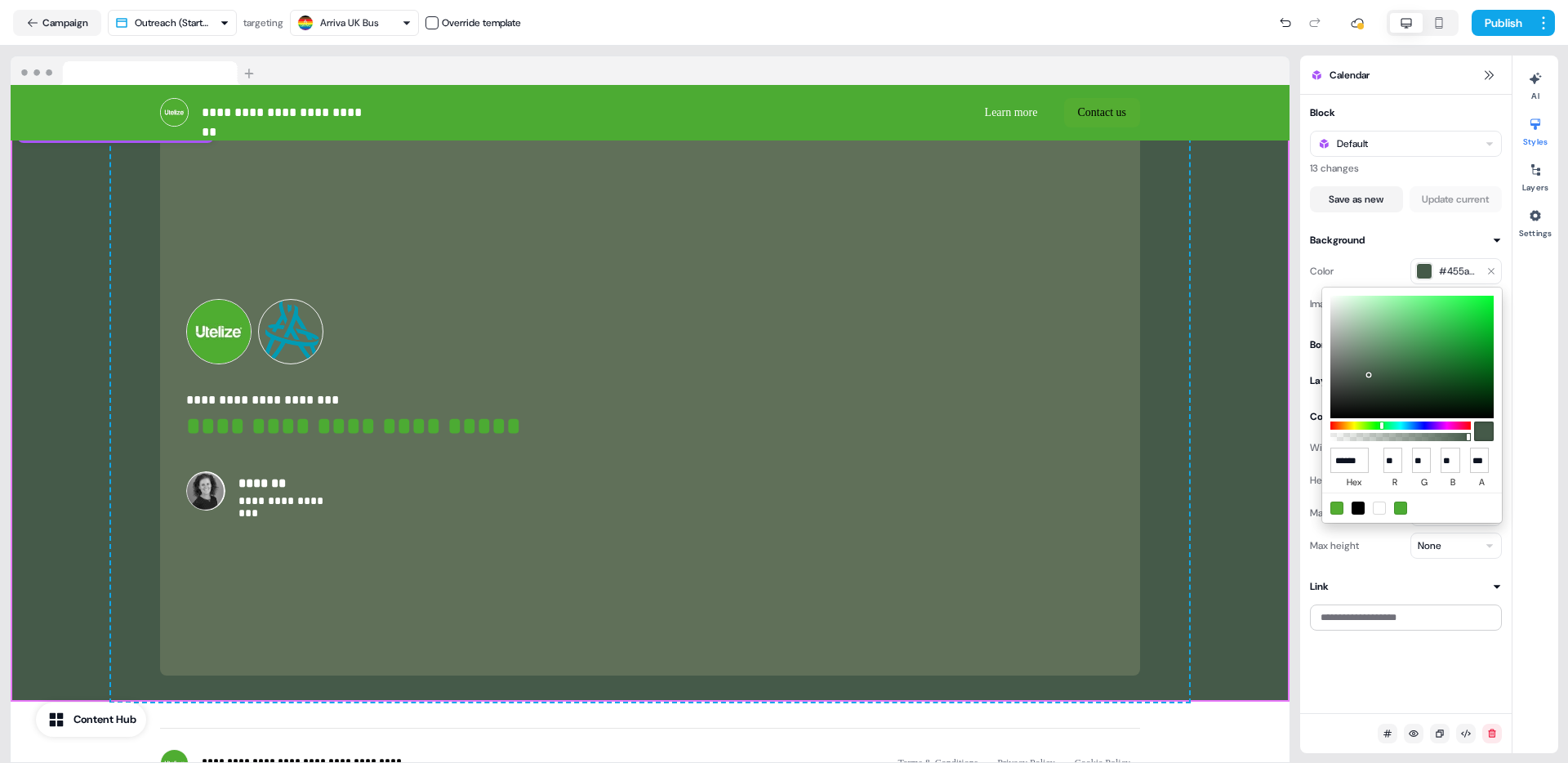 type on "**" 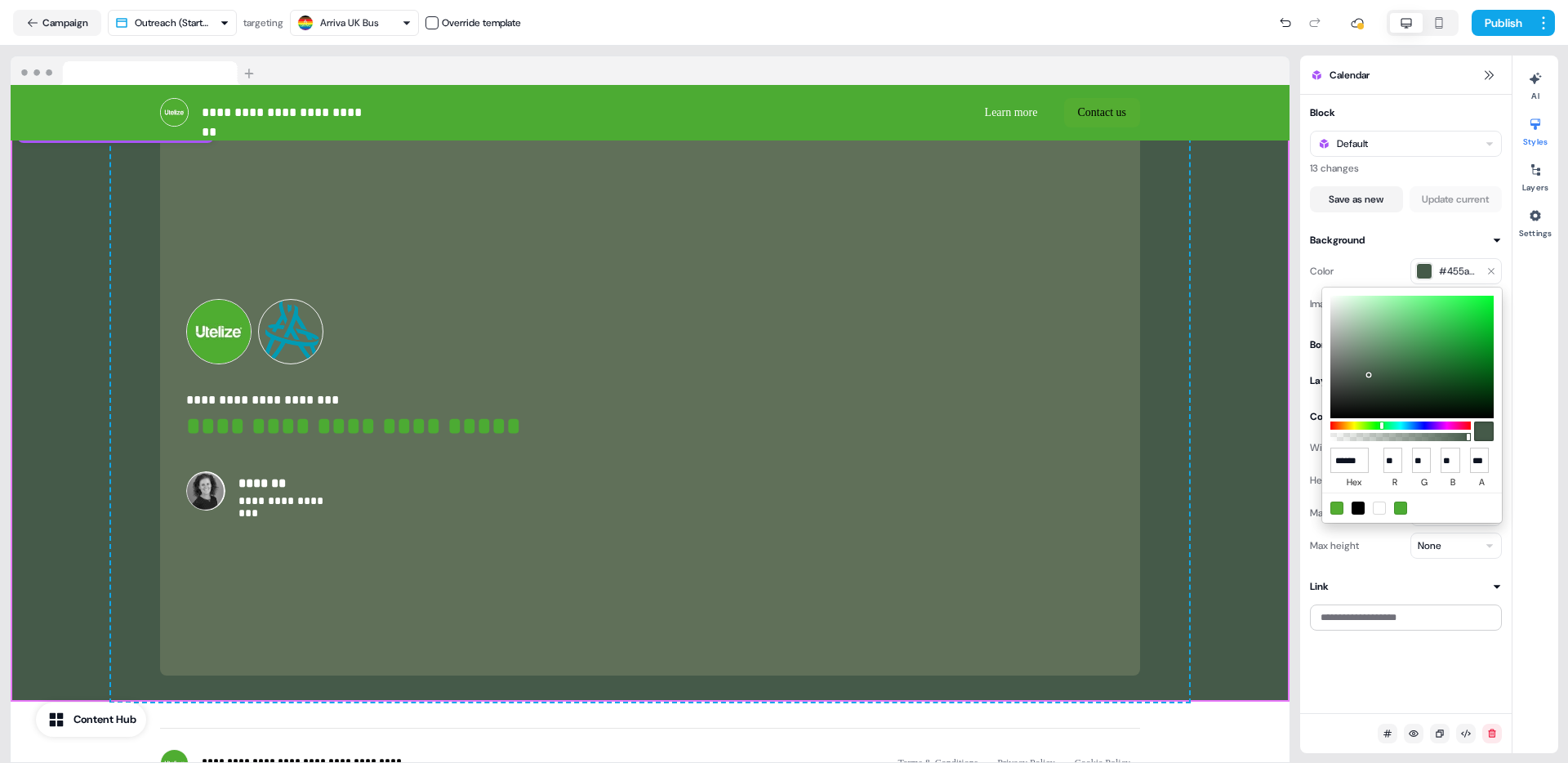 type on "**" 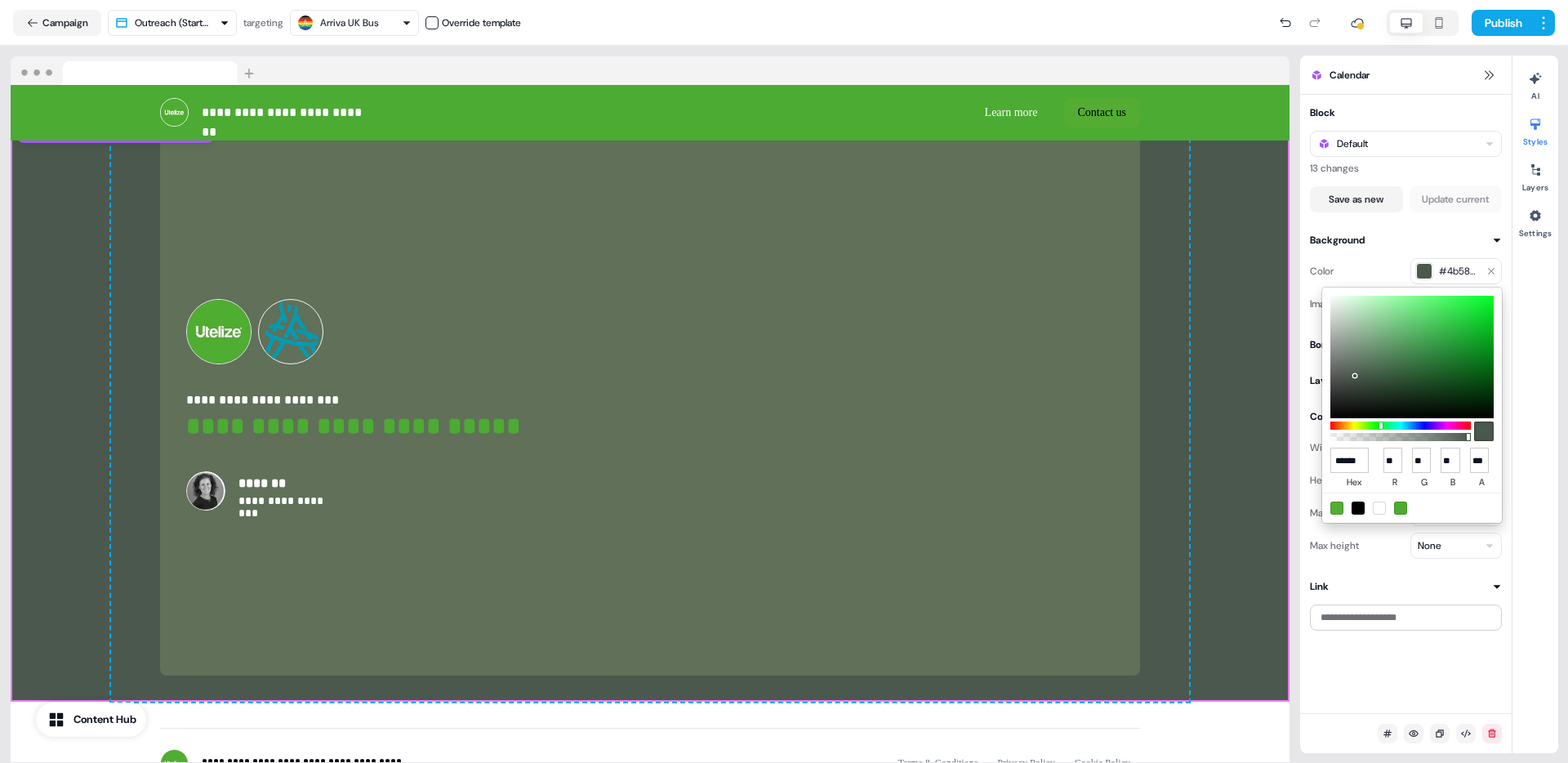 click at bounding box center [1412, 357] 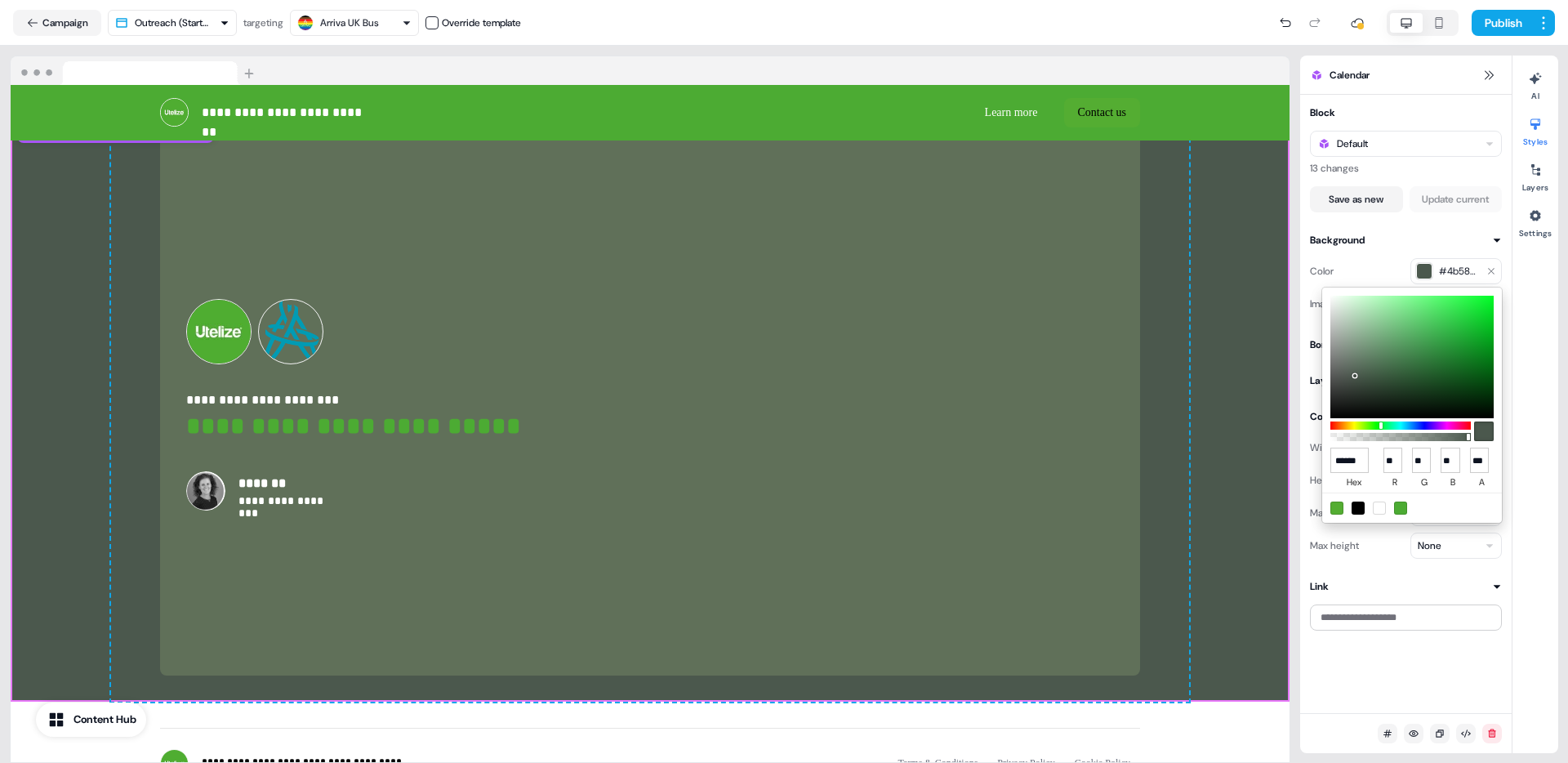 type on "******" 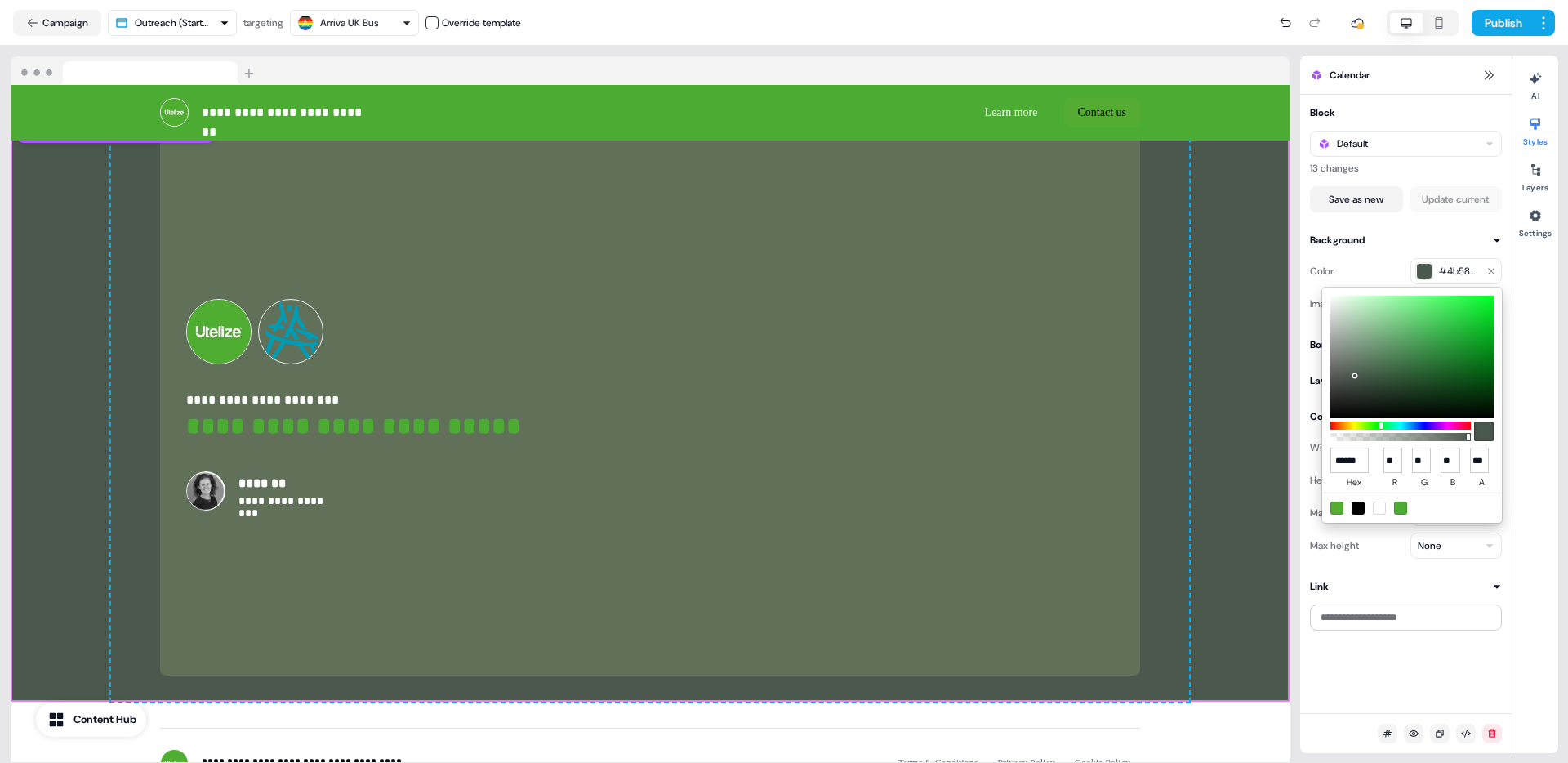 type on "**" 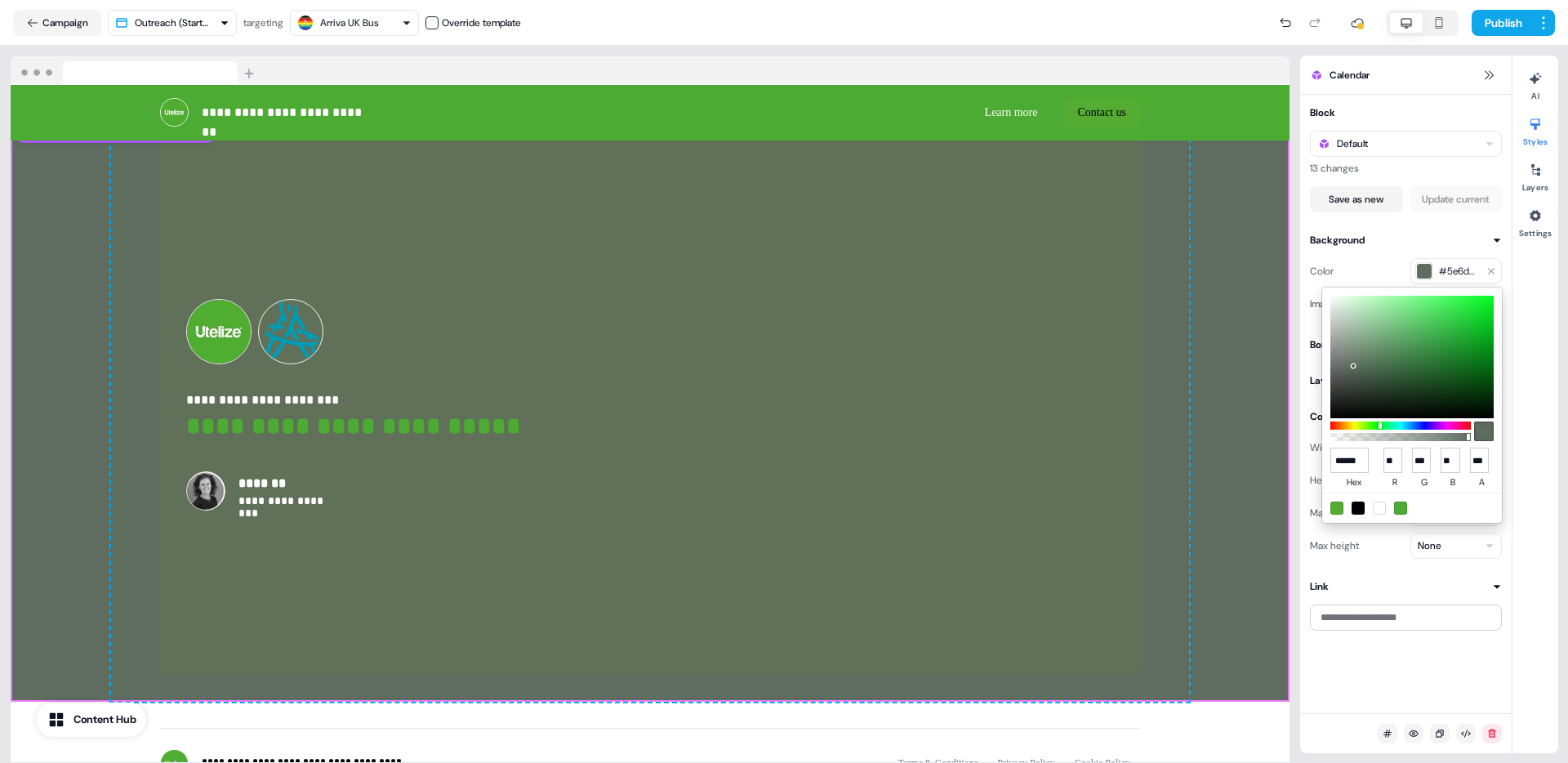 click at bounding box center [1412, 357] 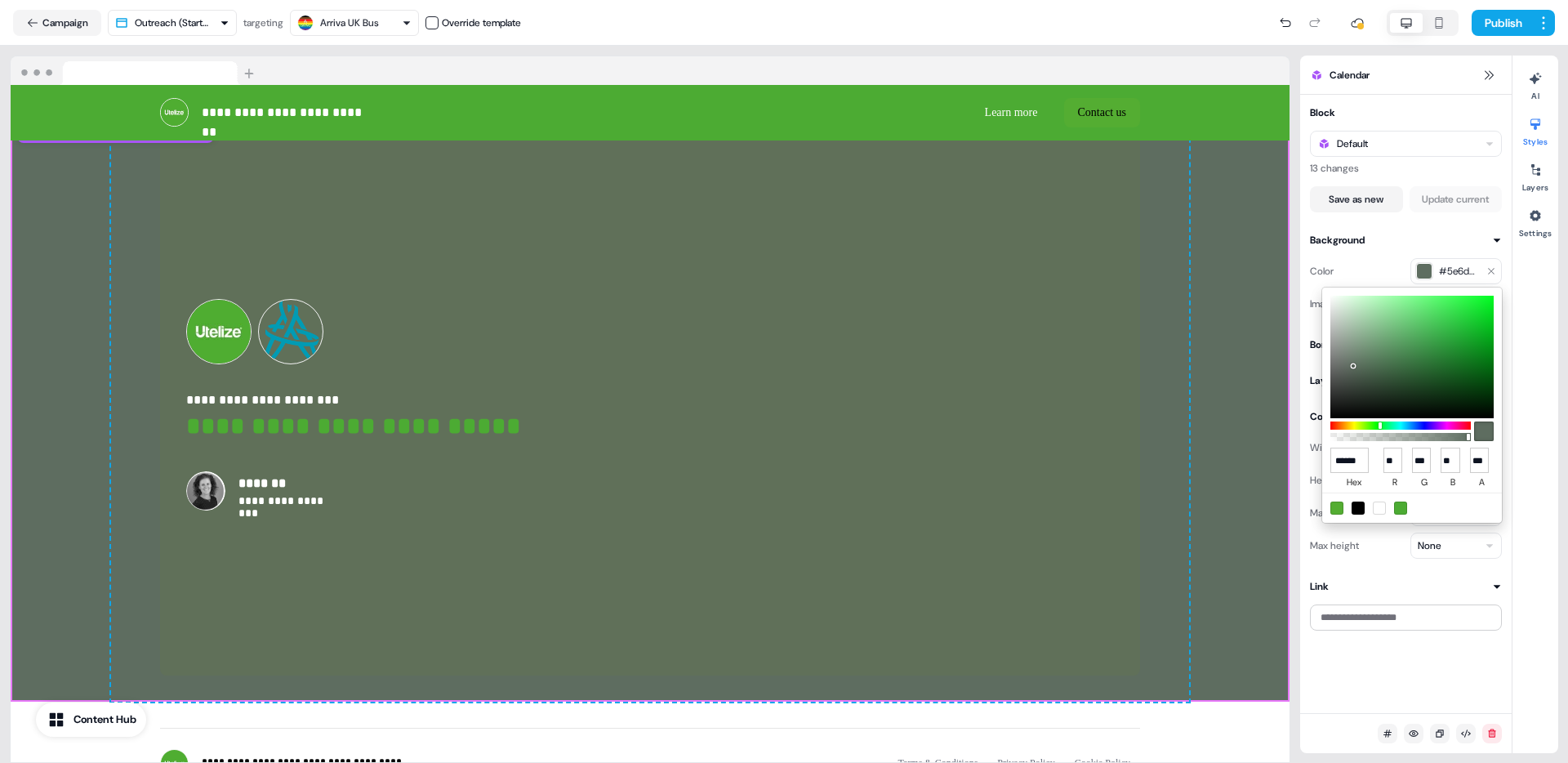 type on "******" 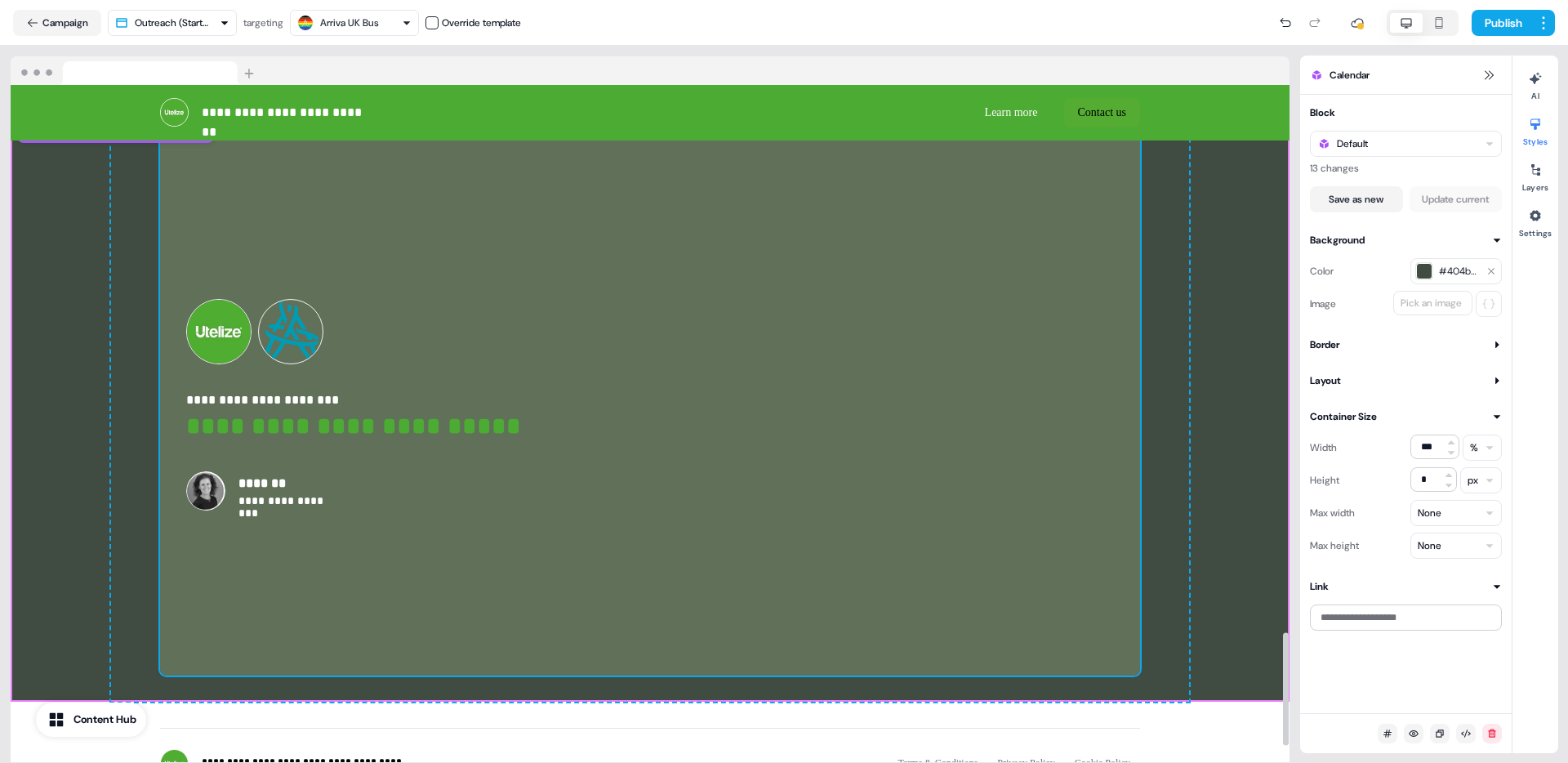 click on "**********" at bounding box center (650, 404) 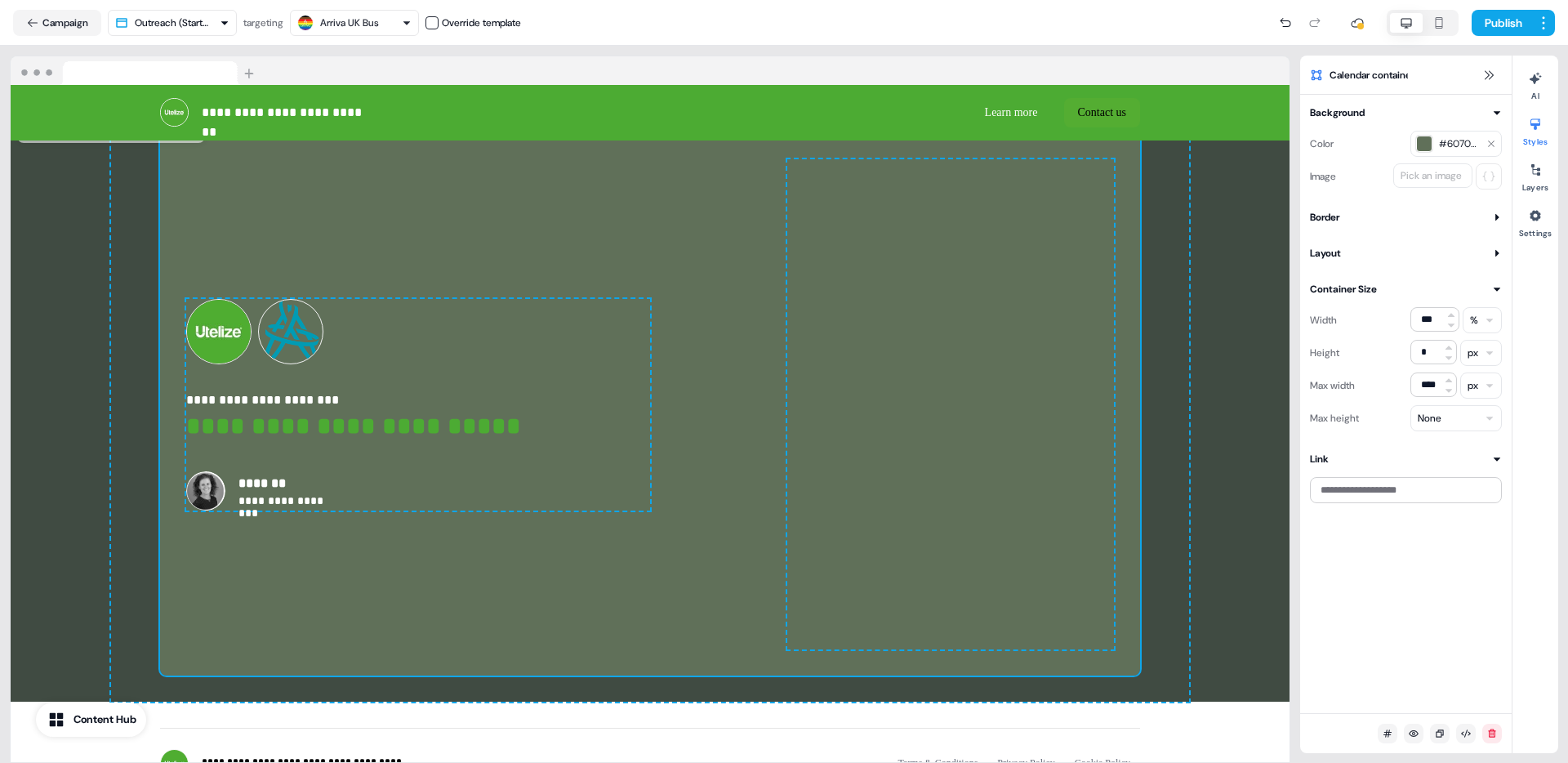 click at bounding box center [1424, 144] 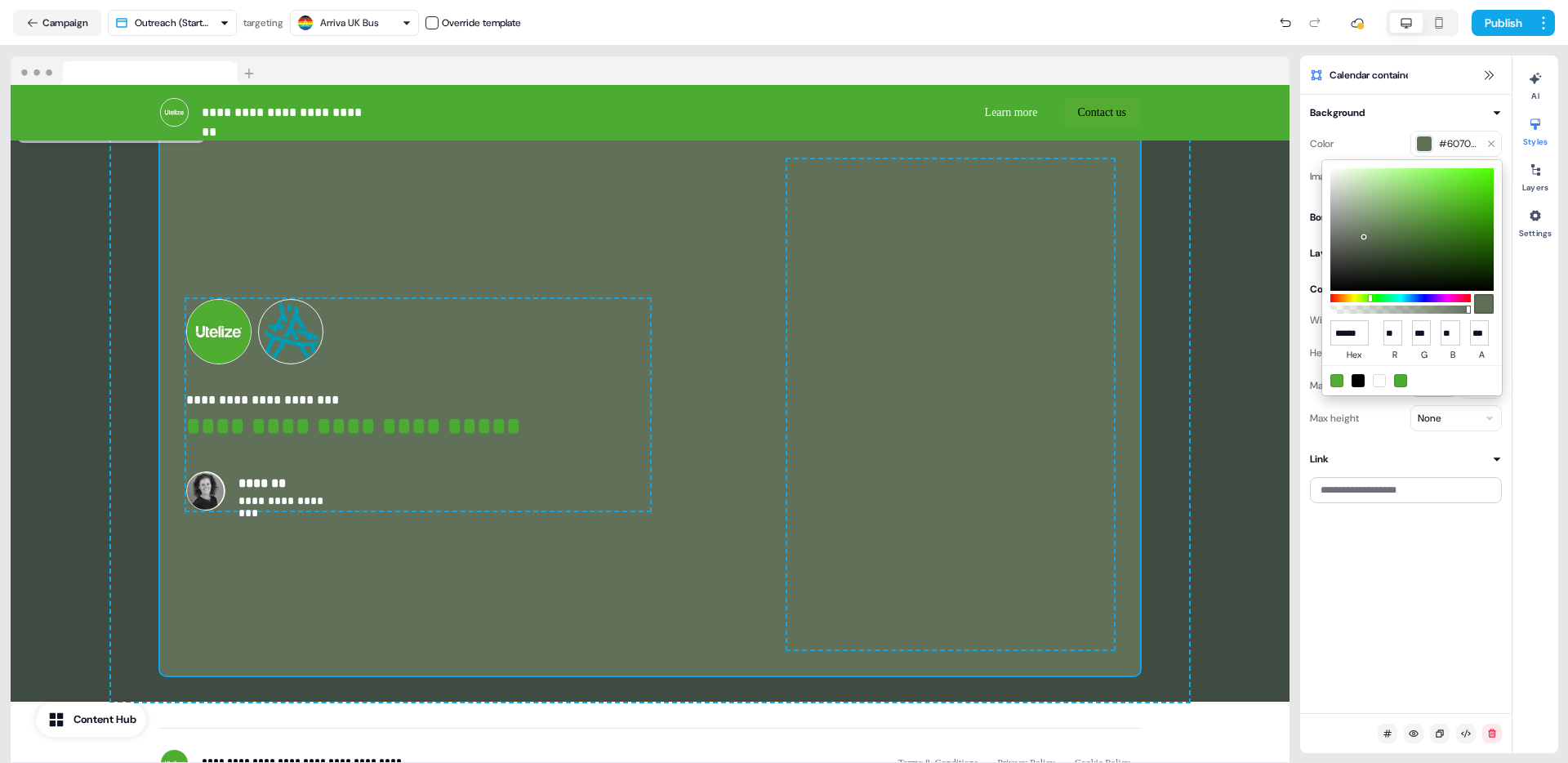 click at bounding box center [1412, 230] 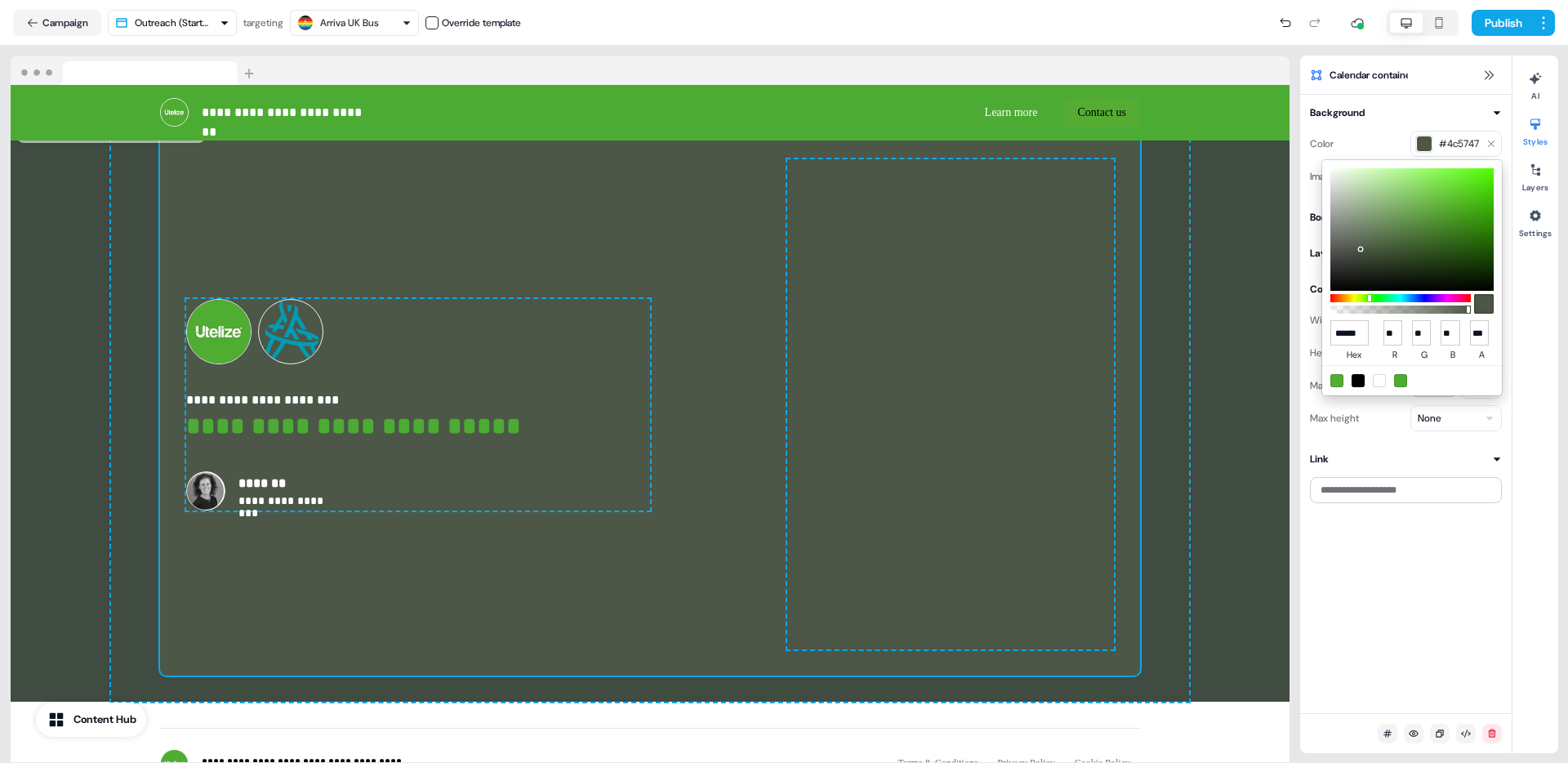 type on "******" 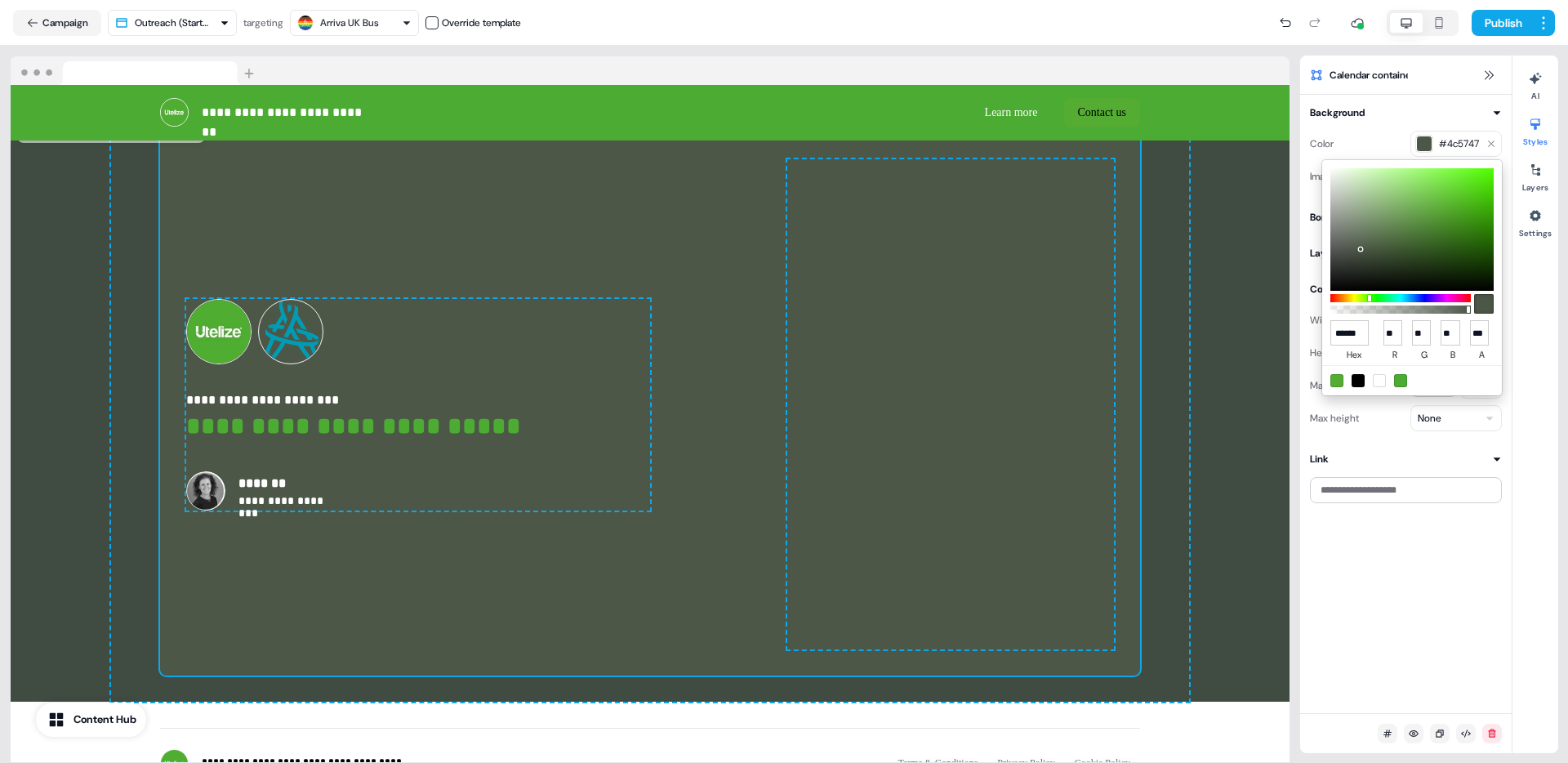 type on "**" 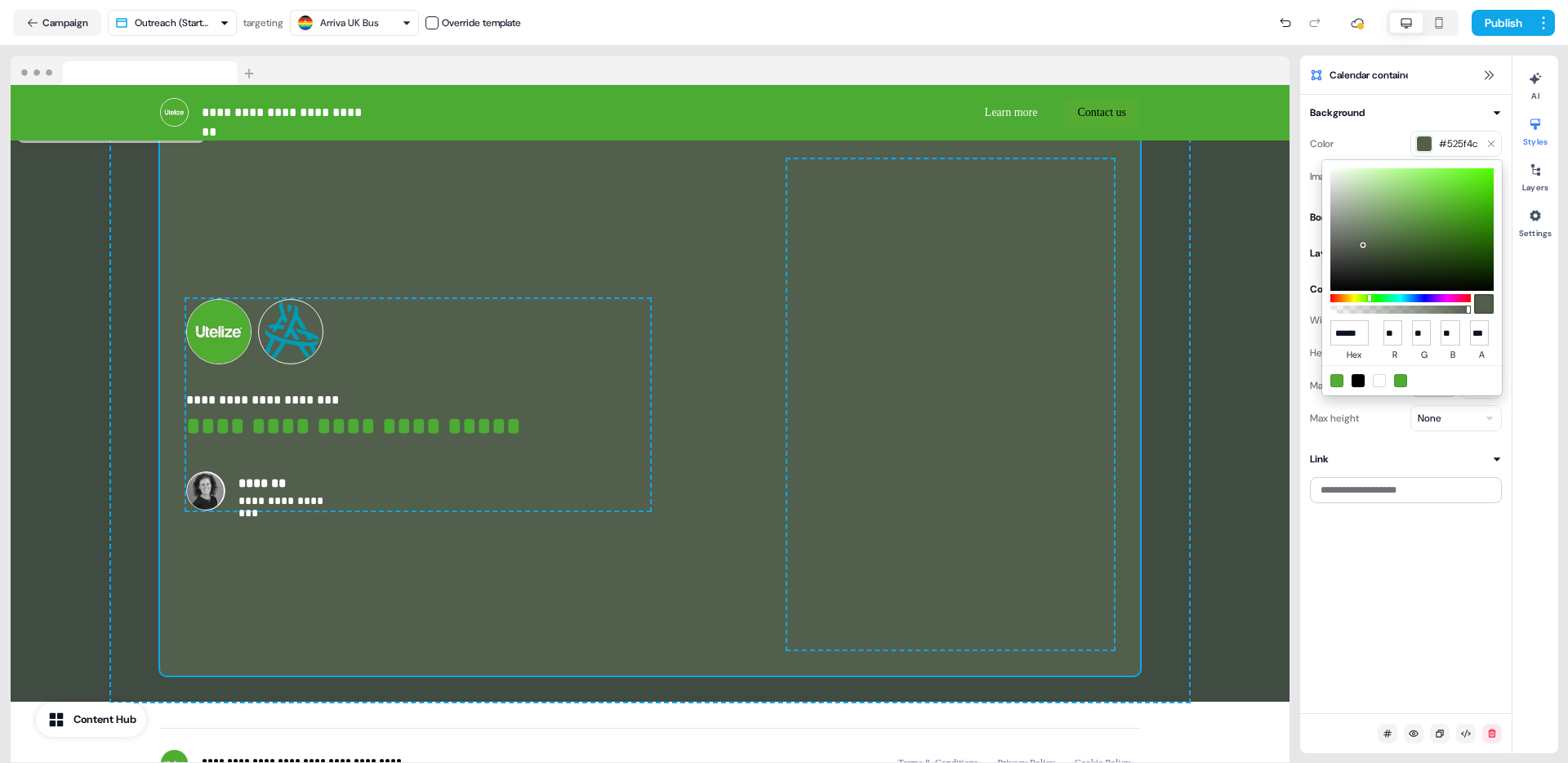 type on "******" 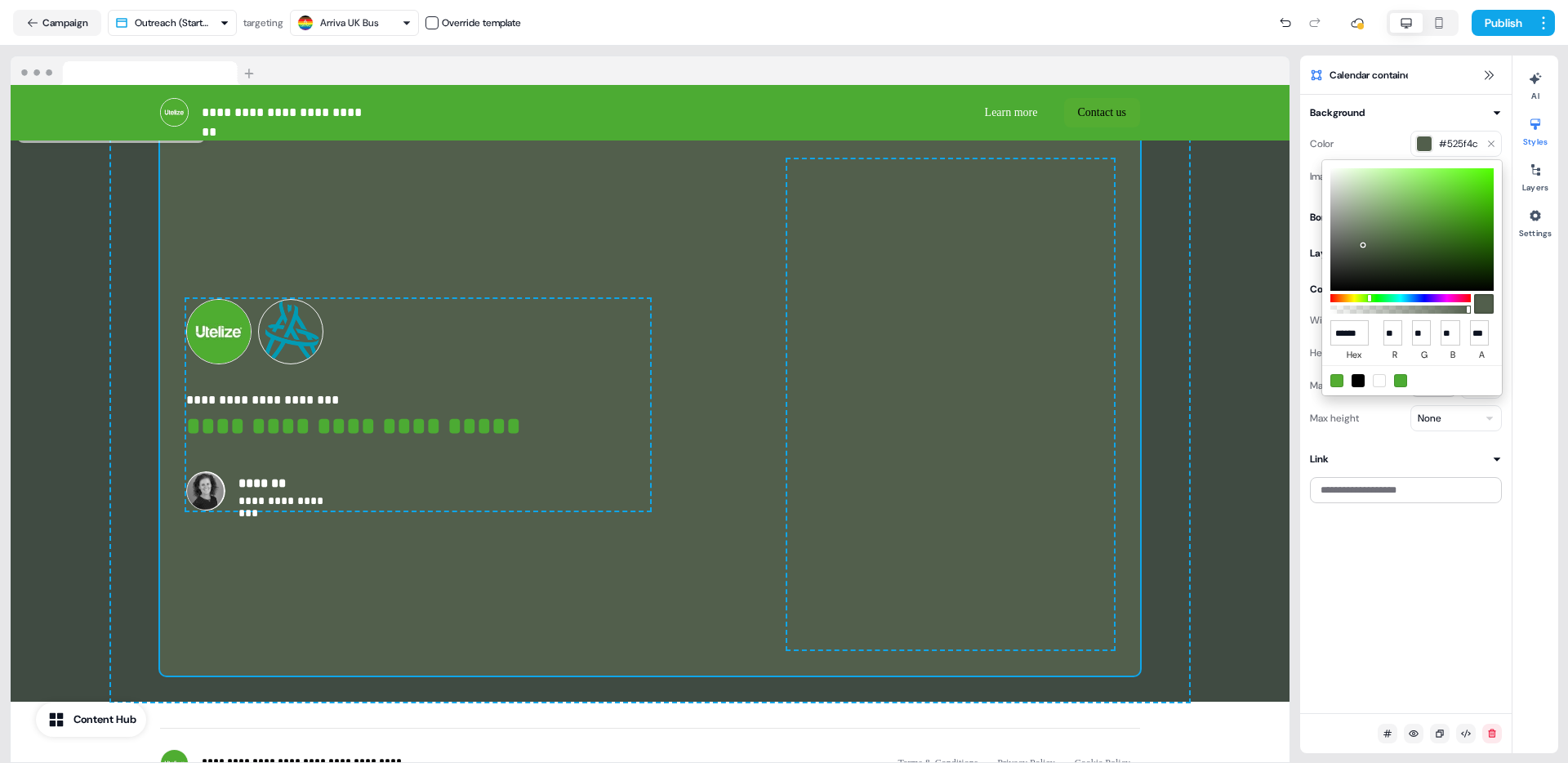 type on "**" 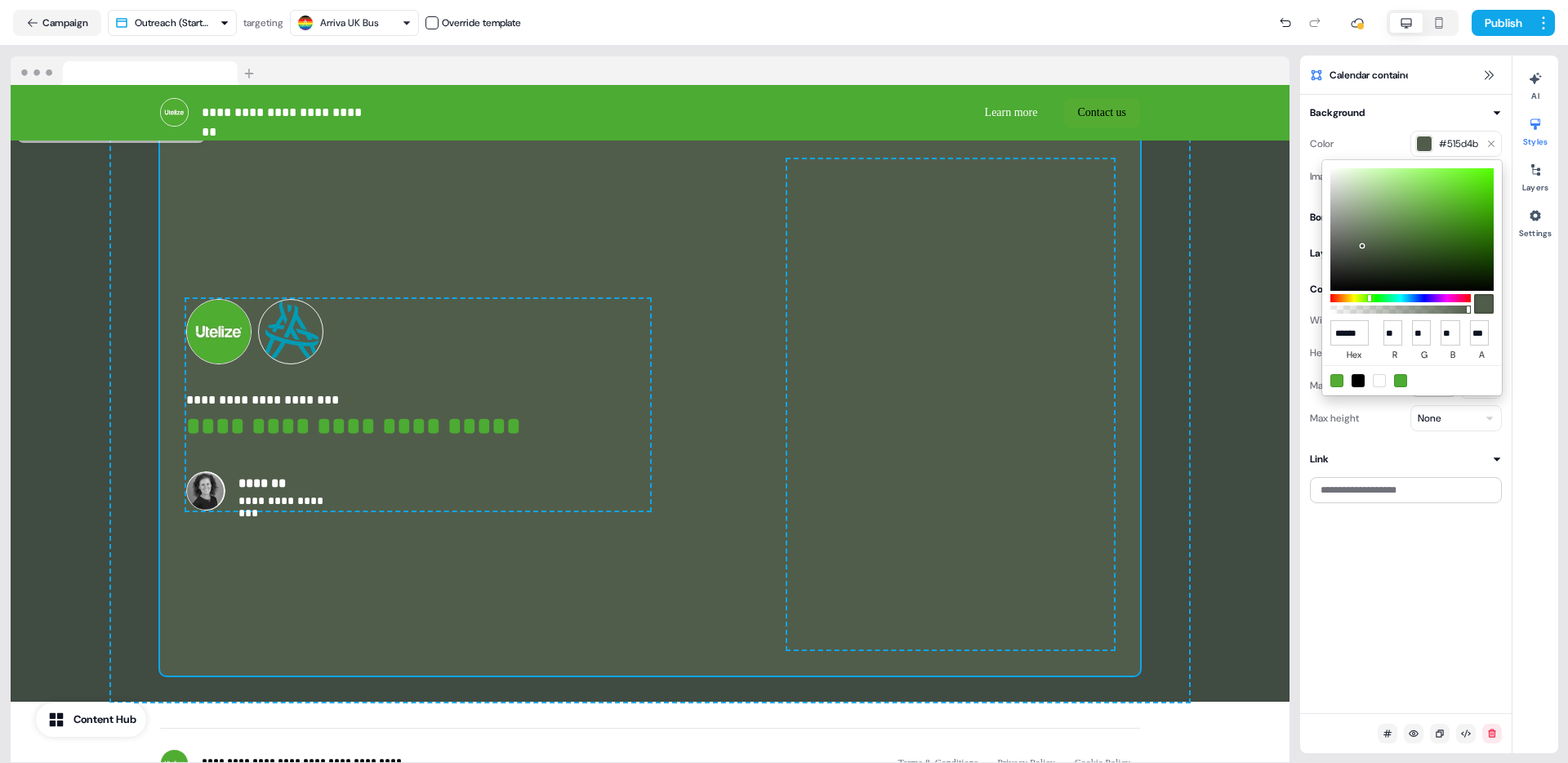 type on "******" 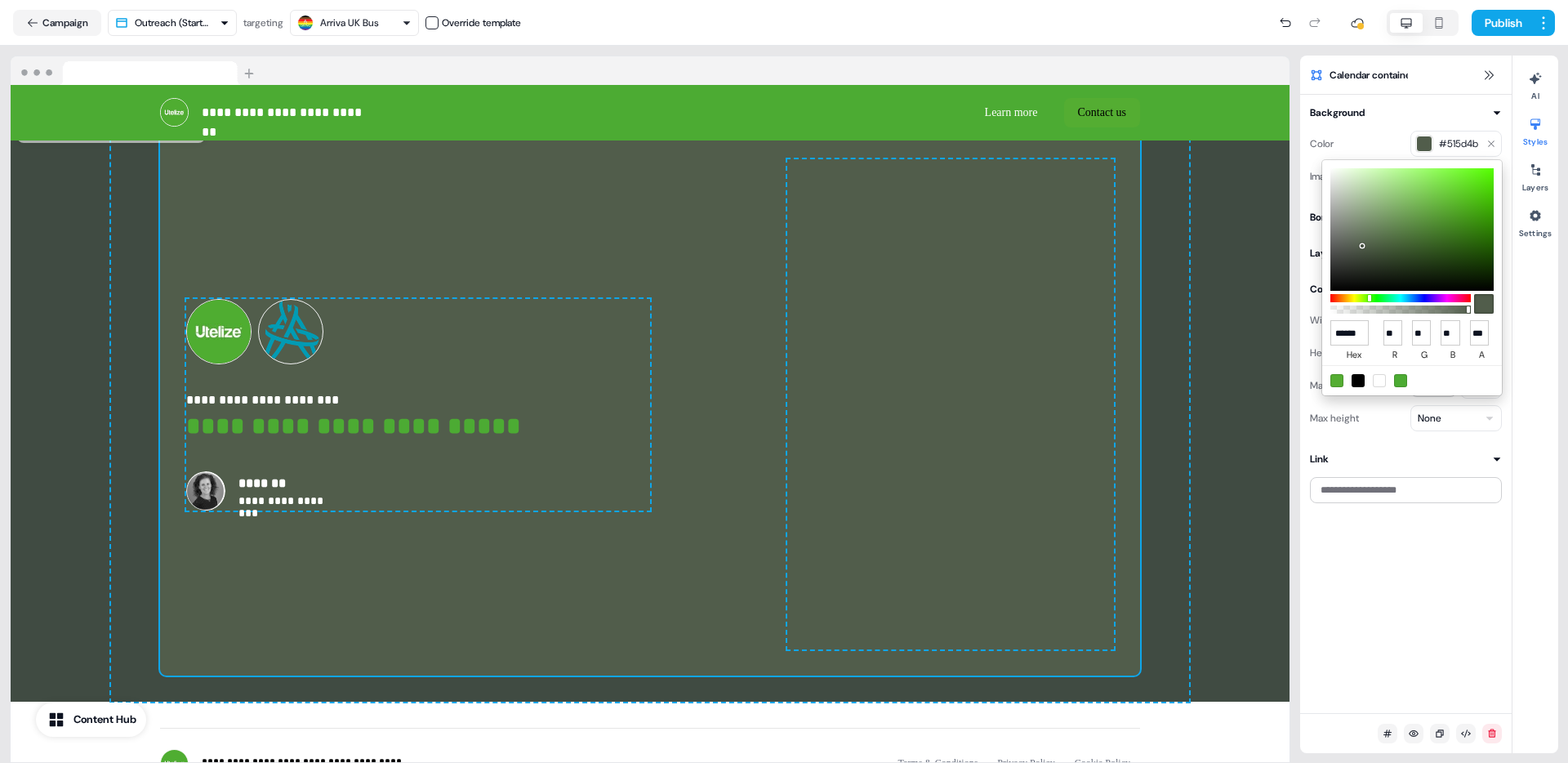 type on "**" 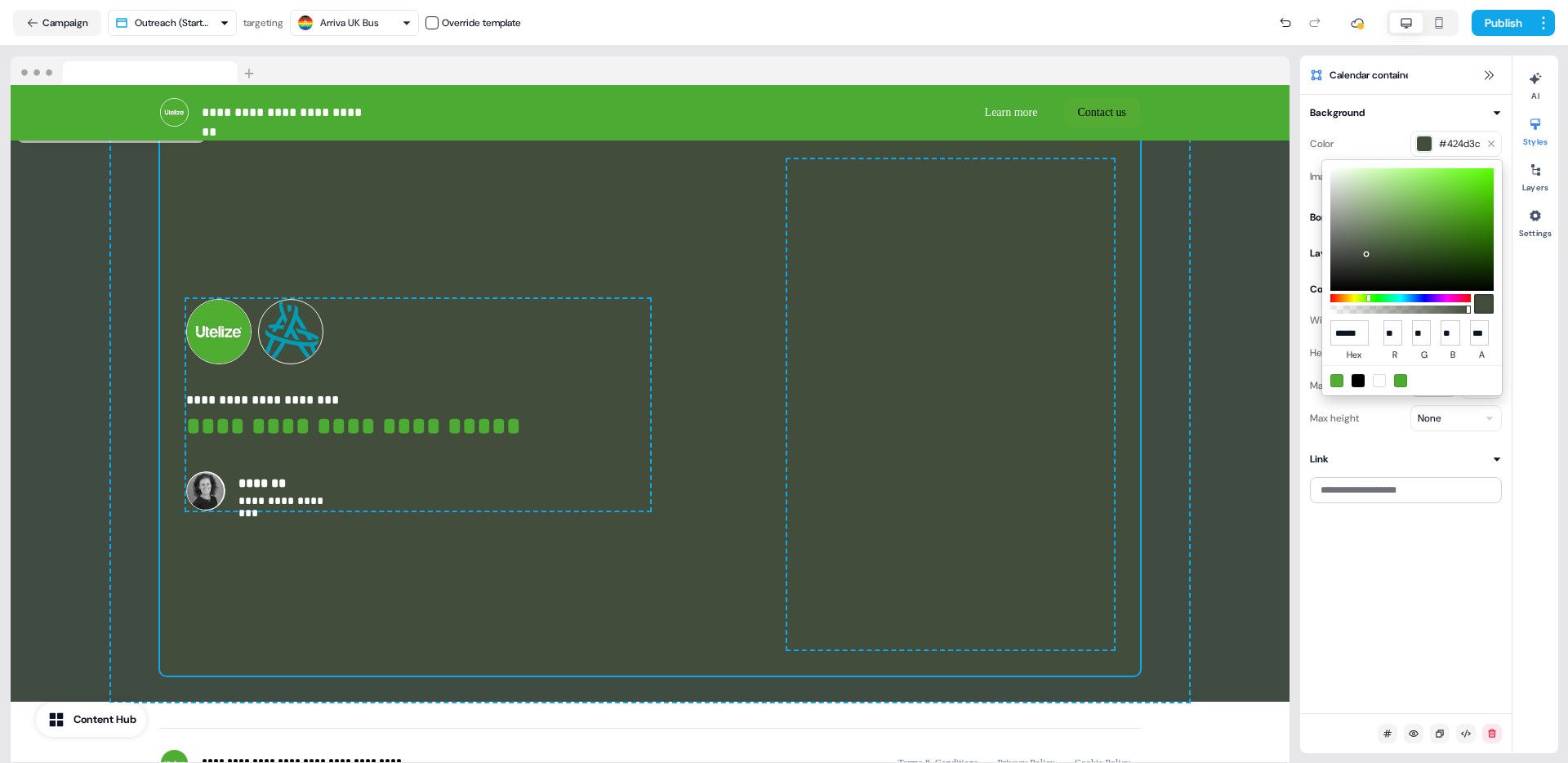 type on "******" 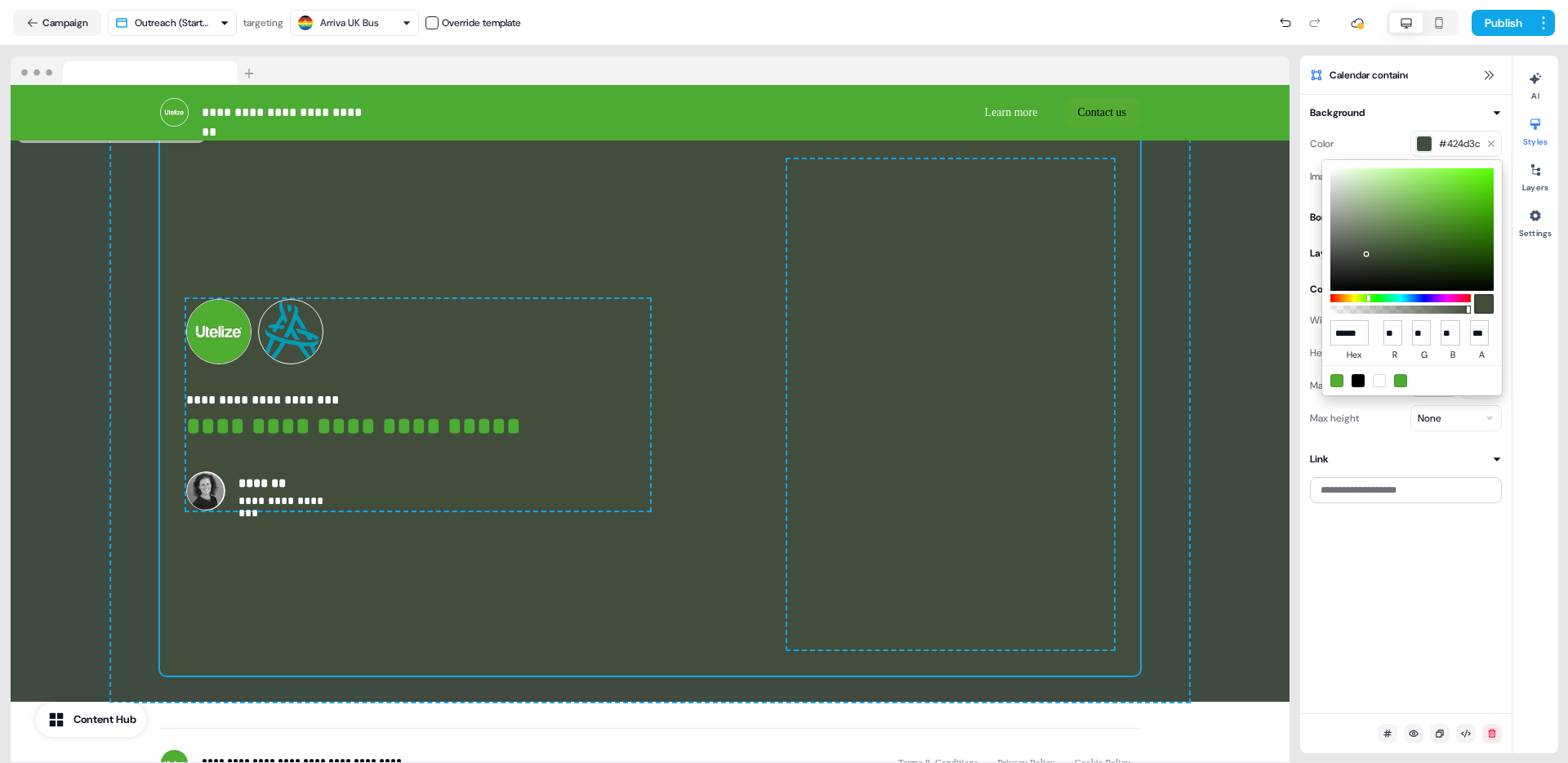 type on "**" 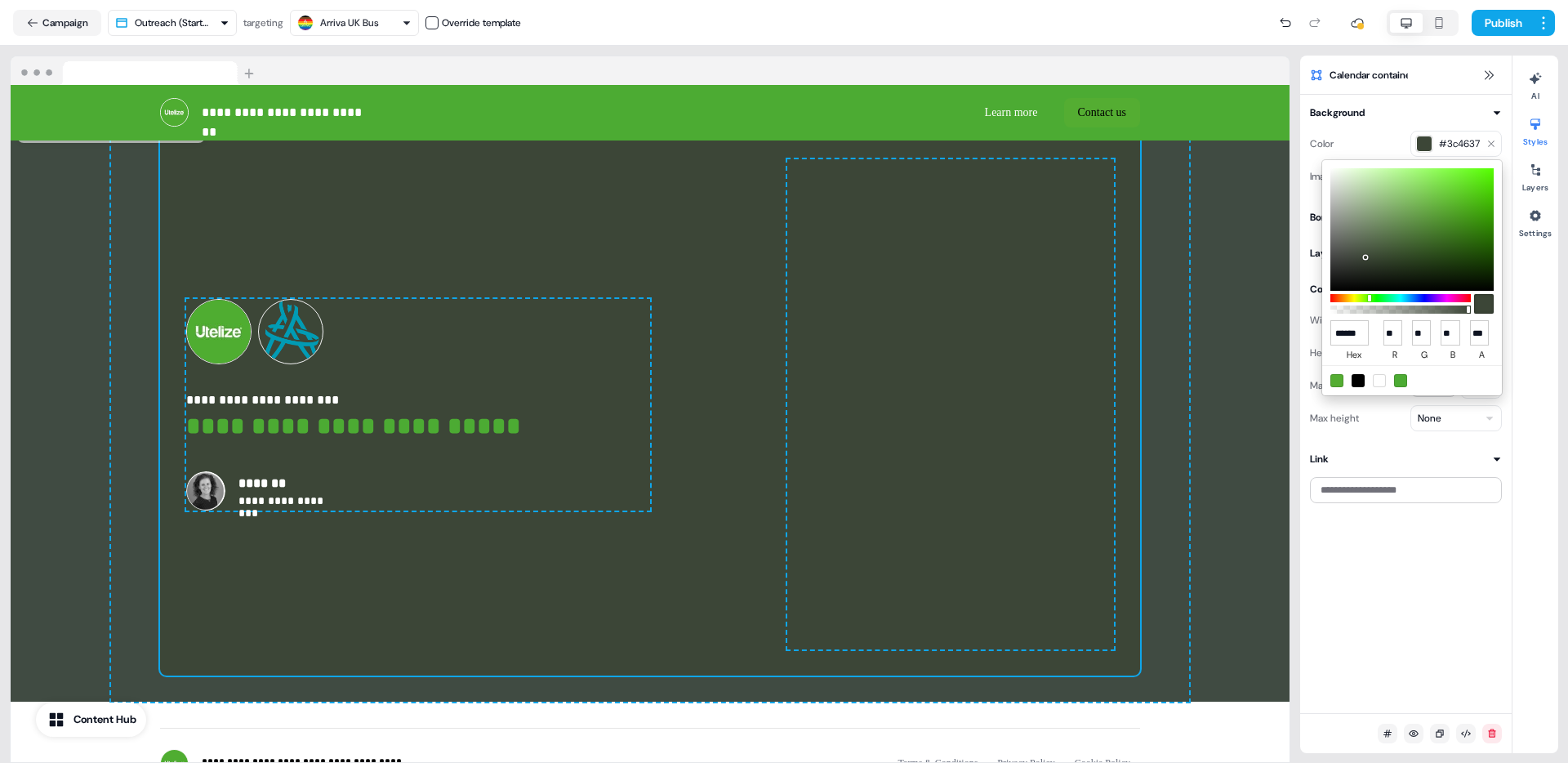 type on "******" 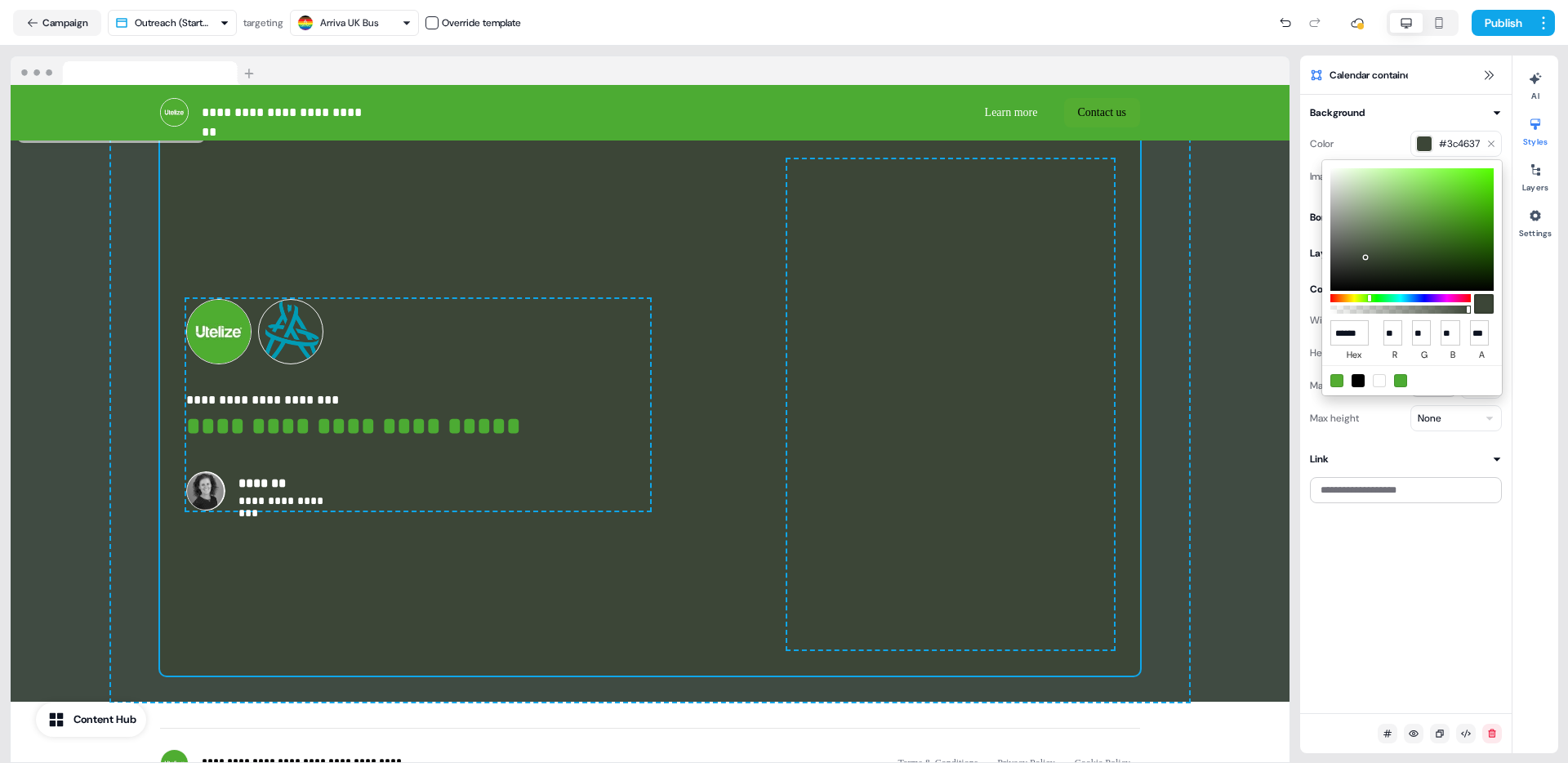 type on "**" 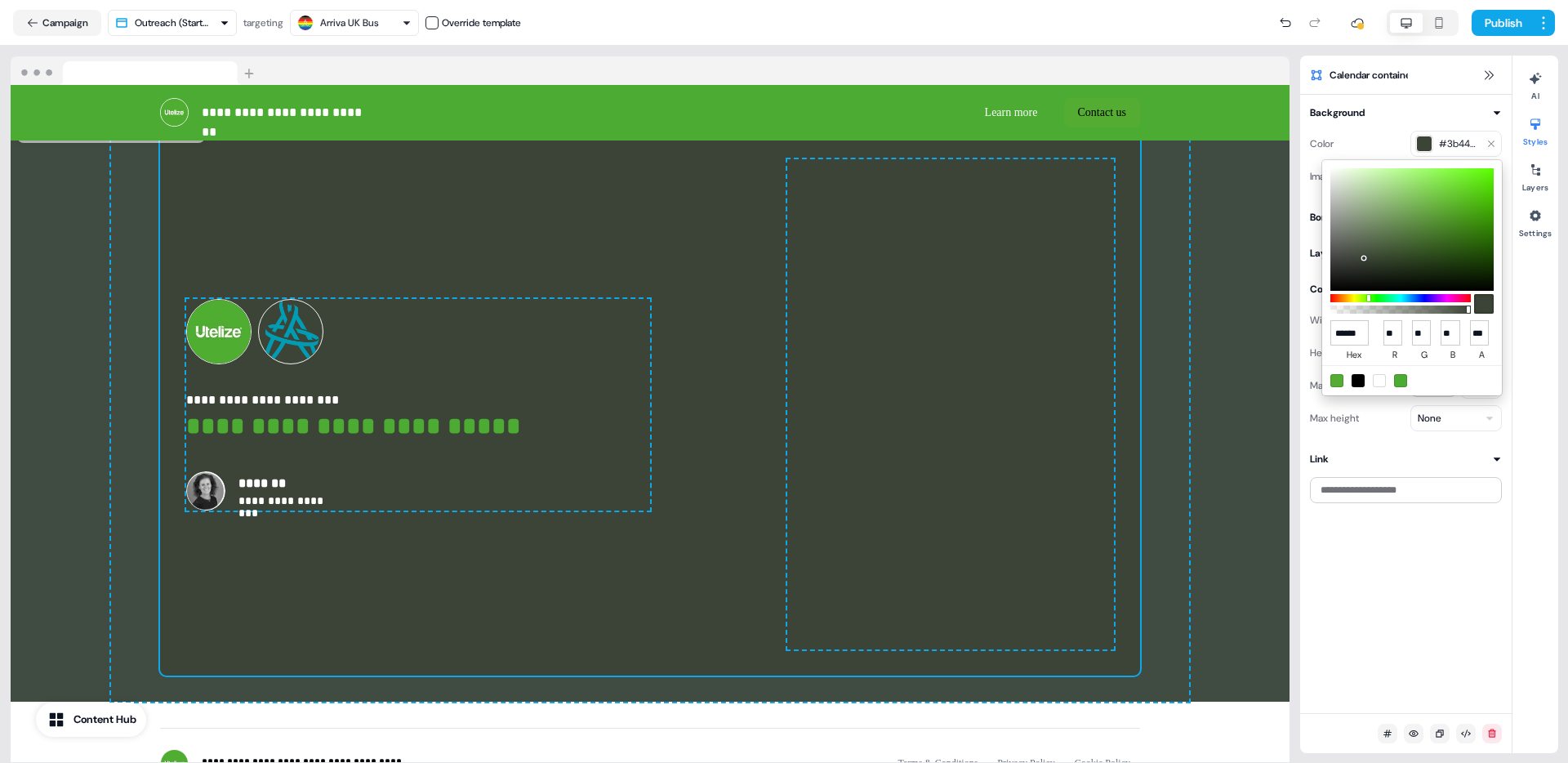 drag, startPoint x: 1363, startPoint y: 245, endPoint x: 1363, endPoint y: 261, distance: 16 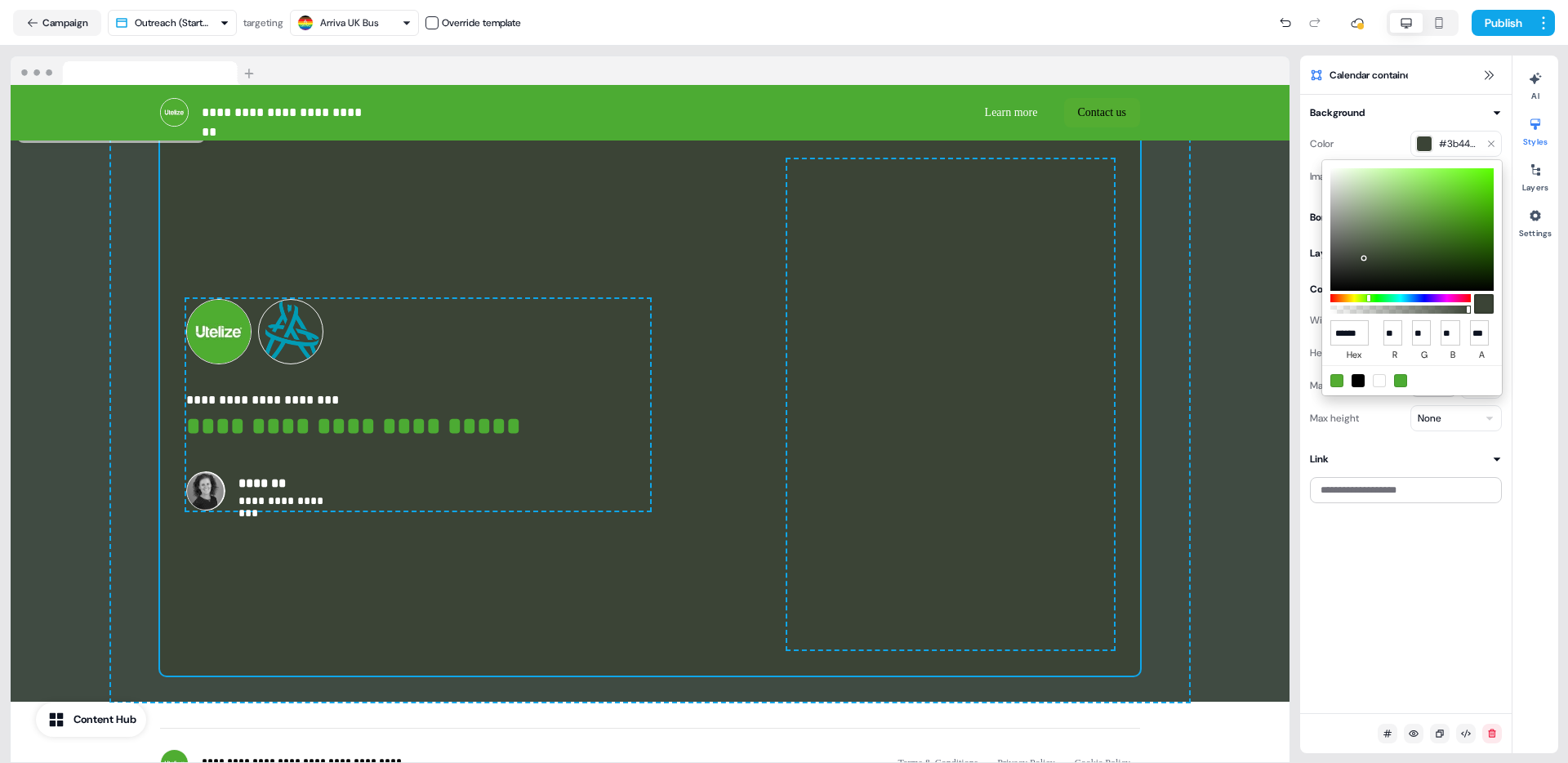 click at bounding box center (1412, 230) 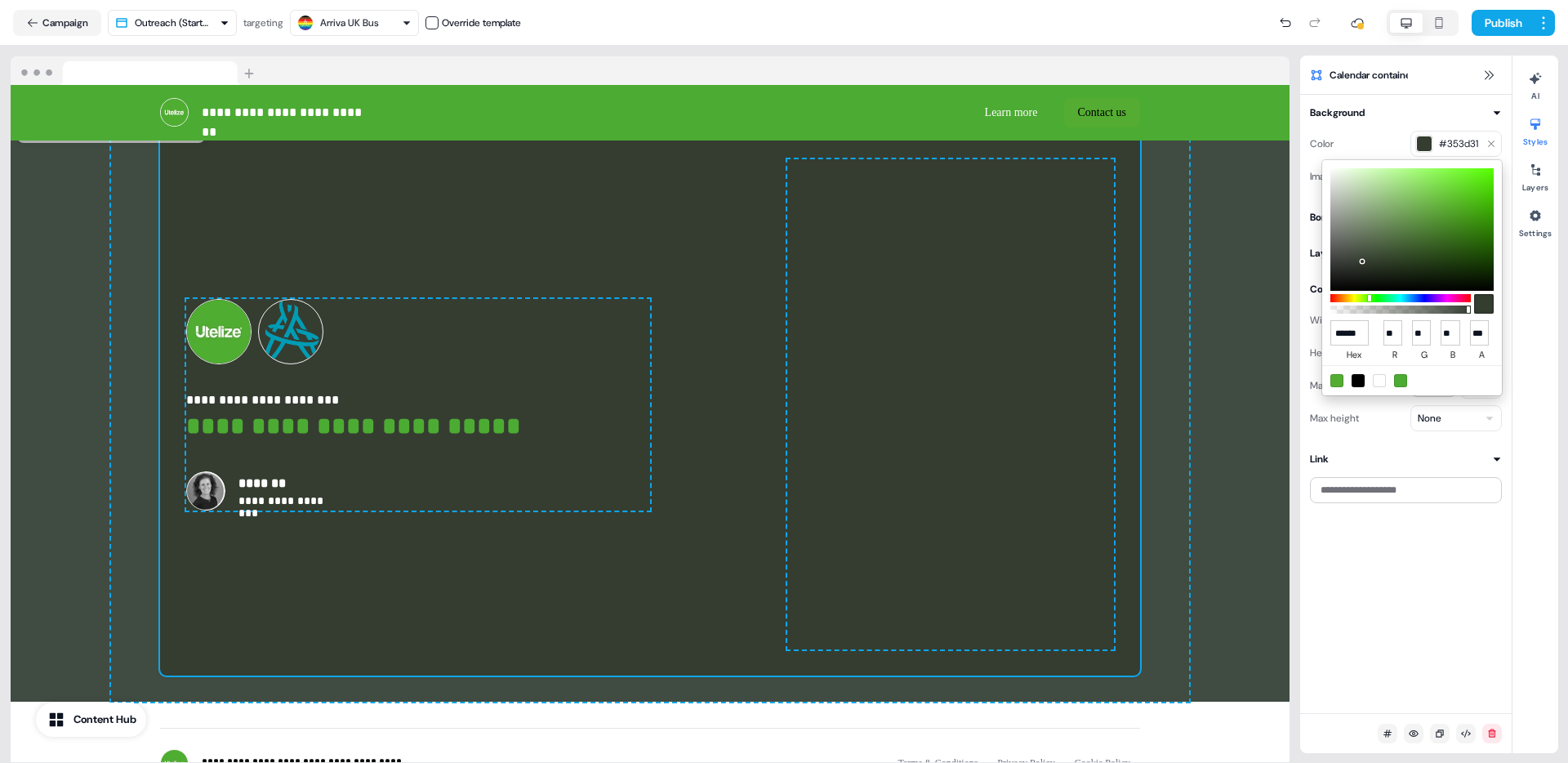 click on "**********" at bounding box center [784, 382] 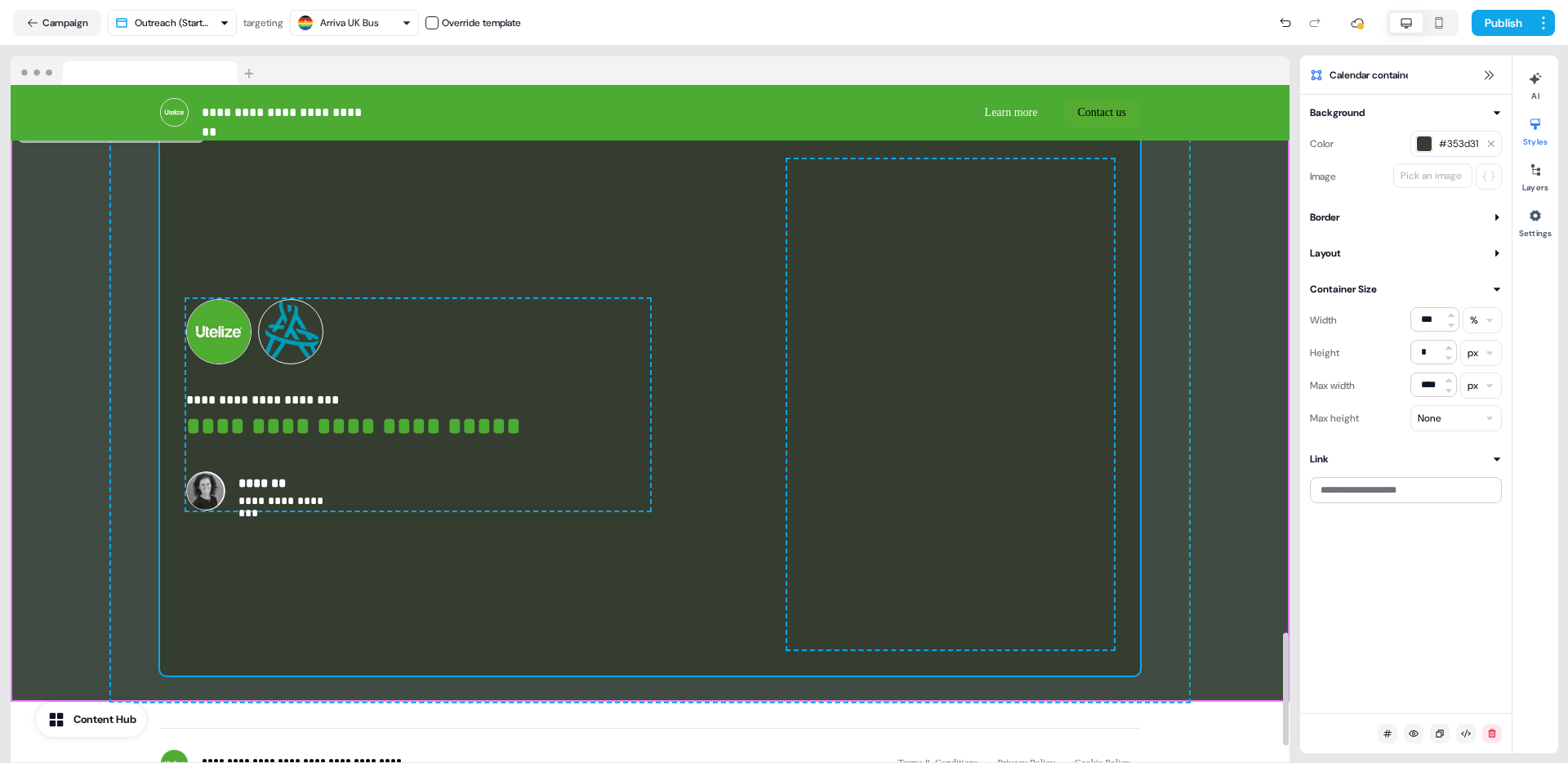 click on "**********" at bounding box center (650, 404) 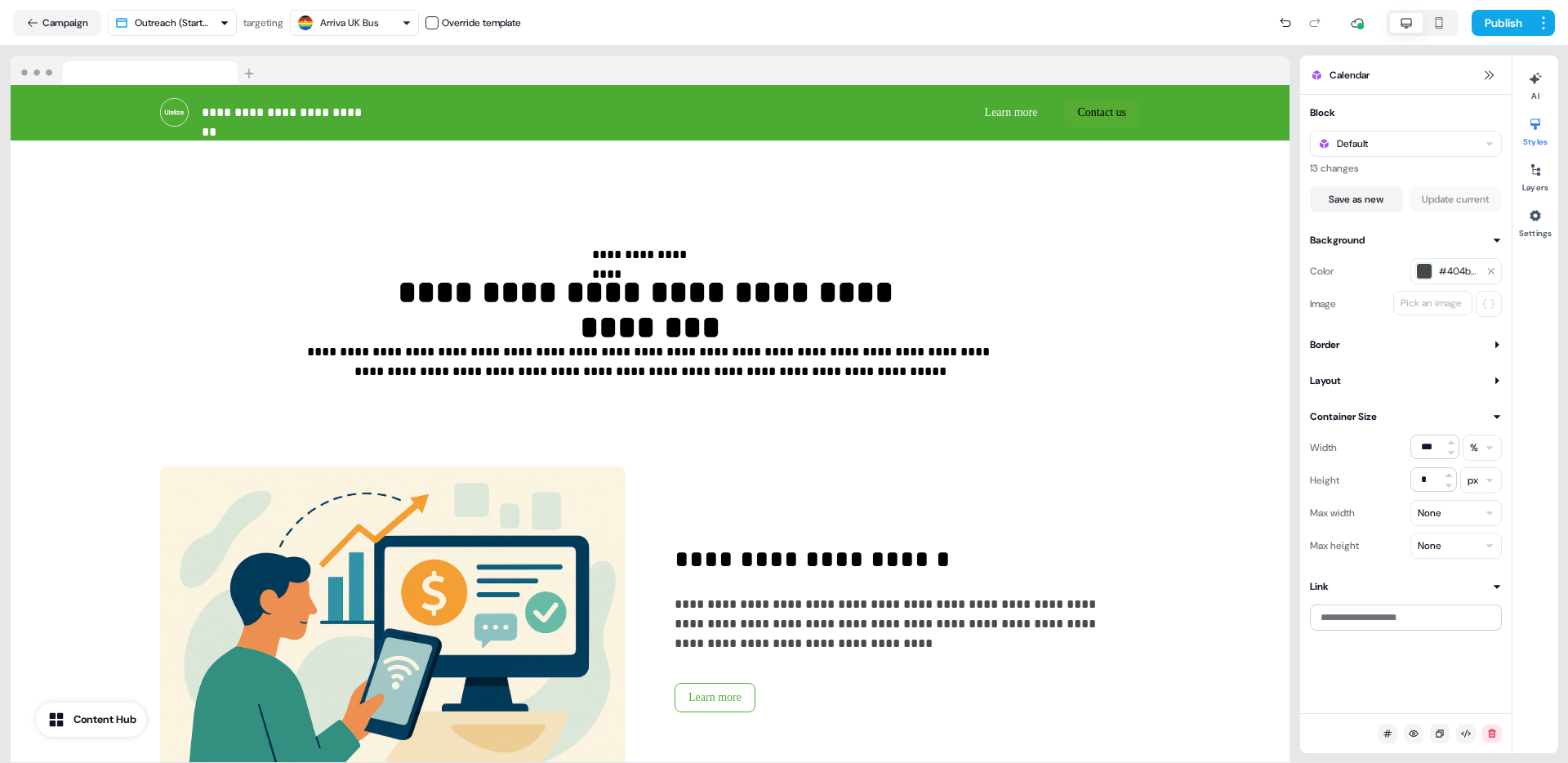 scroll, scrollTop: 1262, scrollLeft: 0, axis: vertical 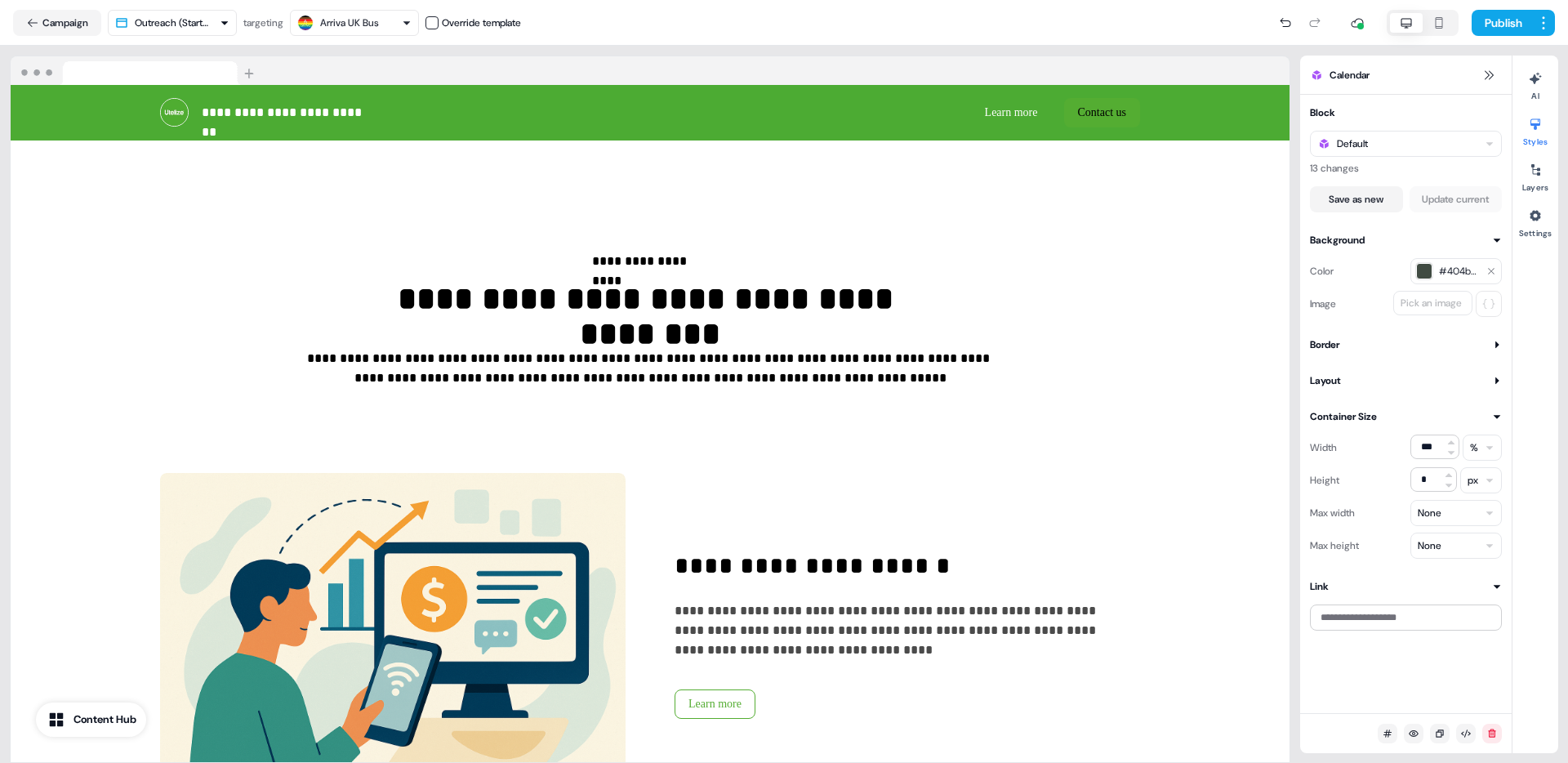 click on "**********" at bounding box center (649, 300) 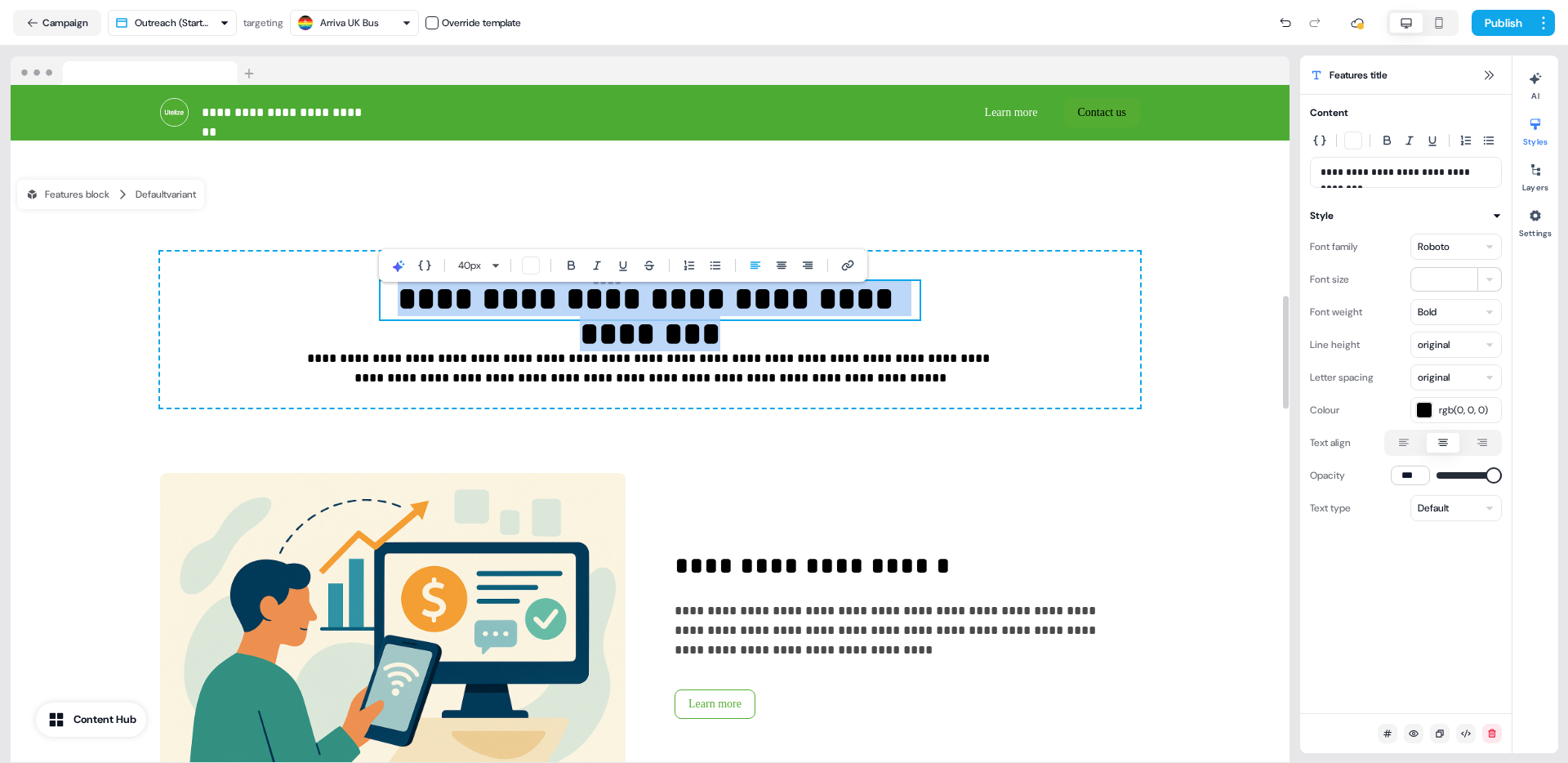 click on "**********" at bounding box center (649, 300) 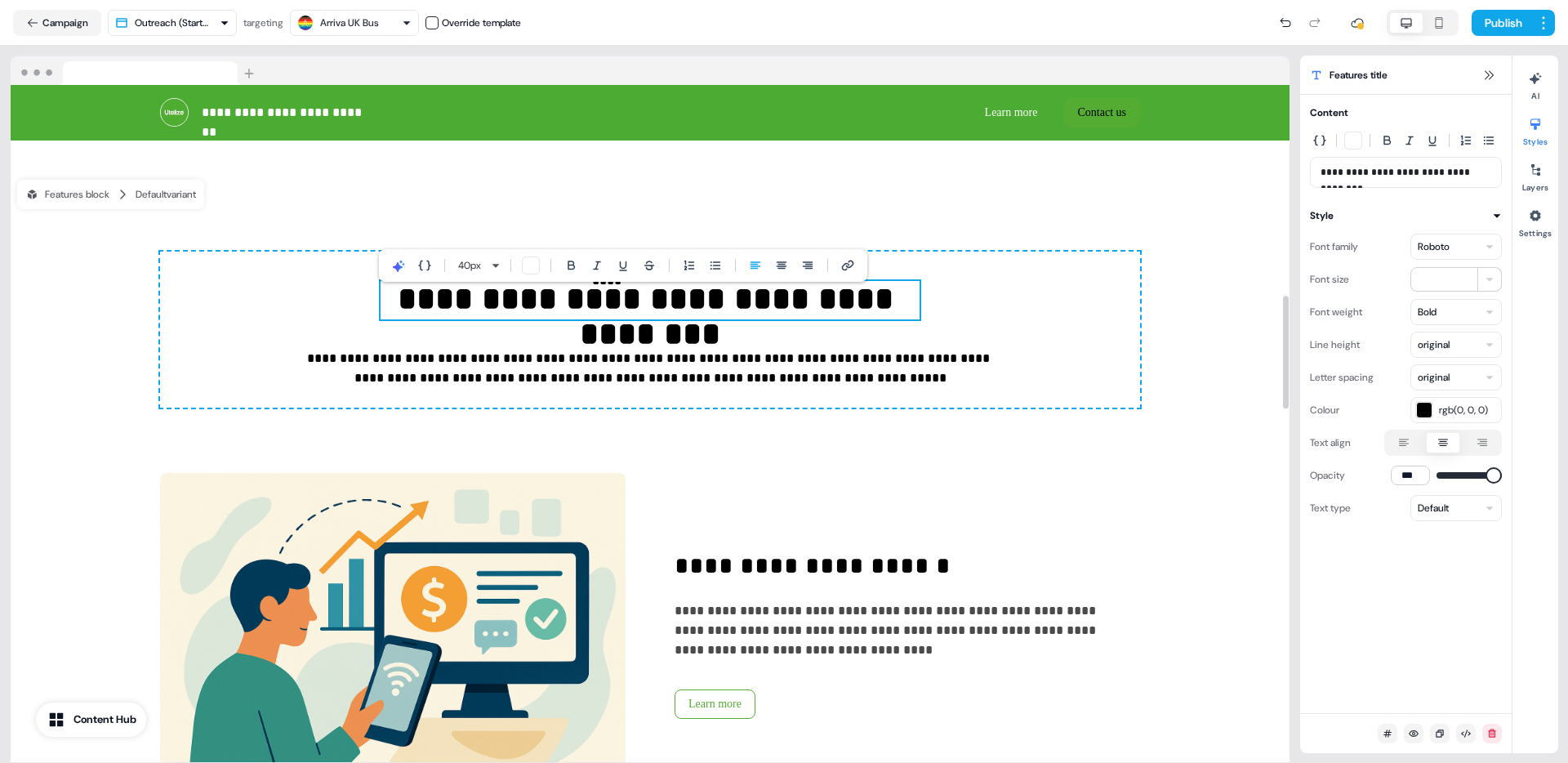 click on "**********" at bounding box center (649, 300) 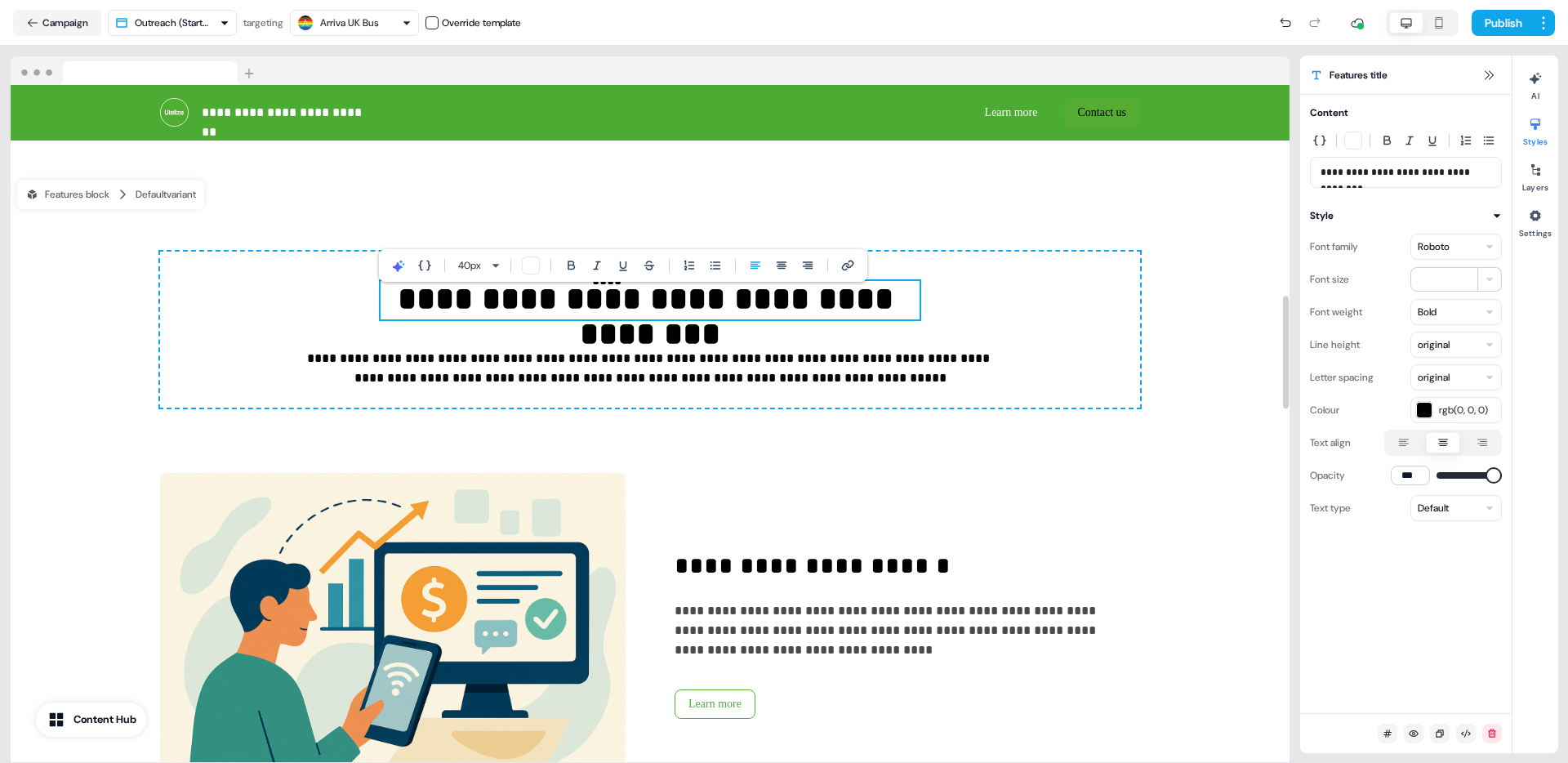 click on "**********" at bounding box center [649, 300] 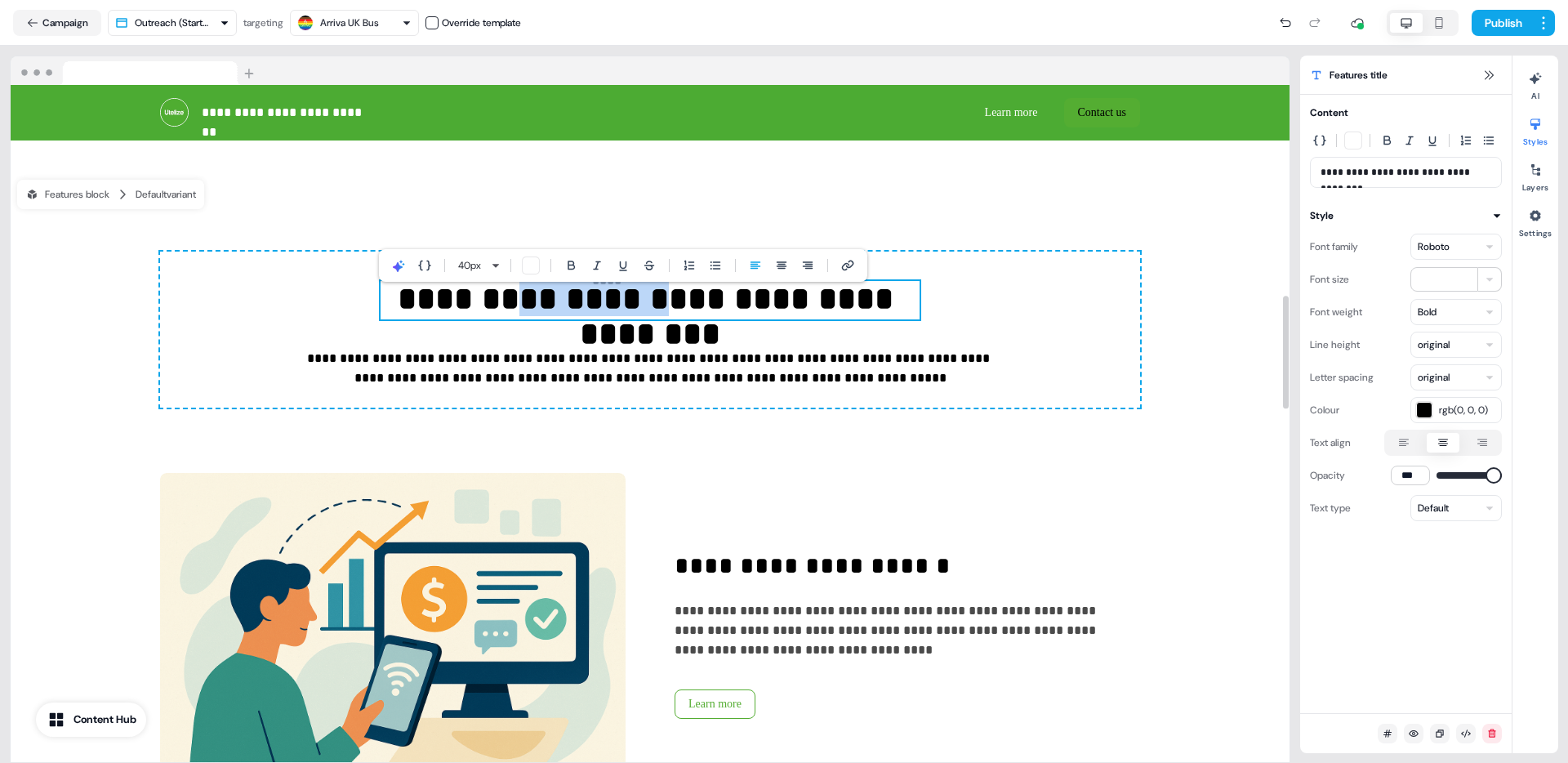 click on "**********" at bounding box center [649, 300] 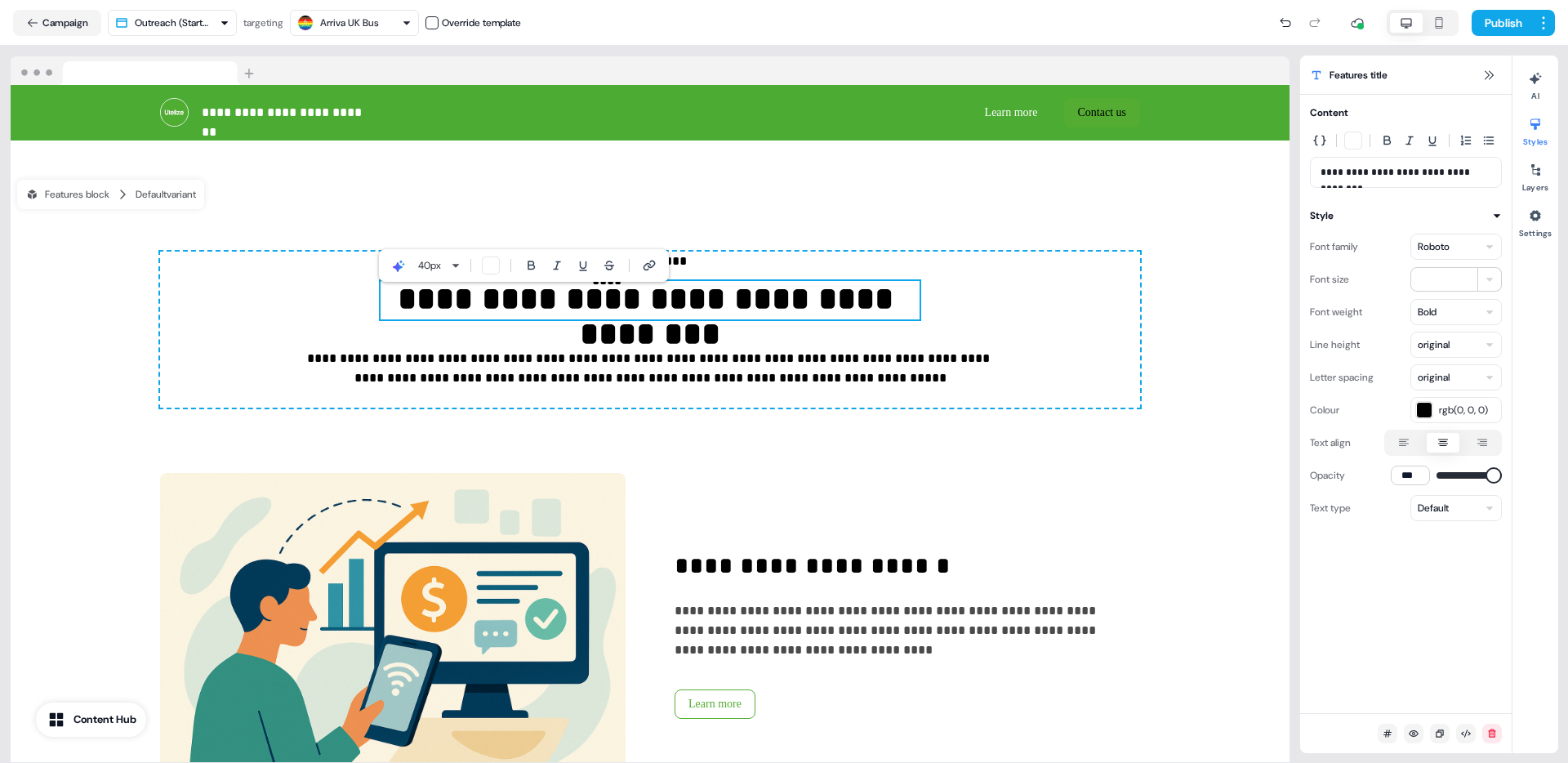 click on "**********" at bounding box center (649, 300) 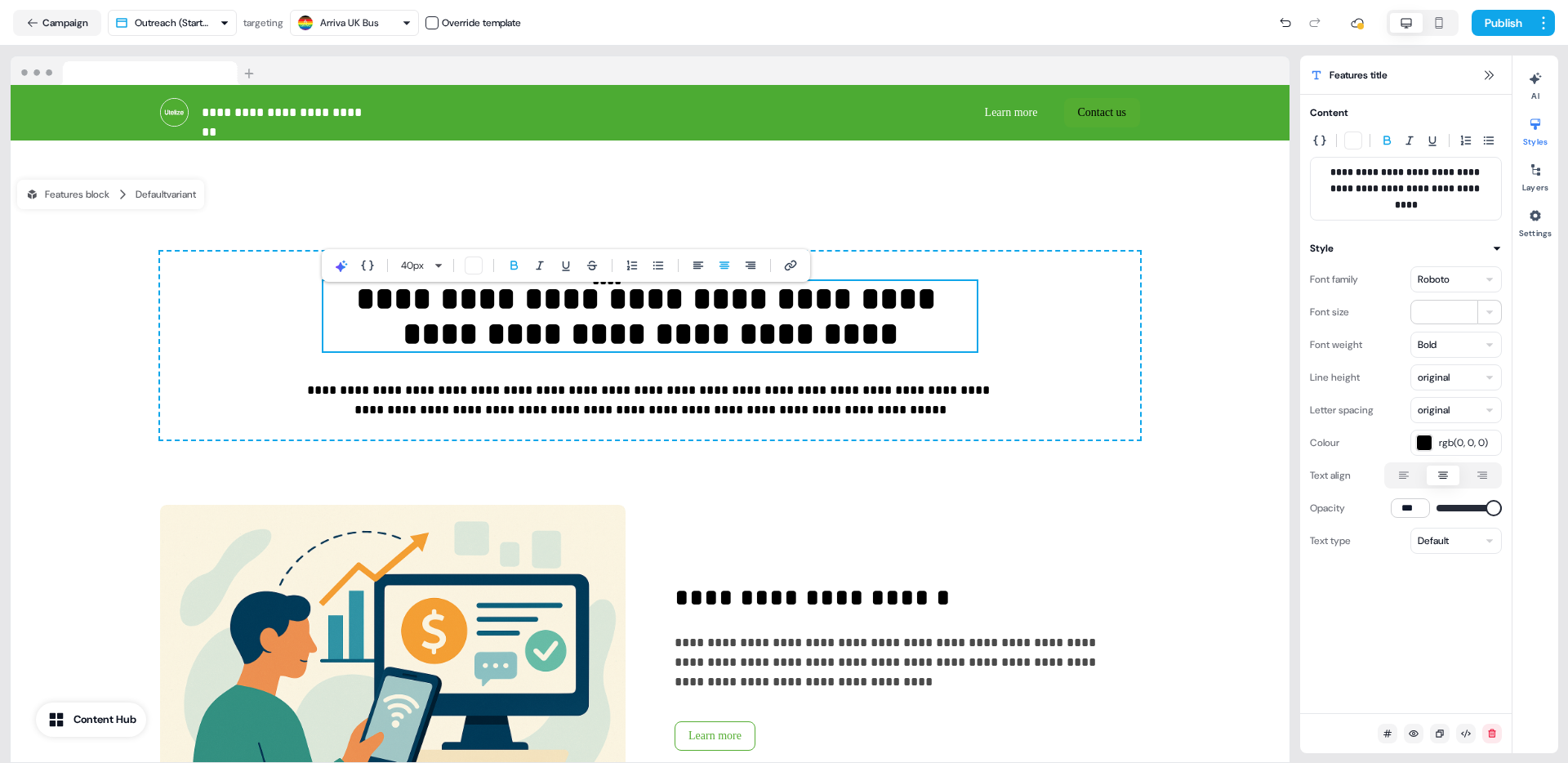 click on "**********" at bounding box center [784, 382] 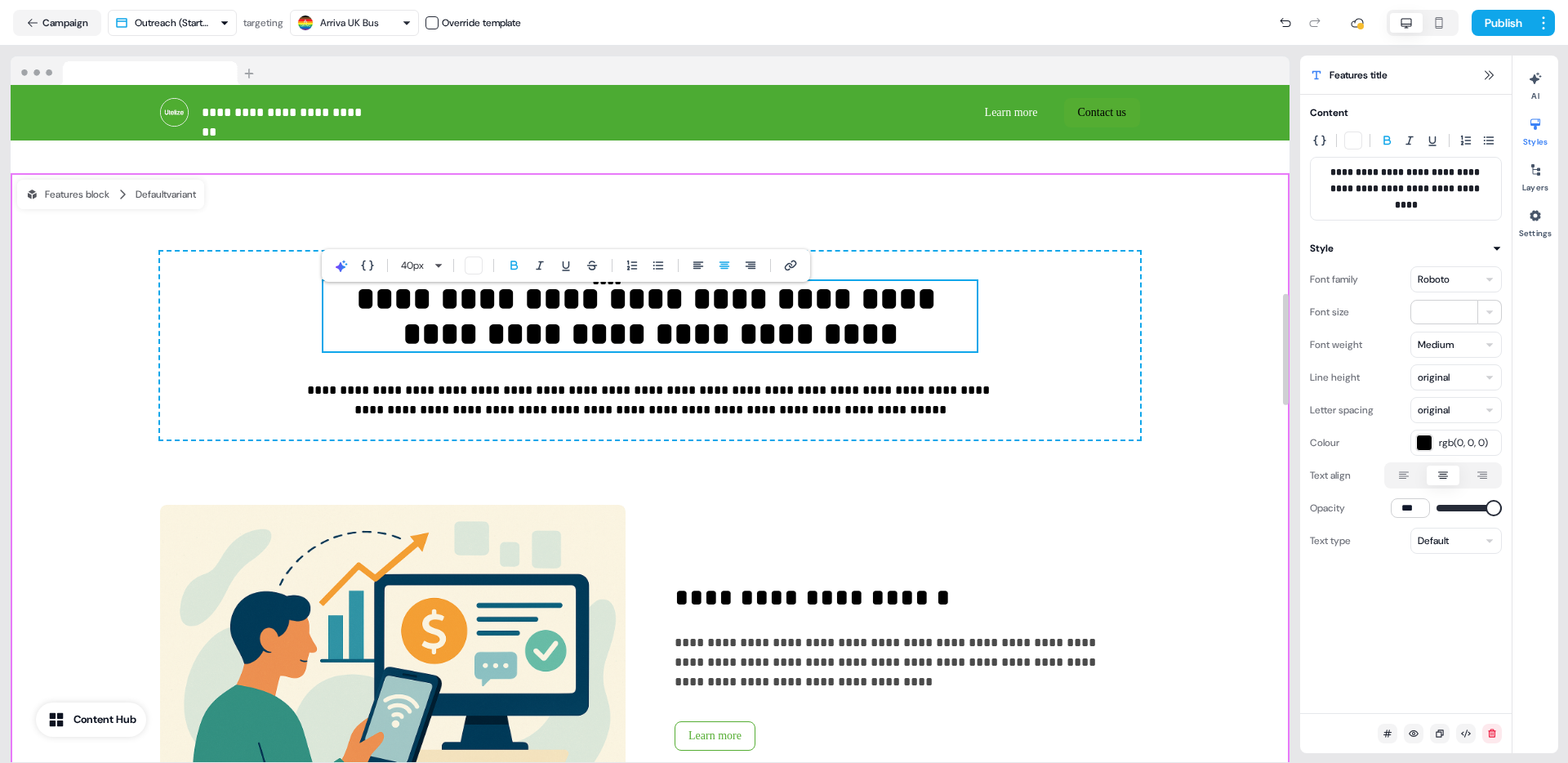 click on "**********" at bounding box center (650, 934) 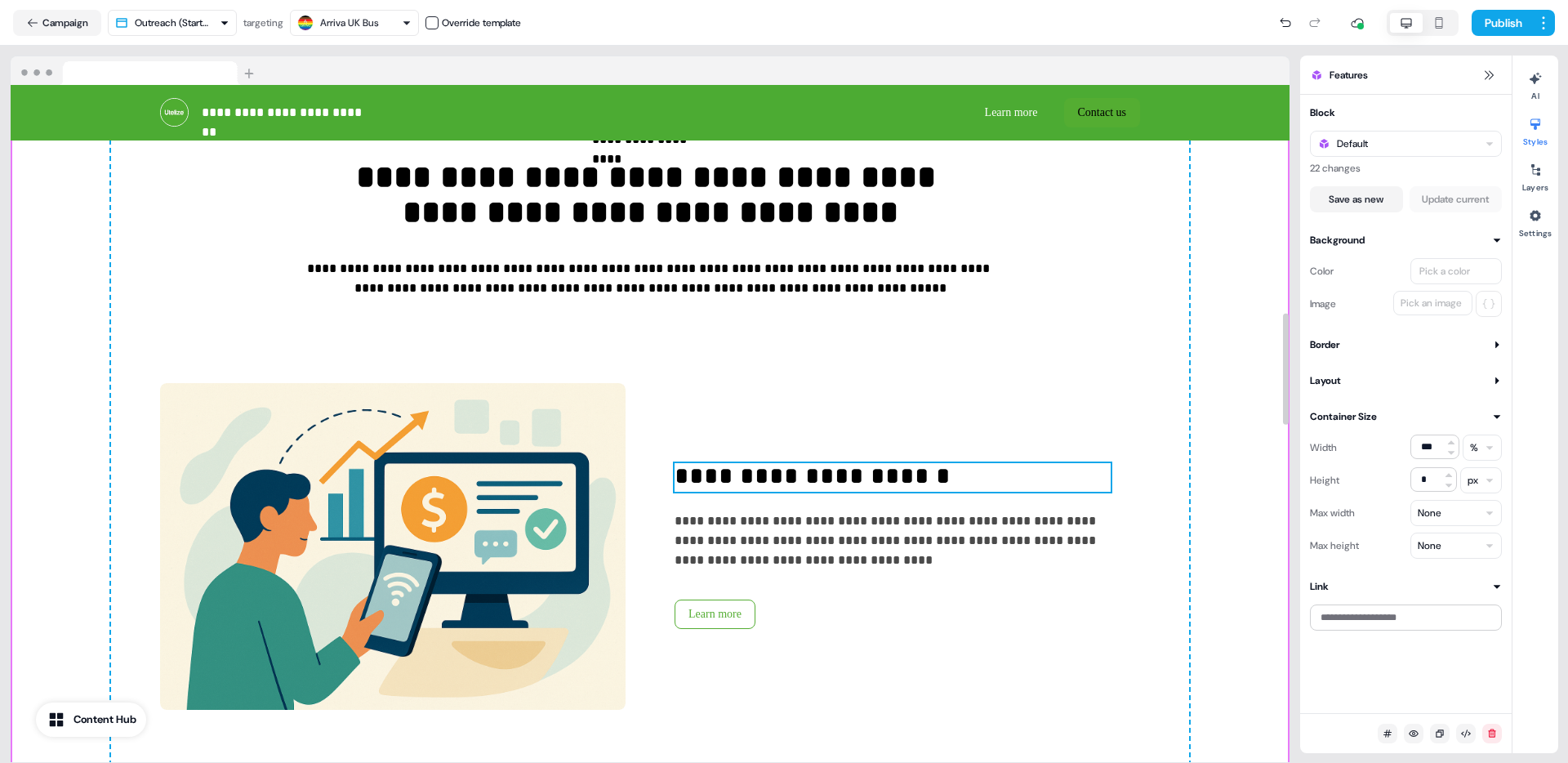 scroll, scrollTop: 1381, scrollLeft: 0, axis: vertical 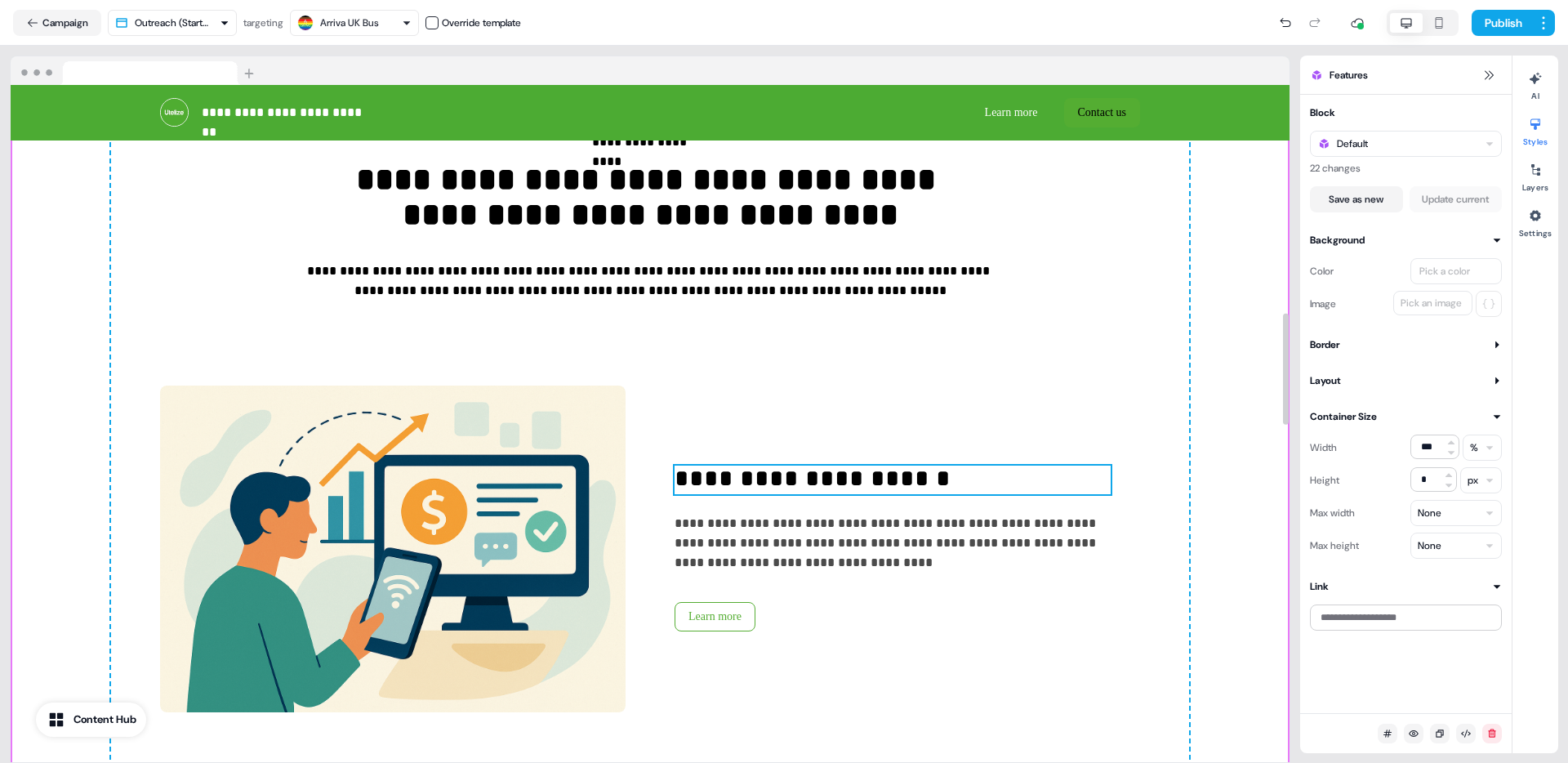 click on "**********" at bounding box center [893, 480] 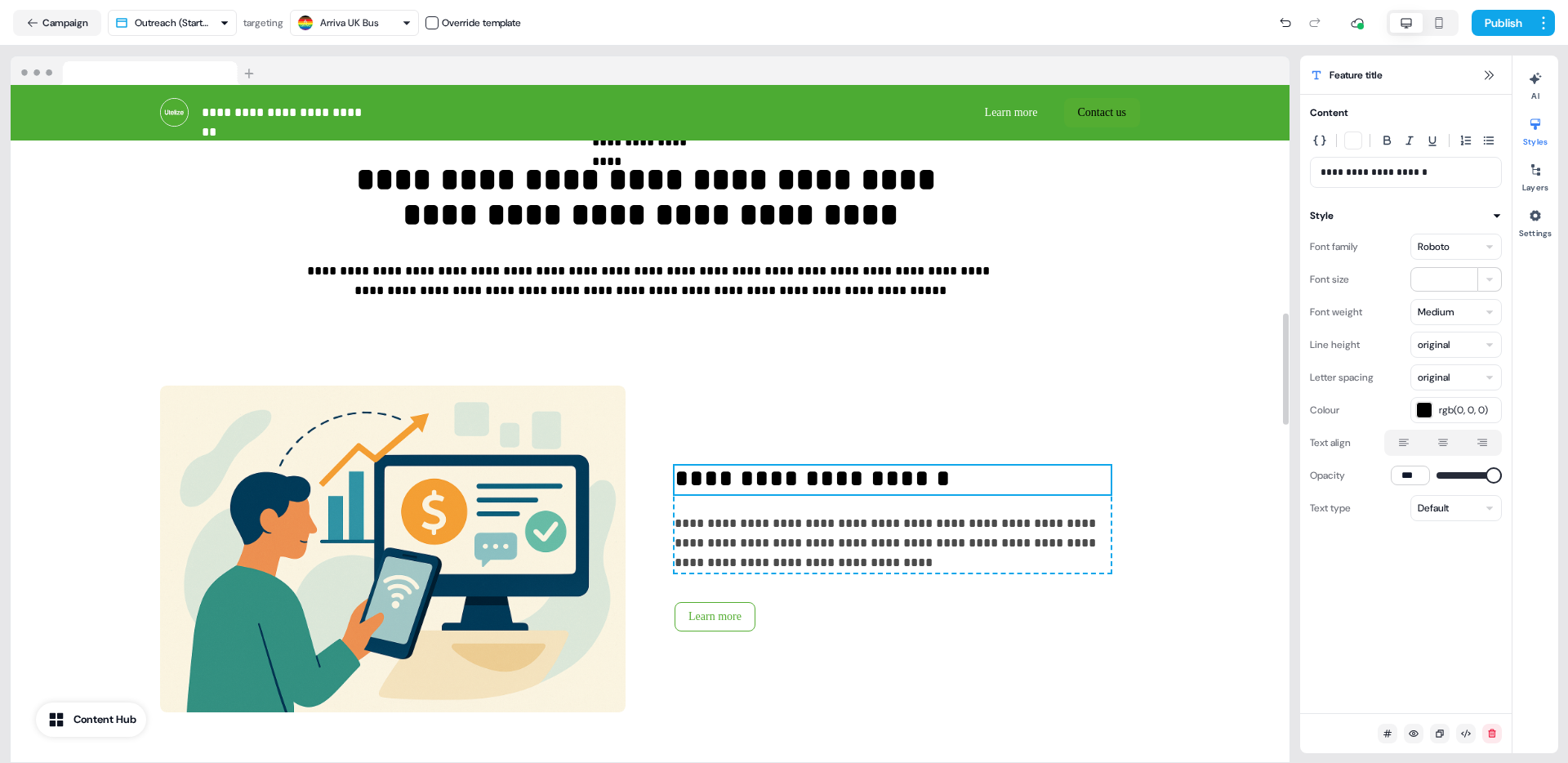 click on "**********" at bounding box center (893, 480) 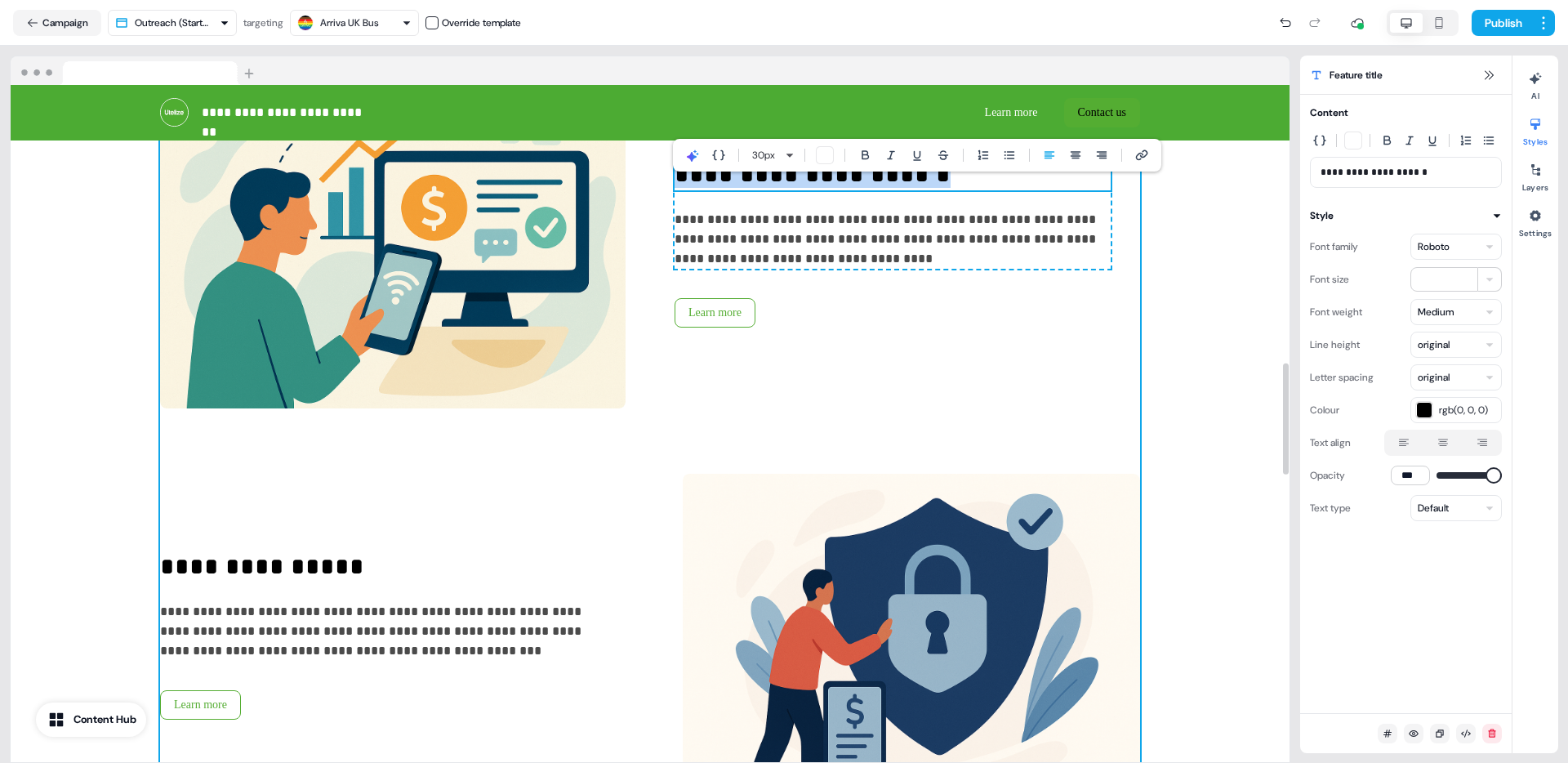 scroll, scrollTop: 1680, scrollLeft: 0, axis: vertical 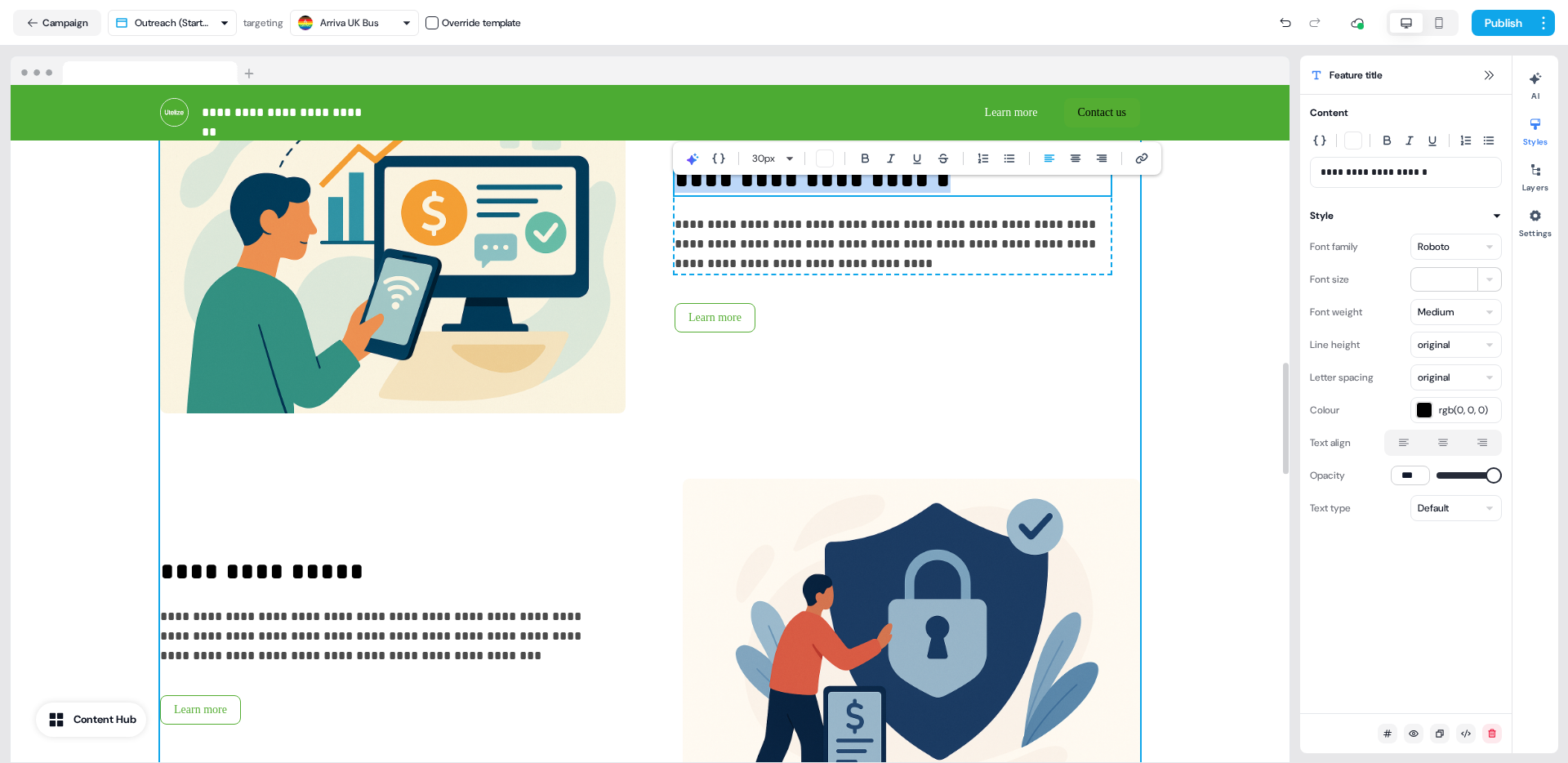 type 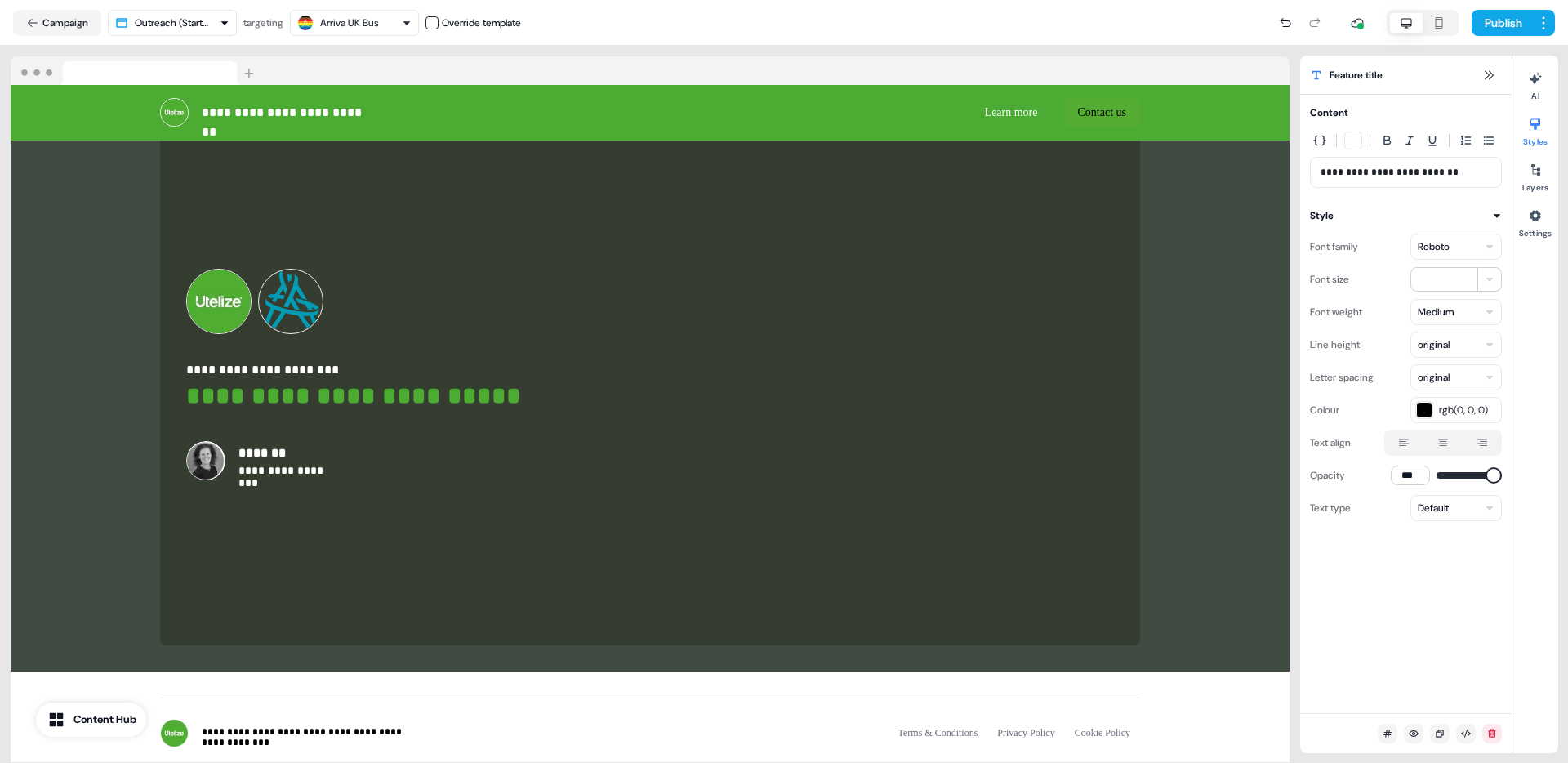 scroll, scrollTop: 3425, scrollLeft: 0, axis: vertical 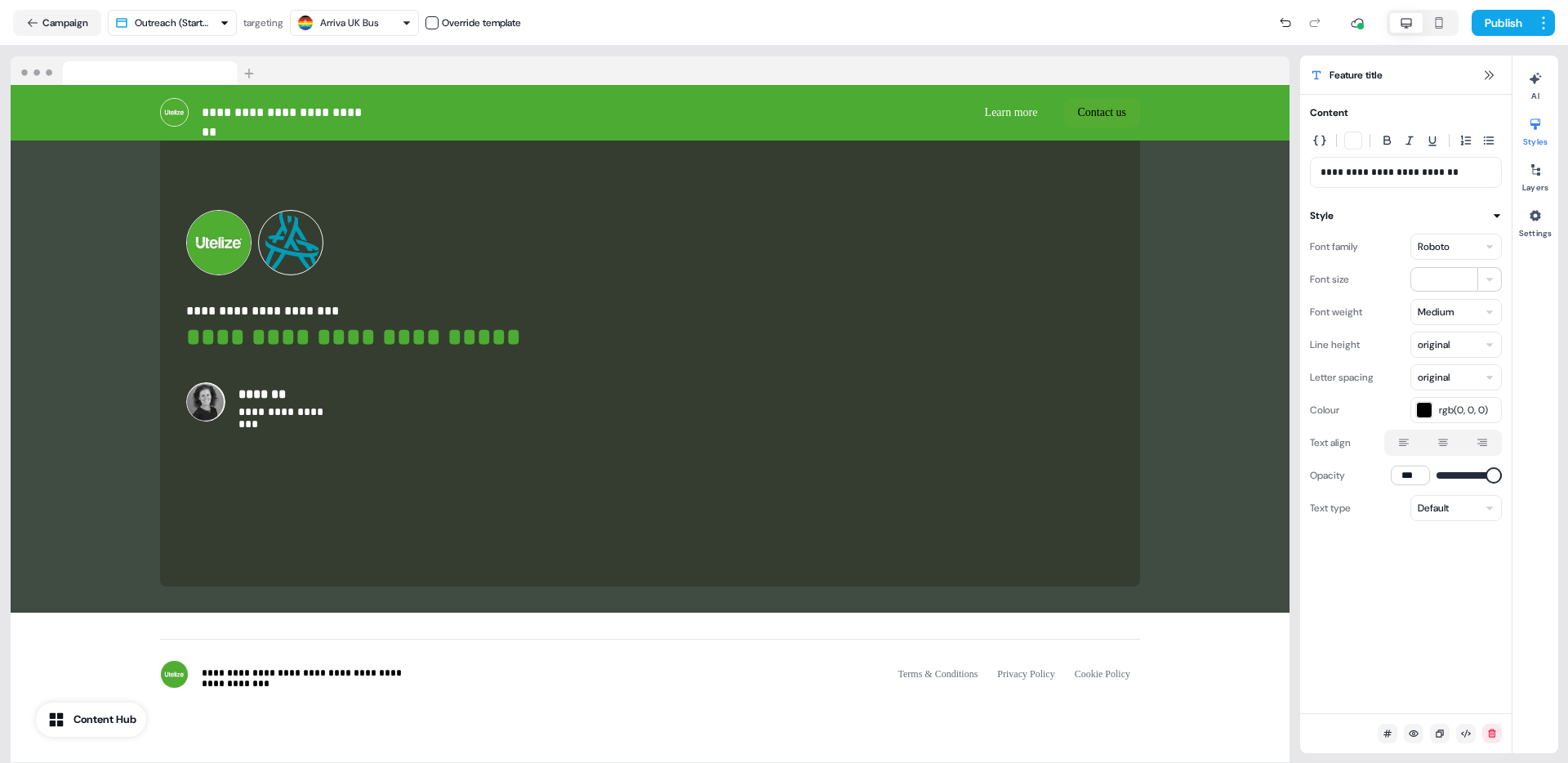 click on "**********" at bounding box center (650, 315) 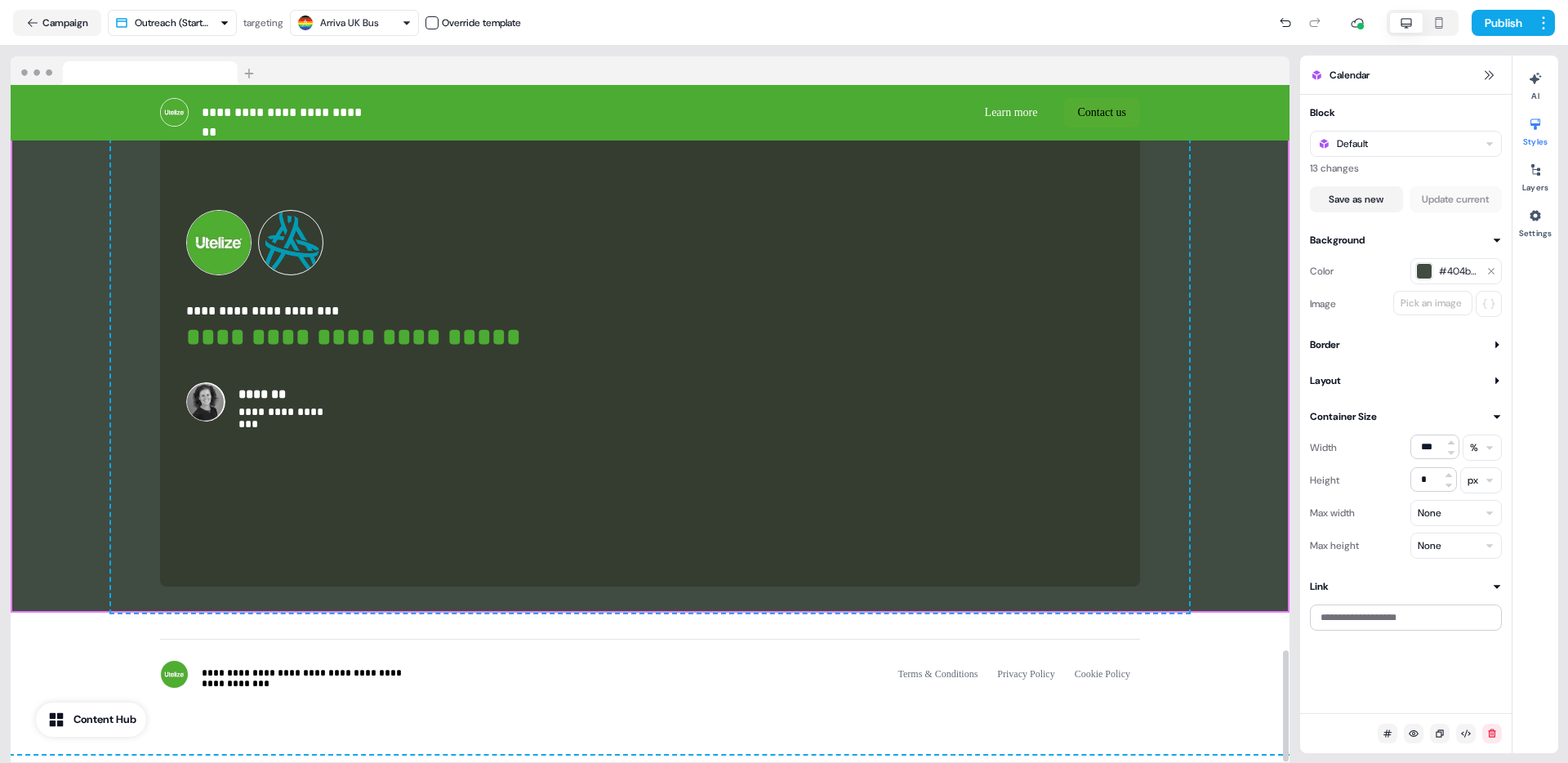 click on "#404b42" at bounding box center (1459, 271) 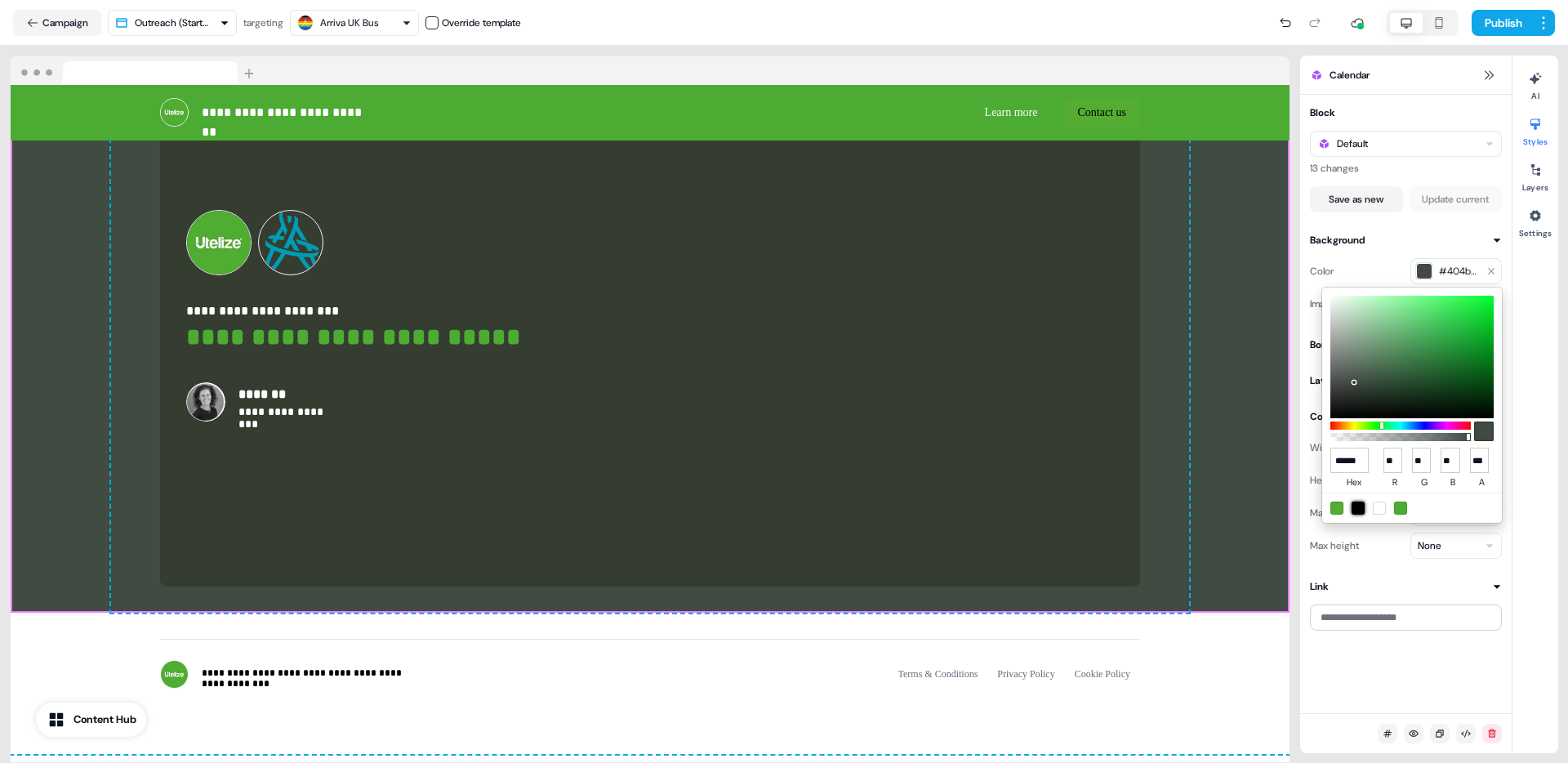 click at bounding box center (1358, 508) 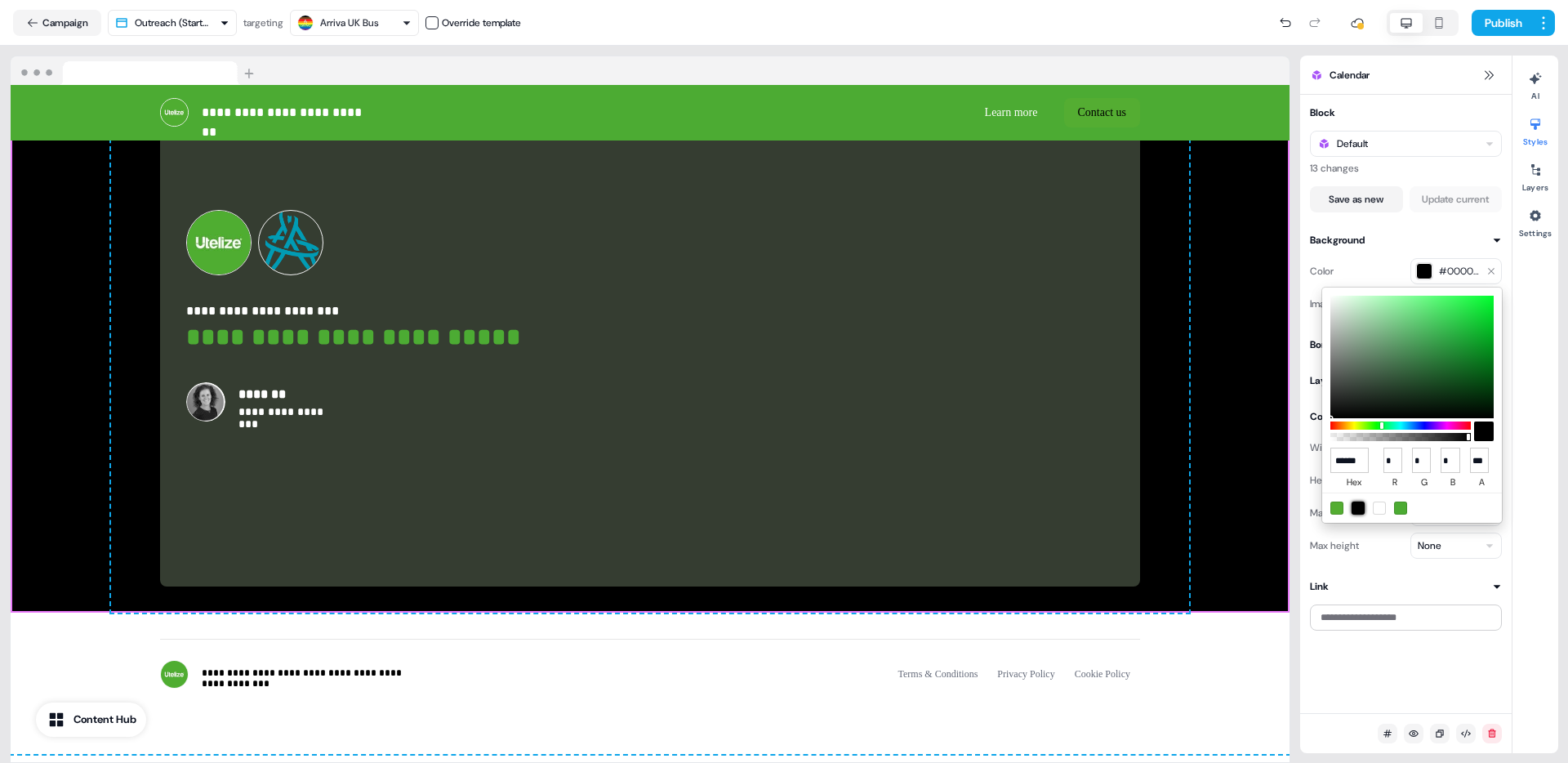 click on "**********" at bounding box center [784, 382] 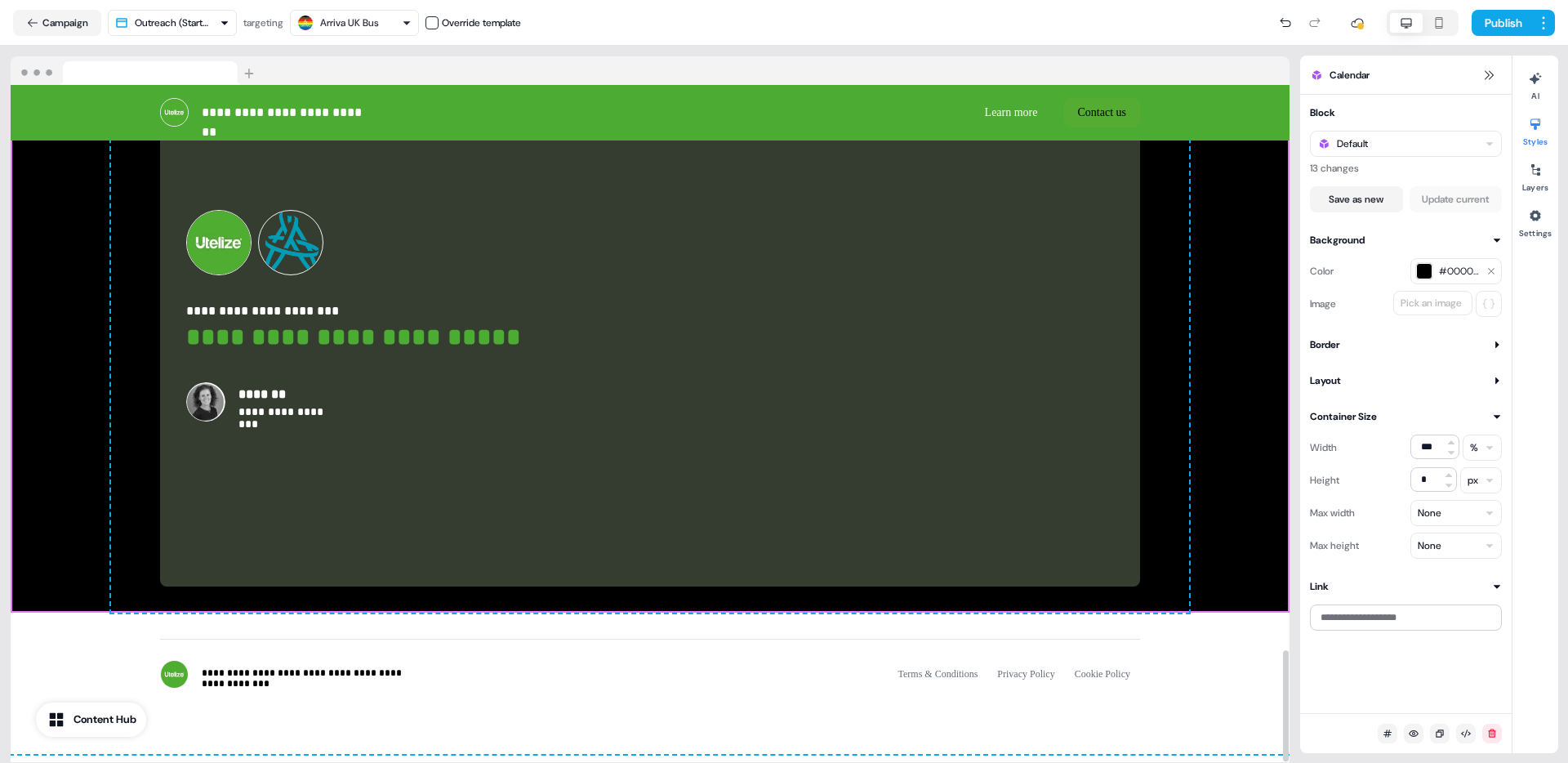 click at bounding box center [1424, 271] 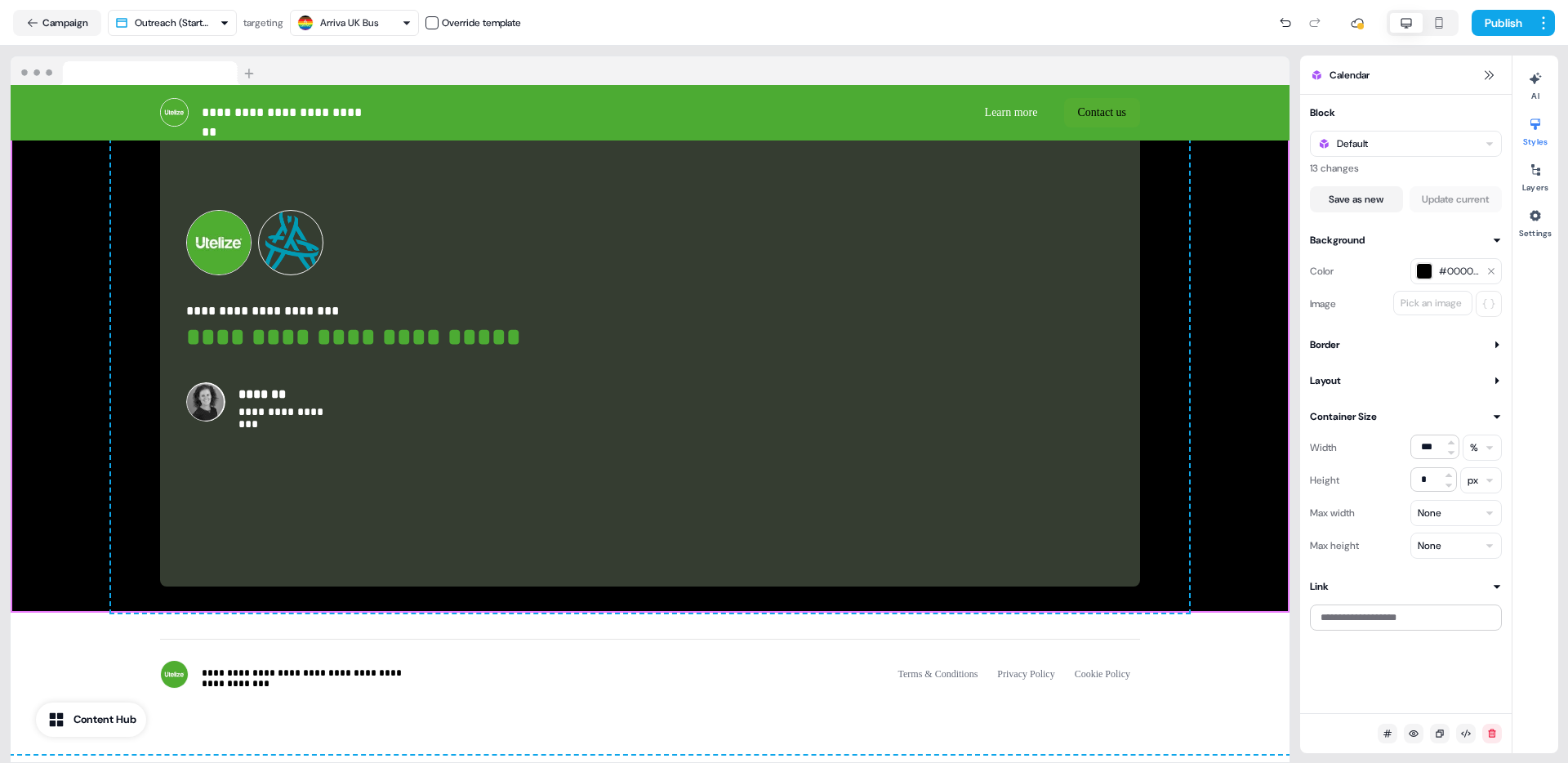 click on "#000000" at bounding box center [1459, 271] 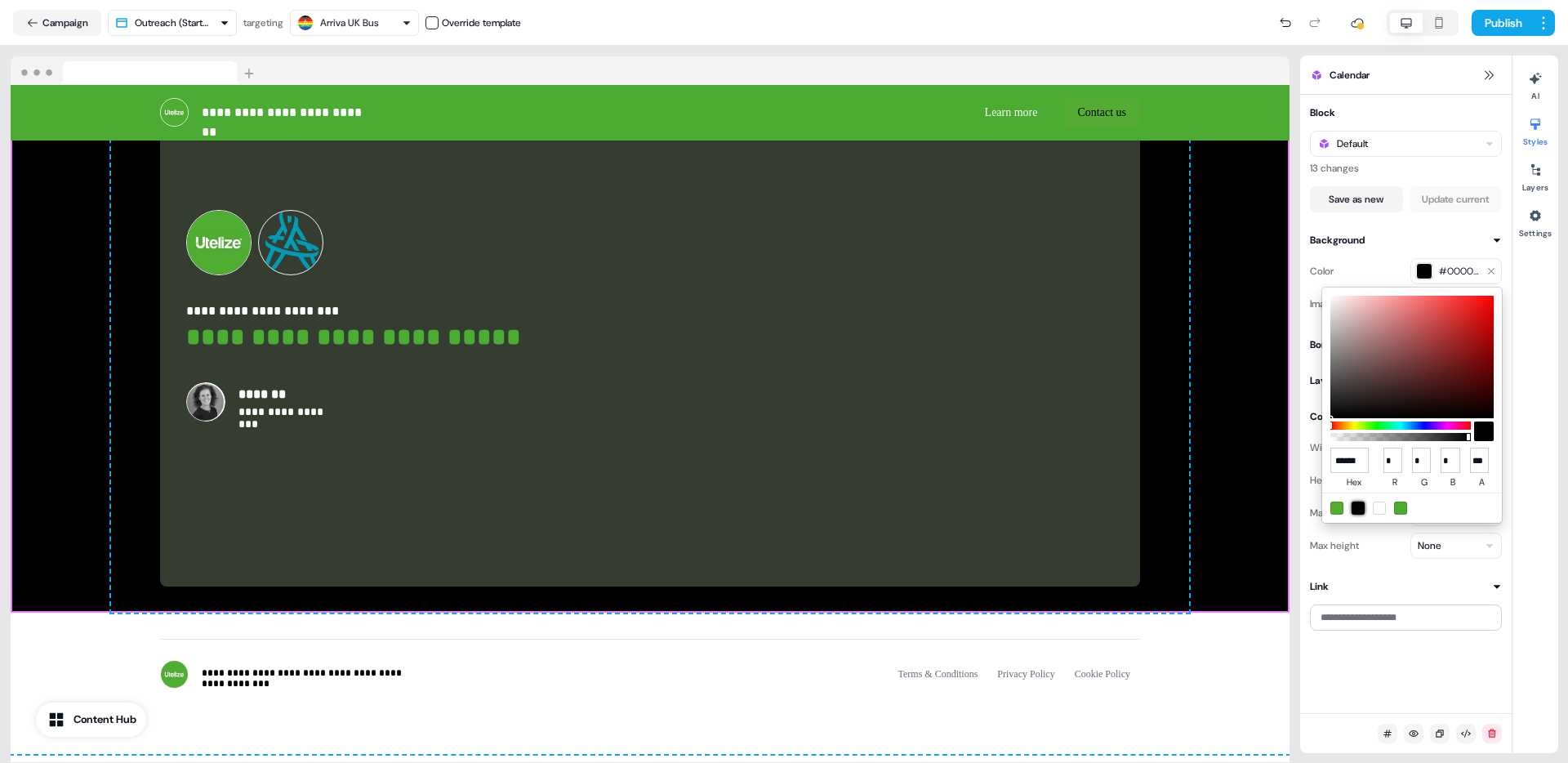 click at bounding box center (1358, 508) 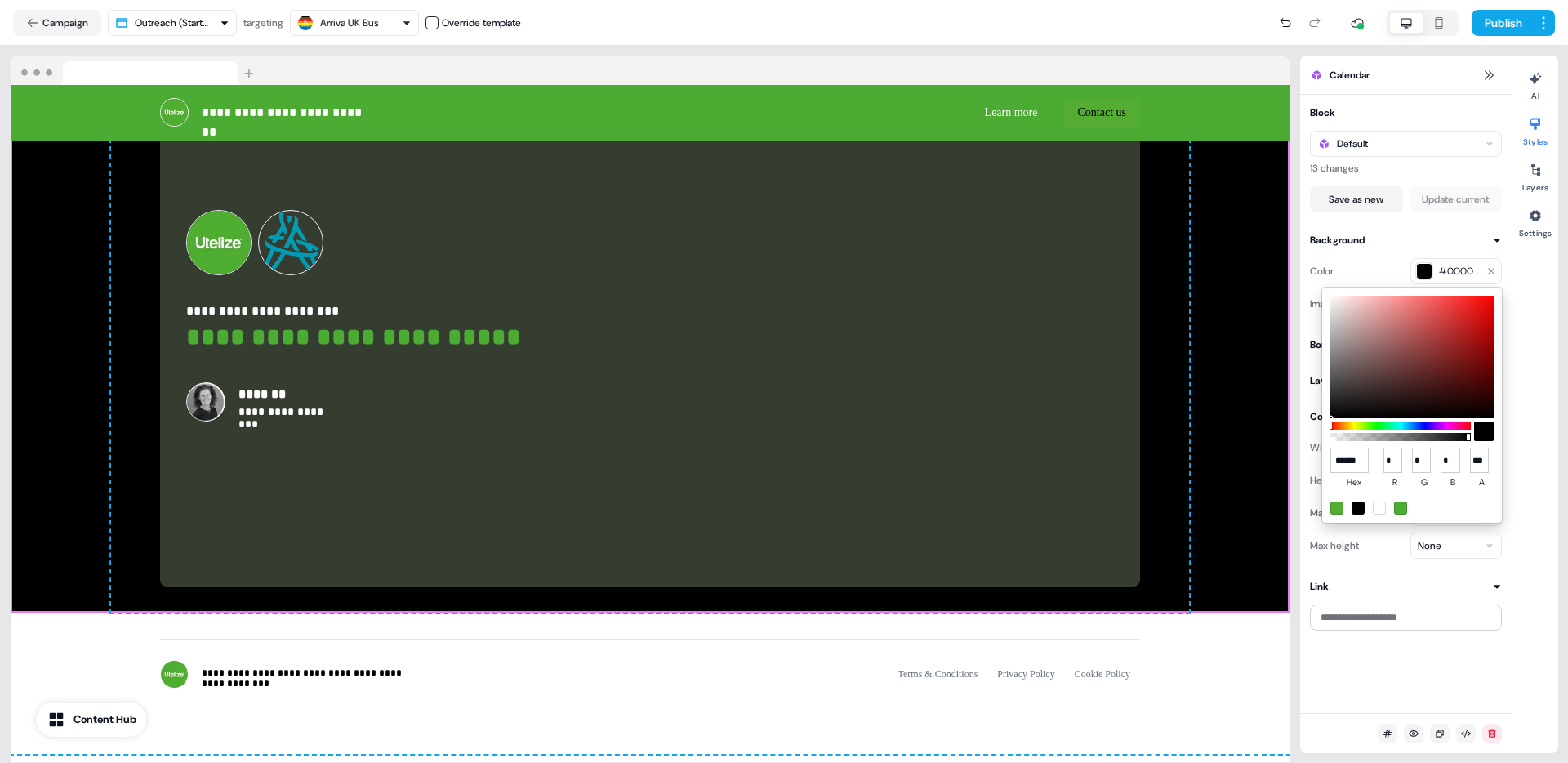 click on "**********" at bounding box center (784, 382) 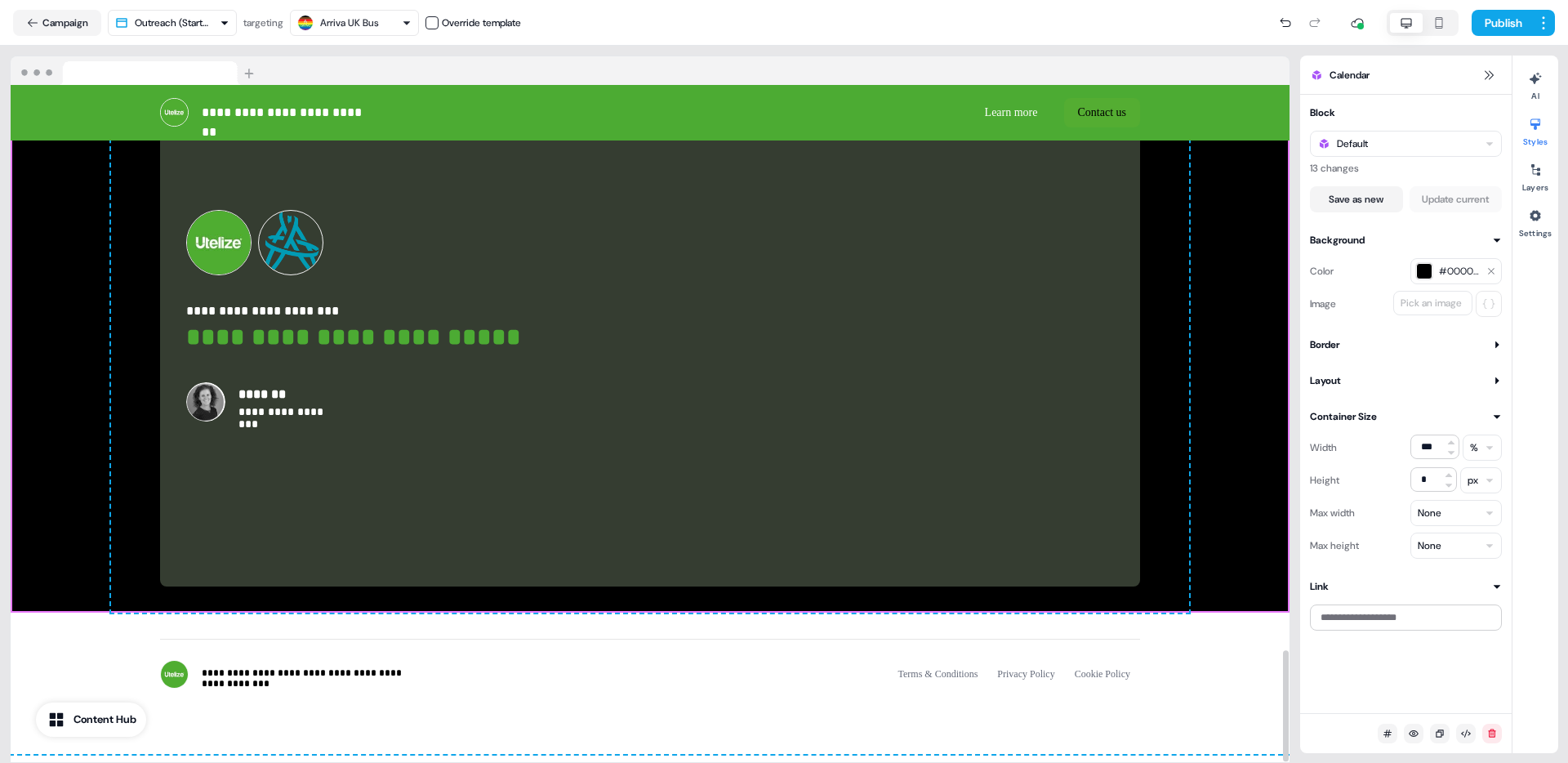 click on "#000000" at bounding box center [1456, 271] 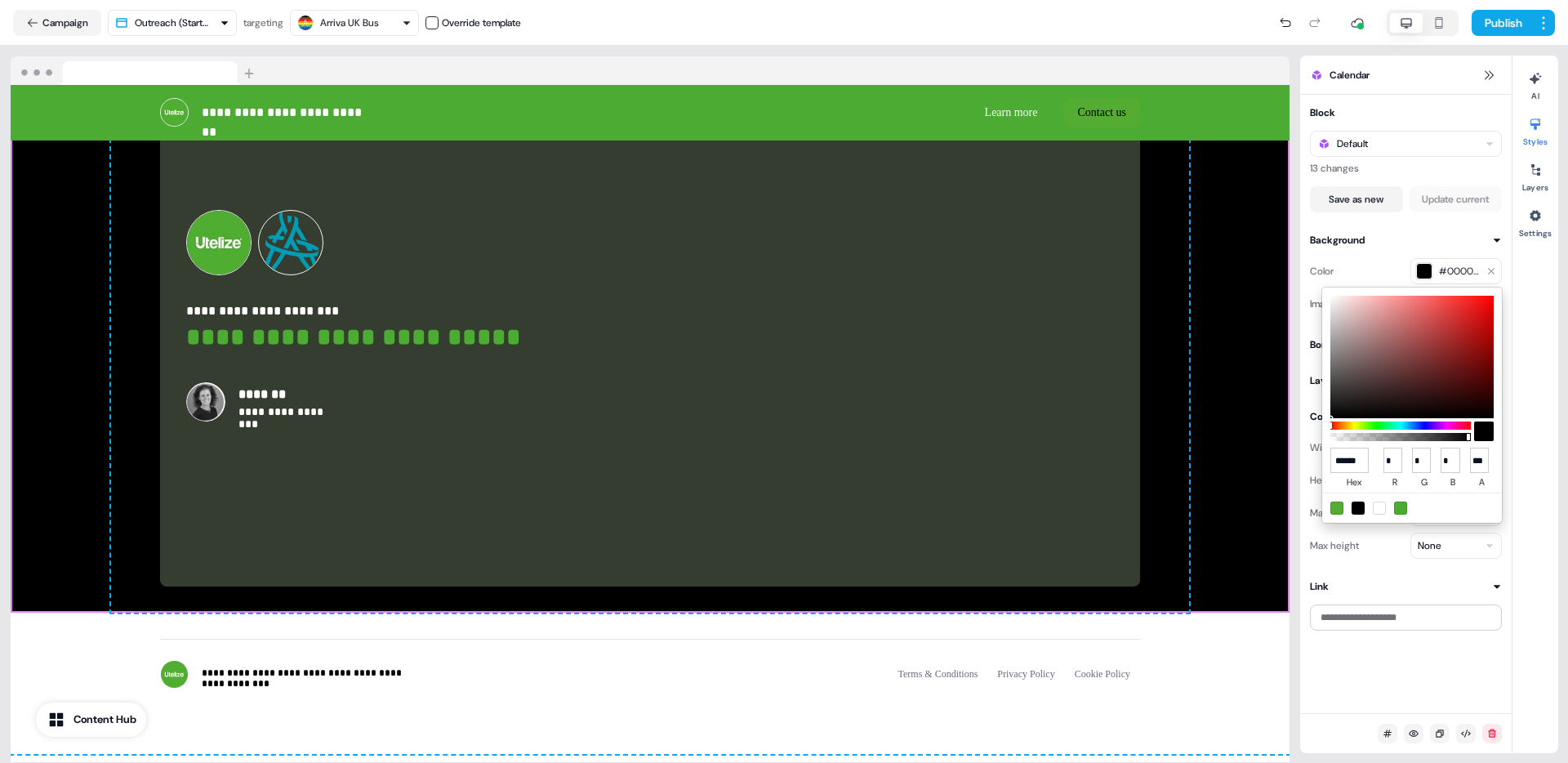click at bounding box center (1358, 508) 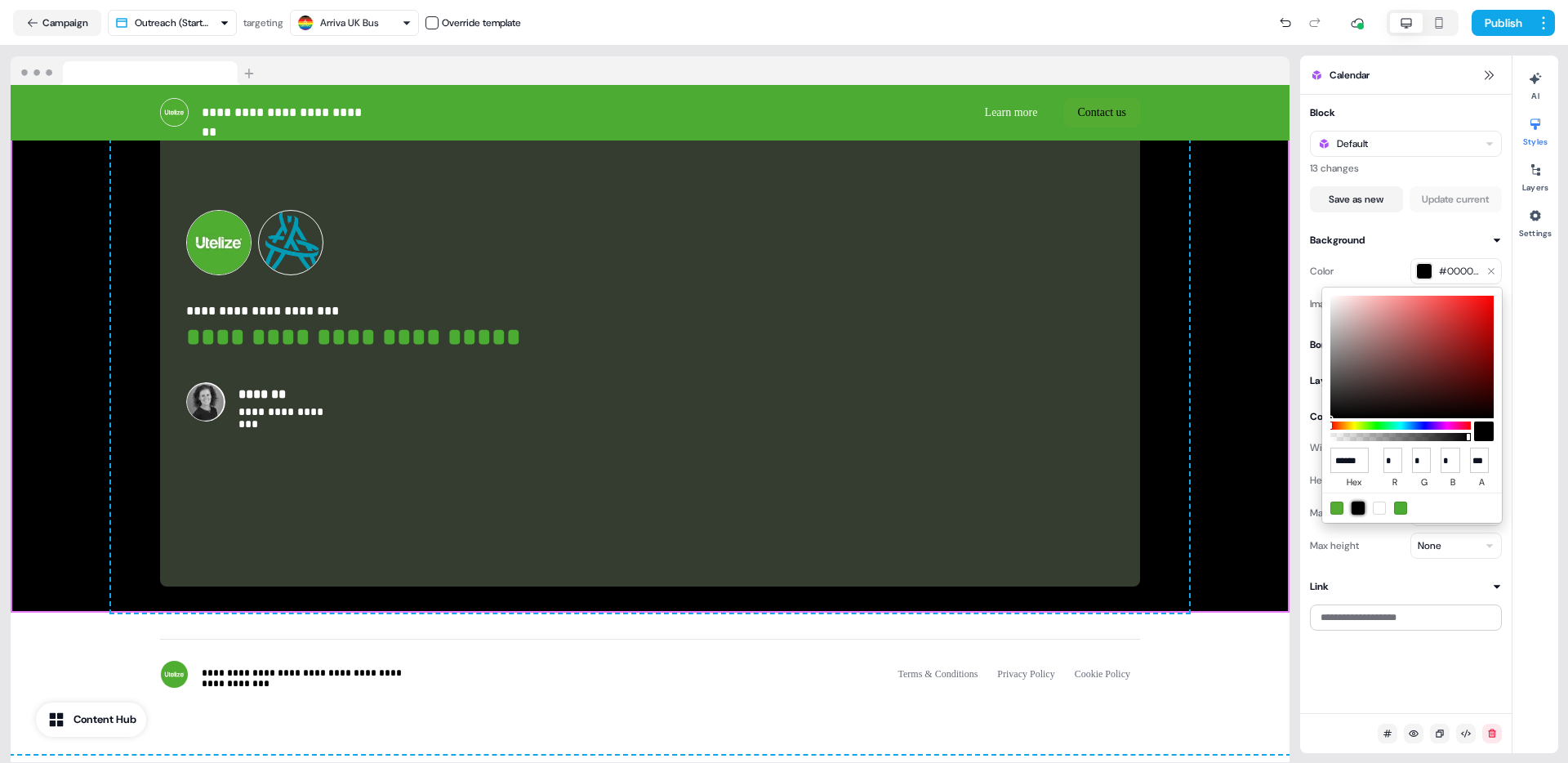 click at bounding box center (1484, 431) 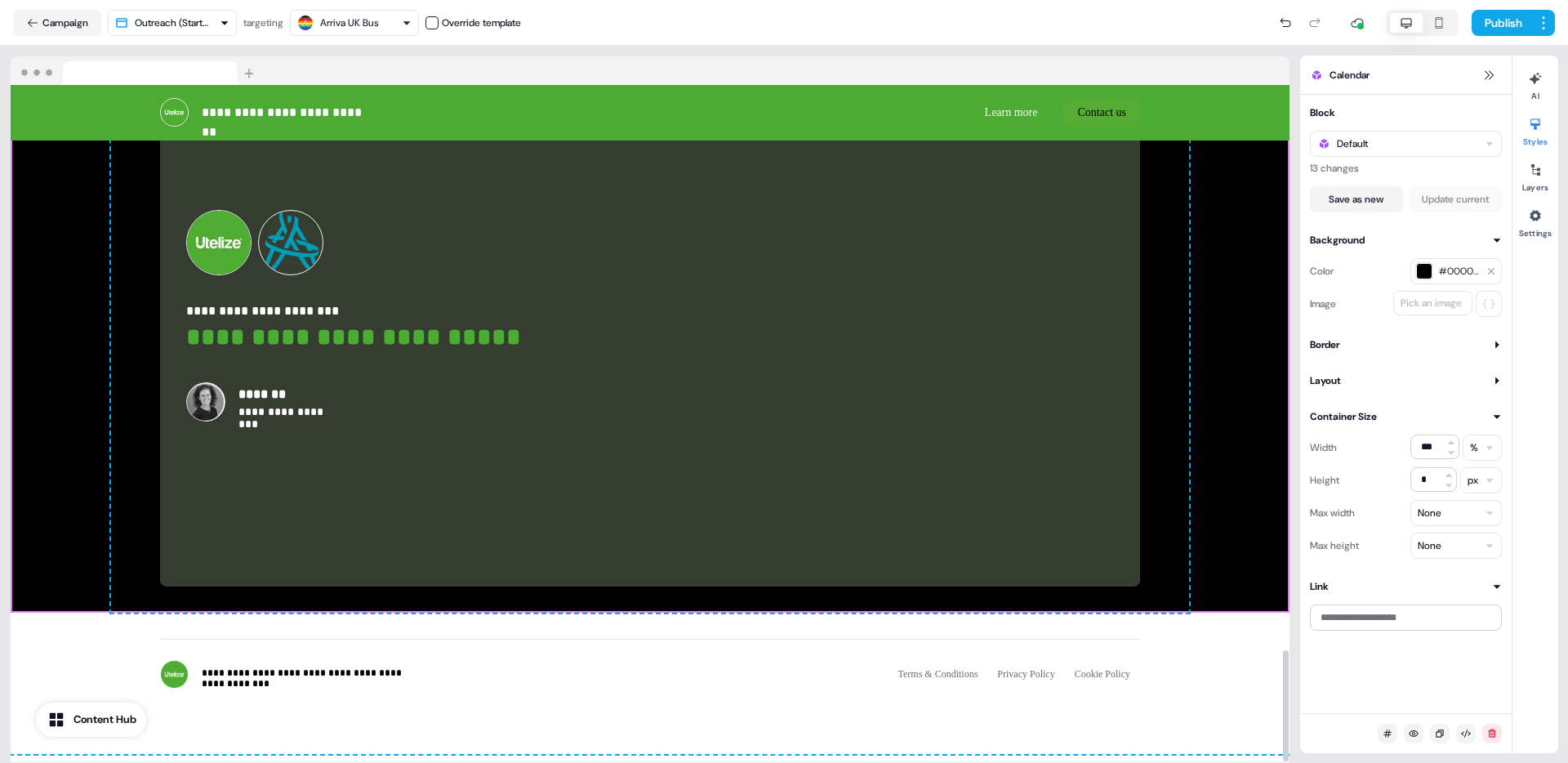 click at bounding box center [1424, 271] 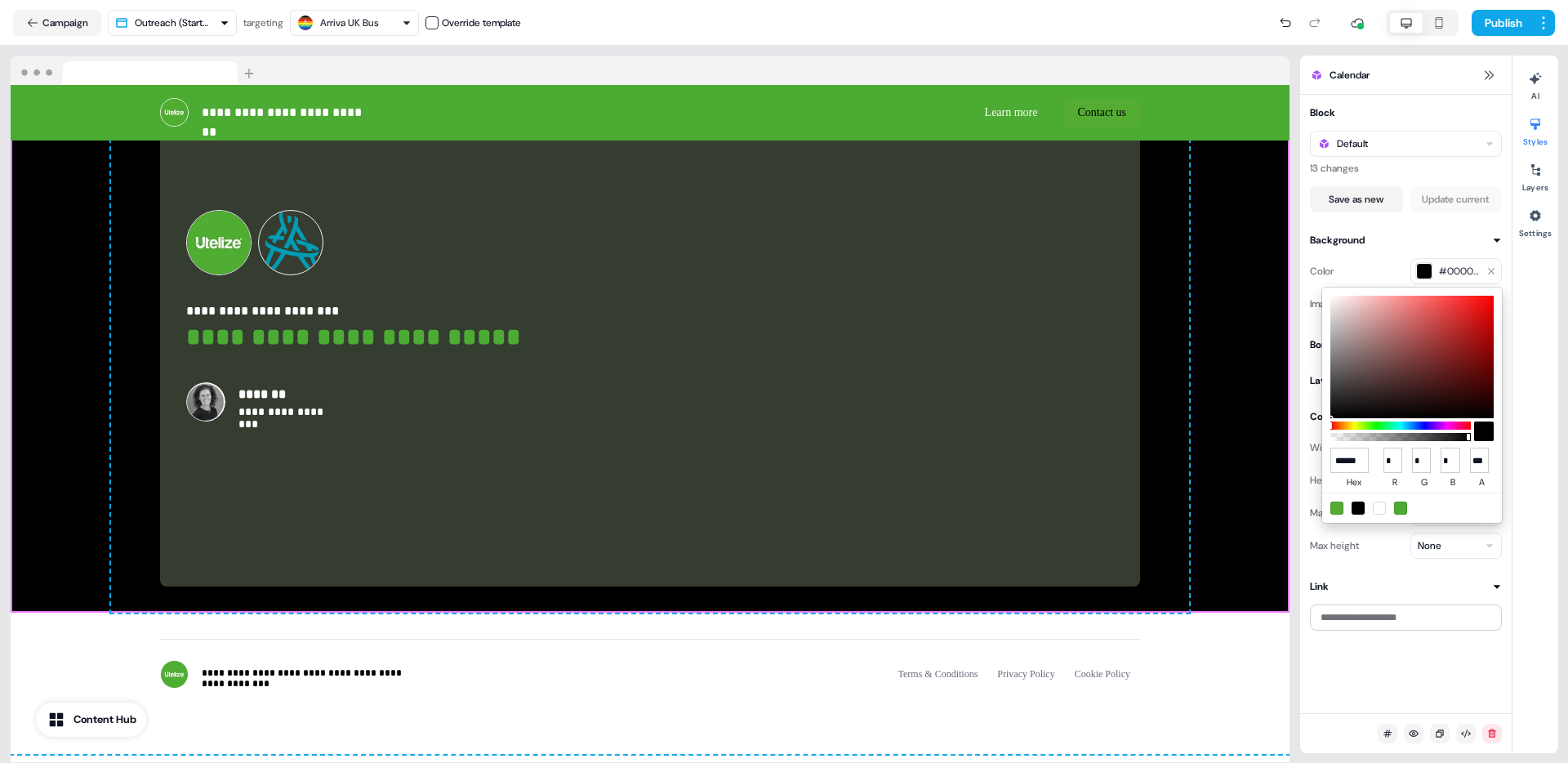 click at bounding box center [1358, 508] 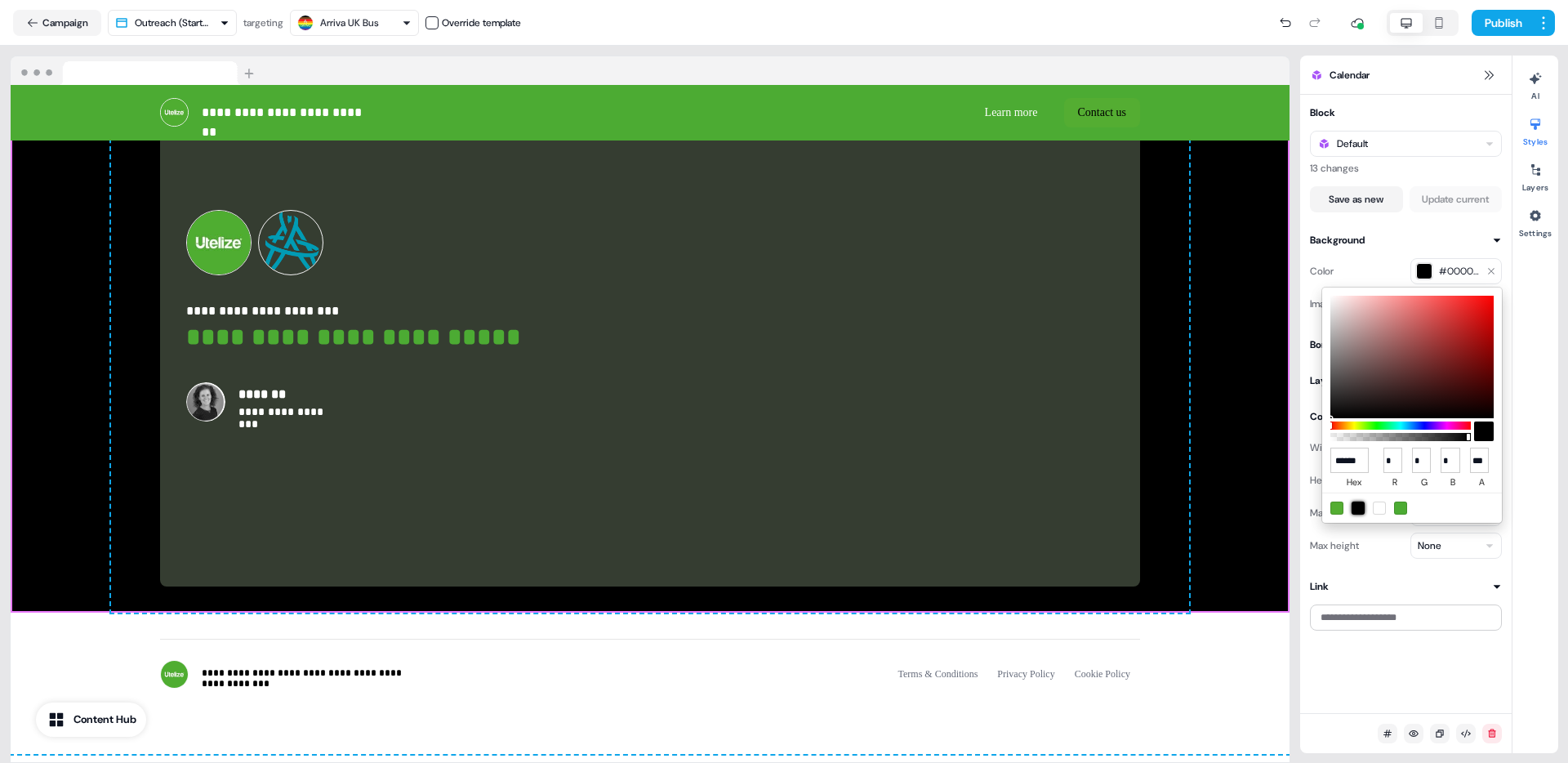 click at bounding box center [1358, 508] 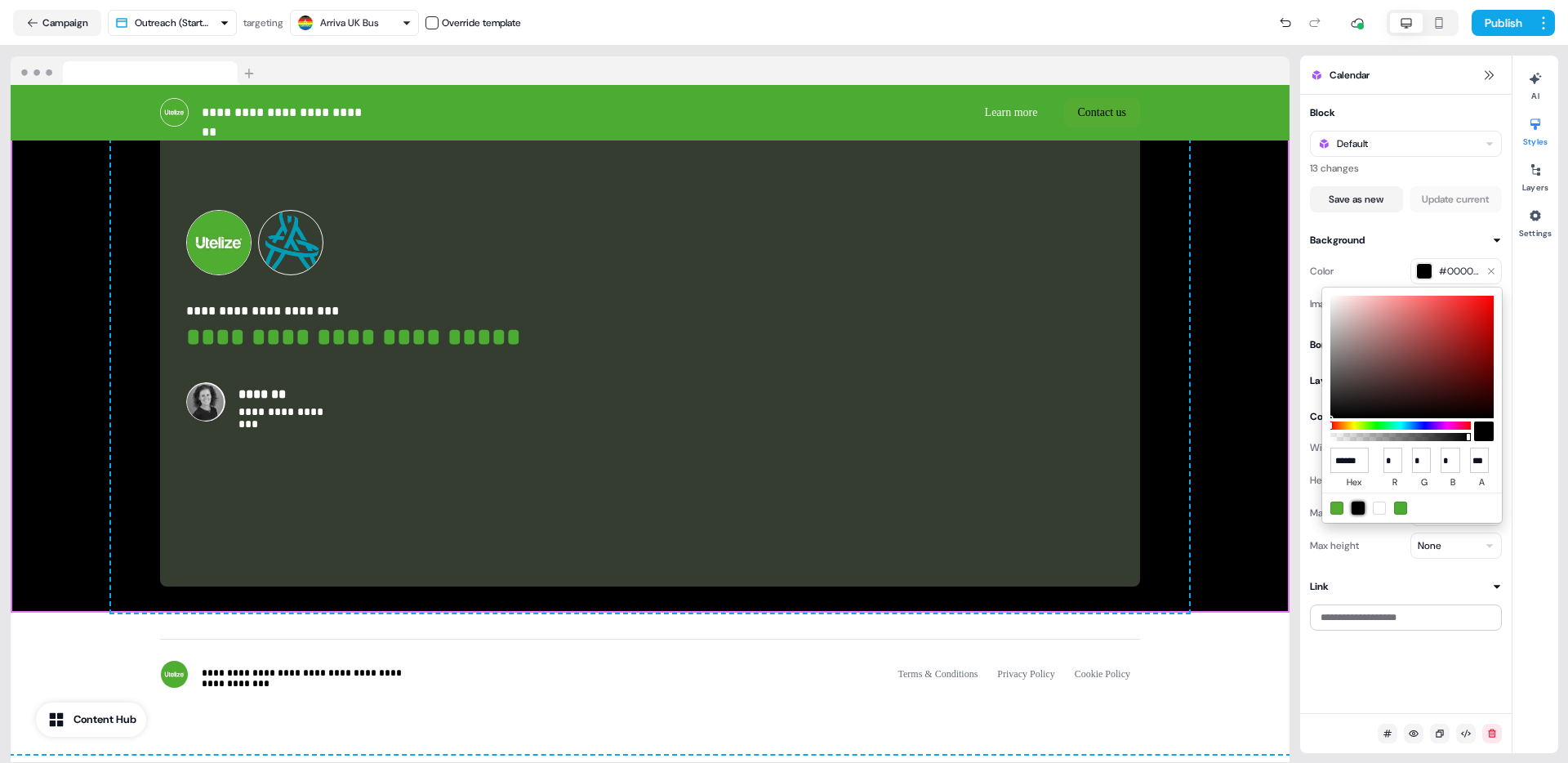 click at bounding box center (1358, 508) 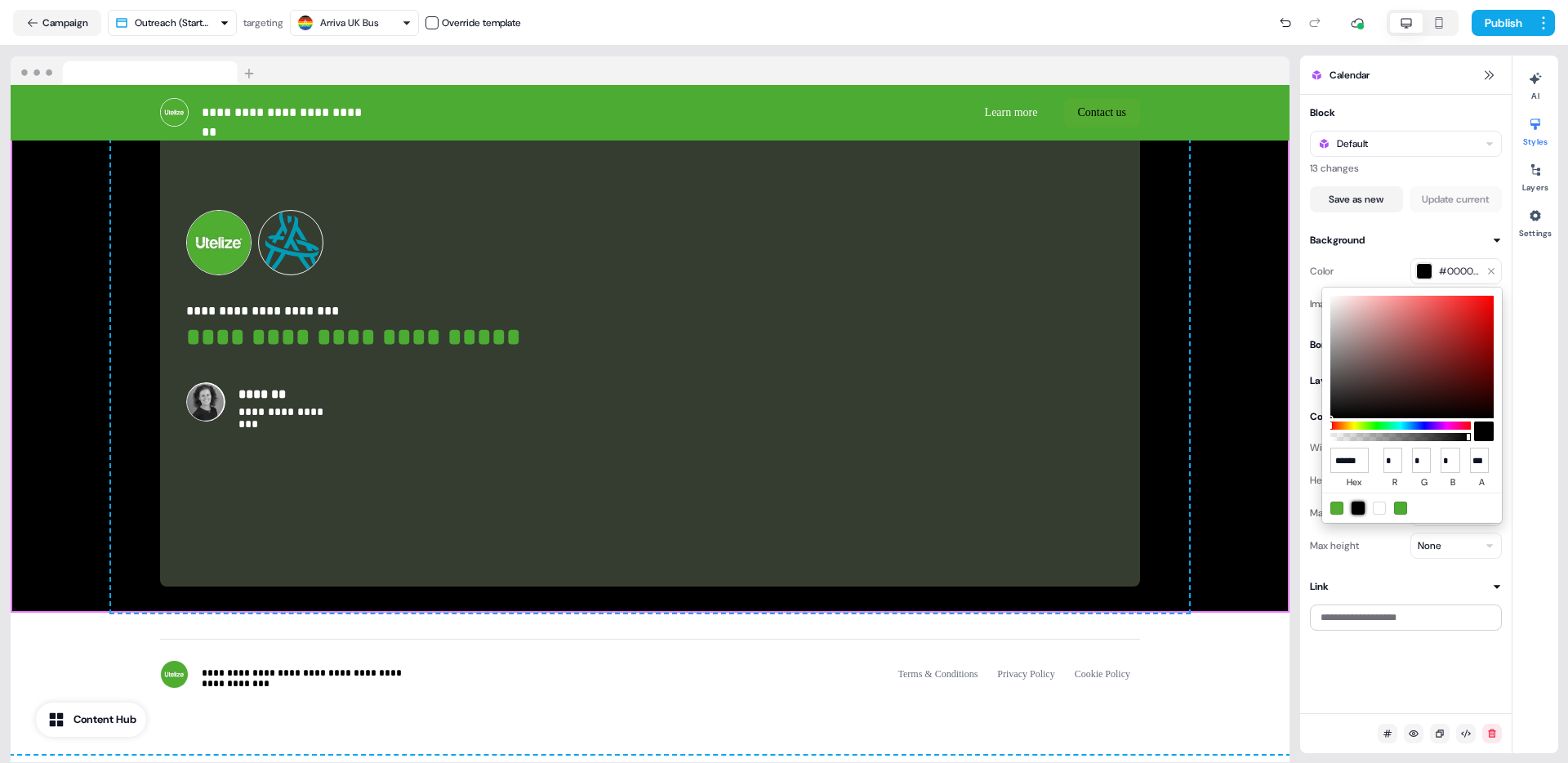 click at bounding box center (1358, 508) 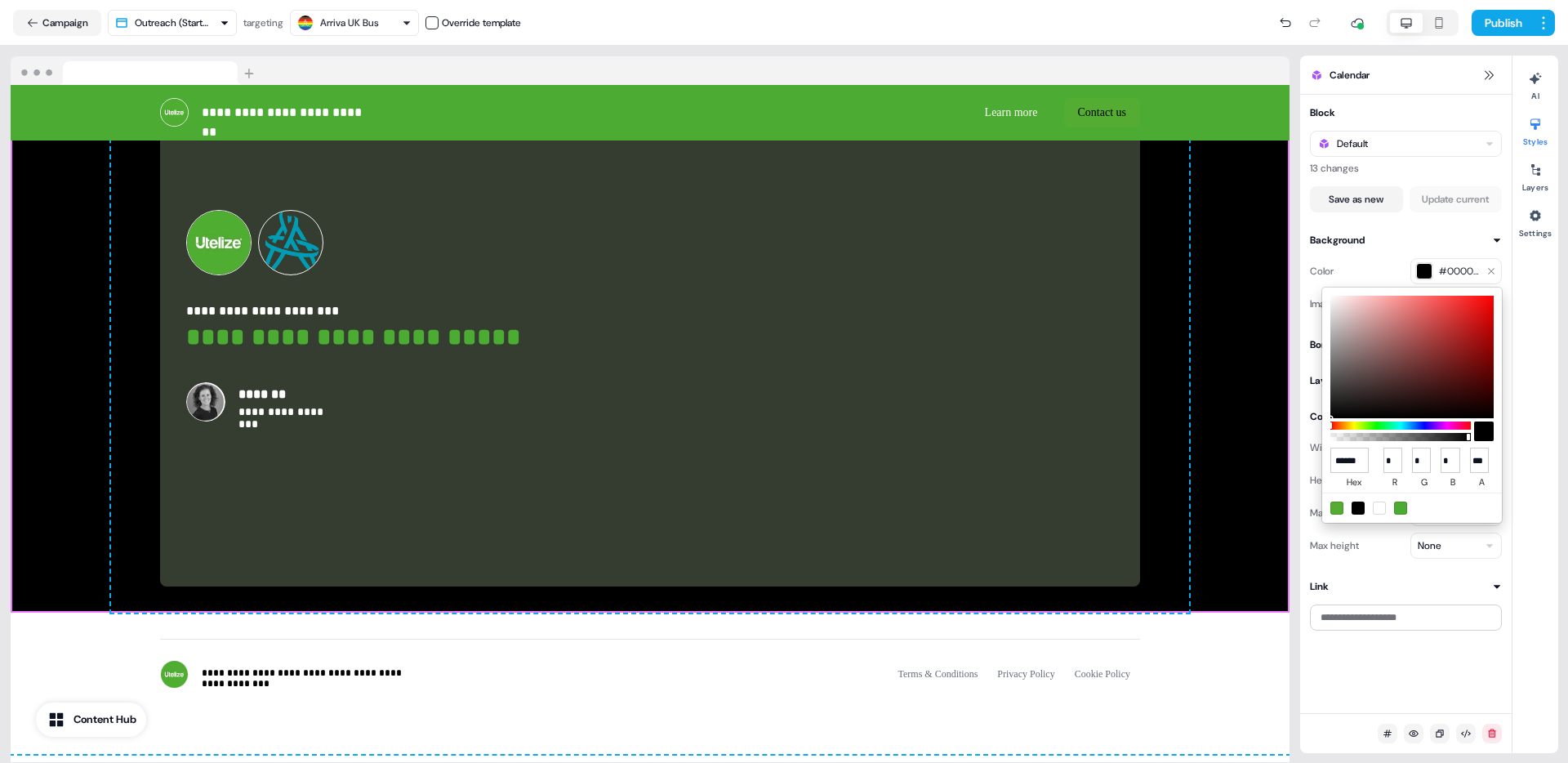 click at bounding box center [1484, 431] 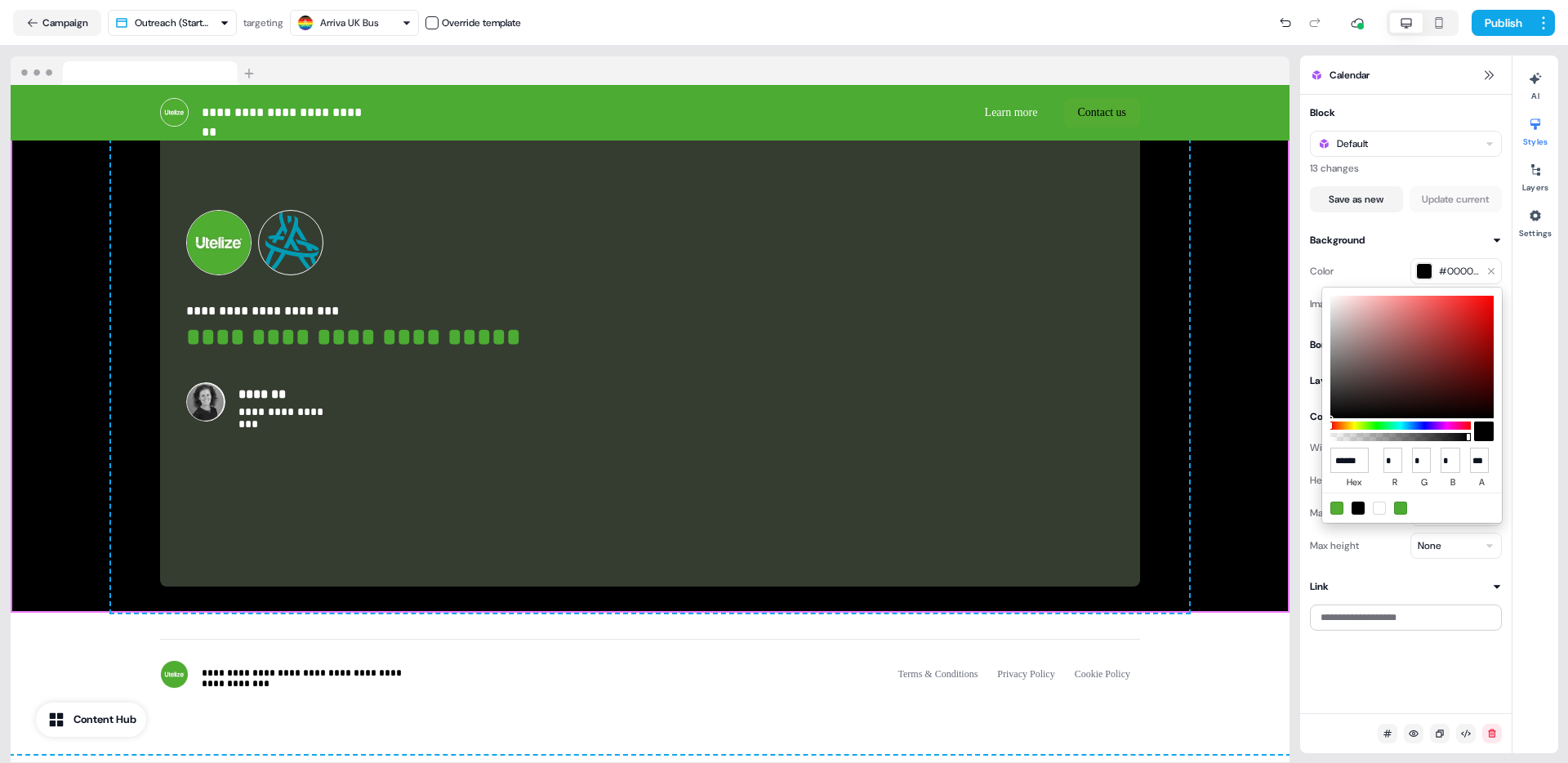 click at bounding box center [1484, 431] 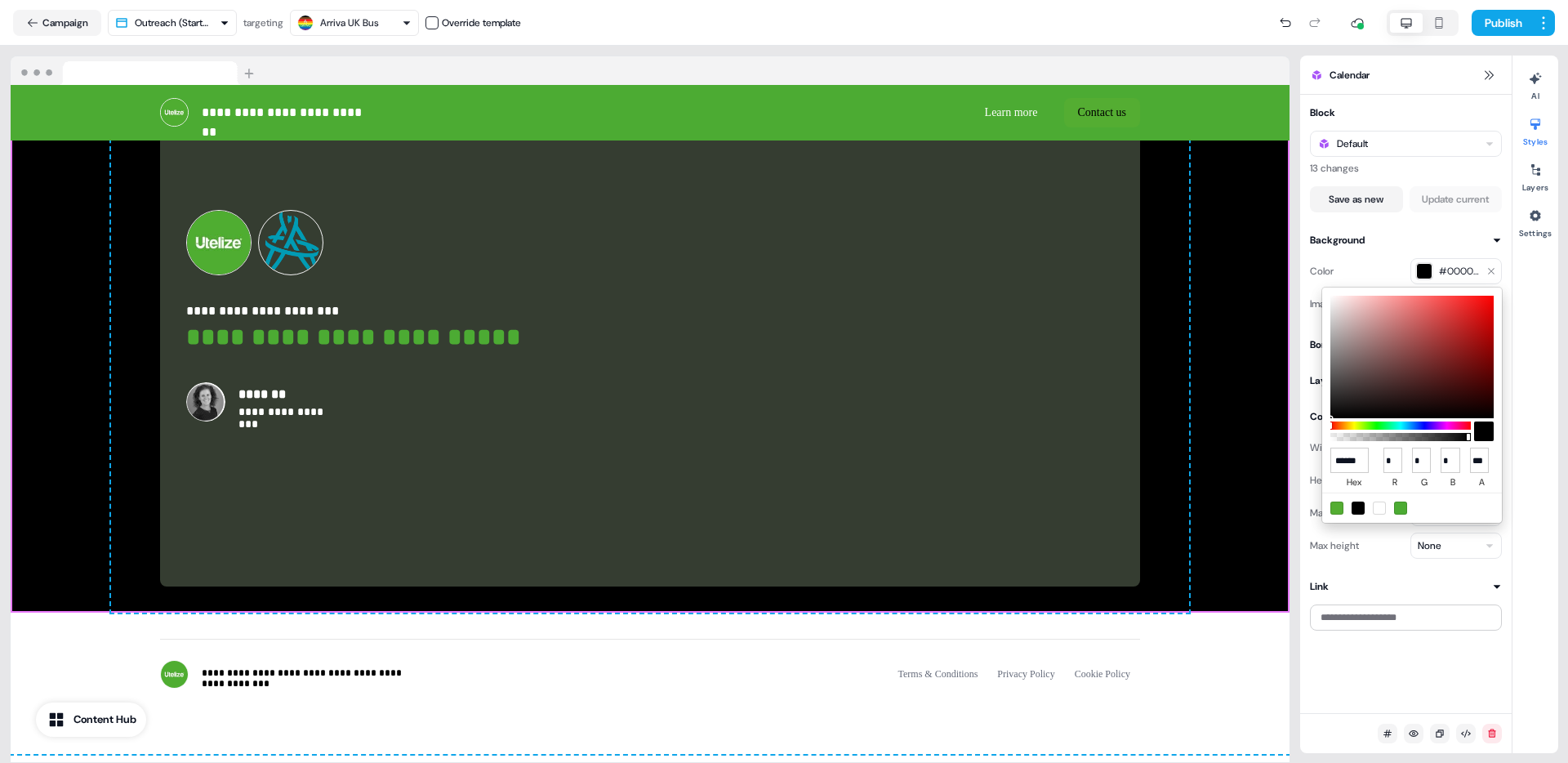 click at bounding box center (1484, 431) 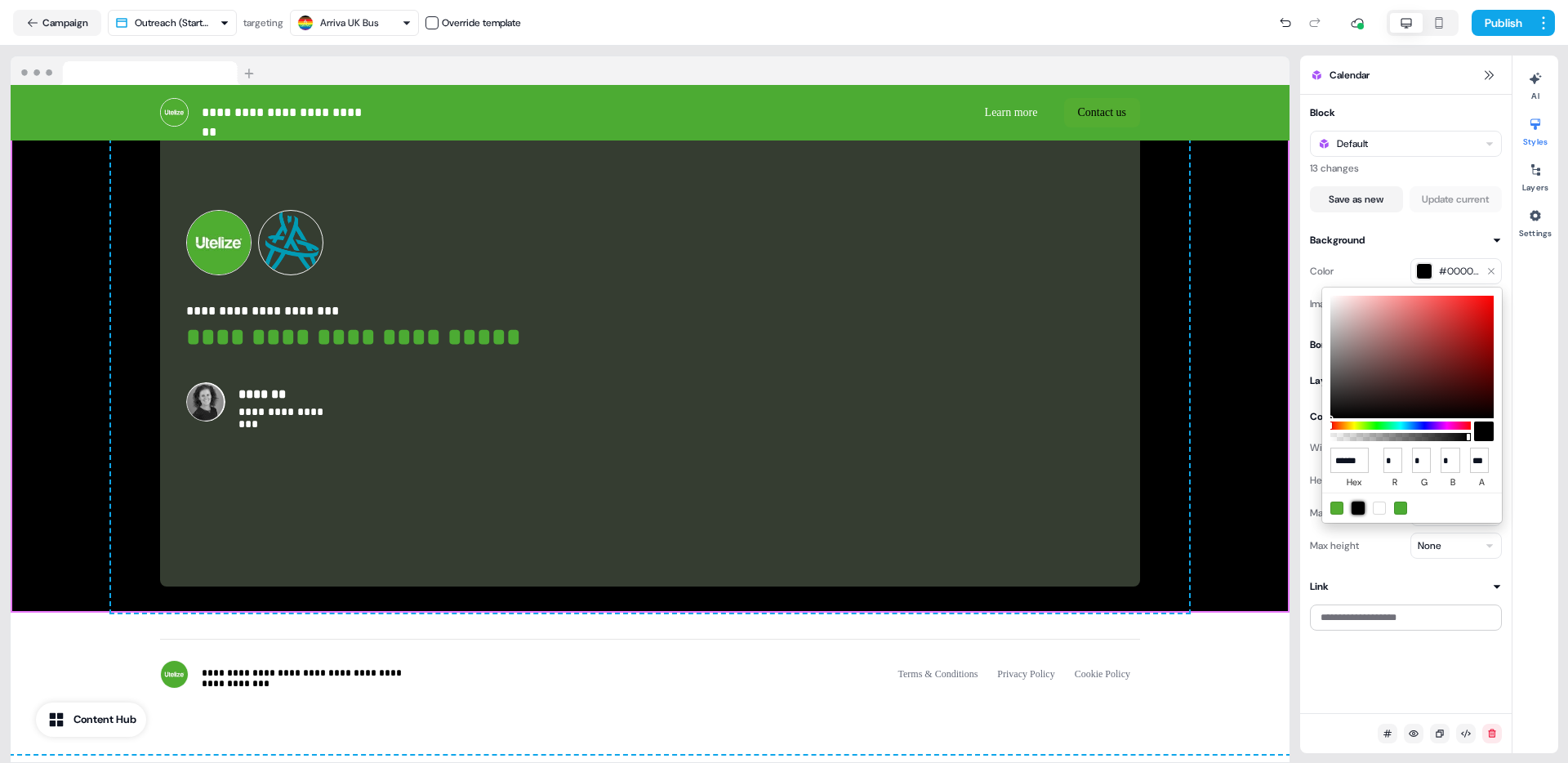 click at bounding box center [1358, 508] 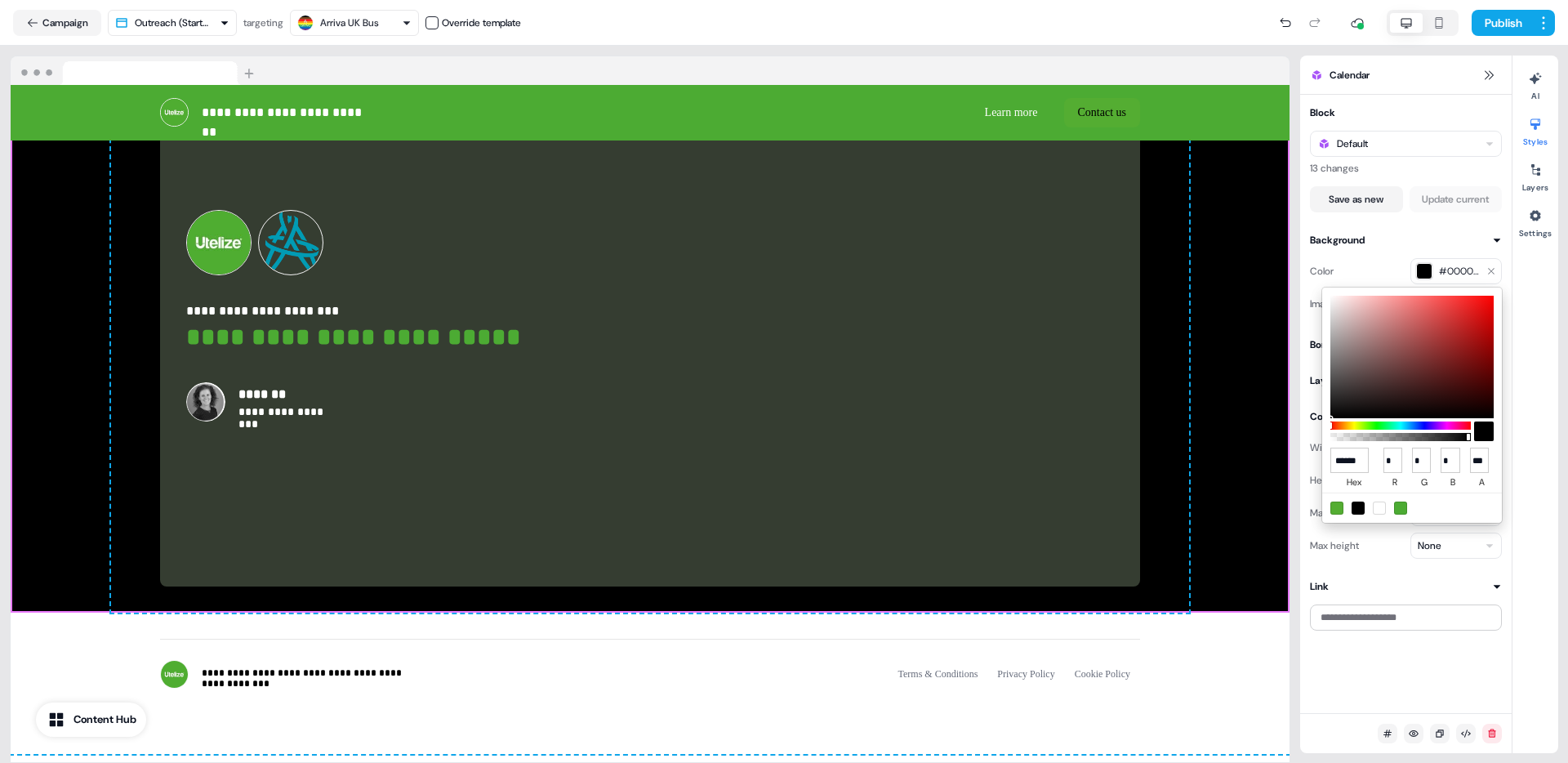 click on "**********" at bounding box center [784, 382] 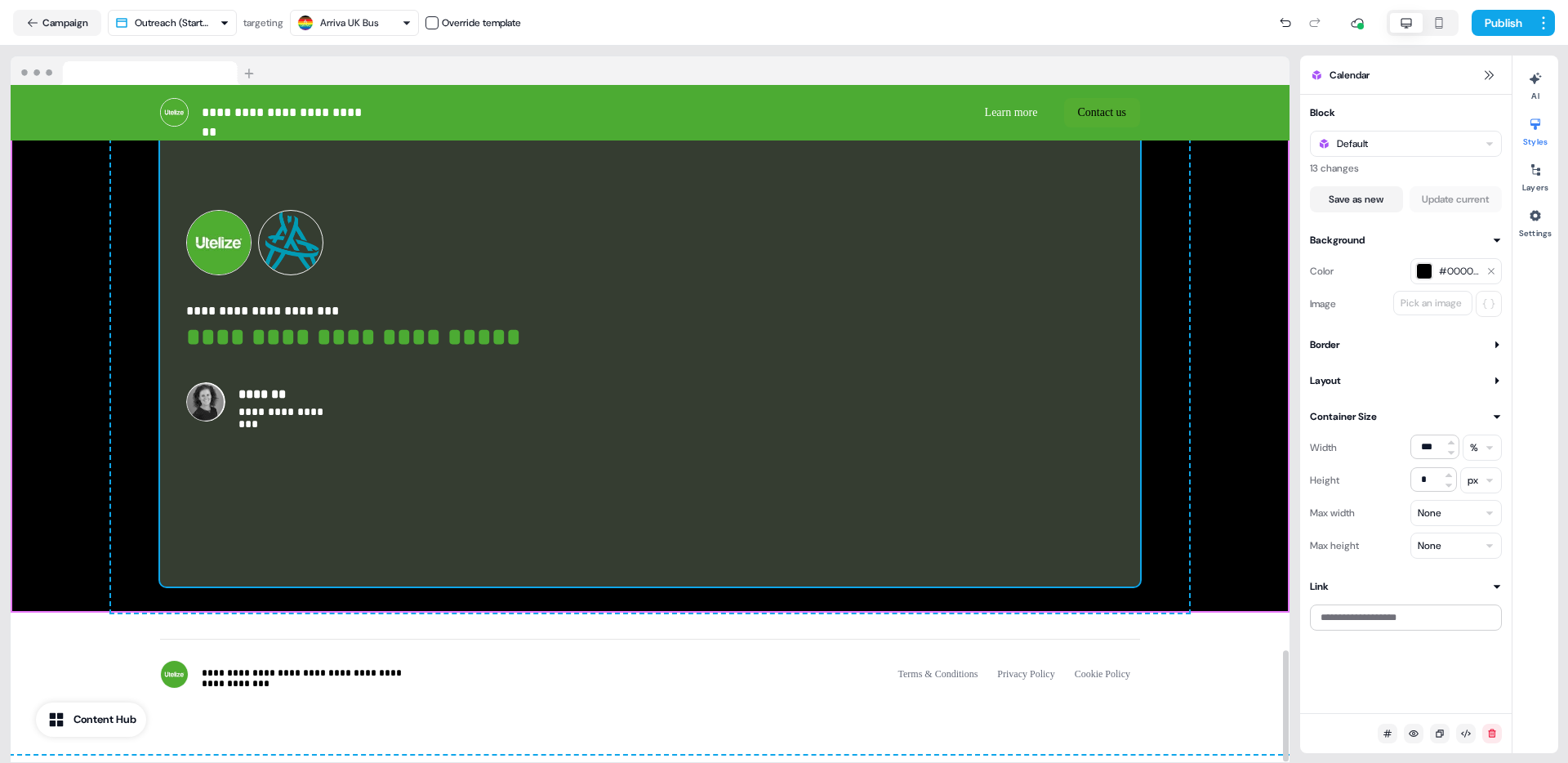 click on "**********" at bounding box center [650, 315] 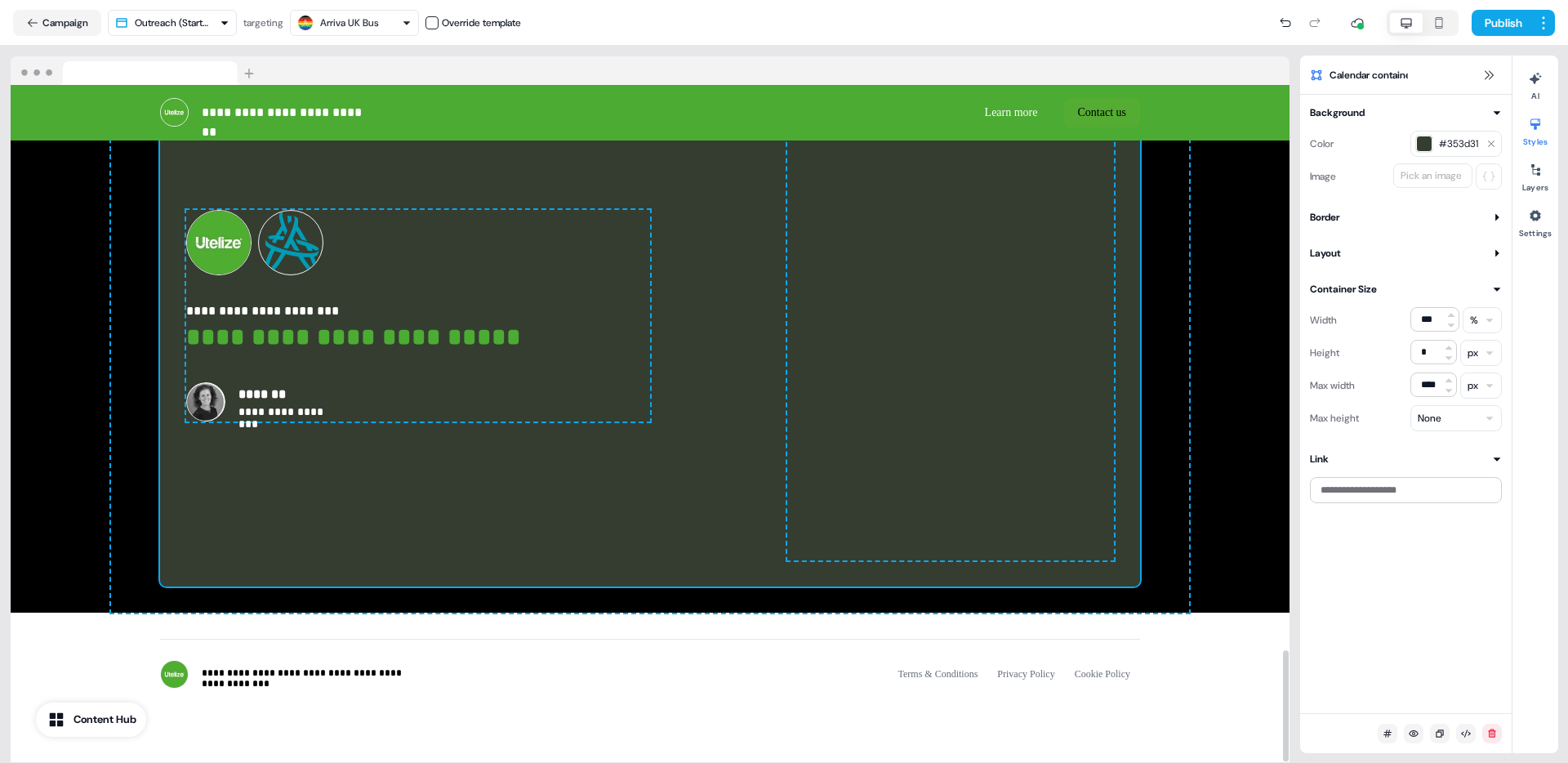 click on "**********" at bounding box center [650, 315] 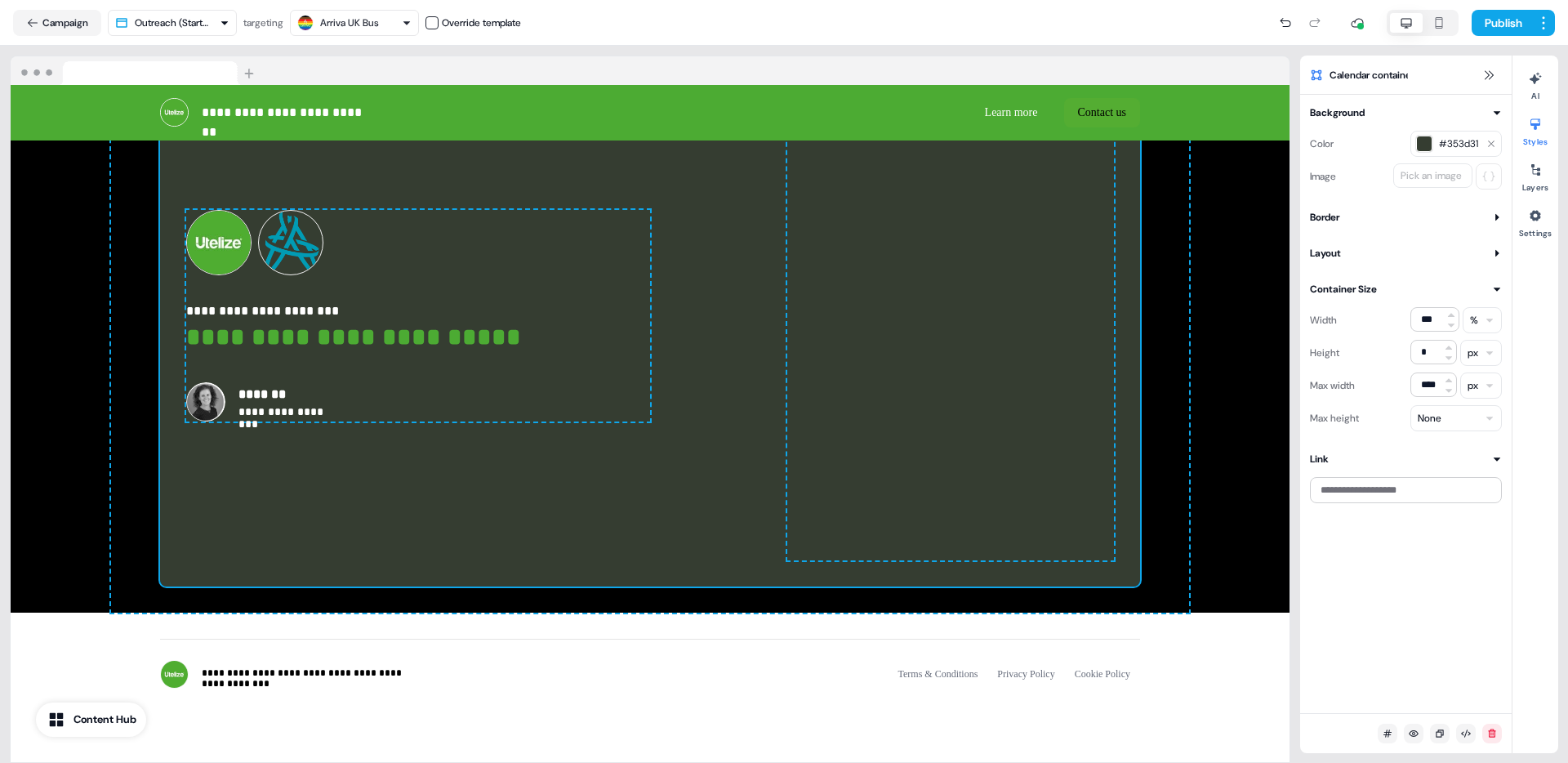 click on "#353d31" at bounding box center (1456, 144) 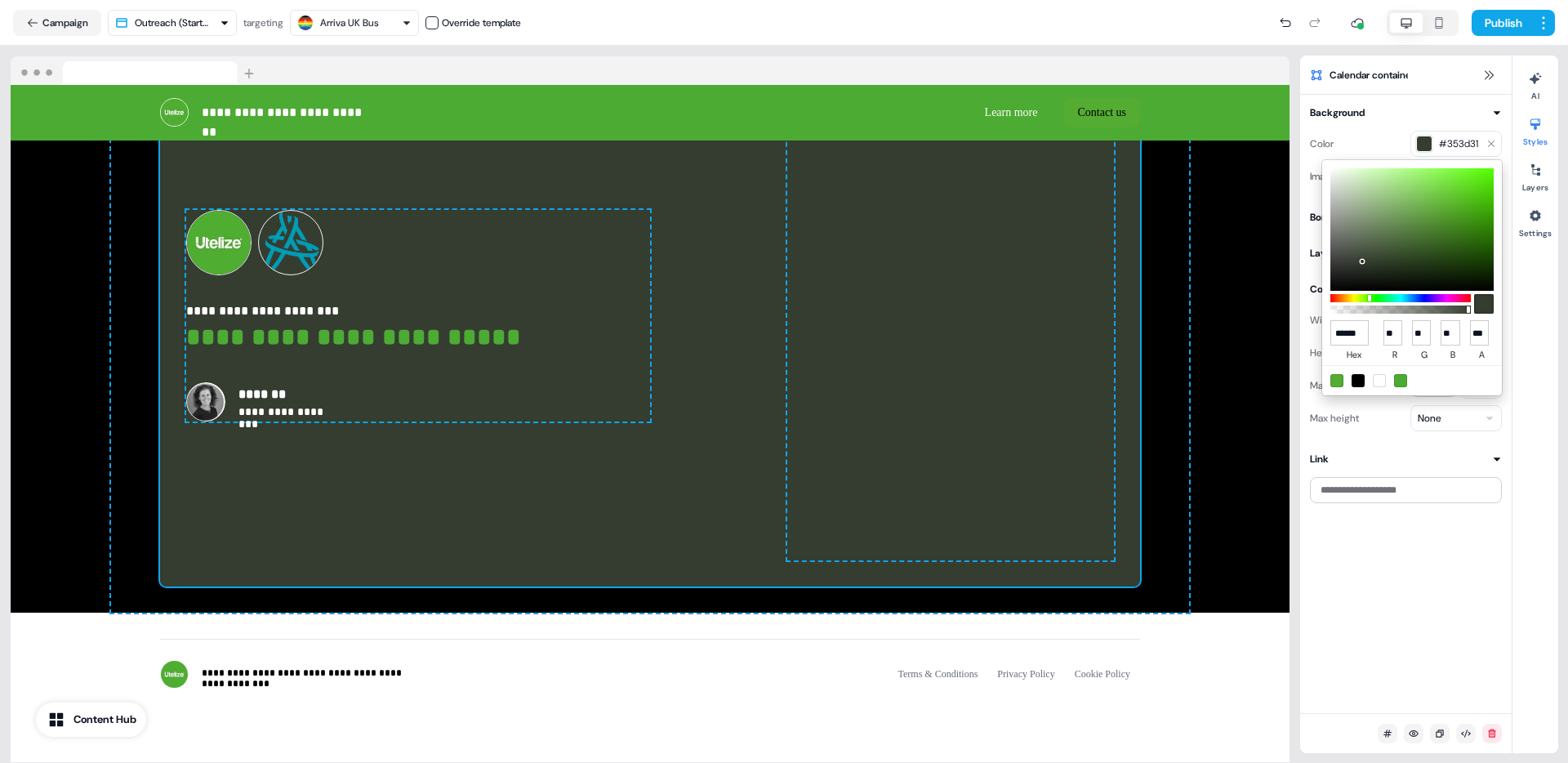 click at bounding box center [1358, 381] 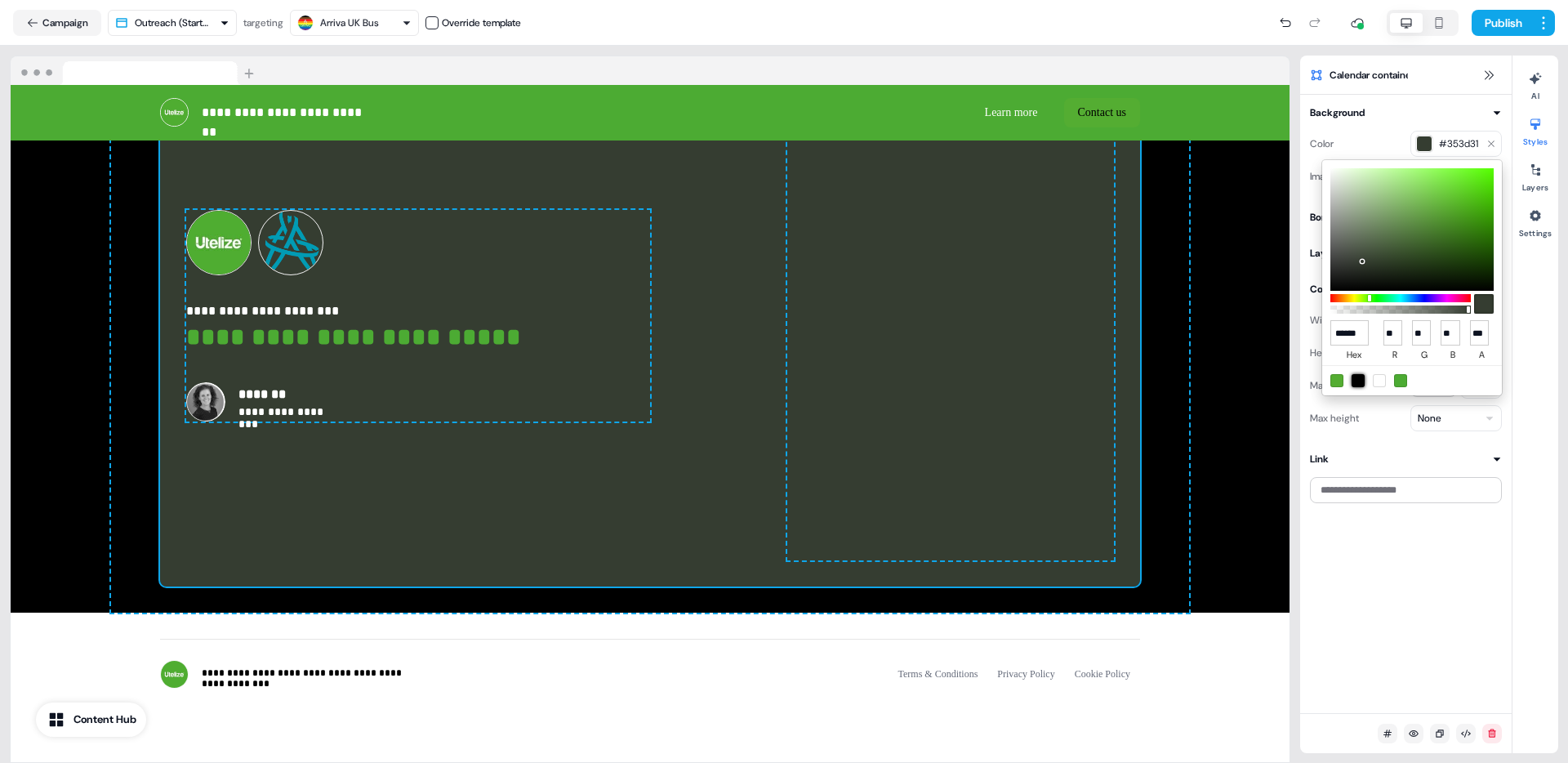type on "******" 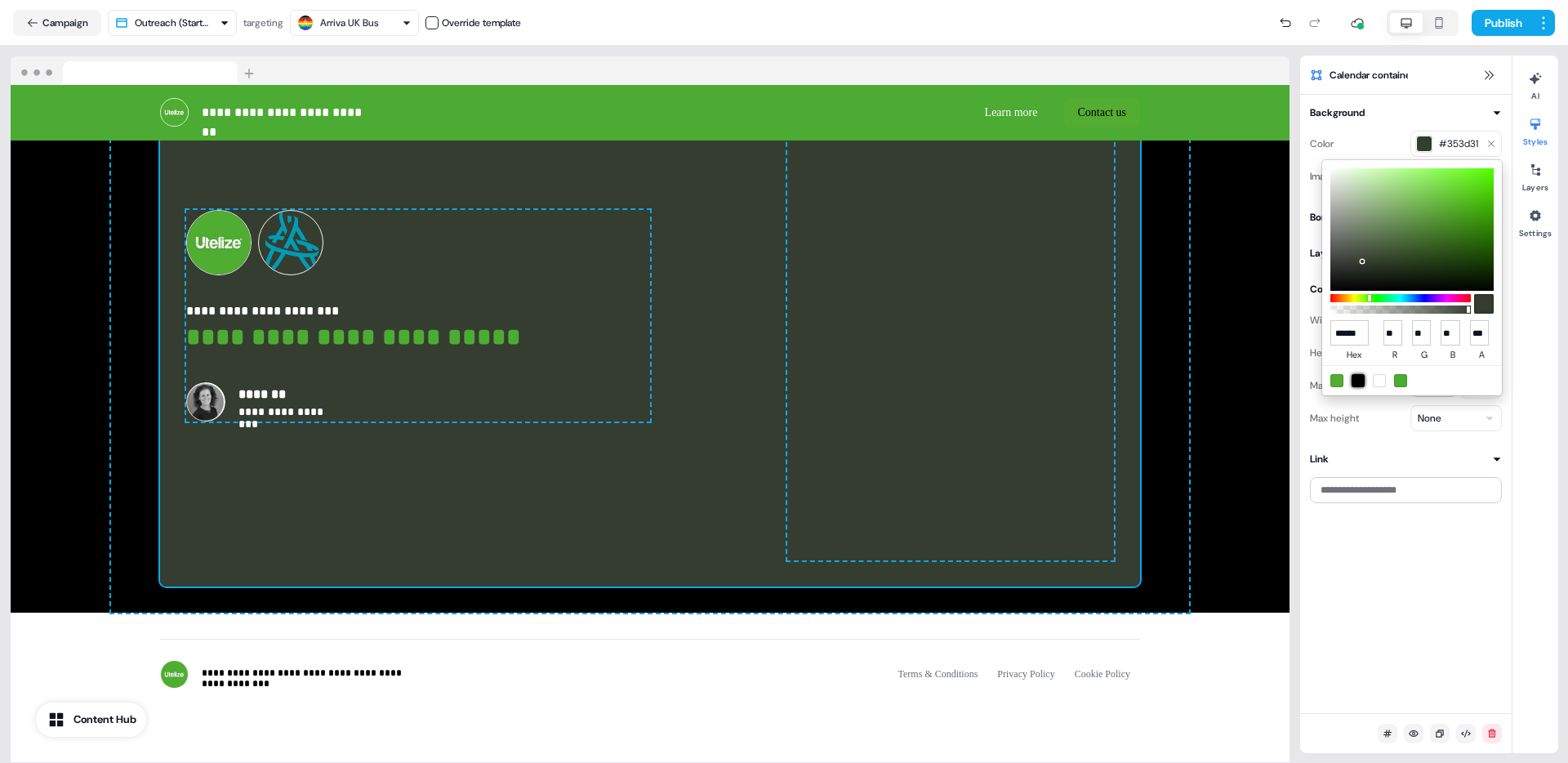 type on "*" 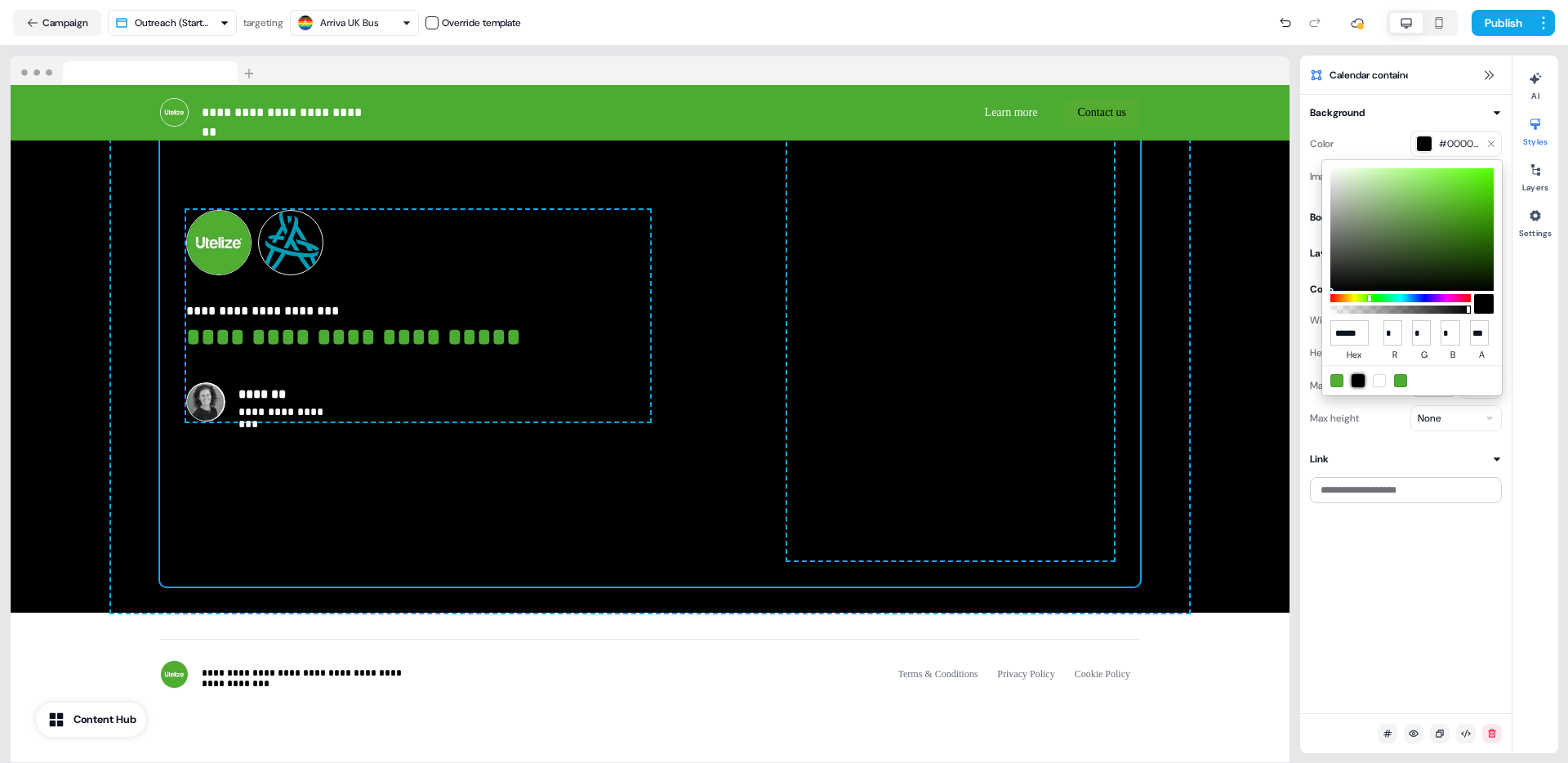 click on "**********" at bounding box center (784, 382) 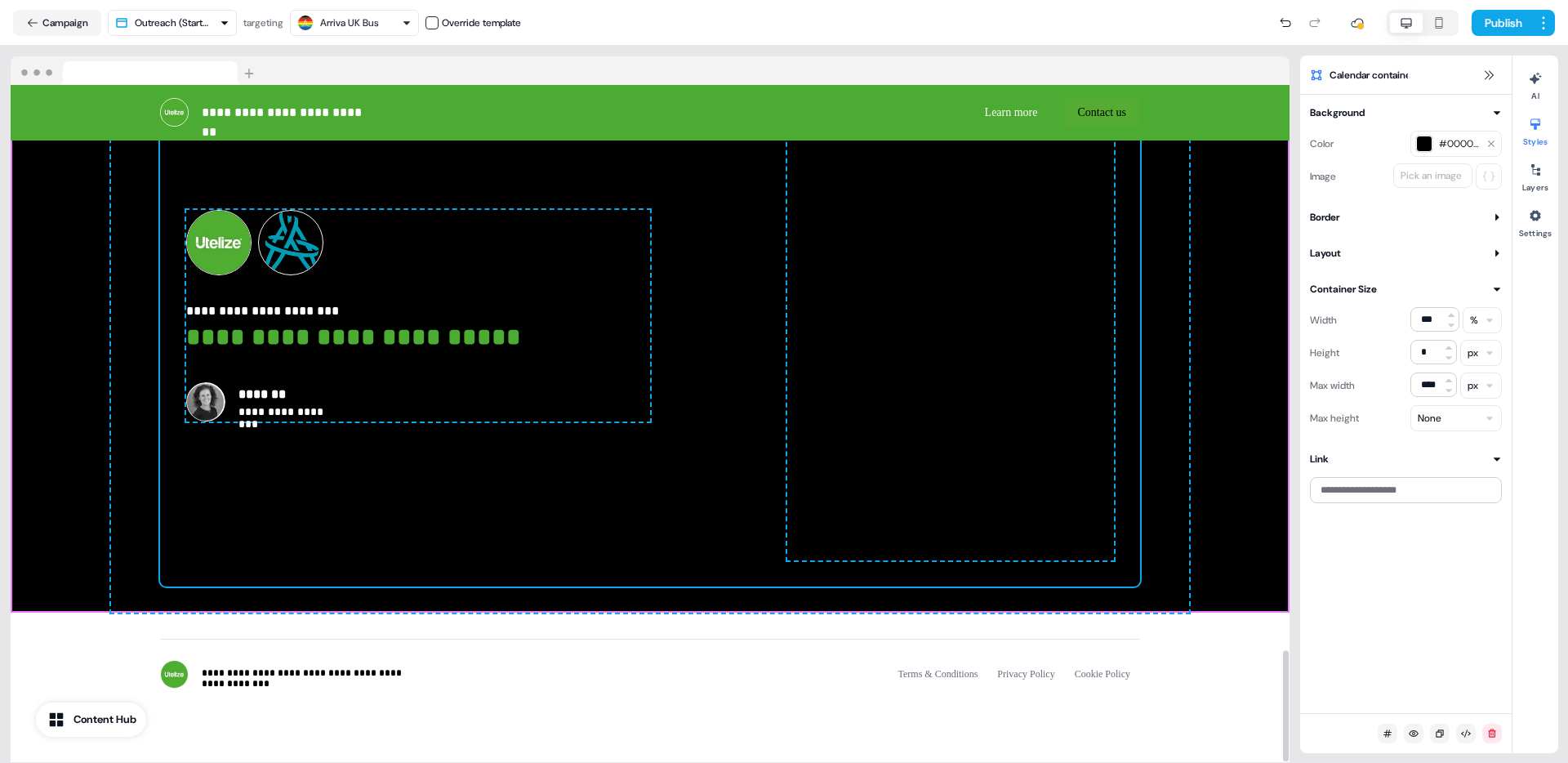 click on "**********" at bounding box center [650, 315] 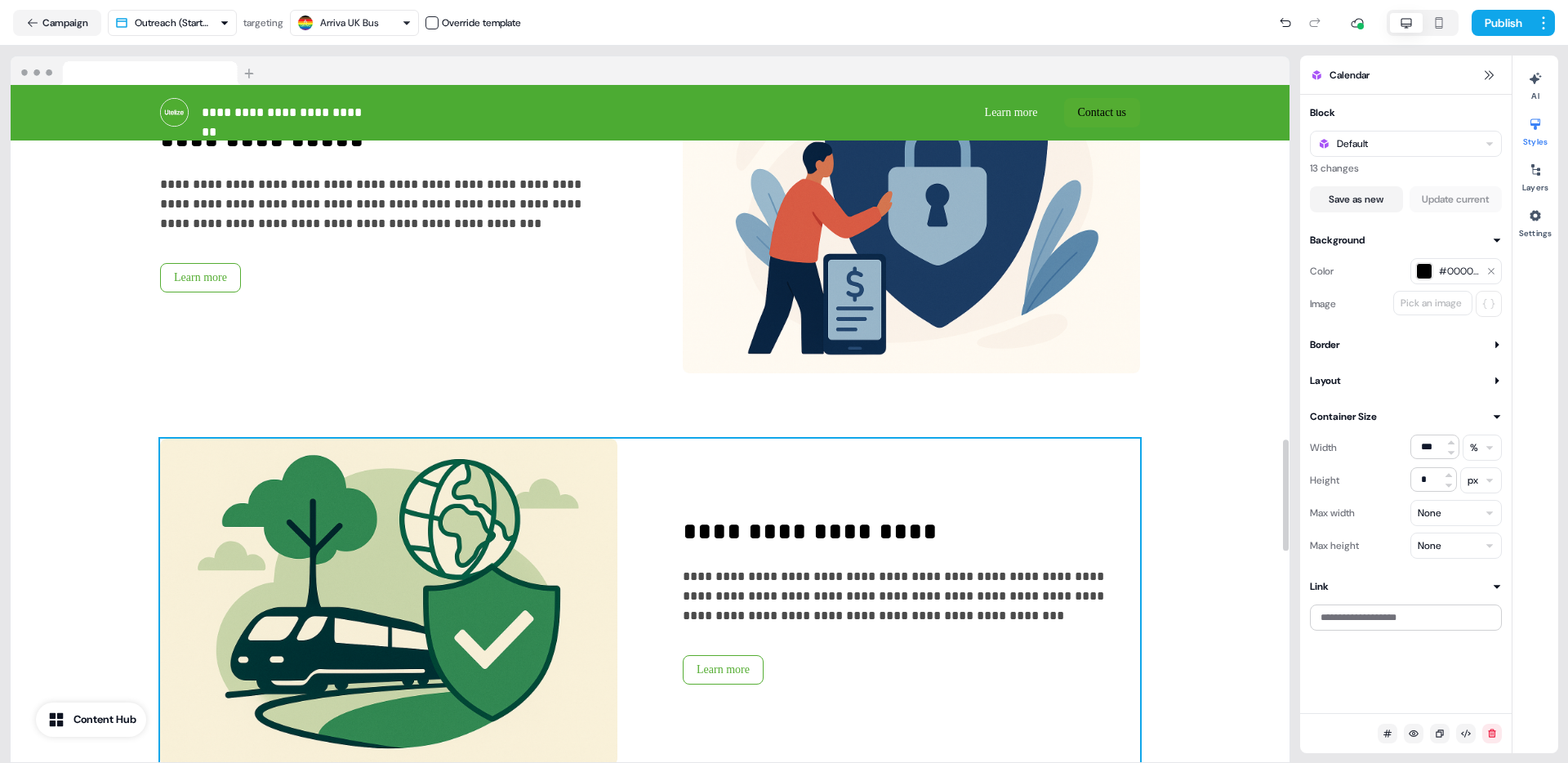 scroll, scrollTop: 2157, scrollLeft: 0, axis: vertical 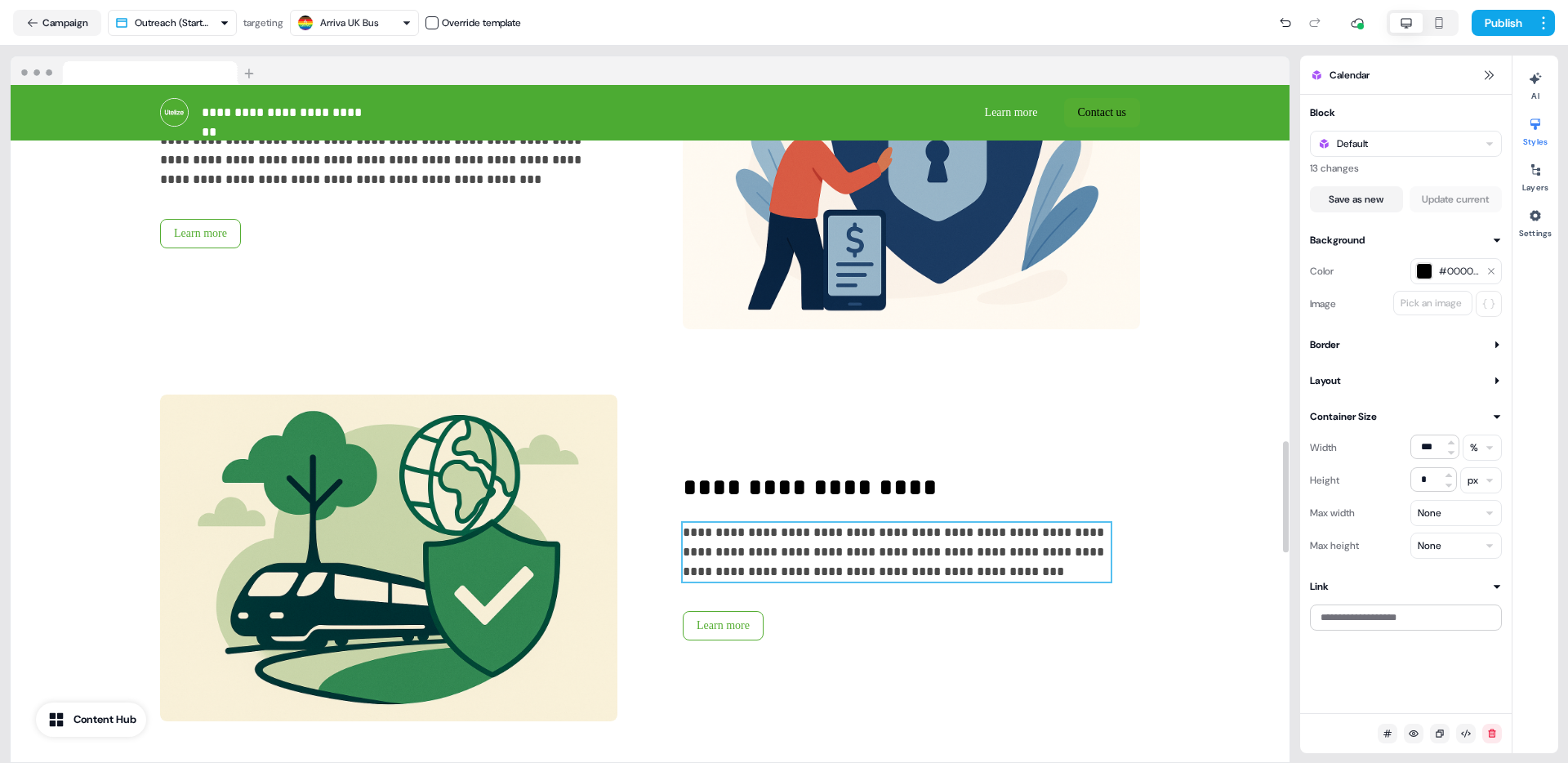 click on "**********" at bounding box center (897, 552) 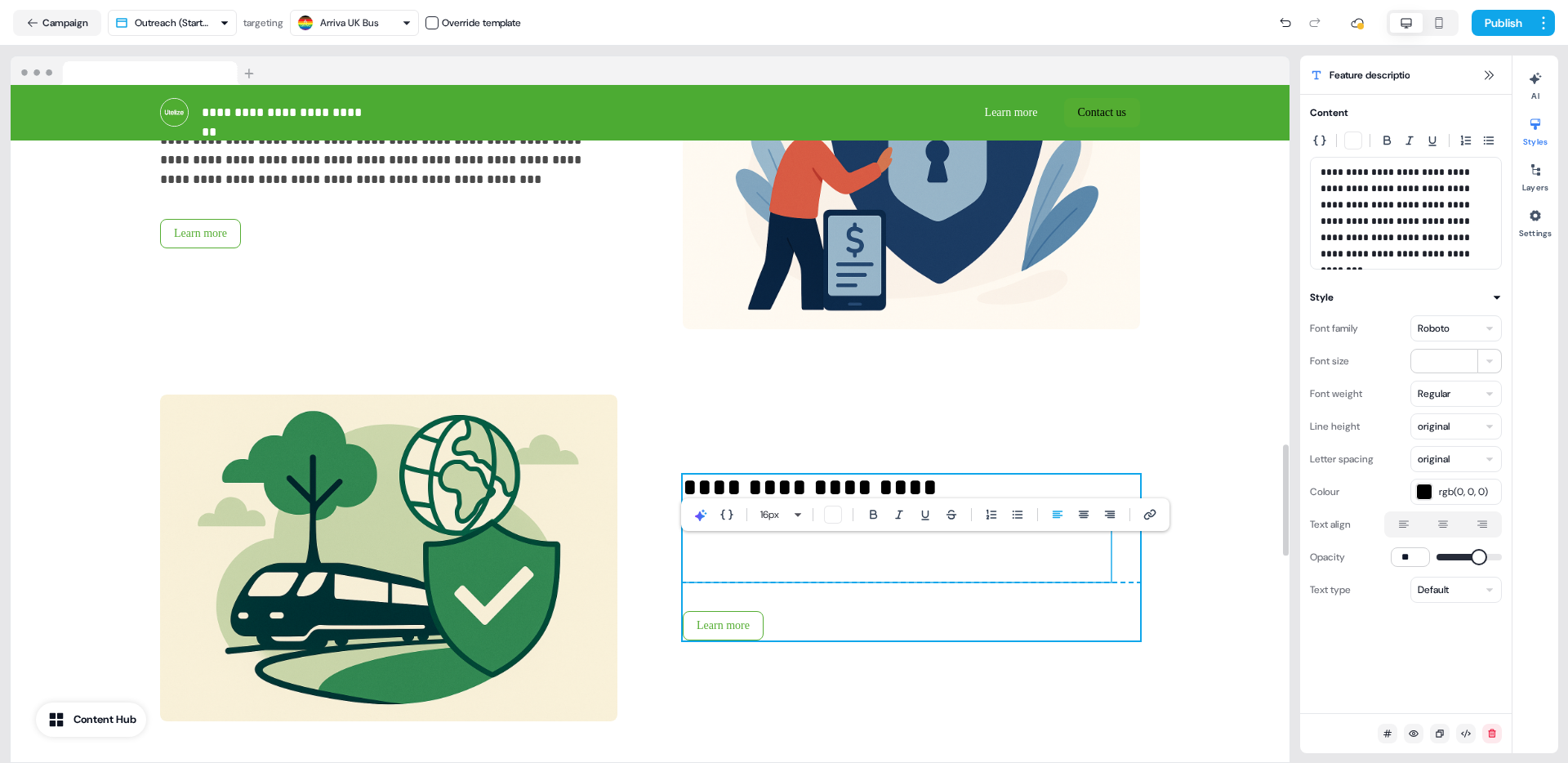 scroll, scrollTop: 2176, scrollLeft: 0, axis: vertical 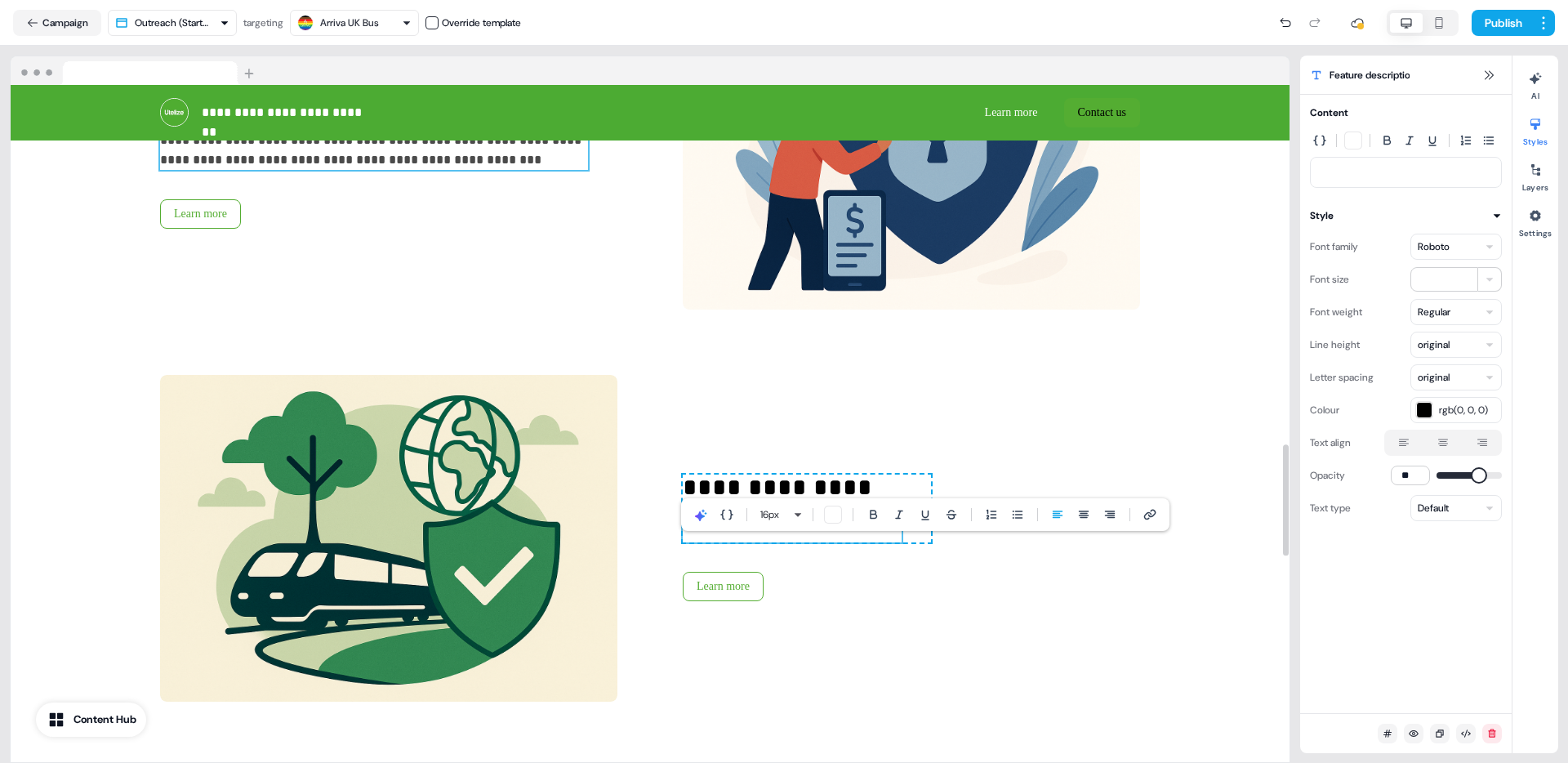 click on "**********" at bounding box center (374, 141) 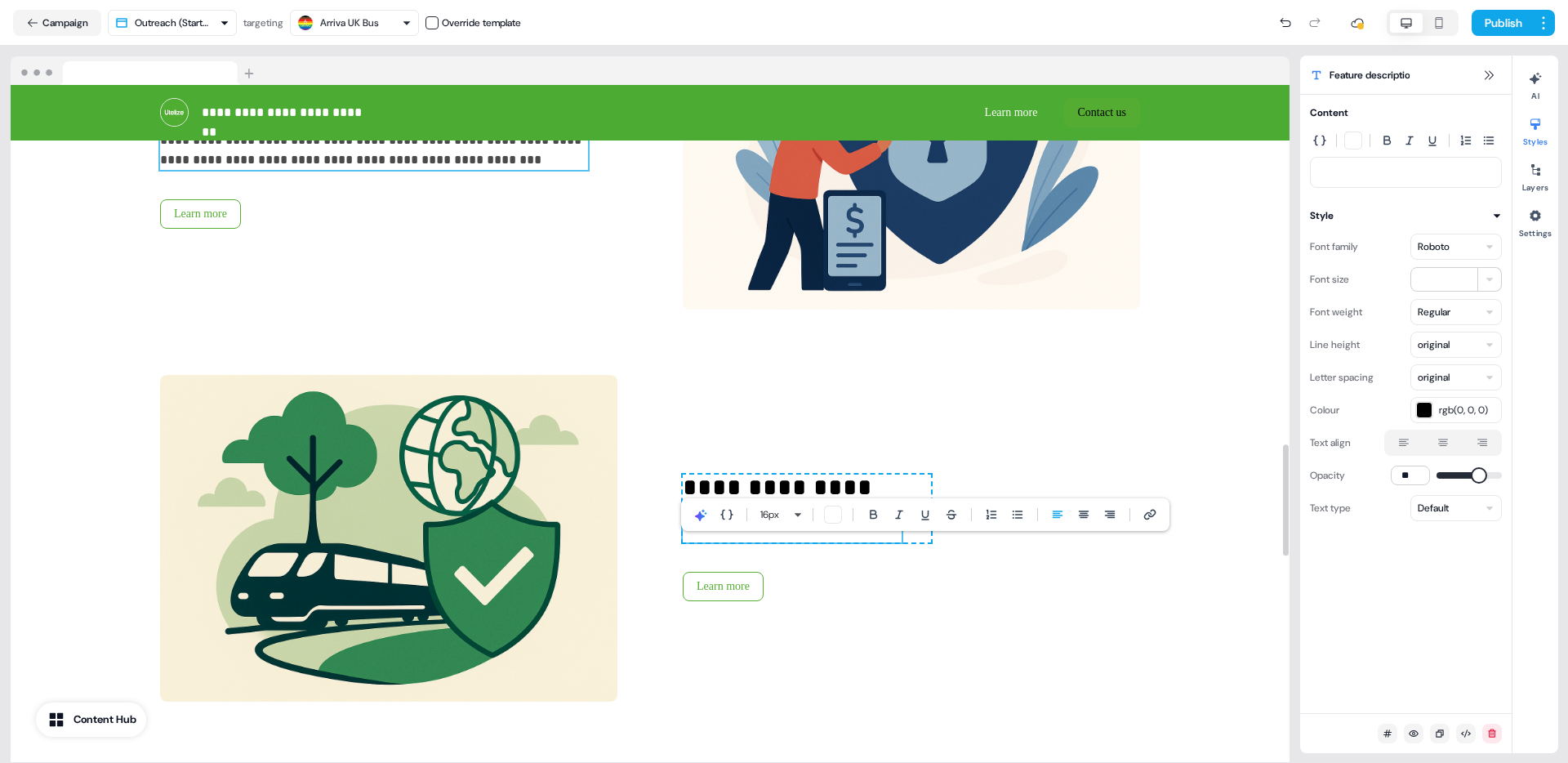 click on "**********" at bounding box center [374, 141] 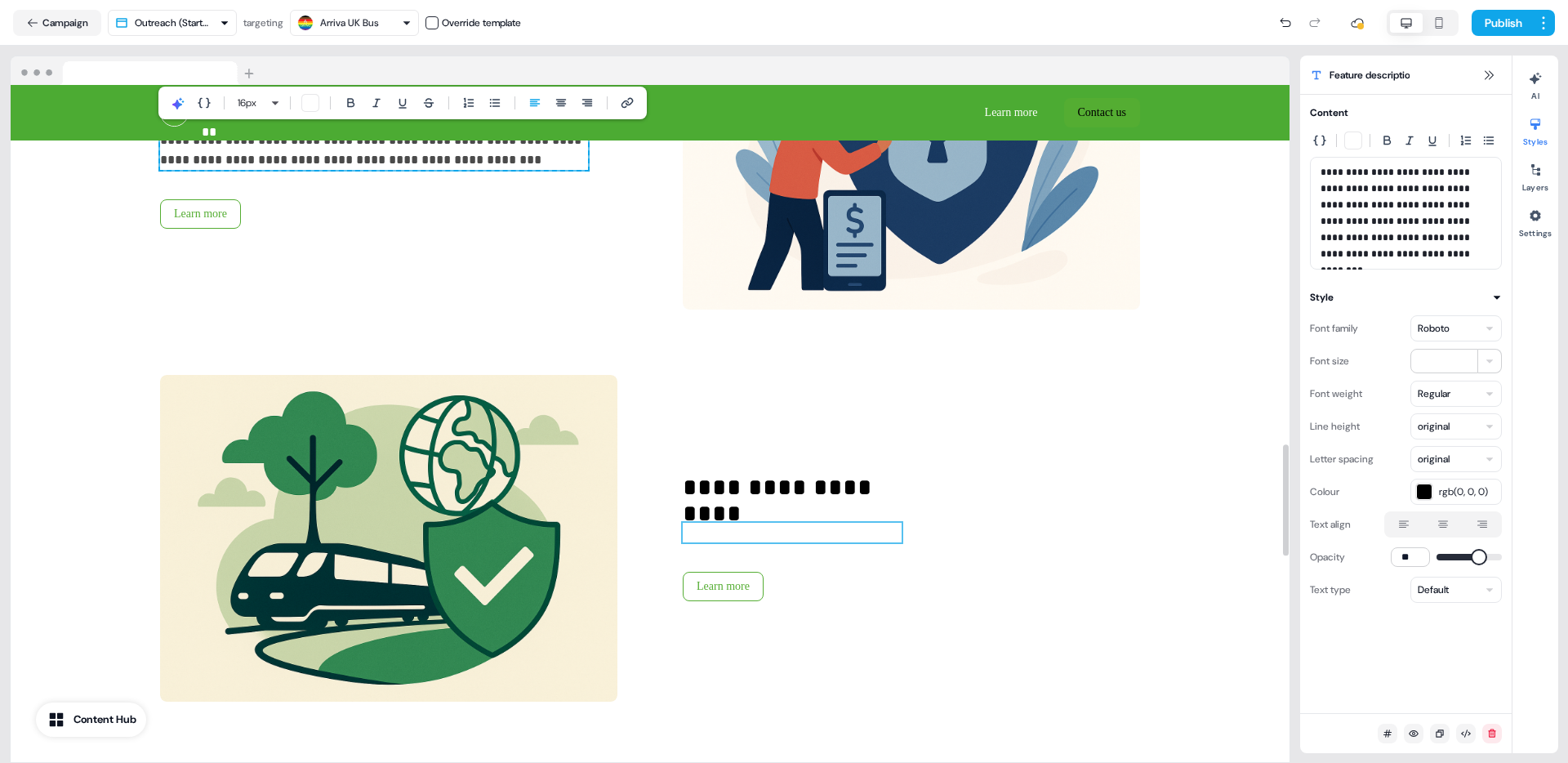 click at bounding box center (792, 533) 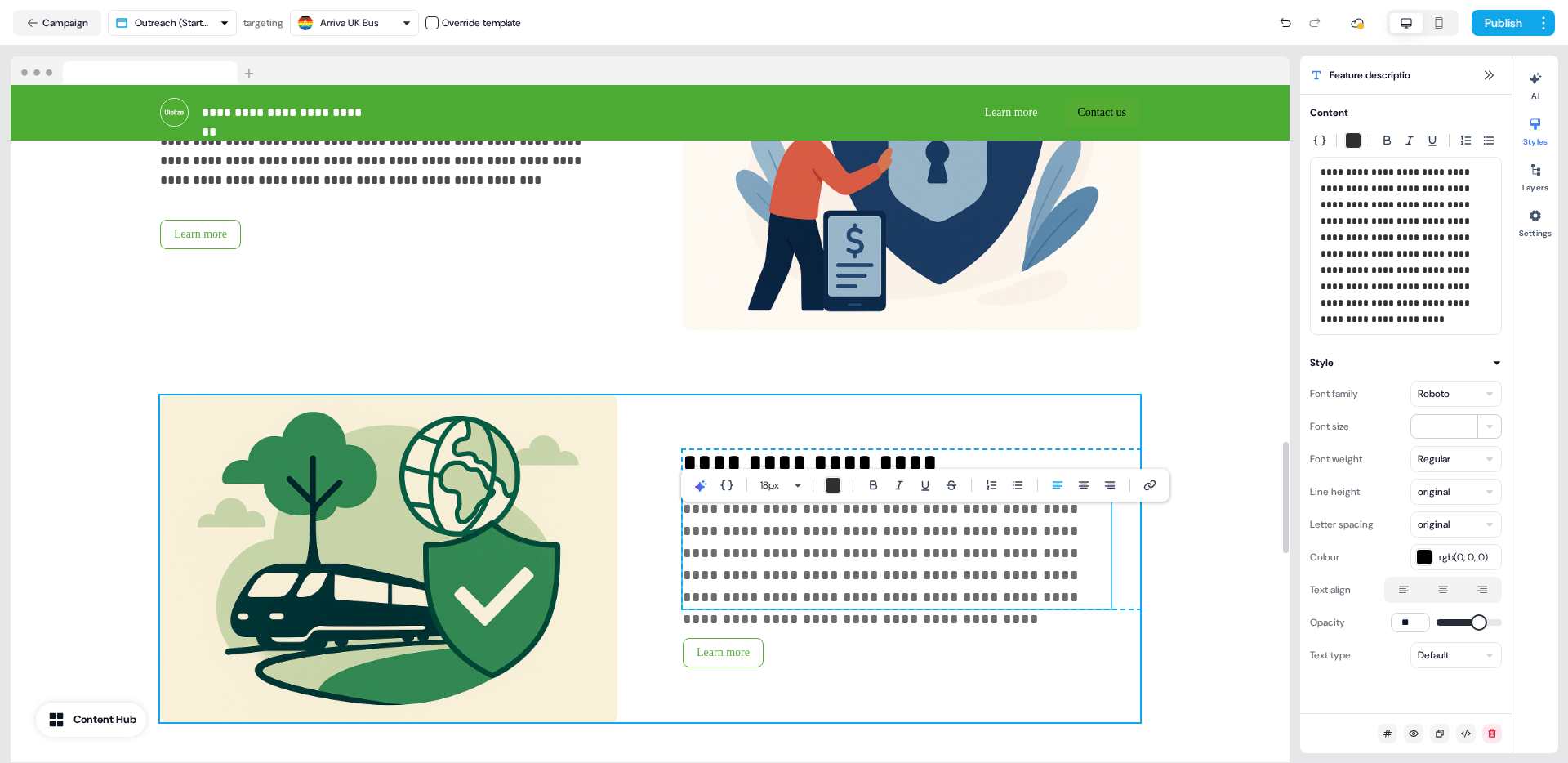 scroll, scrollTop: 2162, scrollLeft: 0, axis: vertical 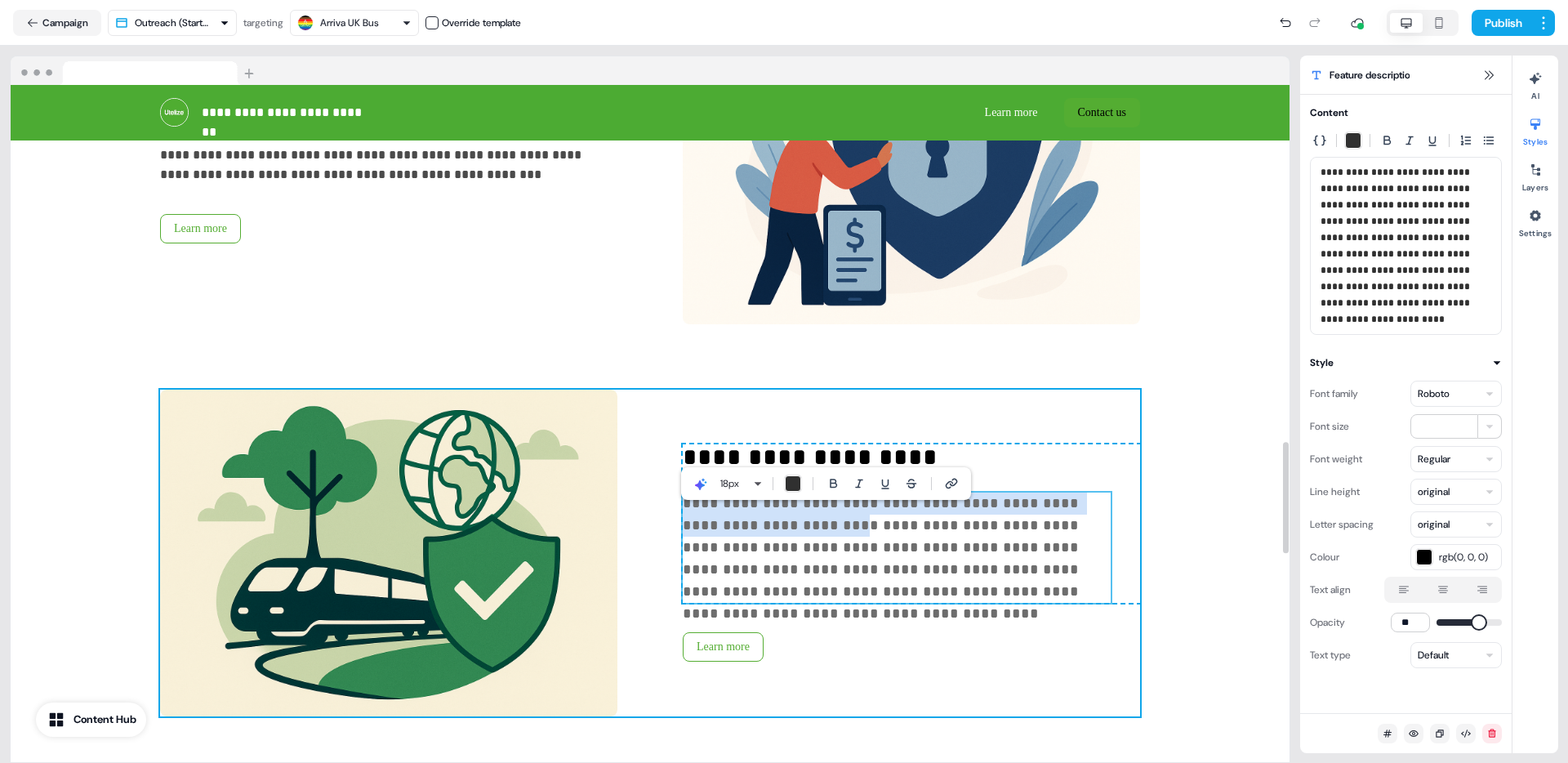 drag, startPoint x: 776, startPoint y: 542, endPoint x: 679, endPoint y: 518, distance: 99.92497 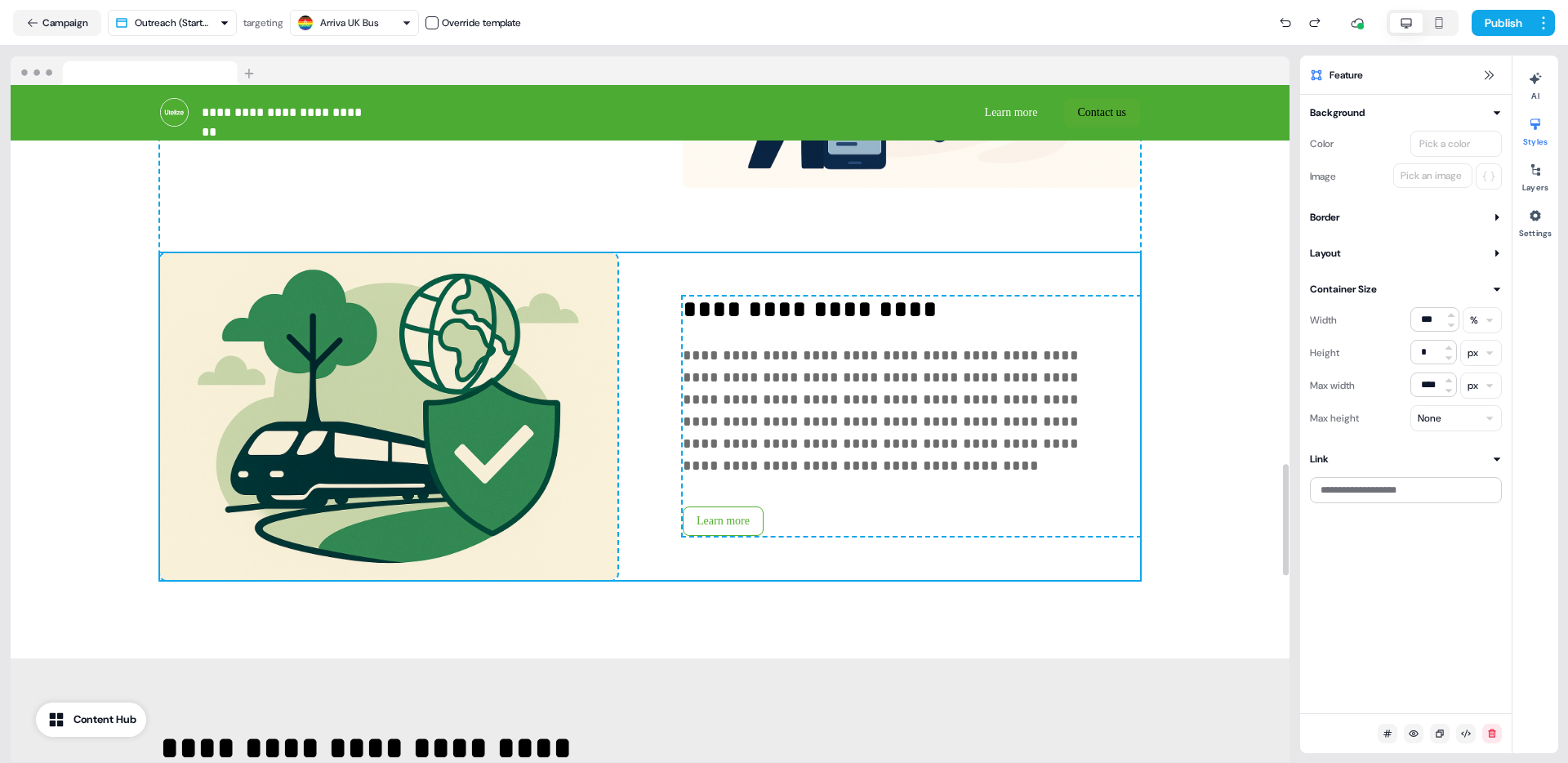 scroll, scrollTop: 2301, scrollLeft: 0, axis: vertical 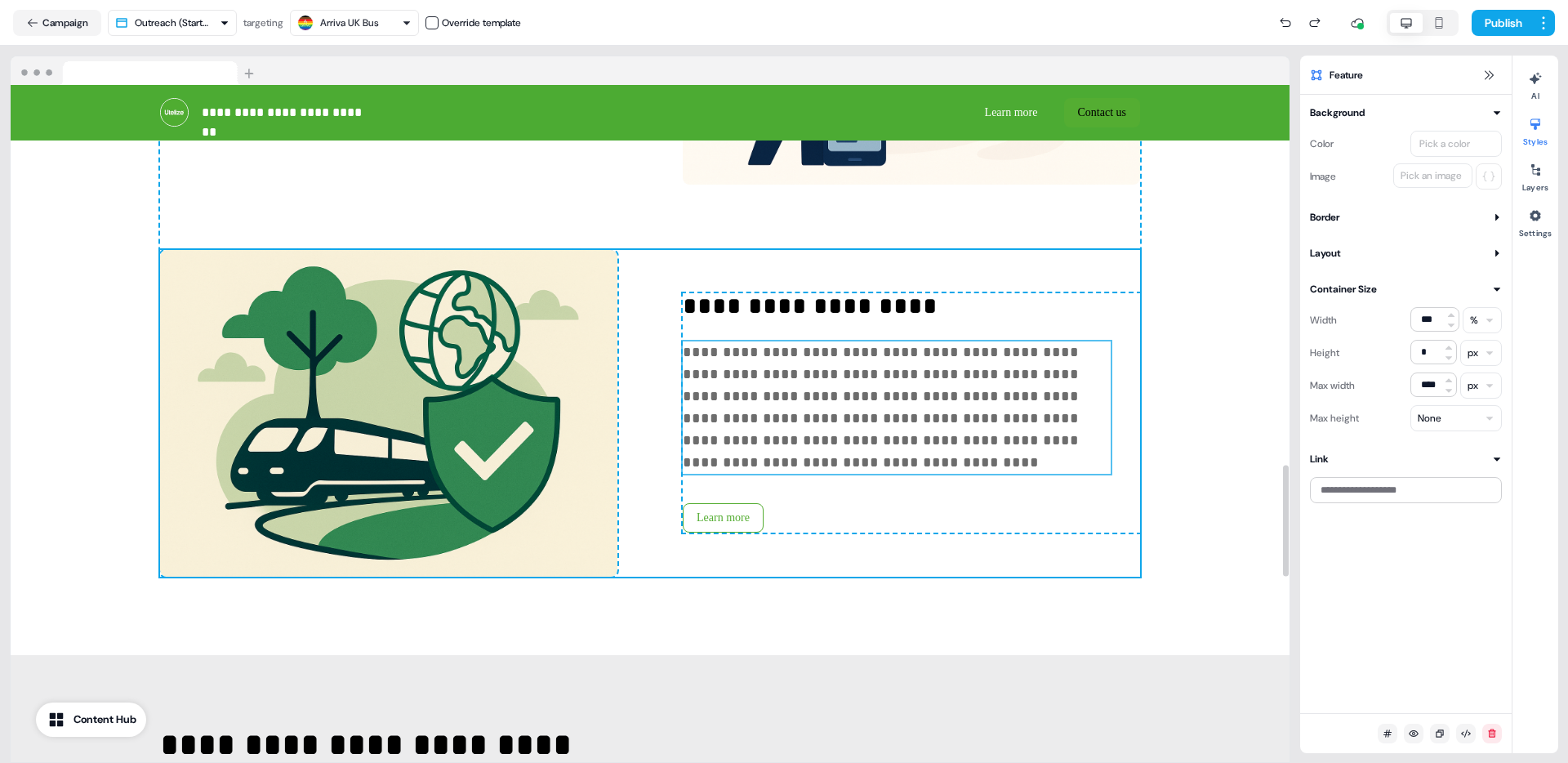 click on "**********" at bounding box center [883, 407] 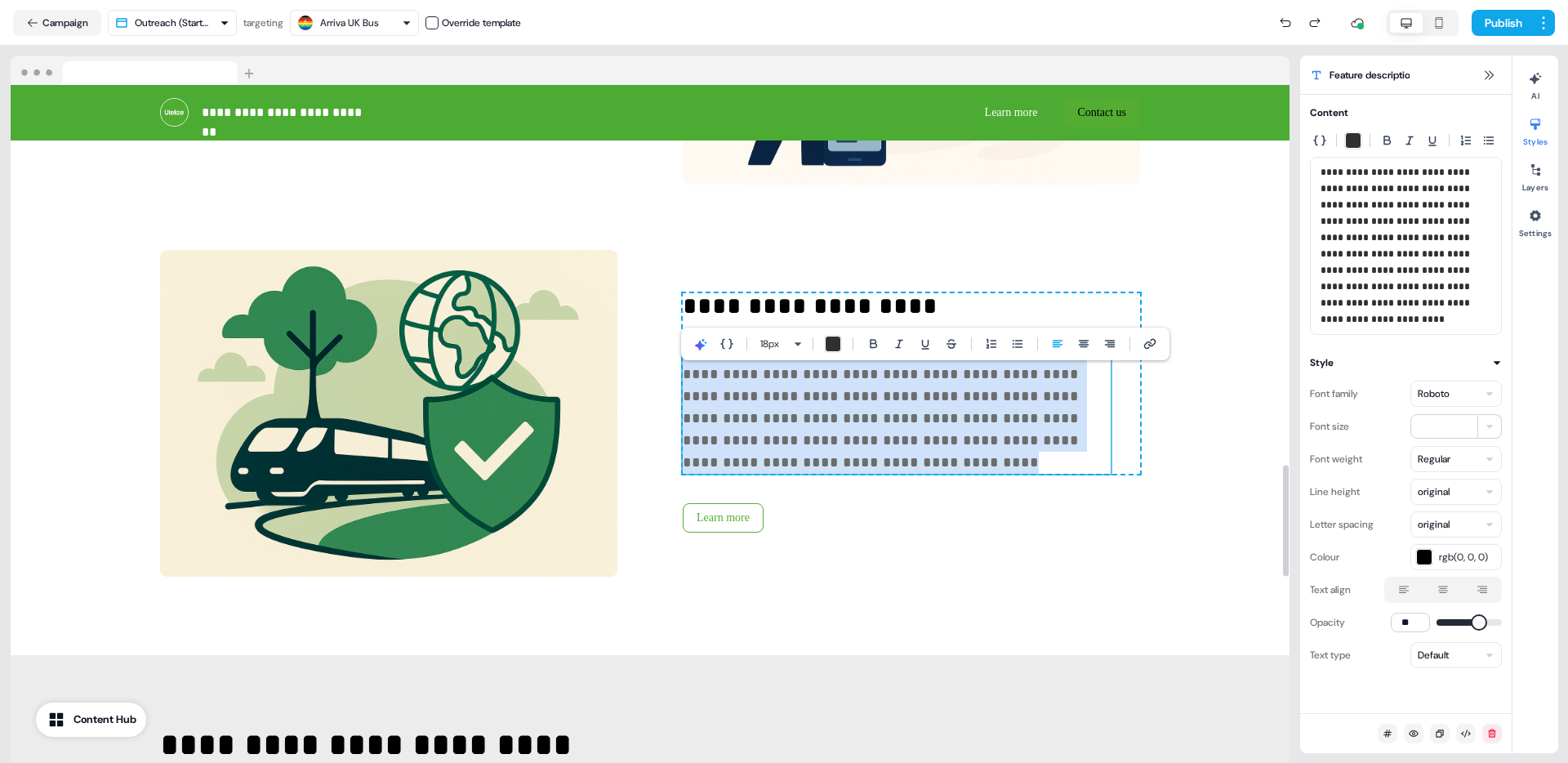 click on "**********" at bounding box center [883, 407] 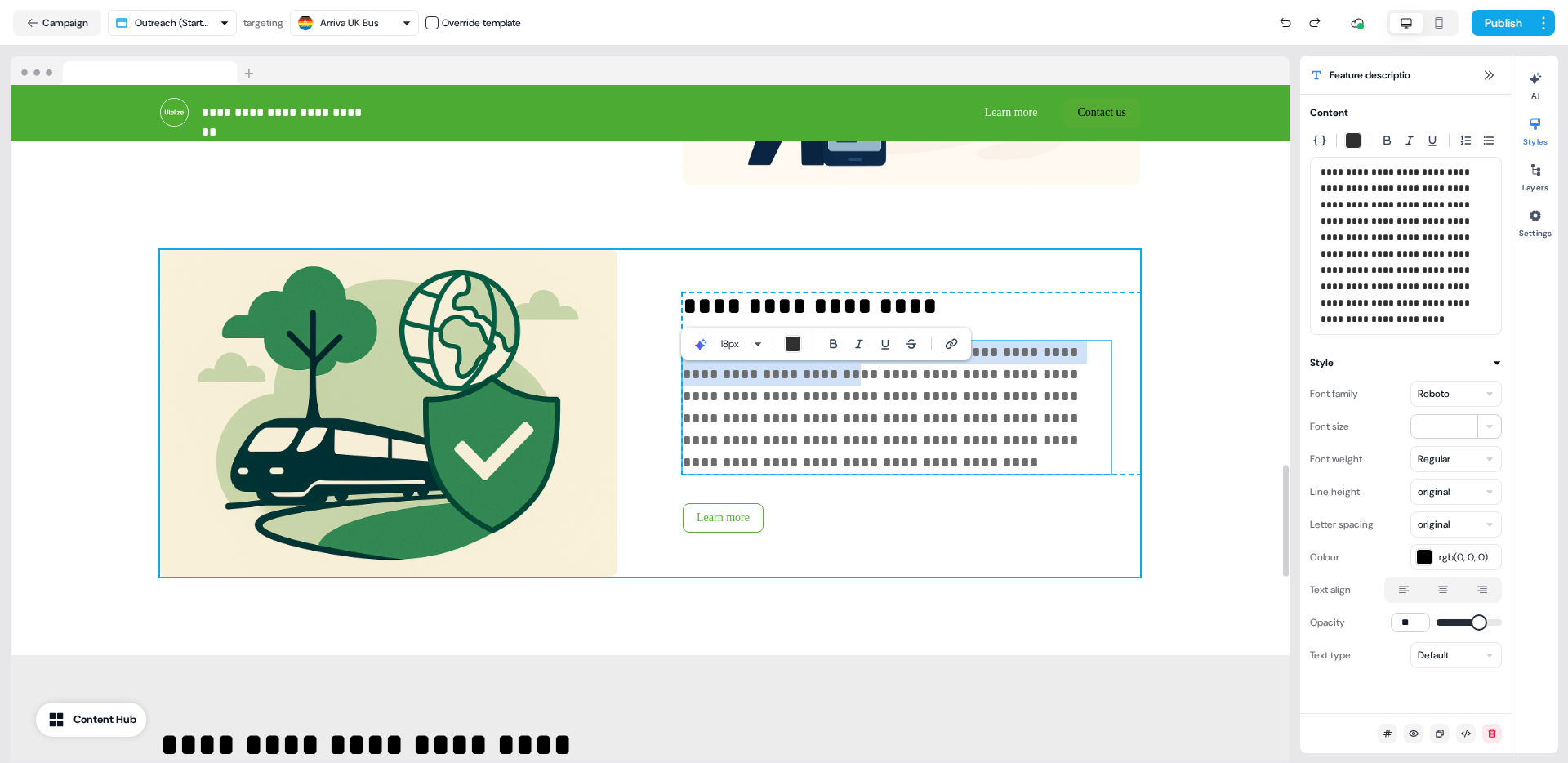 drag, startPoint x: 775, startPoint y: 401, endPoint x: 672, endPoint y: 372, distance: 107.00467 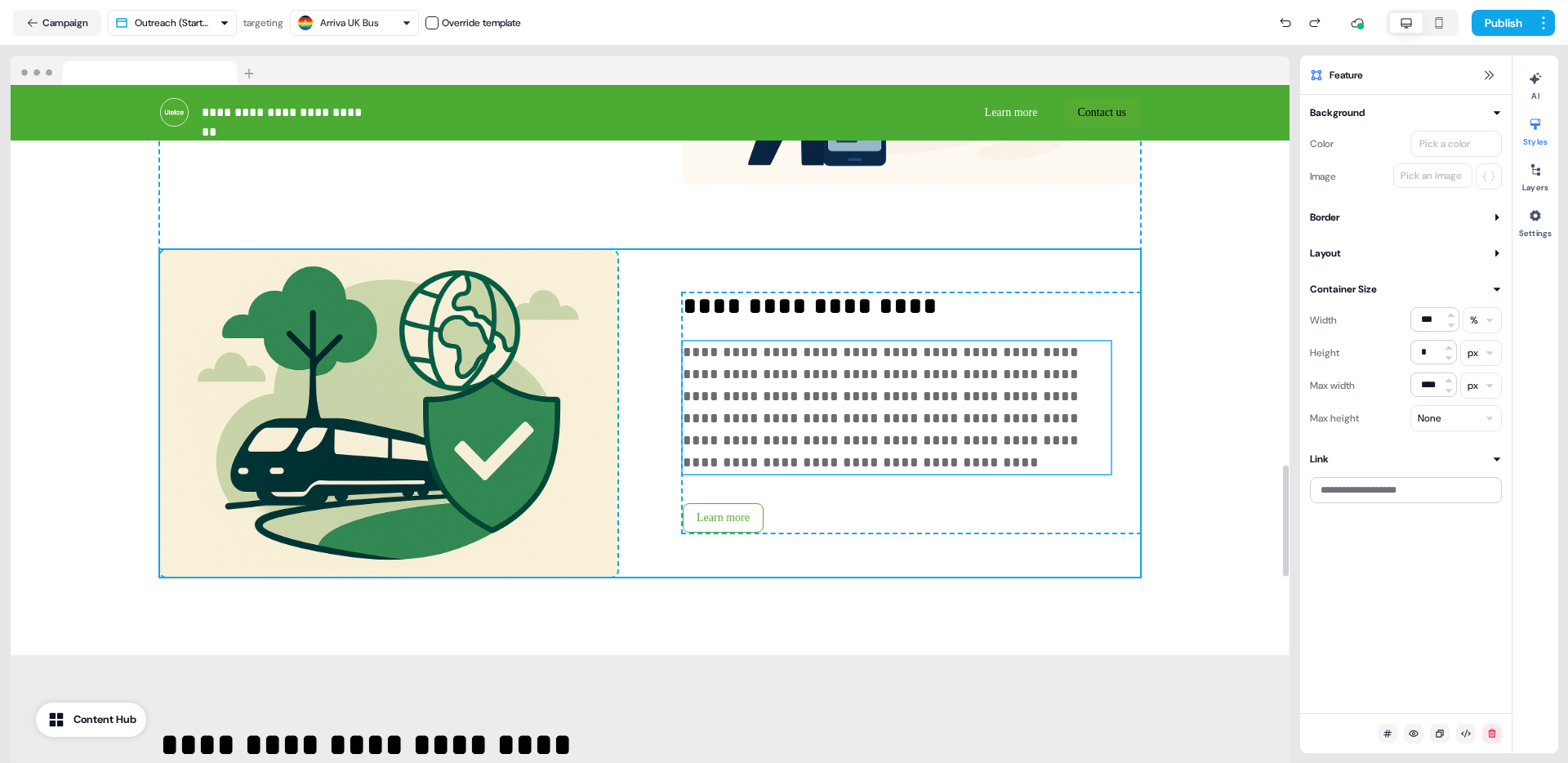 click on "**********" at bounding box center [897, 408] 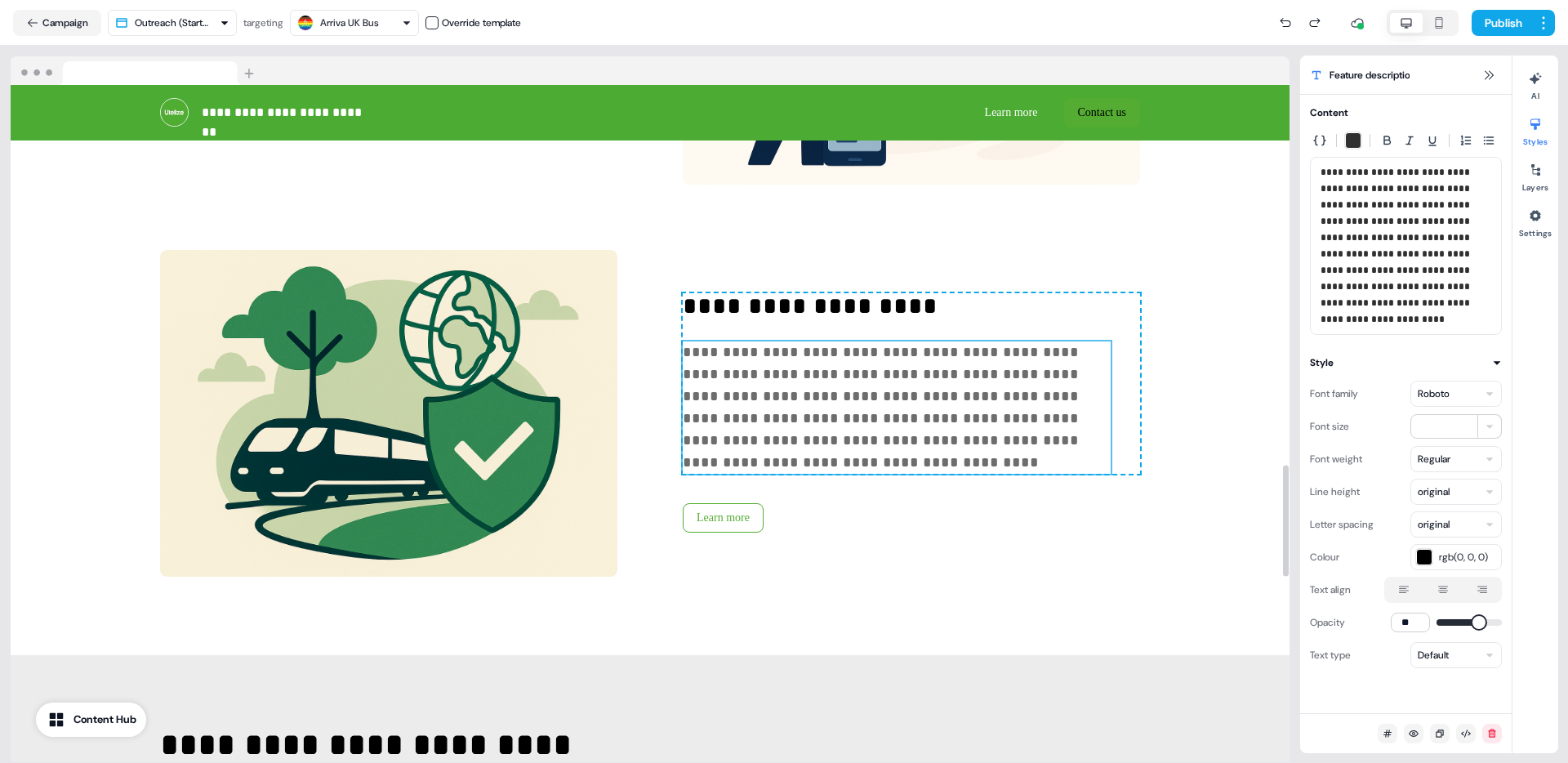 click on "**********" at bounding box center [883, 407] 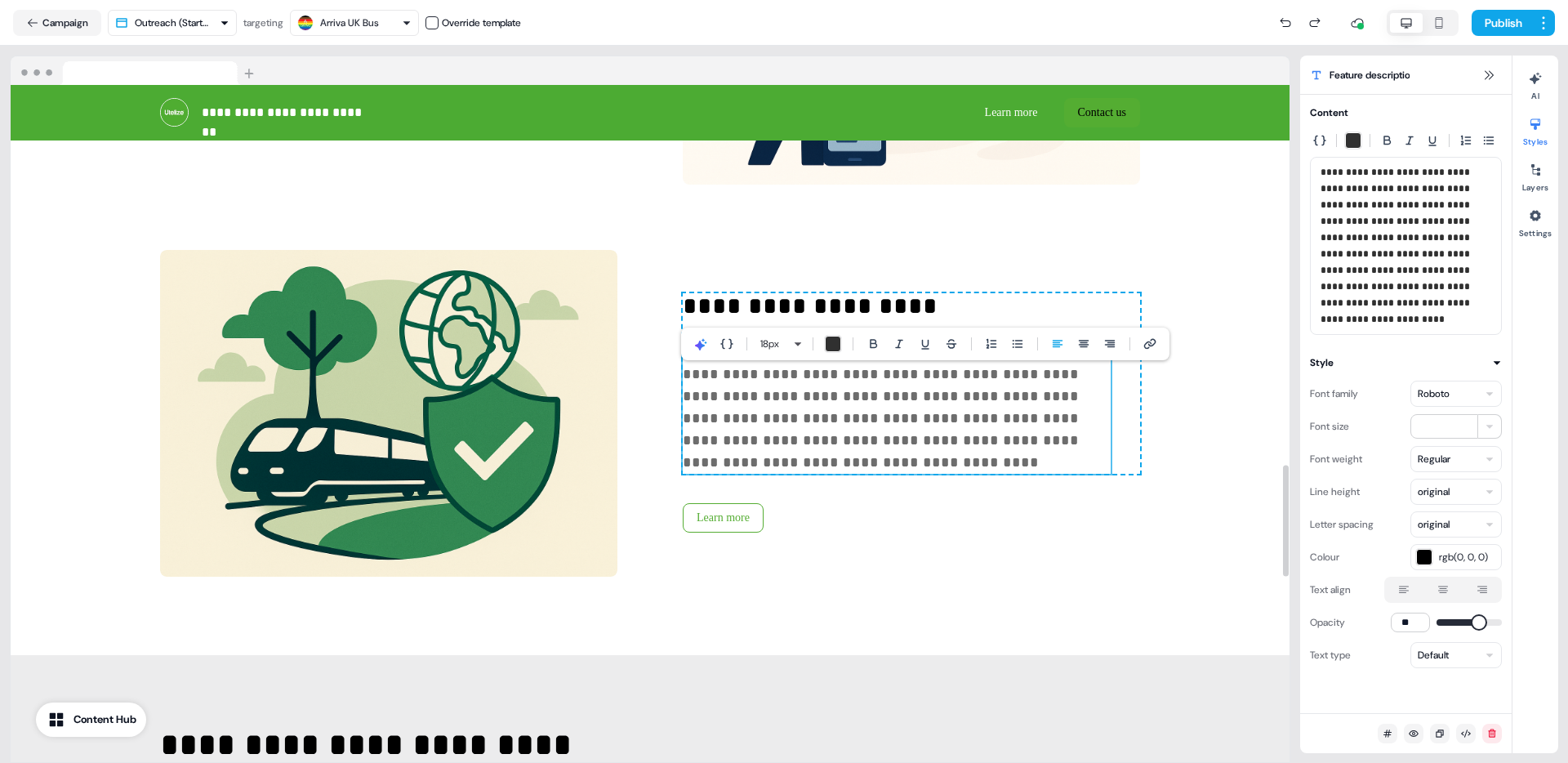 click on "**********" at bounding box center (883, 407) 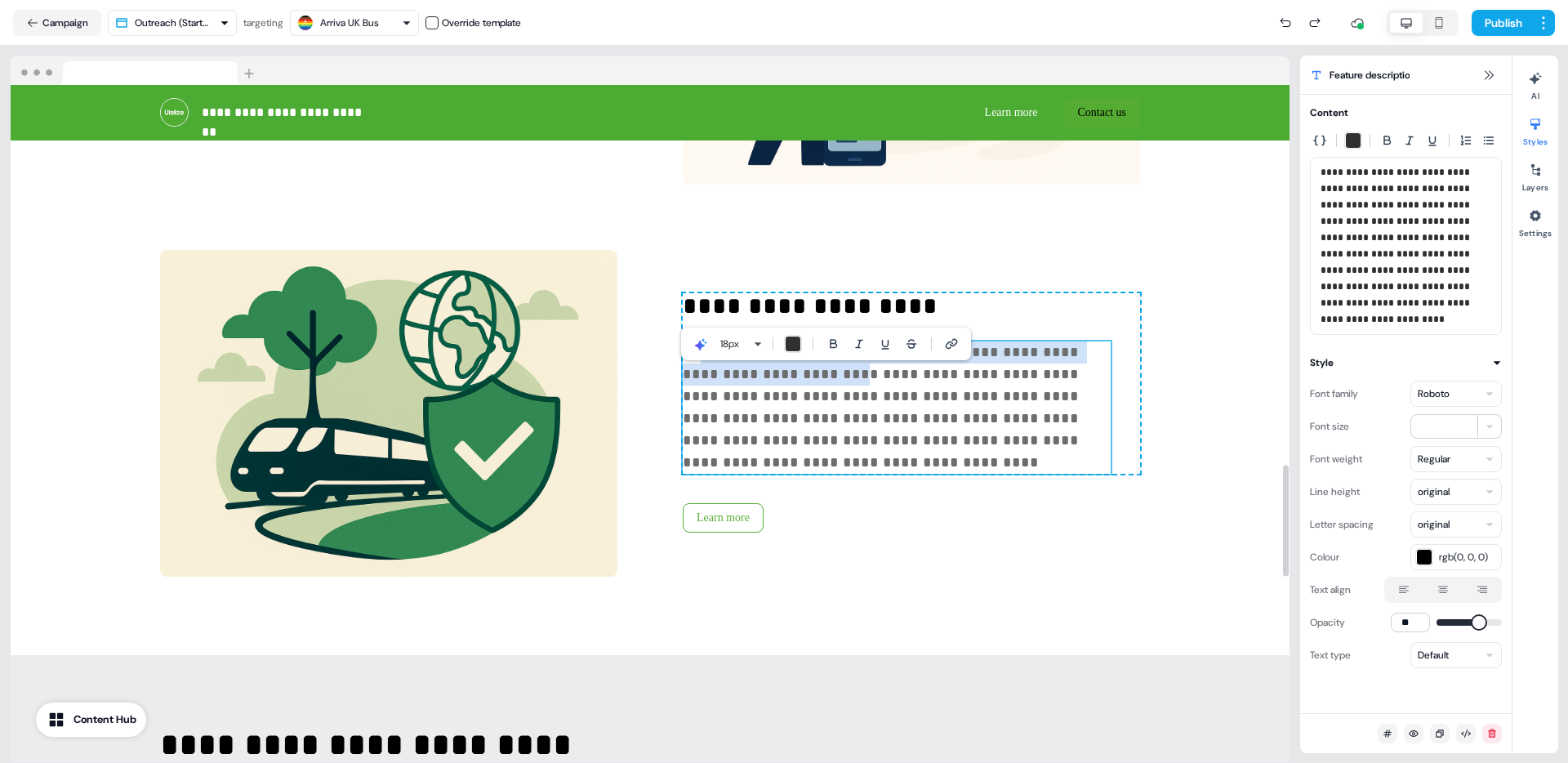 drag, startPoint x: 779, startPoint y: 402, endPoint x: 702, endPoint y: 379, distance: 80.3617 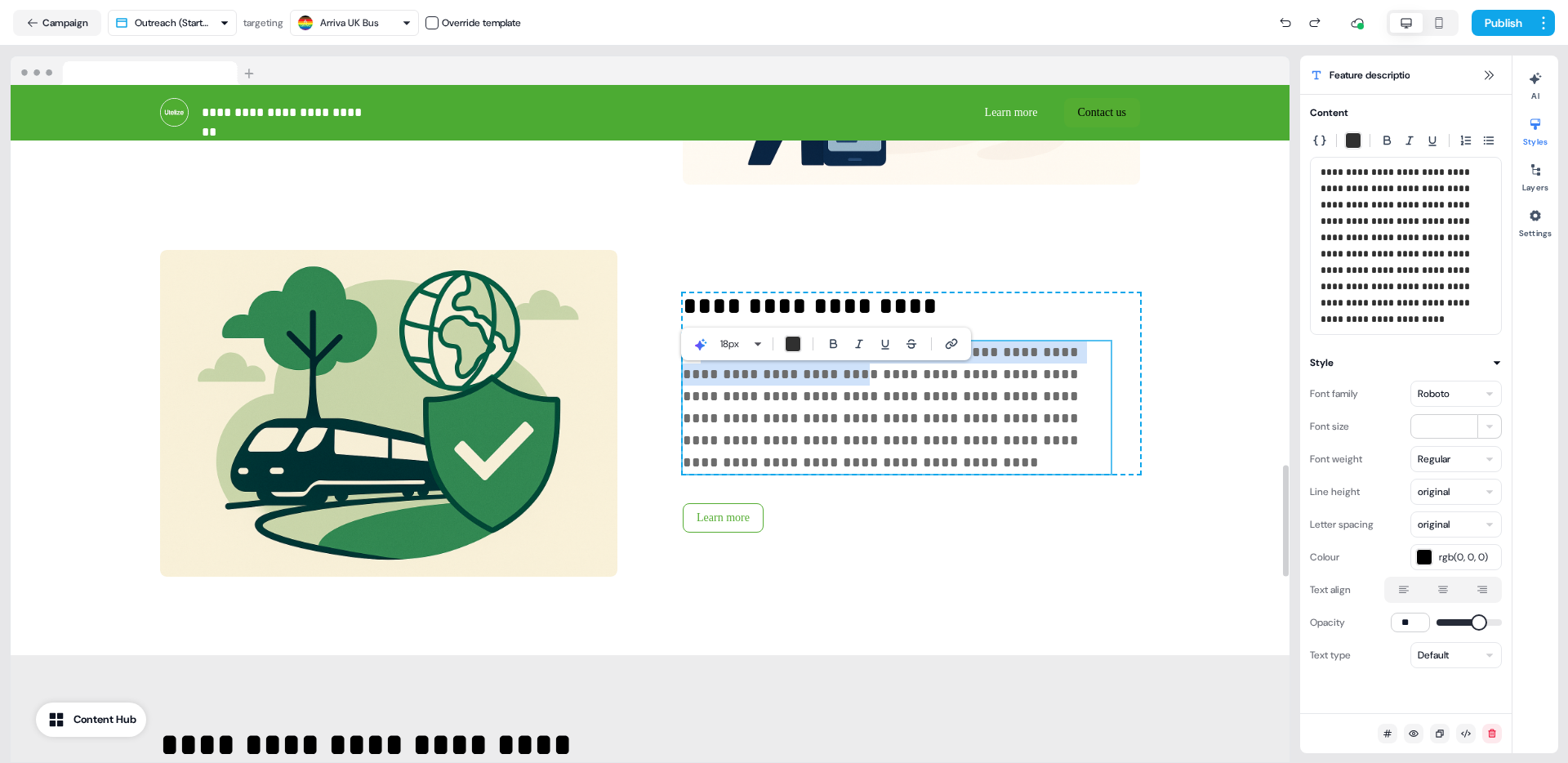 click on "**********" at bounding box center (883, 407) 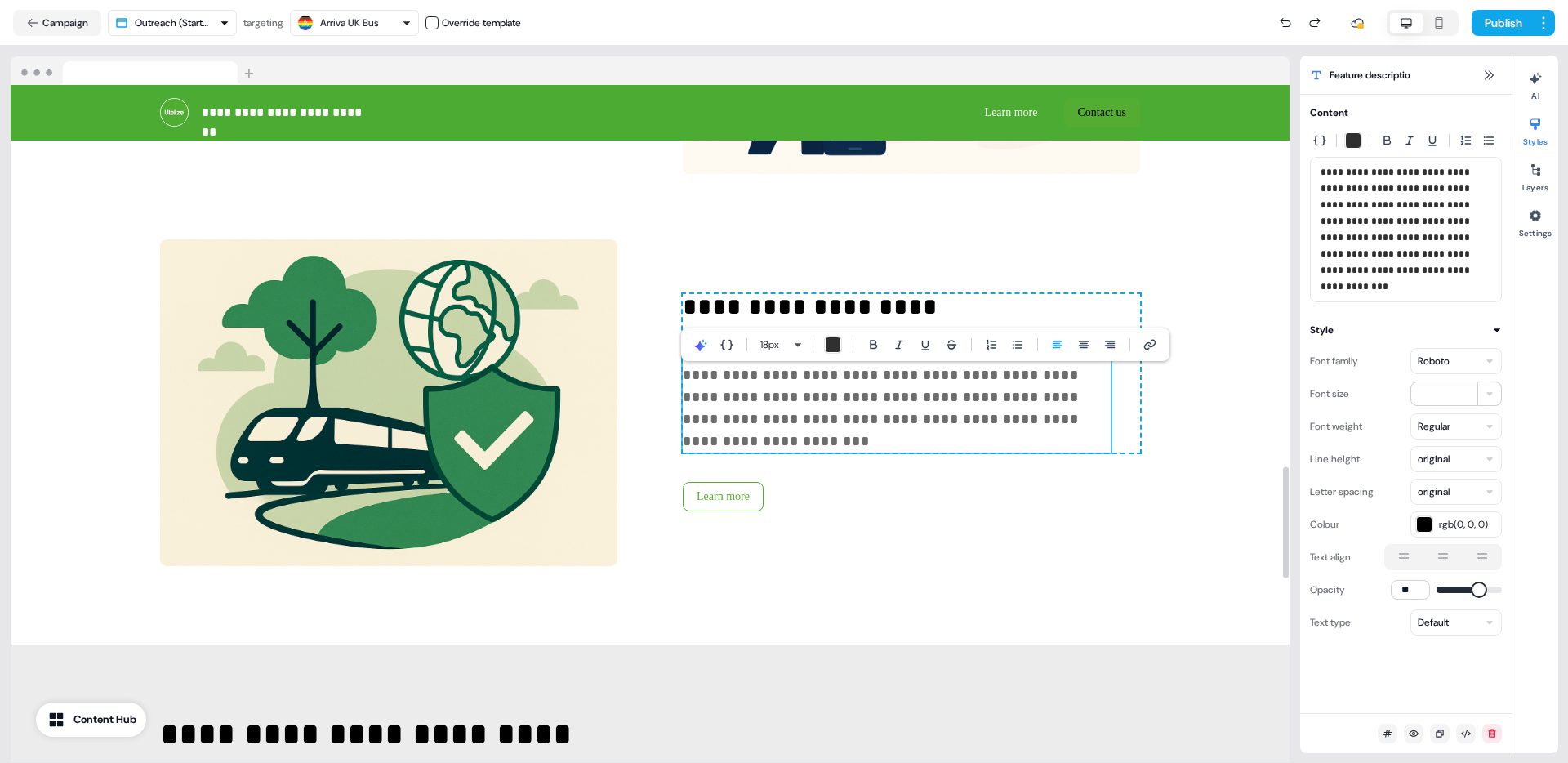 type 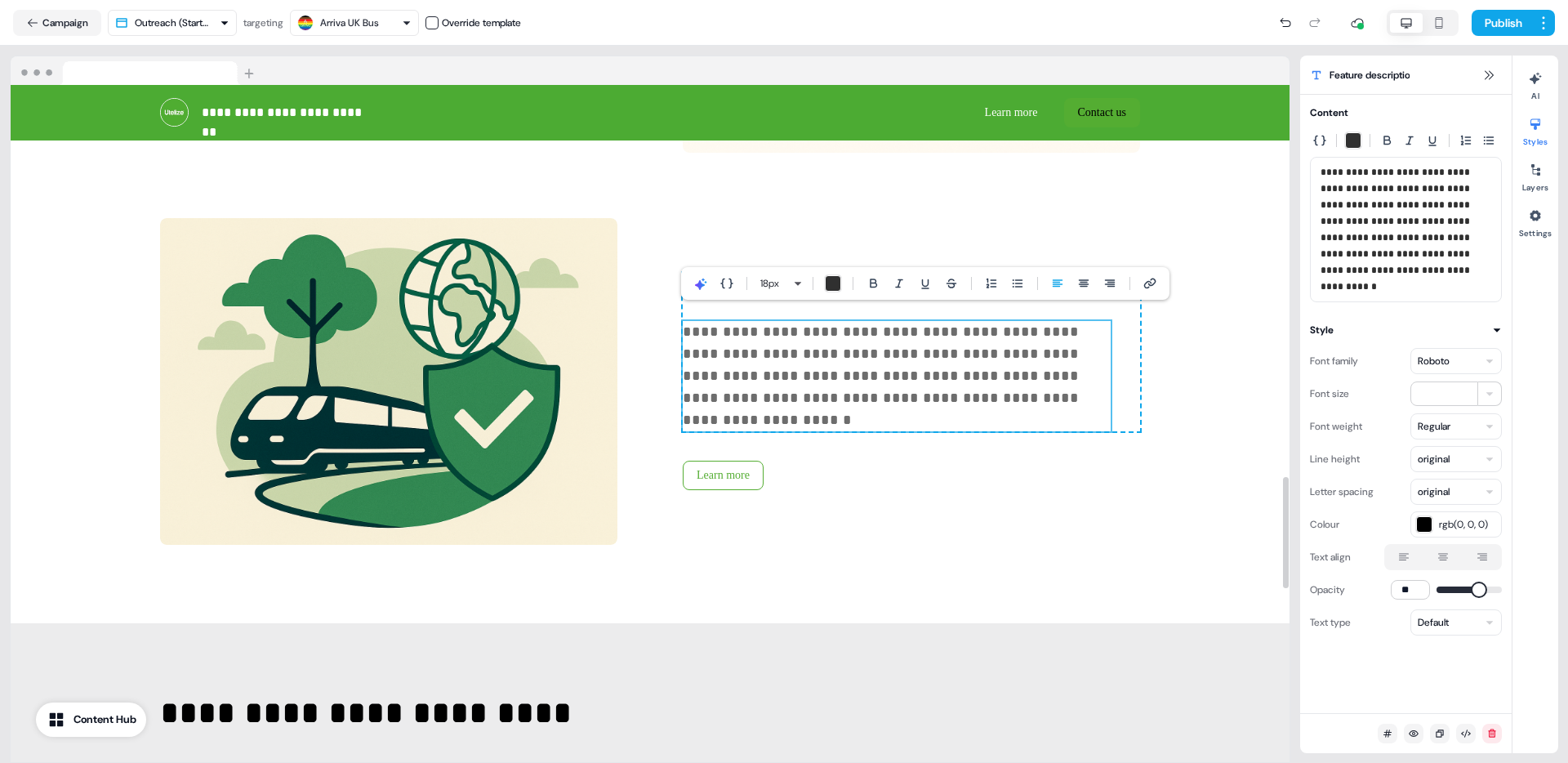 scroll, scrollTop: 2576, scrollLeft: 0, axis: vertical 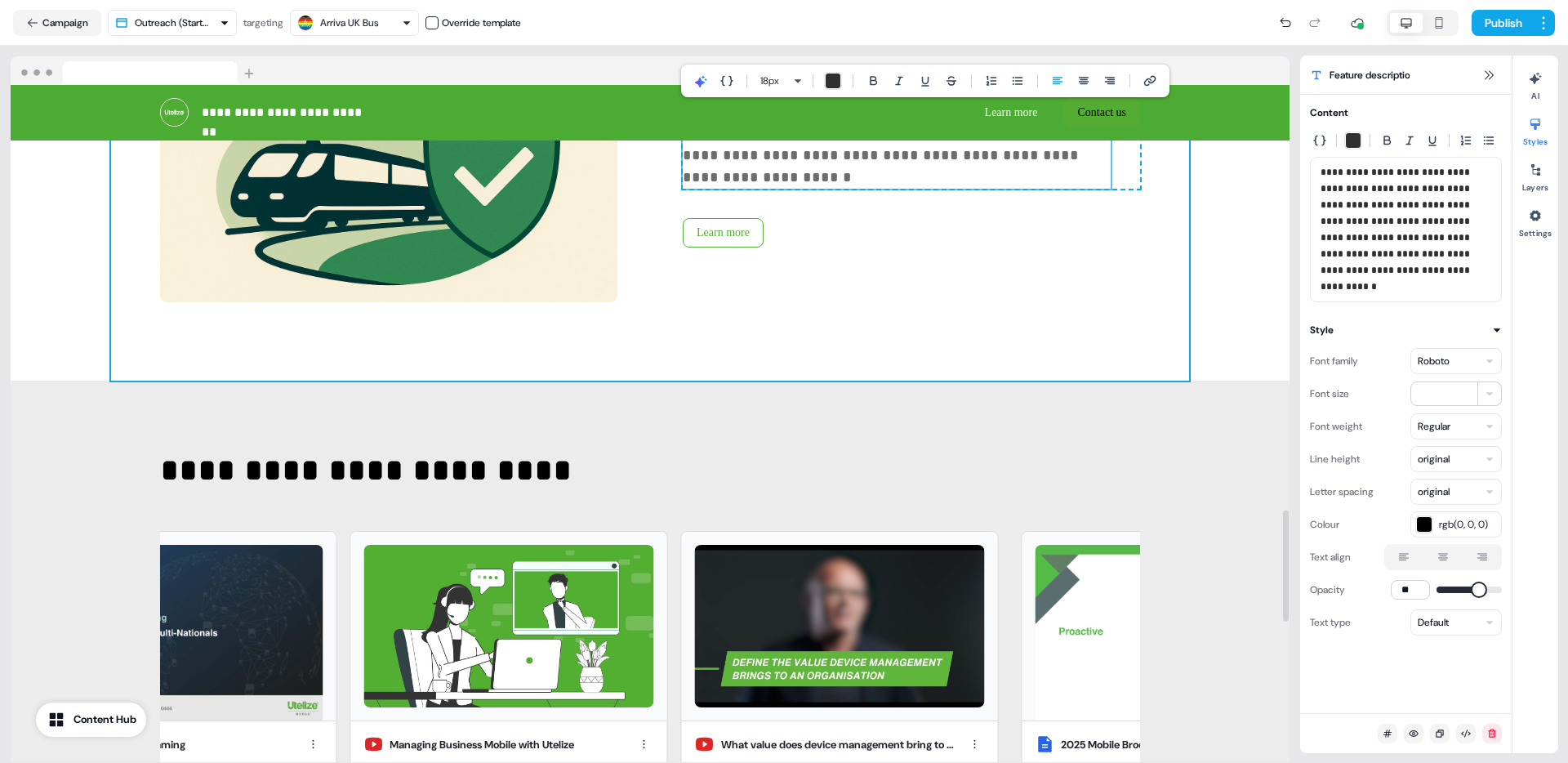 click on "**********" at bounding box center [650, -380] 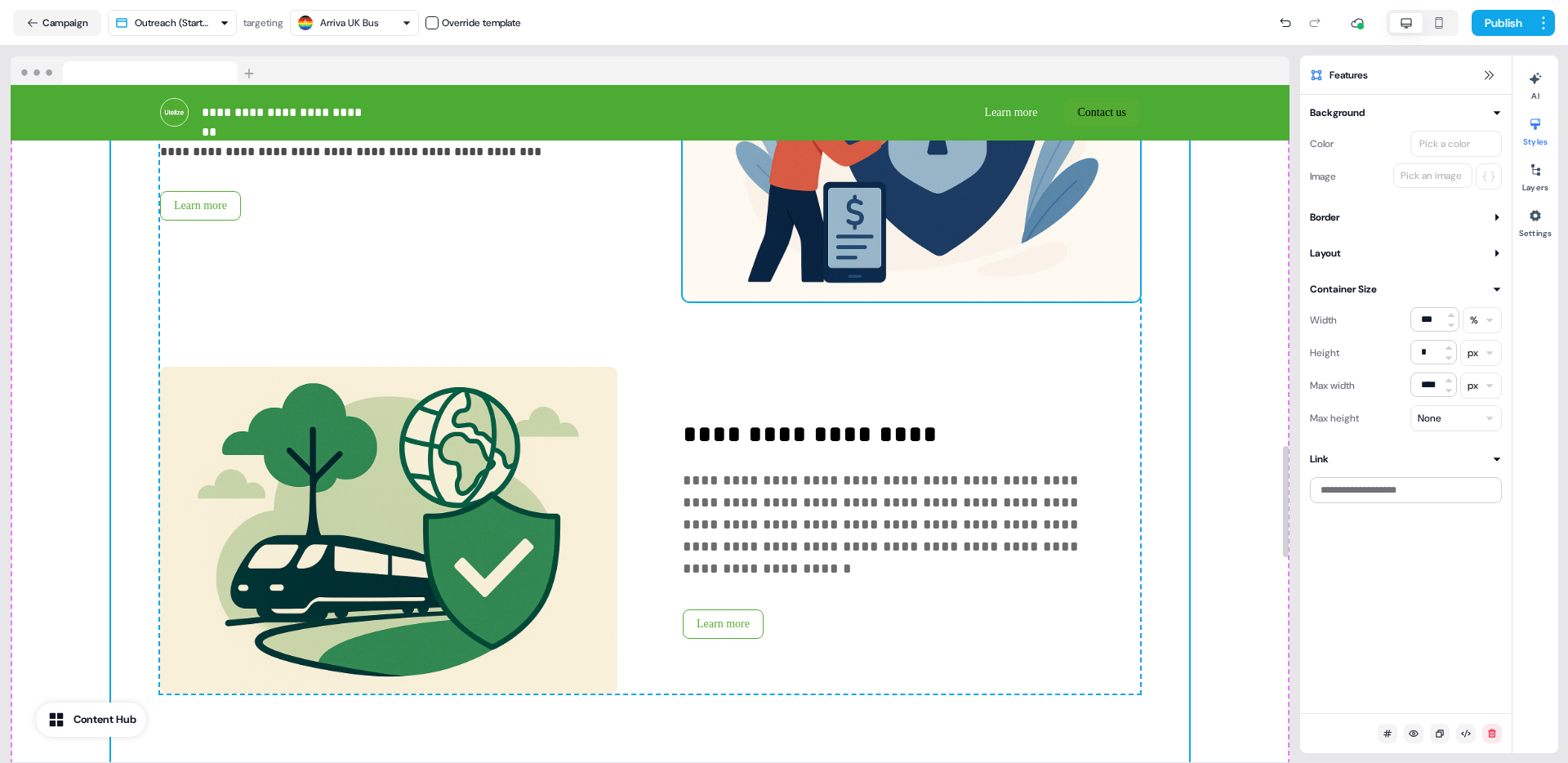 scroll, scrollTop: 2185, scrollLeft: 0, axis: vertical 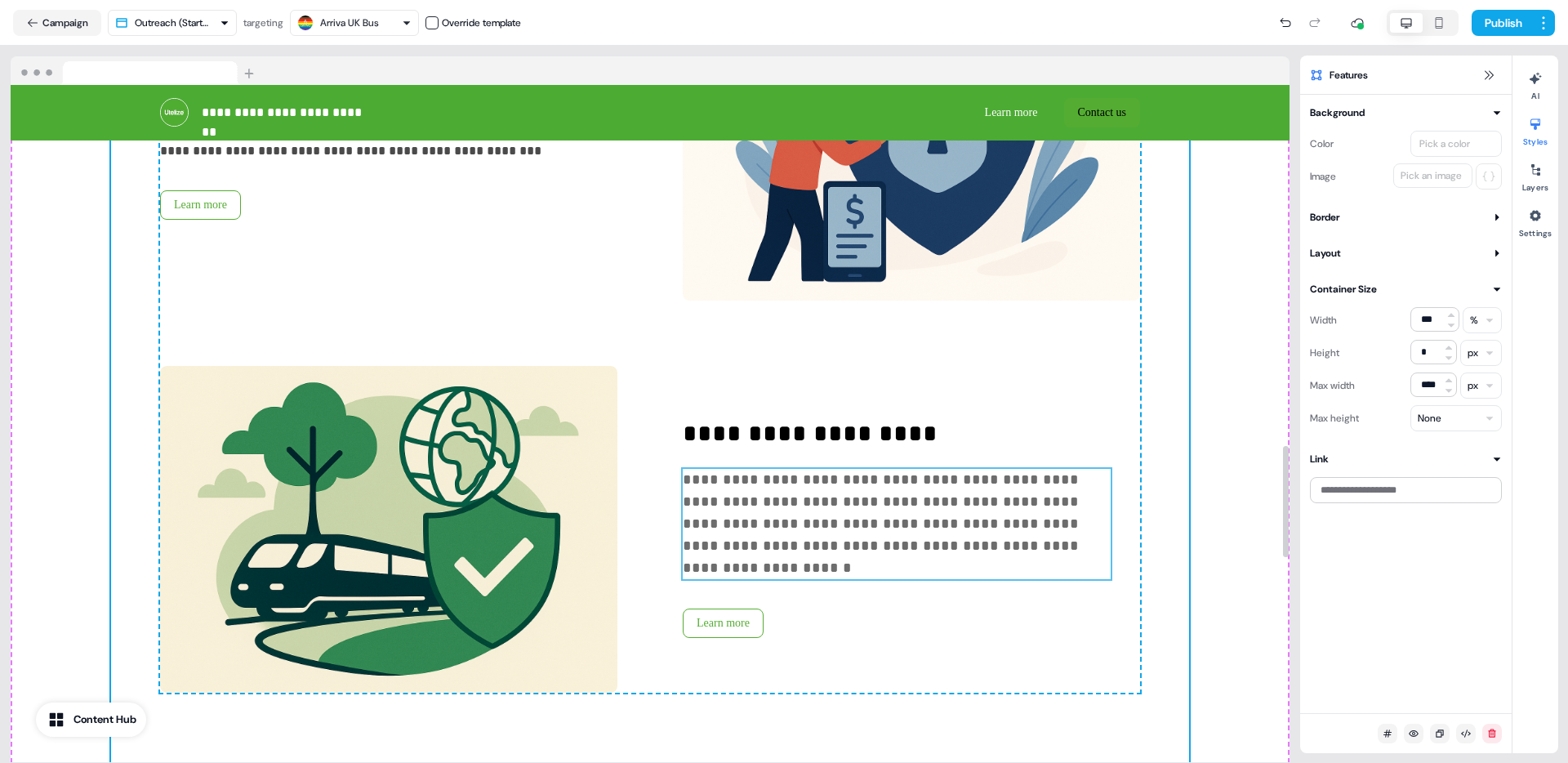 click on "**********" at bounding box center (883, 524) 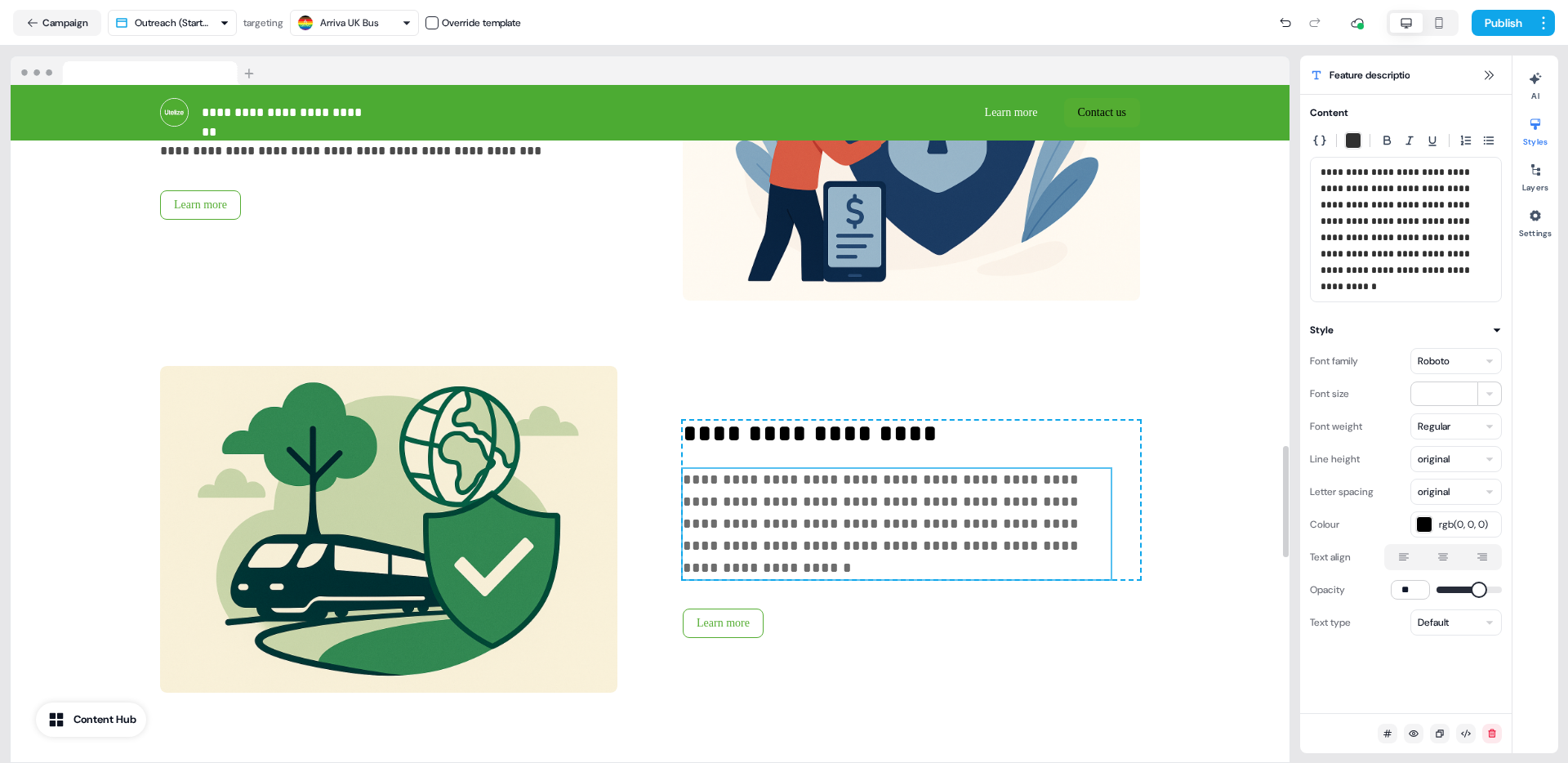 click on "**********" at bounding box center (883, 524) 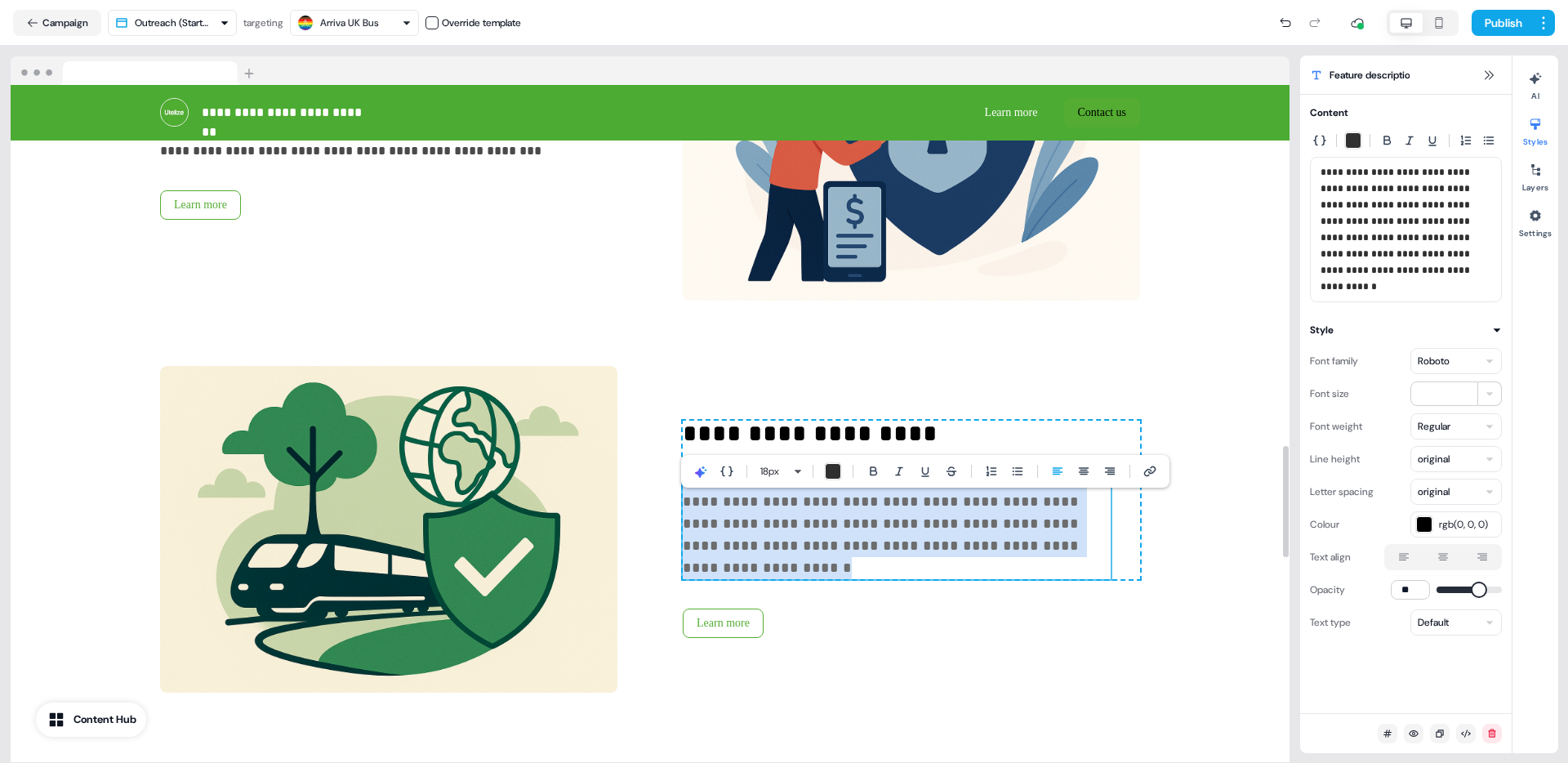 click on "**********" at bounding box center (883, 524) 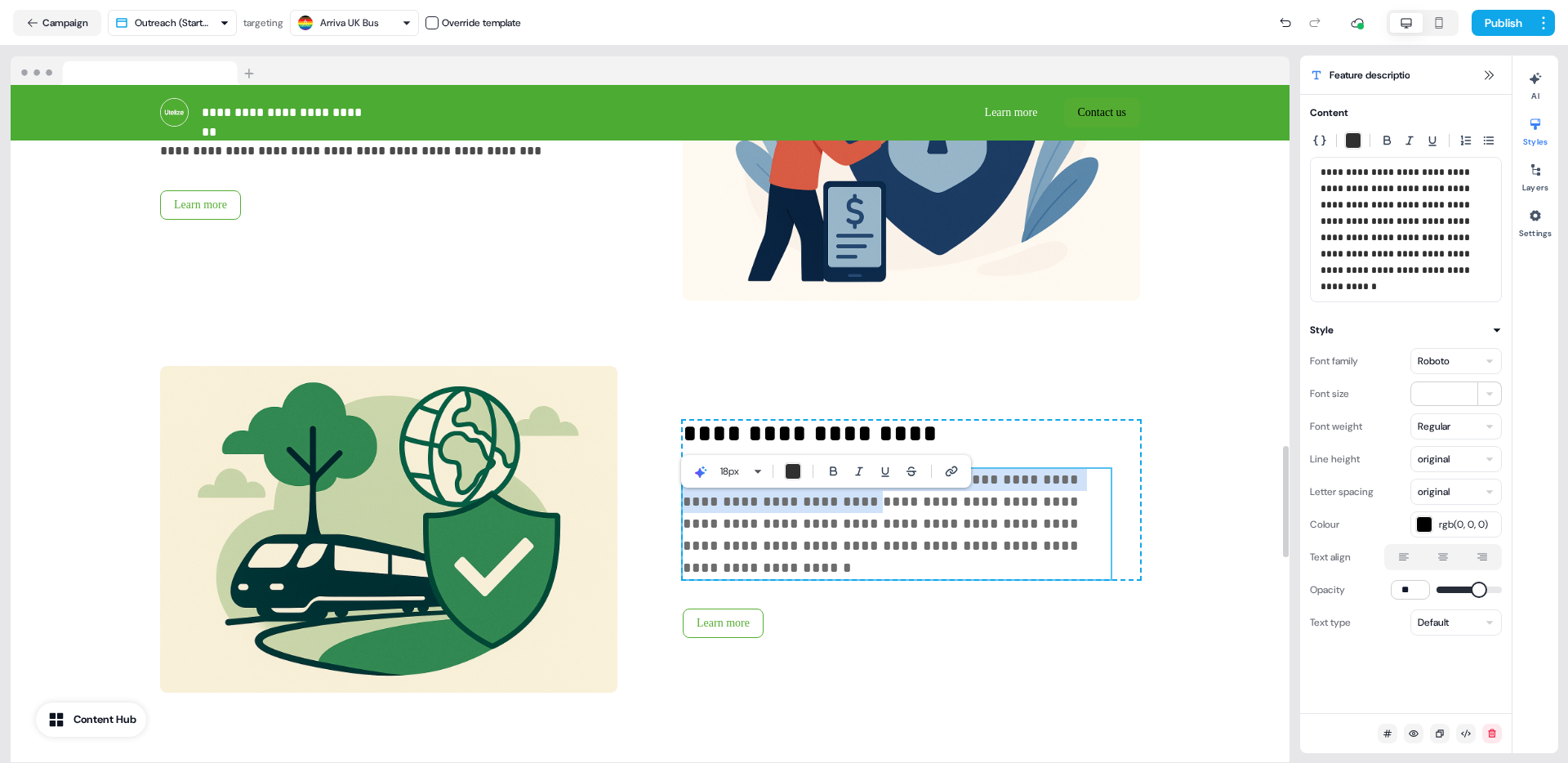 drag, startPoint x: 776, startPoint y: 528, endPoint x: 684, endPoint y: 493, distance: 98.432718 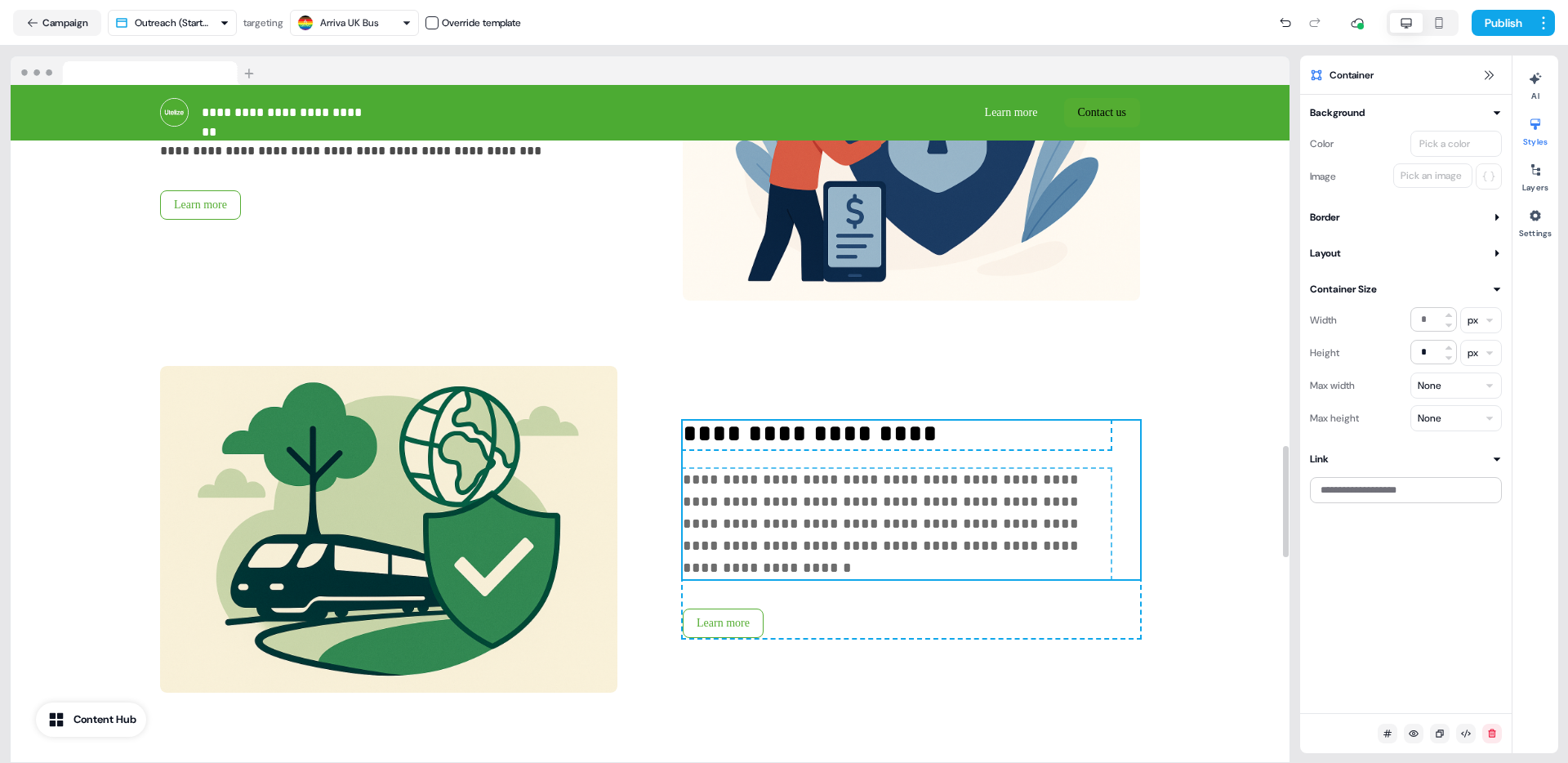 click on "**********" at bounding box center (897, 524) 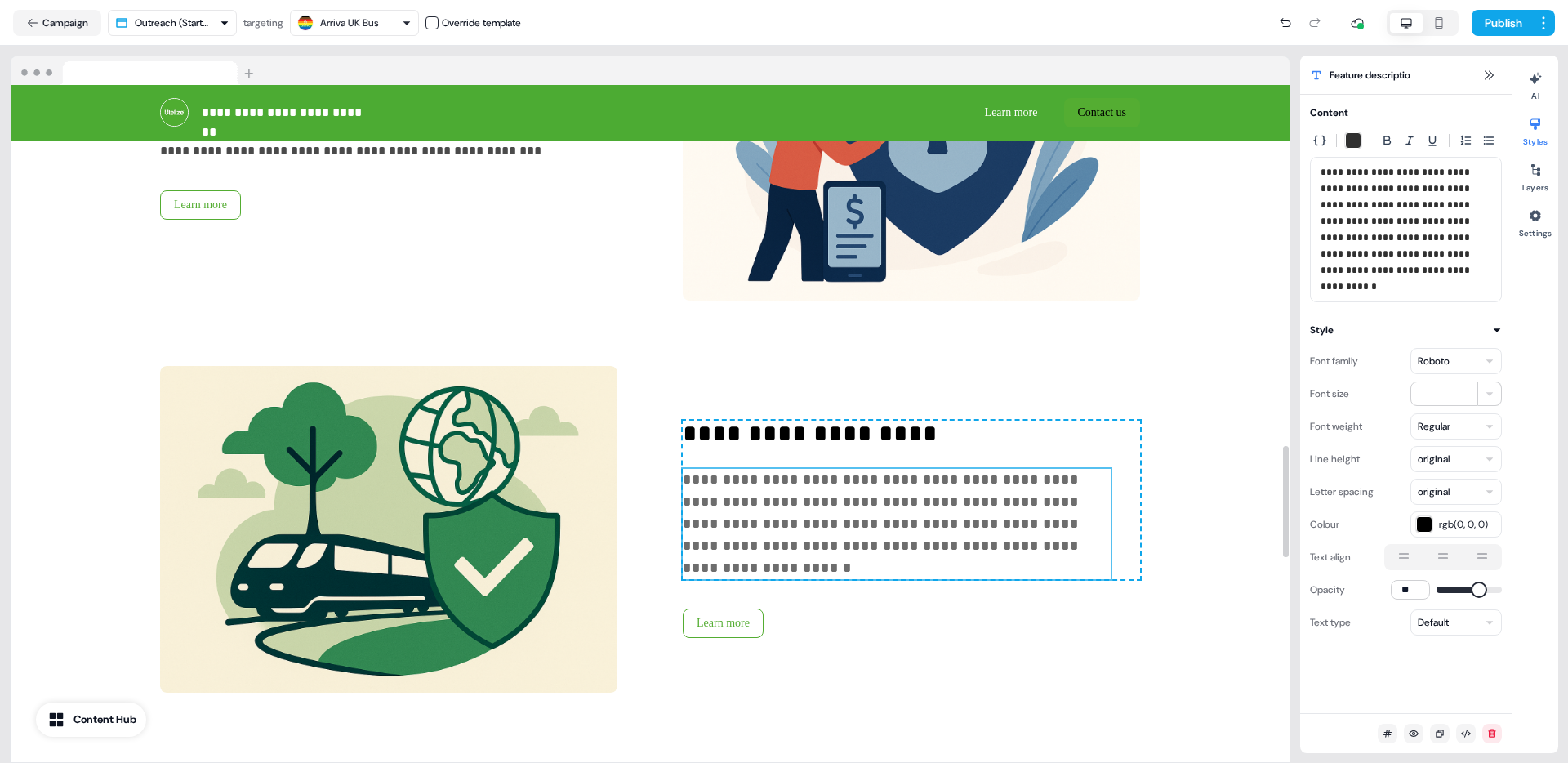 click on "**********" at bounding box center [883, 524] 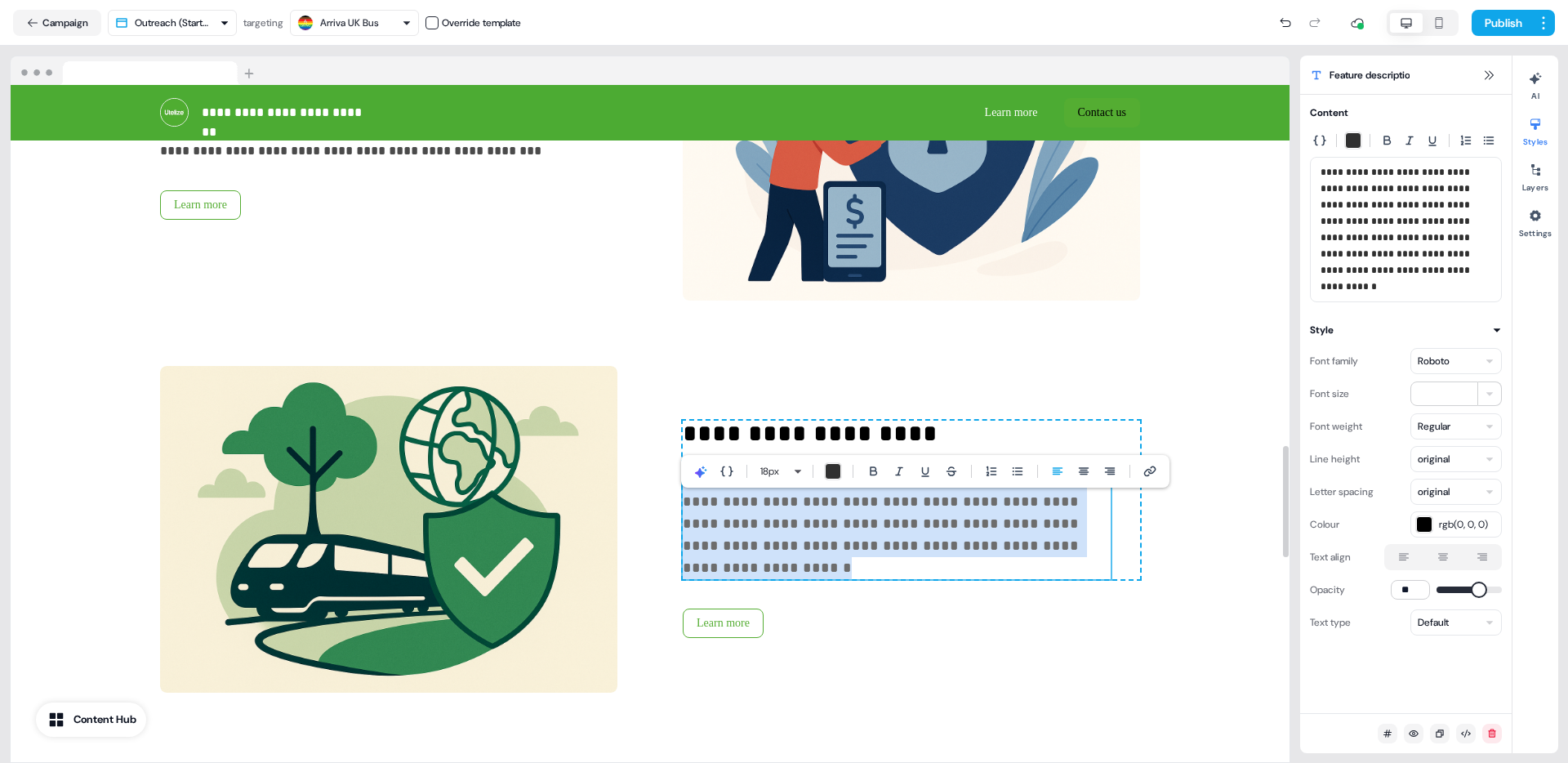 click on "**********" at bounding box center [883, 524] 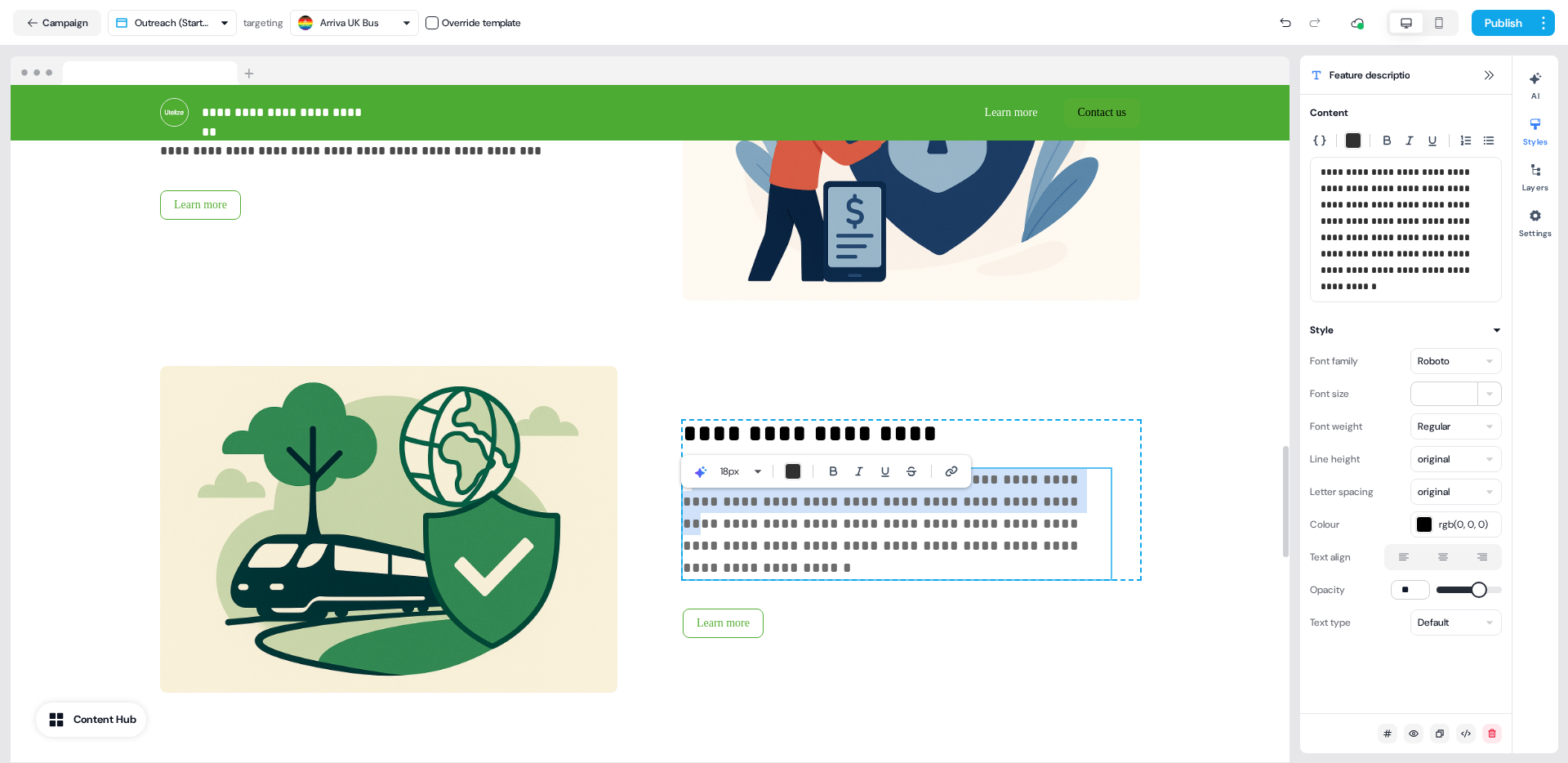 drag, startPoint x: 951, startPoint y: 533, endPoint x: 699, endPoint y: 511, distance: 252.95849 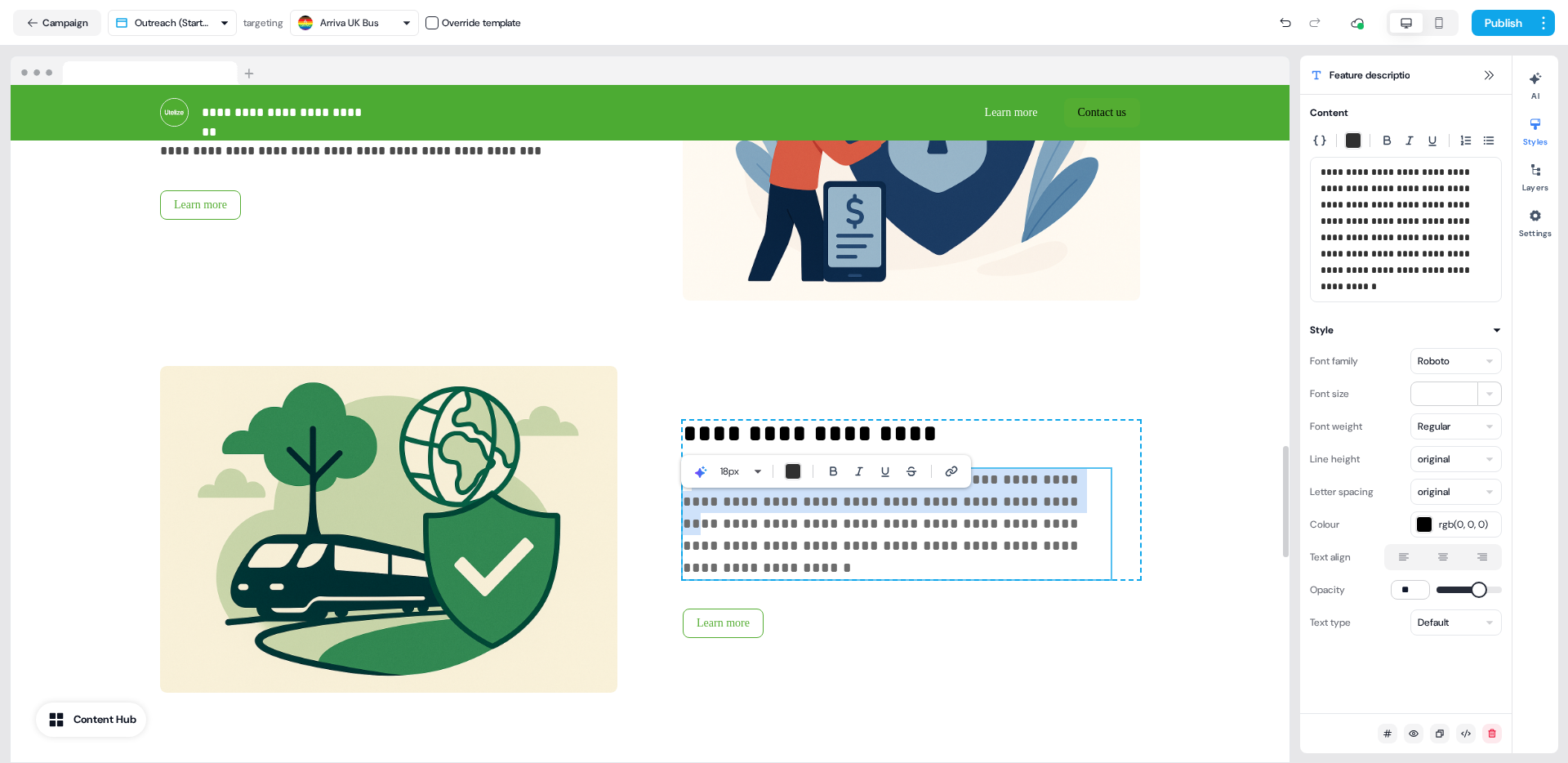 click on "**********" at bounding box center (883, 524) 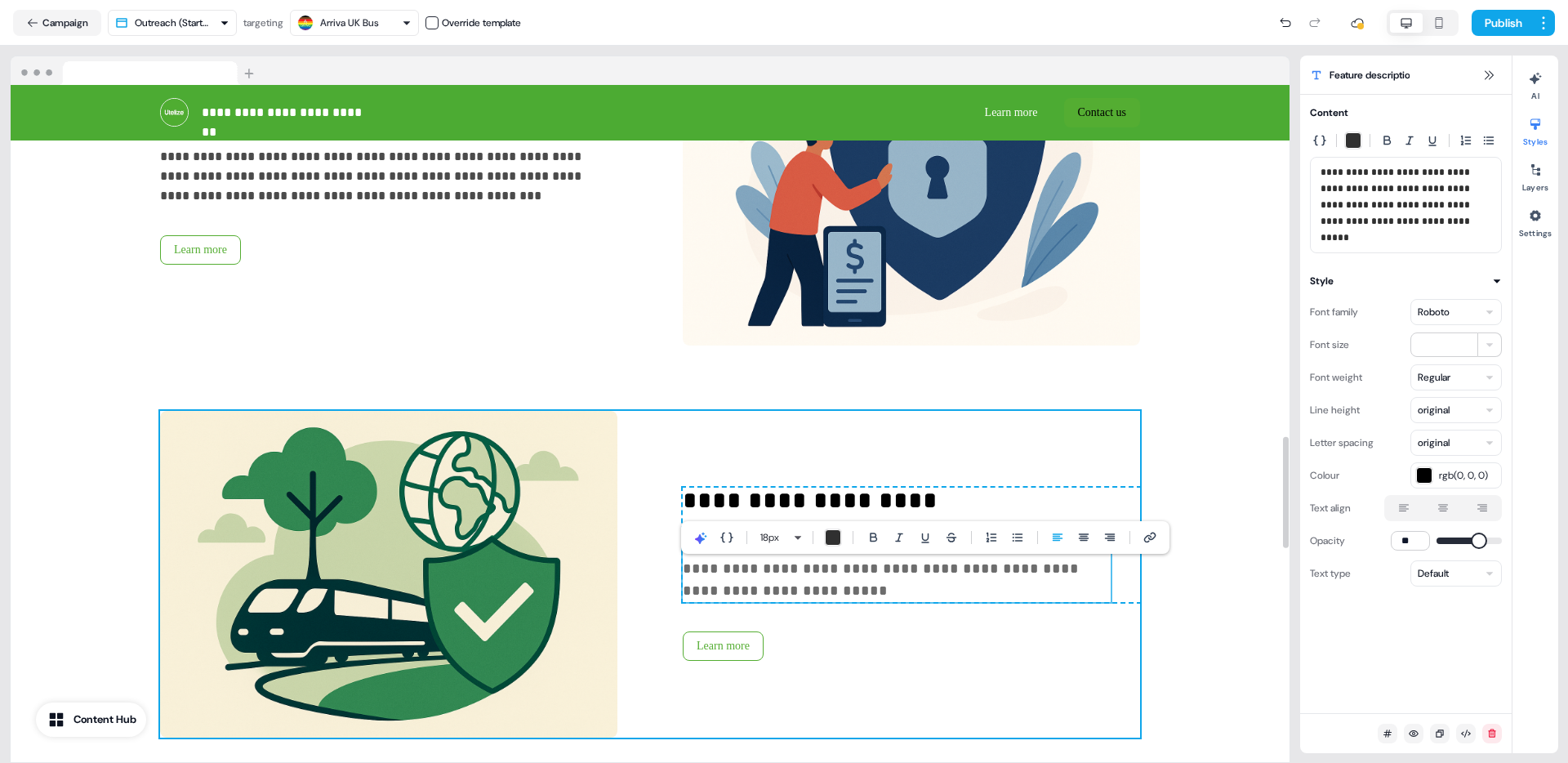 scroll, scrollTop: 2130, scrollLeft: 0, axis: vertical 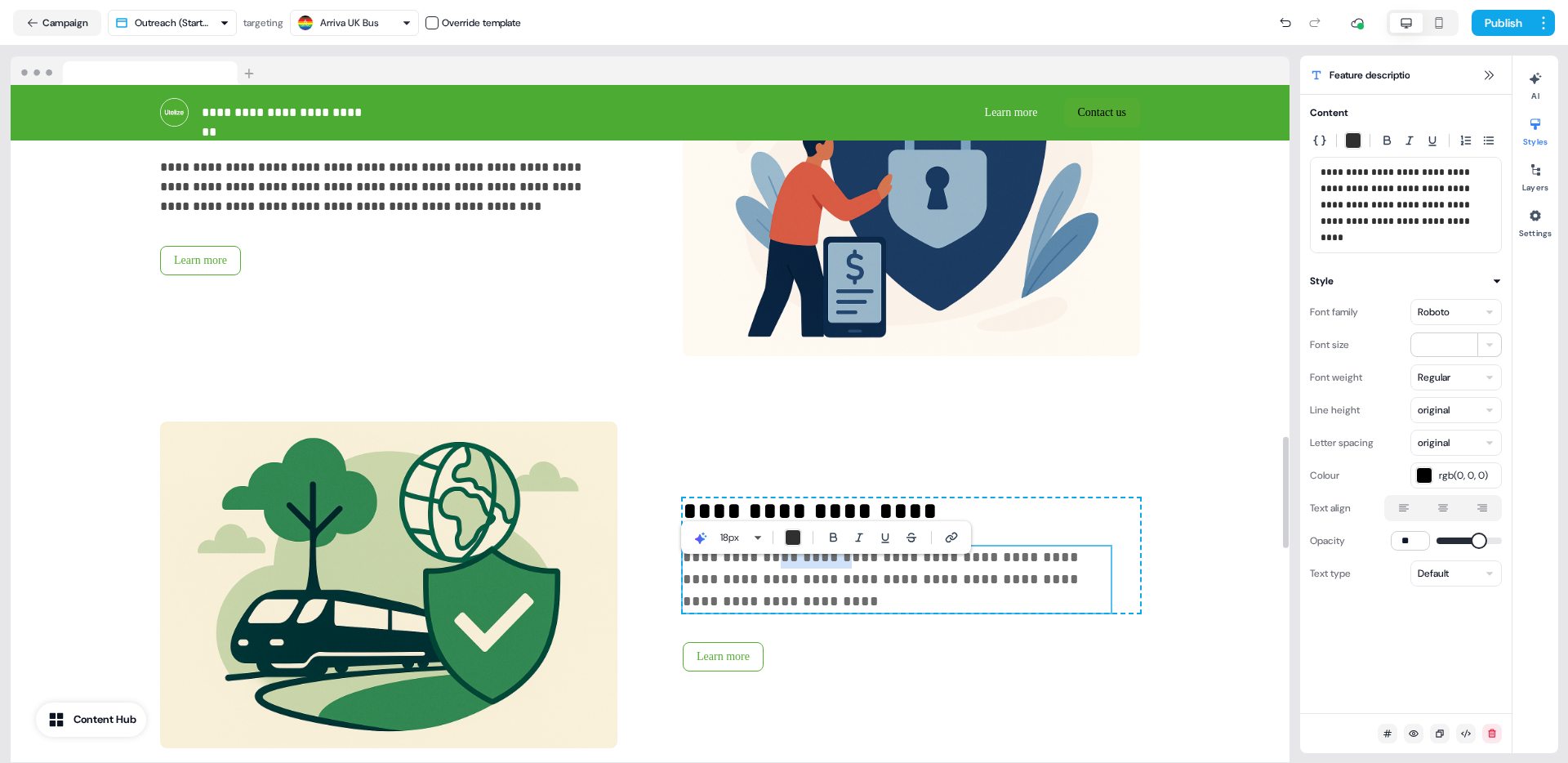 drag, startPoint x: 835, startPoint y: 573, endPoint x: 768, endPoint y: 577, distance: 67.1193 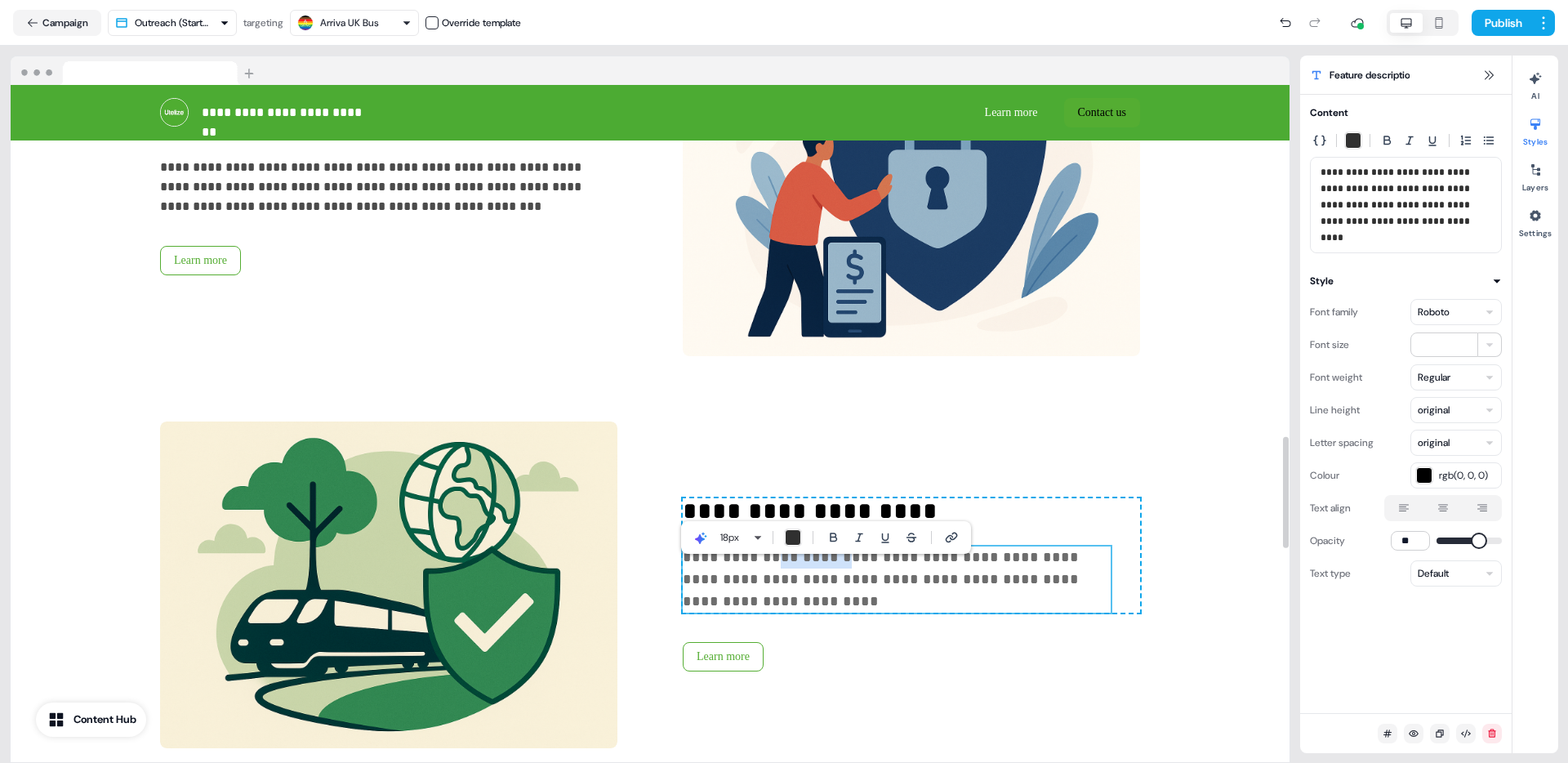 click on "**********" at bounding box center (883, 579) 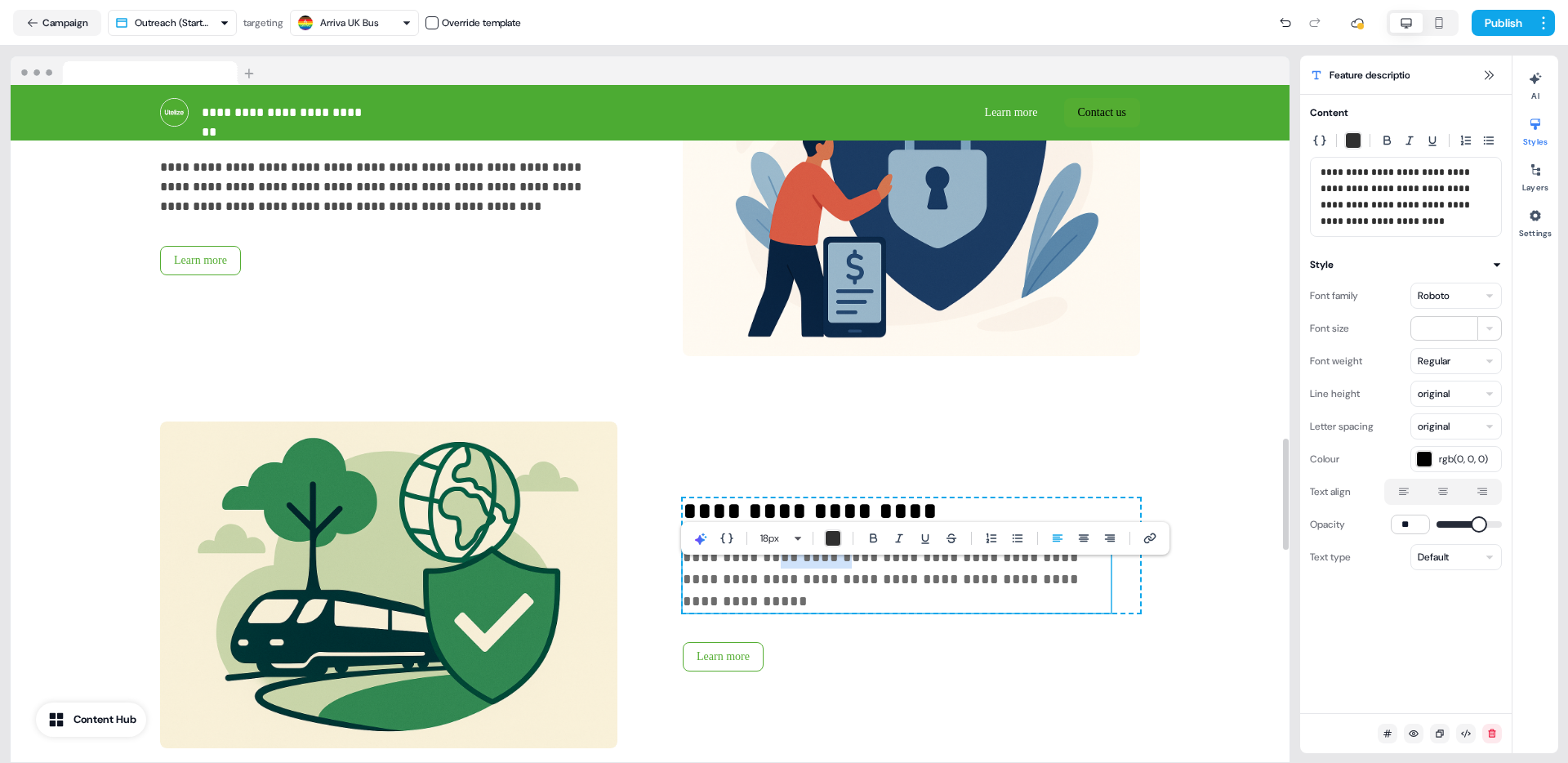 scroll, scrollTop: 2140, scrollLeft: 0, axis: vertical 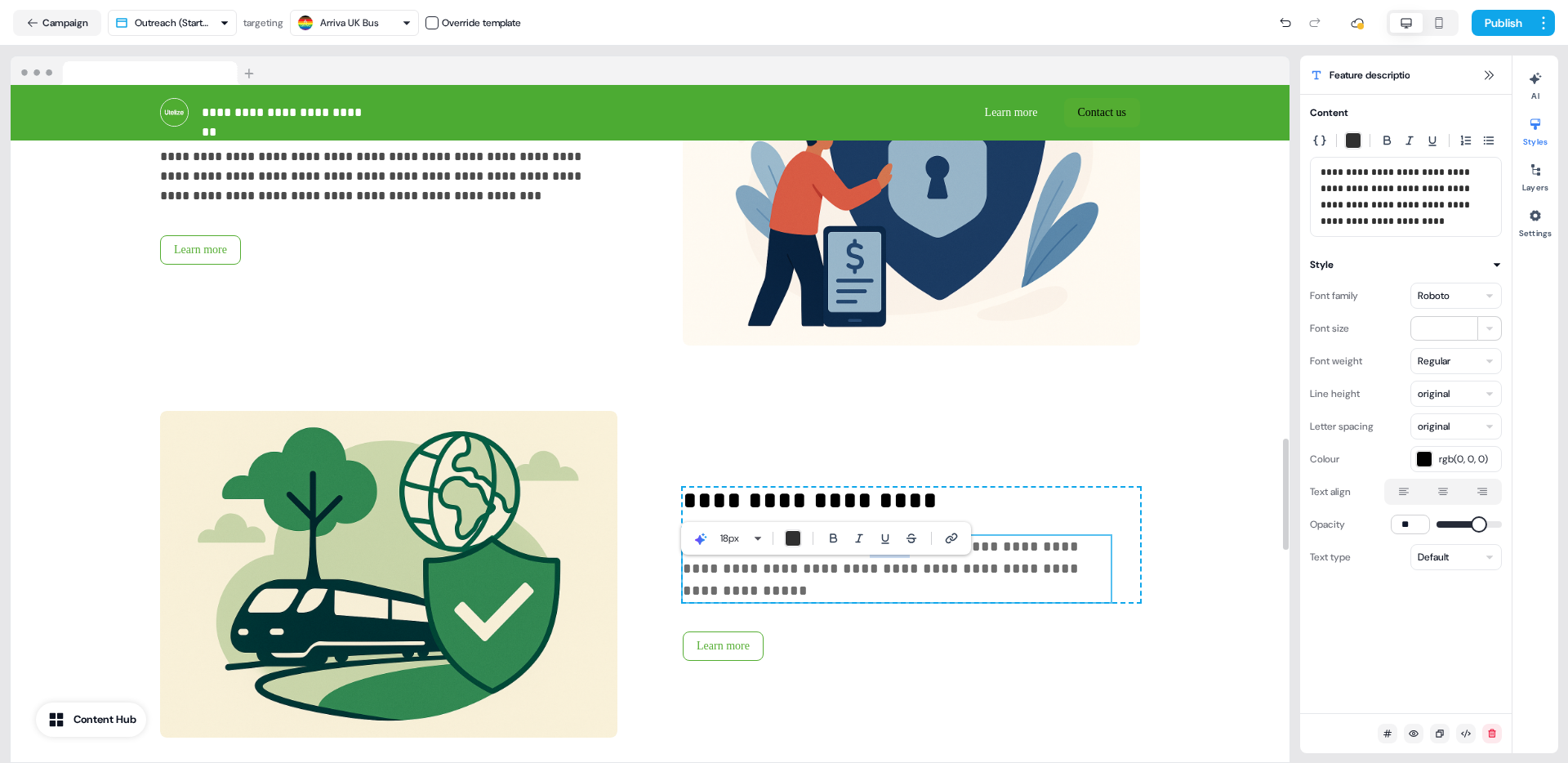 drag, startPoint x: 863, startPoint y: 576, endPoint x: 834, endPoint y: 577, distance: 29.017236 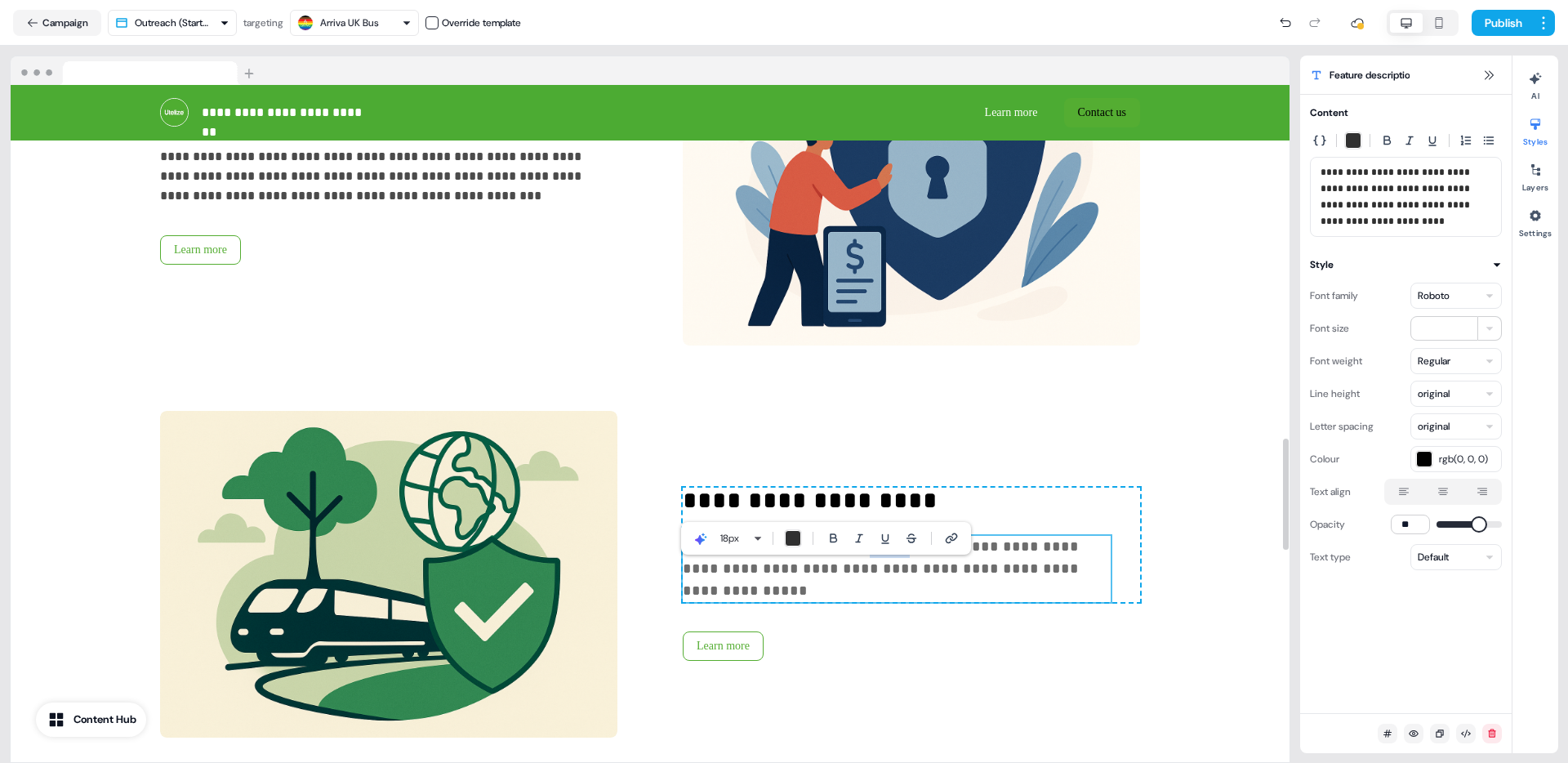 click on "**********" at bounding box center [883, 569] 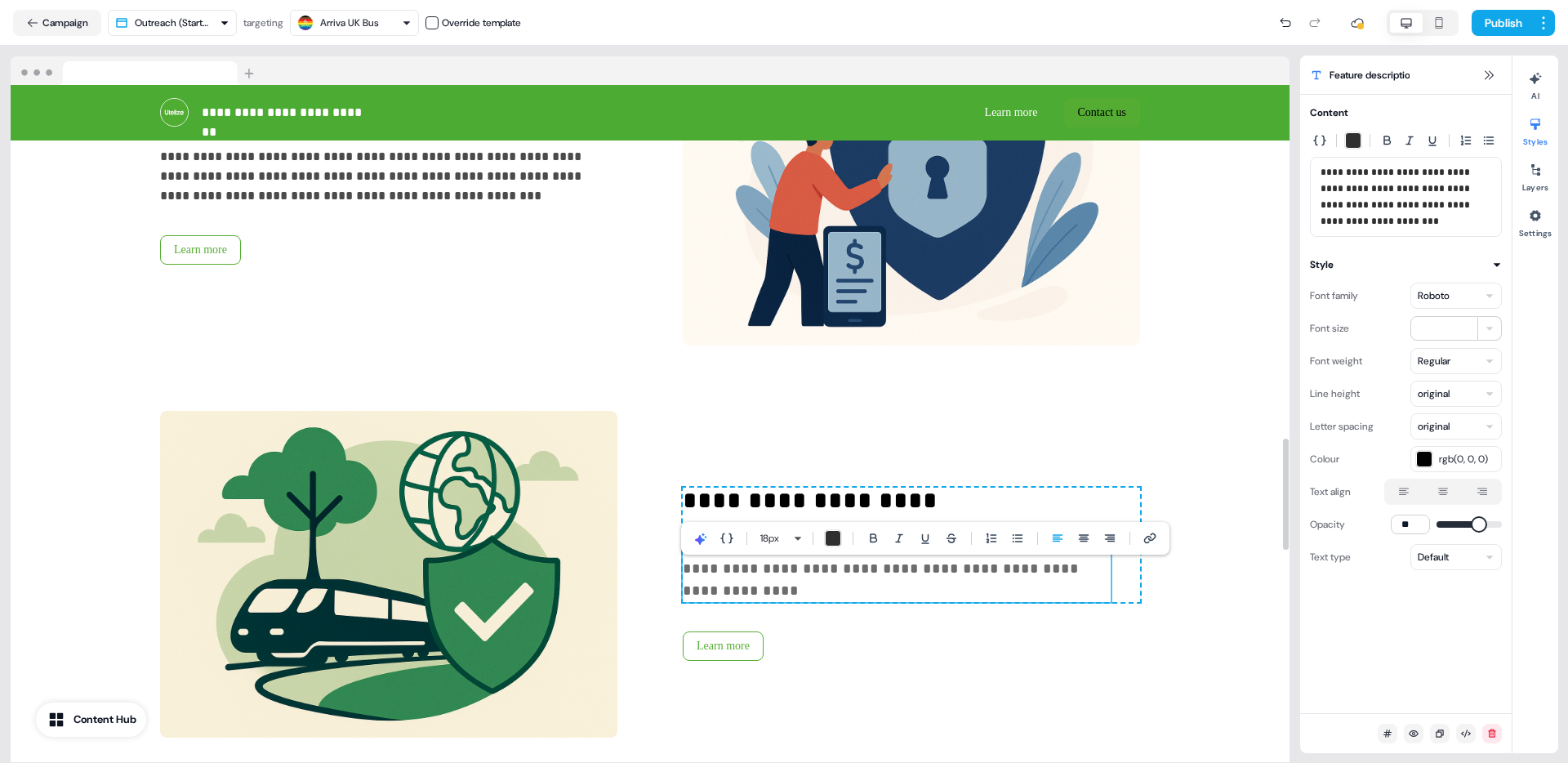 click on "**********" at bounding box center [883, 569] 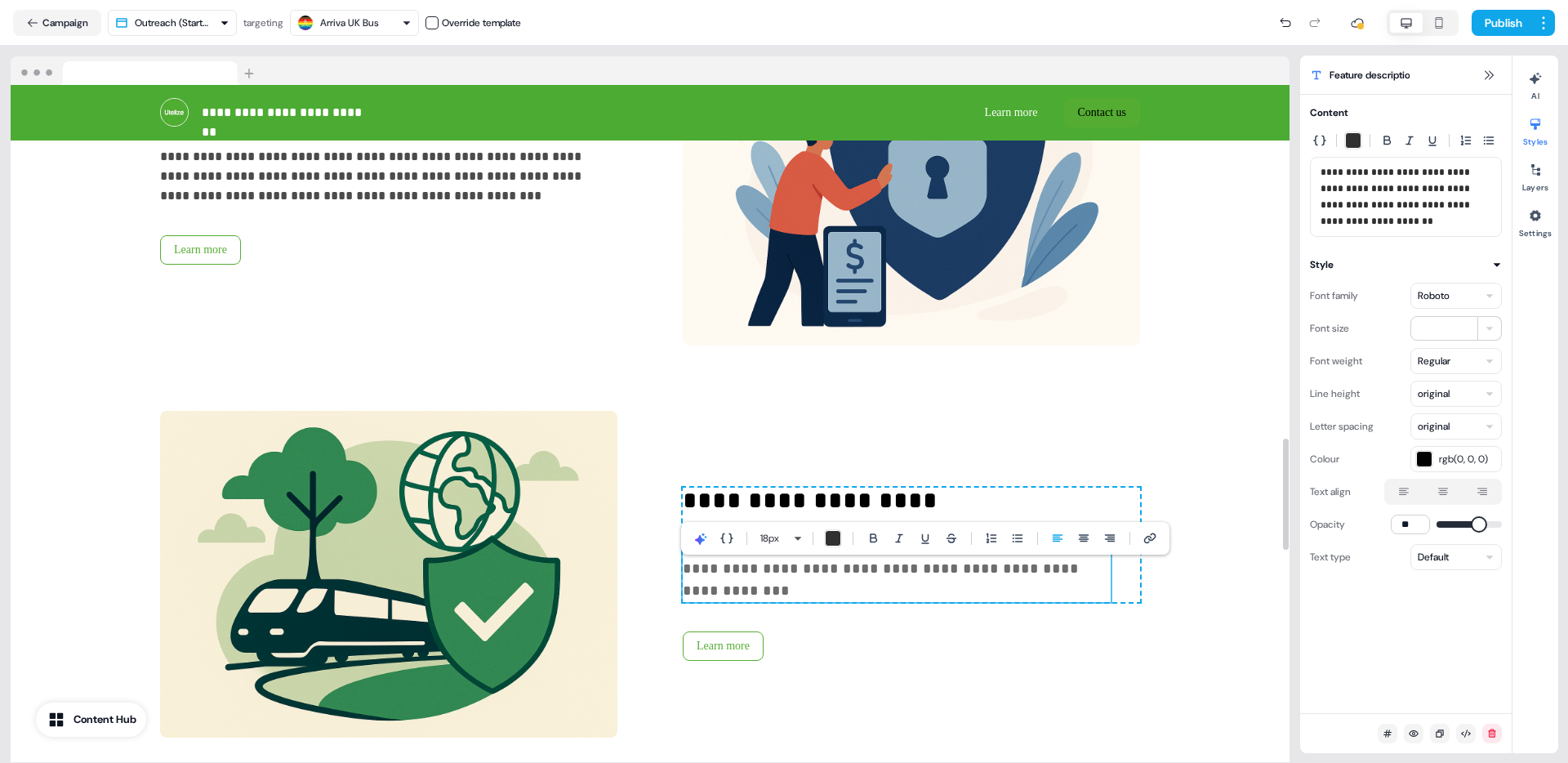 click on "**********" at bounding box center (883, 569) 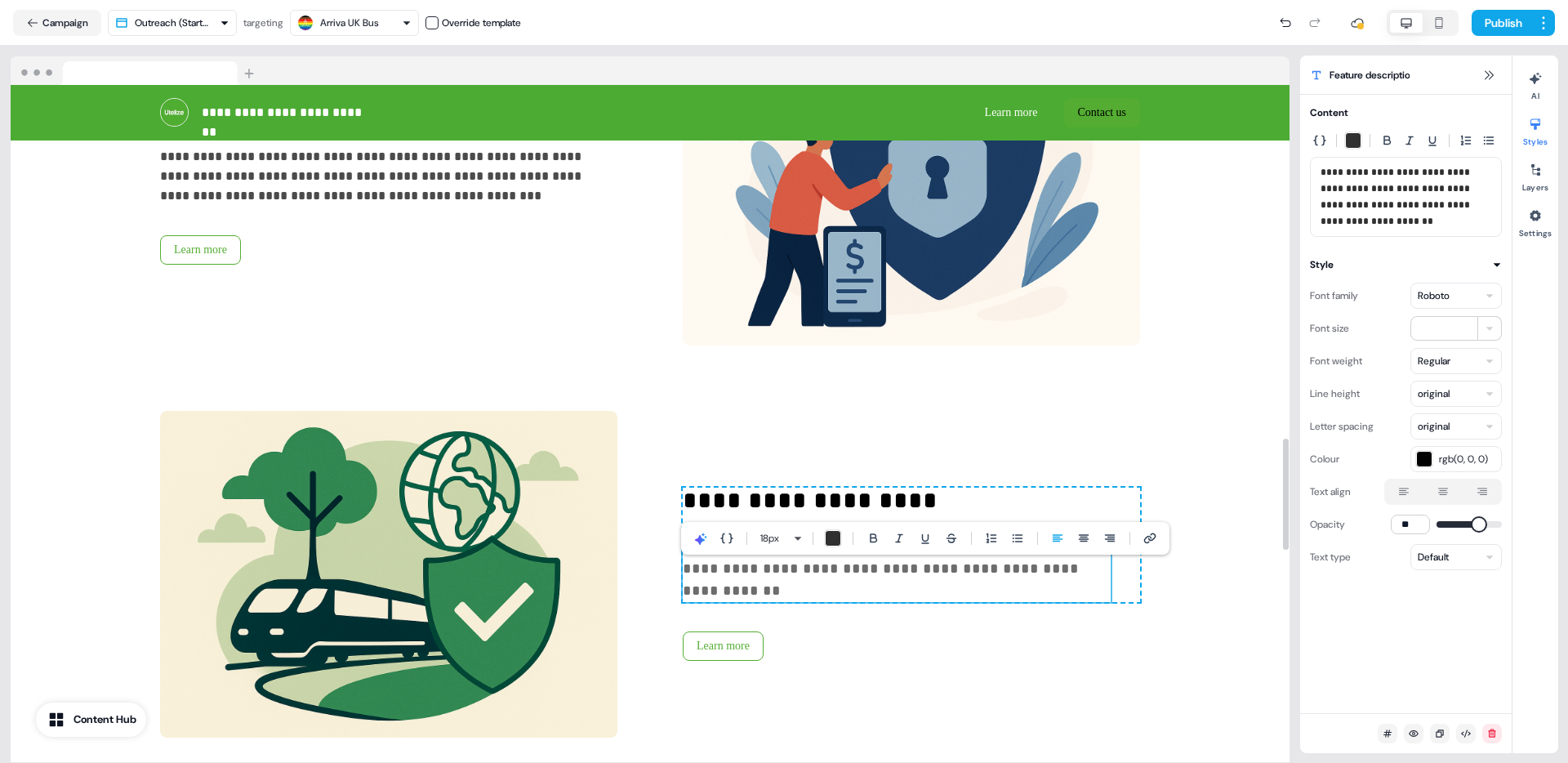 click on "**********" at bounding box center (883, 569) 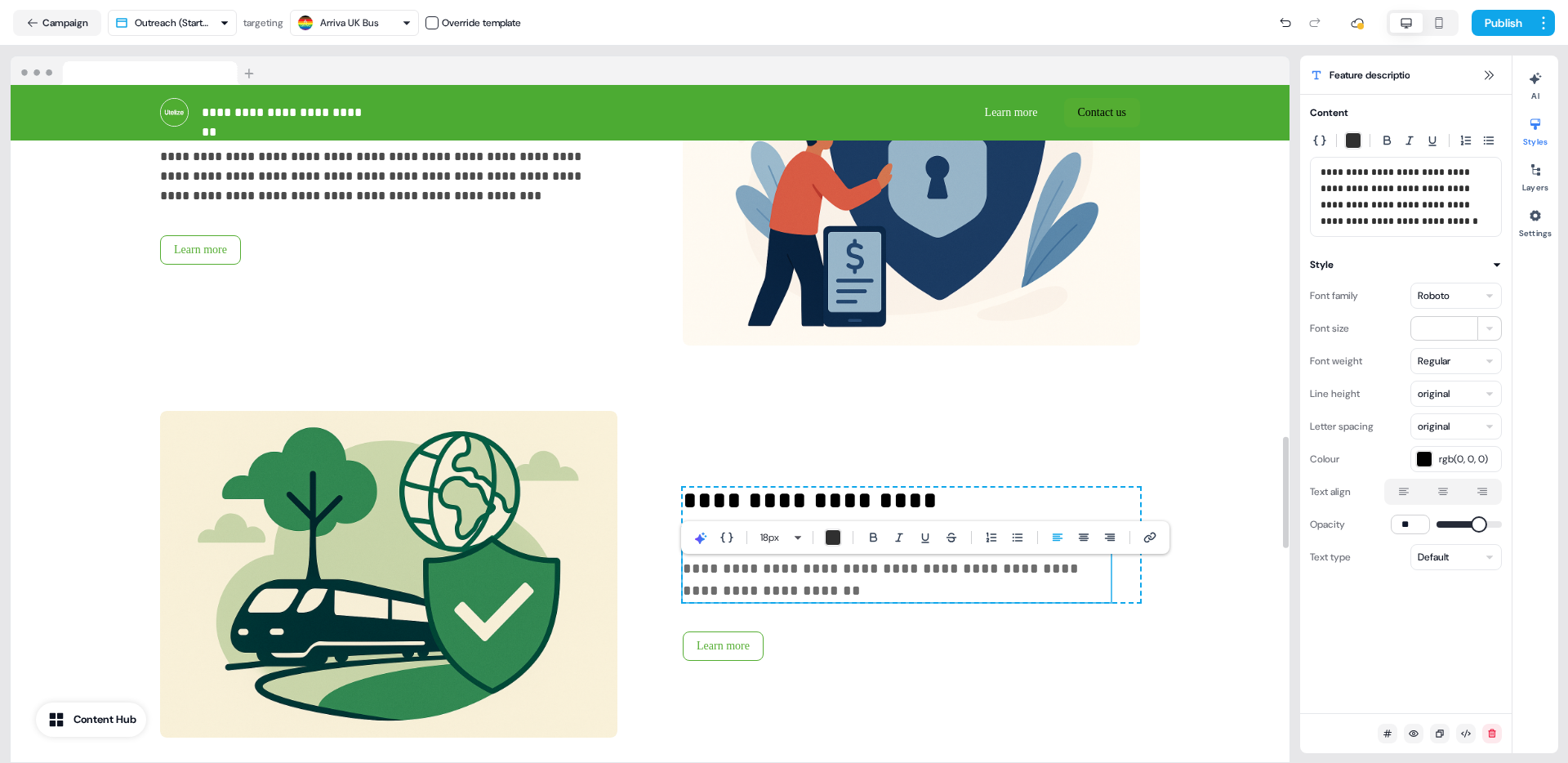 scroll, scrollTop: 2130, scrollLeft: 0, axis: vertical 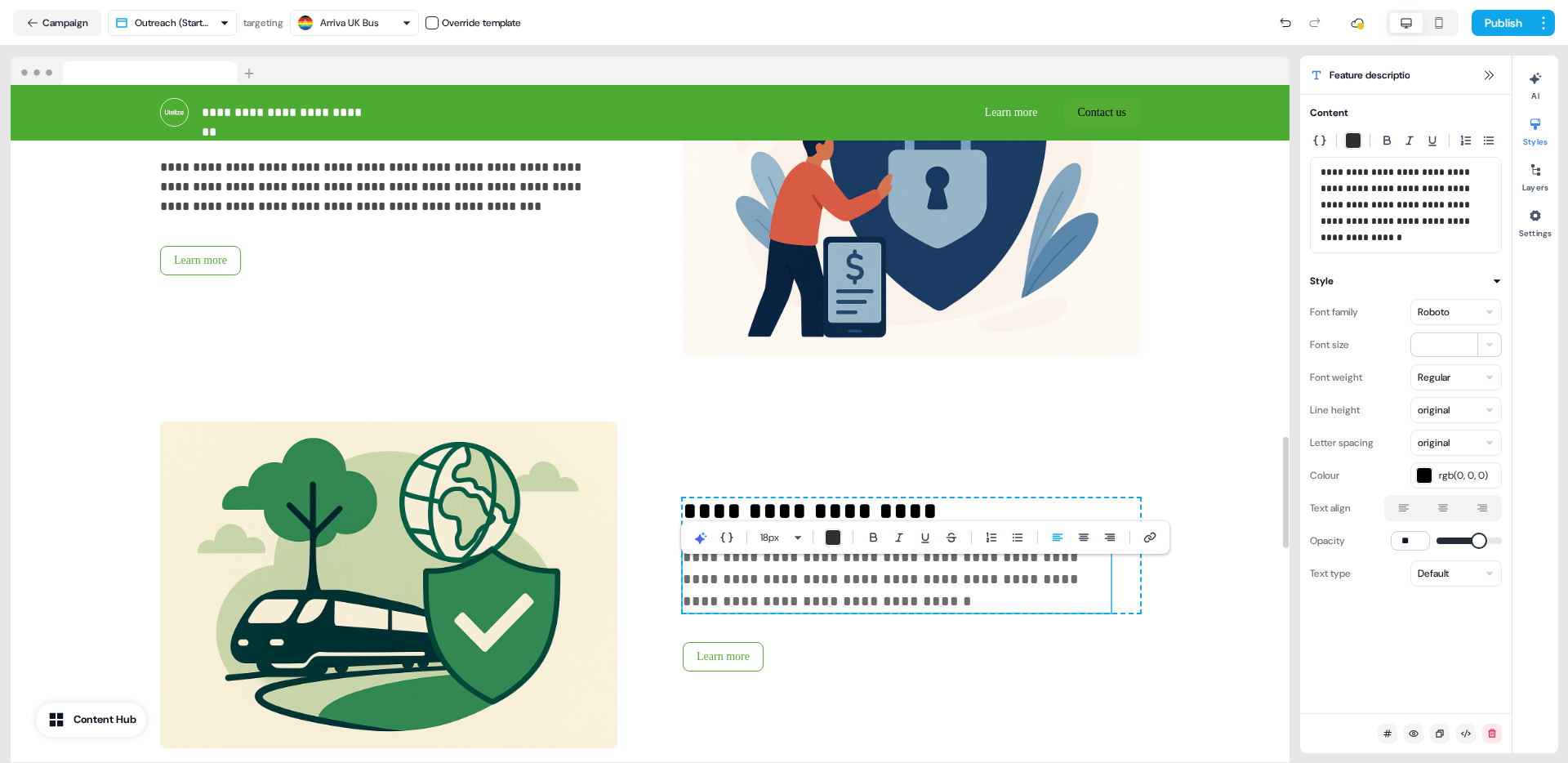 click on "**********" at bounding box center [883, 579] 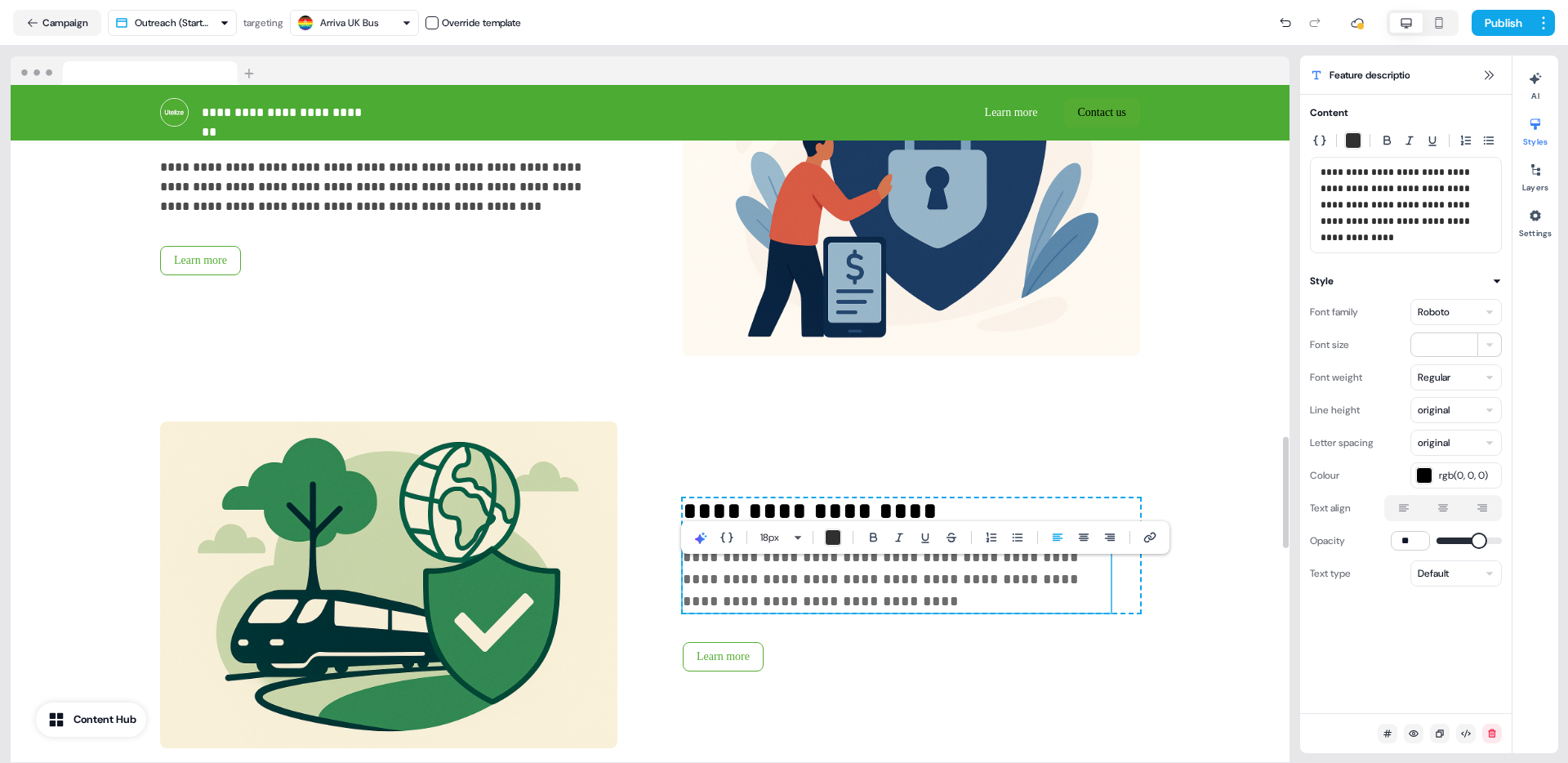 click on "**********" at bounding box center (897, 579) 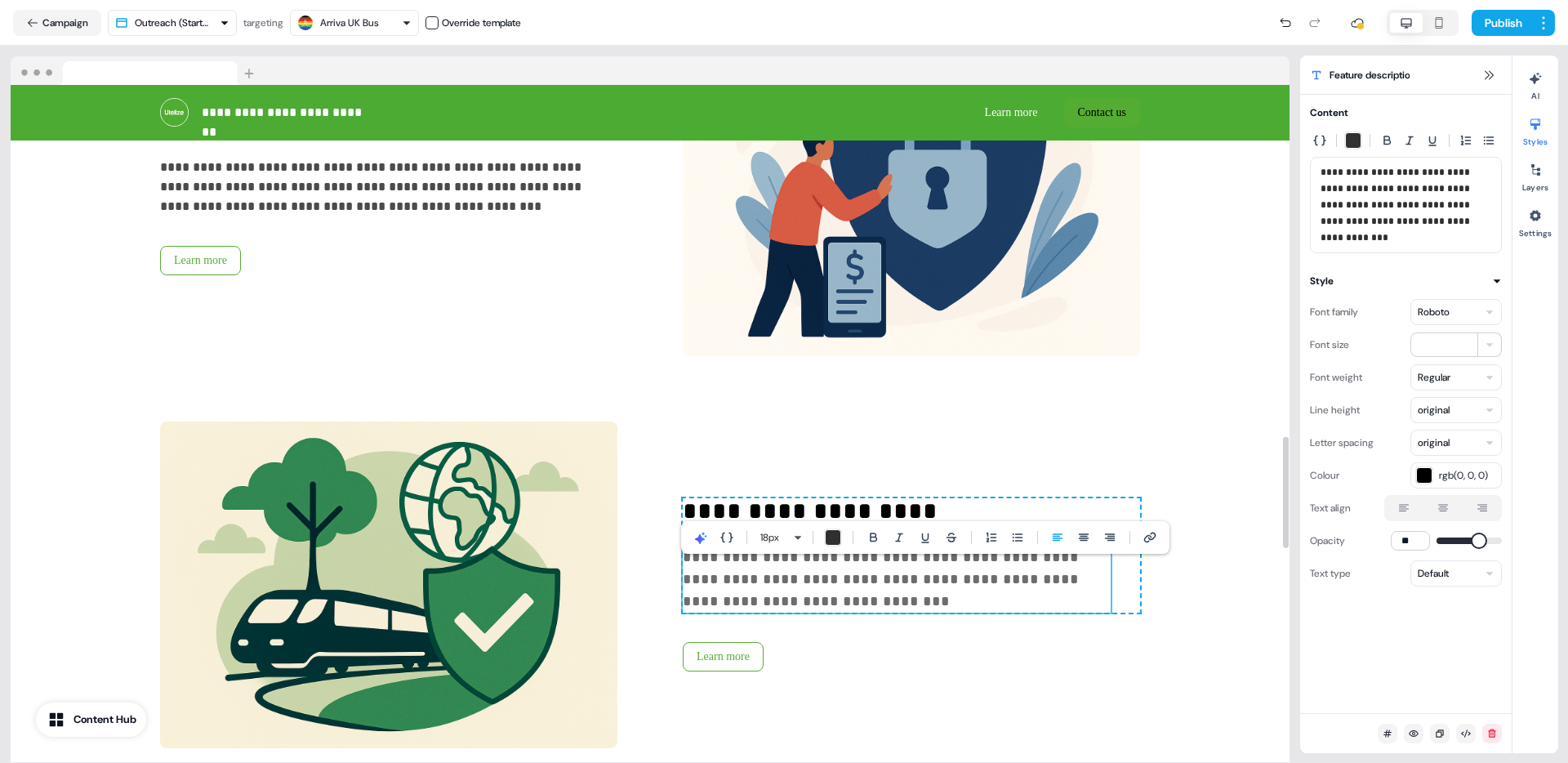 click on "**********" at bounding box center [883, 579] 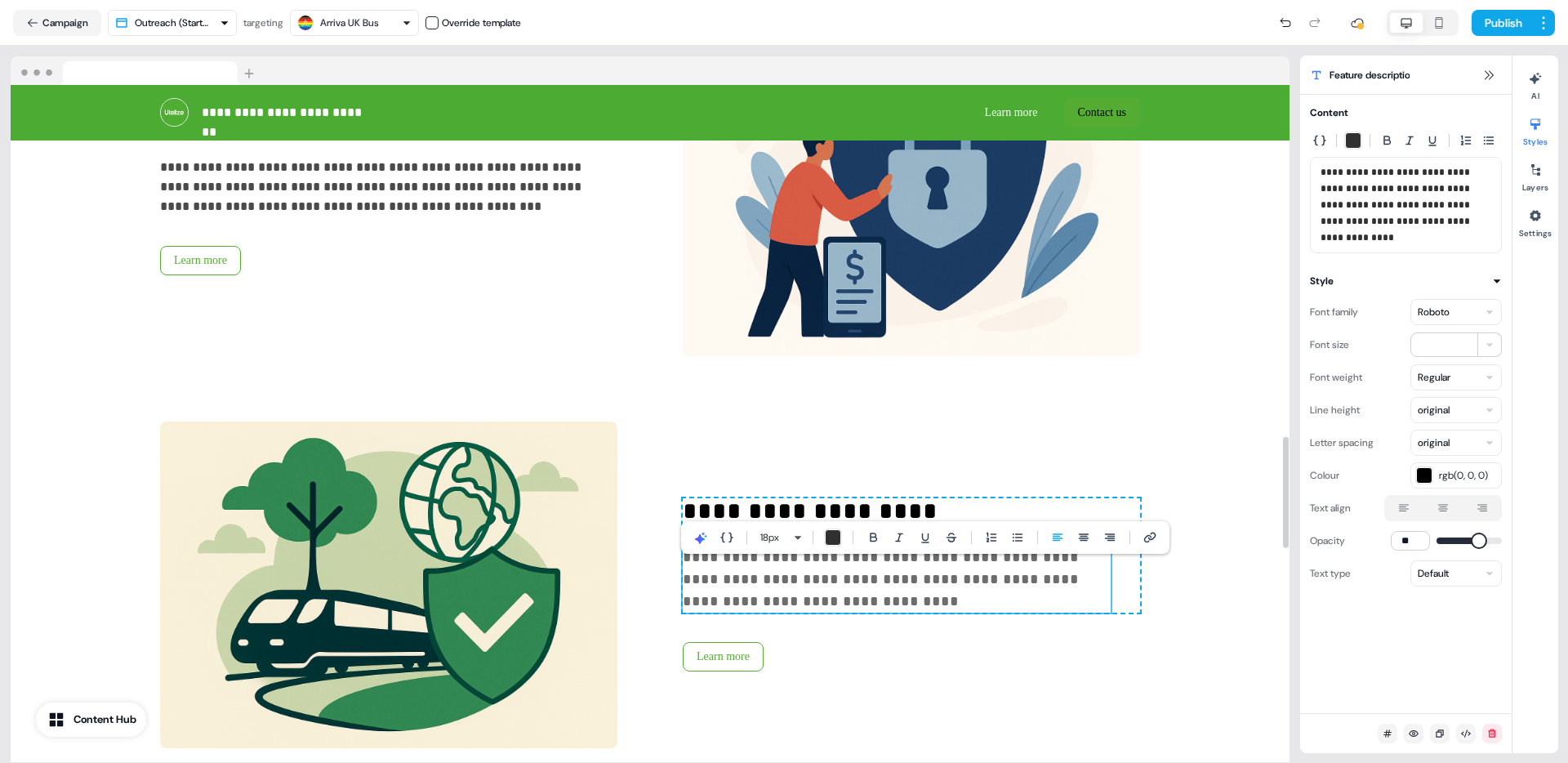 click on "**********" at bounding box center (897, 579) 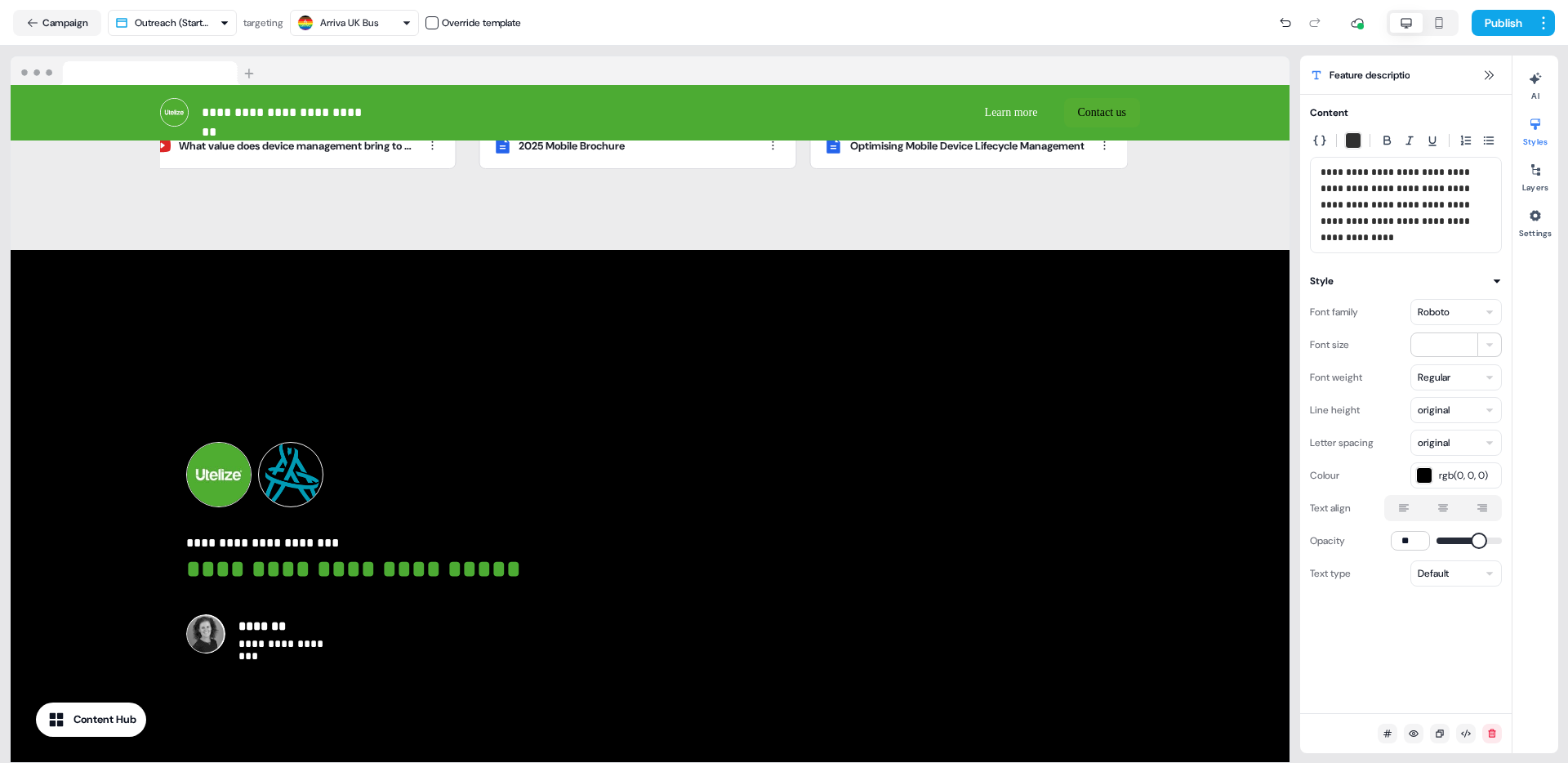 scroll, scrollTop: 3425, scrollLeft: 0, axis: vertical 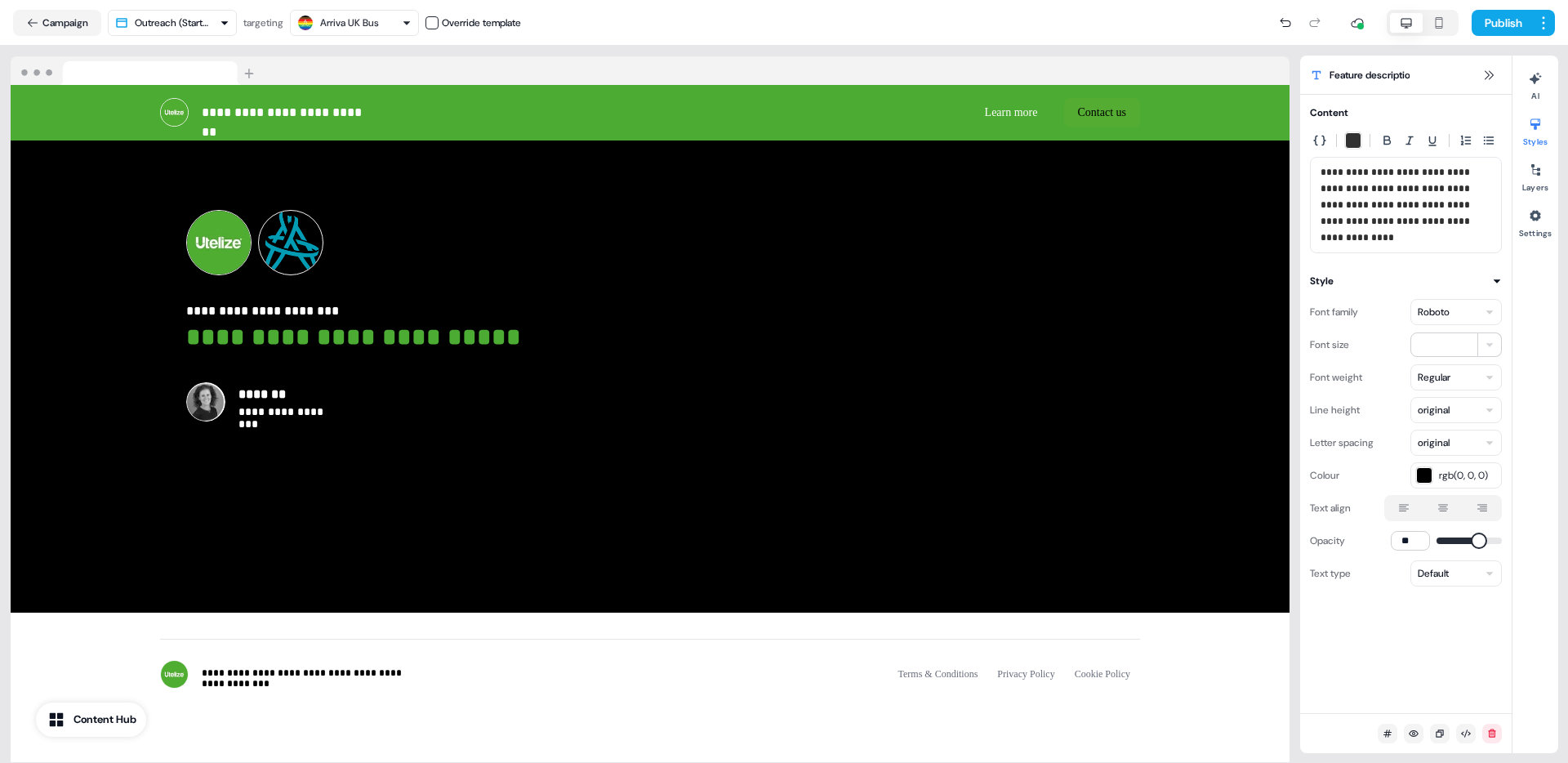 click at bounding box center [291, 243] 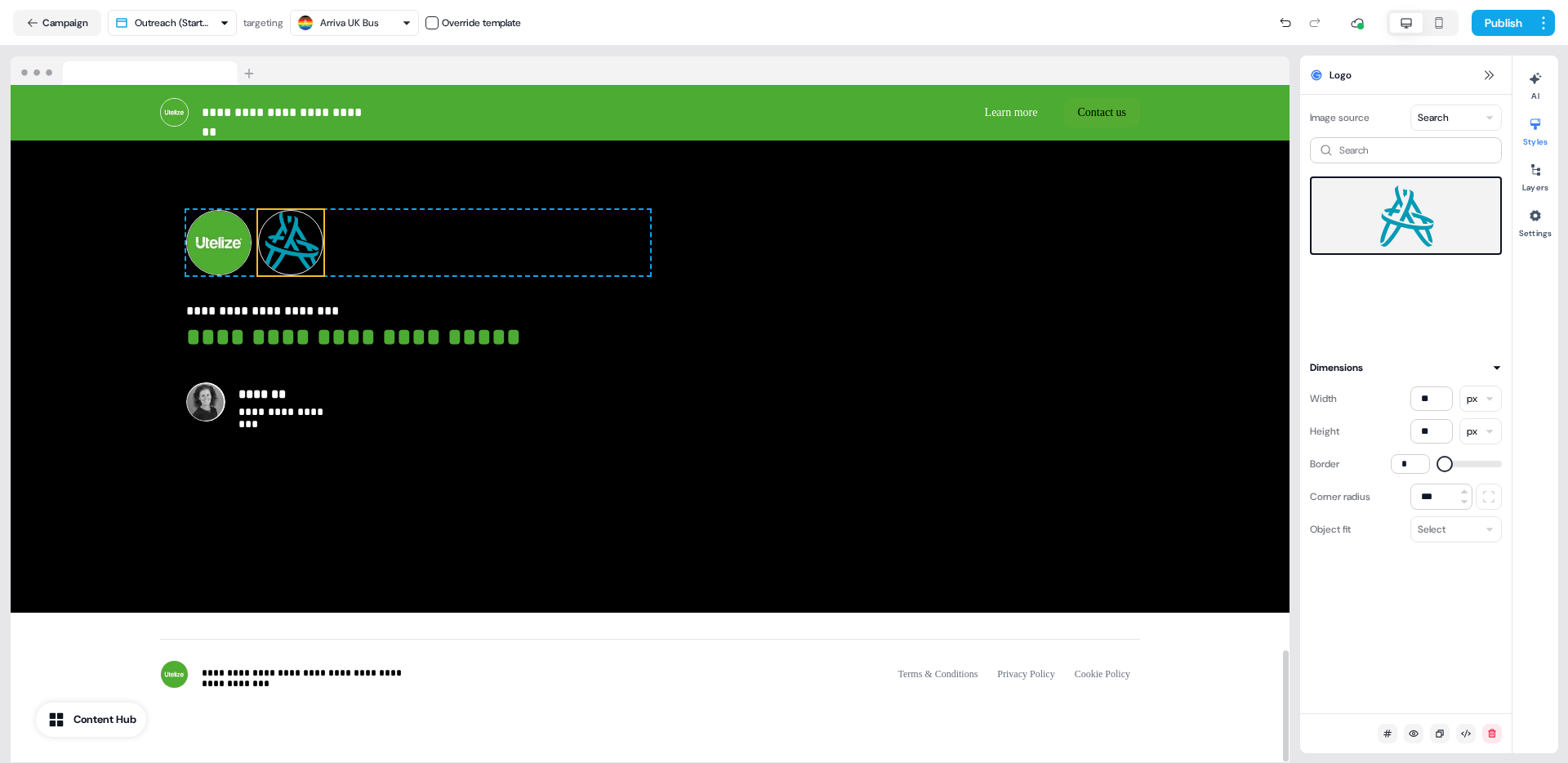 click at bounding box center (1405, 216) 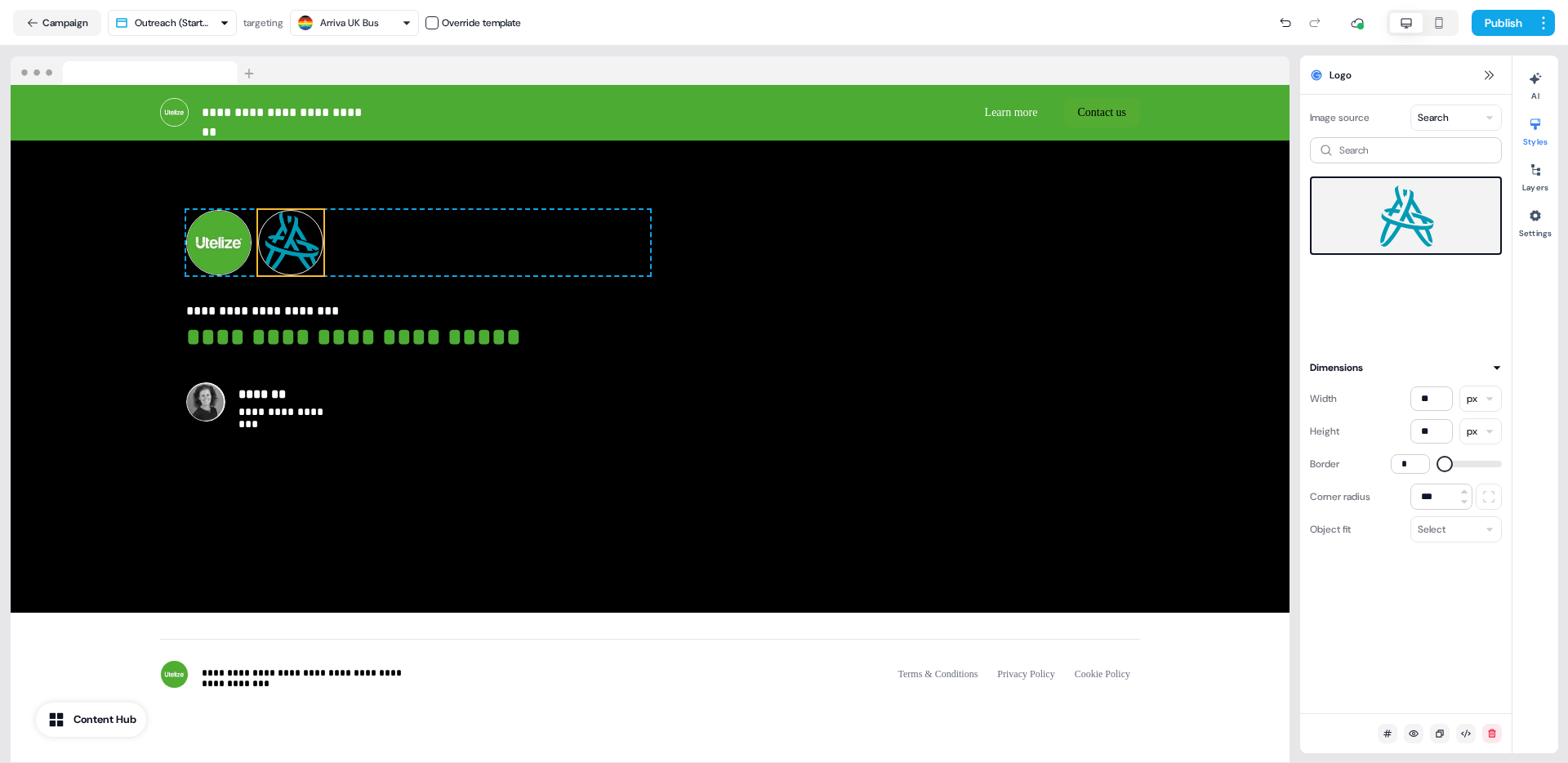 click at bounding box center [1405, 216] 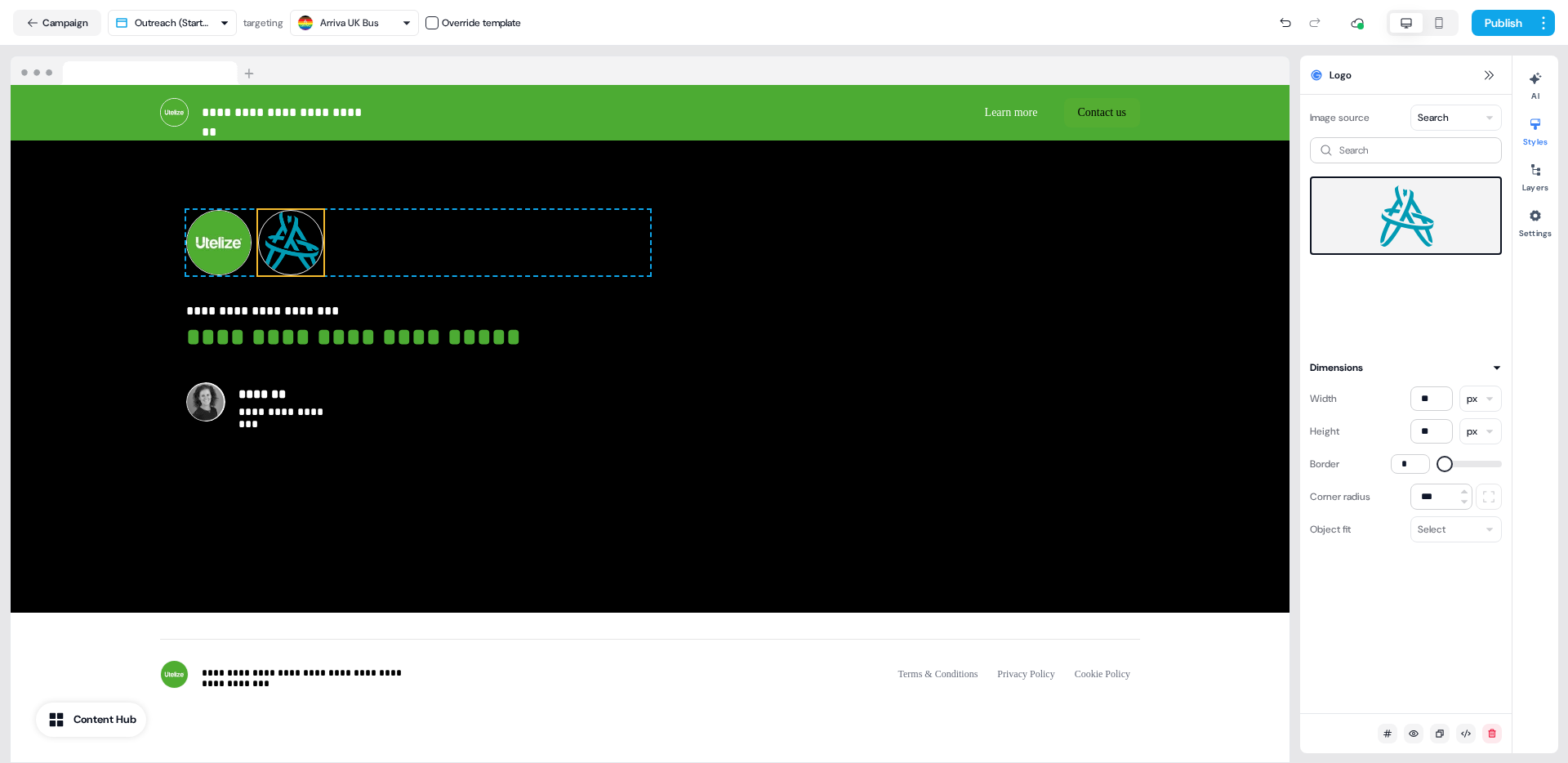 click on "Image source Search" at bounding box center (1405, 118) 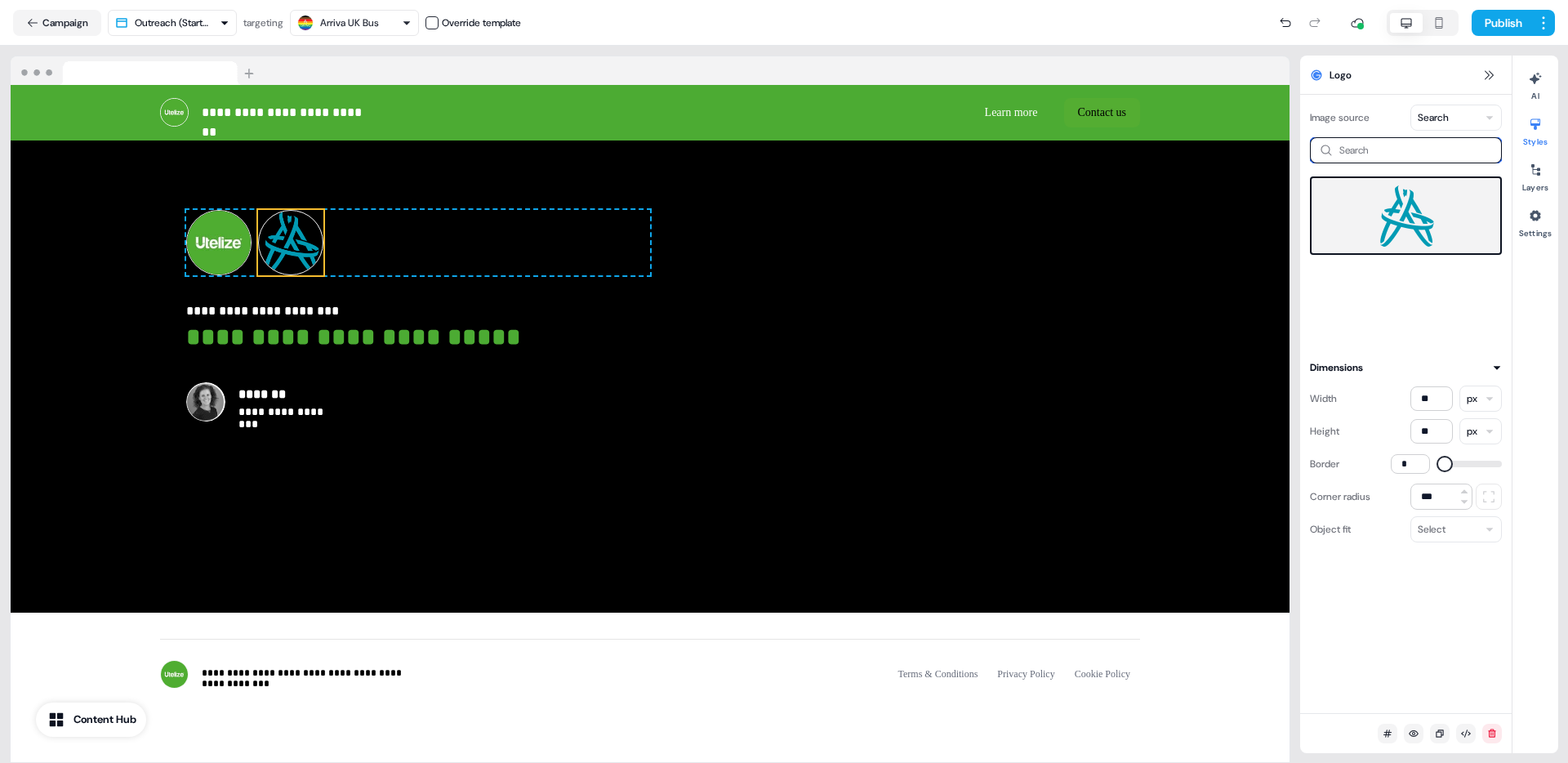 click at bounding box center [1405, 150] 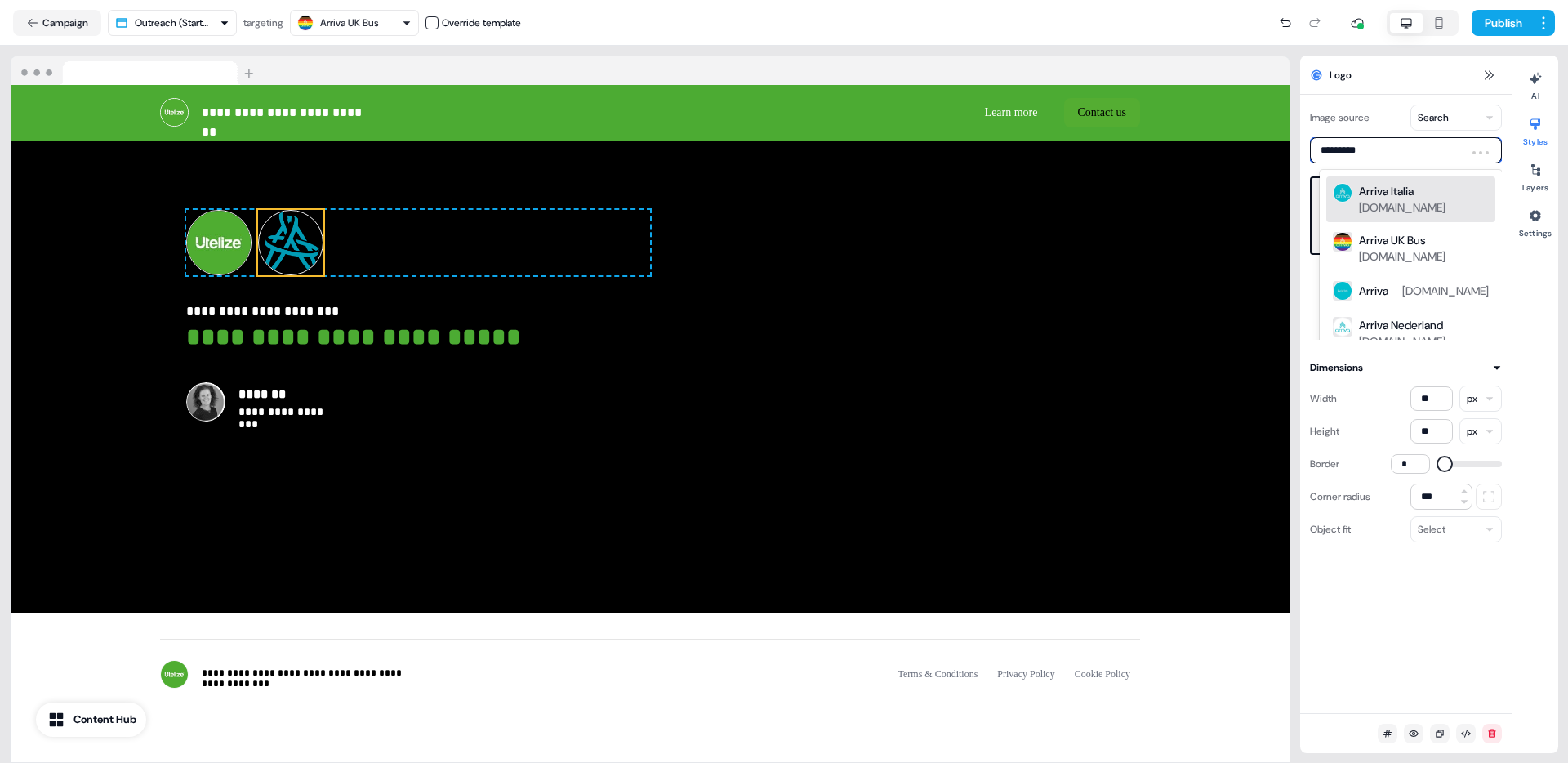 type on "**********" 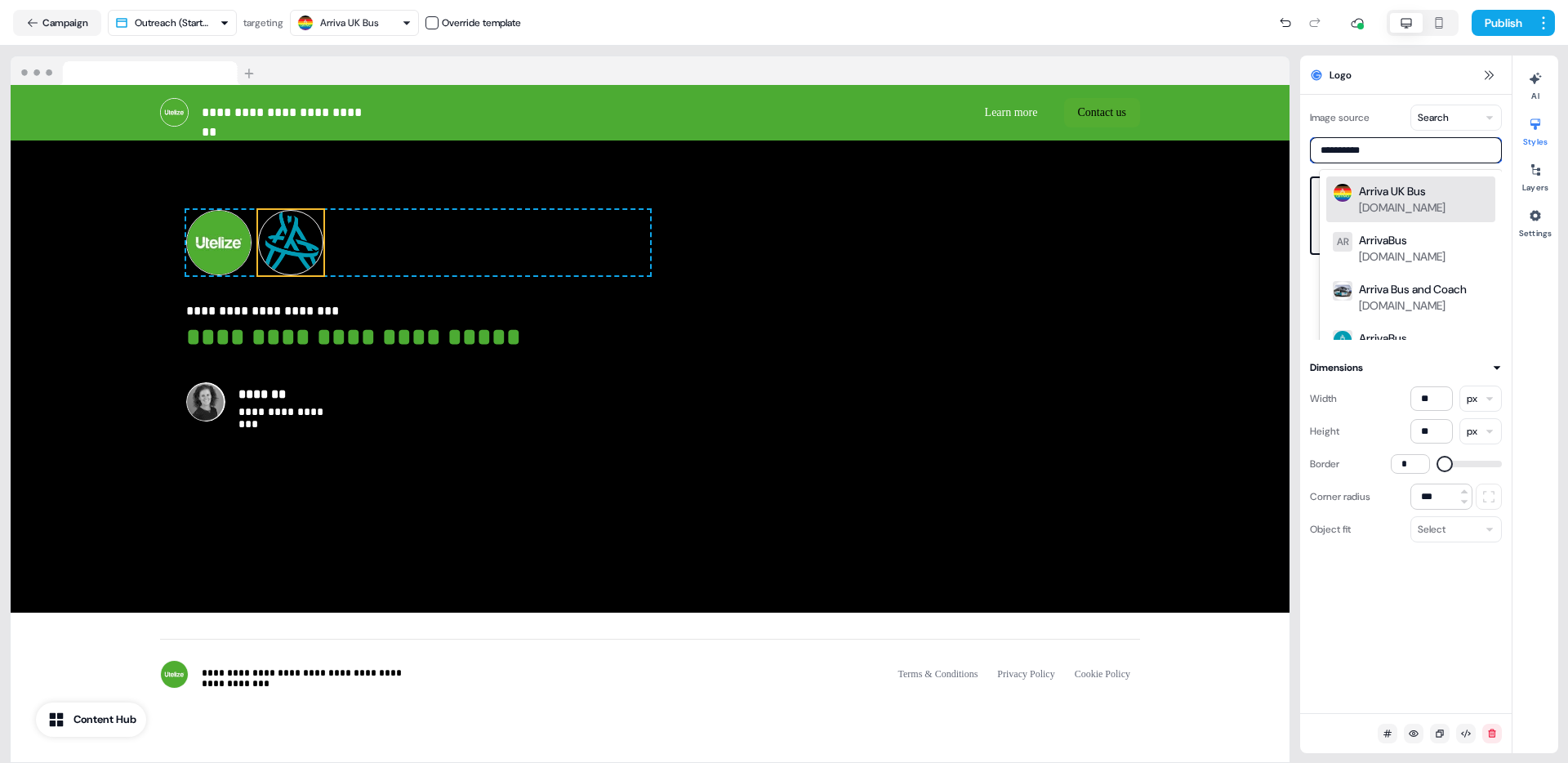click on "arrivabus.co.uk" at bounding box center (1402, 207) 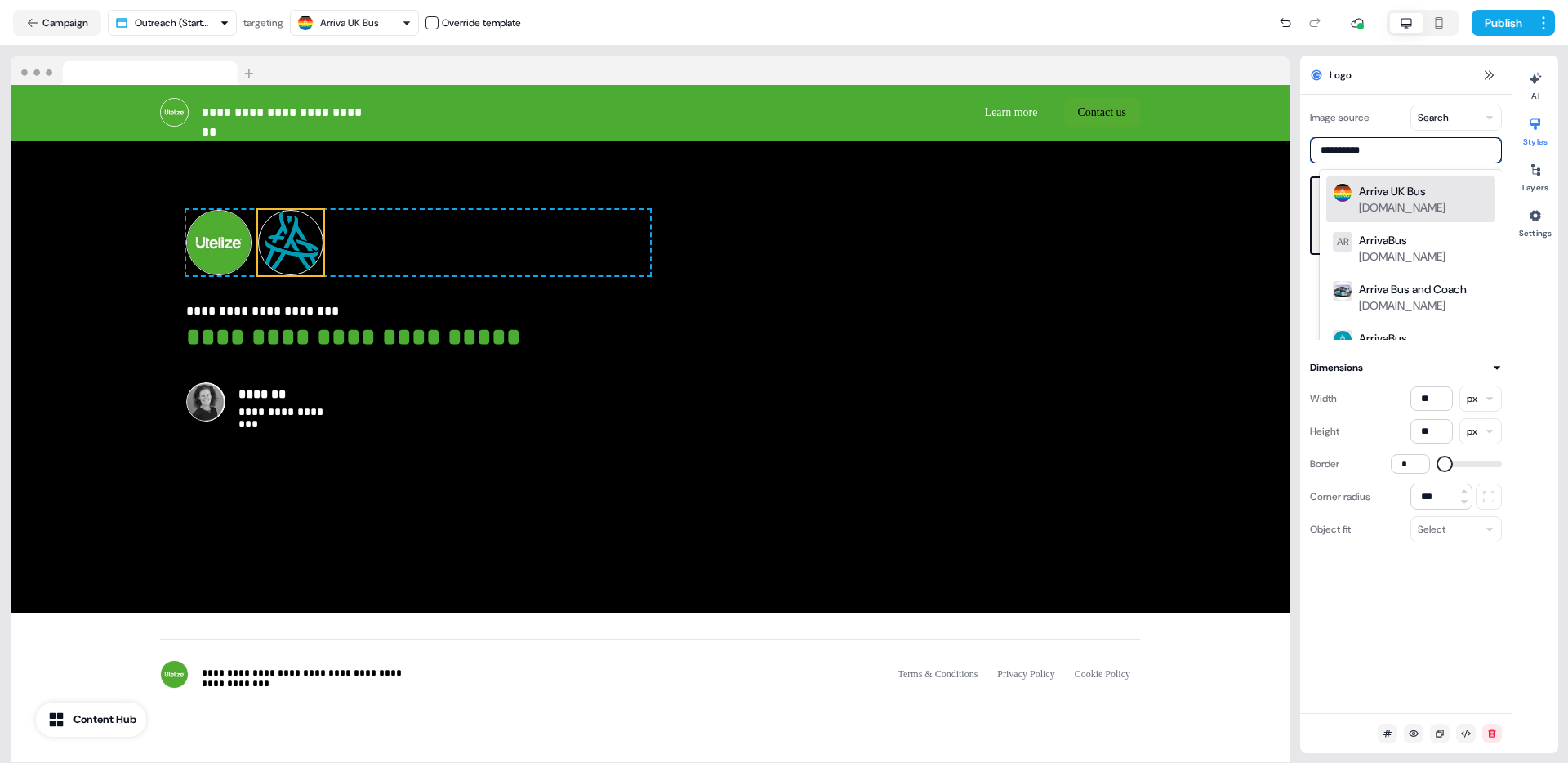 type 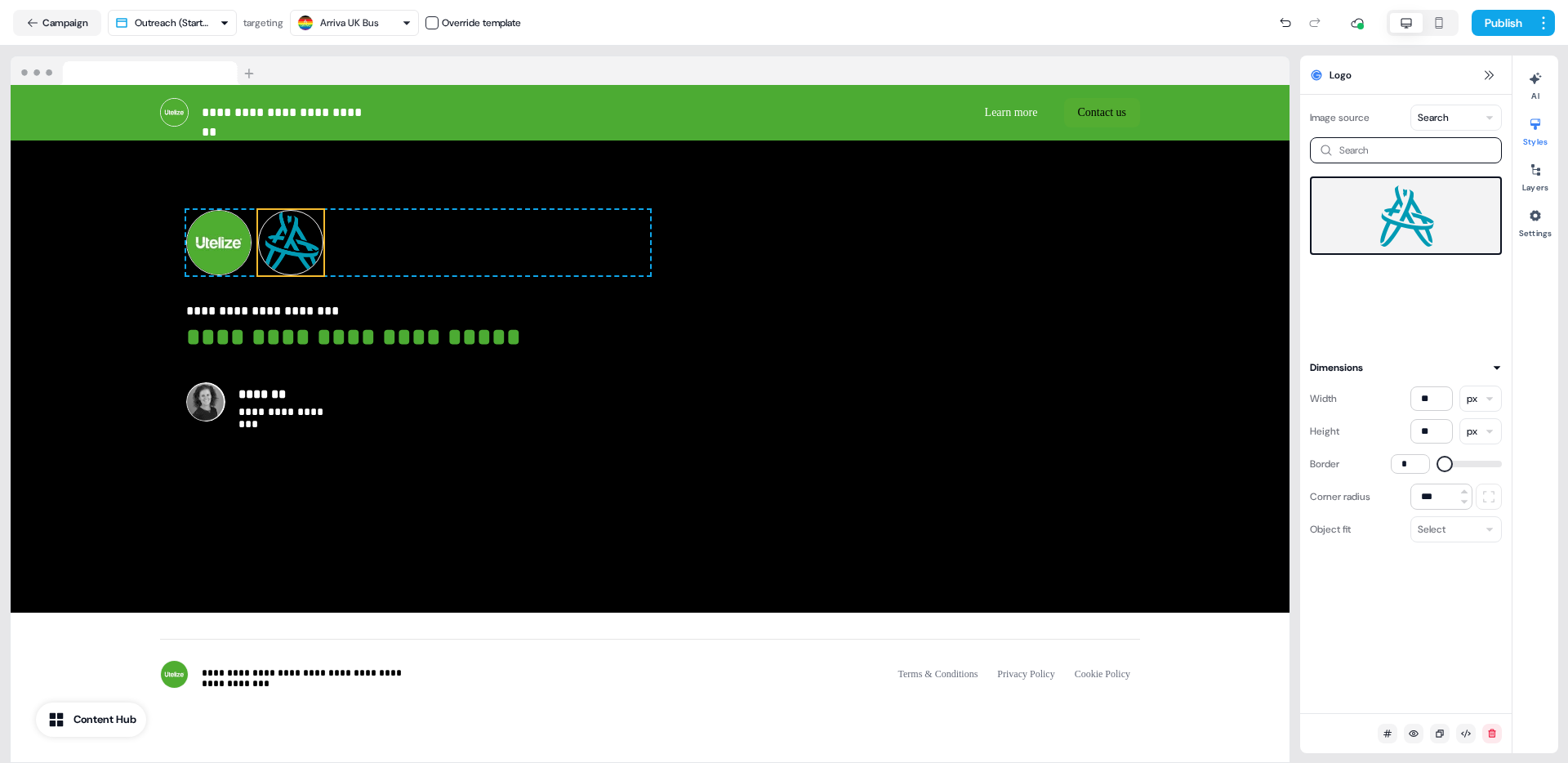 click at bounding box center [1405, 216] 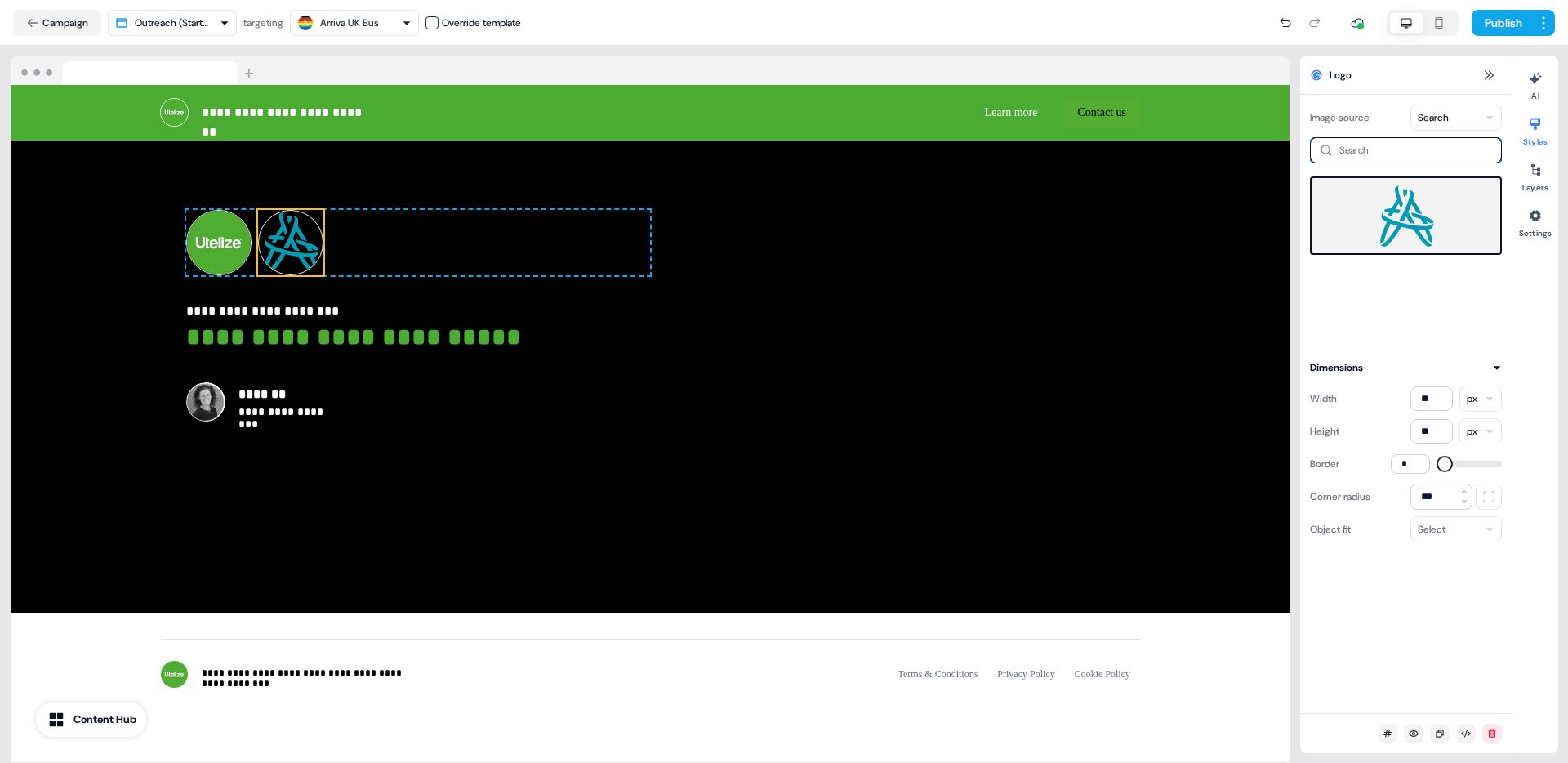 click at bounding box center (1405, 150) 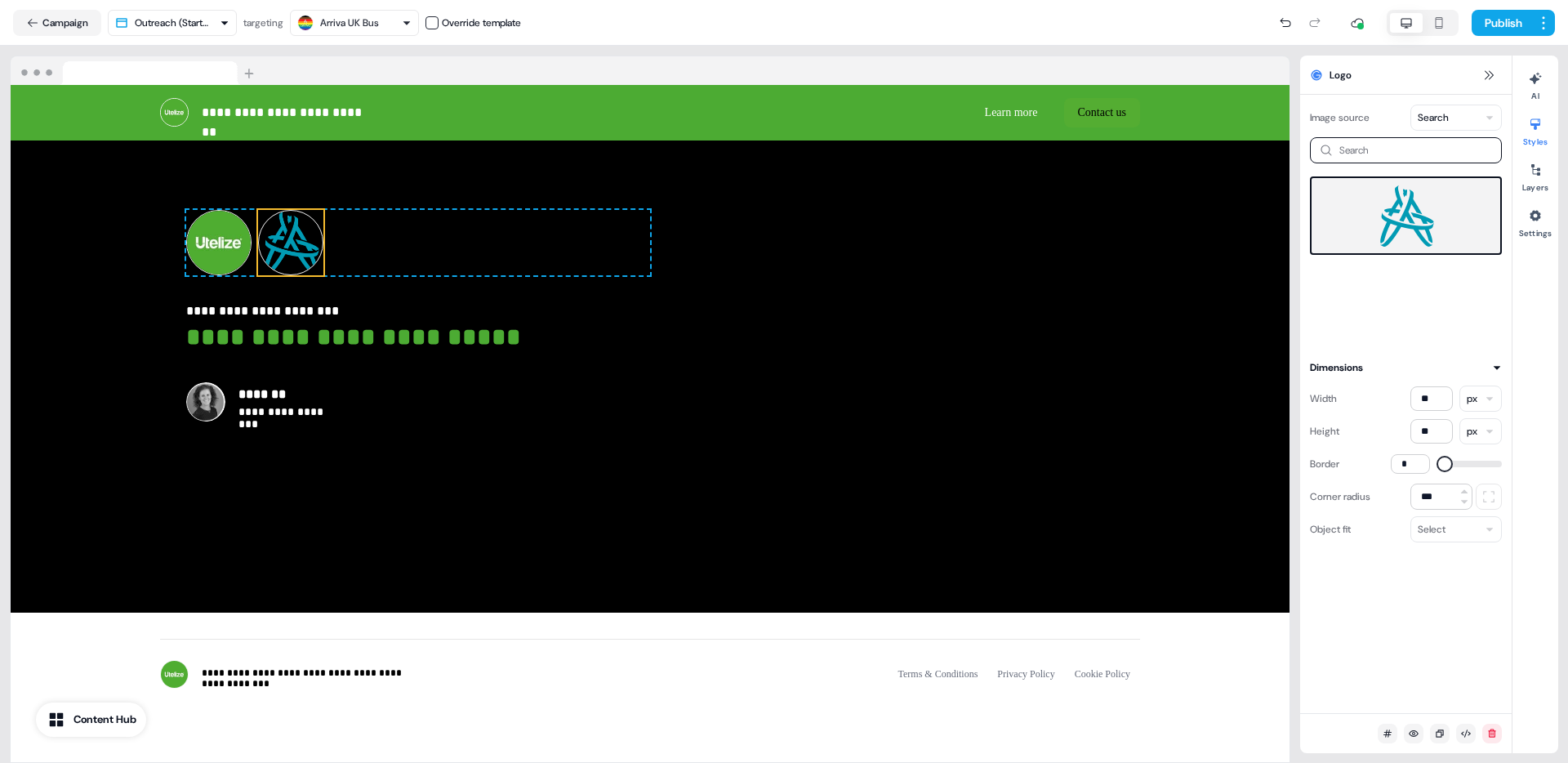 click on "**********" at bounding box center (784, 382) 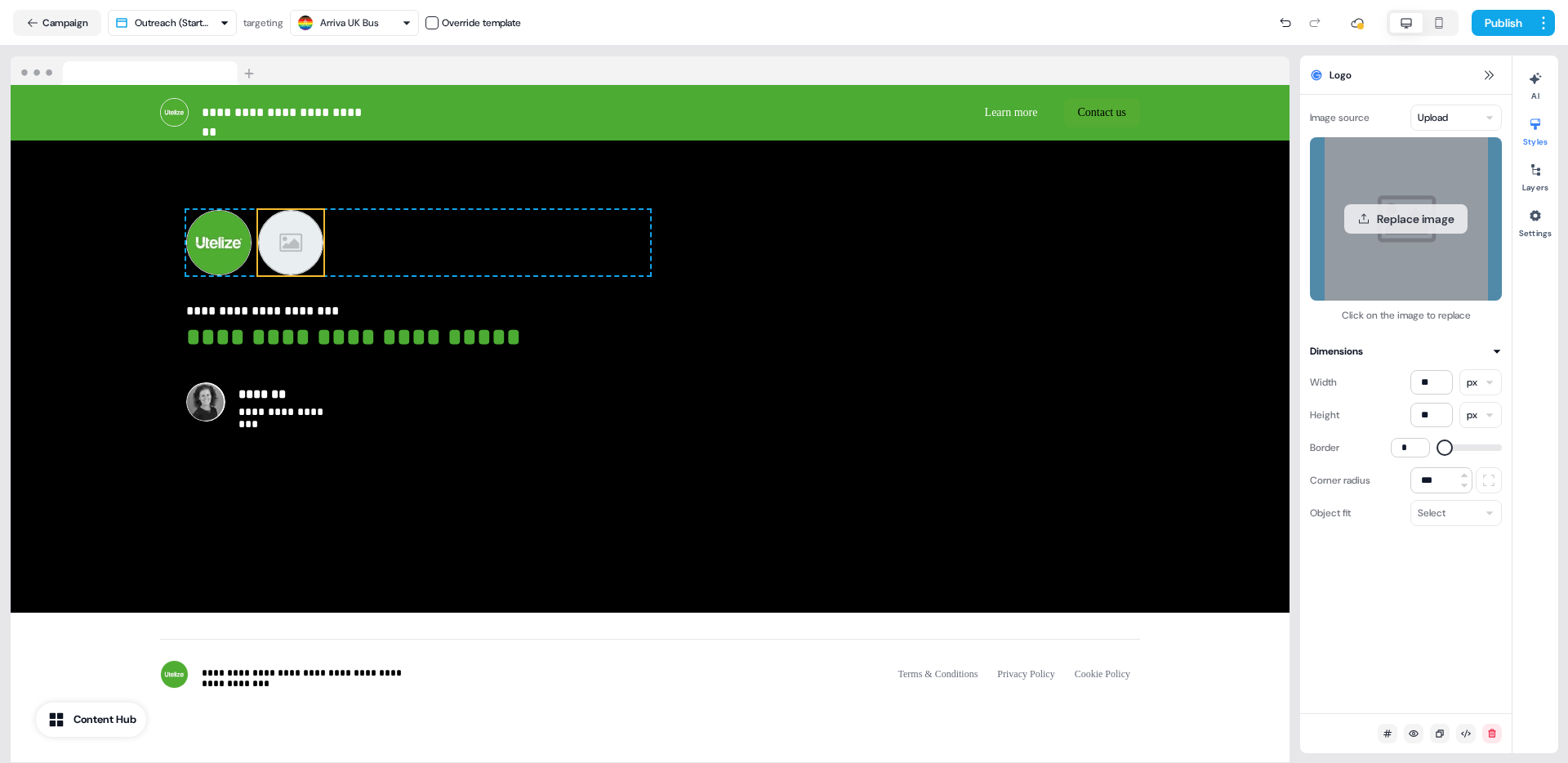 click on "Replace image" at bounding box center (1405, 219) 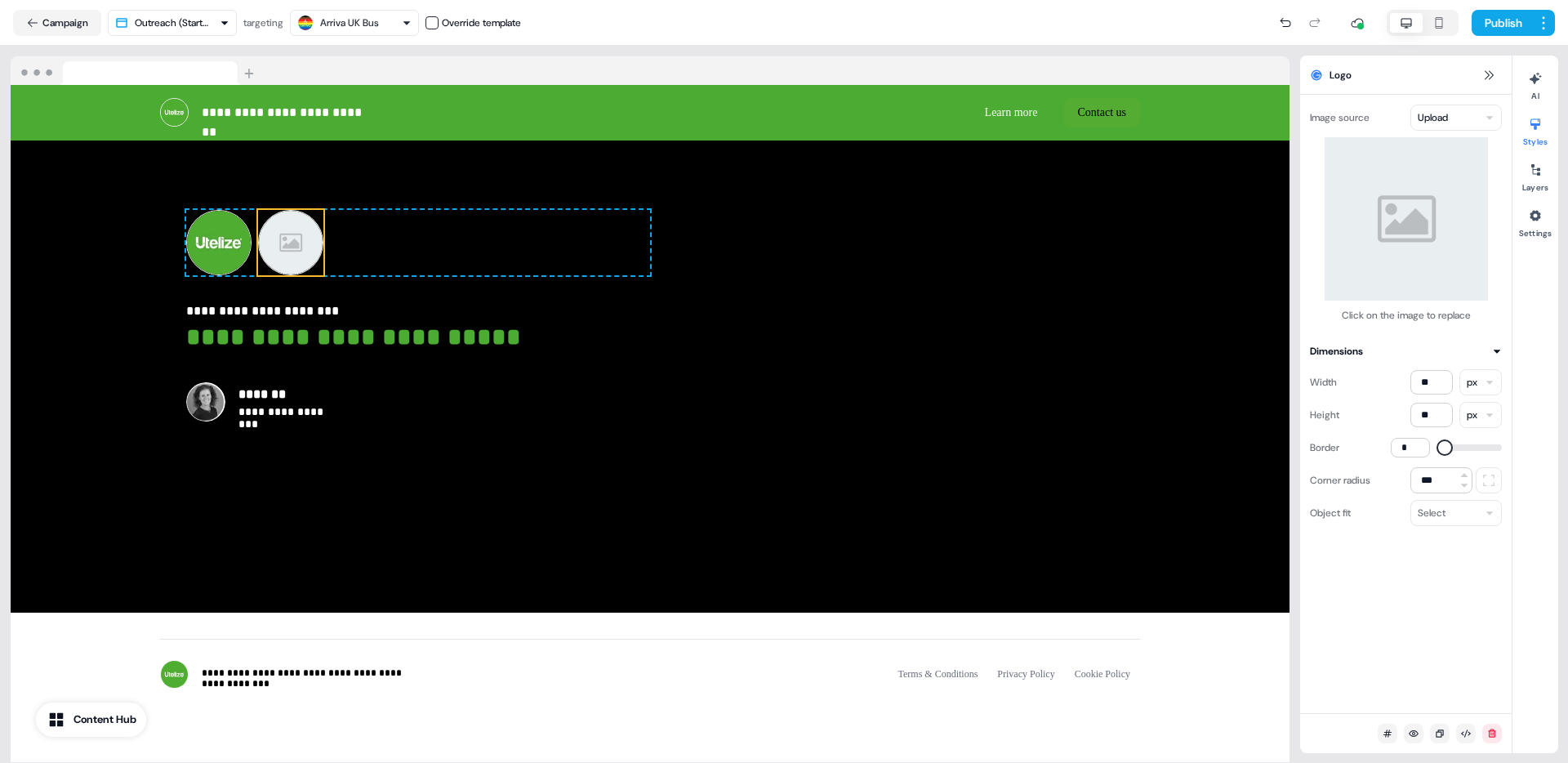 click on "Logo" at bounding box center [1405, 75] 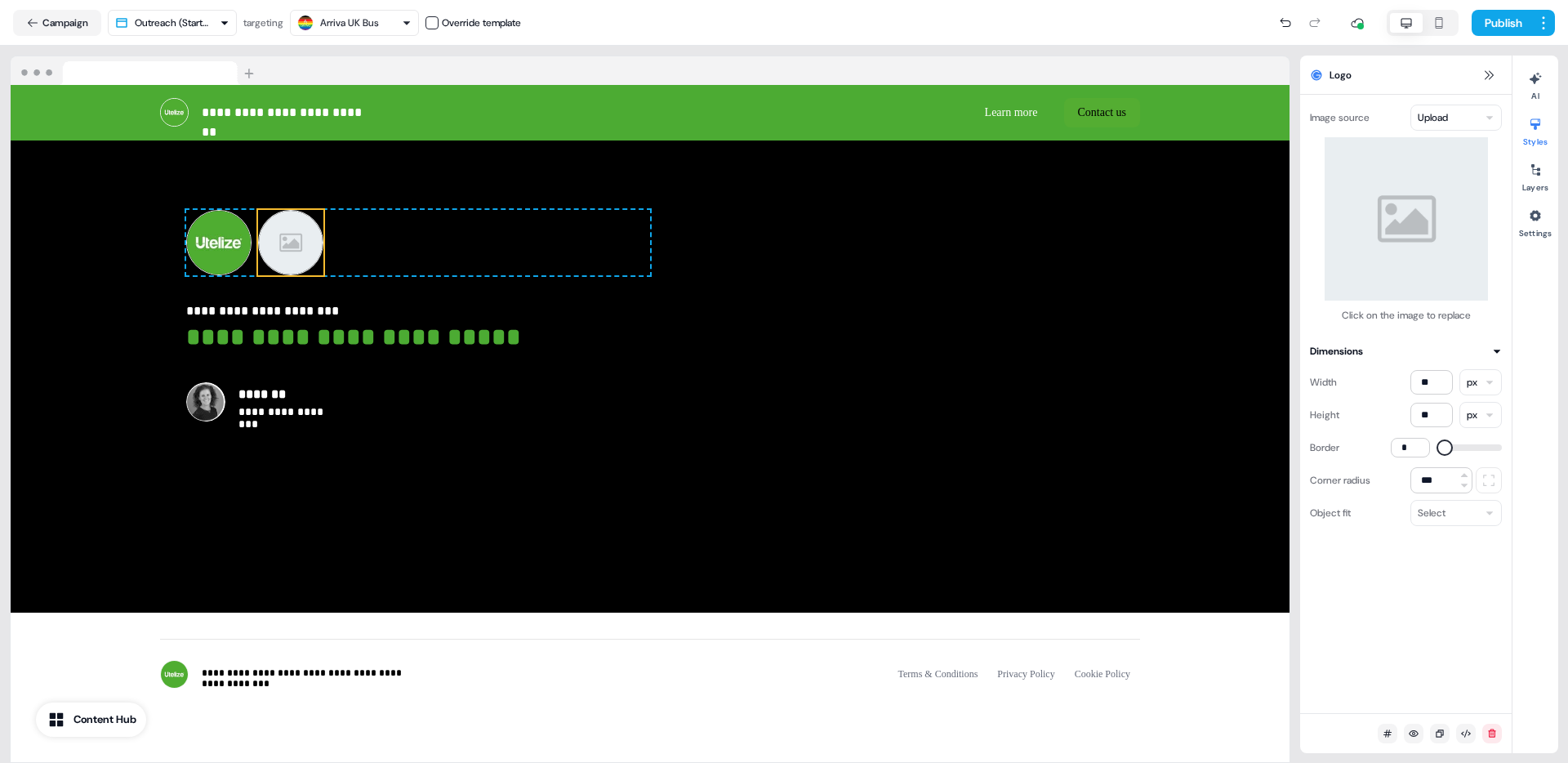 click on "**********" at bounding box center (784, 382) 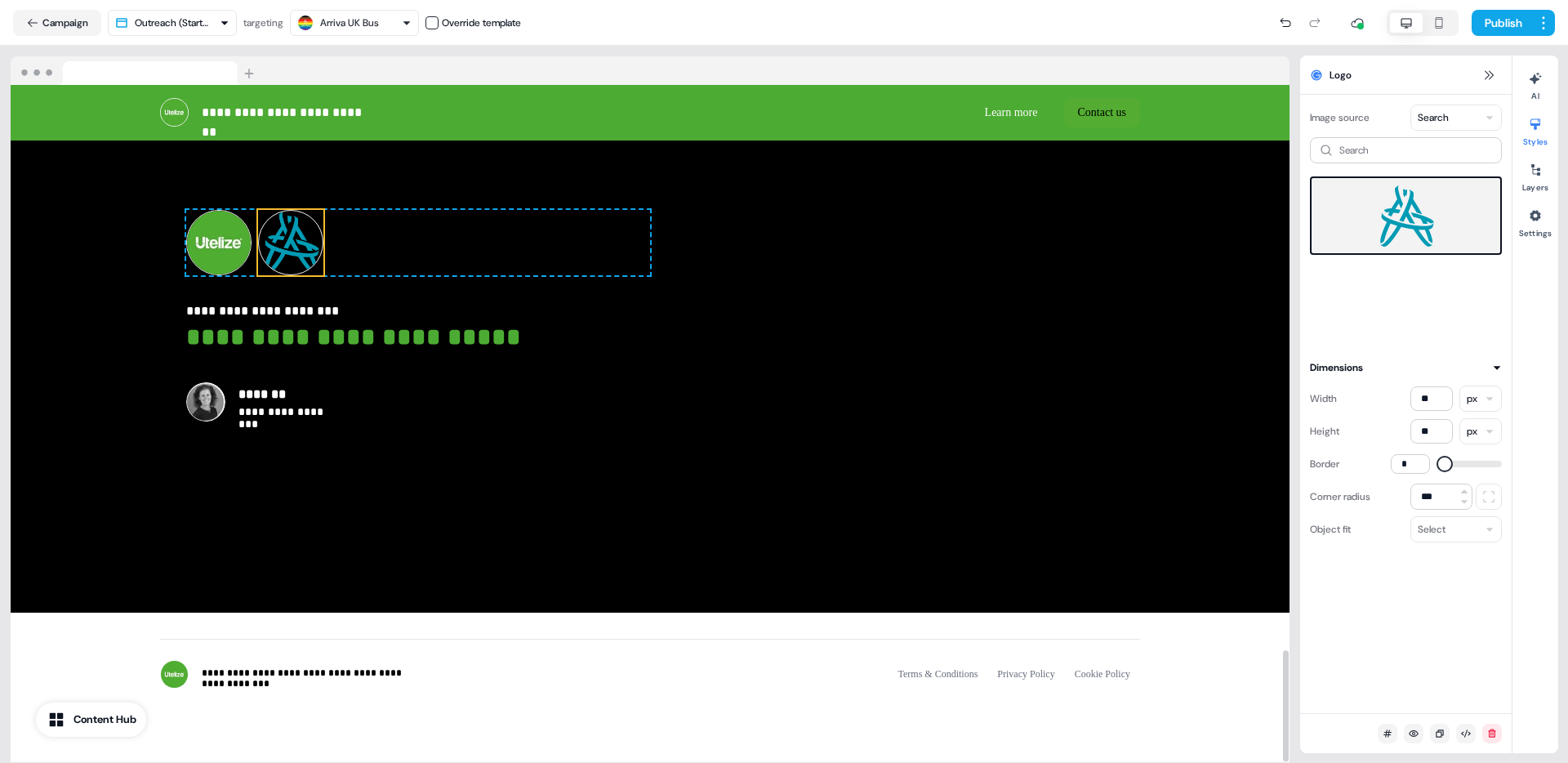 click at bounding box center (291, 243) 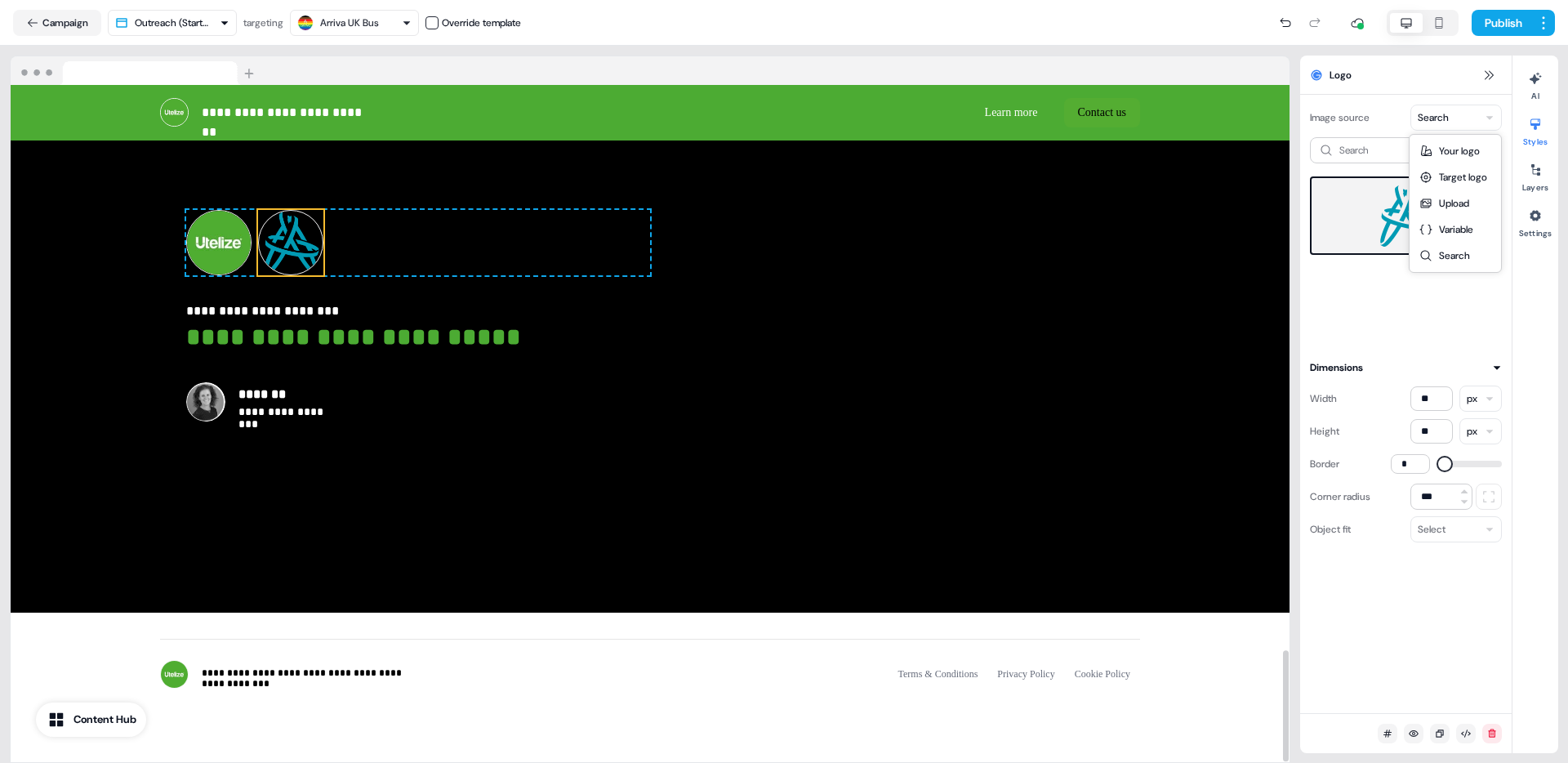 click on "**********" at bounding box center [784, 382] 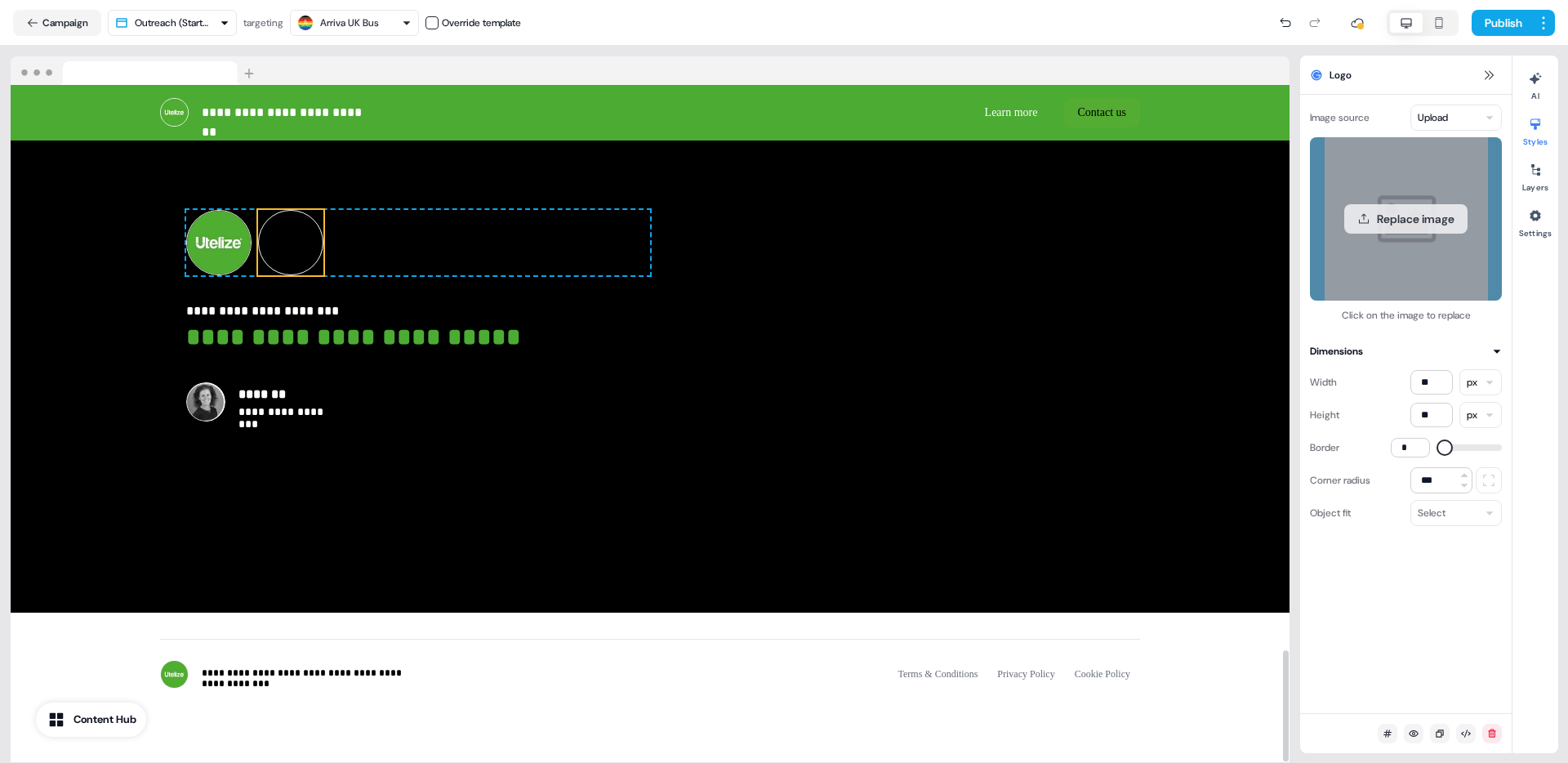 click on "Replace image" at bounding box center [1405, 219] 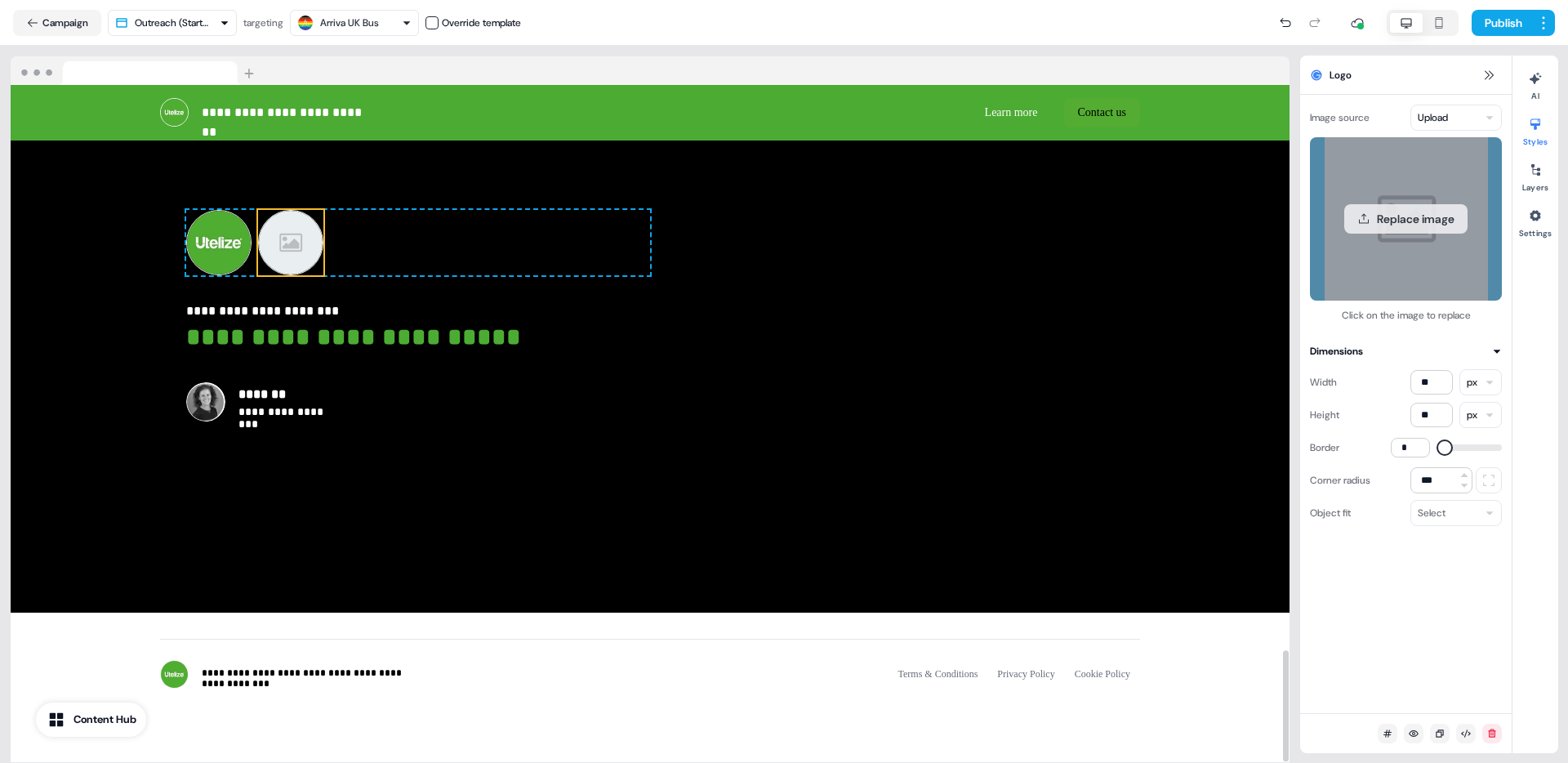 click on "Replace image" at bounding box center (1405, 219) 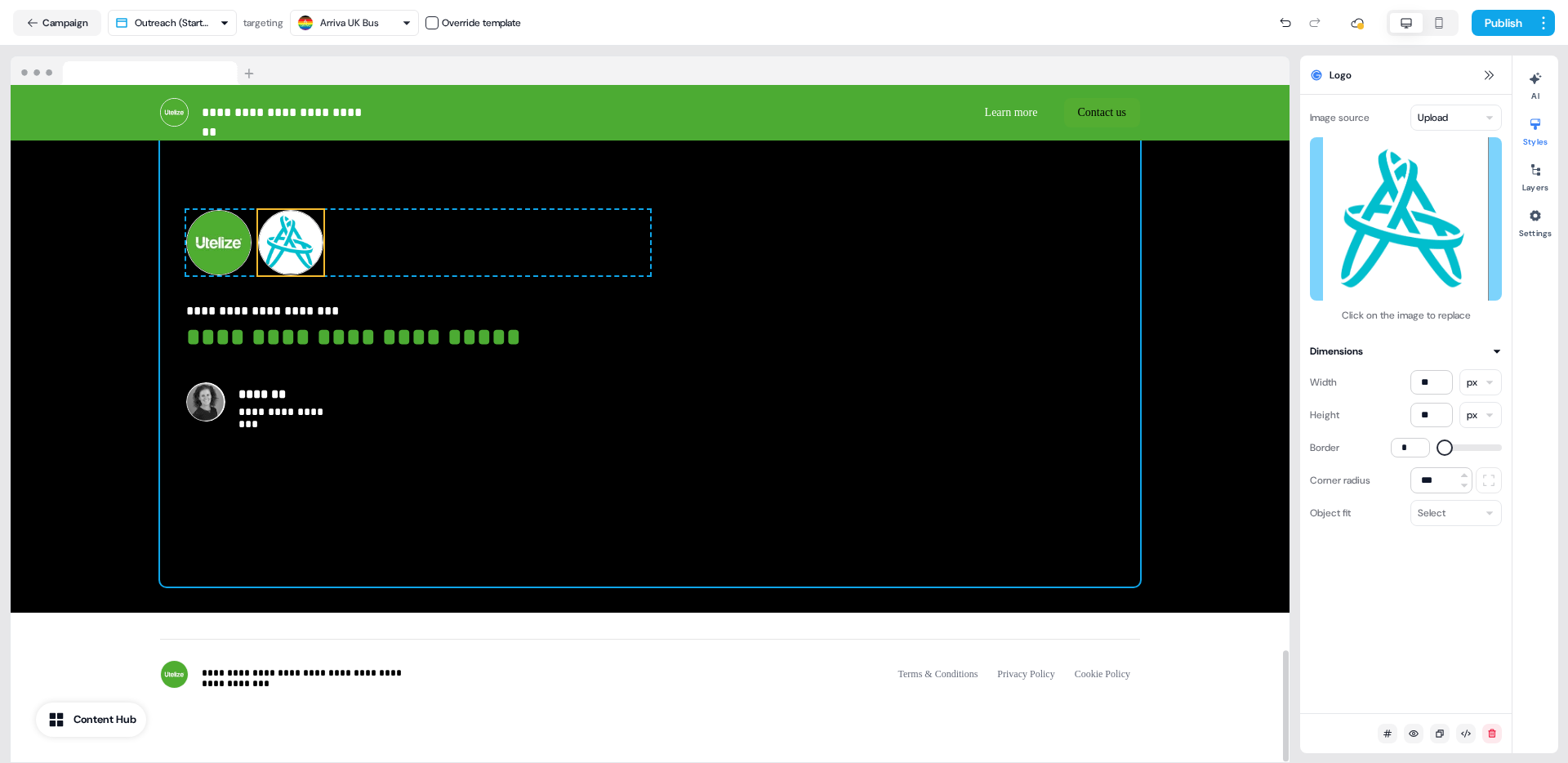 click on "**********" at bounding box center [650, 315] 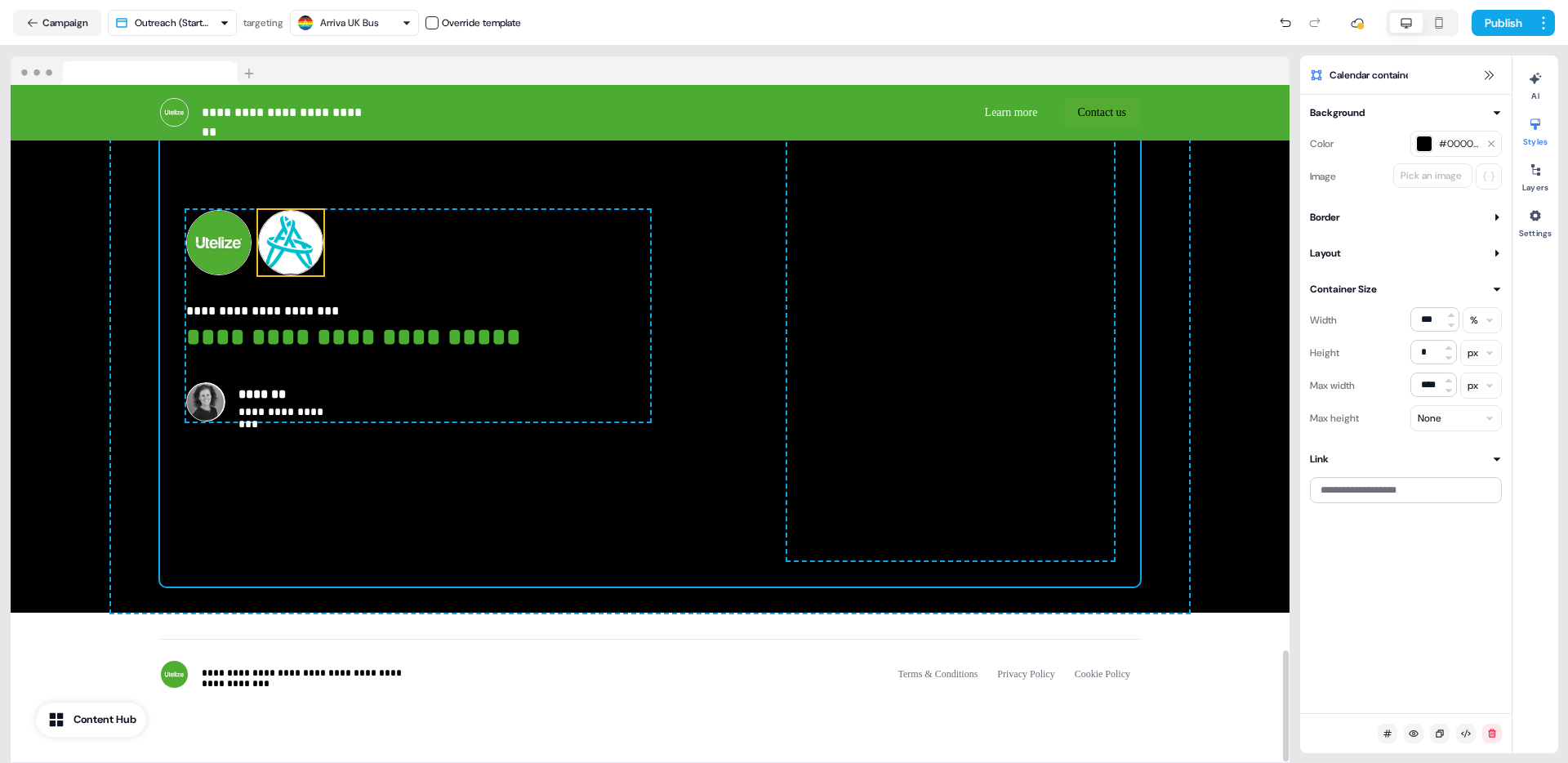 click at bounding box center [291, 243] 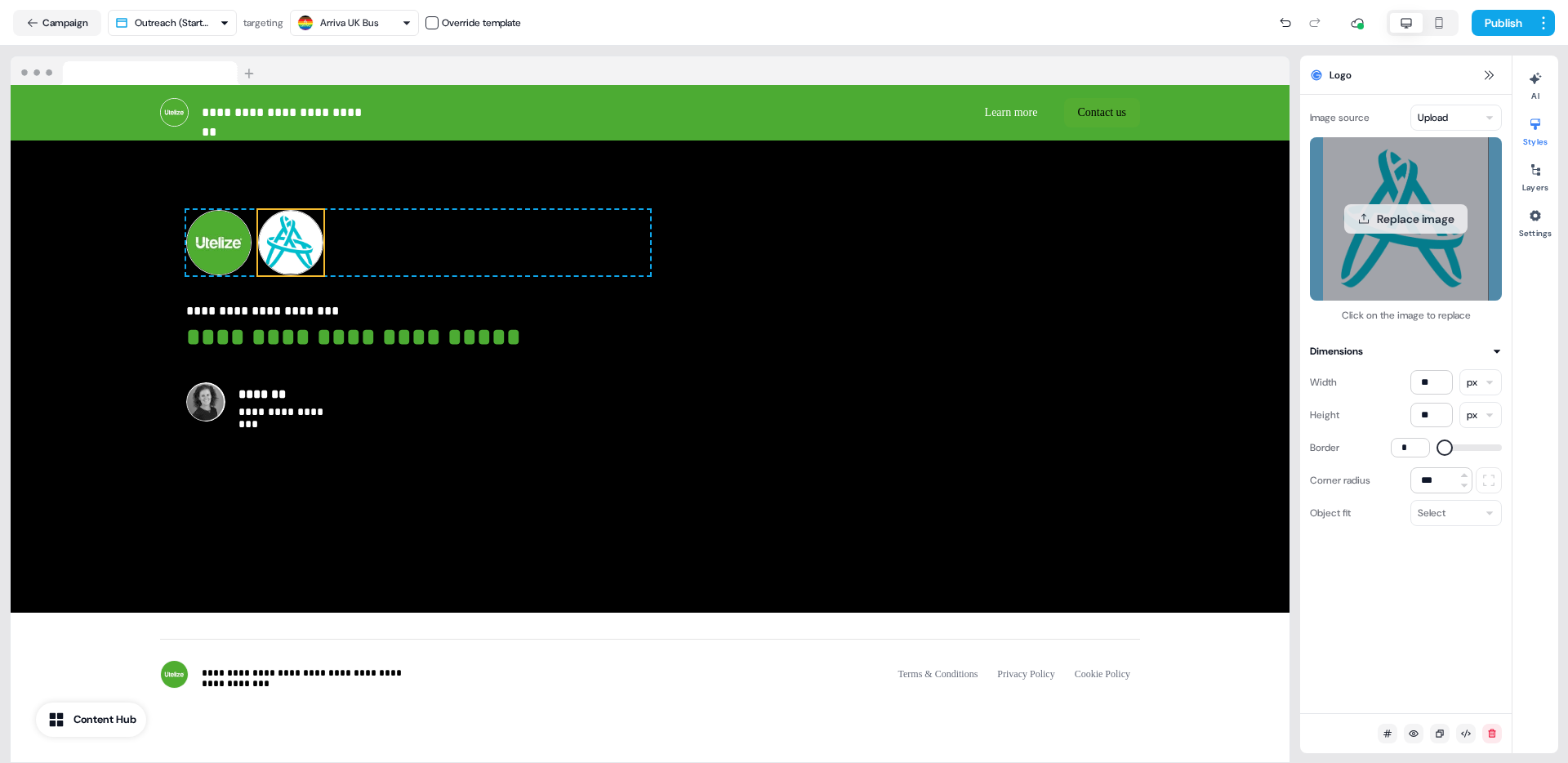 click on "Replace image" at bounding box center [1405, 219] 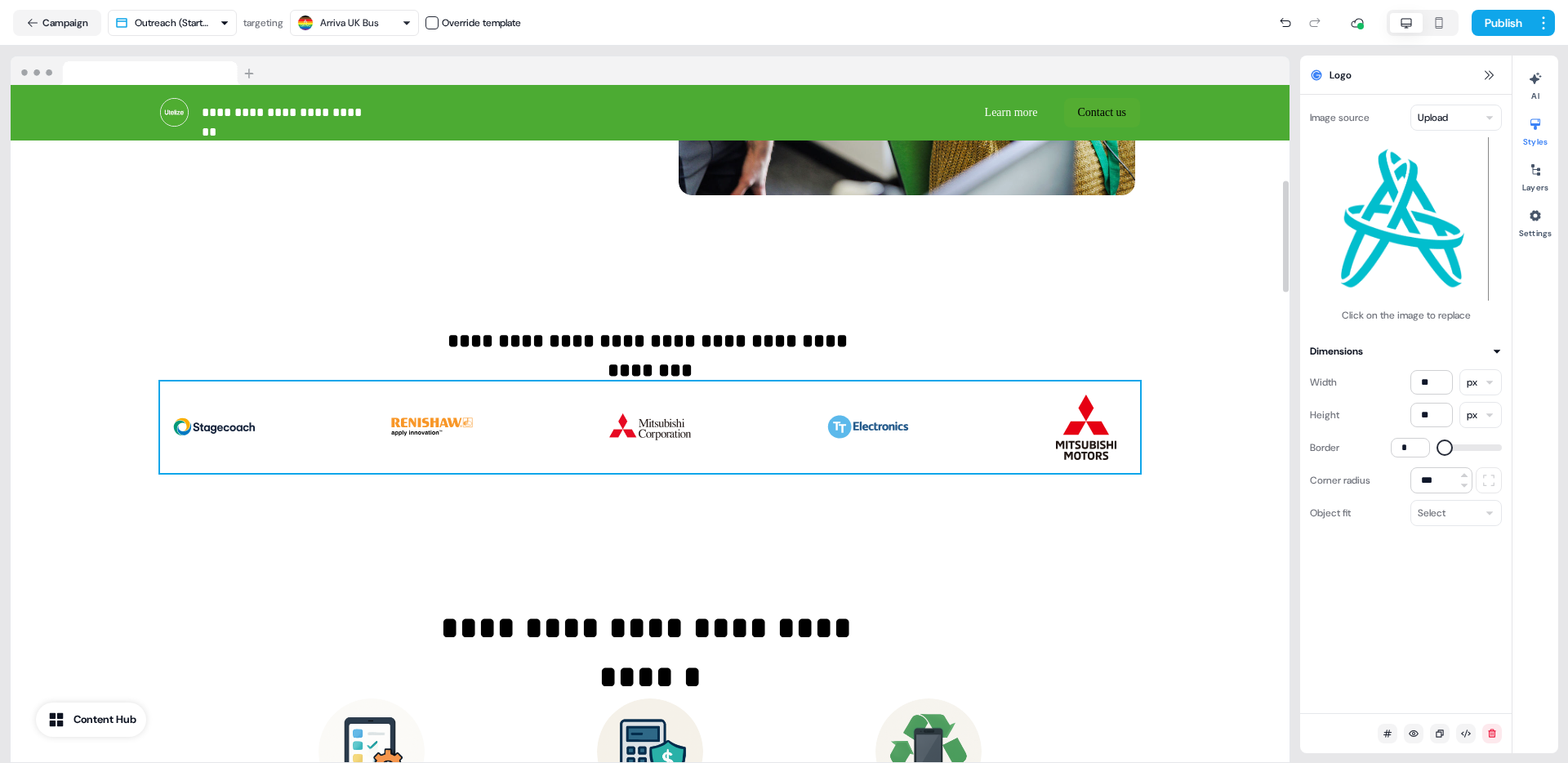 scroll, scrollTop: 577, scrollLeft: 0, axis: vertical 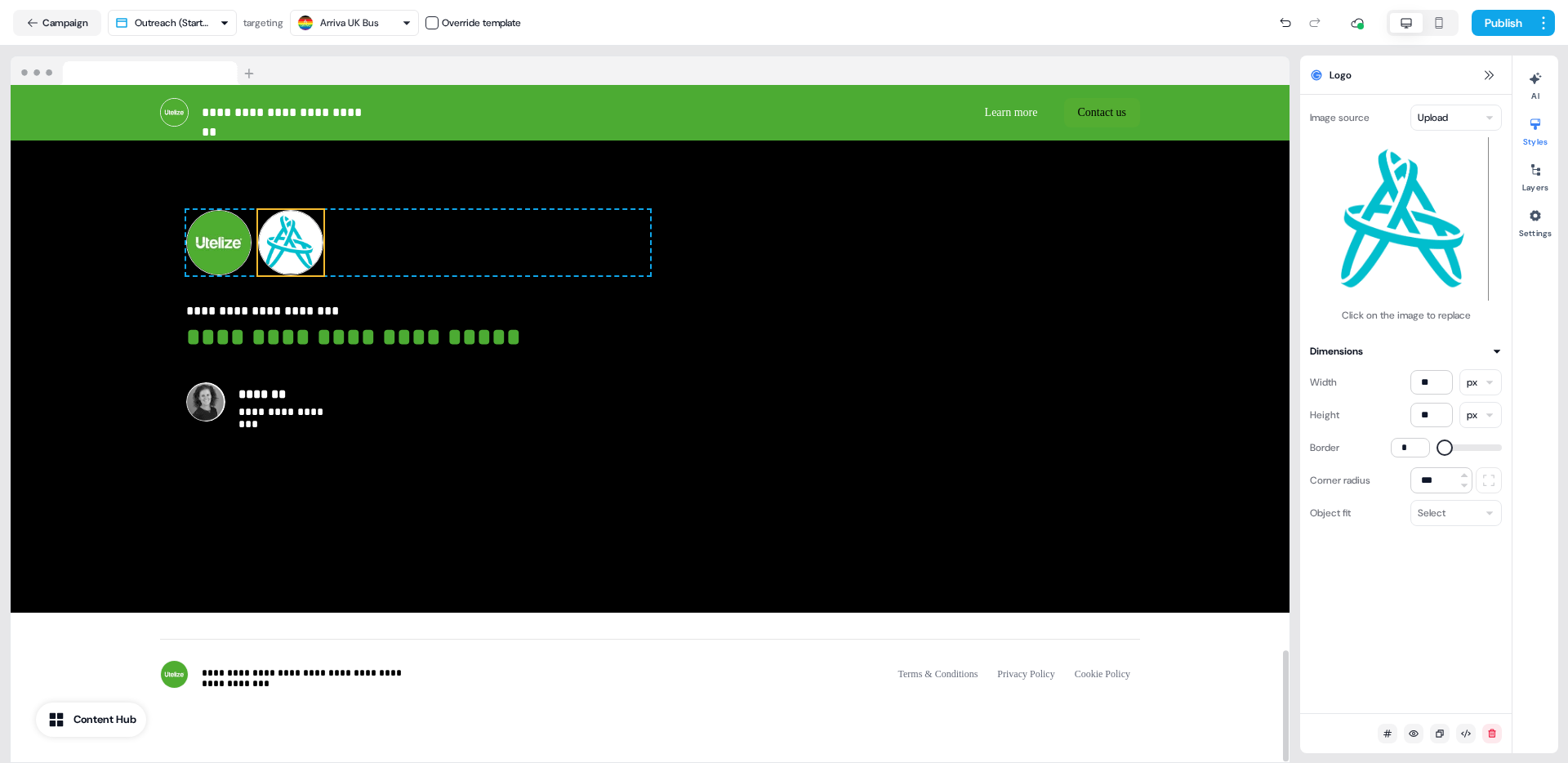 click at bounding box center [291, 243] 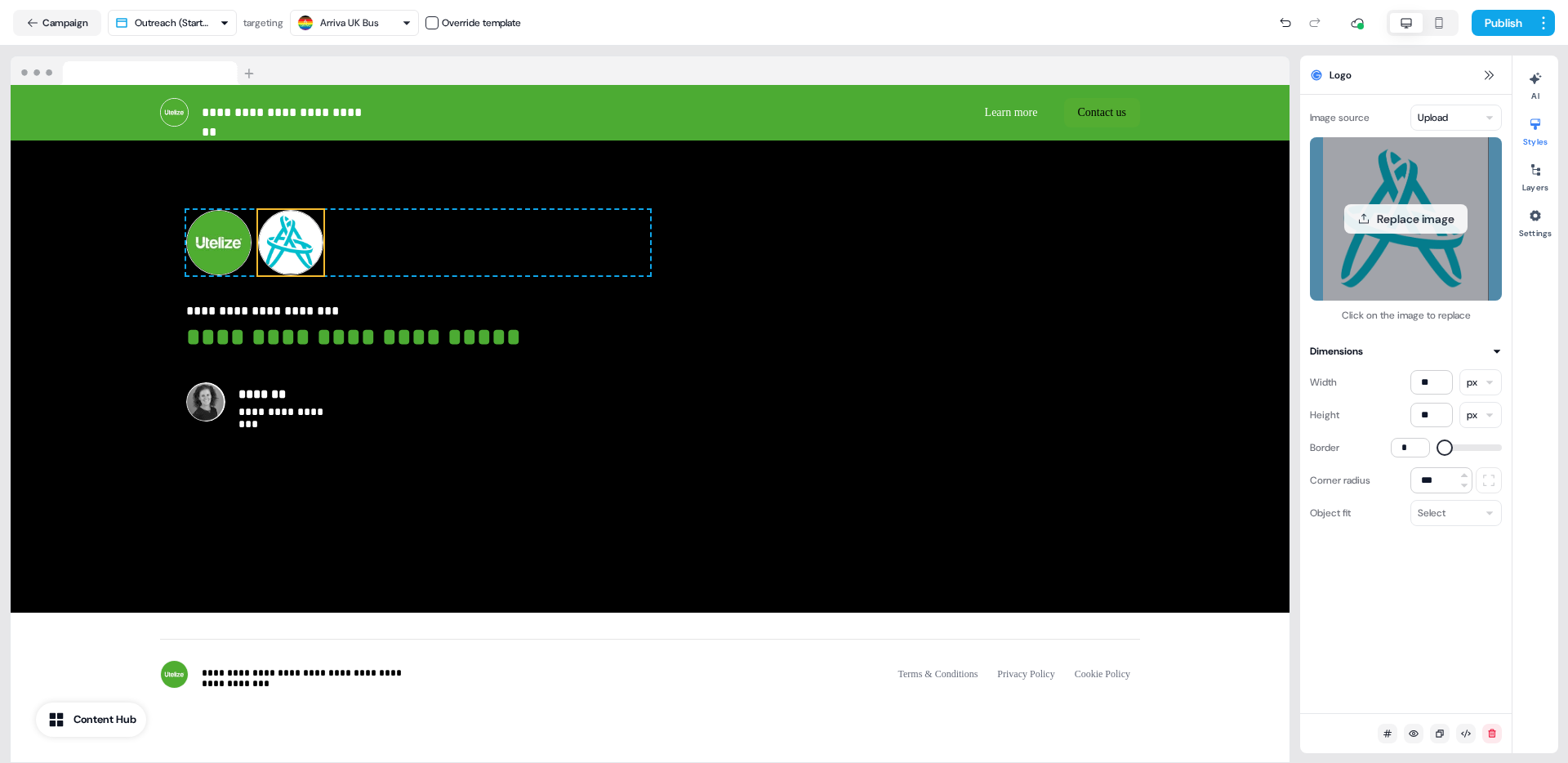 click on "Replace image" at bounding box center (1405, 219) 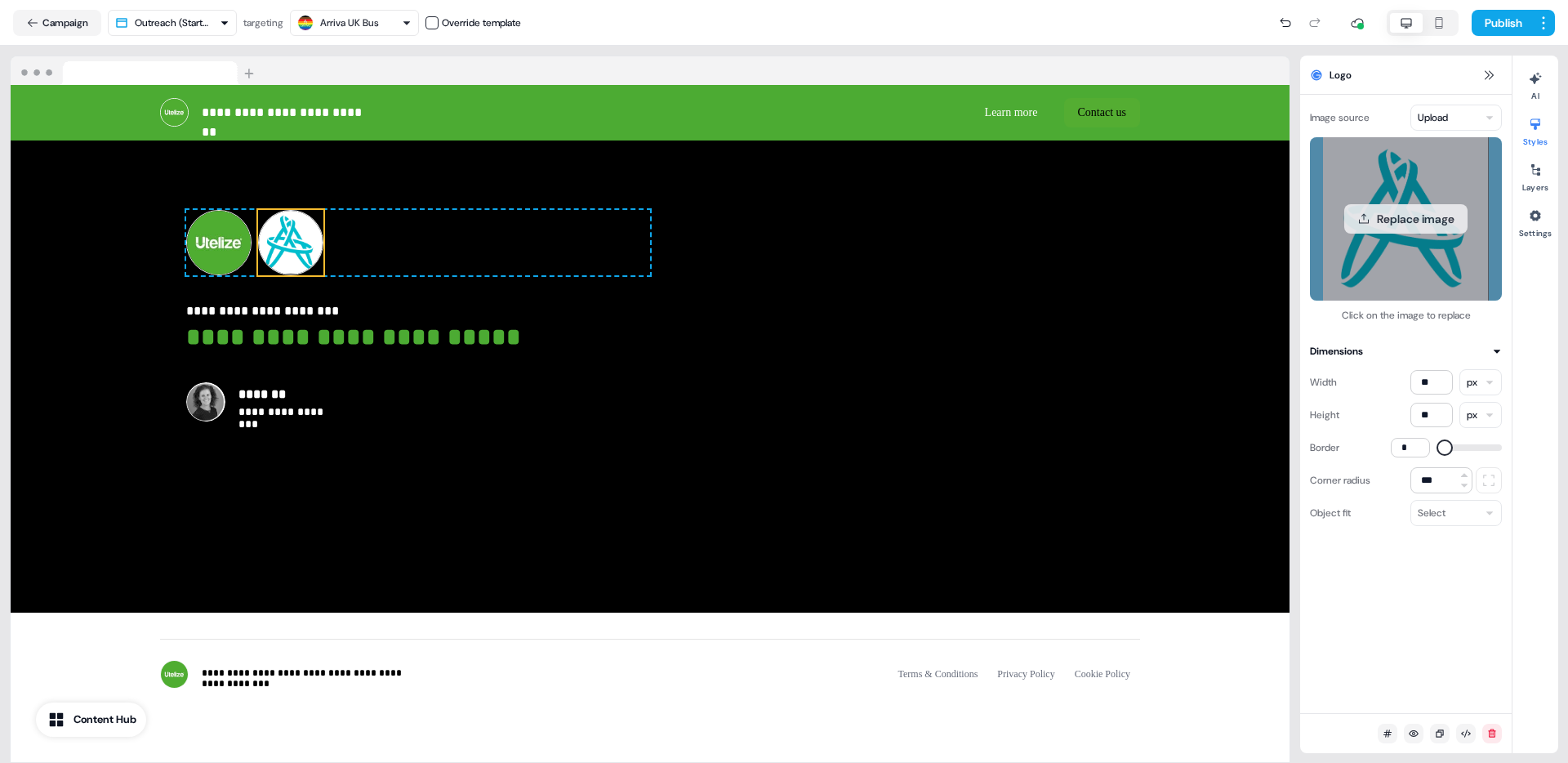 click on "Replace image" at bounding box center [1405, 219] 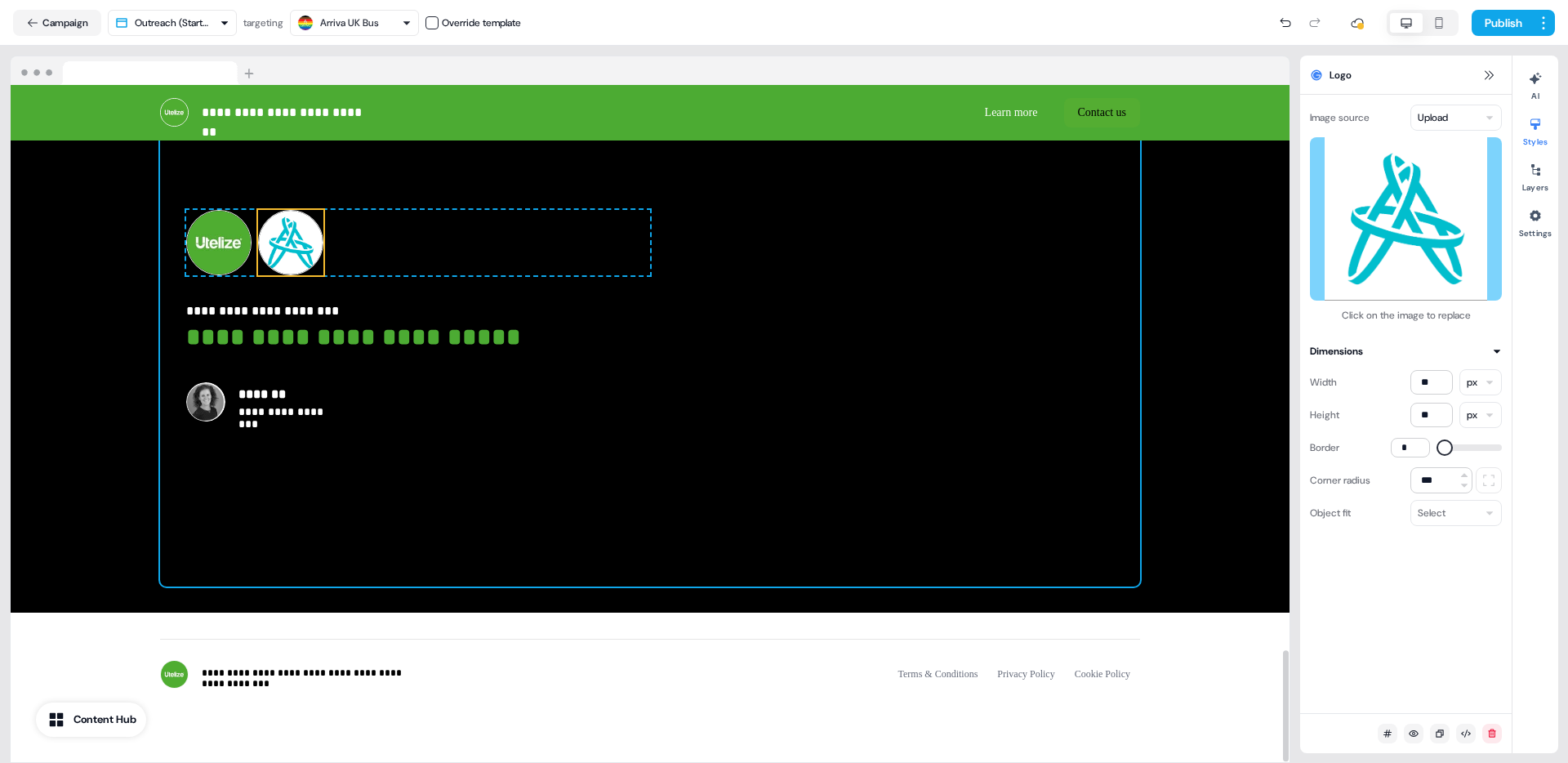 click on "**********" at bounding box center [650, 315] 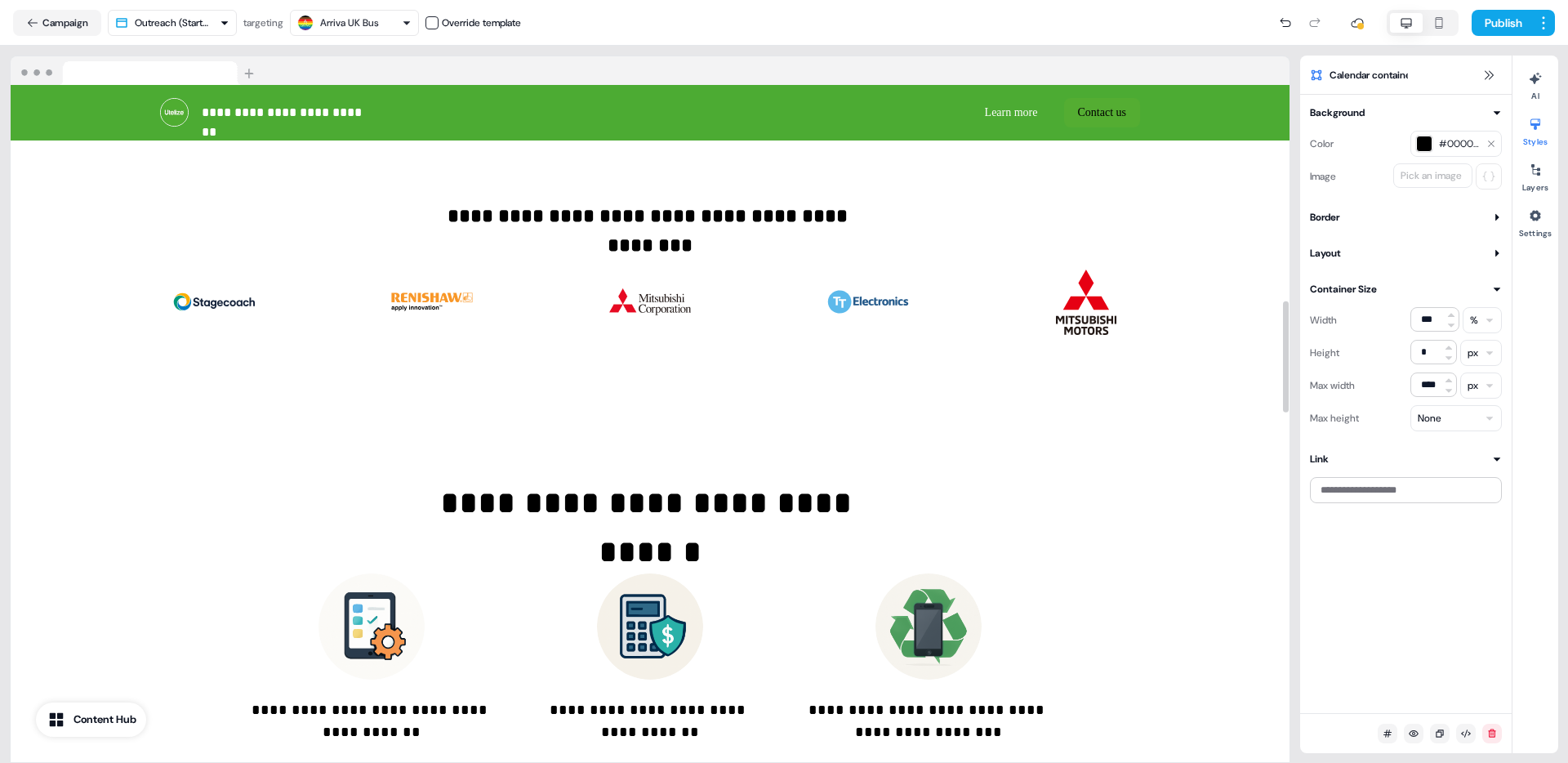 scroll, scrollTop: 0, scrollLeft: 0, axis: both 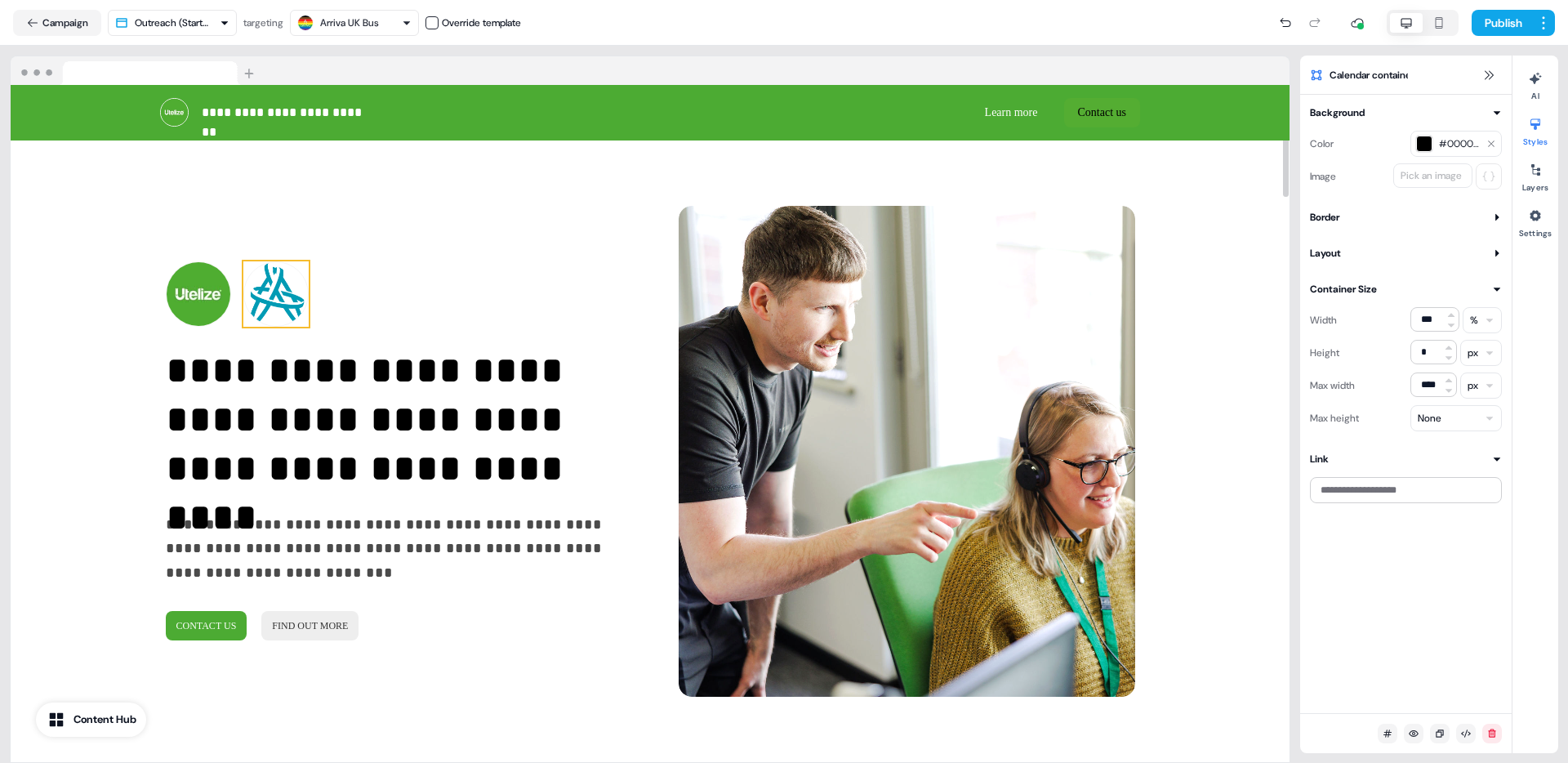 click at bounding box center (276, 294) 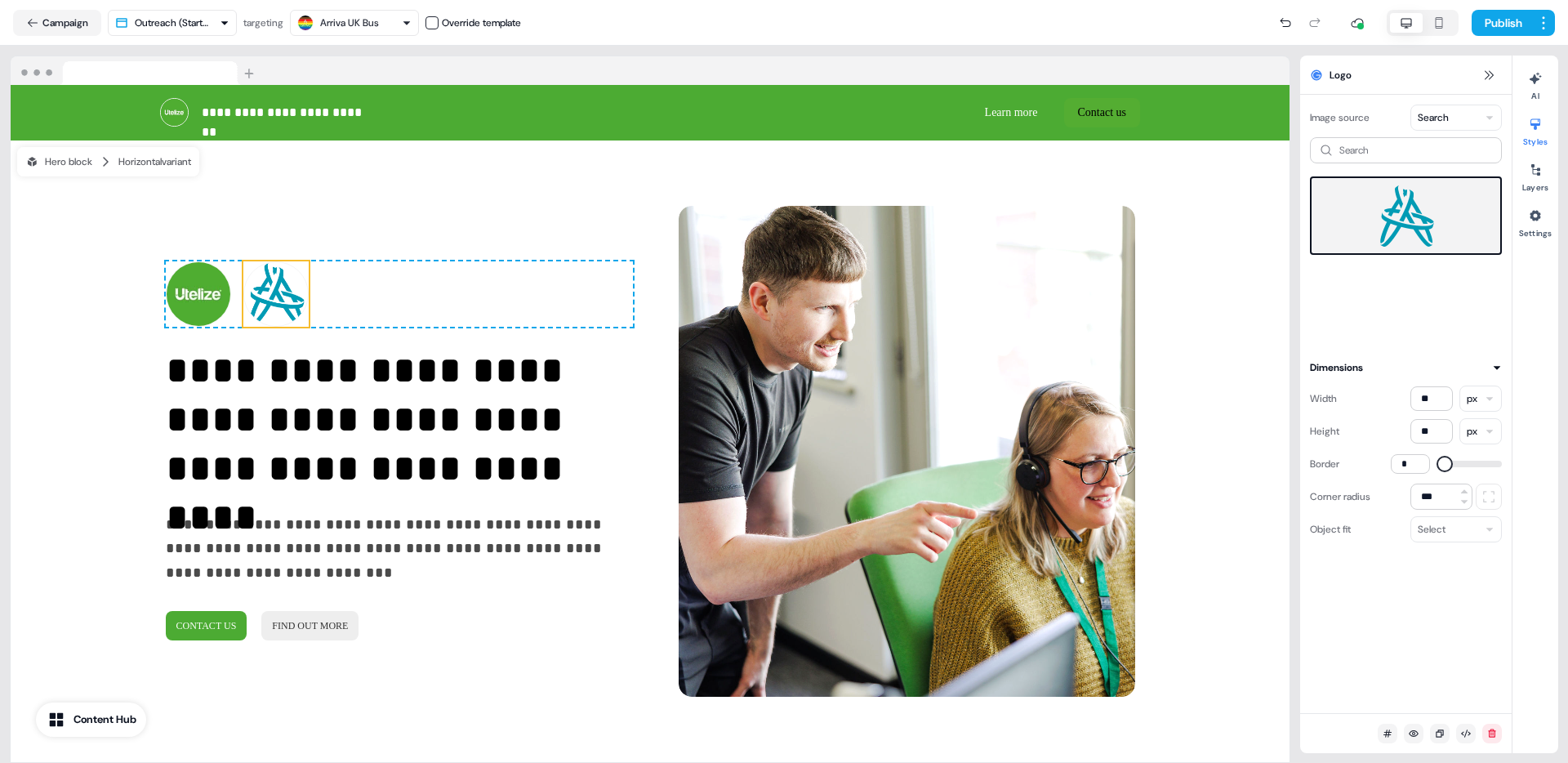 click on "**********" at bounding box center [784, 382] 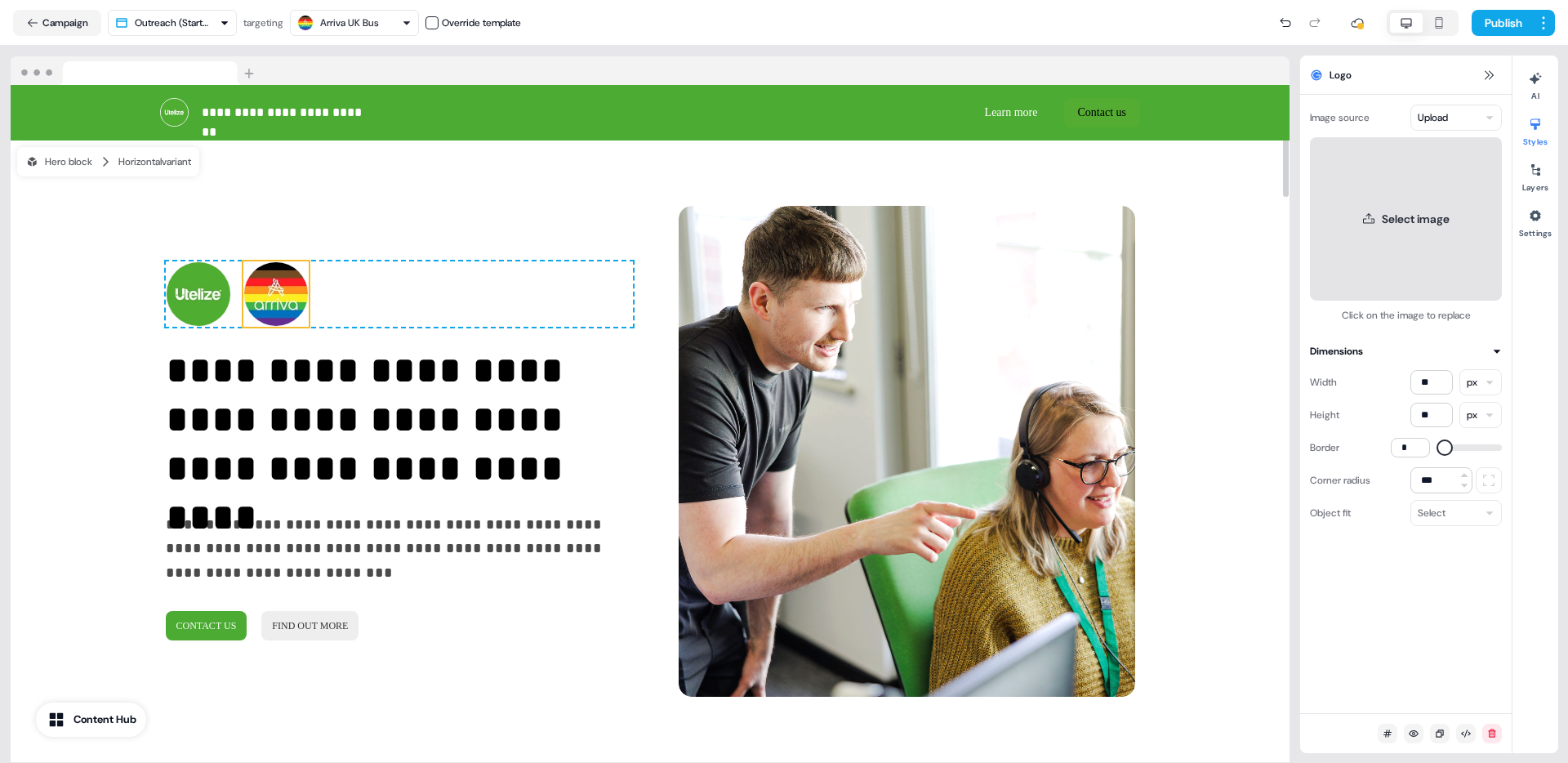 click on "Select image" at bounding box center (1405, 219) 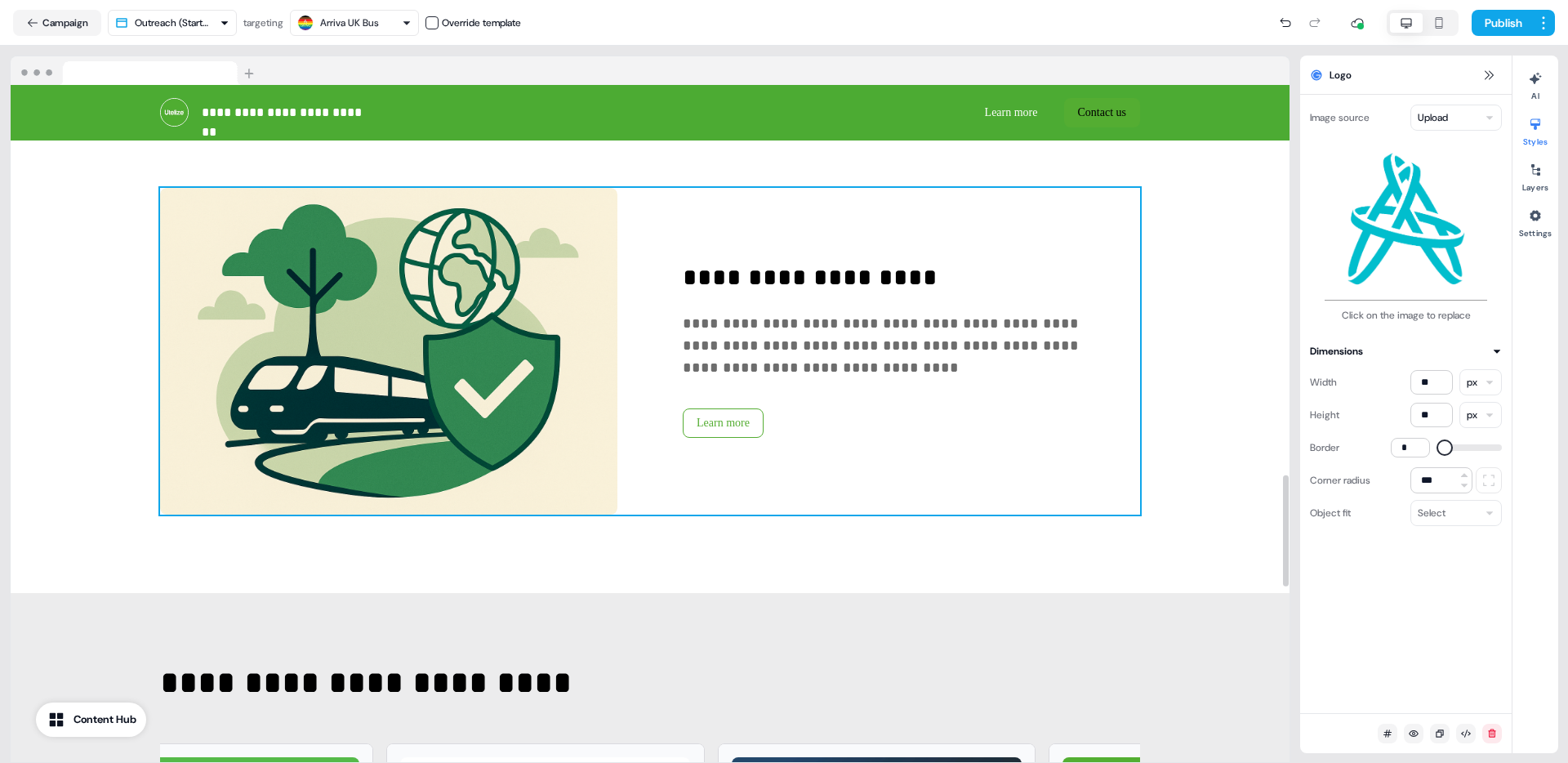 scroll, scrollTop: 2363, scrollLeft: 0, axis: vertical 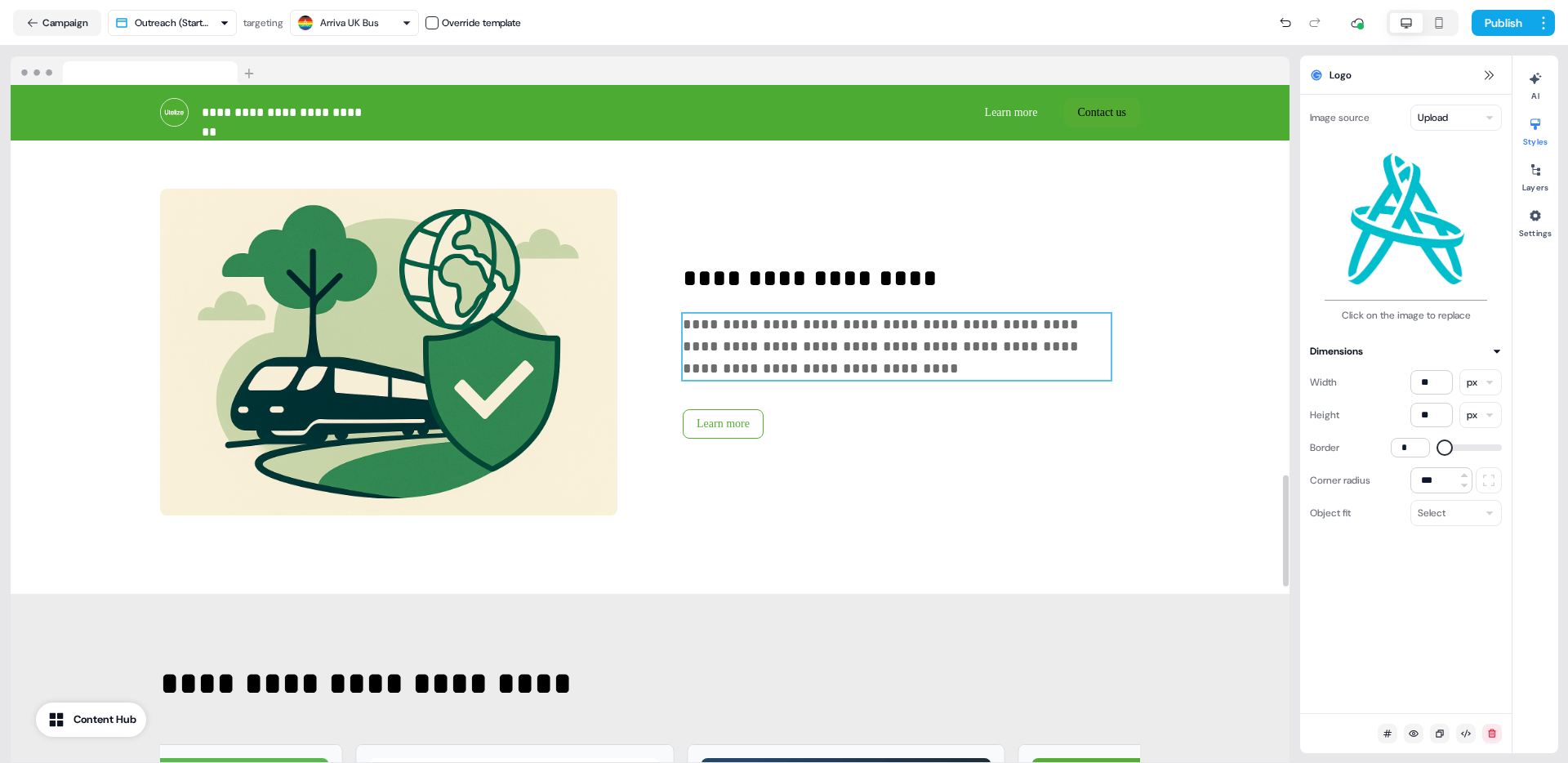 click on "**********" at bounding box center (897, 346) 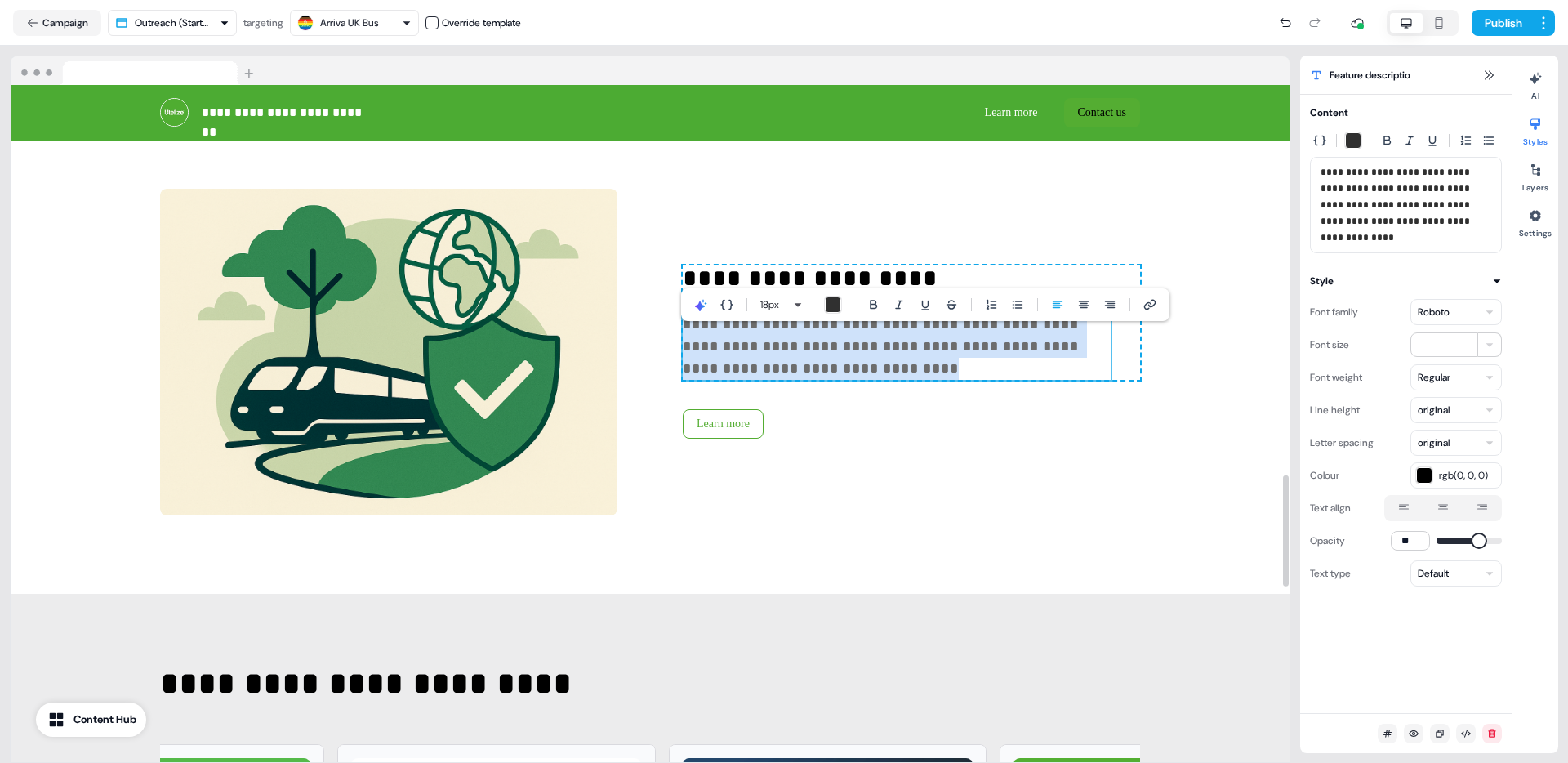 click on "**********" at bounding box center (897, 346) 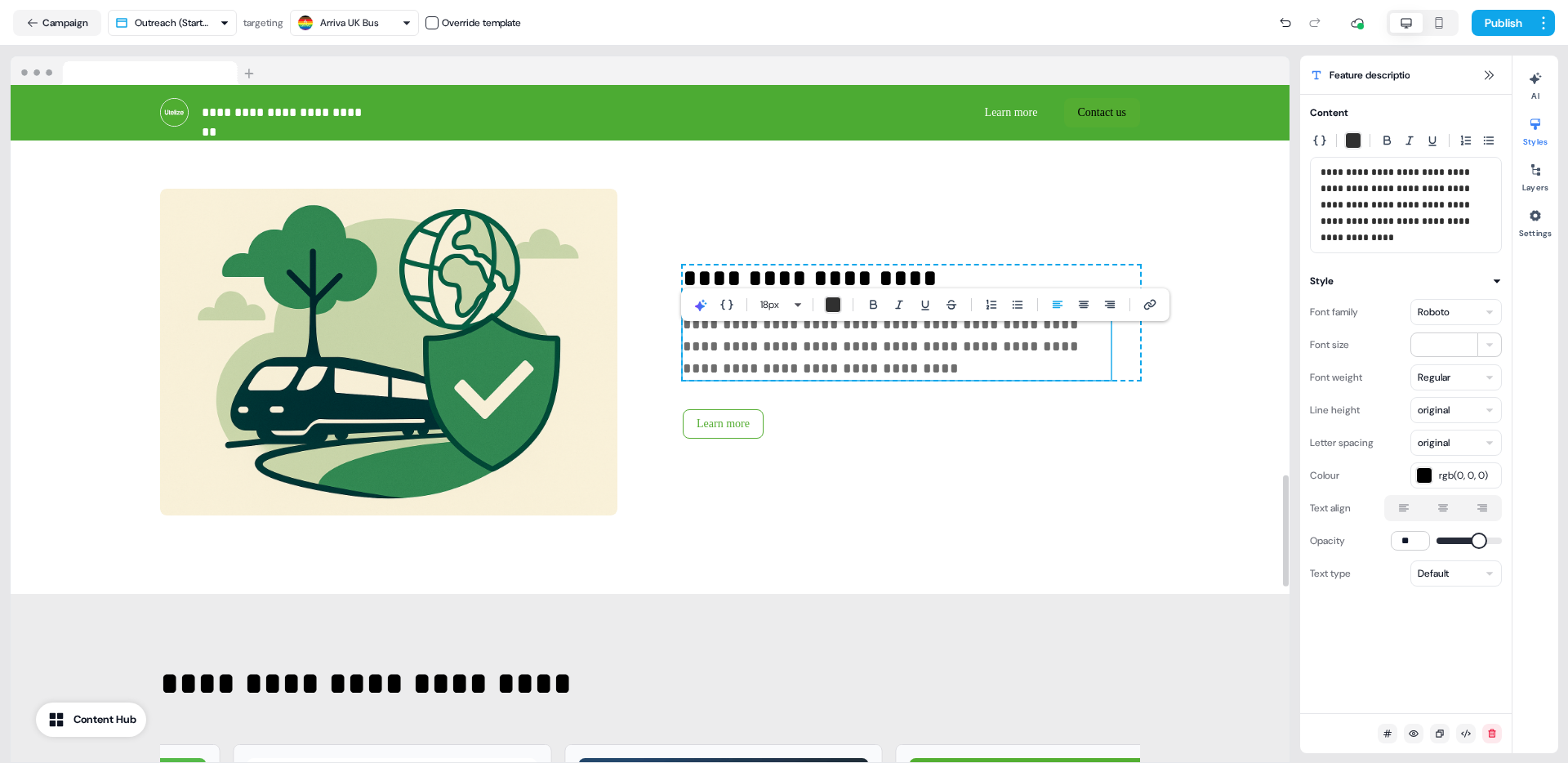 click on "**********" at bounding box center (883, 346) 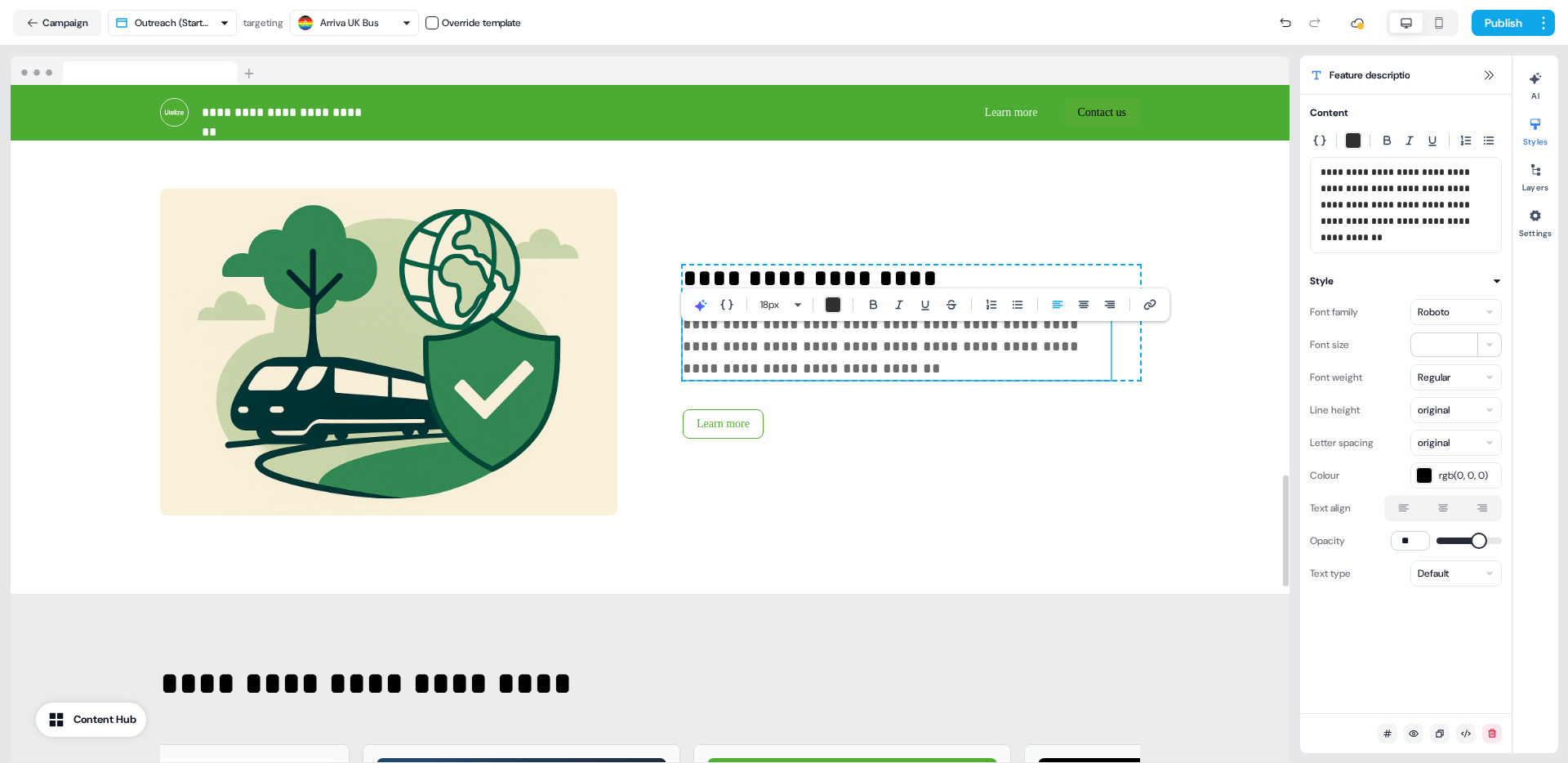 click on "**********" at bounding box center (883, 346) 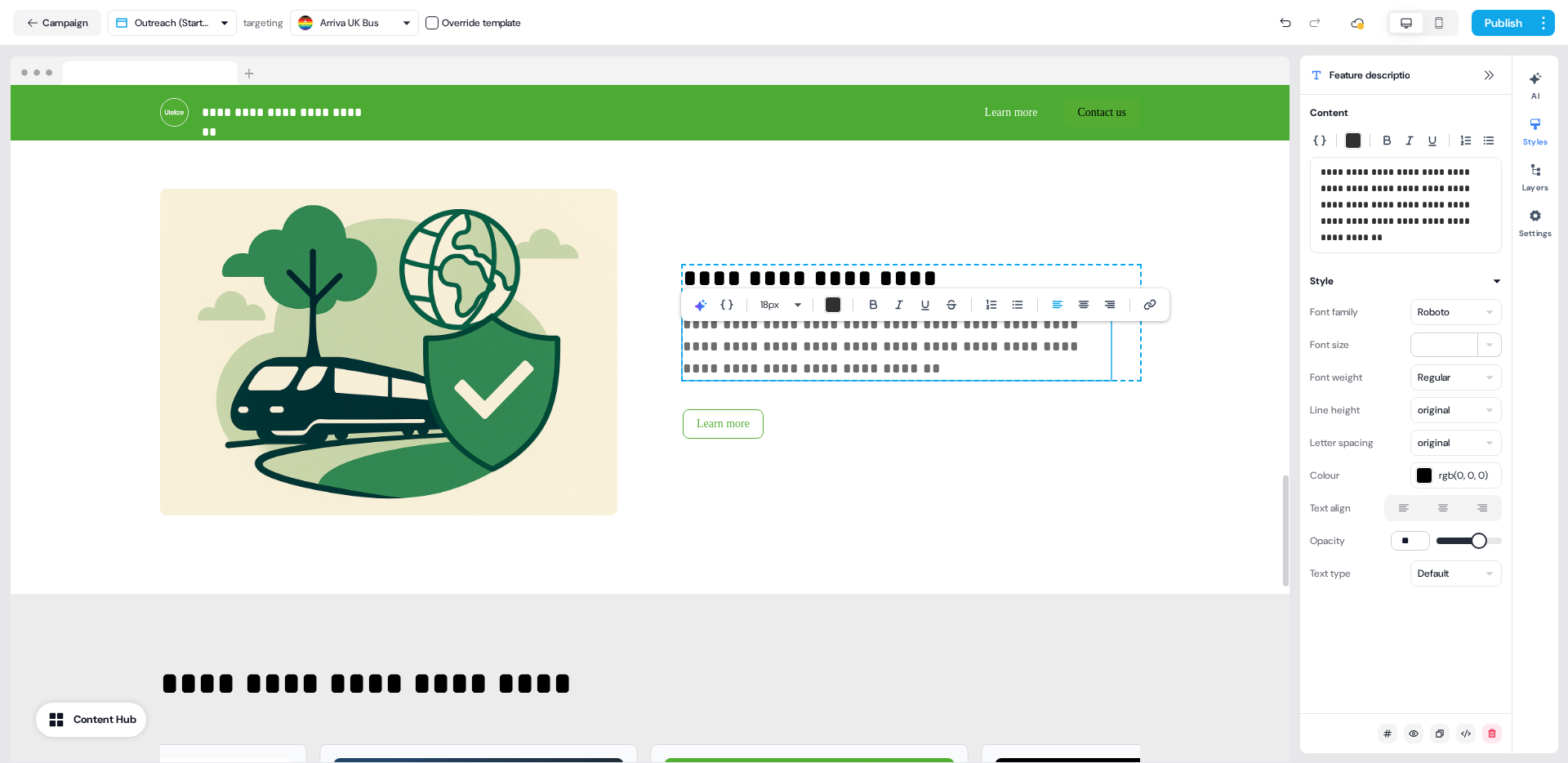 click on "**********" at bounding box center [883, 346] 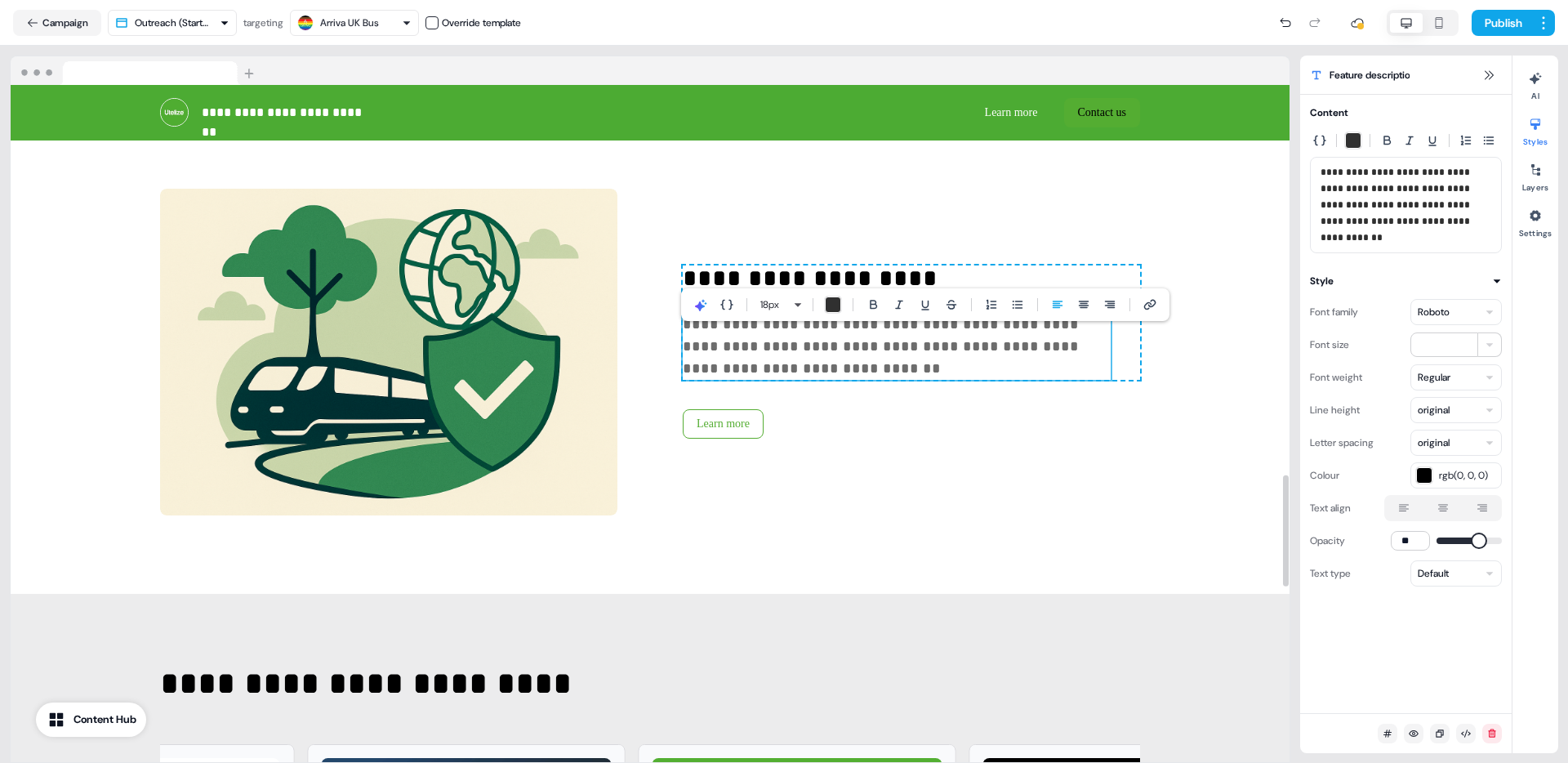 click on "**********" at bounding box center (883, 346) 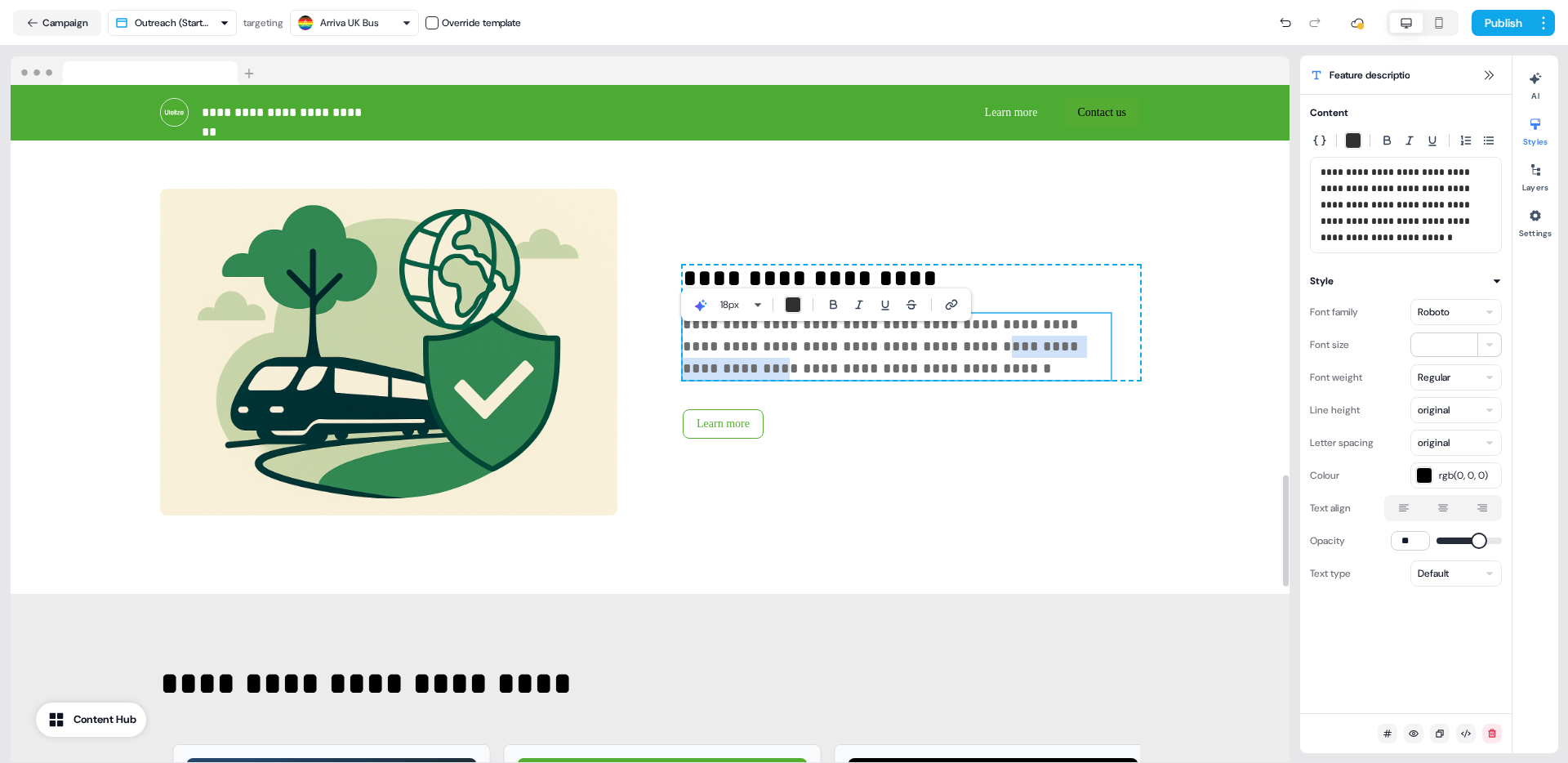 drag, startPoint x: 1027, startPoint y: 360, endPoint x: 889, endPoint y: 360, distance: 138 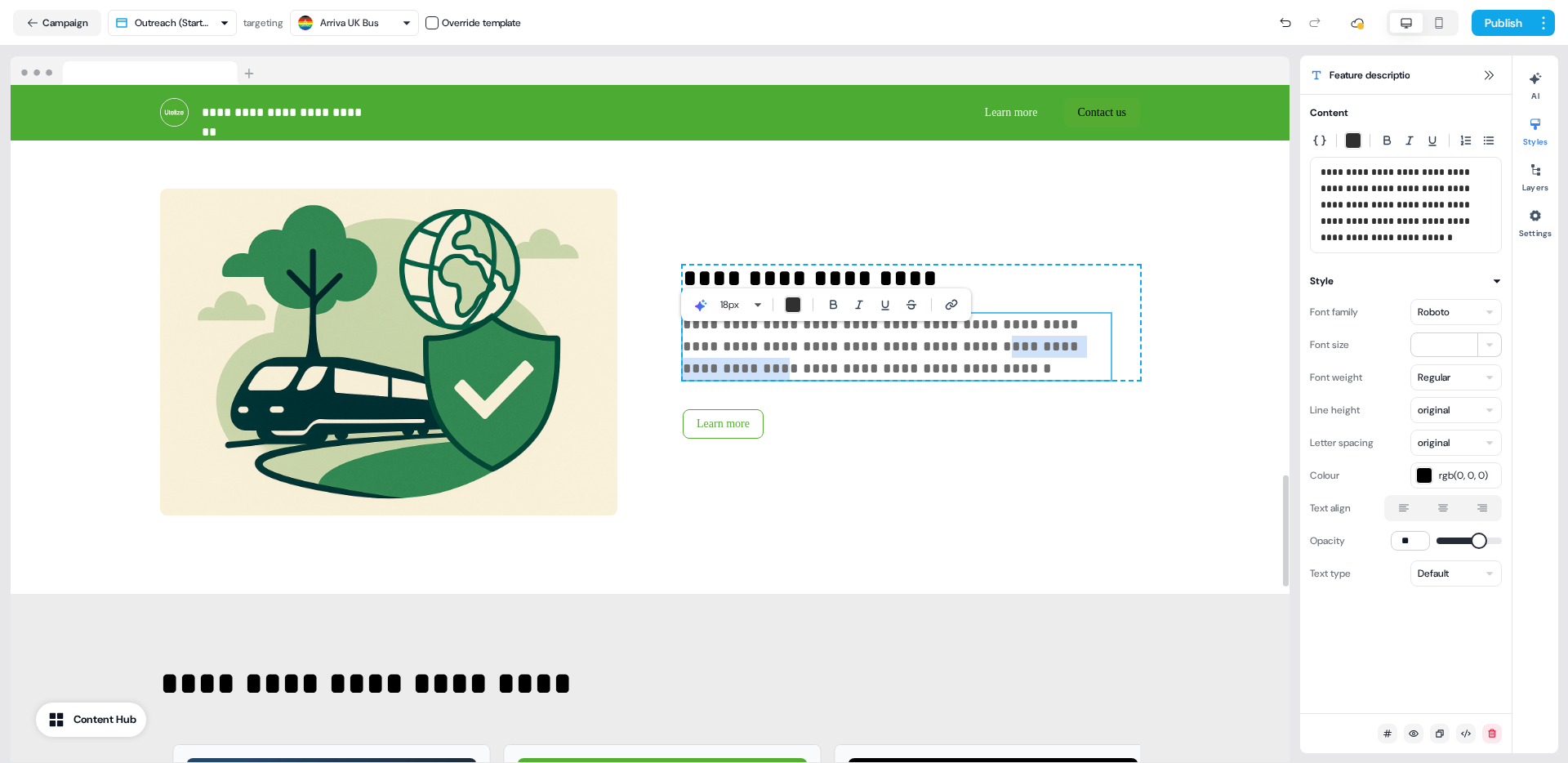 click on "**********" at bounding box center [883, 346] 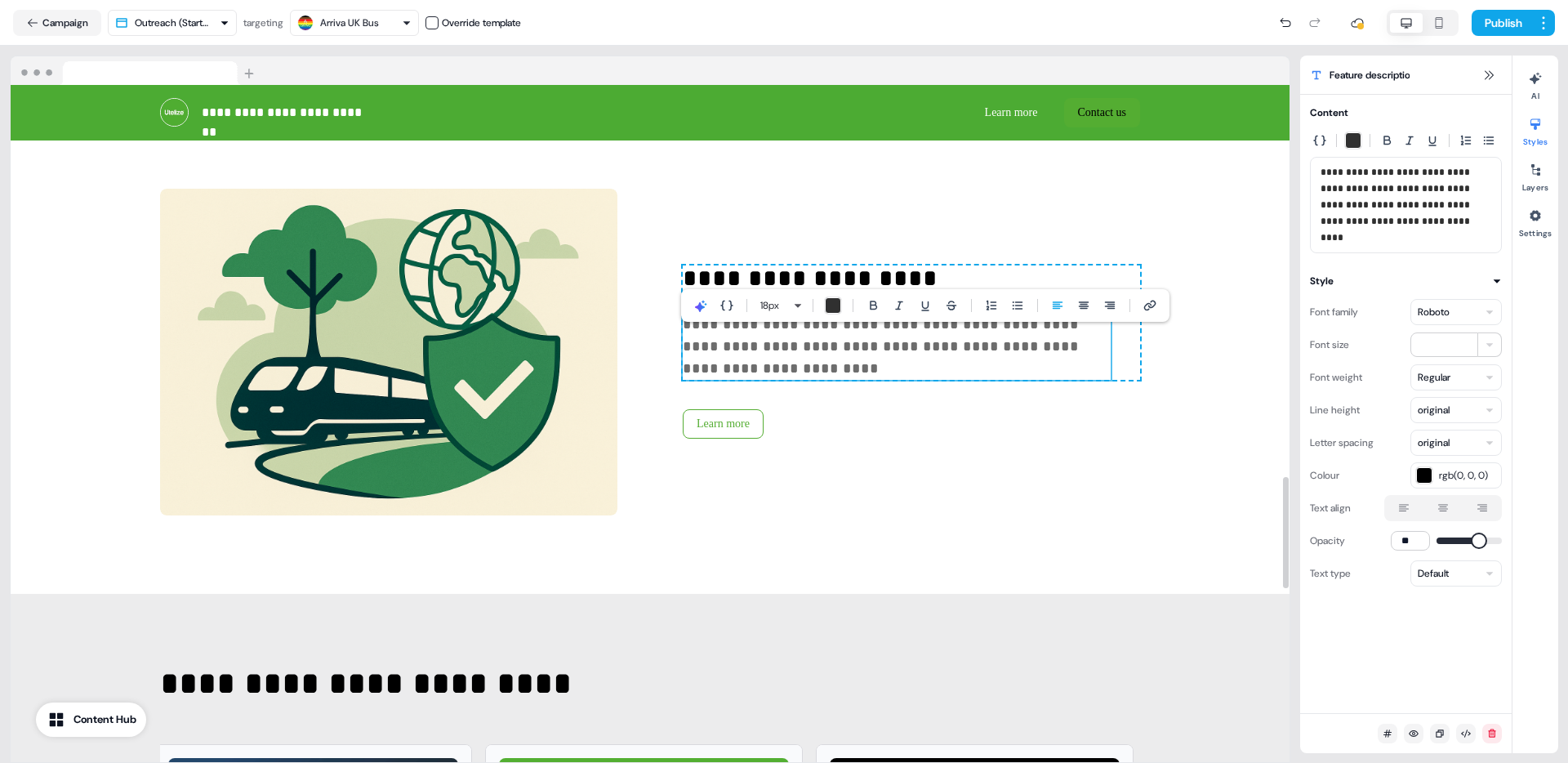 scroll, scrollTop: 2373, scrollLeft: 0, axis: vertical 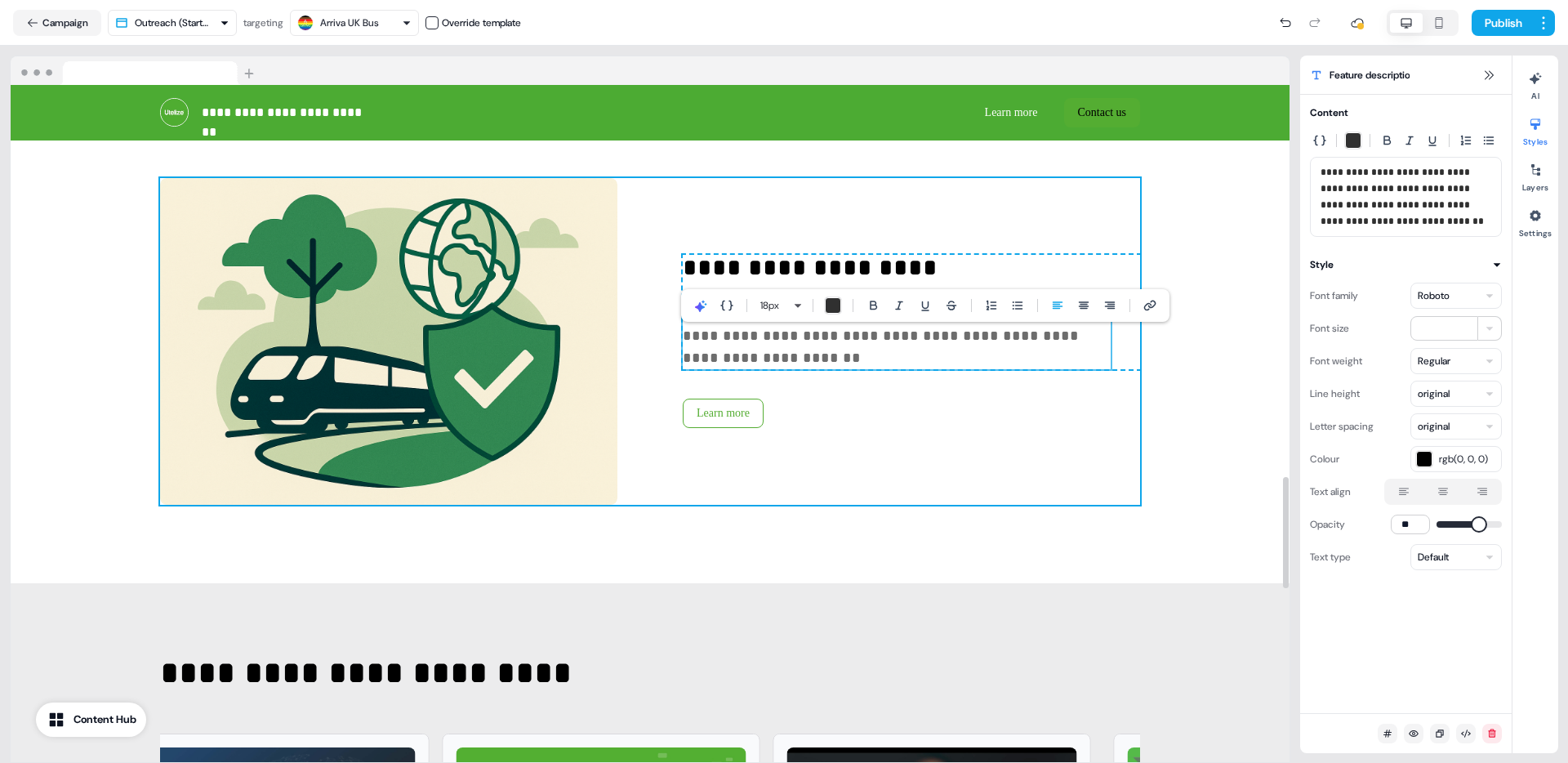 click on "**********" at bounding box center (650, 341) 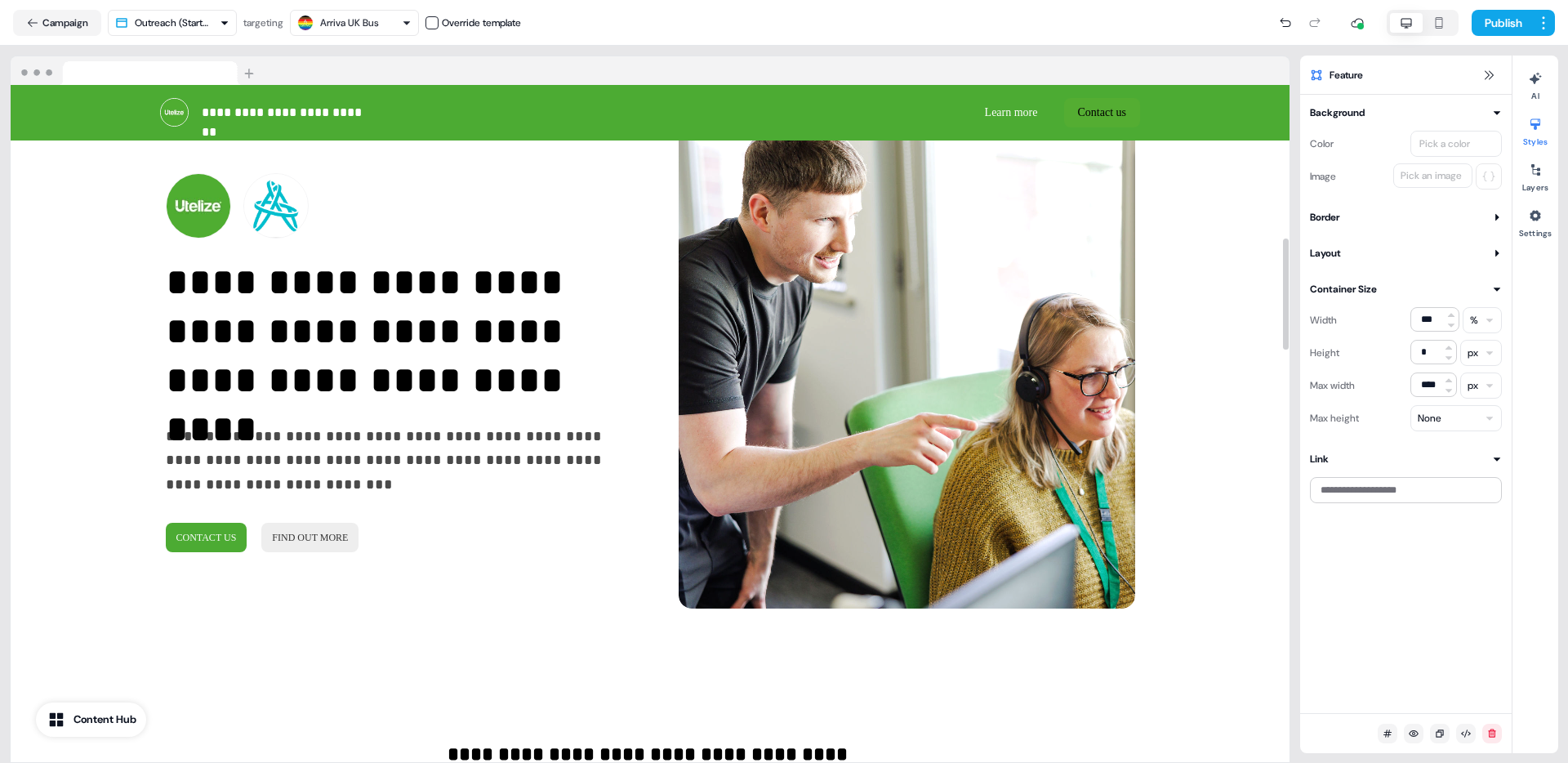 scroll, scrollTop: 0, scrollLeft: 0, axis: both 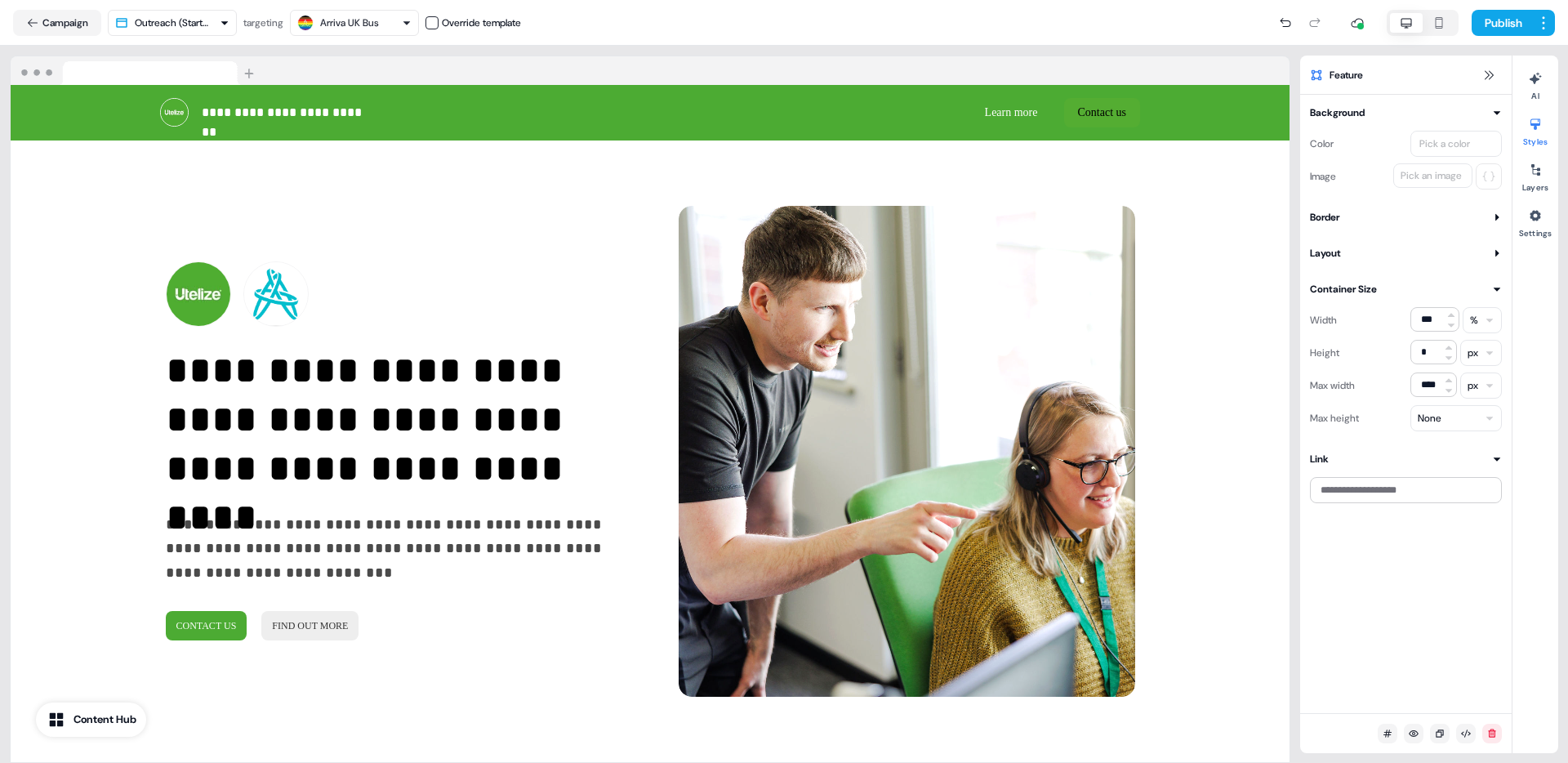 click on "Campaign Outreach (Starter) targeting Arriva UK Bus Override template Publish" at bounding box center [784, 23] 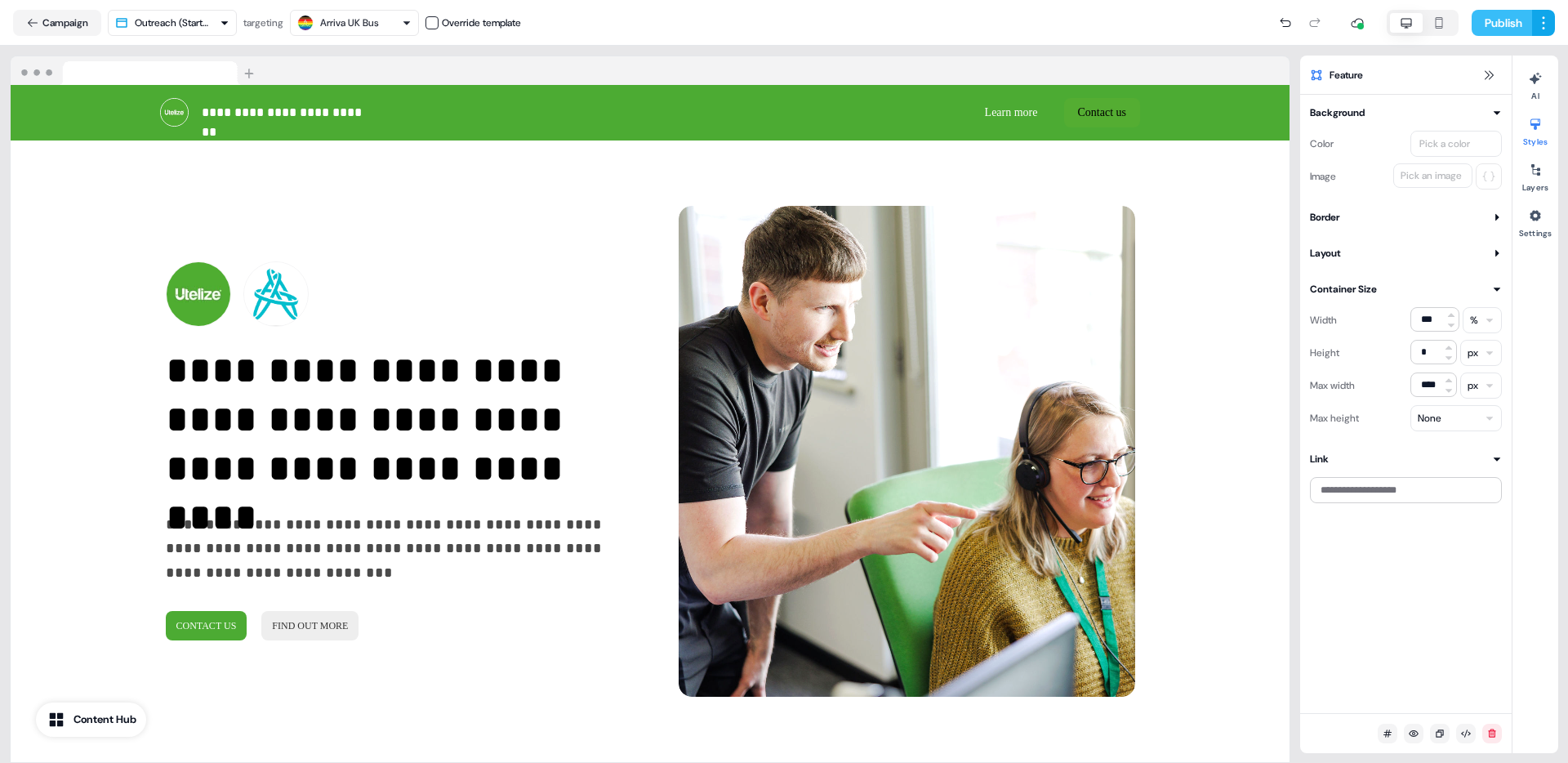 click on "Publish" at bounding box center [1502, 23] 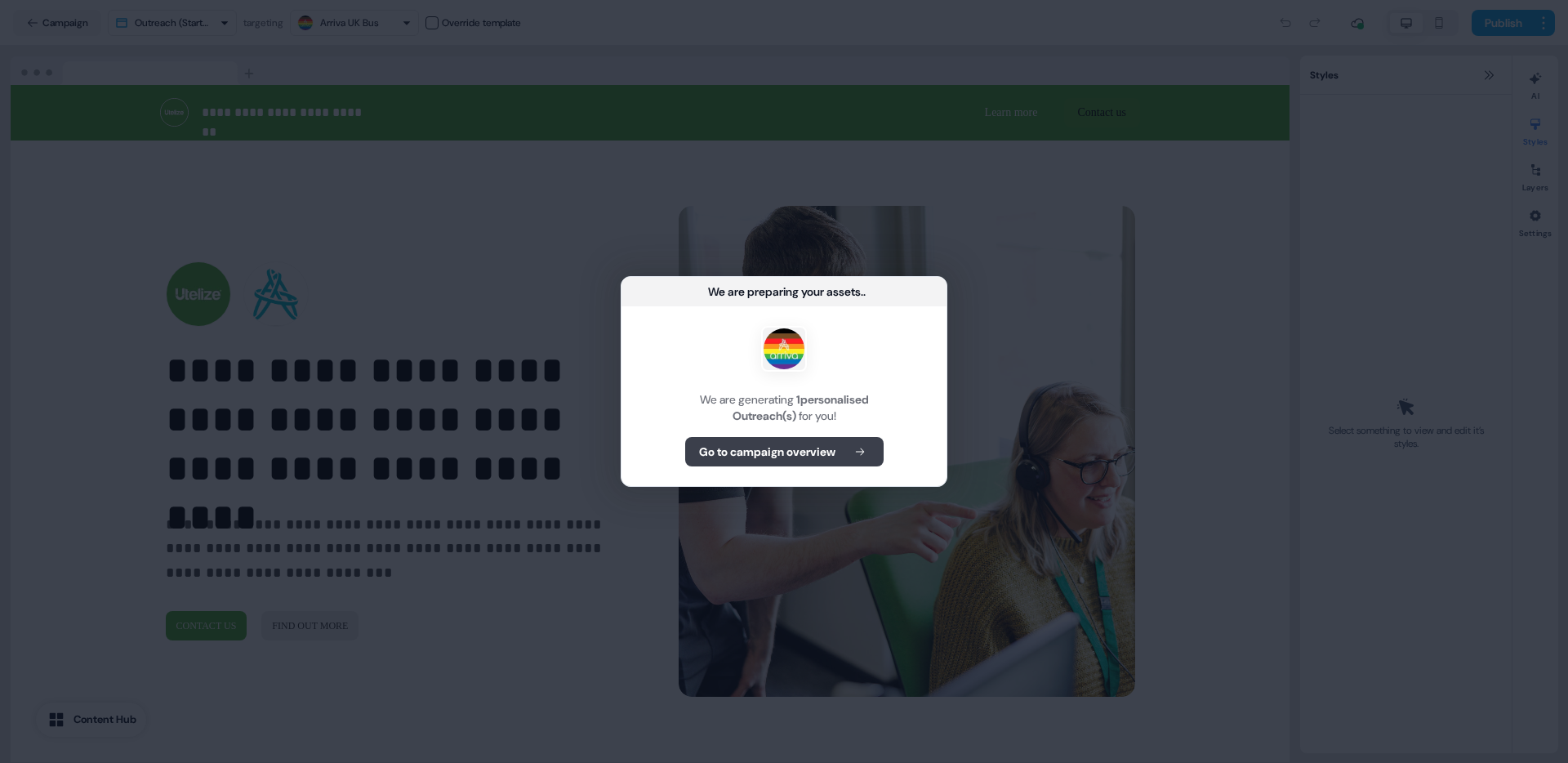 click on "Go to campaign overview" at bounding box center (767, 452) 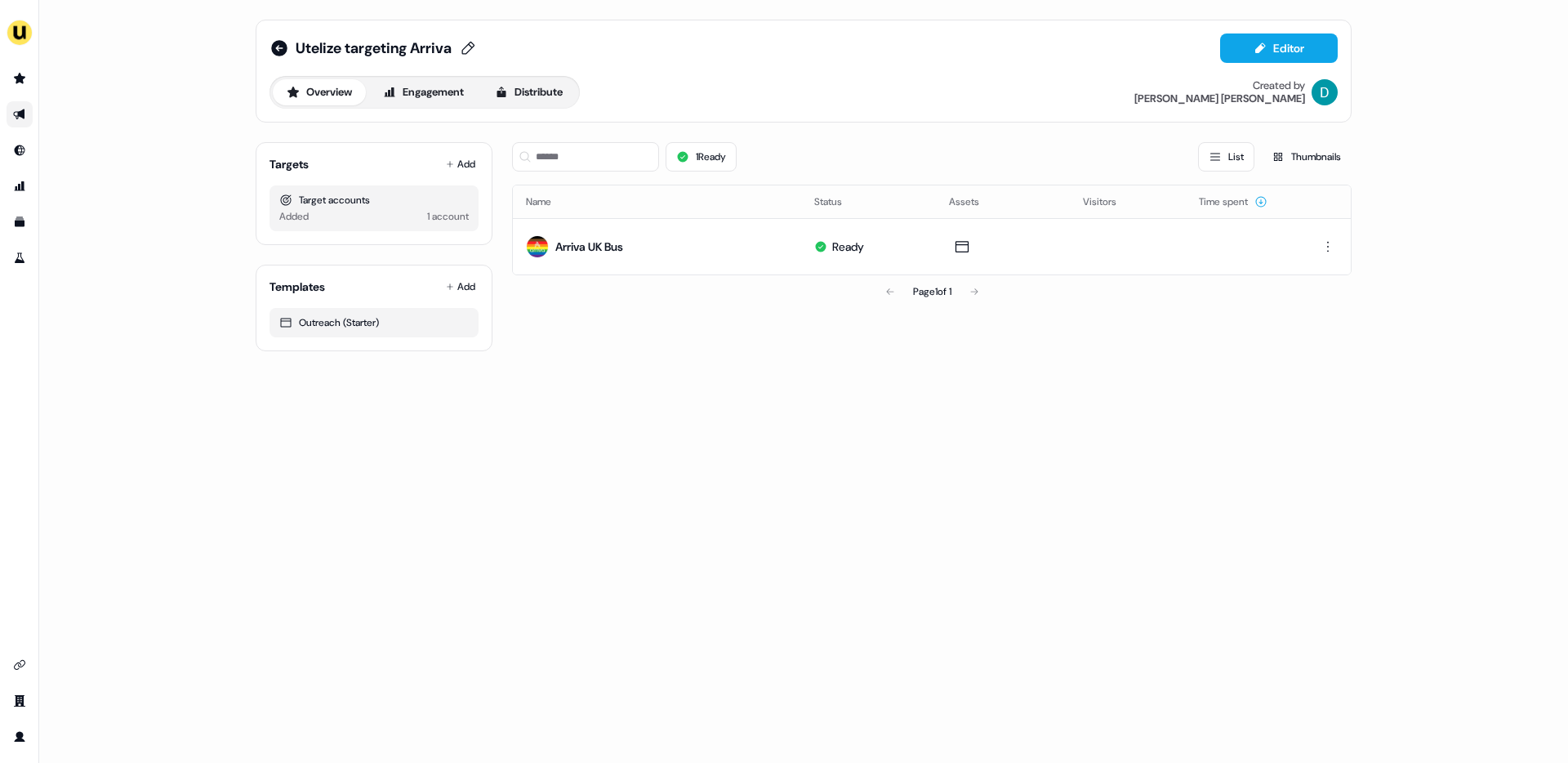 click on "Utelize targeting Arriva" at bounding box center (373, 48) 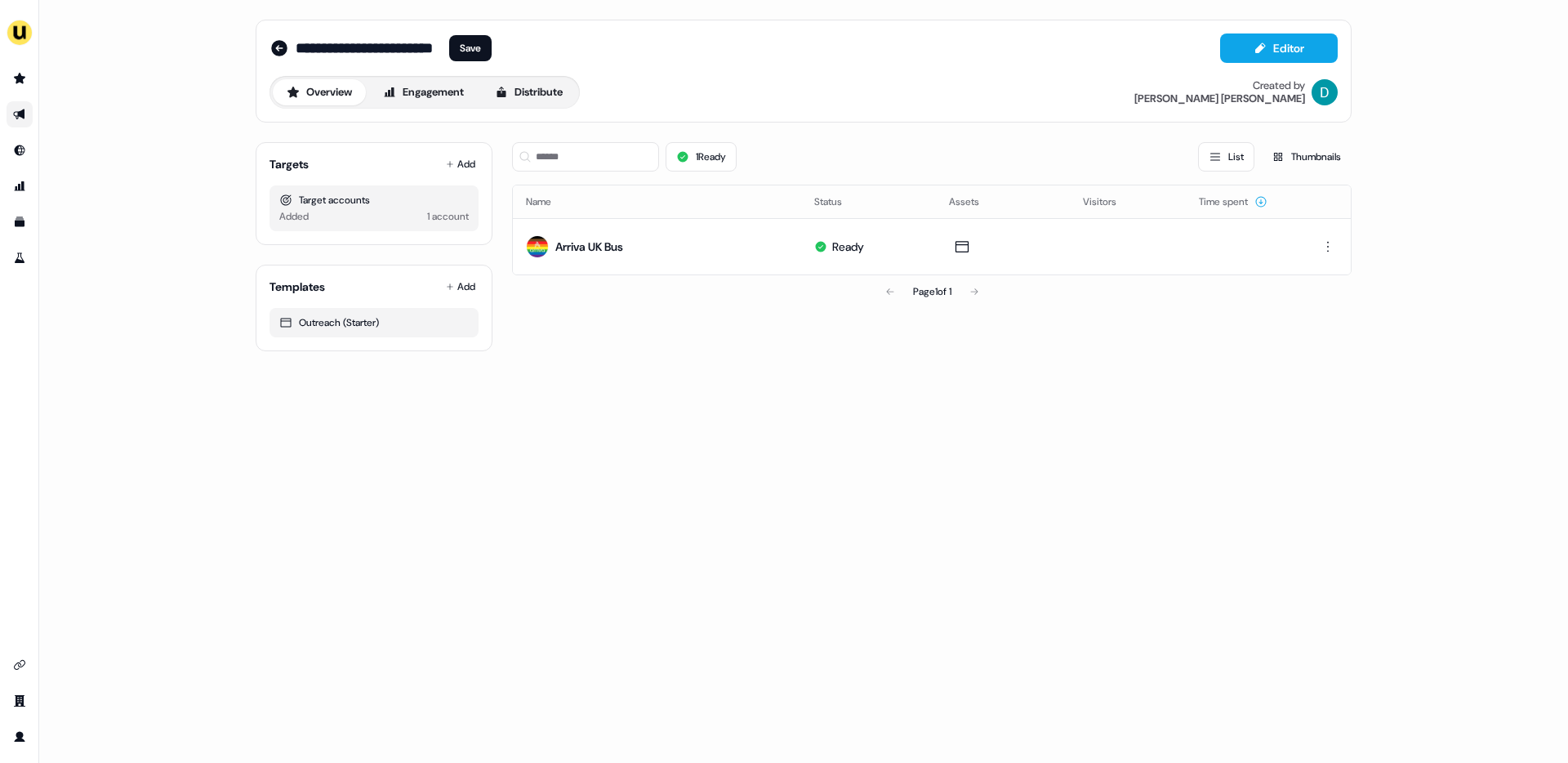 drag, startPoint x: 460, startPoint y: 45, endPoint x: 354, endPoint y: 47, distance: 106.0189 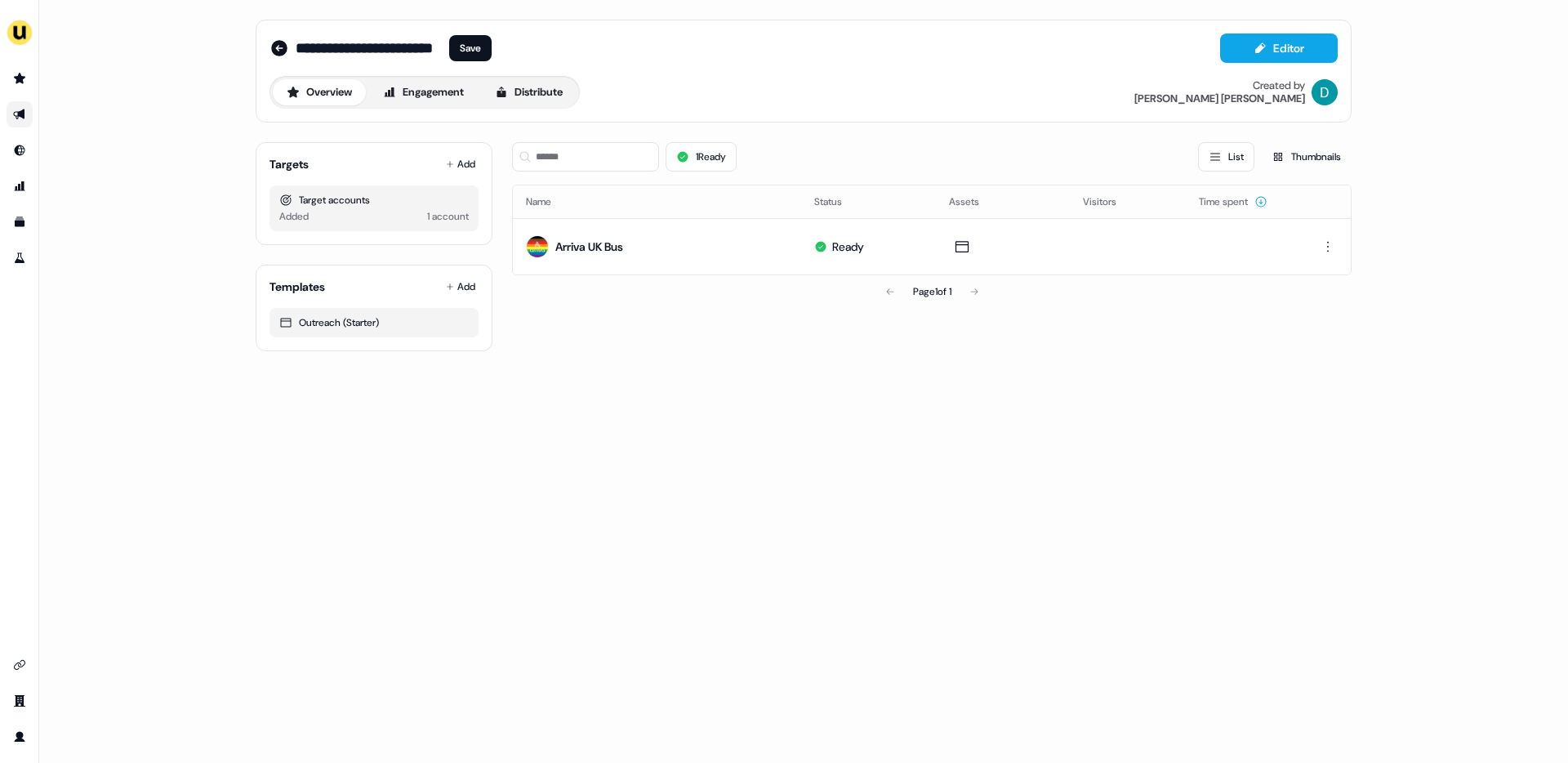 click on "**********" at bounding box center [369, 48] 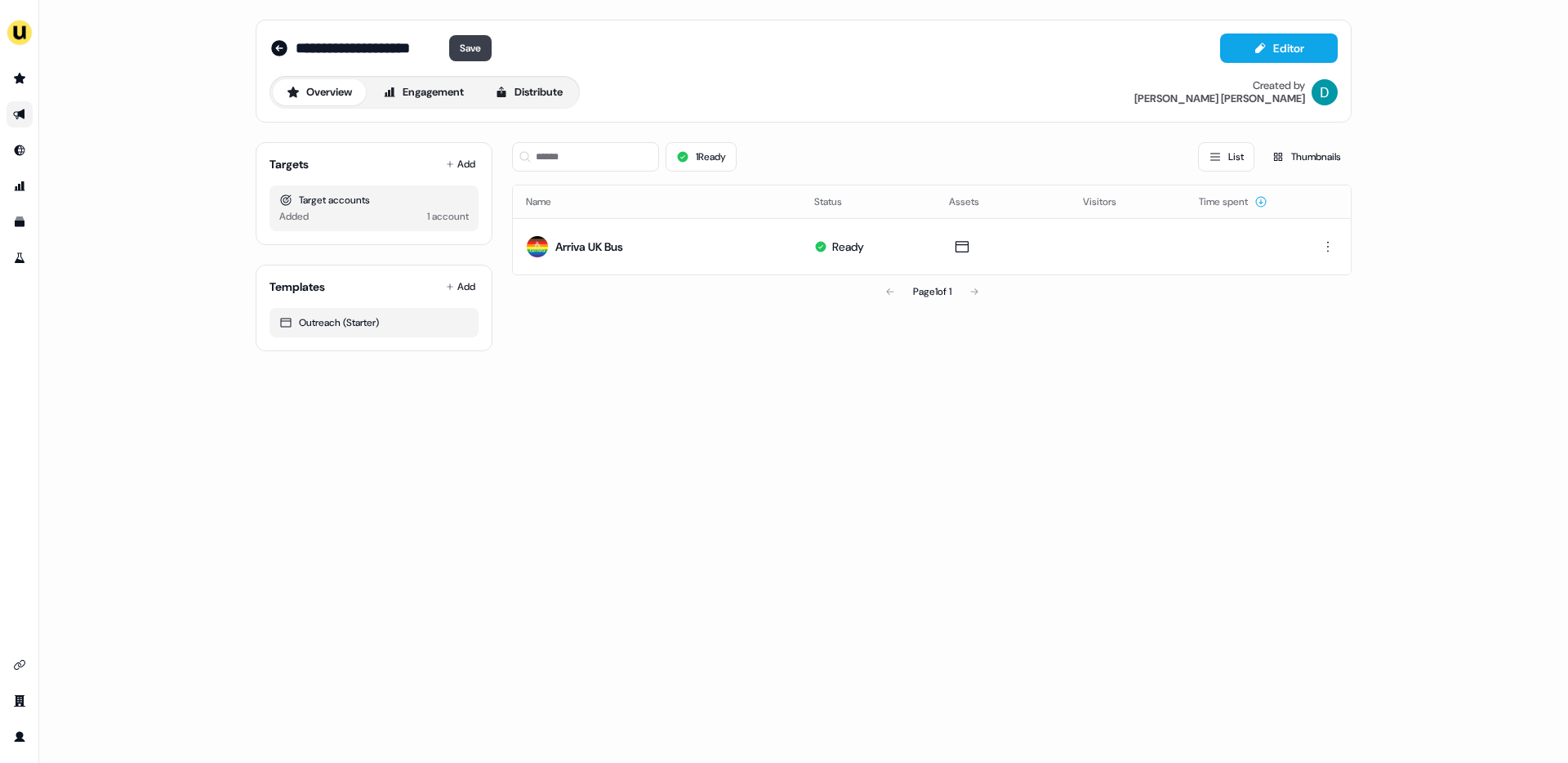 type on "**********" 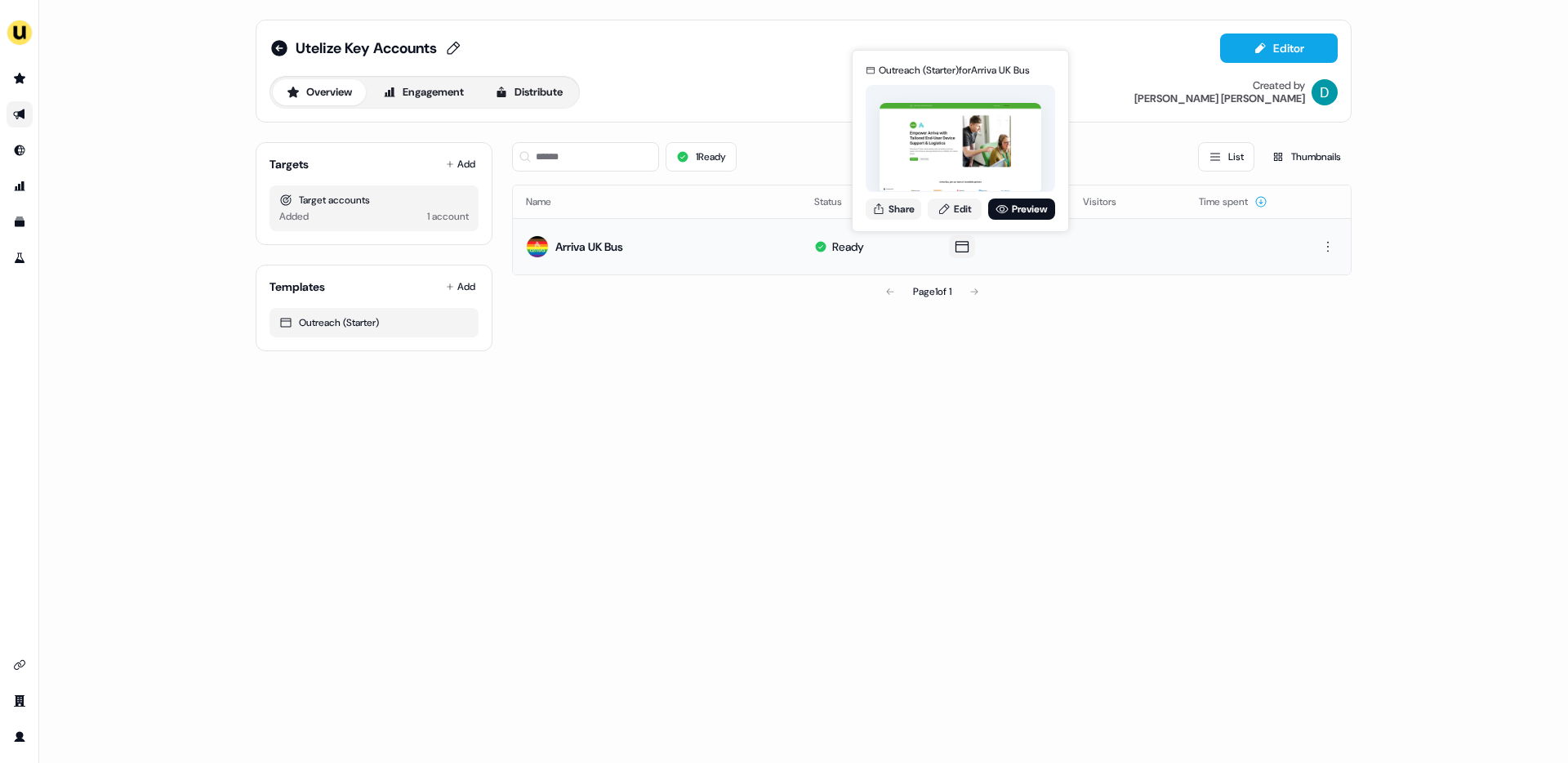 click on "Outreach (Starter)  for  Arriva UK Bus   Share Edit Preview" at bounding box center (960, 141) 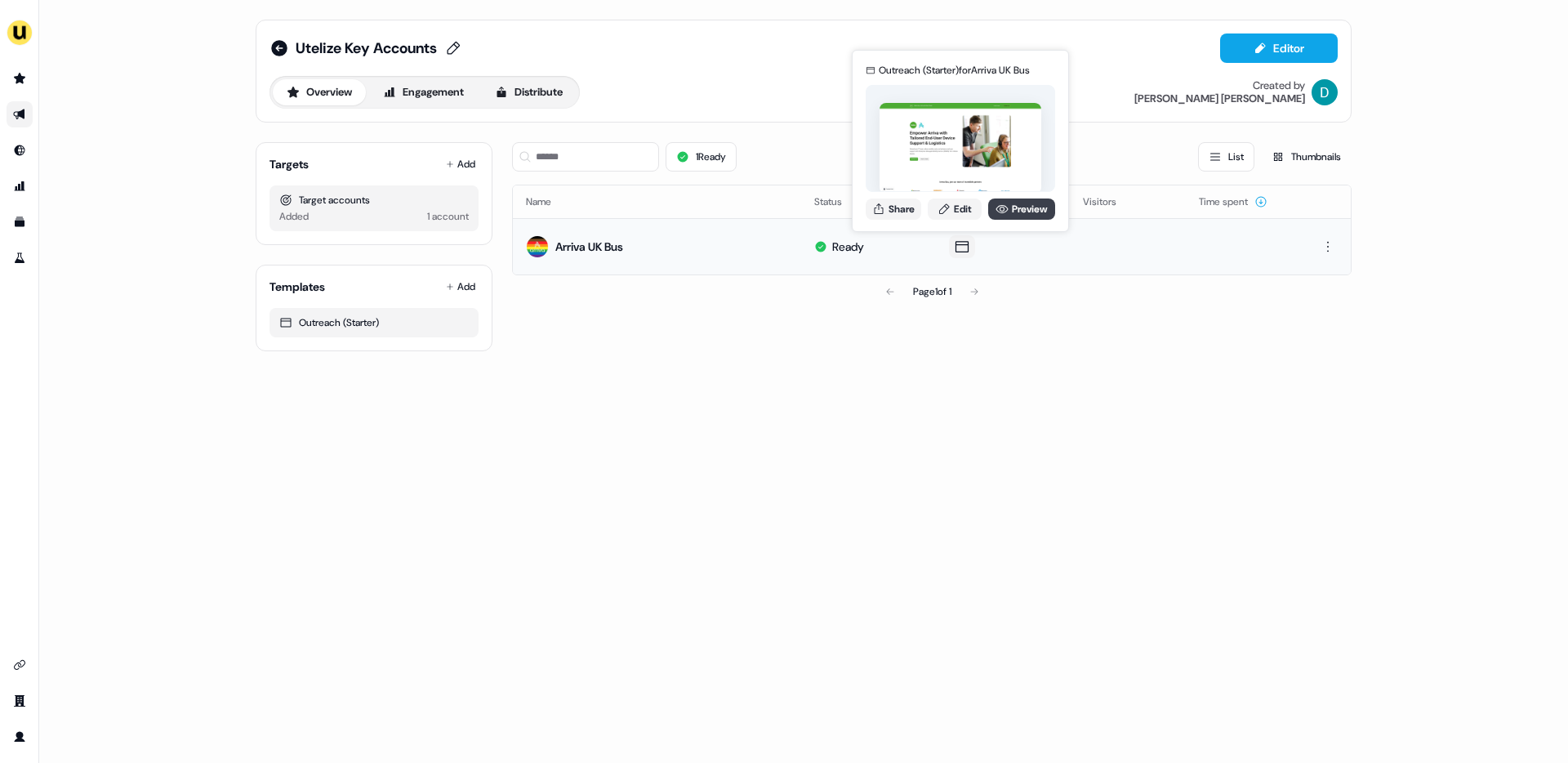 click on "Preview" at bounding box center [1022, 209] 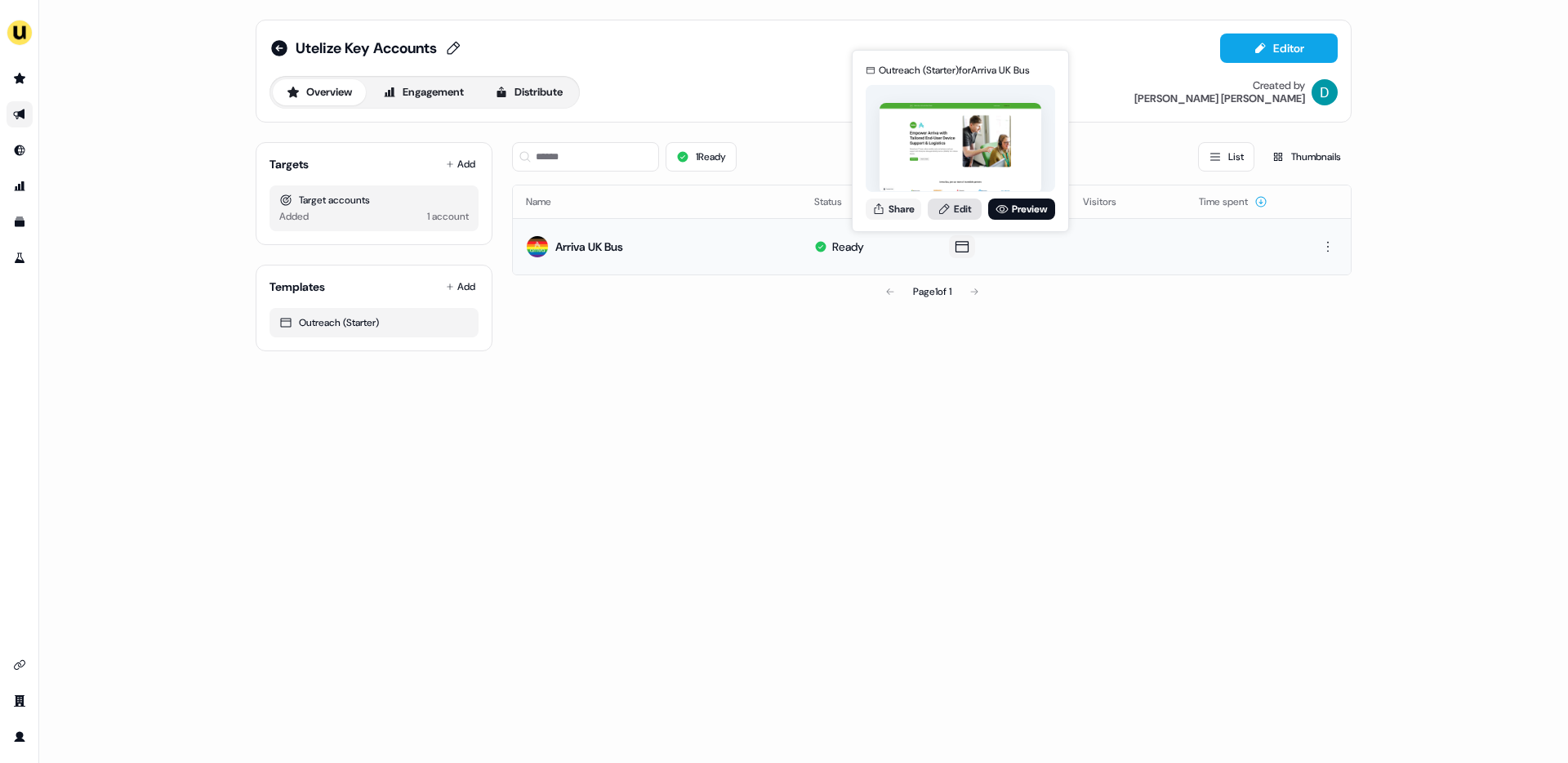 click on "Edit" at bounding box center (955, 209) 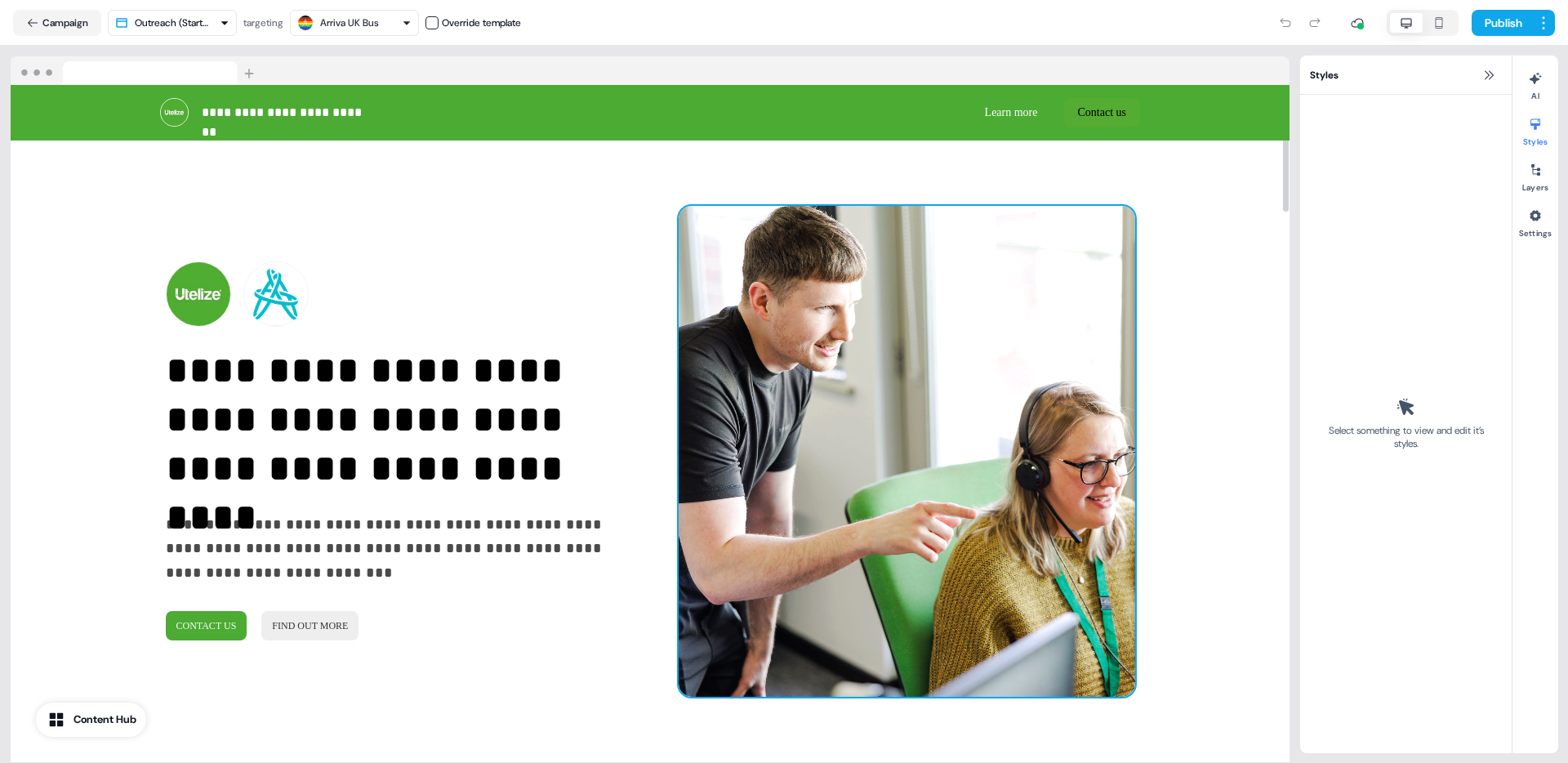 scroll, scrollTop: 583, scrollLeft: 0, axis: vertical 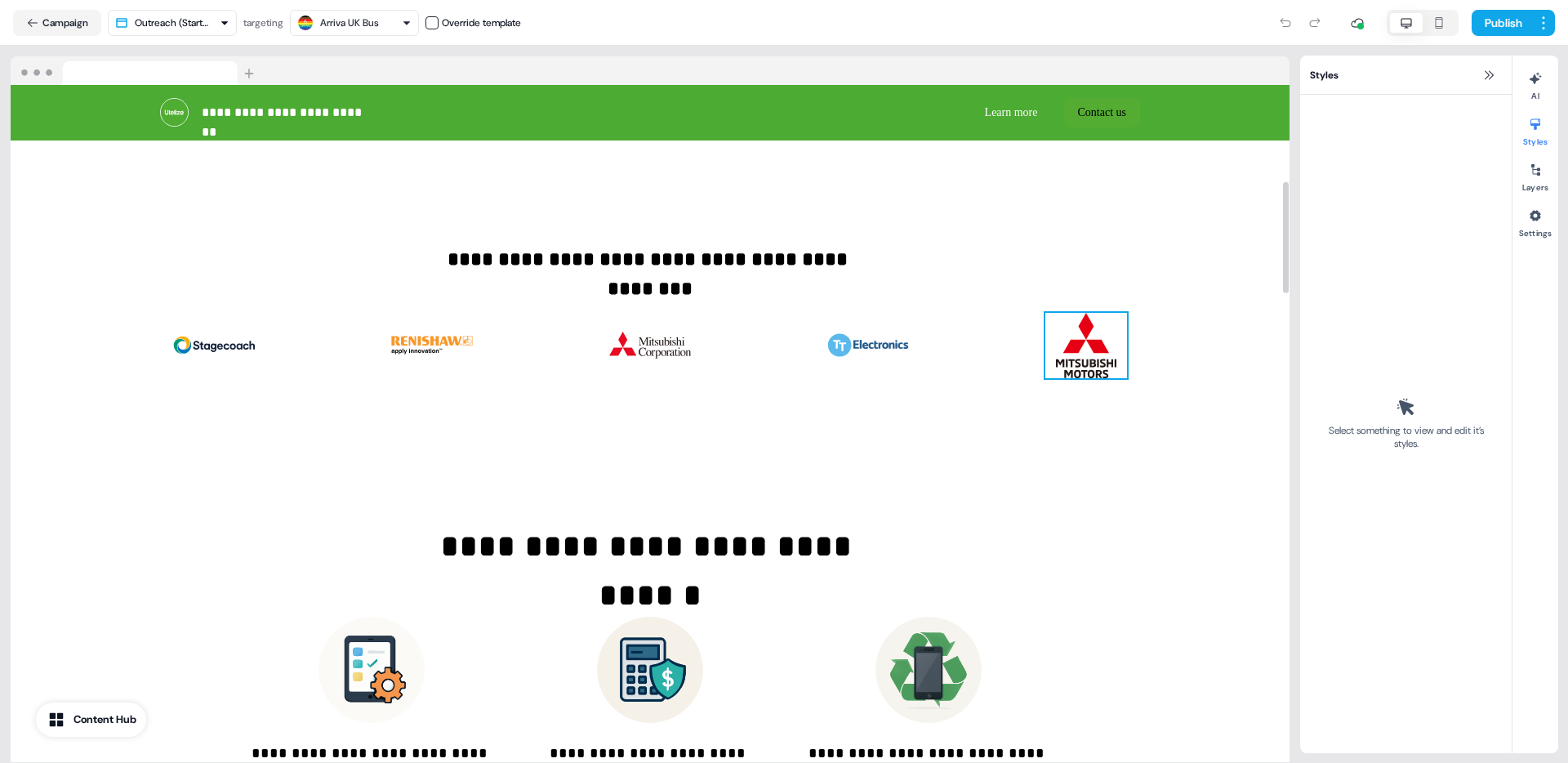click at bounding box center [1086, 346] 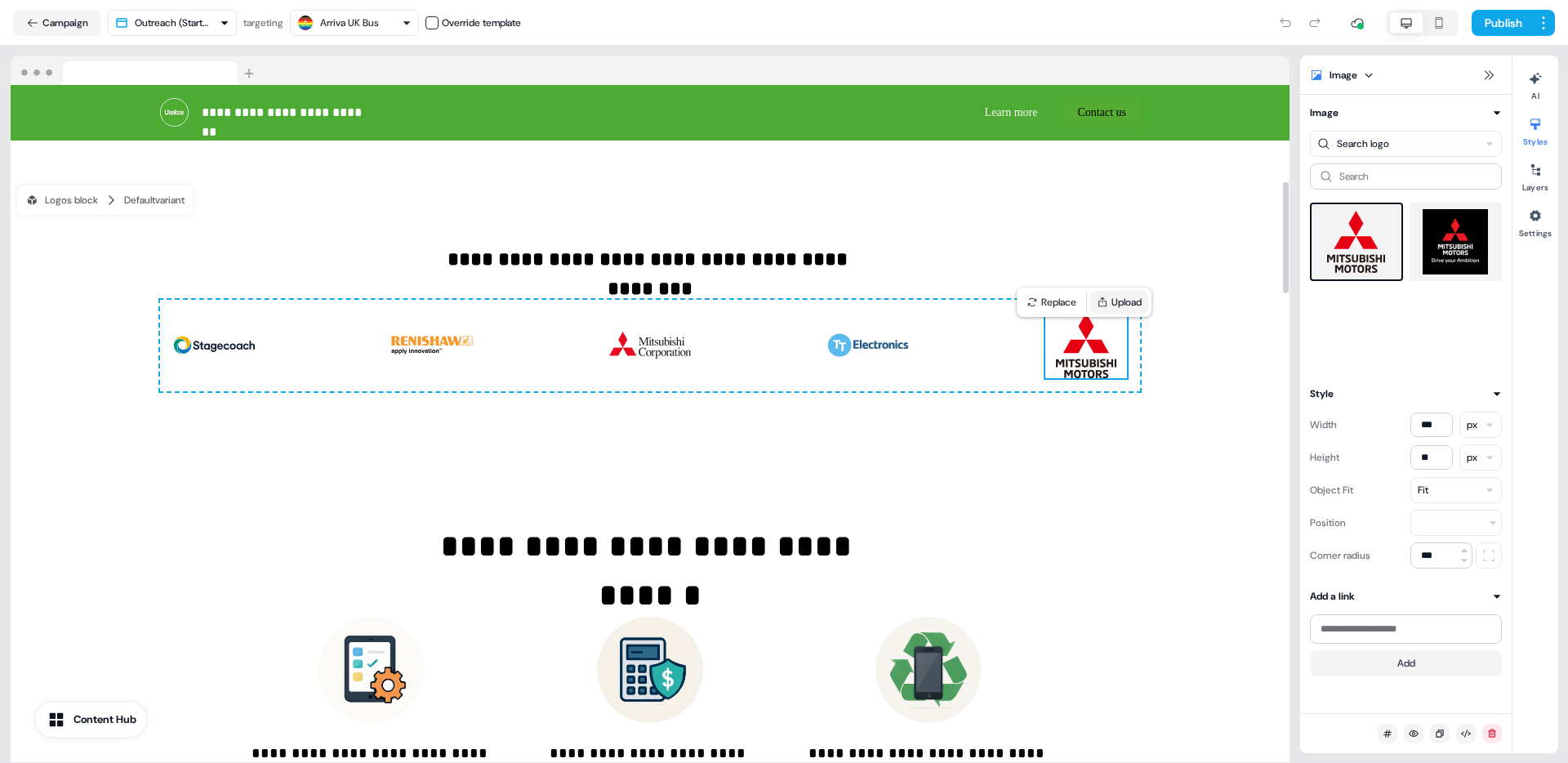 click on "Upload" at bounding box center (1119, 302) 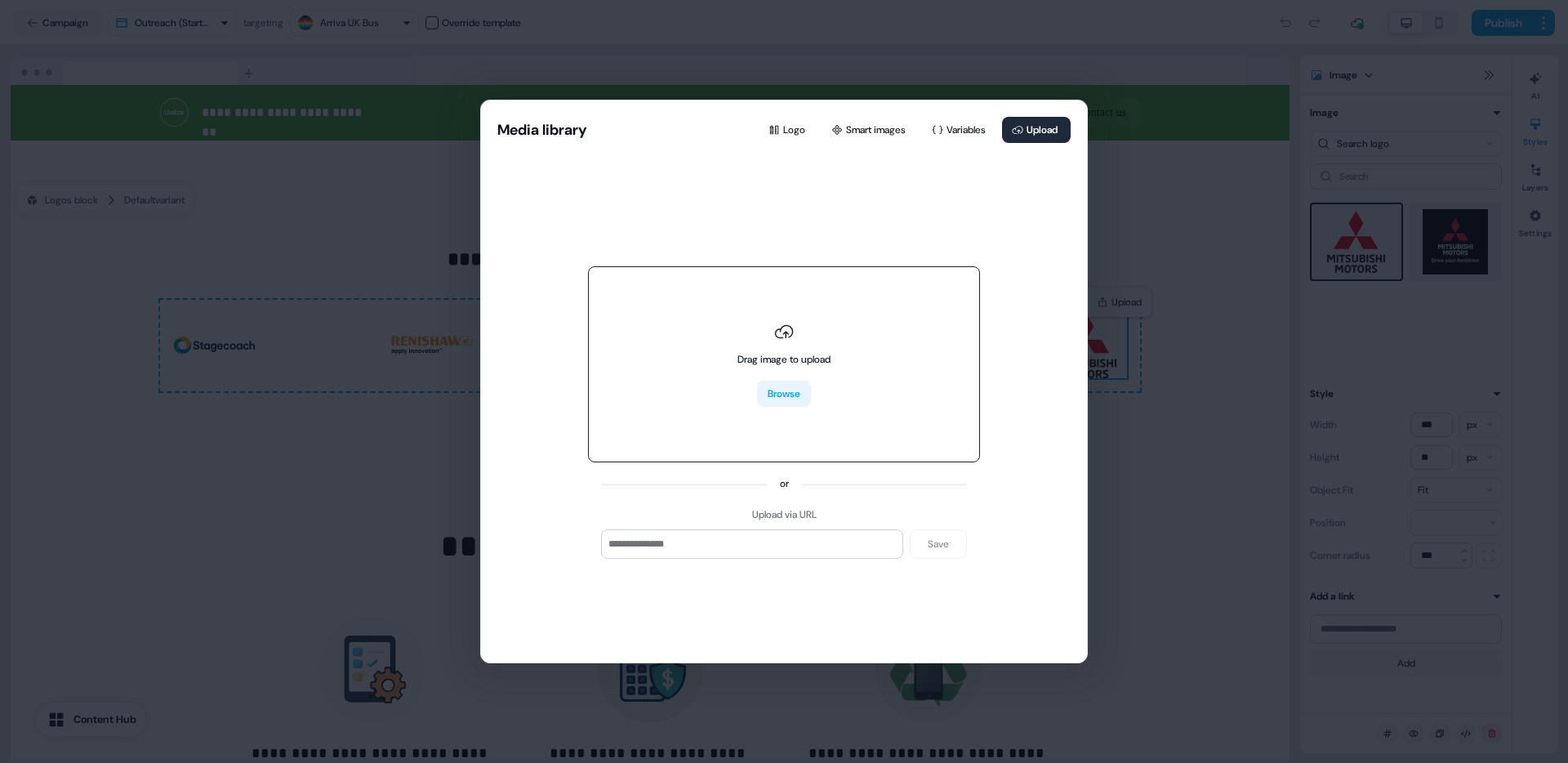 click on "Browse" at bounding box center (784, 394) 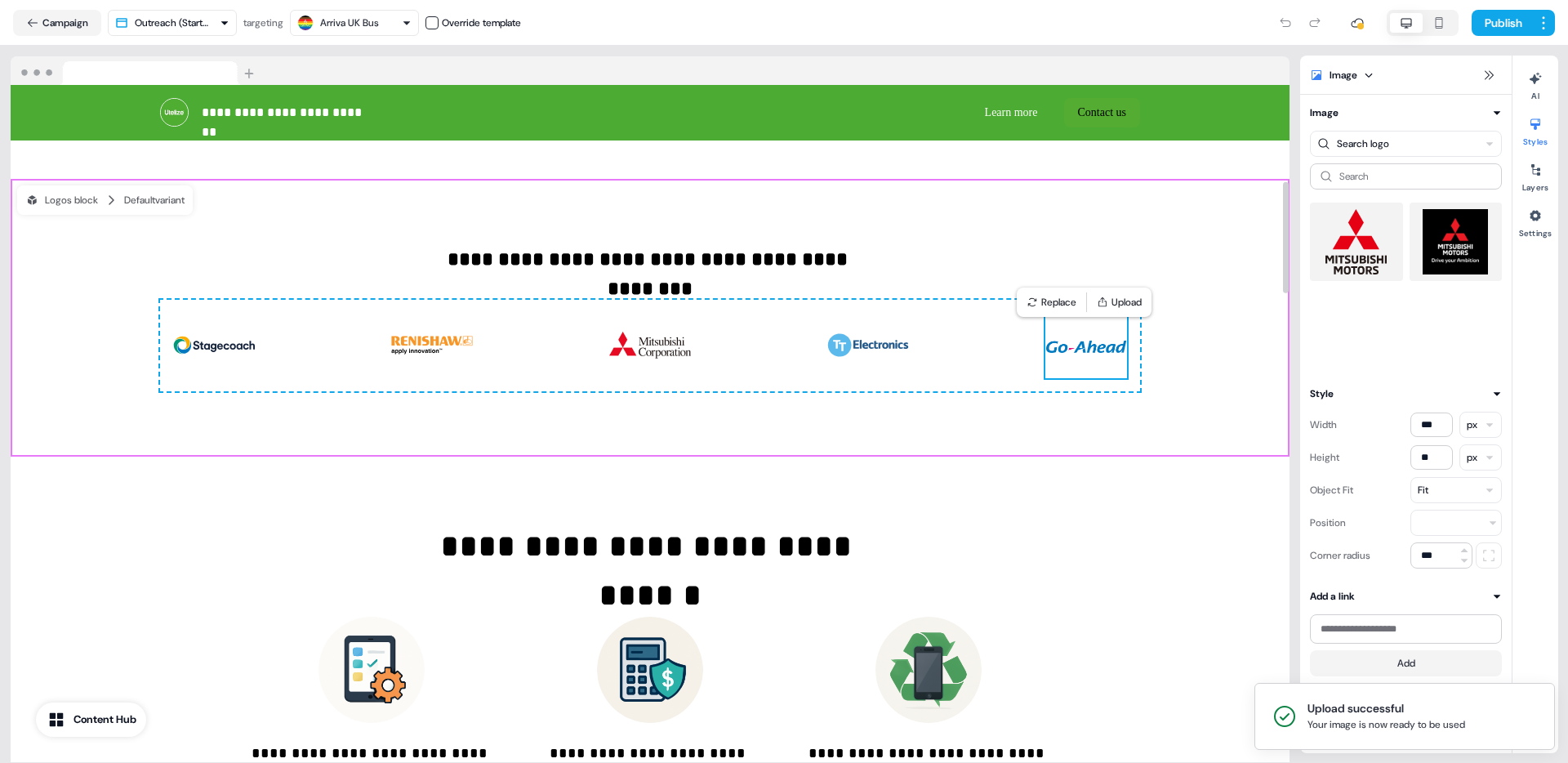 click on "**********" at bounding box center [650, 318] 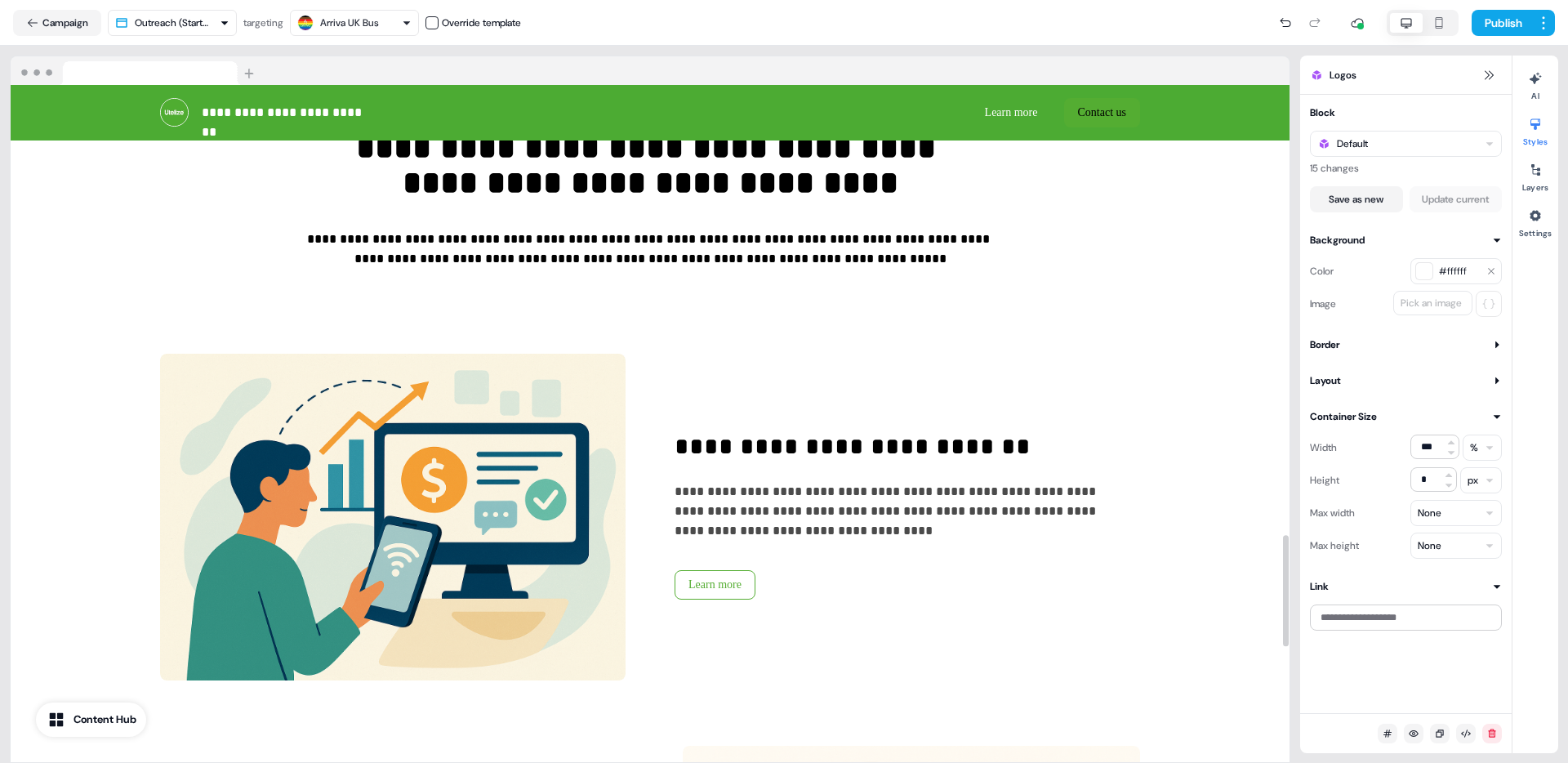 scroll, scrollTop: 0, scrollLeft: 0, axis: both 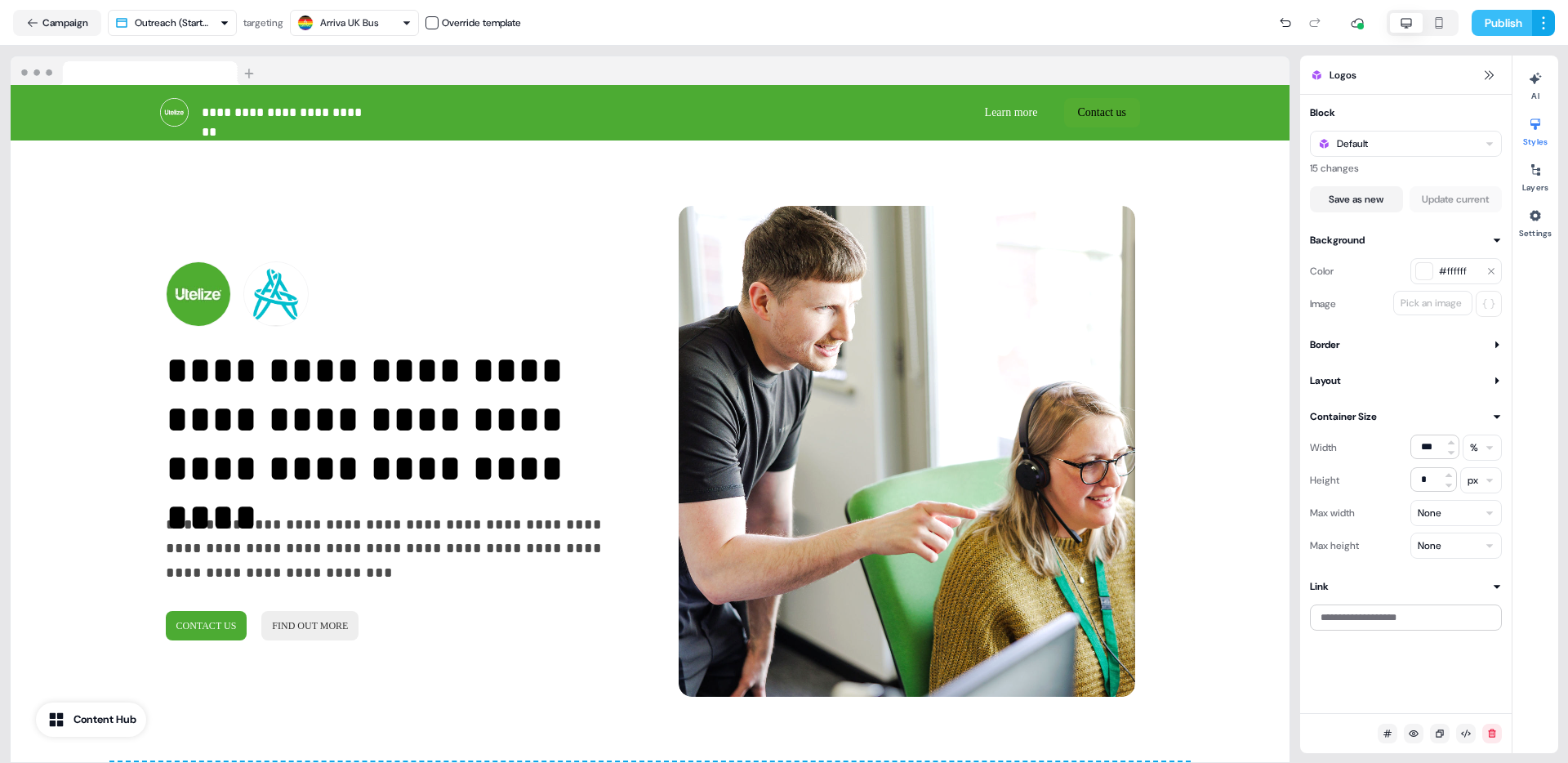 click on "Publish" at bounding box center [1502, 23] 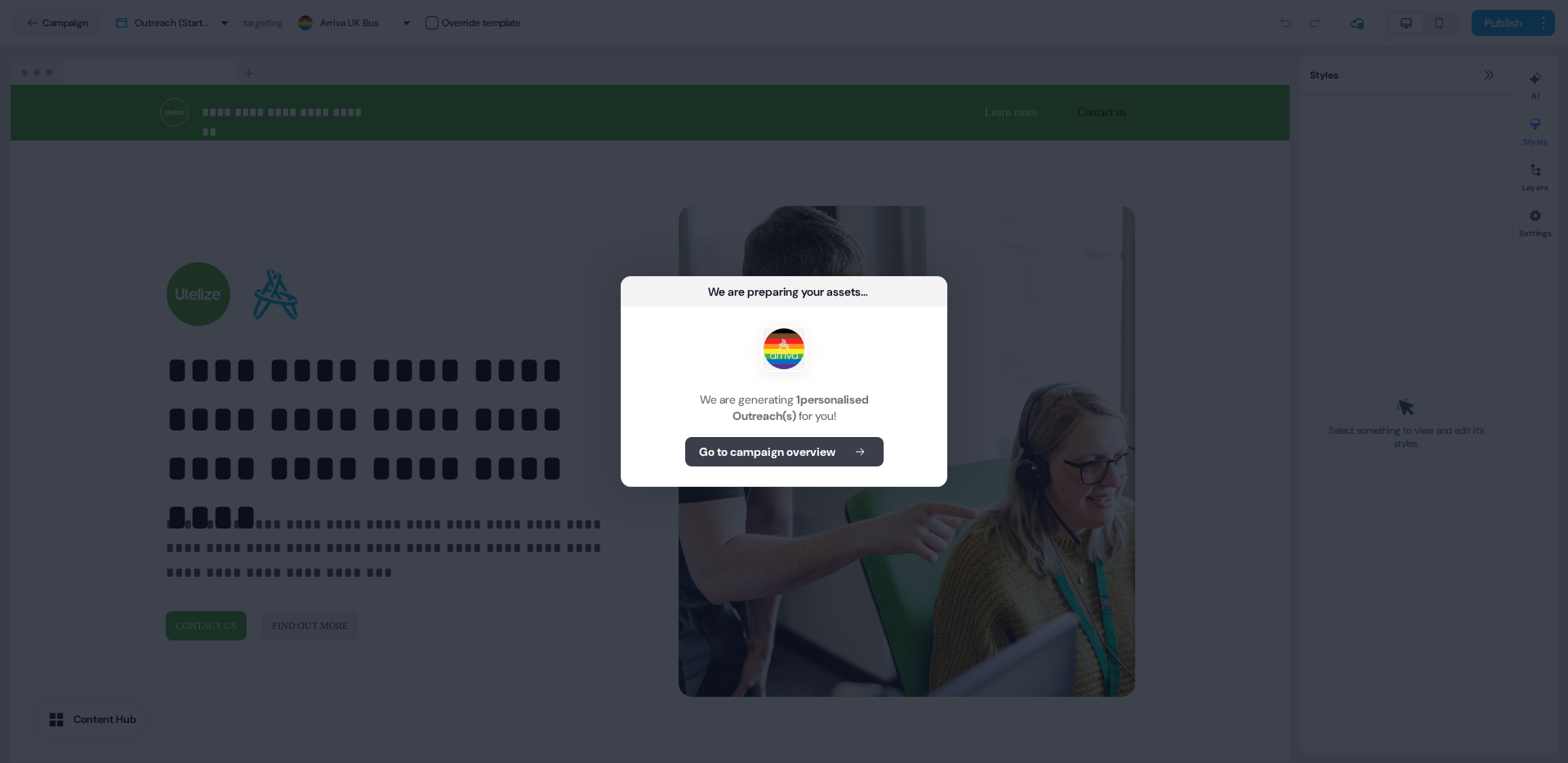 click on "Go to campaign overview" at bounding box center (767, 452) 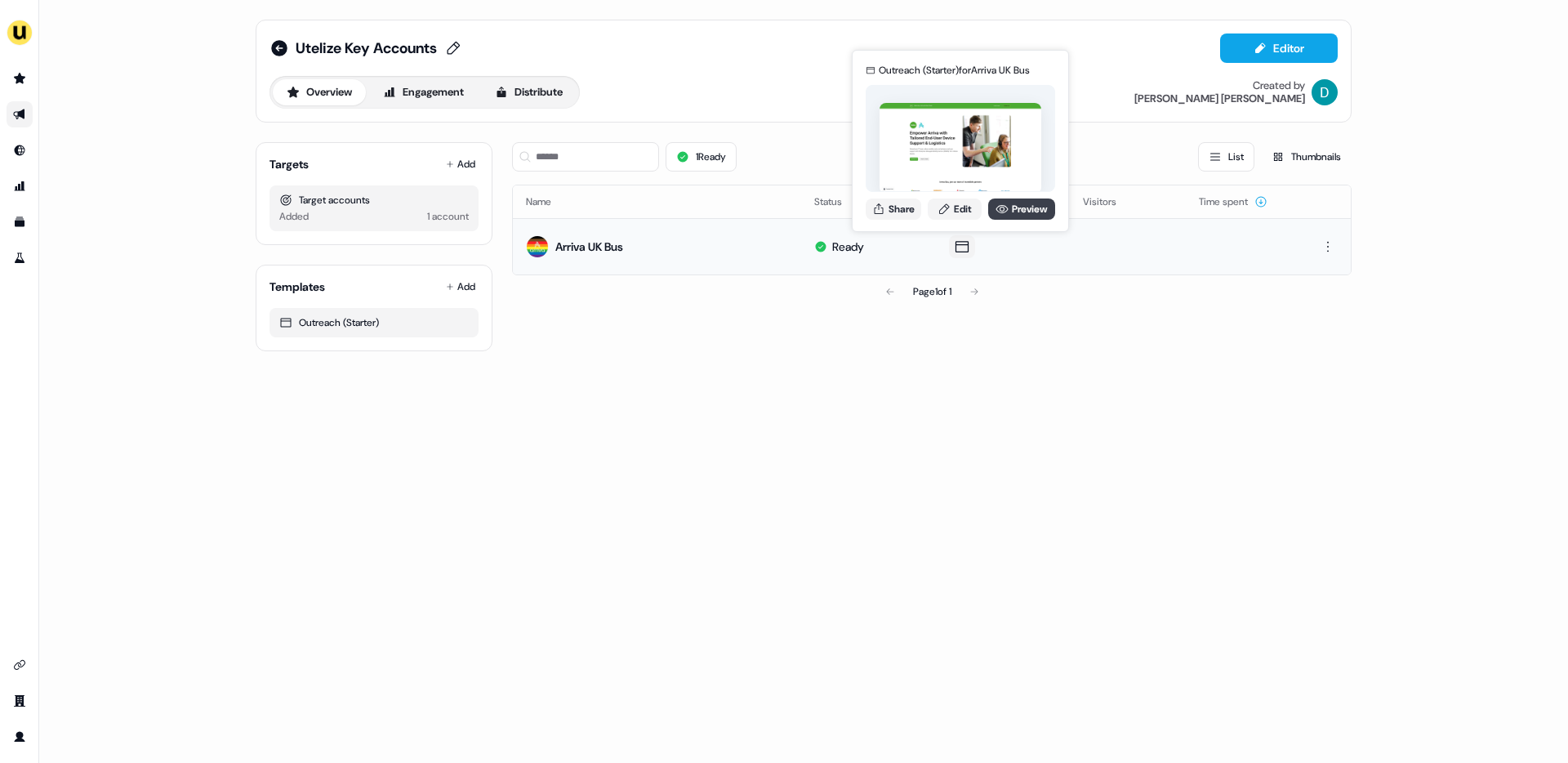 click on "Preview" at bounding box center [1022, 209] 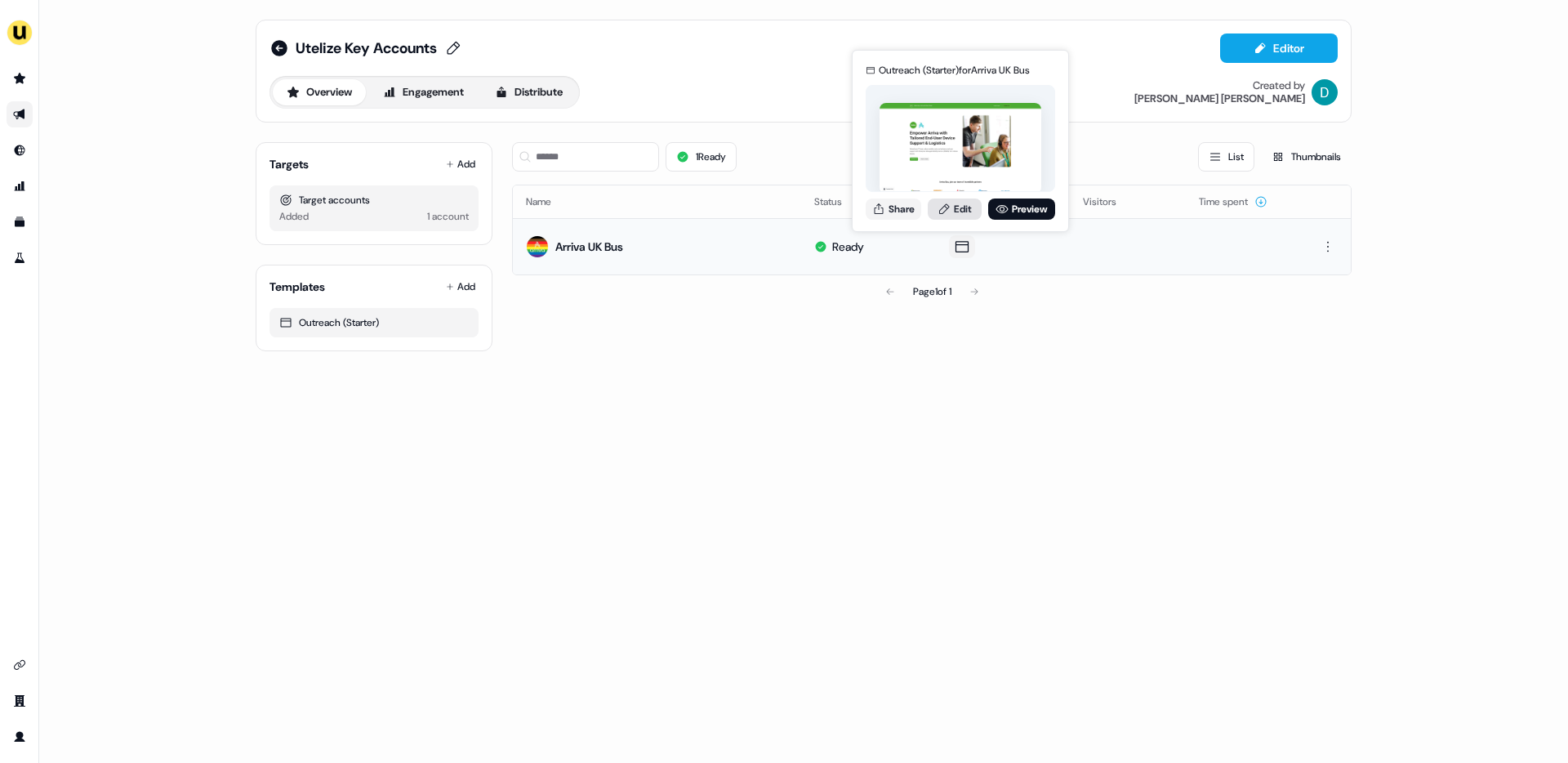 click on "Edit" at bounding box center [955, 209] 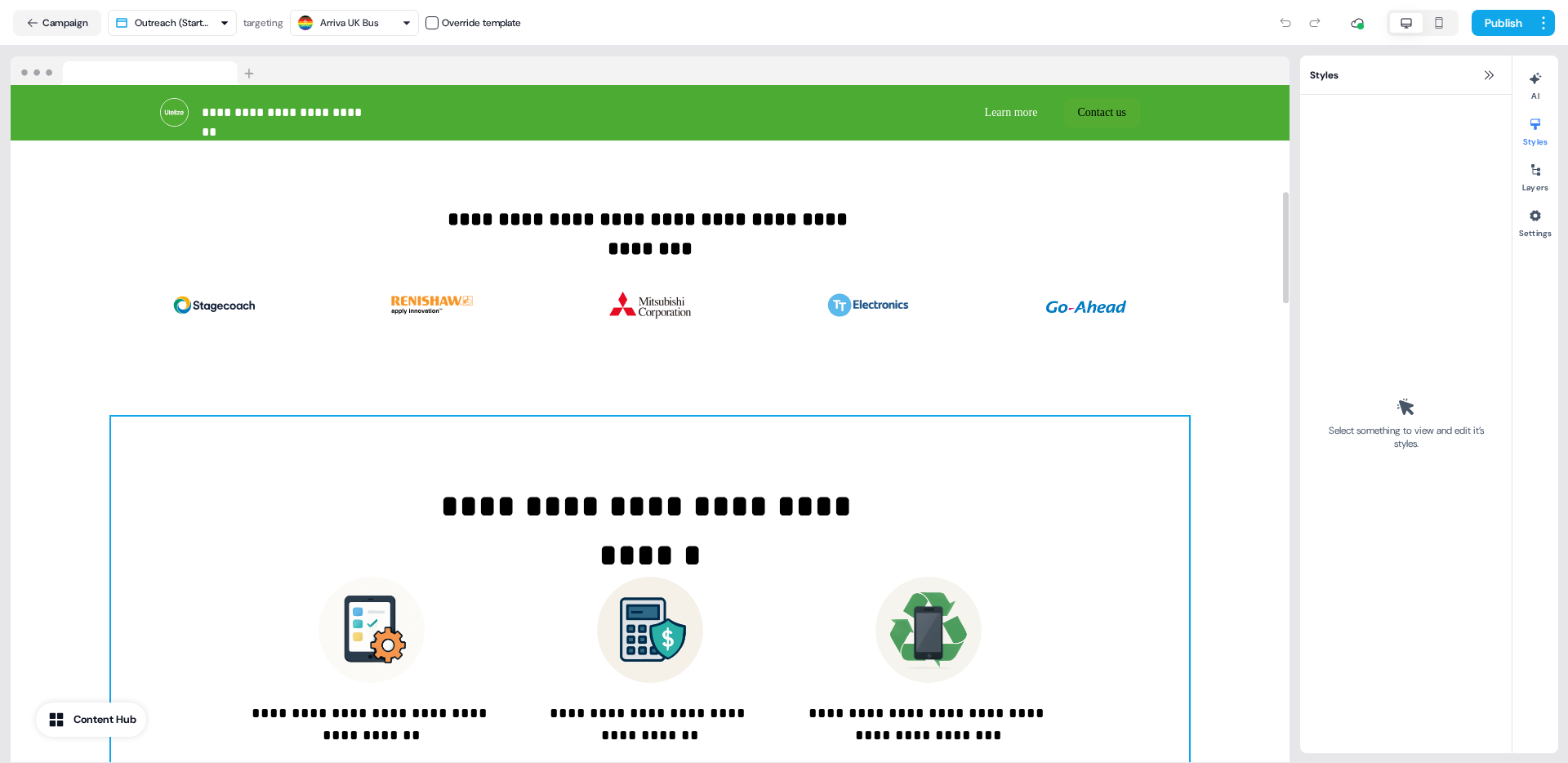 scroll, scrollTop: 645, scrollLeft: 0, axis: vertical 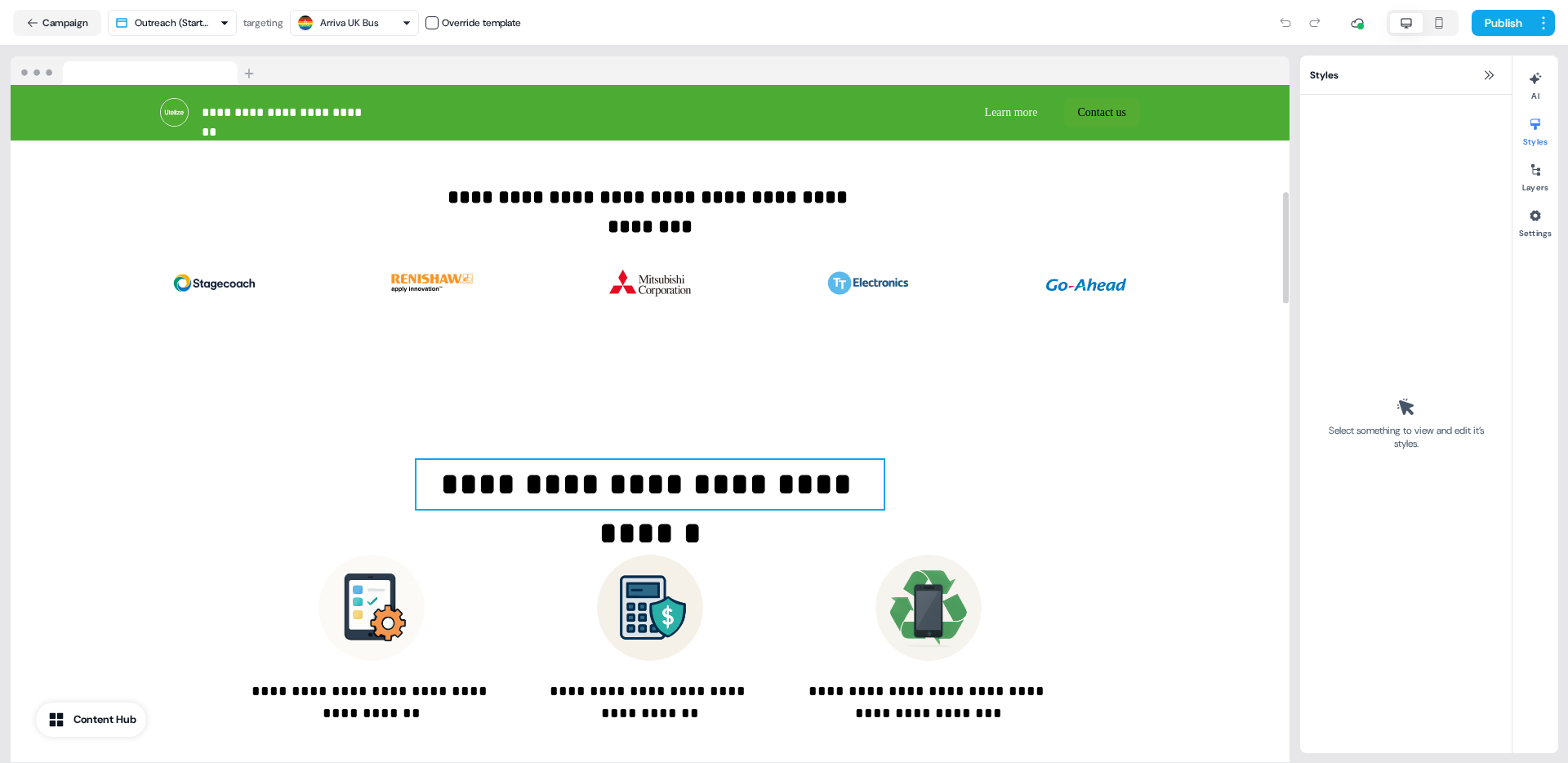 click on "**********" at bounding box center [650, 484] 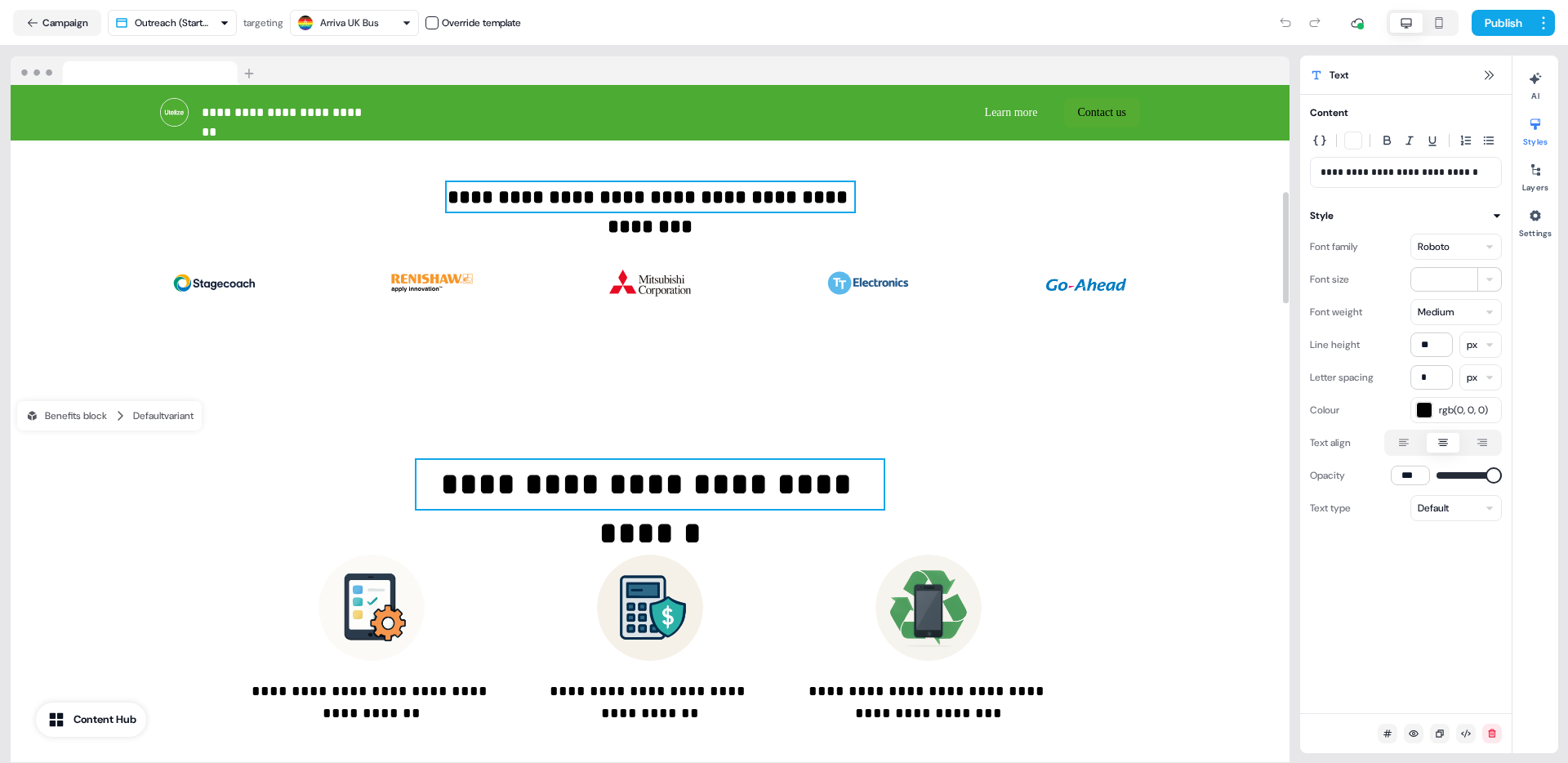 click on "**********" at bounding box center [650, 197] 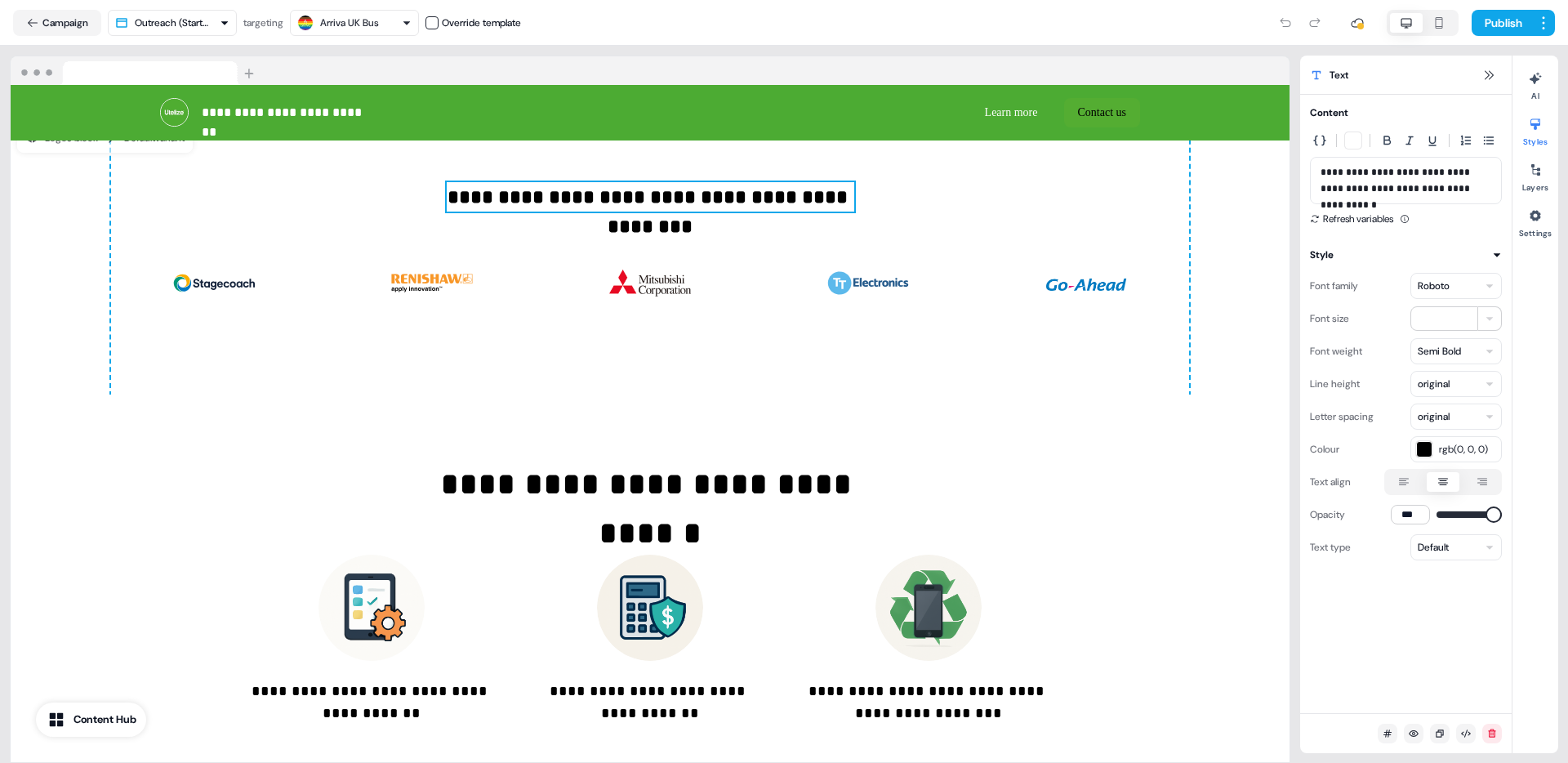 click on "**********" at bounding box center (784, 382) 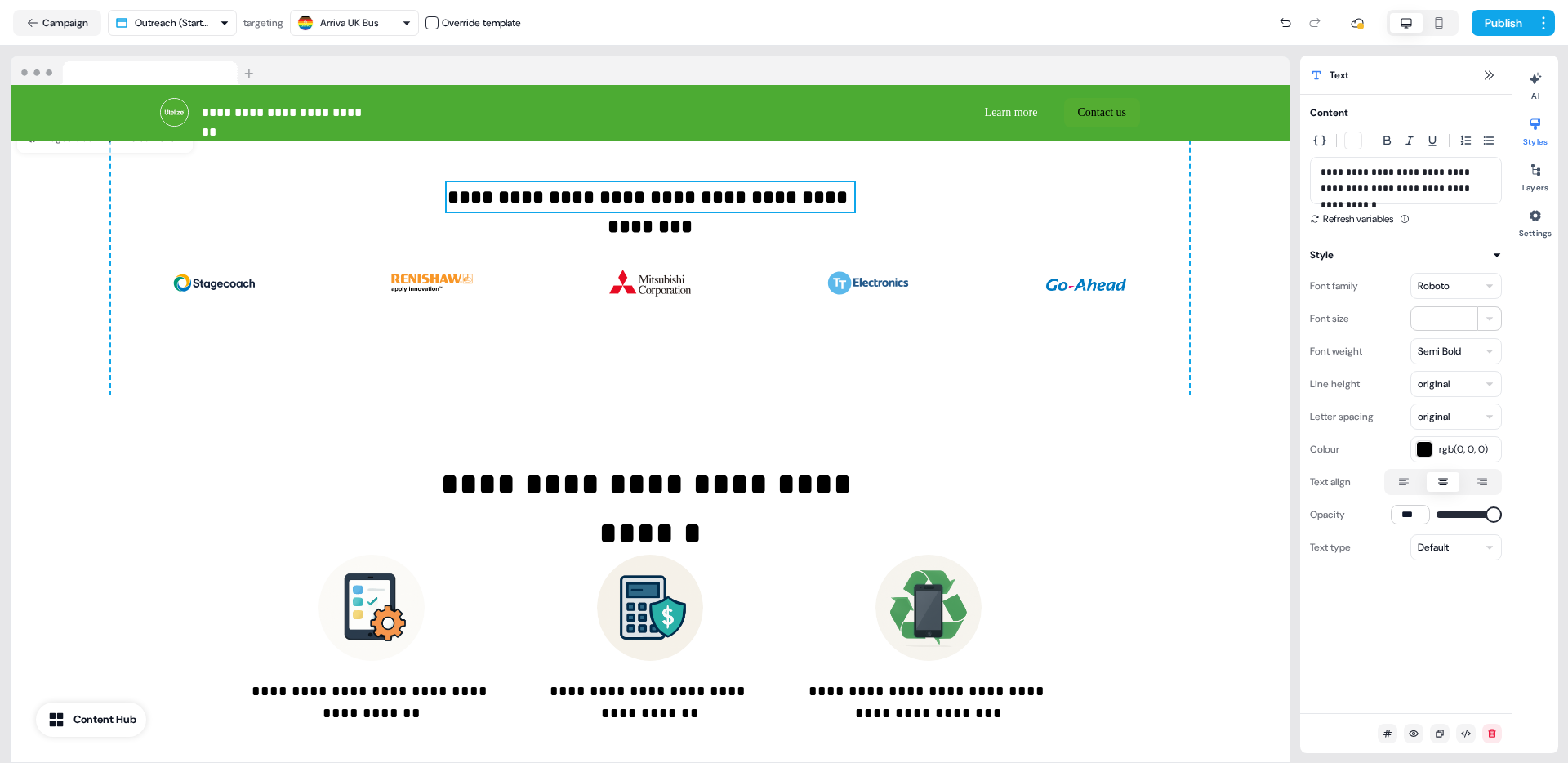 click on "**********" at bounding box center (784, 382) 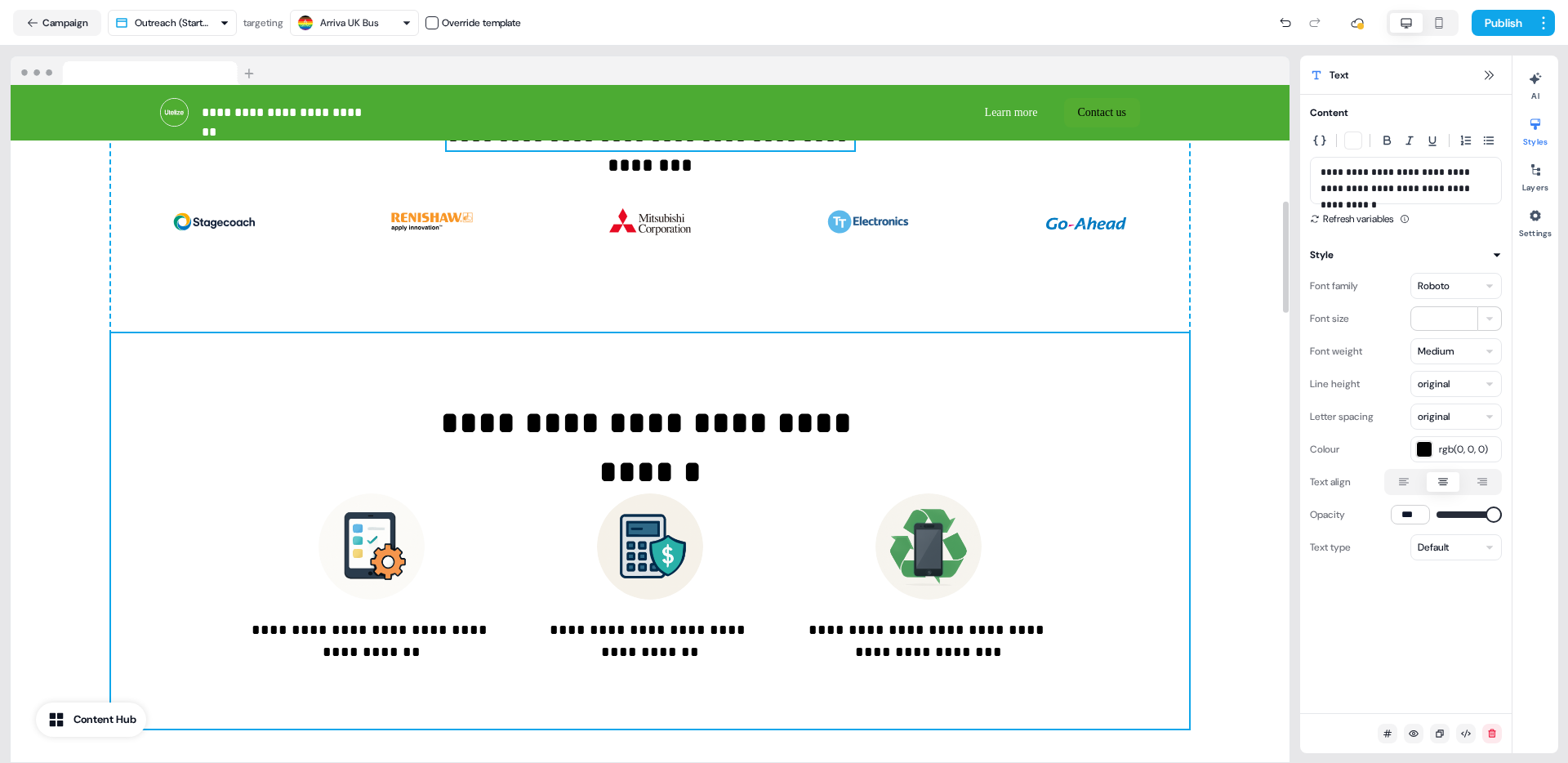 scroll, scrollTop: 710, scrollLeft: 0, axis: vertical 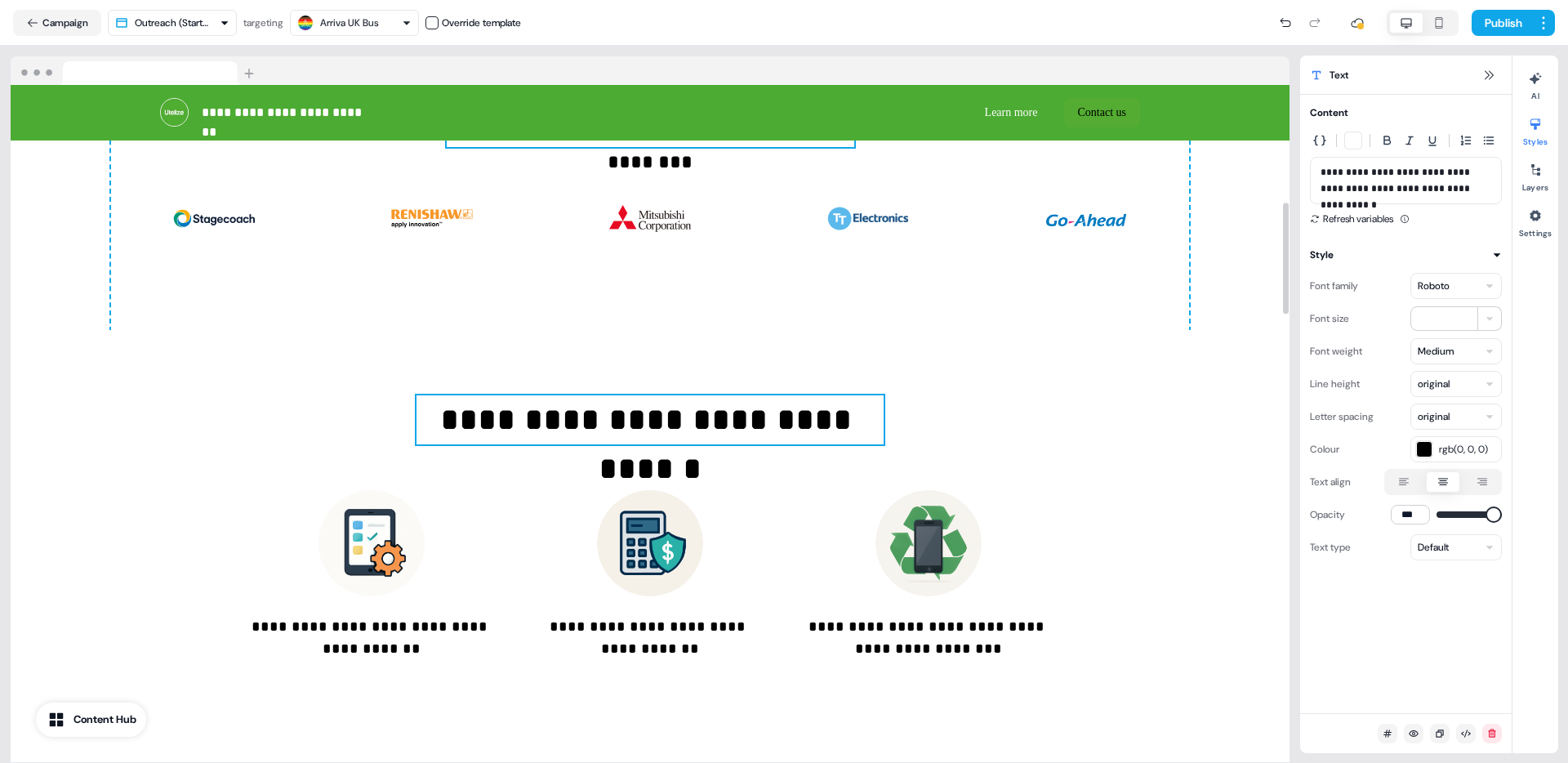 click on "**********" at bounding box center (650, 420) 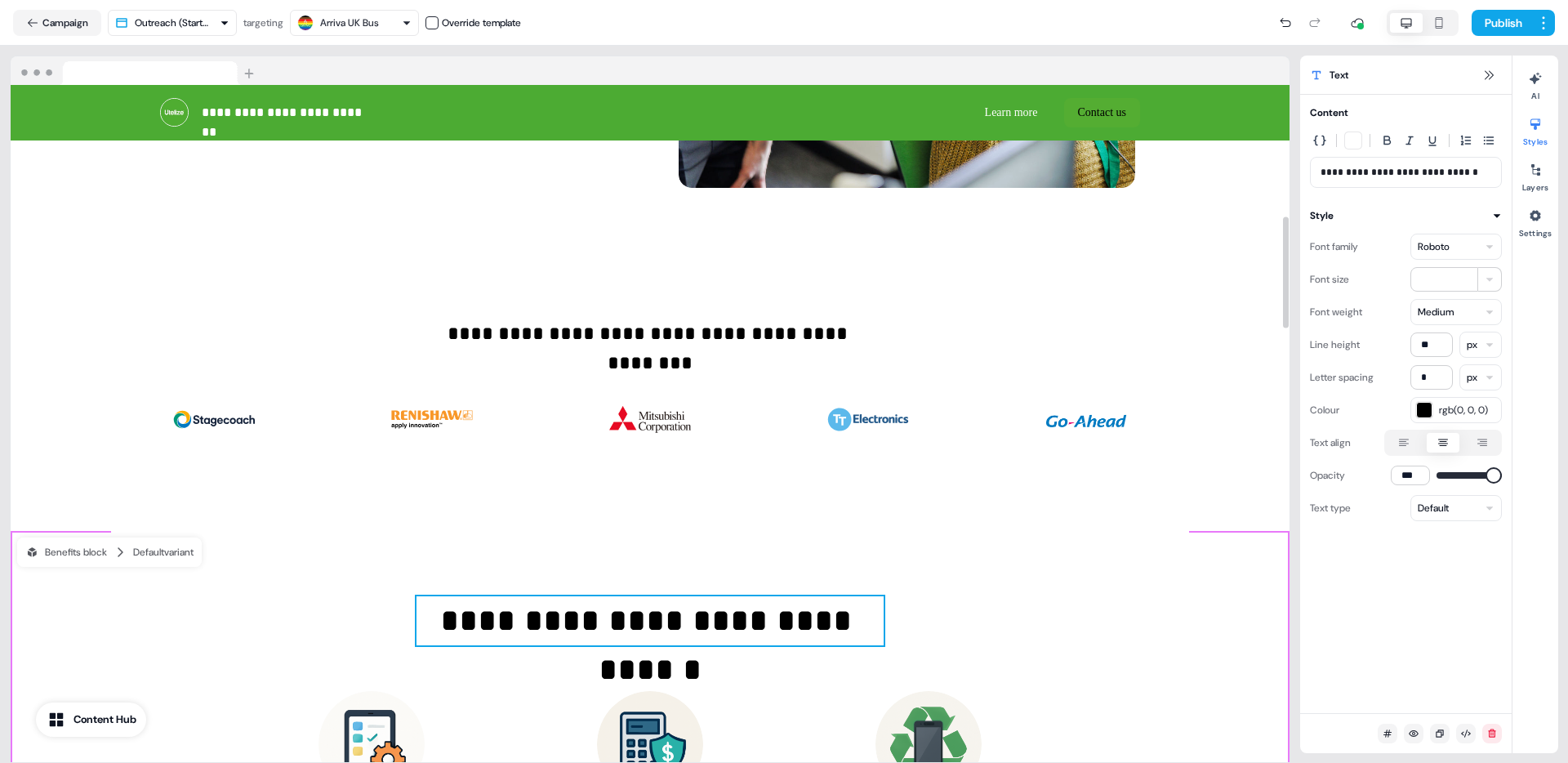 scroll, scrollTop: 796, scrollLeft: 0, axis: vertical 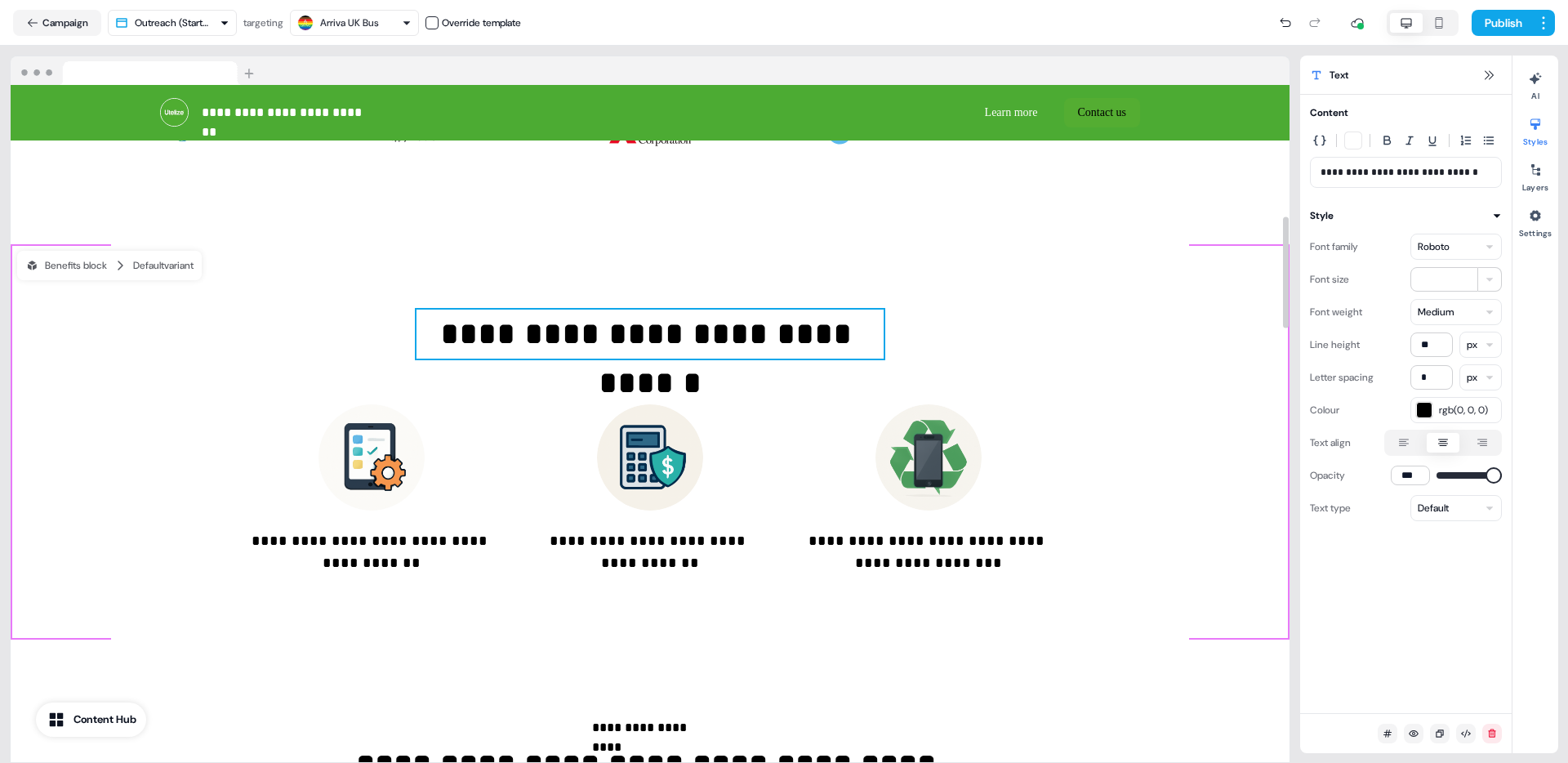 click on "**********" at bounding box center (650, 442) 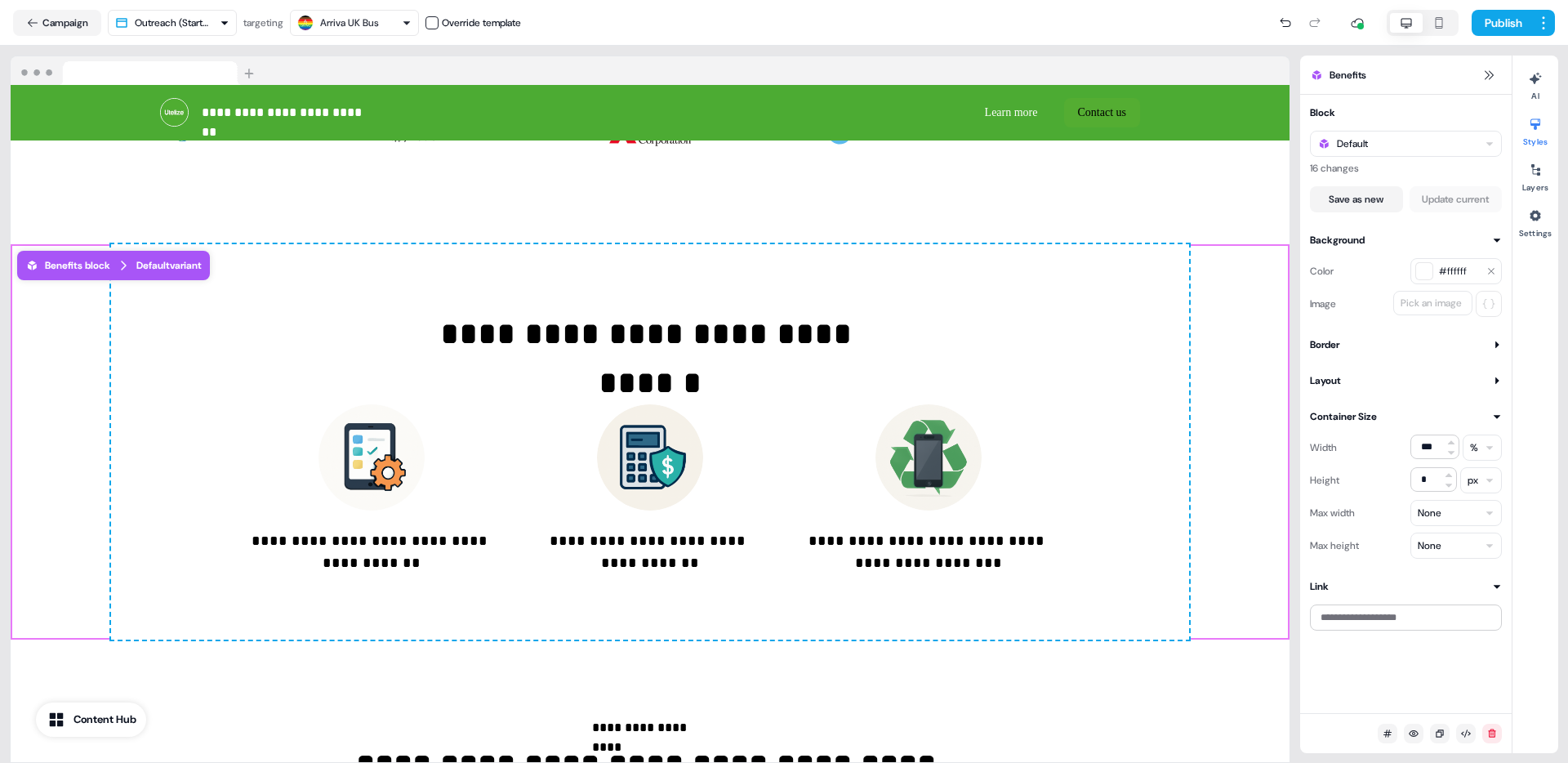 click on "#ffffff" at bounding box center (1459, 271) 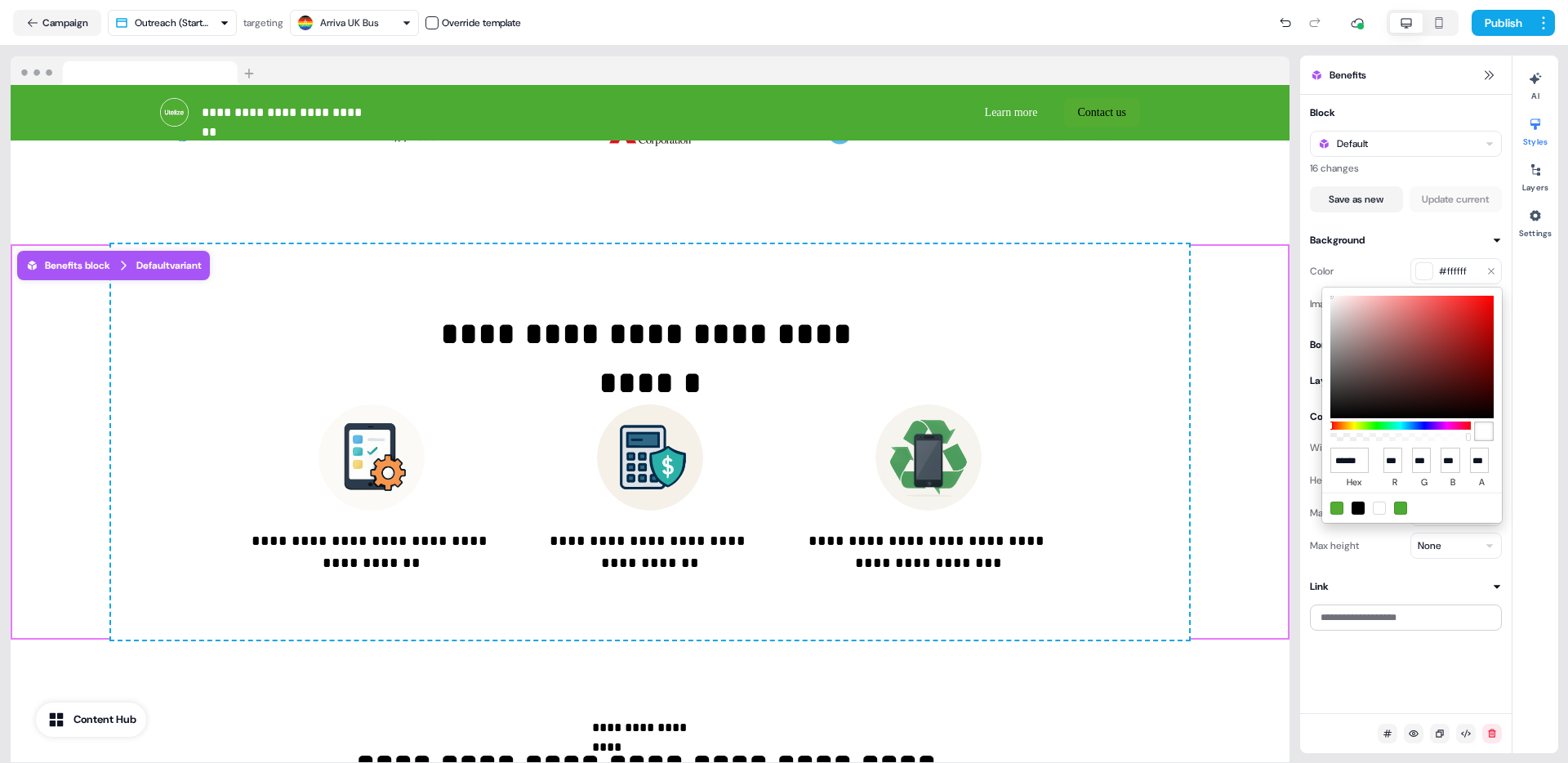 click at bounding box center [1412, 357] 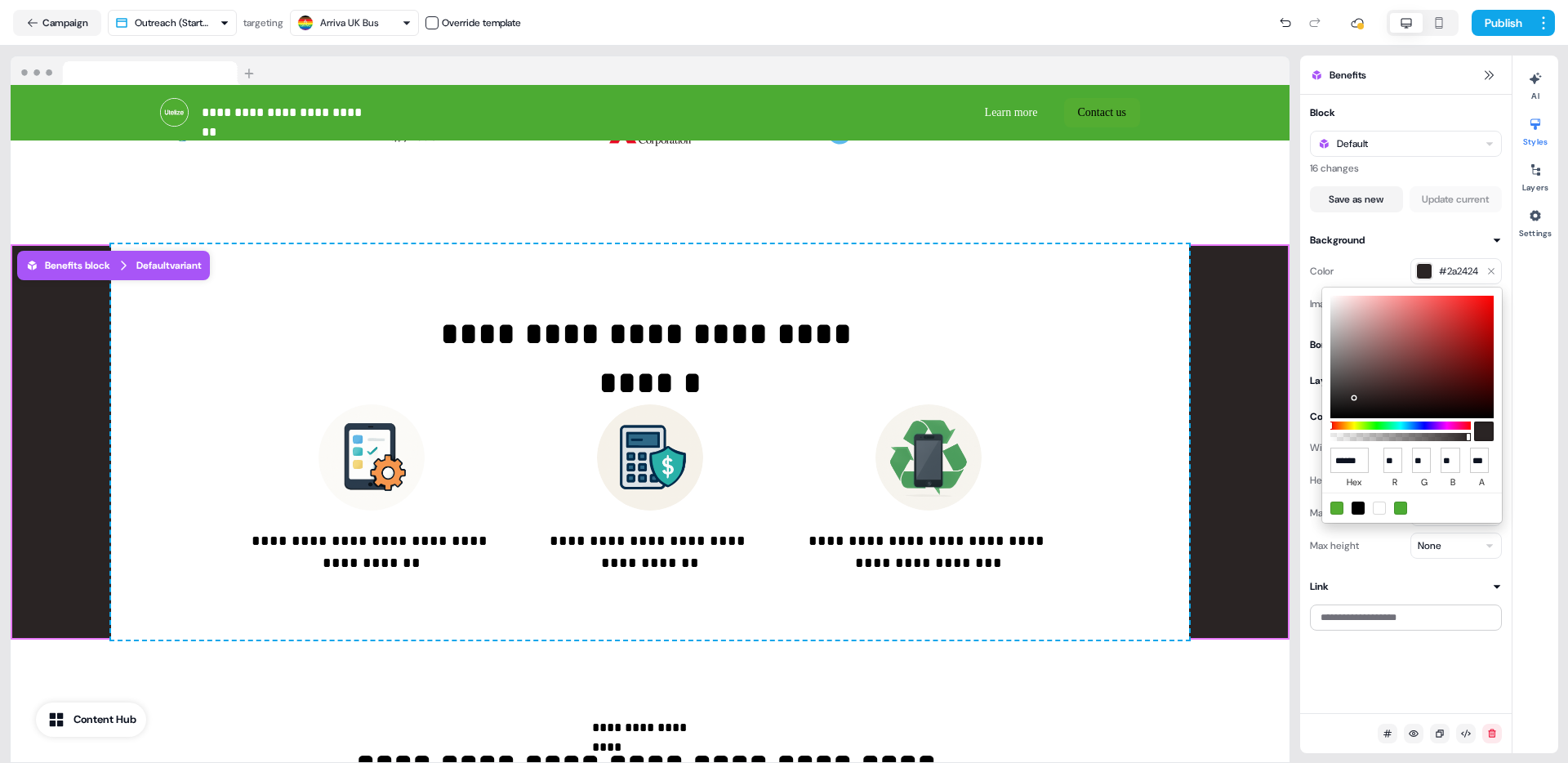 click at bounding box center [1412, 357] 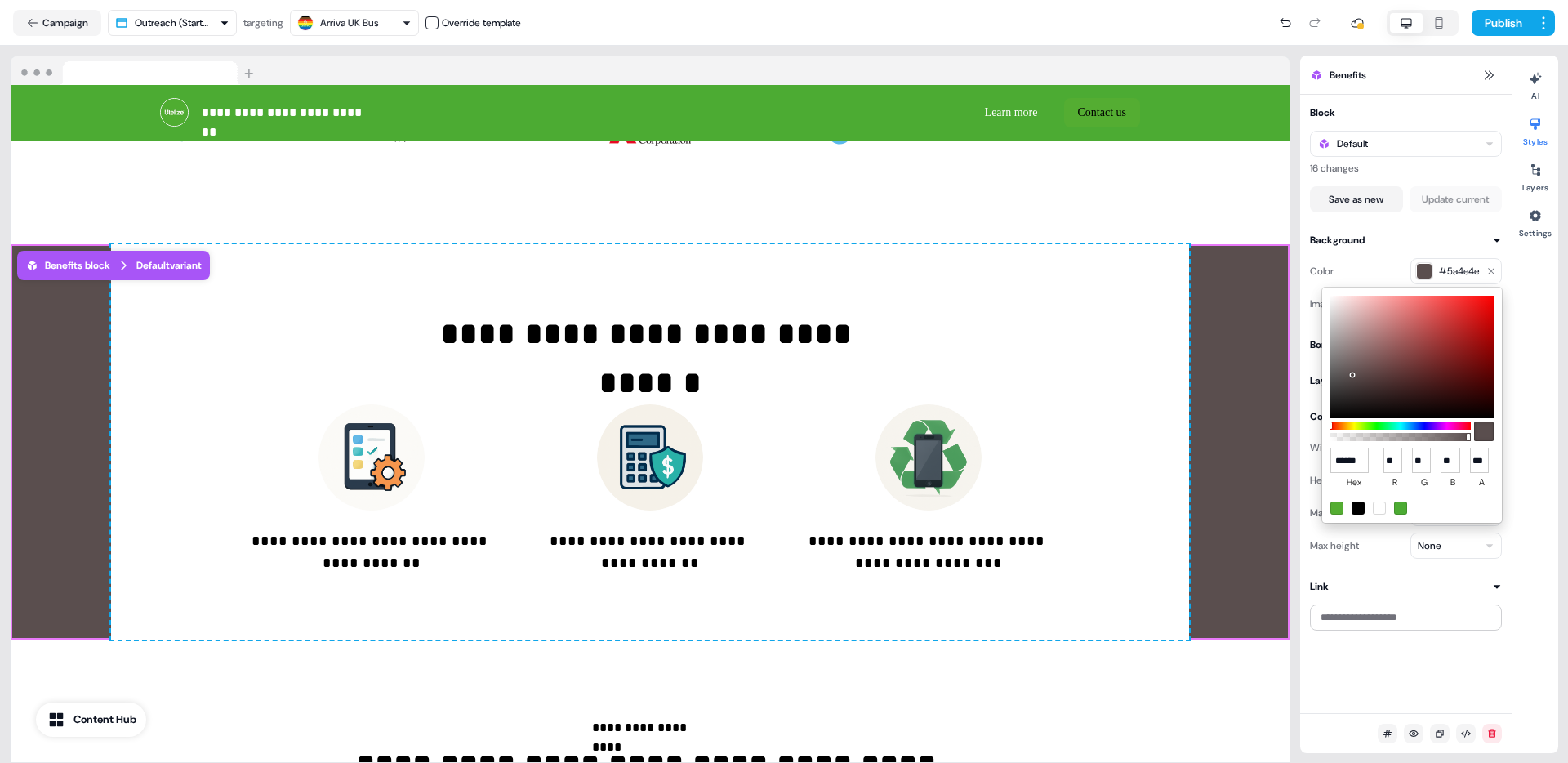 type on "******" 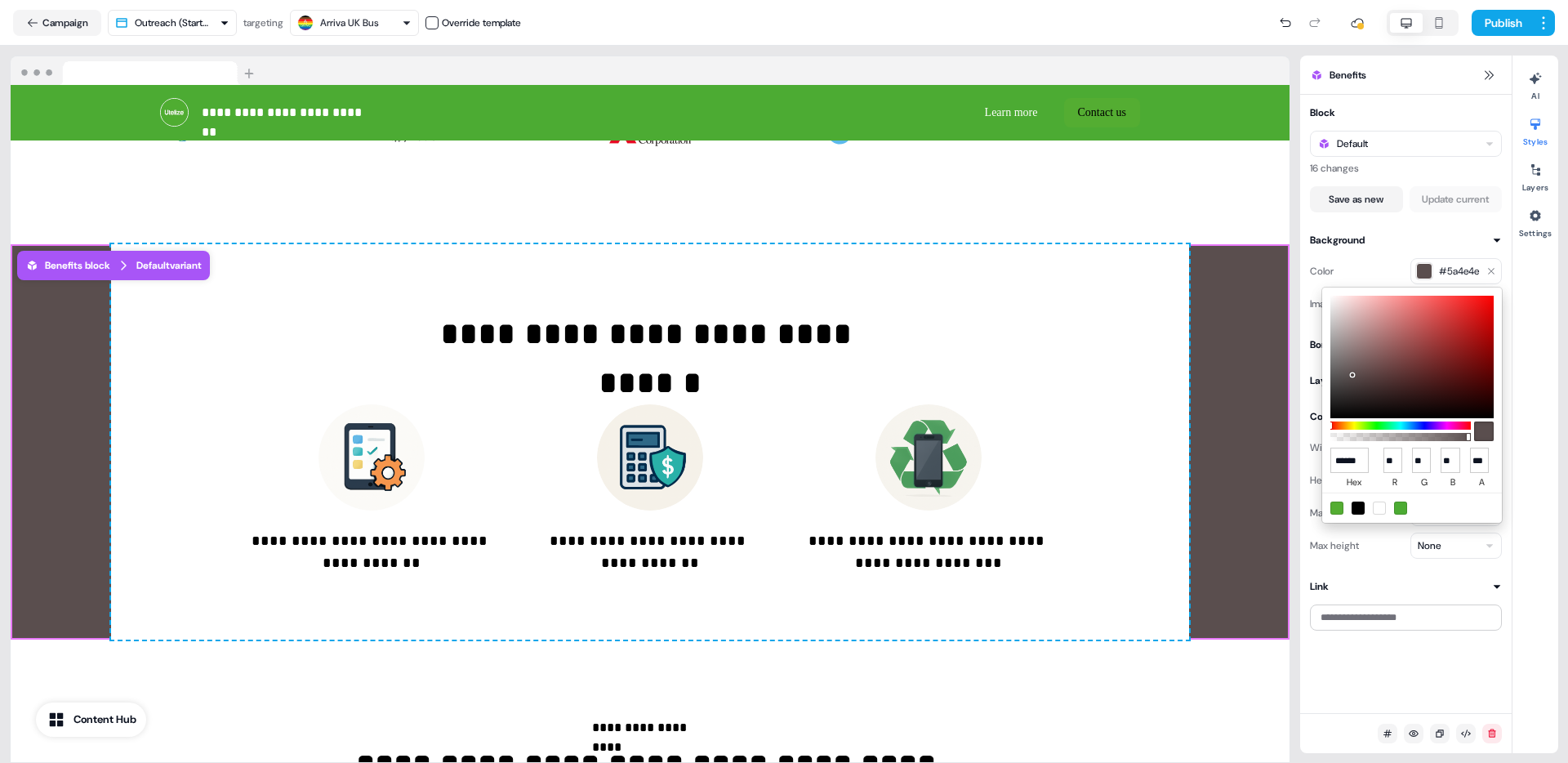 type on "**" 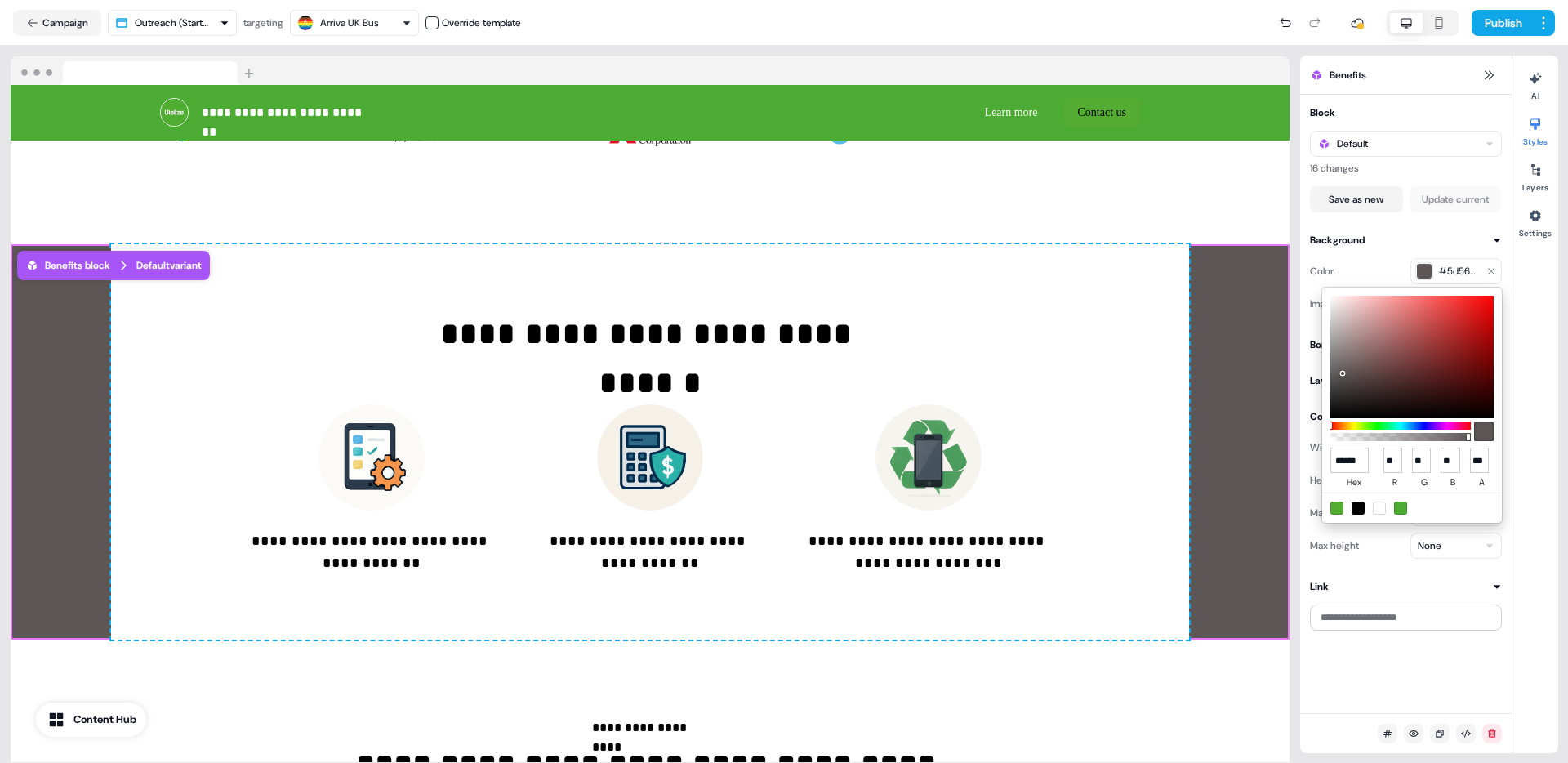 type on "******" 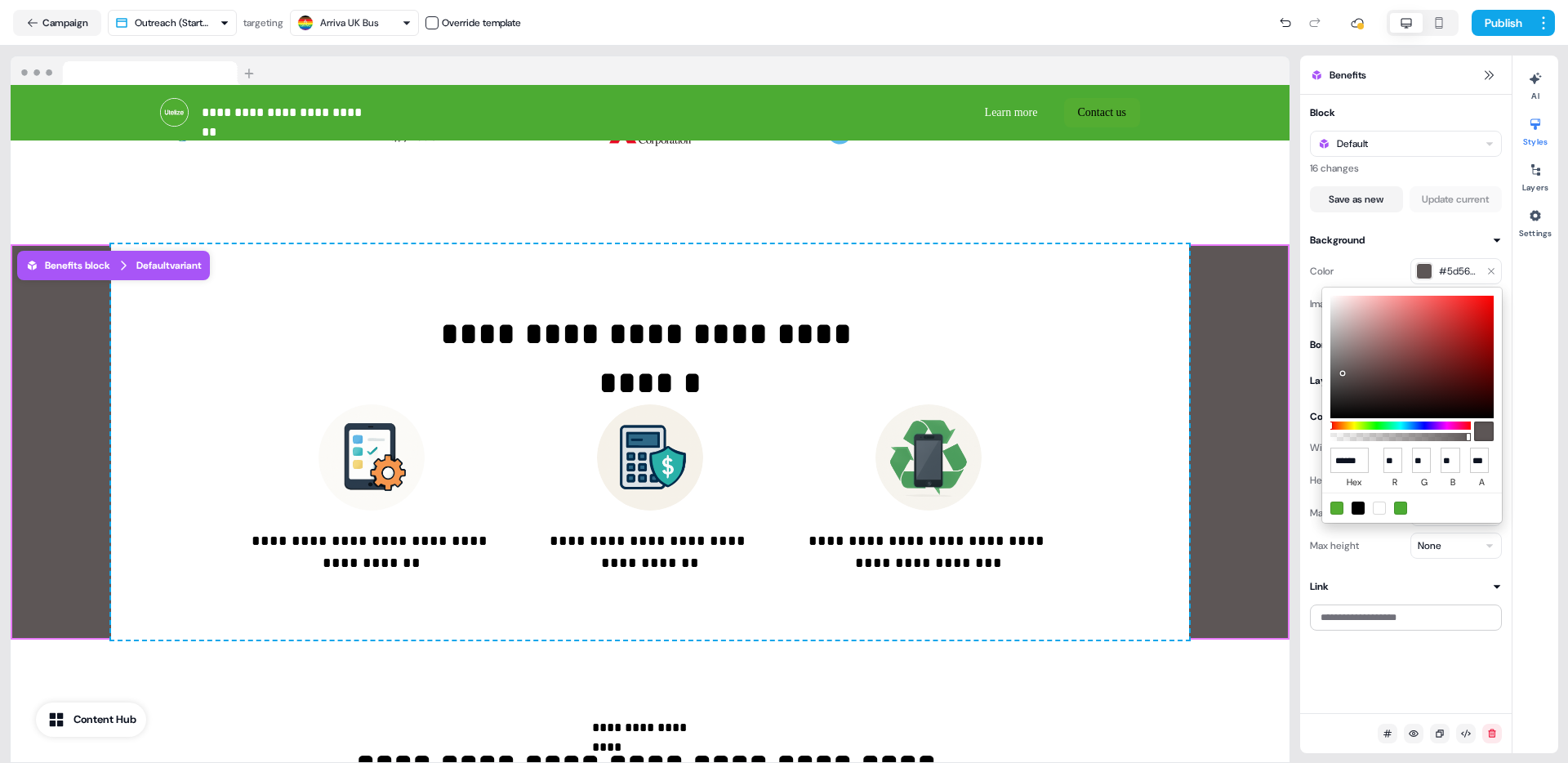 type on "***" 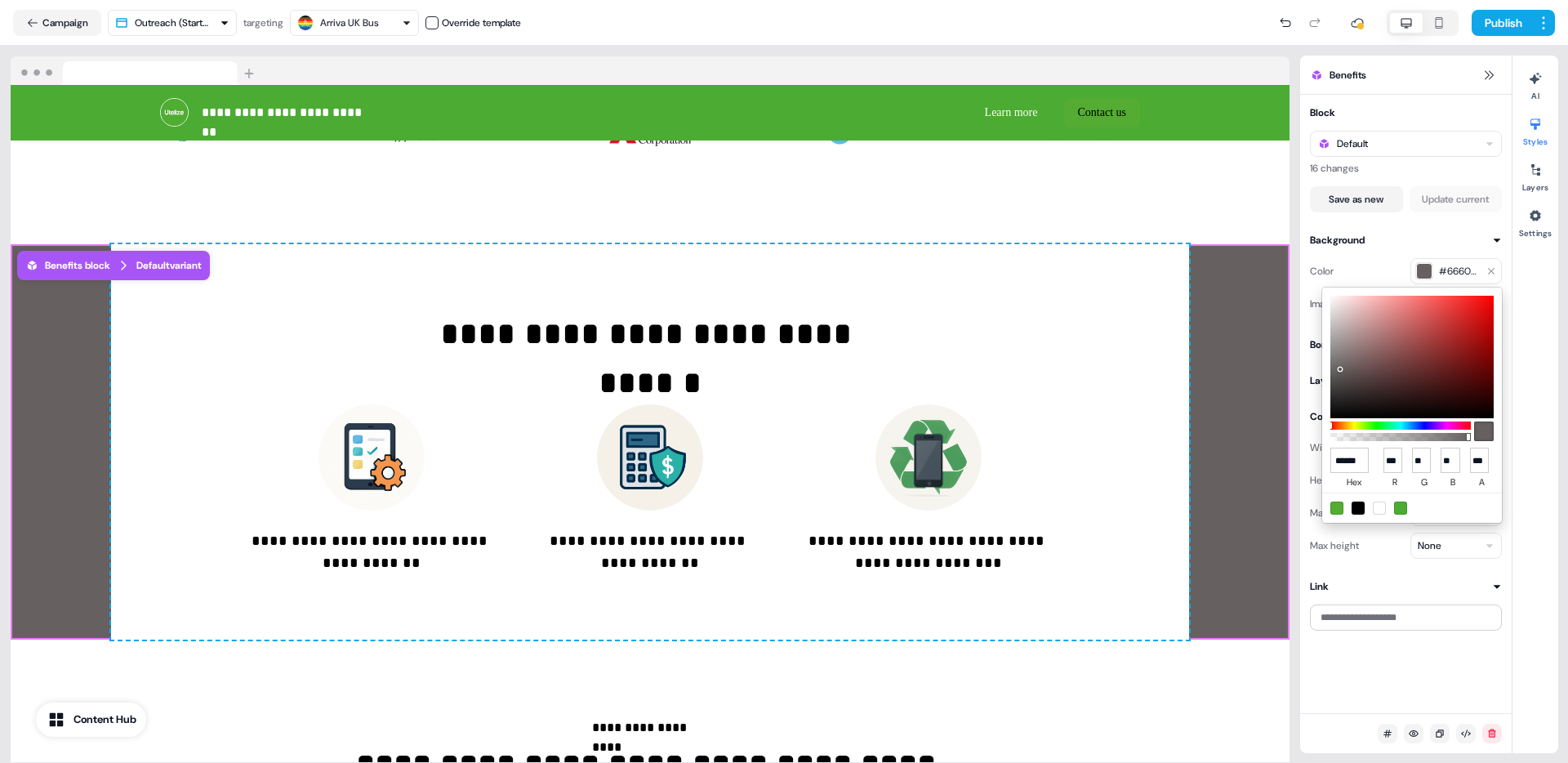 type on "******" 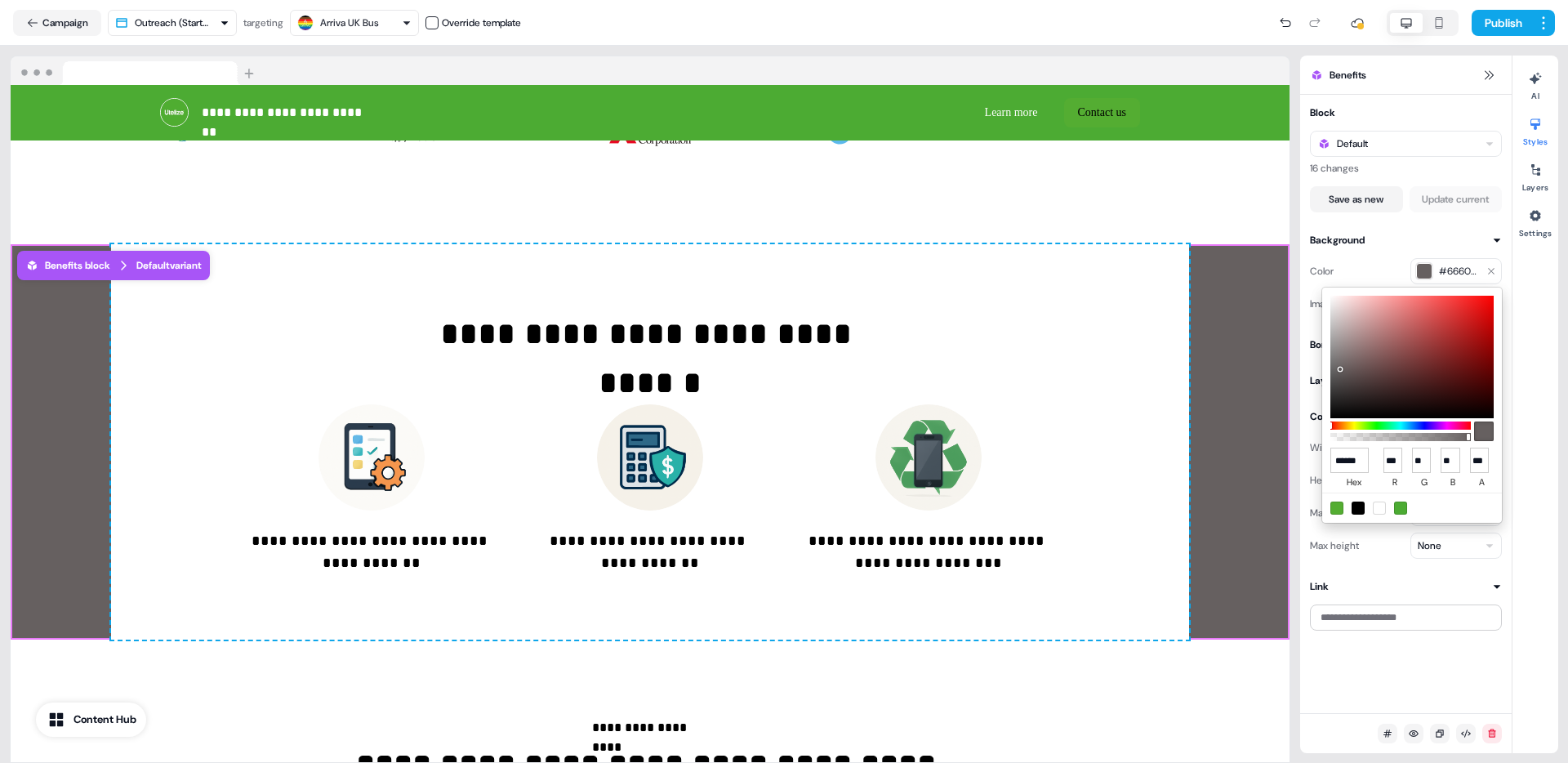 type 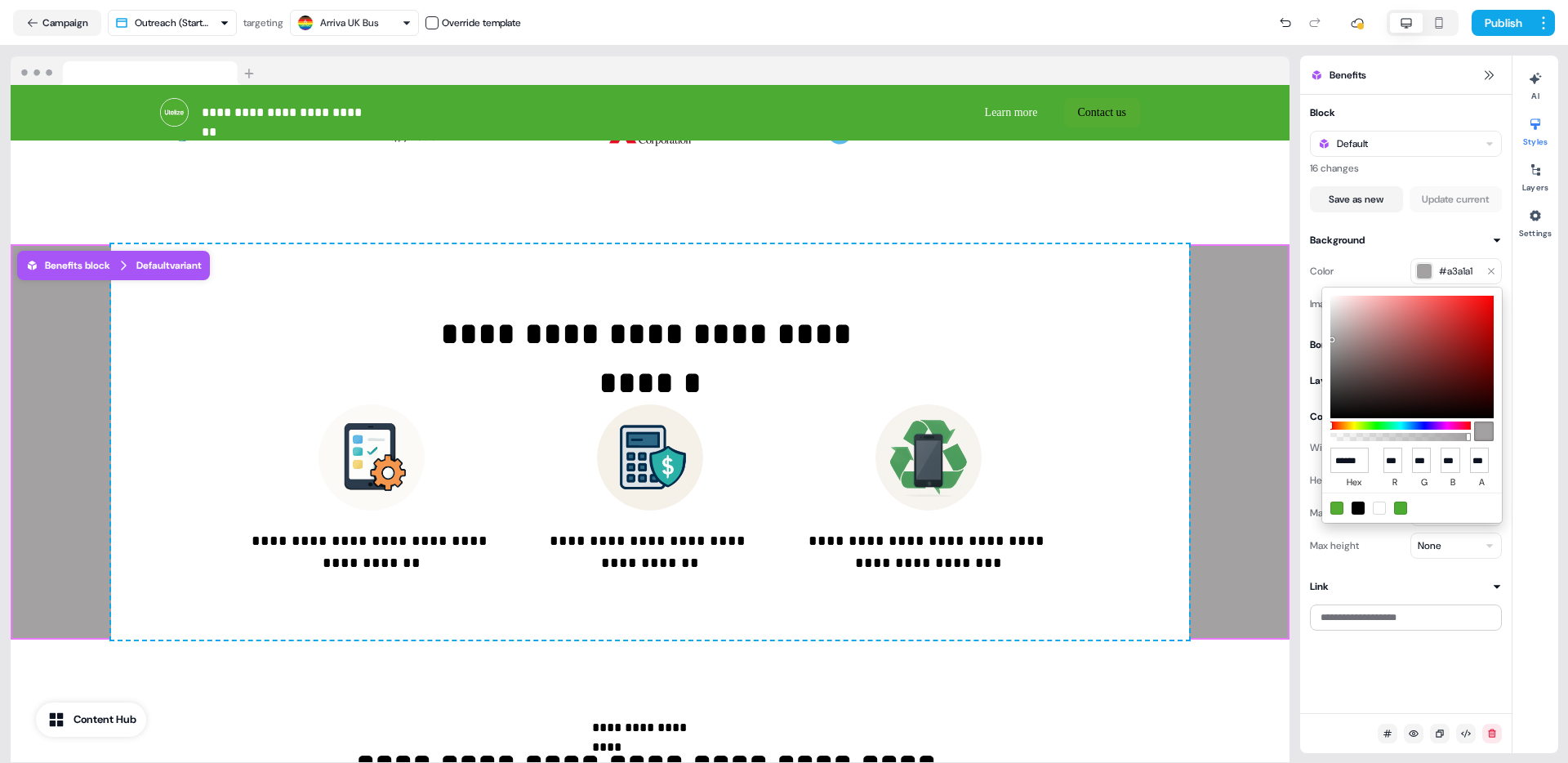 drag, startPoint x: 1343, startPoint y: 373, endPoint x: 1333, endPoint y: 341, distance: 33.526109 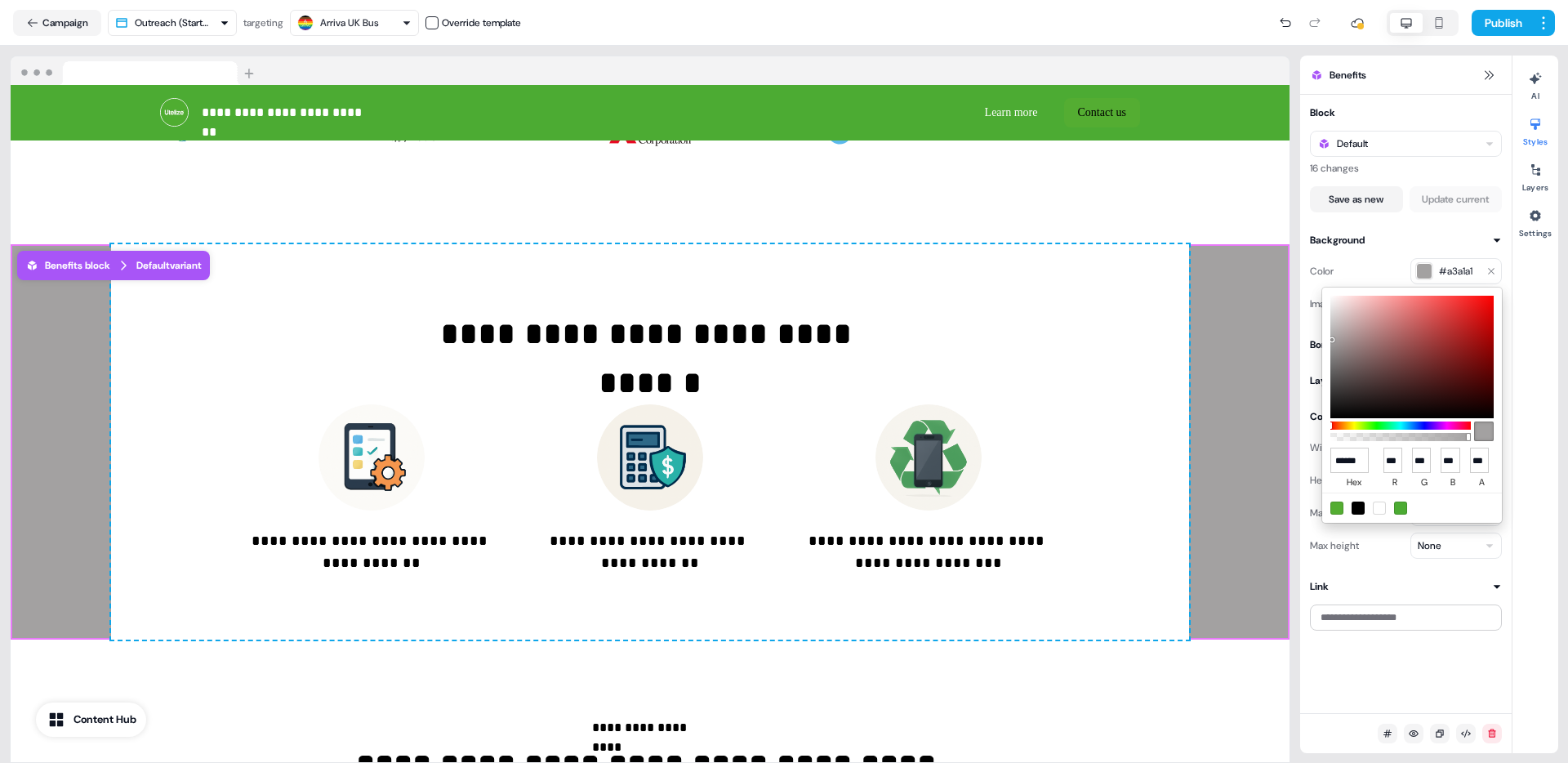 click at bounding box center (1412, 357) 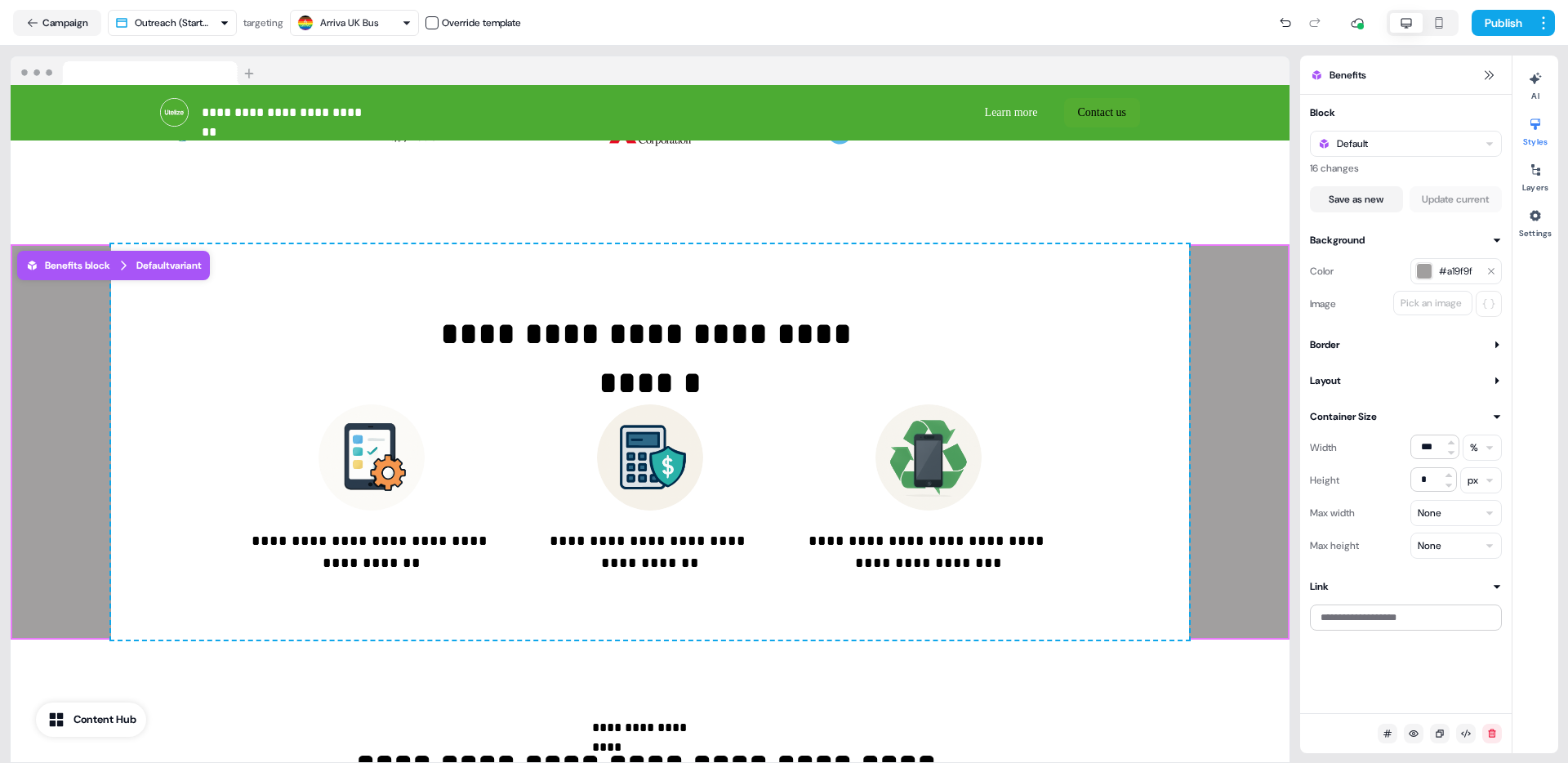 click on "#a19f9f" at bounding box center (1456, 271) 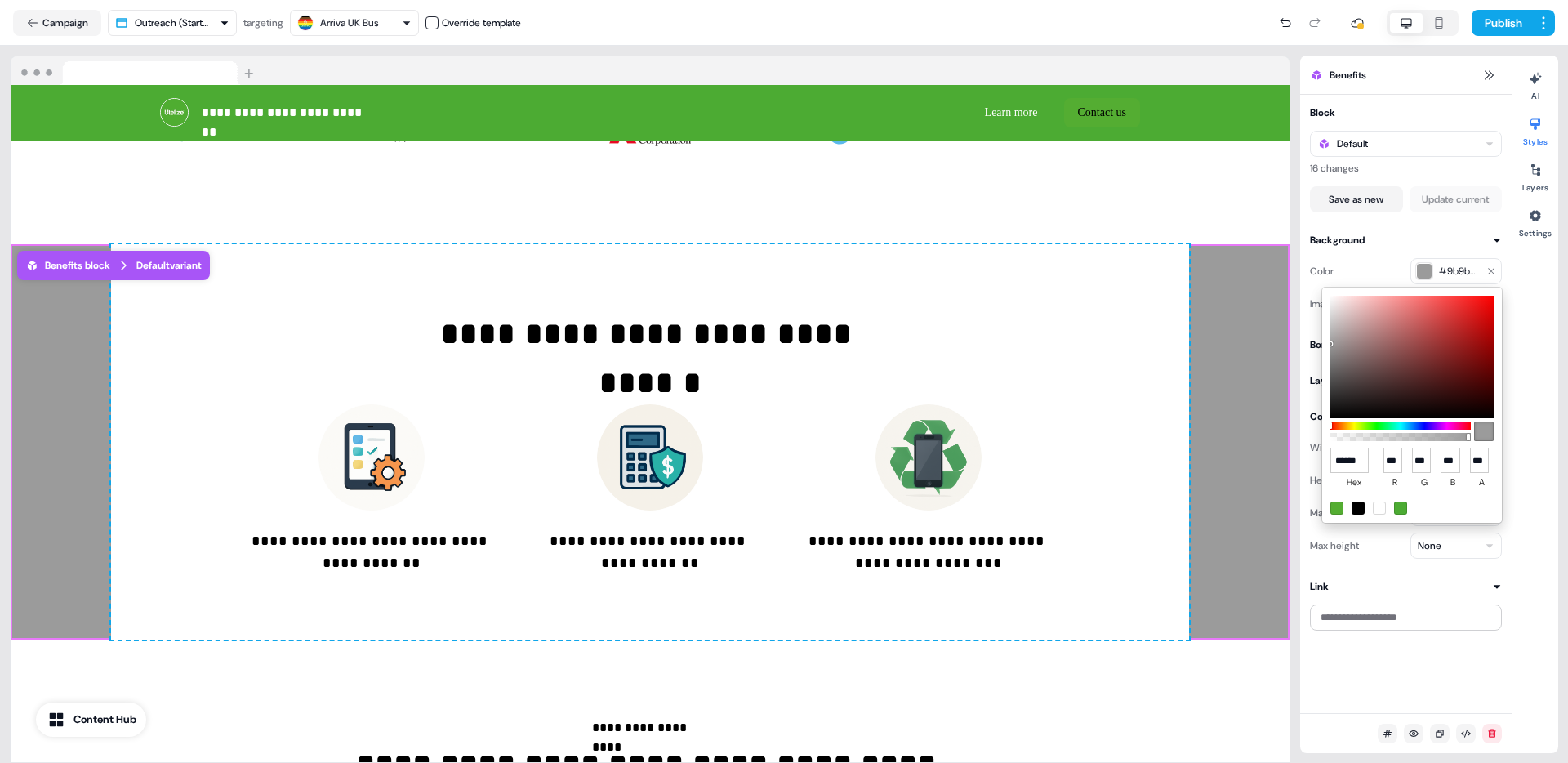drag, startPoint x: 1330, startPoint y: 344, endPoint x: 1337, endPoint y: 359, distance: 16.552945 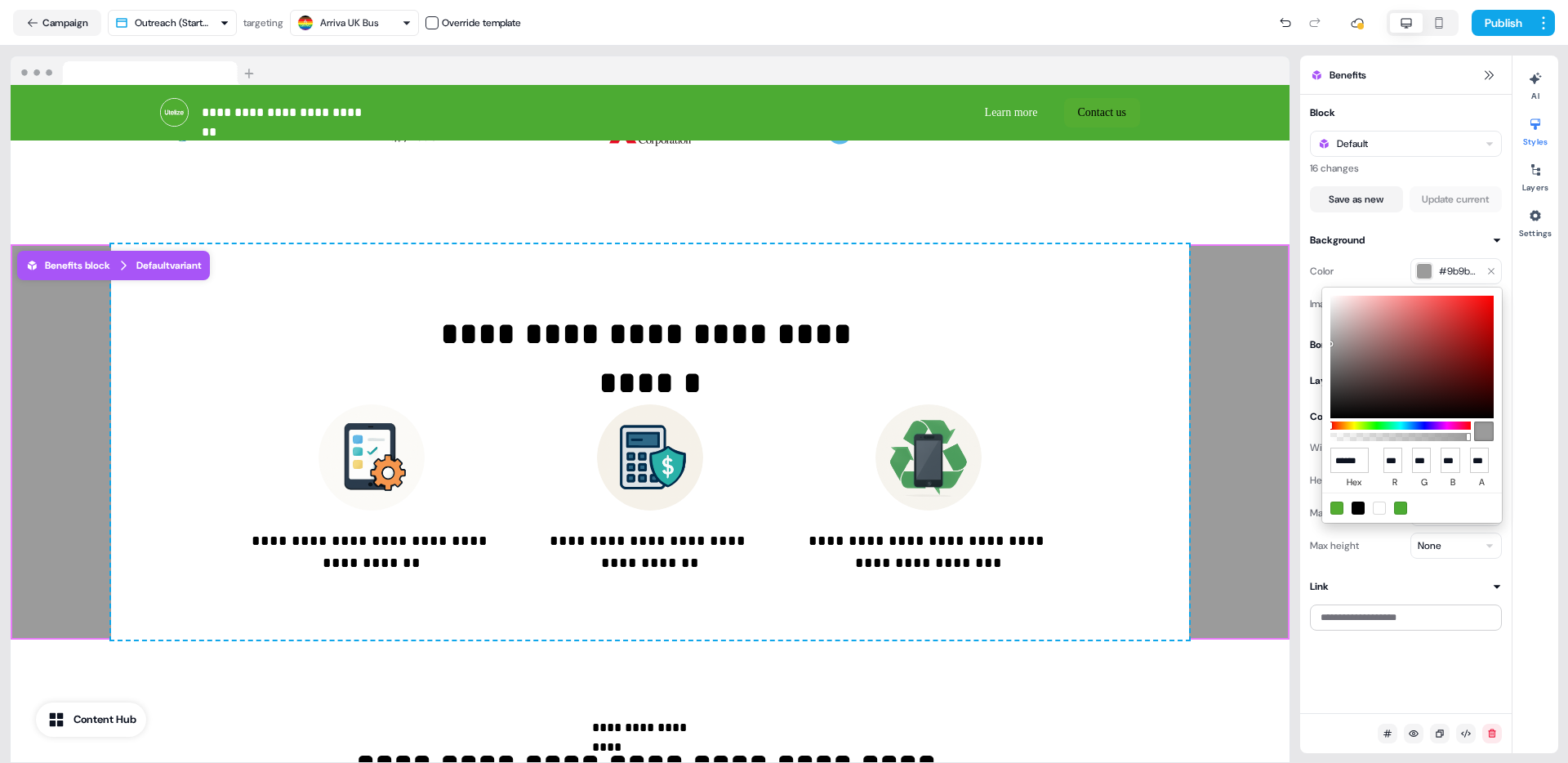 click at bounding box center [1412, 357] 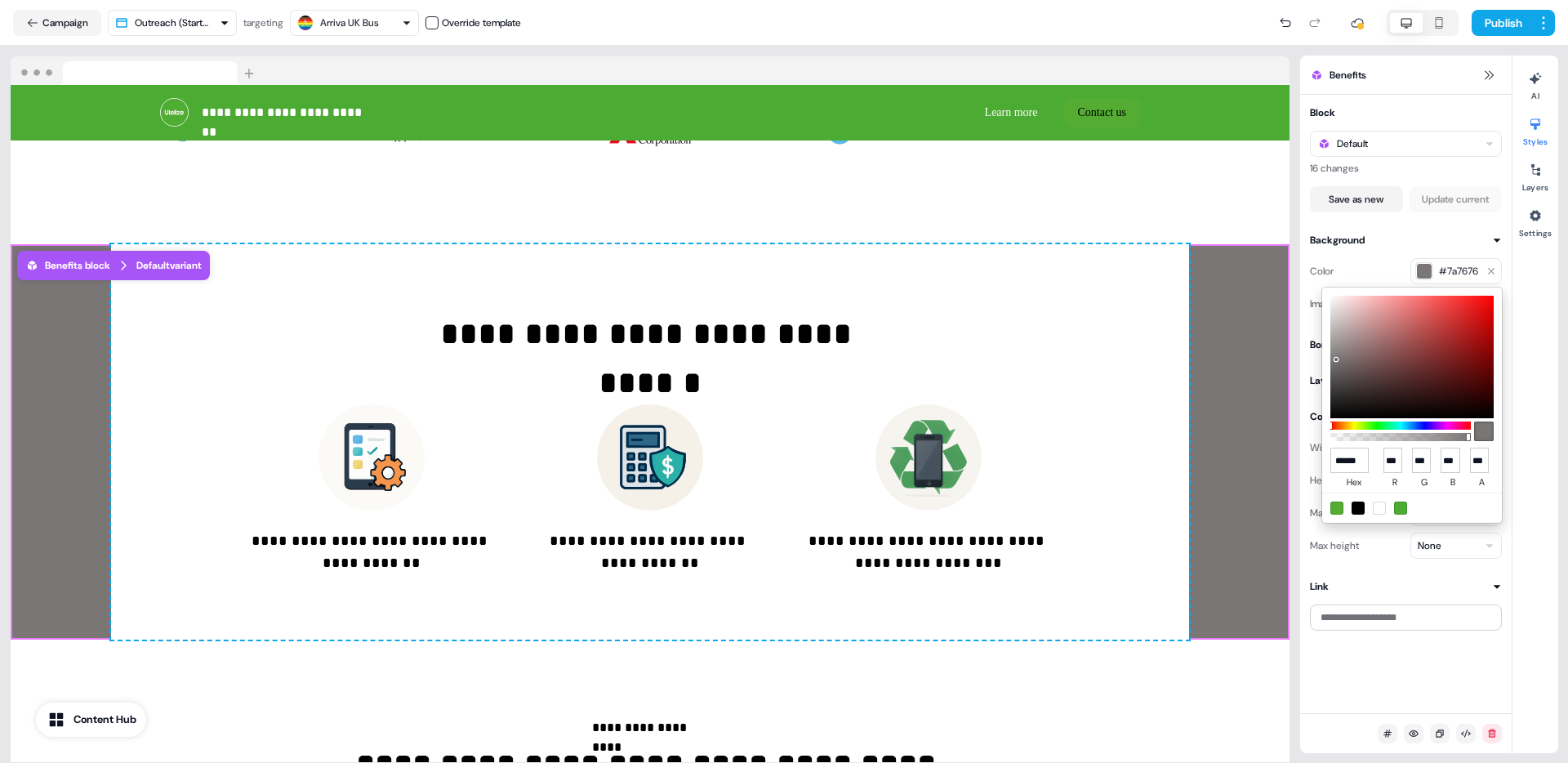 click at bounding box center (1412, 357) 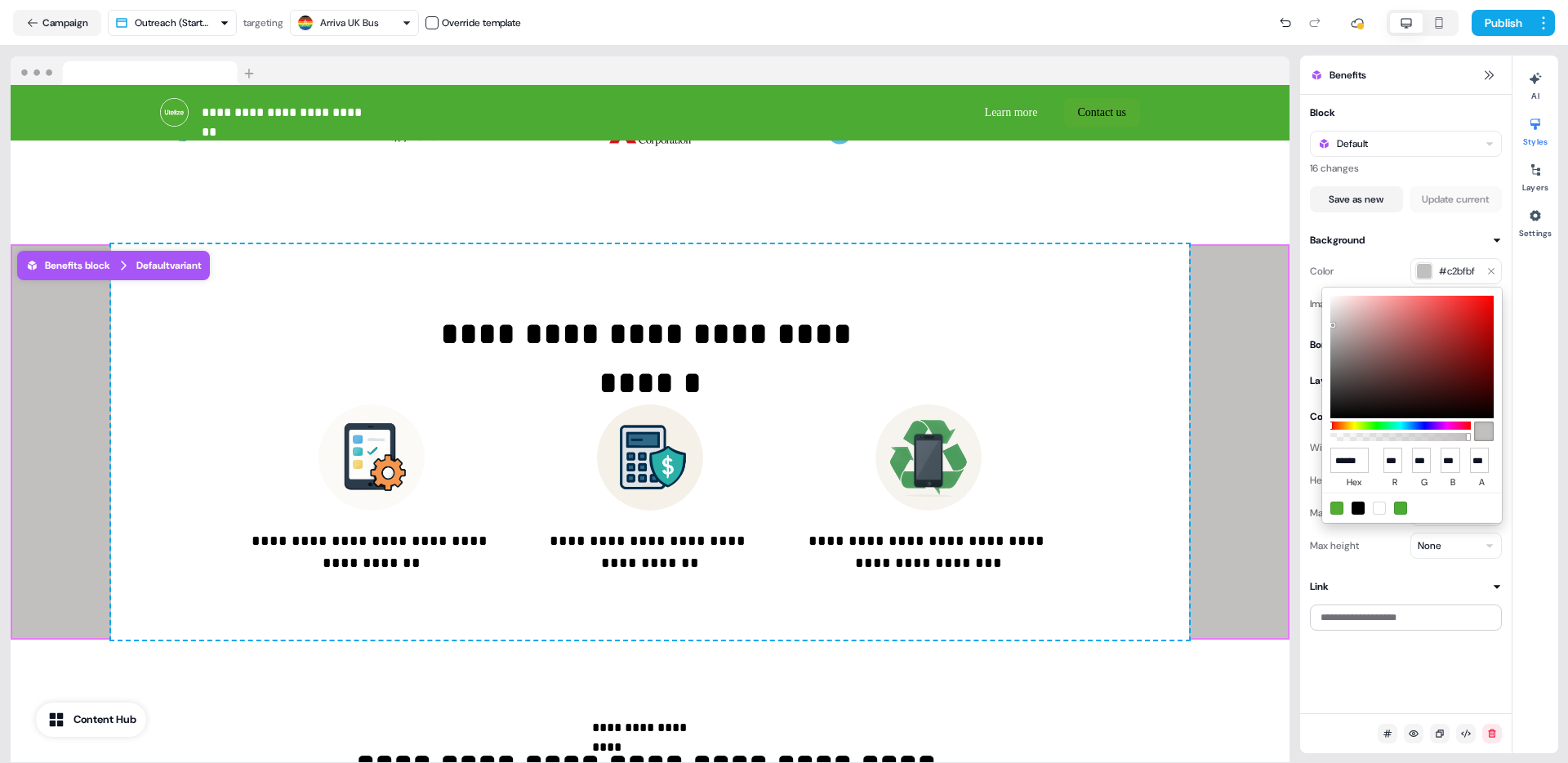 click at bounding box center (1412, 357) 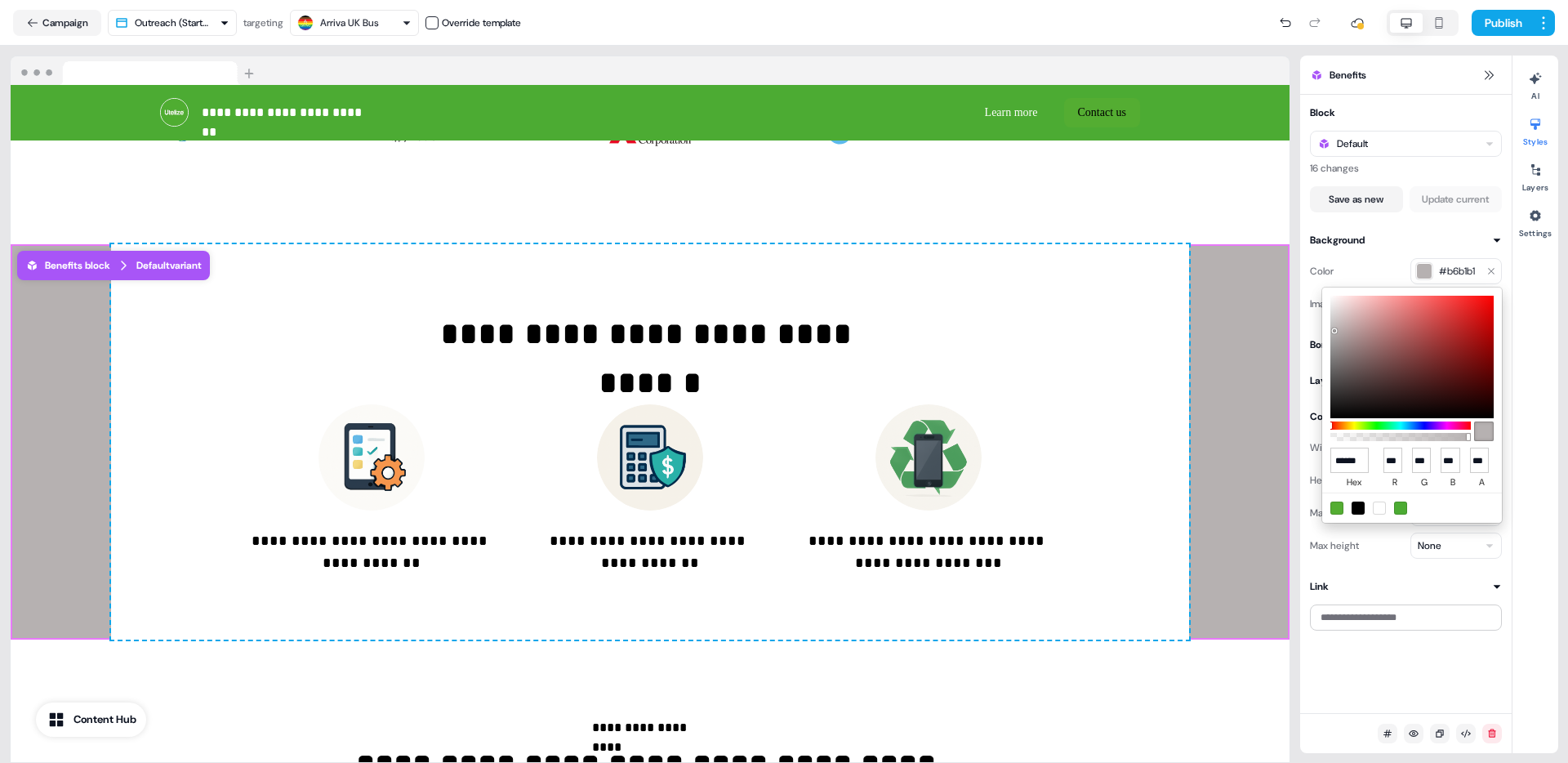 click at bounding box center (1412, 357) 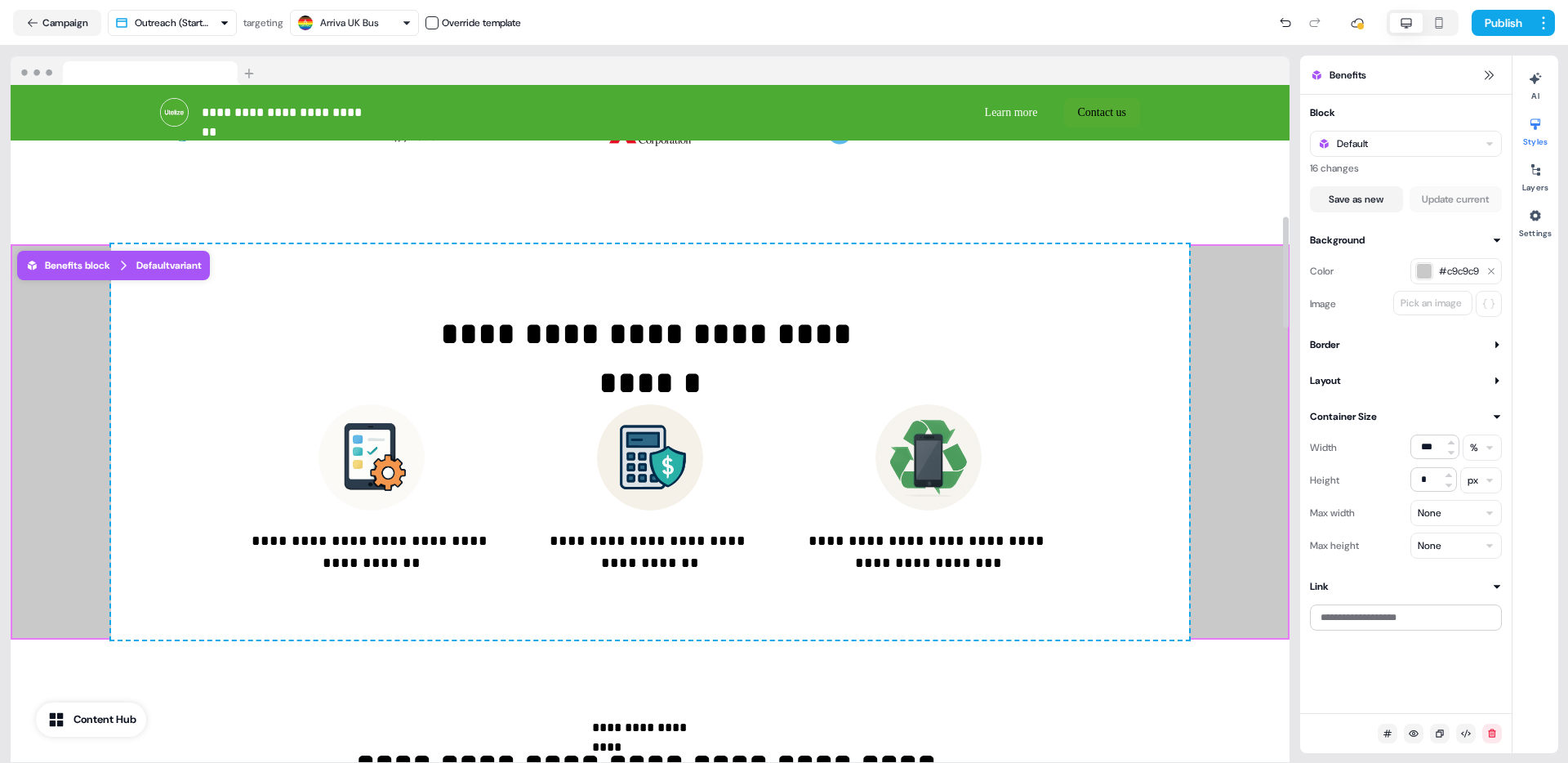 click on "**********" at bounding box center [650, 442] 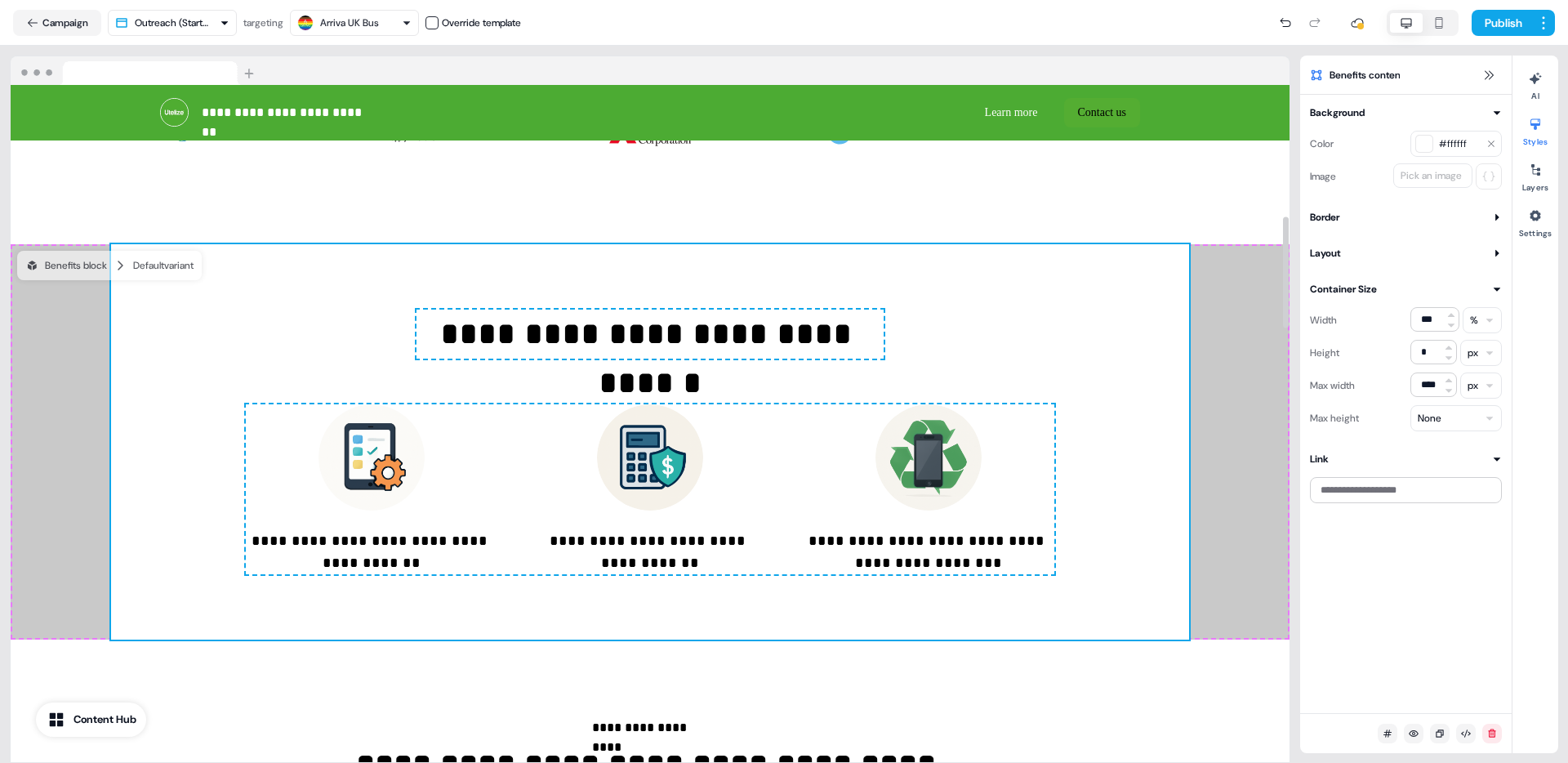 click on "Pick an image" at bounding box center [1431, 176] 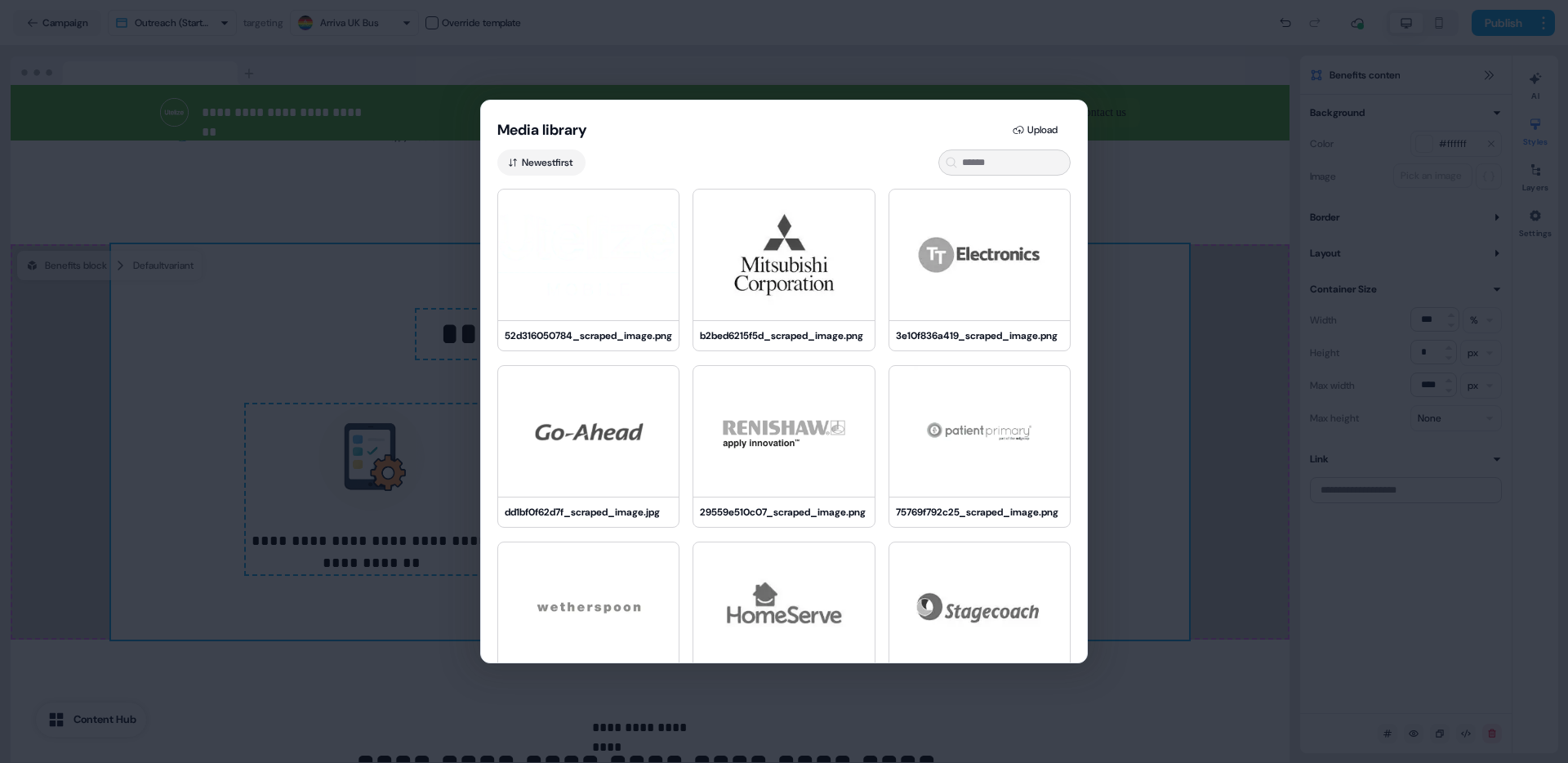 click on "Media library Upload Newest  first 52d316050784_scraped_image.png b2bed6215f5d_scraped_image.png 3e10f836a419_scraped_image.png dd1bf0f62d7f_scraped_image.jpg 29559e510c07_scraped_image.png 75769f792c25_scraped_image.png da9179bce69e_scraped_image.png 111d771e851c_scraped_image.png 34acce70305f_scraped_image.png a18fac67cc3e_scraped_image.jpg e0fc8e26e810_scraped_image.jpg 0b8bdc07935c_scraped_image.jpg" at bounding box center (784, 382) 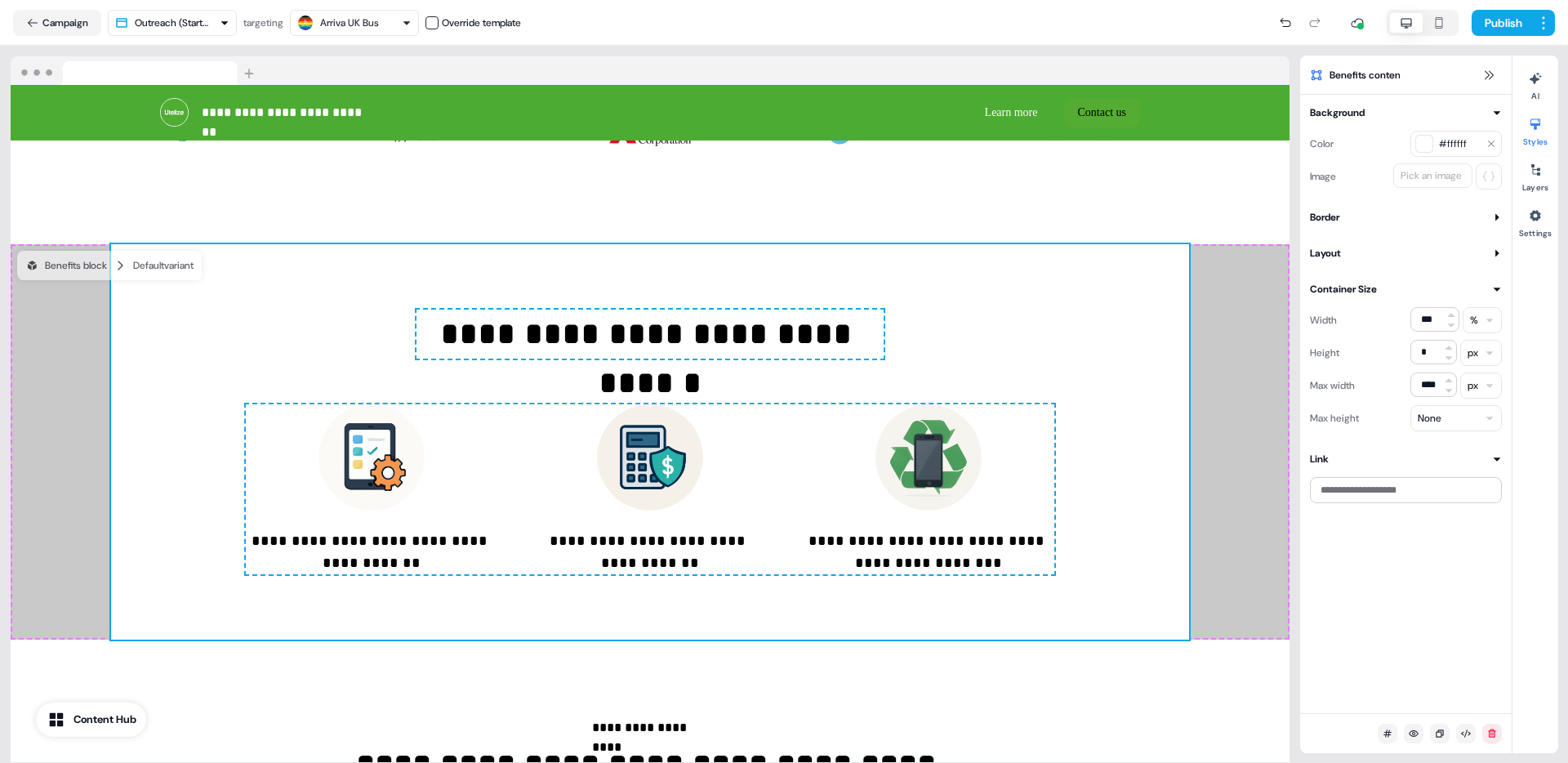click at bounding box center [1424, 144] 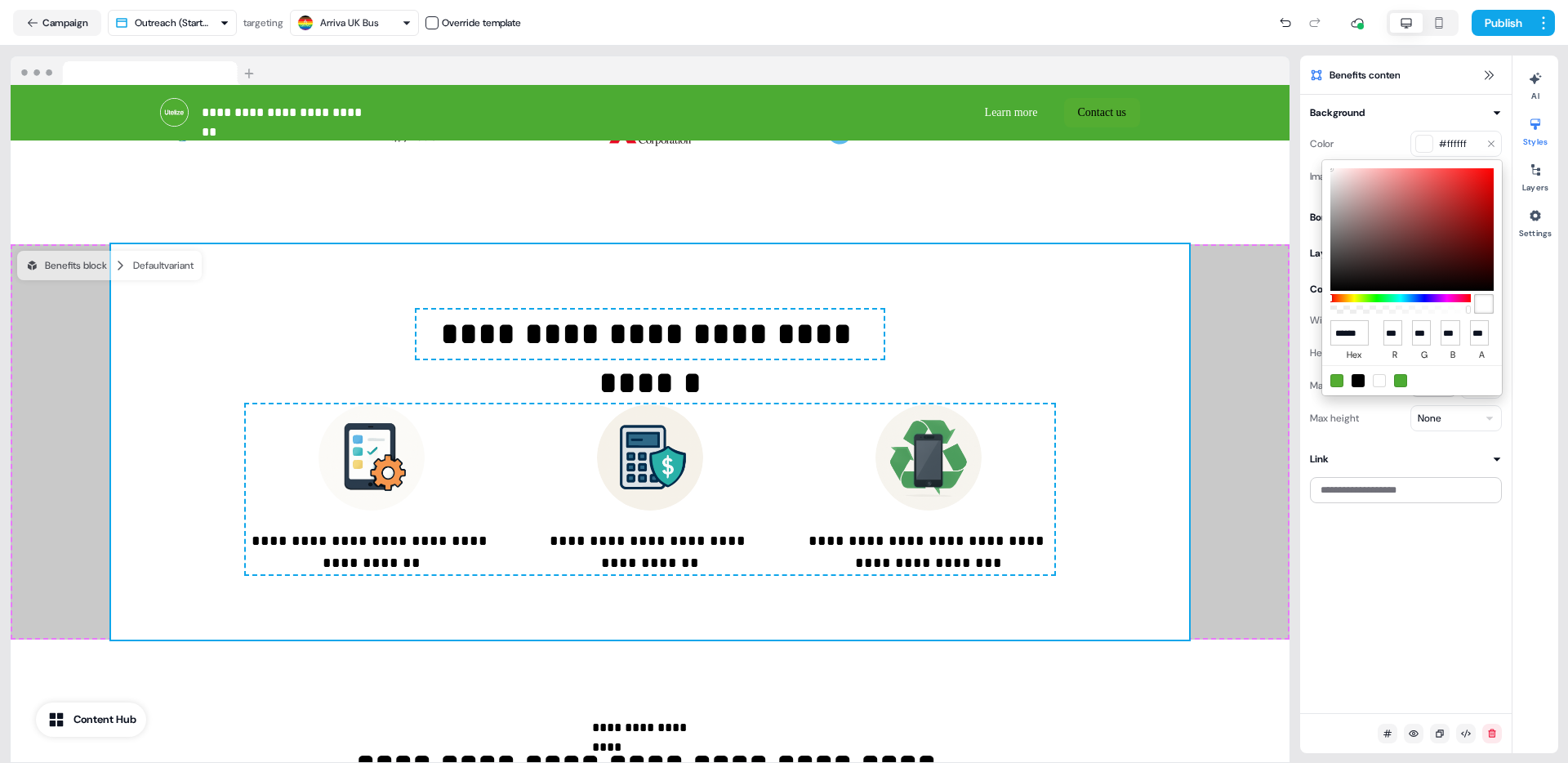 click at bounding box center (1412, 230) 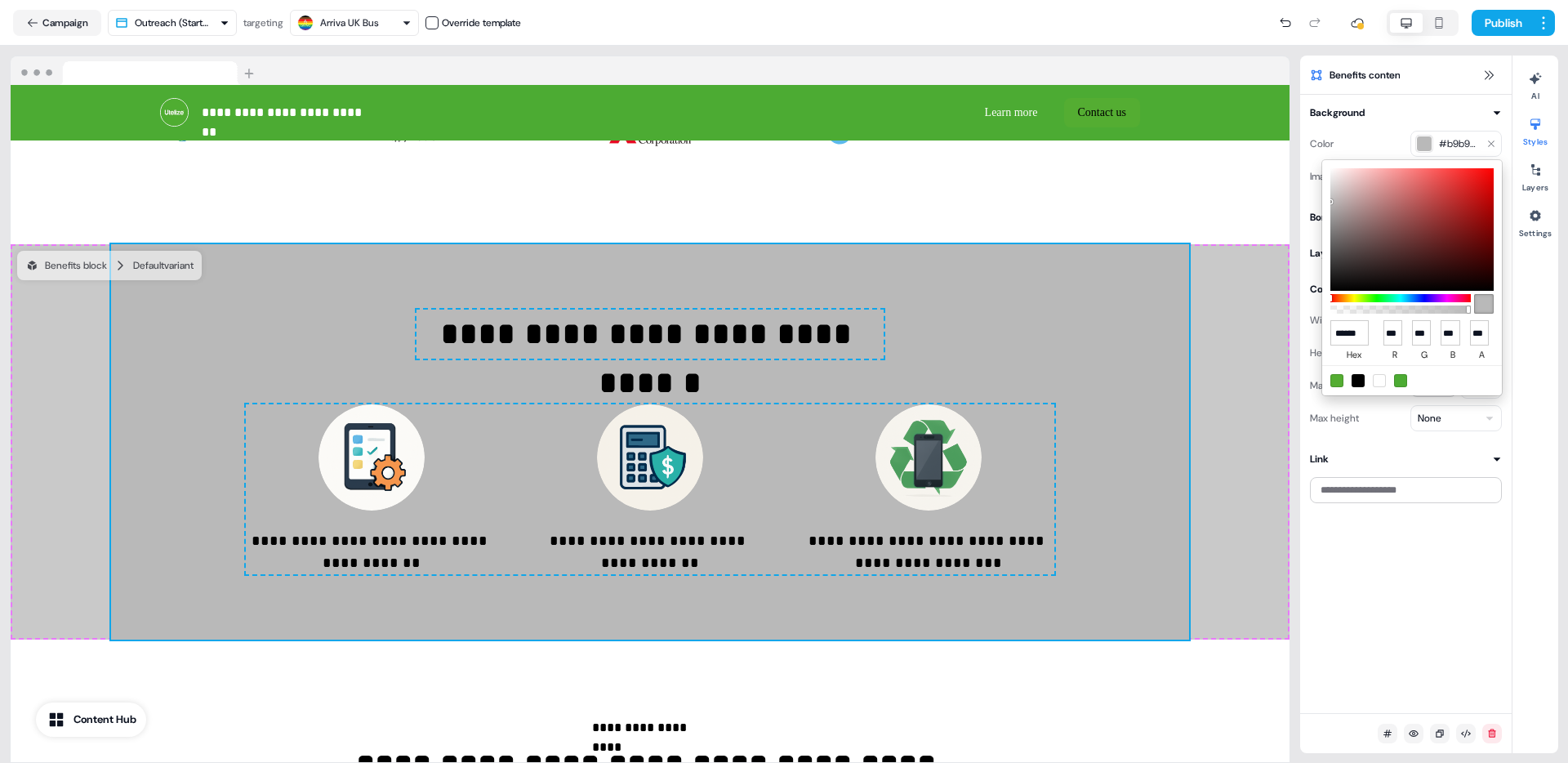 click at bounding box center (1412, 230) 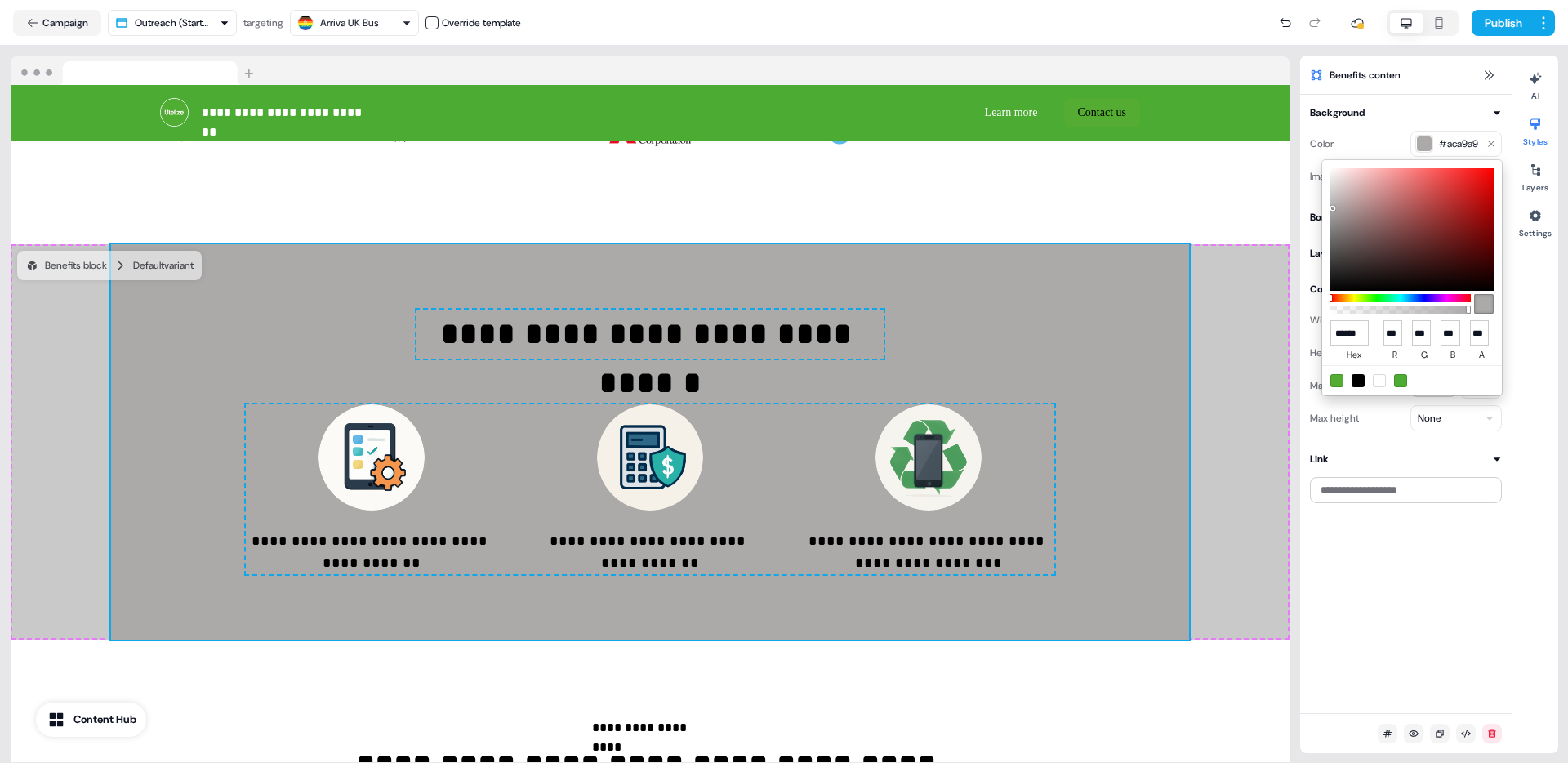 click at bounding box center (1412, 230) 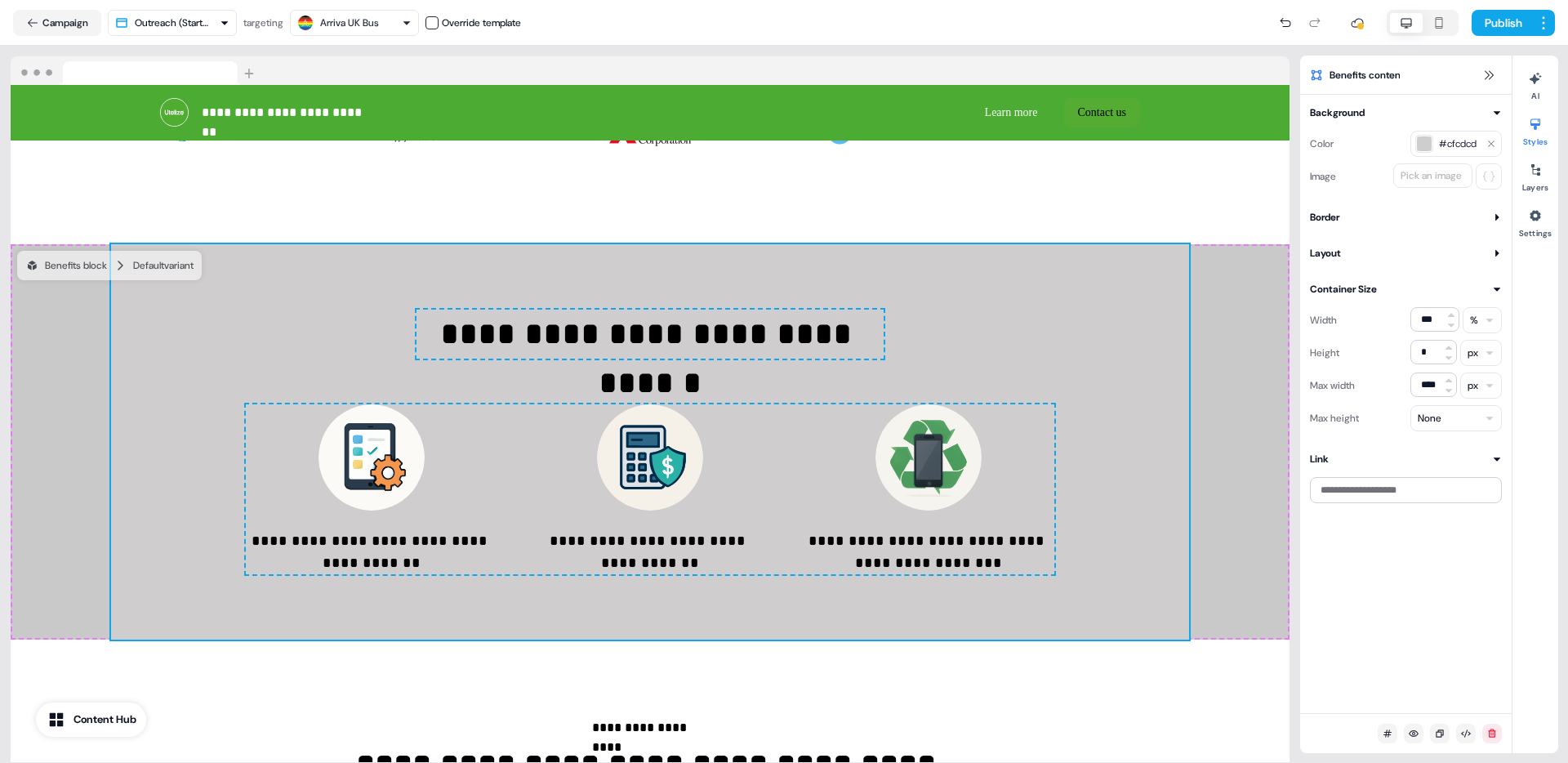 click on "Background Color #cfcdcd Image Pick an image Border Thickness *** Corner radius *** Layout Orientation Gap ** px Align to Select Padding ***** Container Size Width *** % Height * px Max width **** px Max height None Link" at bounding box center (1405, 304) 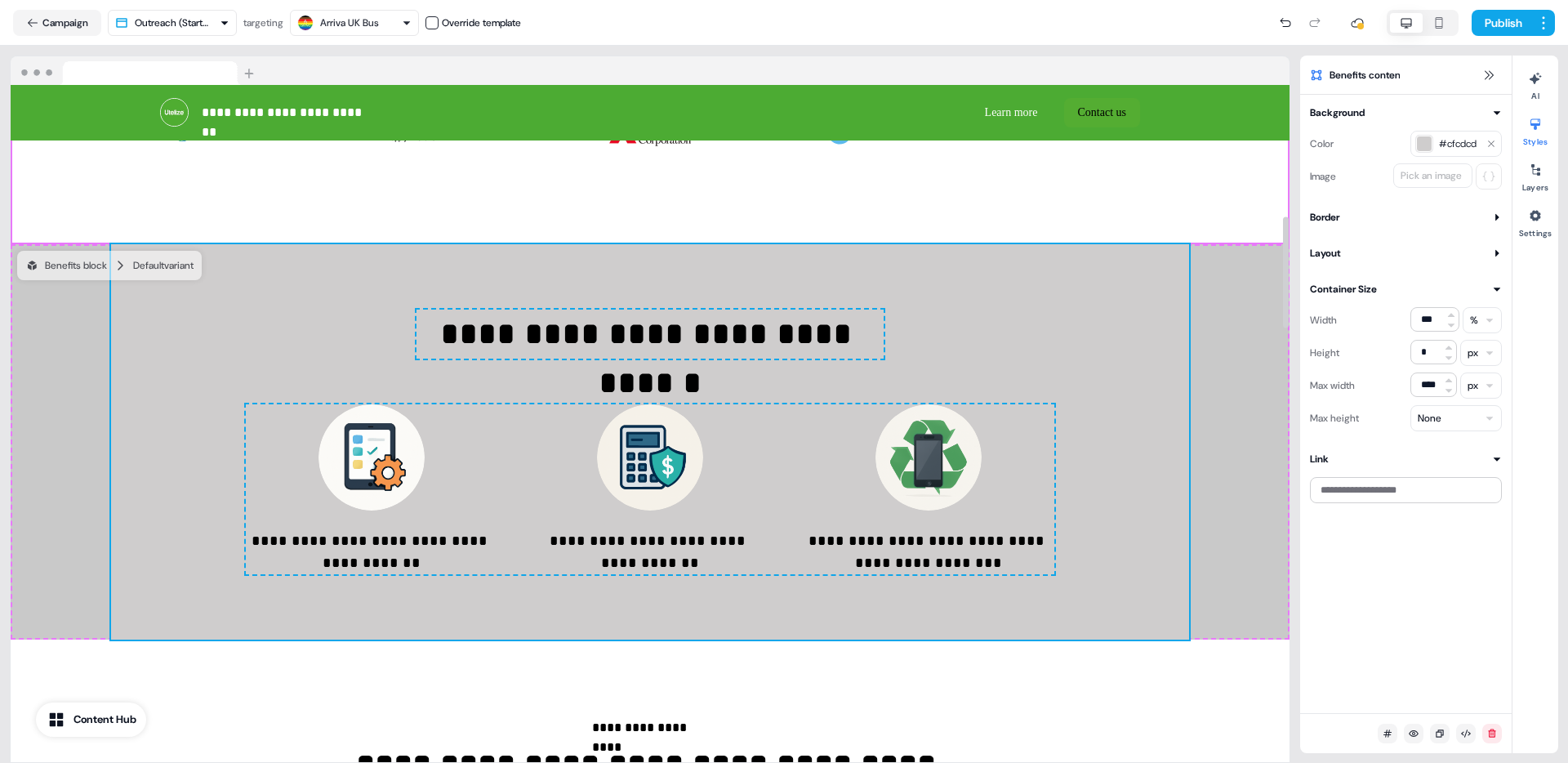 click on "**********" at bounding box center [650, 105] 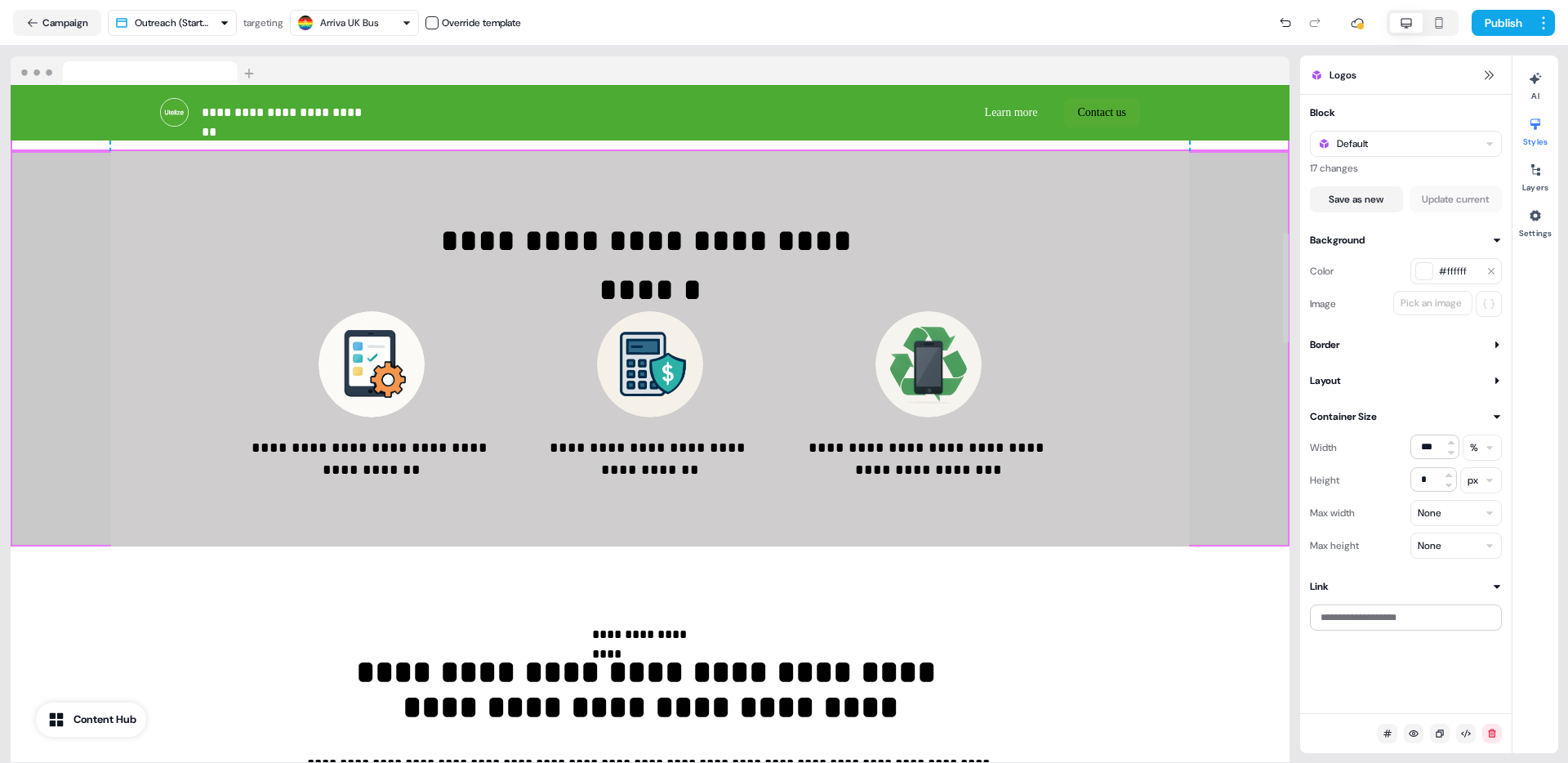 scroll, scrollTop: 888, scrollLeft: 0, axis: vertical 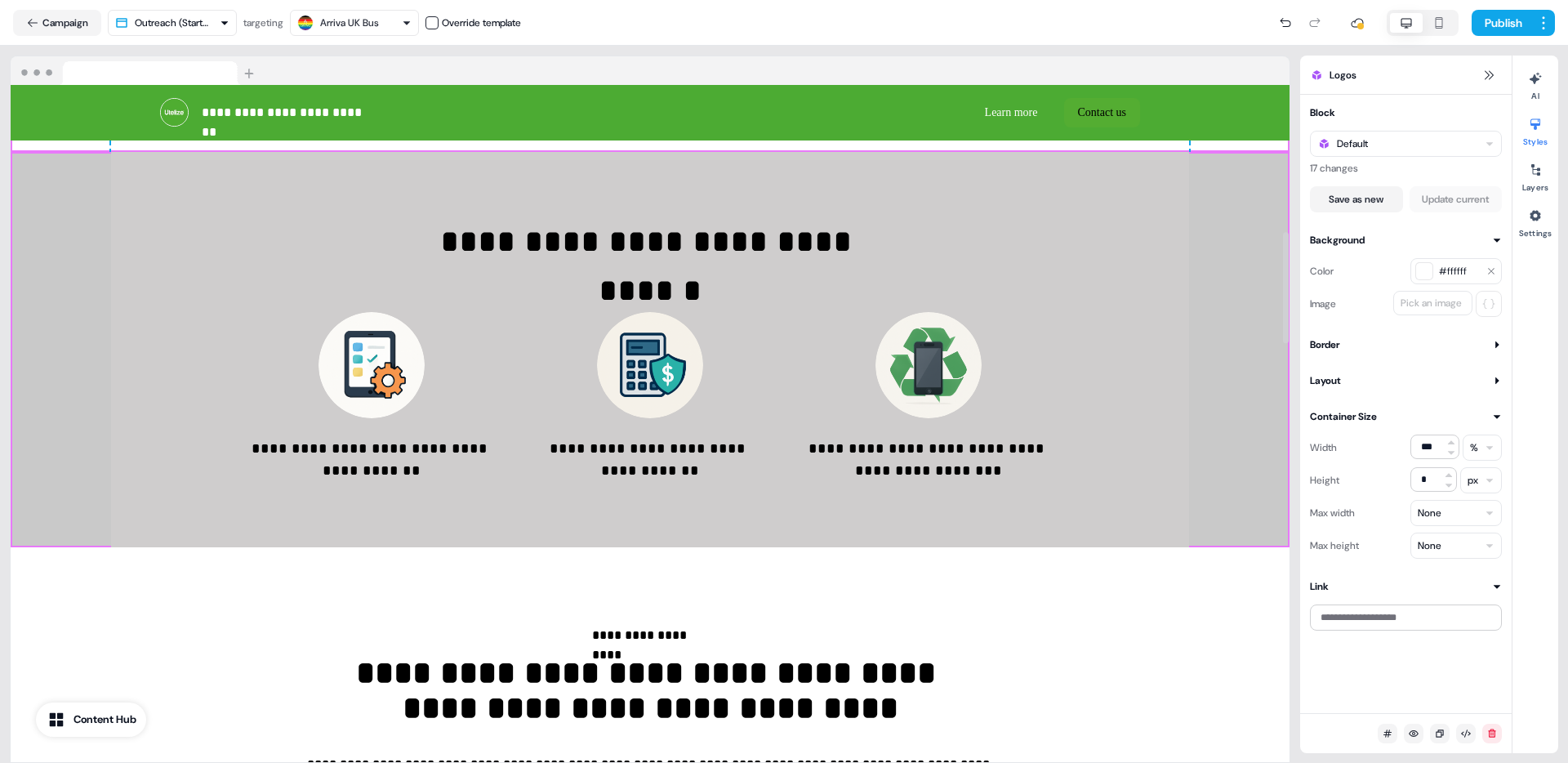 click on "**********" at bounding box center [650, 350] 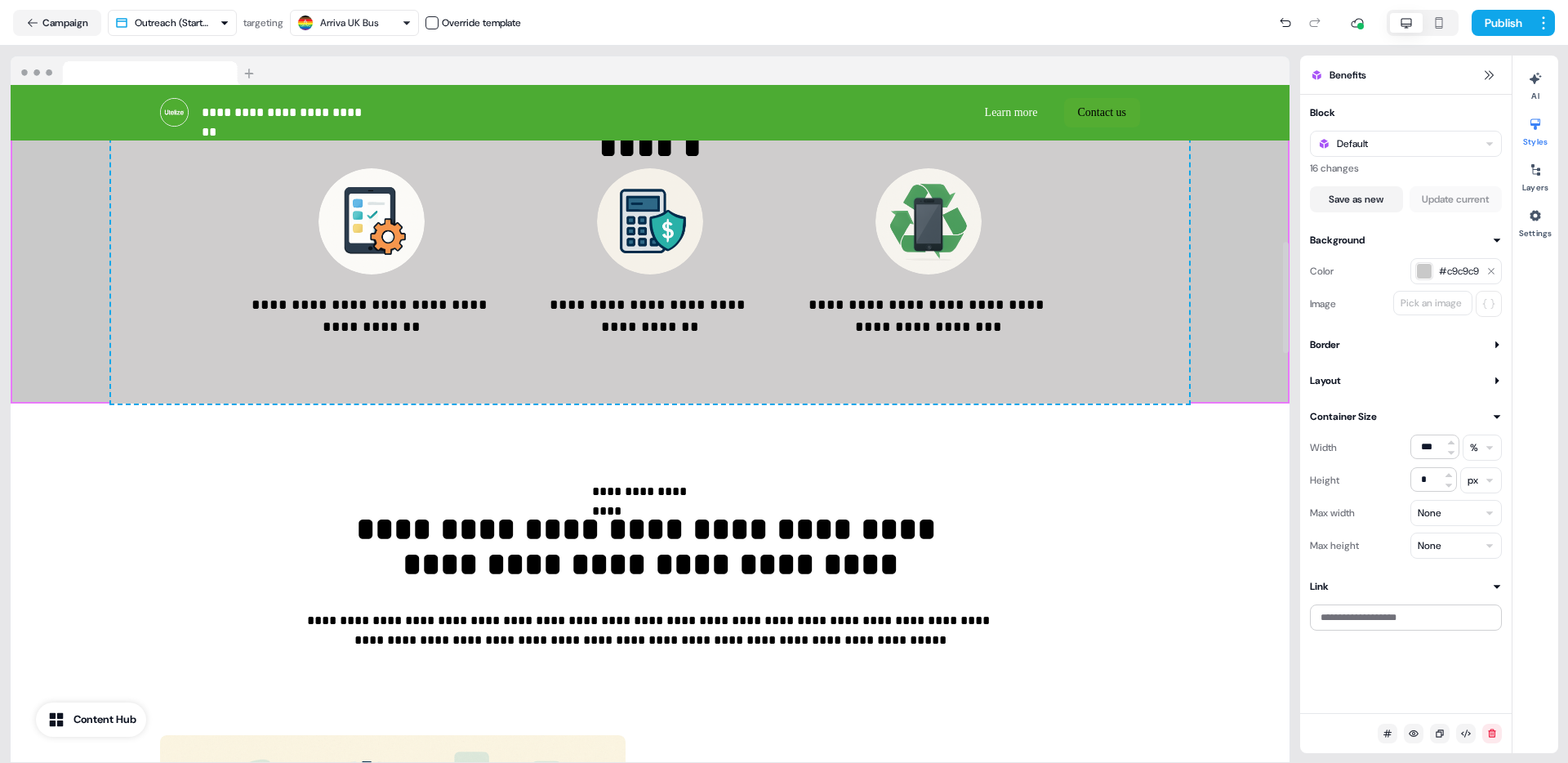 scroll, scrollTop: 1086, scrollLeft: 0, axis: vertical 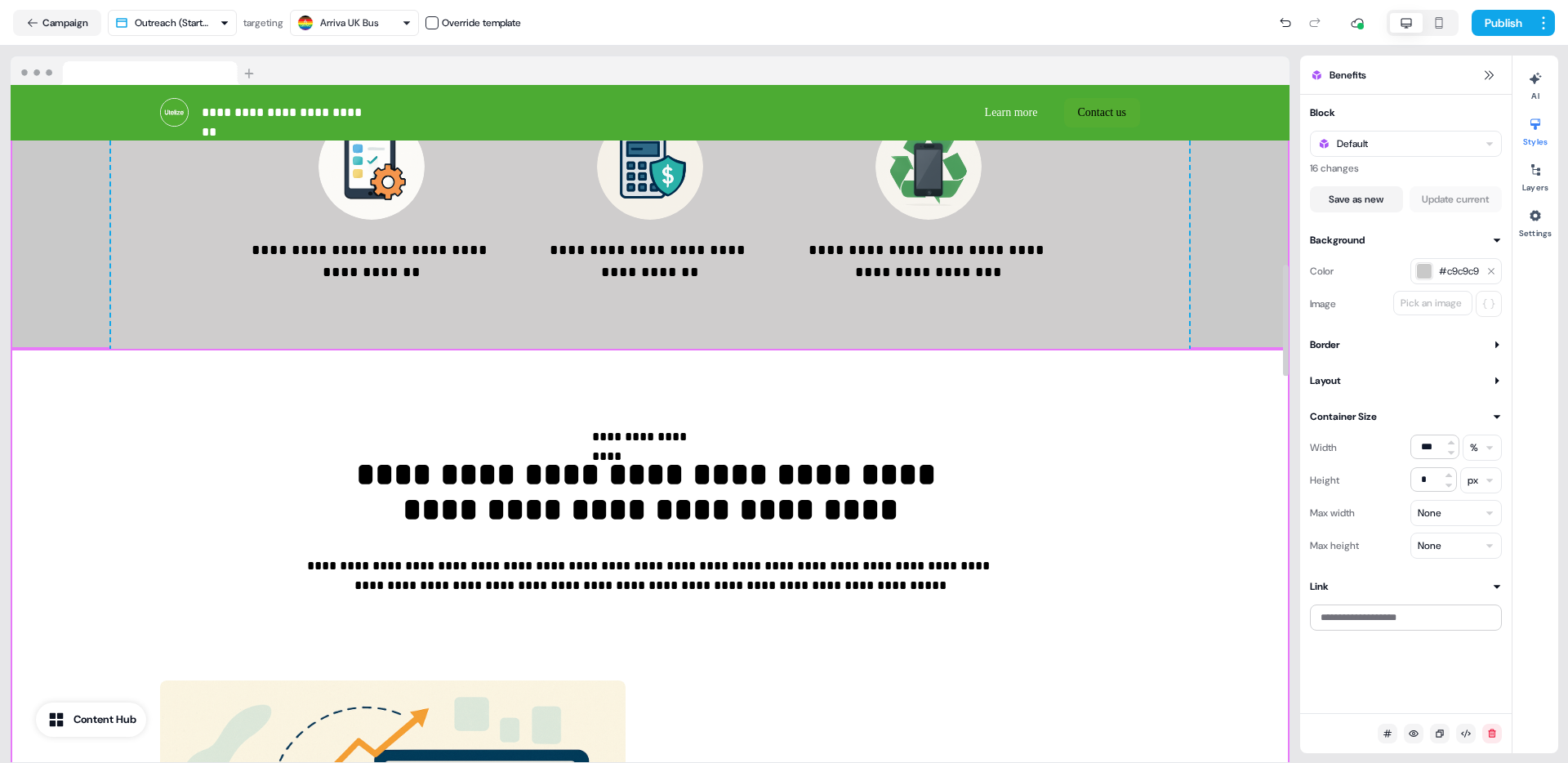 click on "**********" at bounding box center (650, 1109) 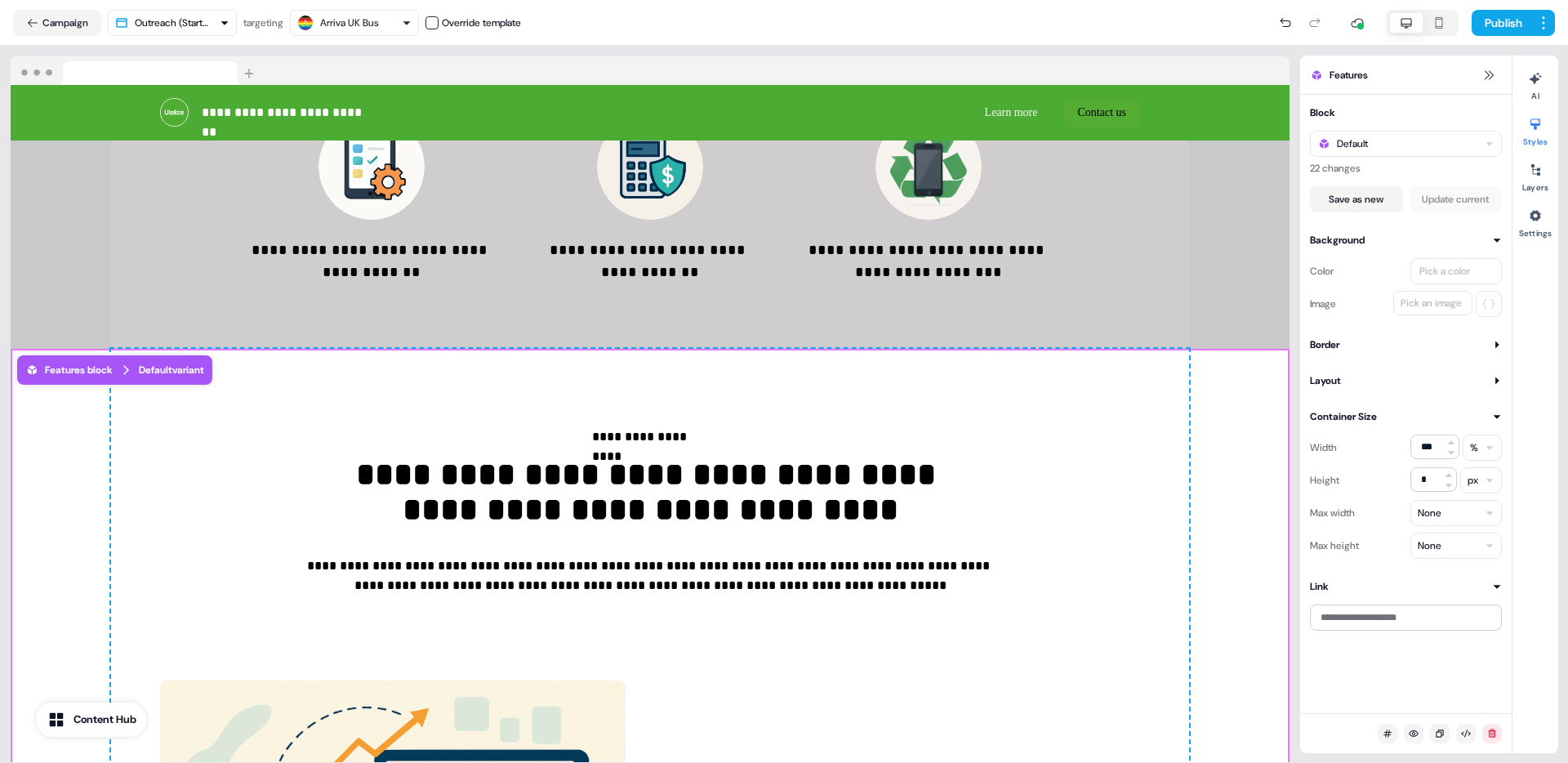 click on "Pick a color" at bounding box center (1456, 271) 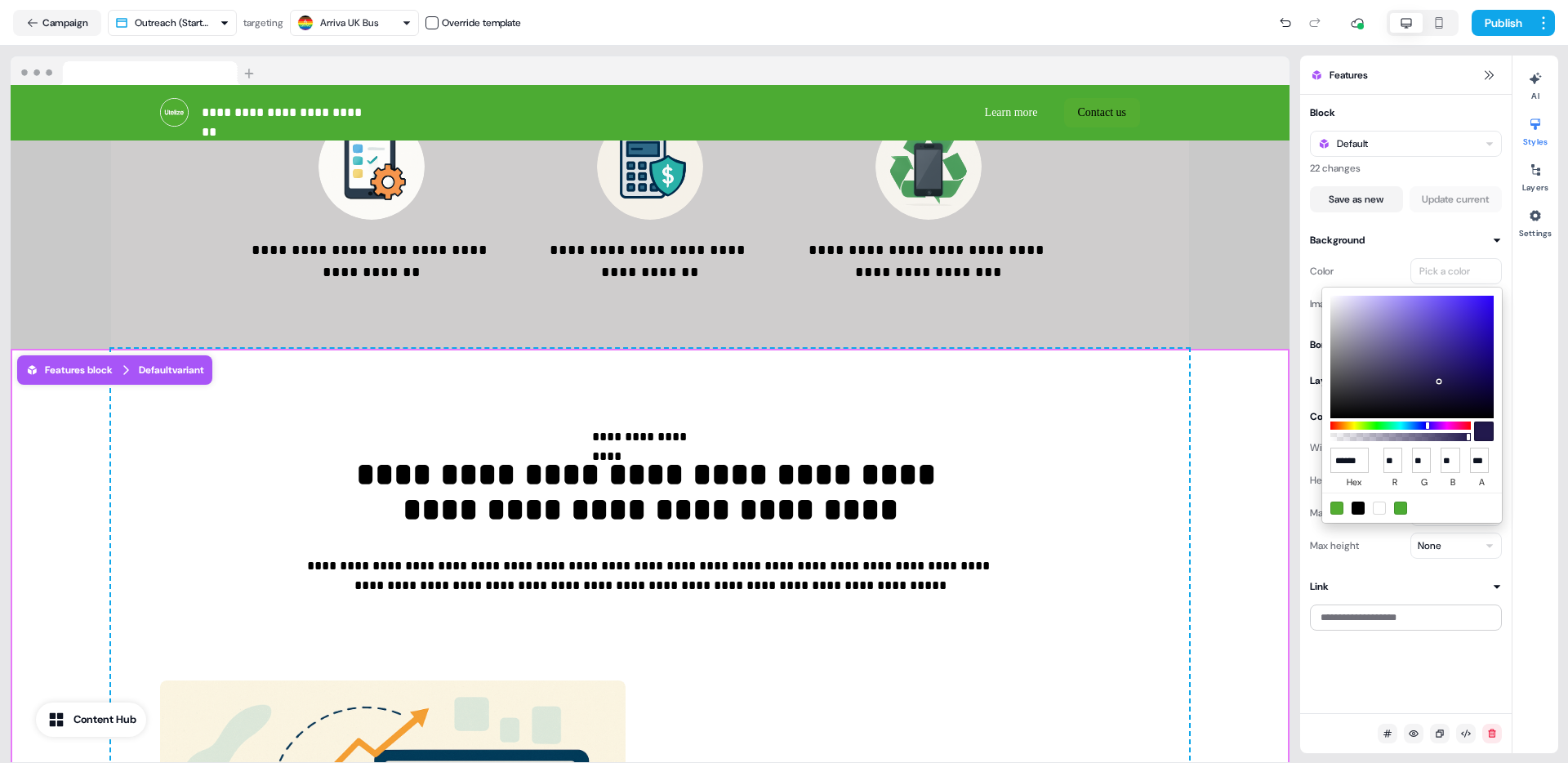click at bounding box center [1412, 357] 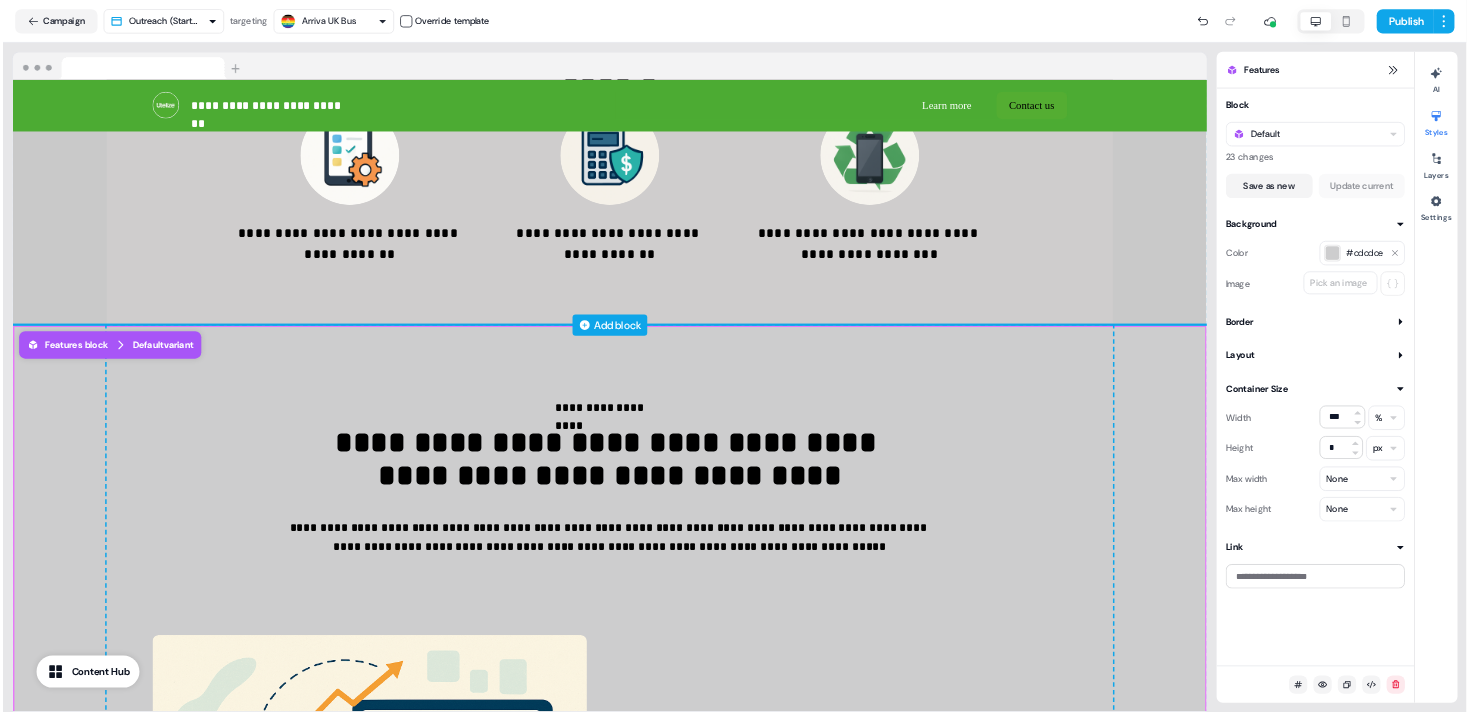 scroll, scrollTop: 1299, scrollLeft: 0, axis: vertical 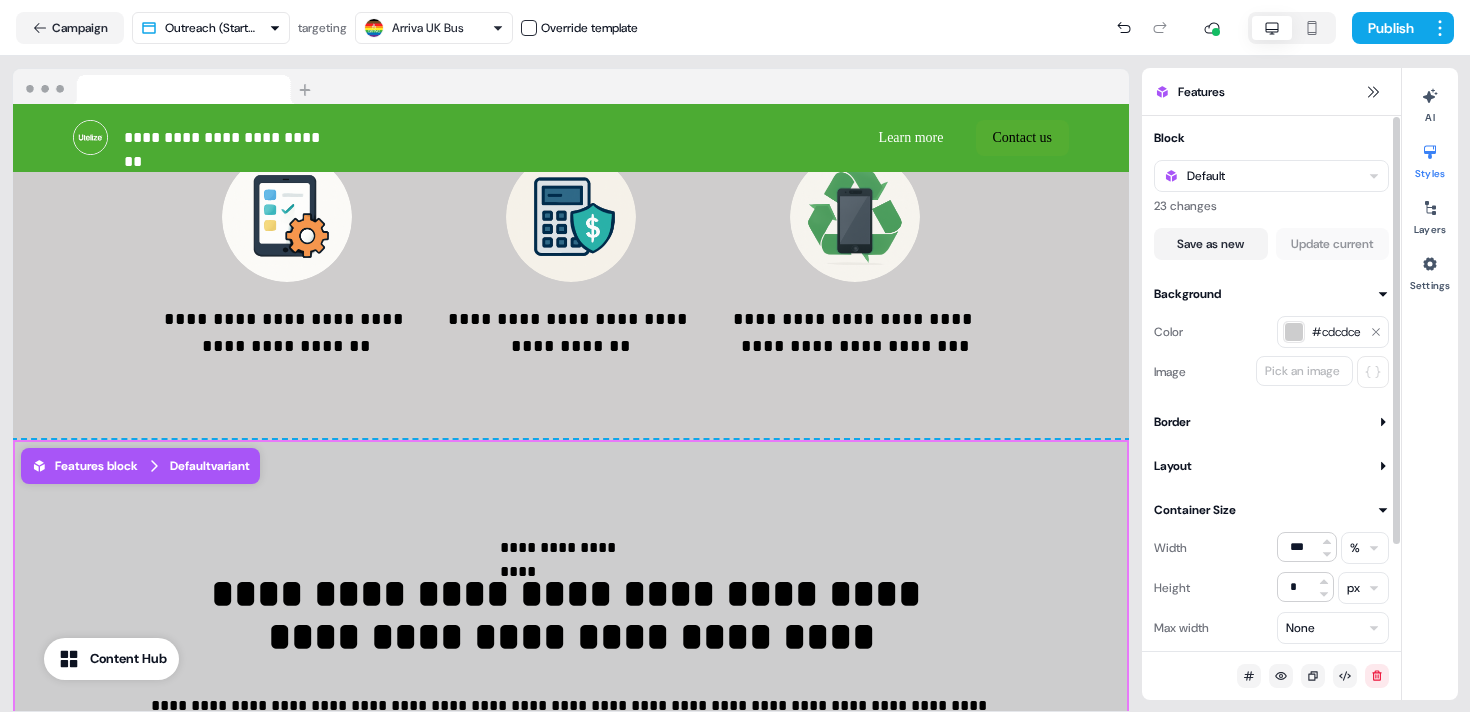 click on "#cdcdce" at bounding box center (1333, 332) 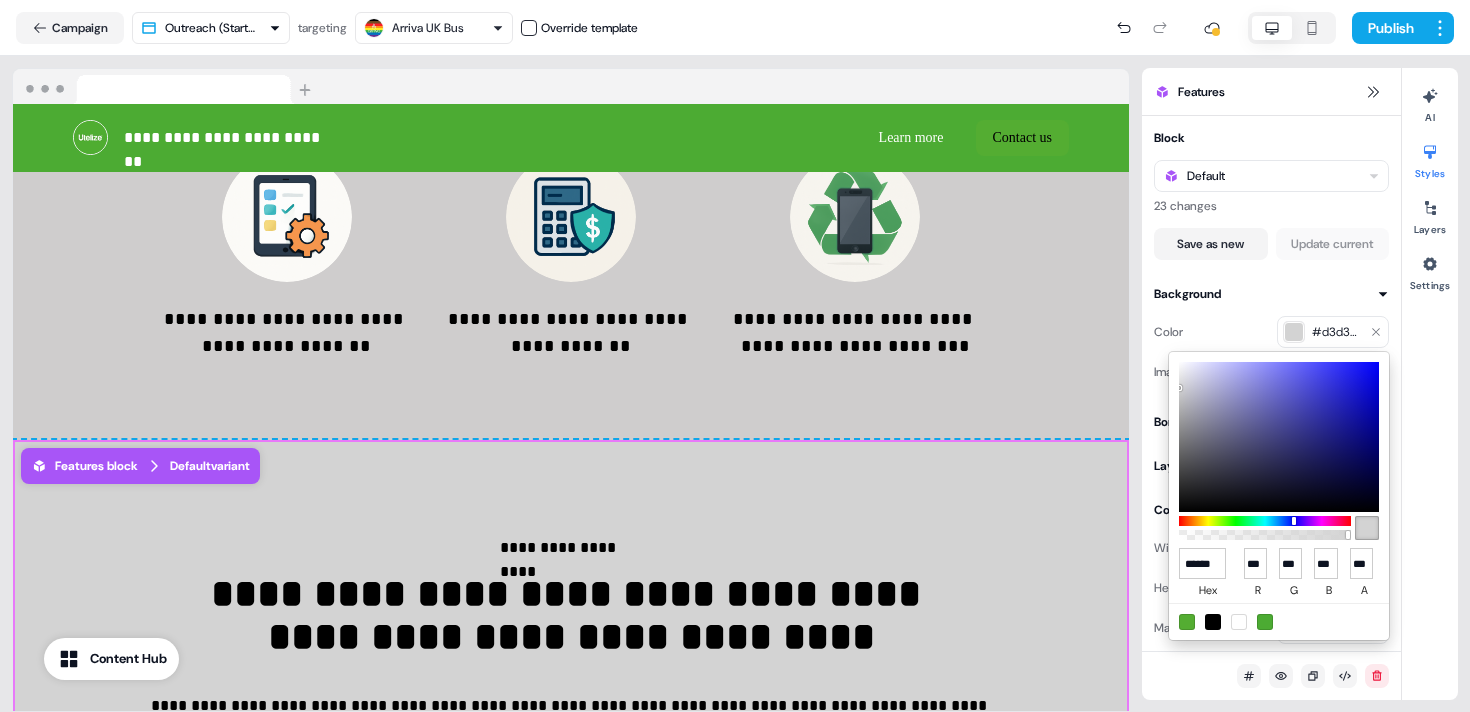 drag, startPoint x: 1179, startPoint y: 388, endPoint x: 1180, endPoint y: 407, distance: 19.026299 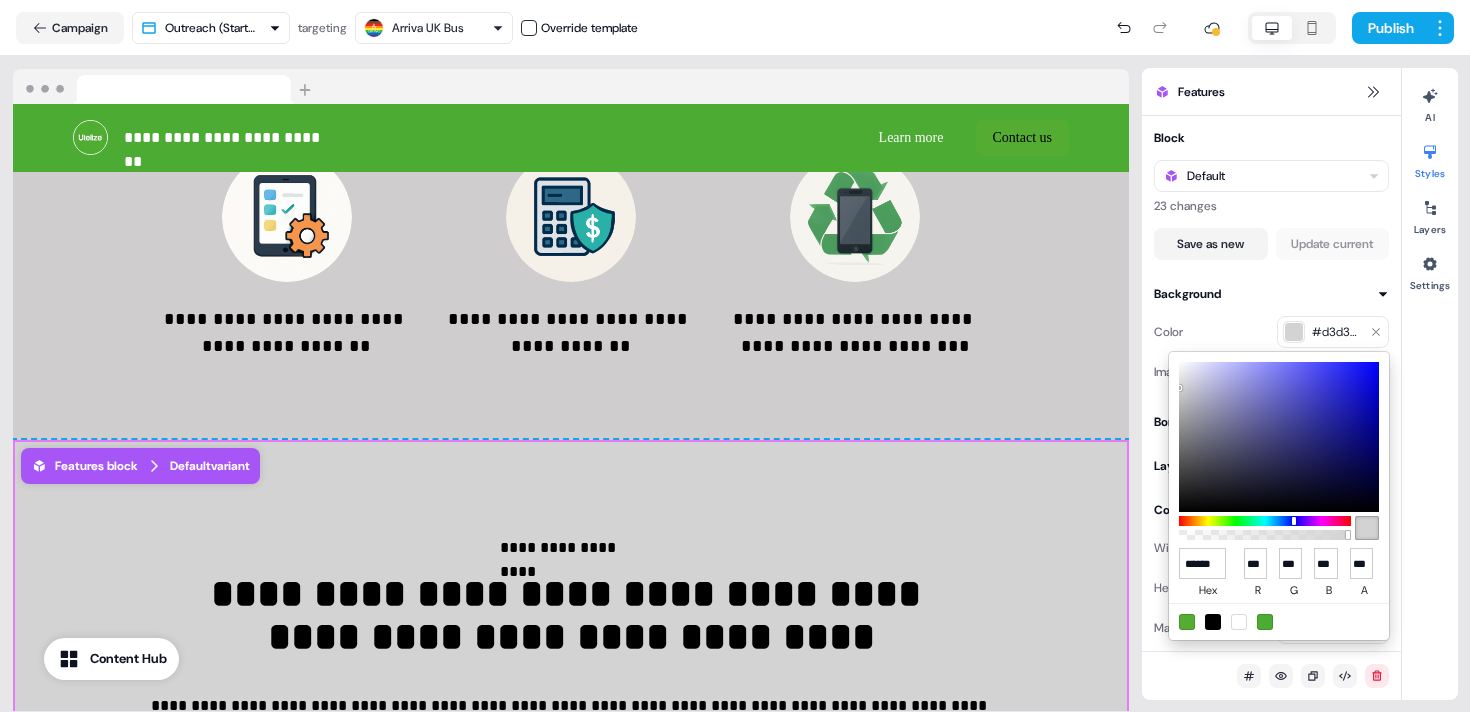 click at bounding box center (1279, 437) 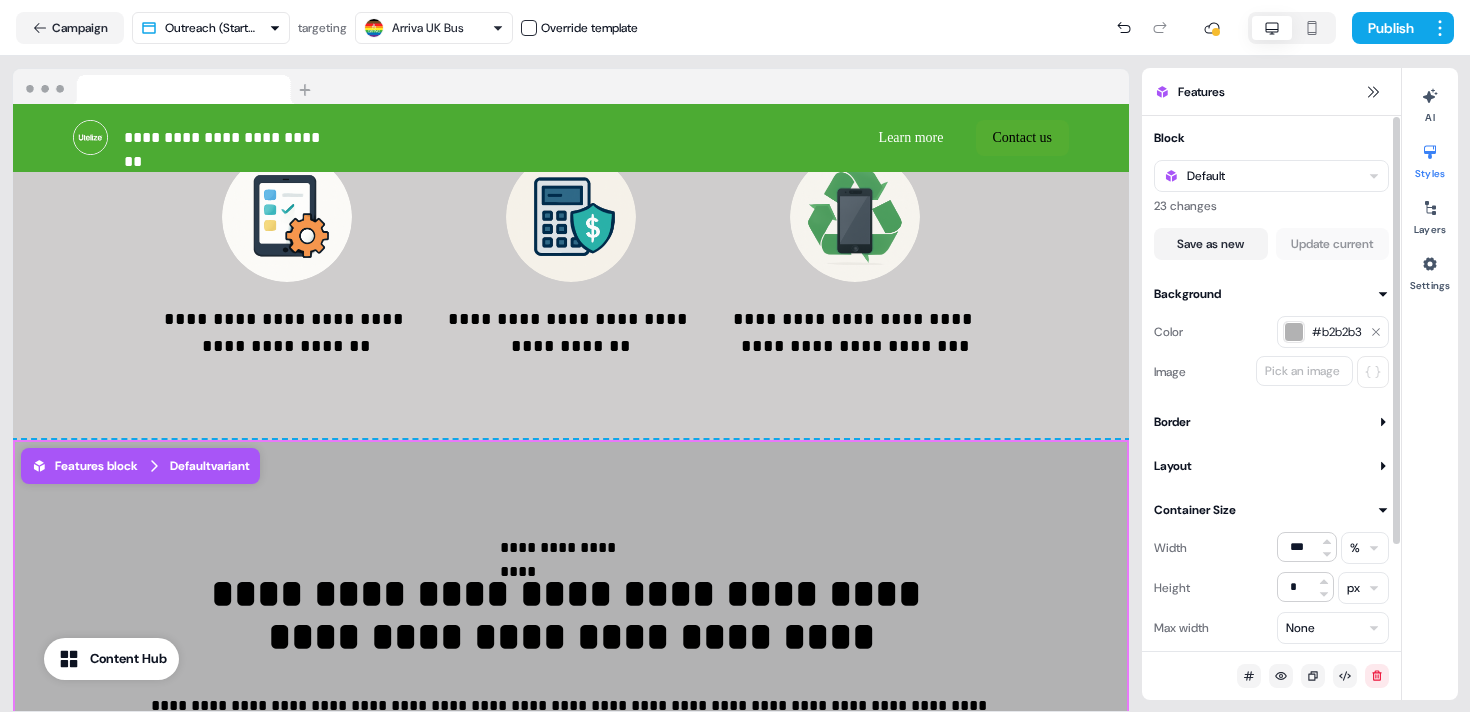 click on "Border" at bounding box center (1172, 422) 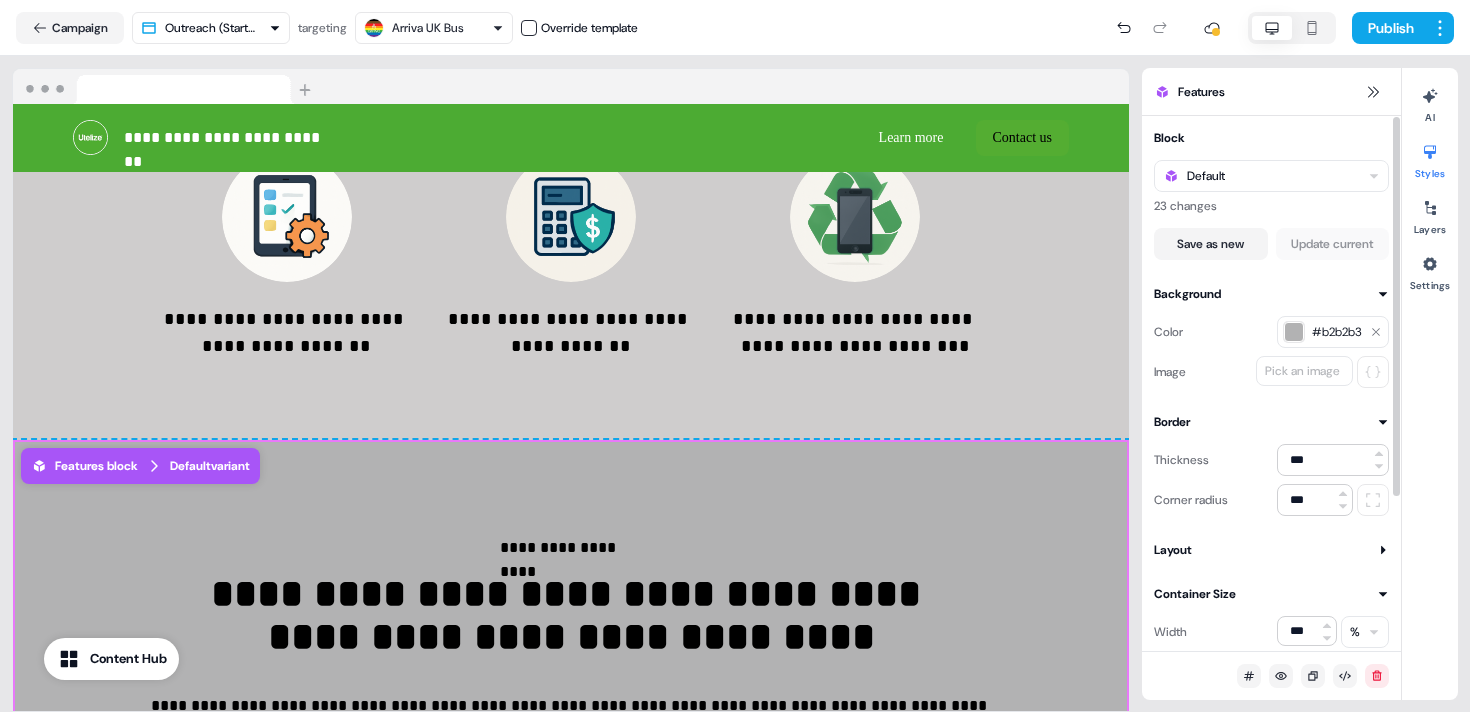 click at bounding box center [1294, 332] 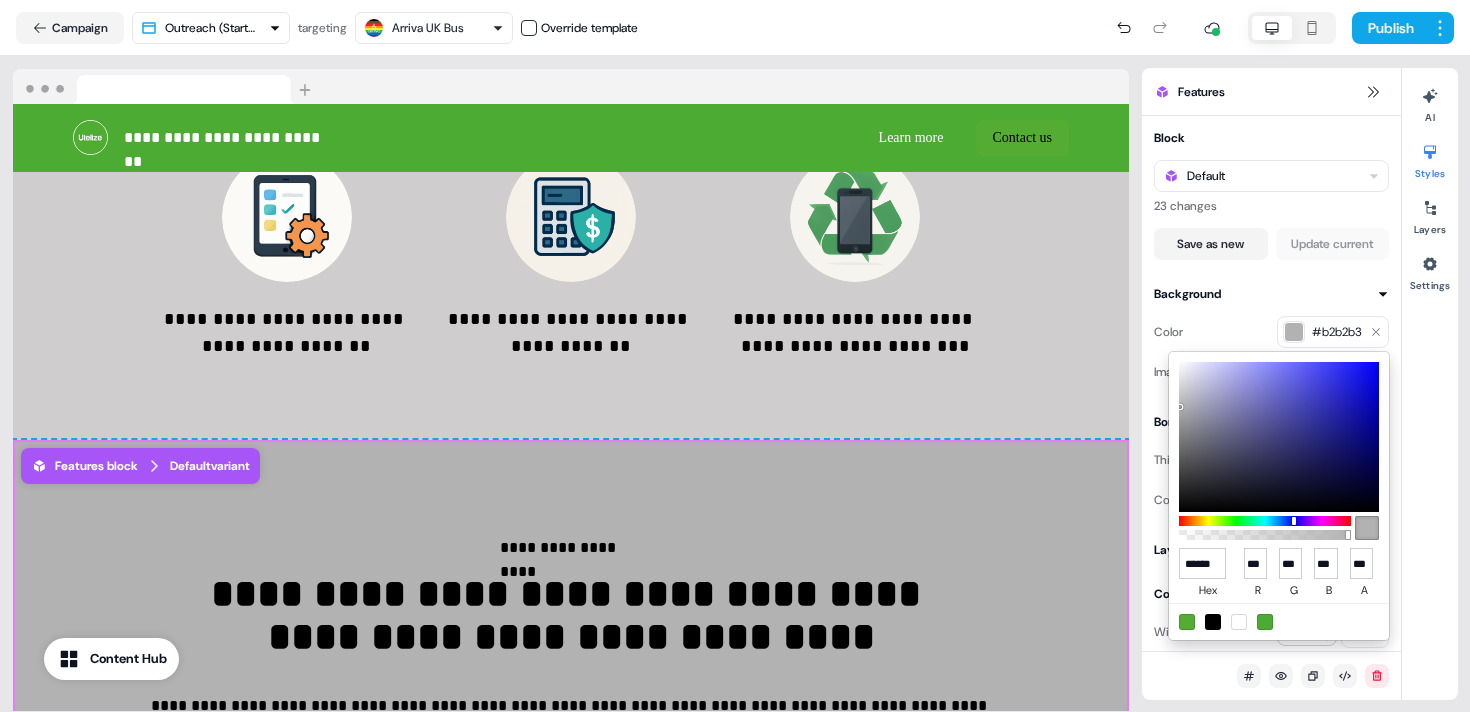 click at bounding box center [1279, 437] 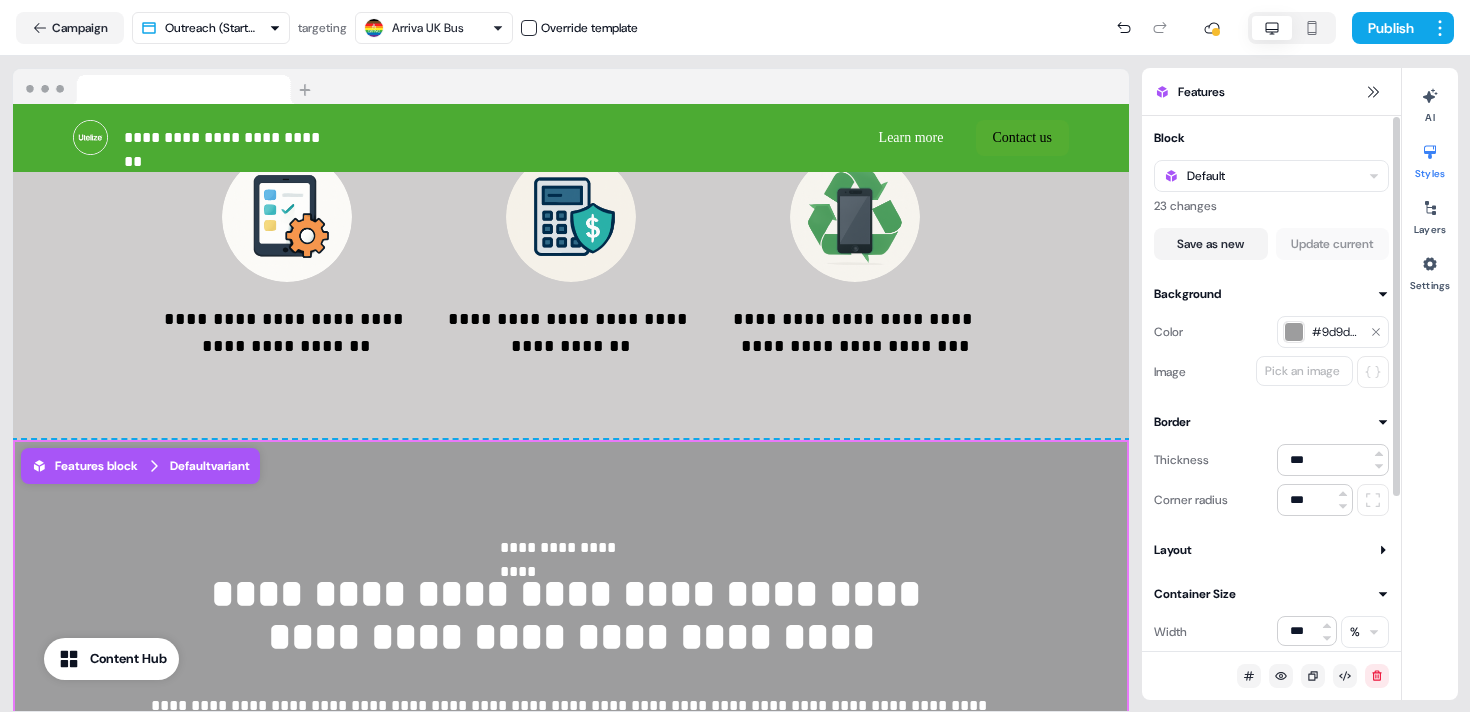 click at bounding box center [1294, 332] 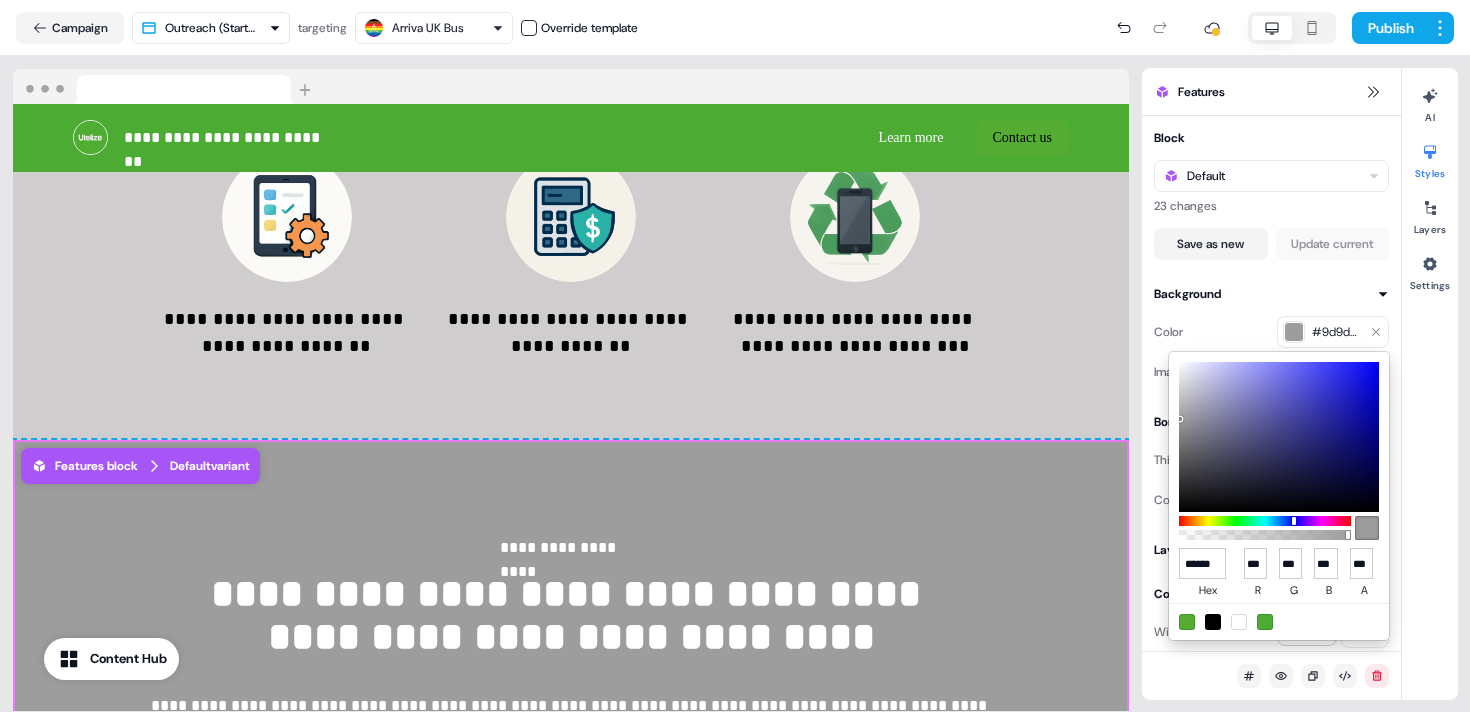 click at bounding box center (1279, 437) 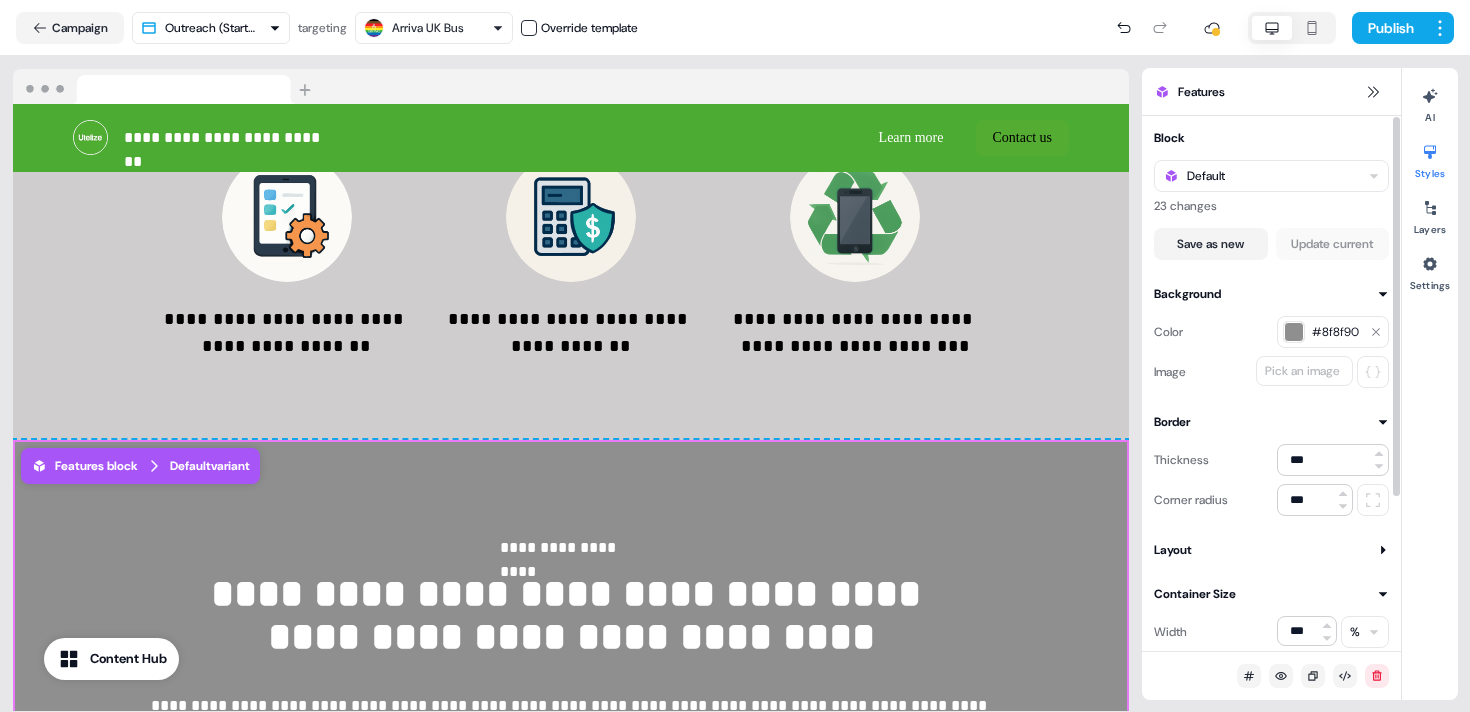 click on "#8f8f90" at bounding box center (1337, 332) 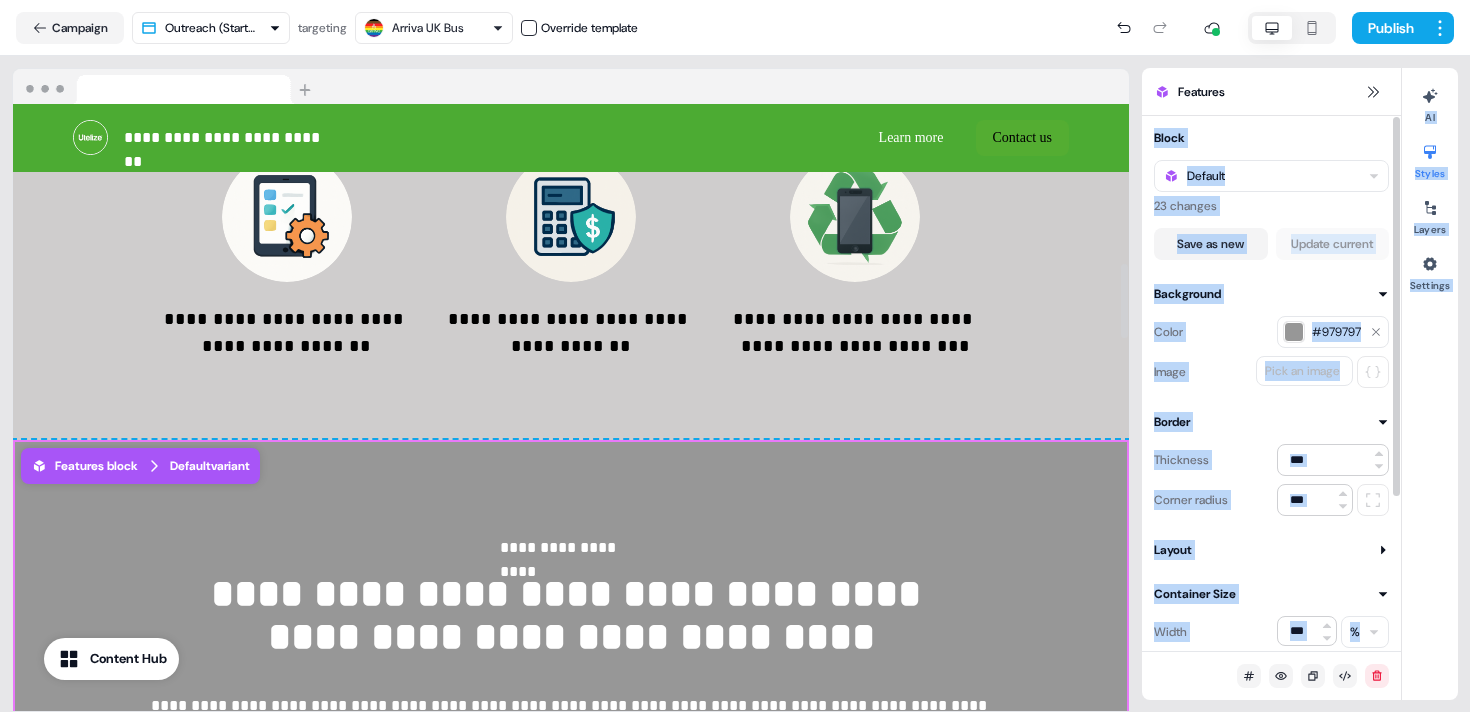 click on "**********" at bounding box center [571, 168] 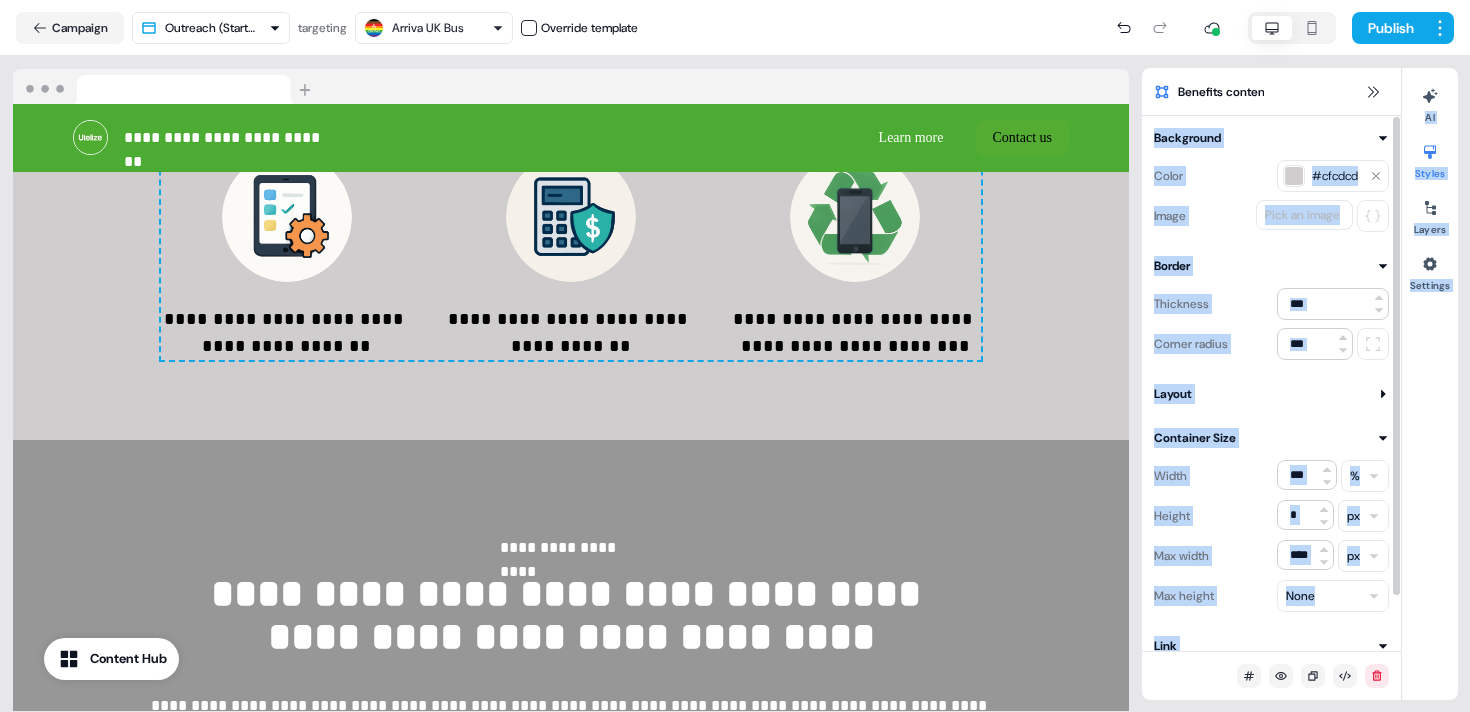 click at bounding box center (1294, 176) 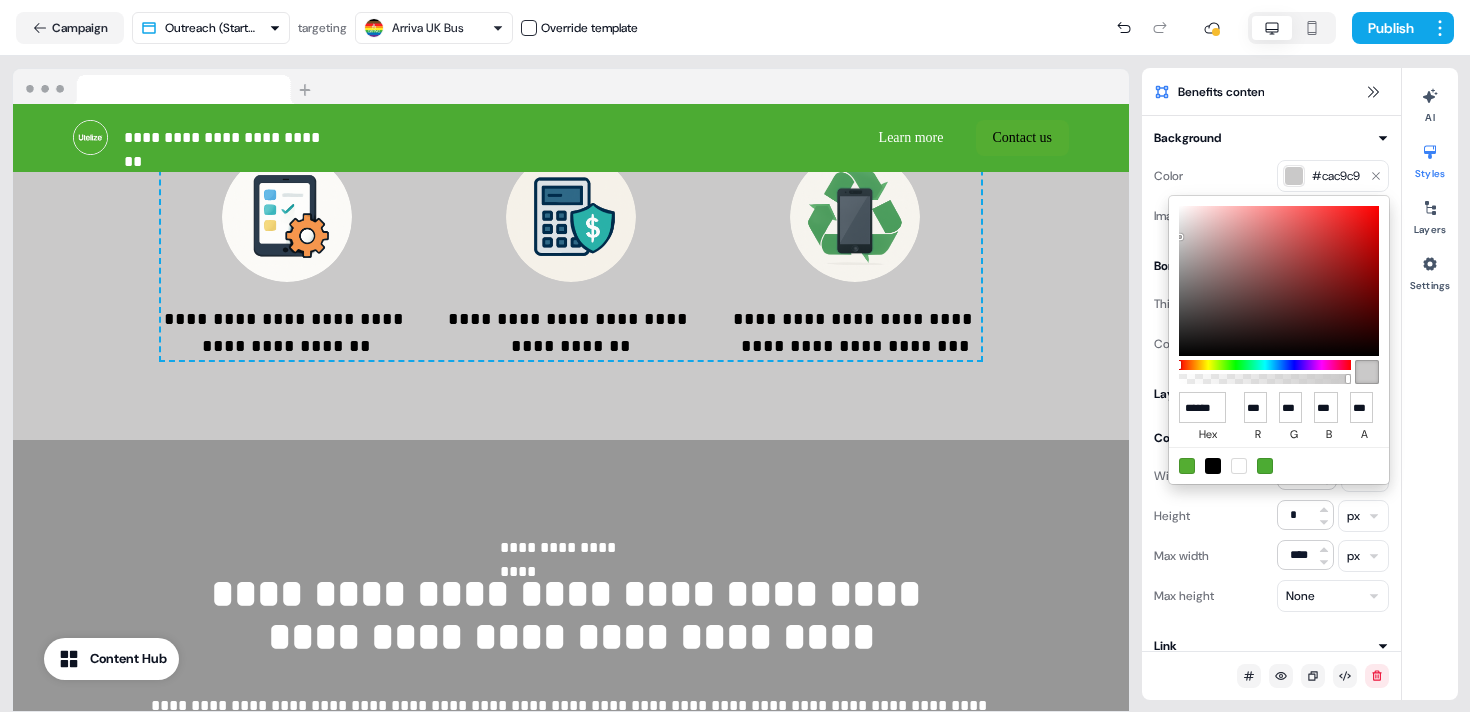 drag, startPoint x: 1180, startPoint y: 237, endPoint x: 1180, endPoint y: 249, distance: 12 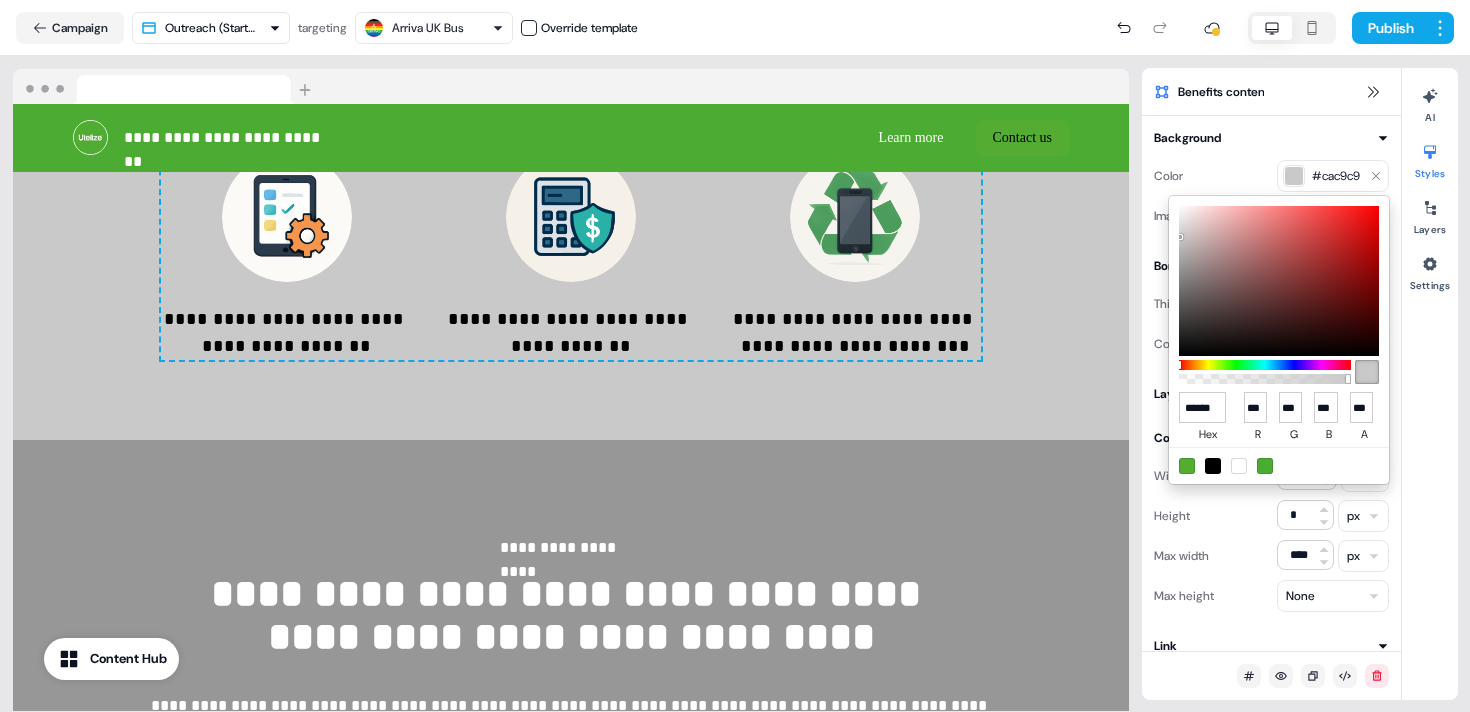 click at bounding box center (1279, 281) 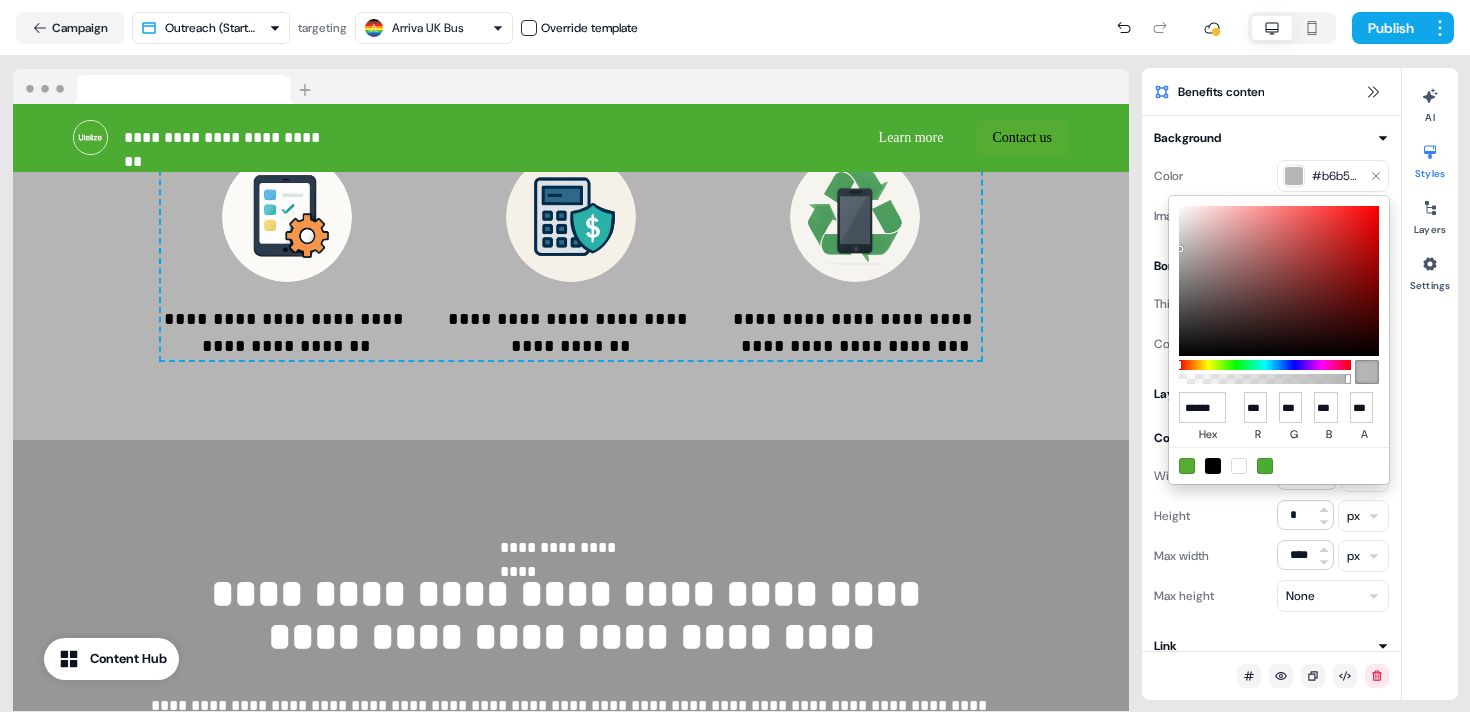 click at bounding box center [1279, 281] 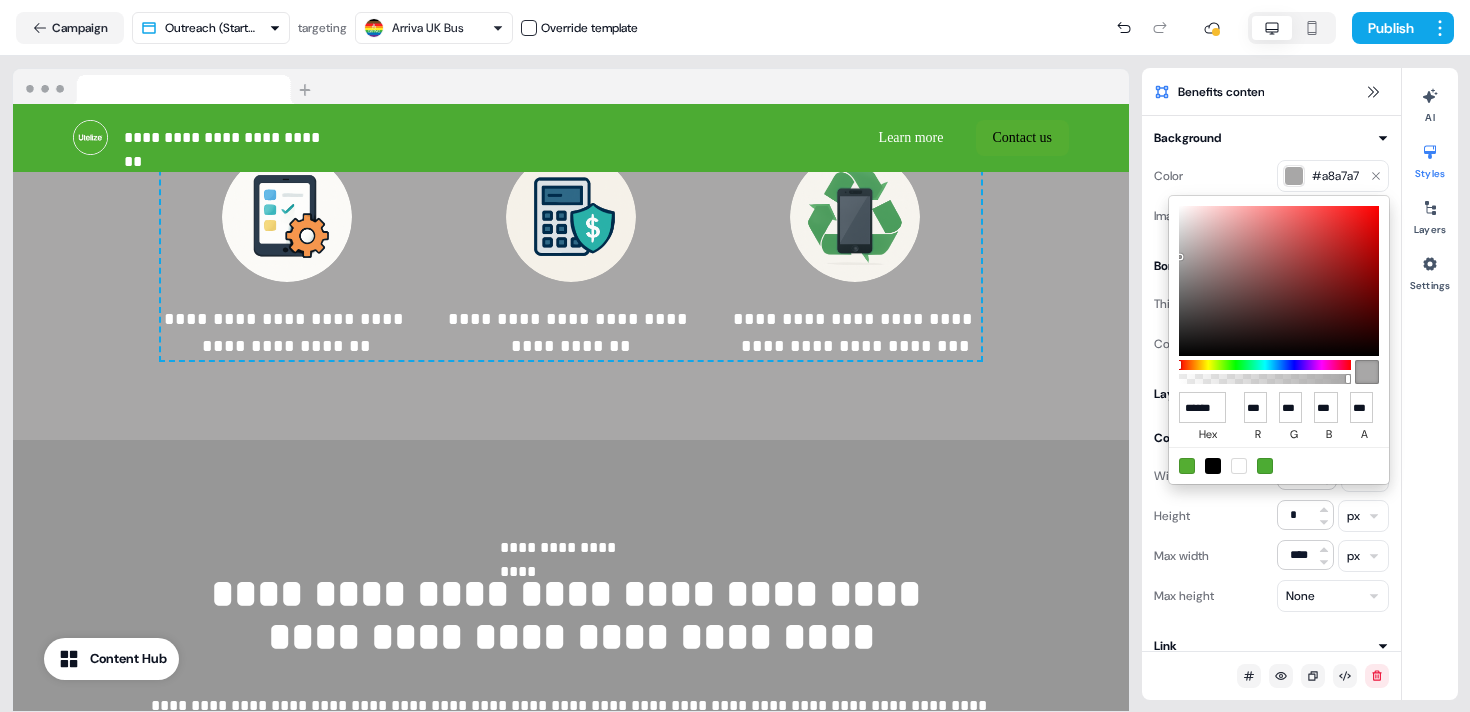 click at bounding box center [1279, 281] 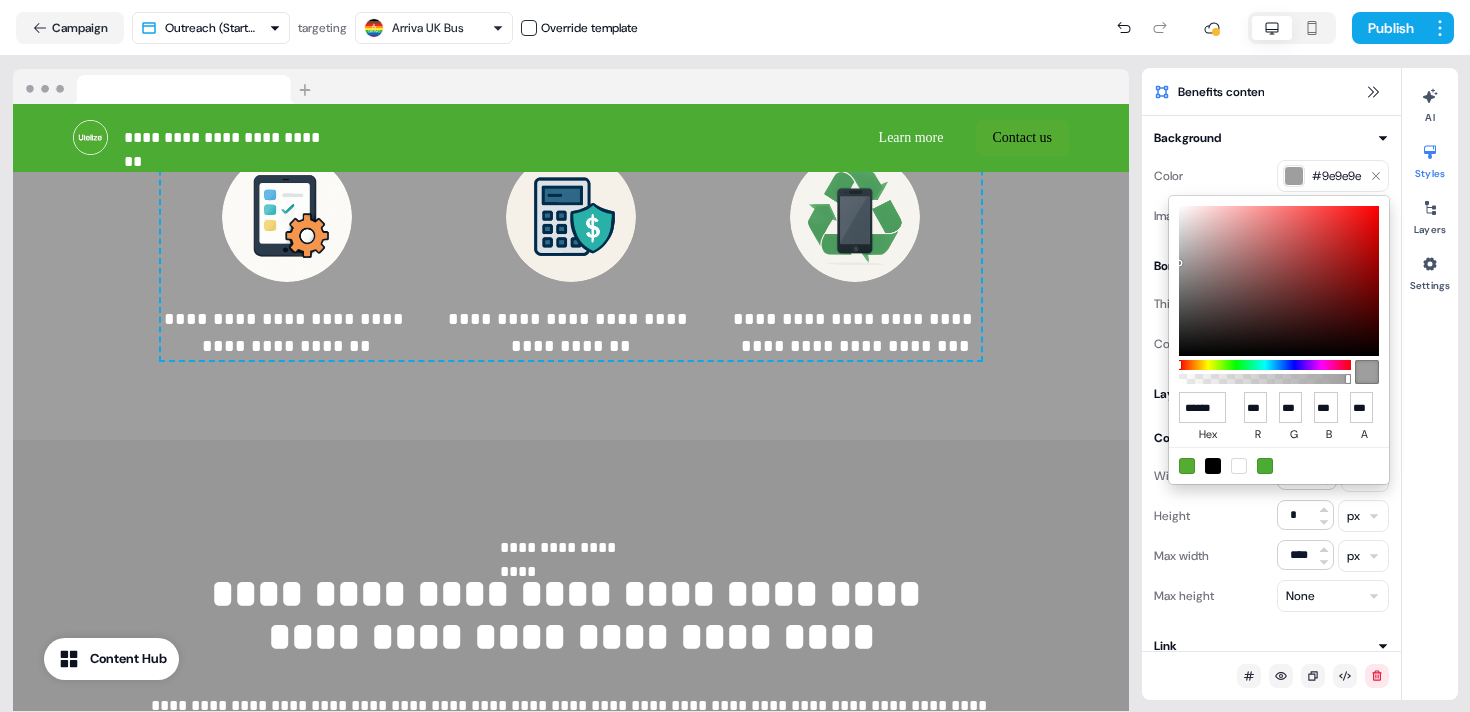 click at bounding box center (1279, 281) 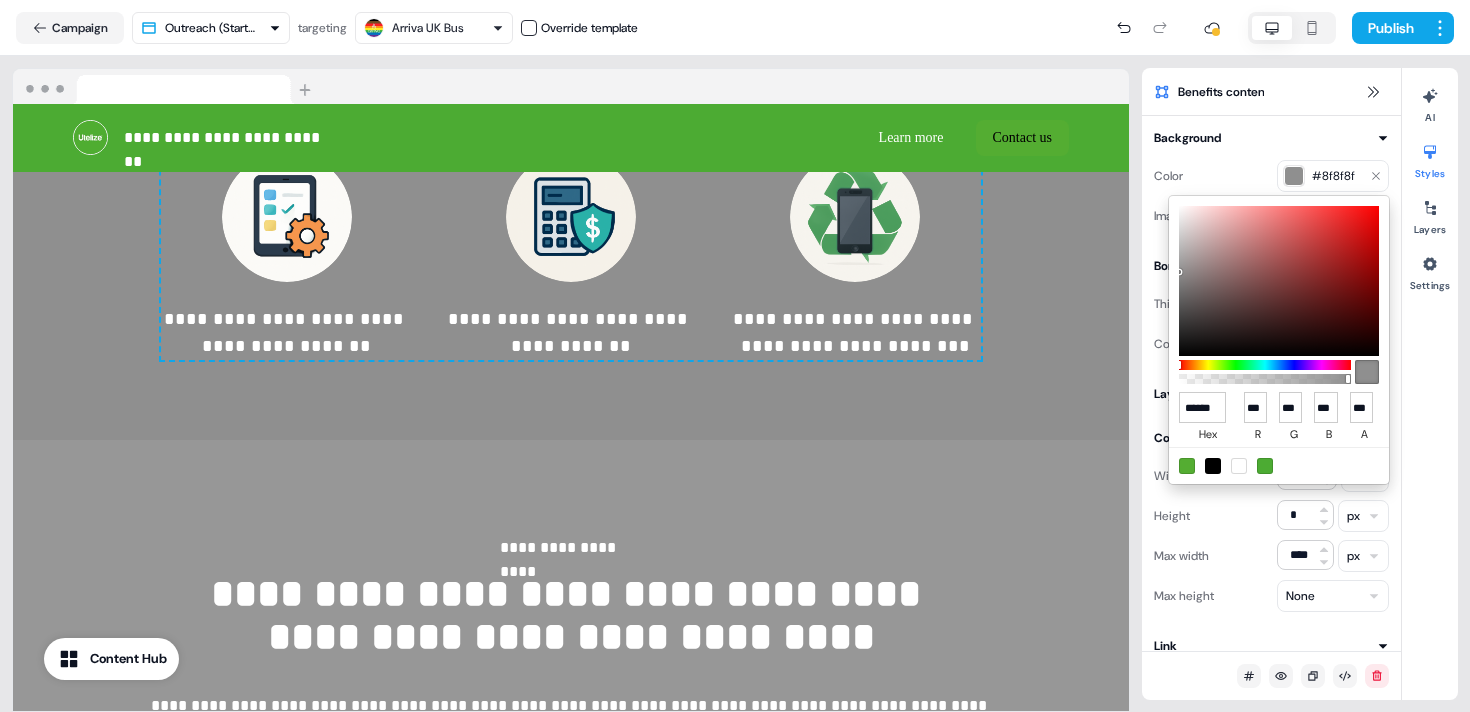 click at bounding box center [1279, 281] 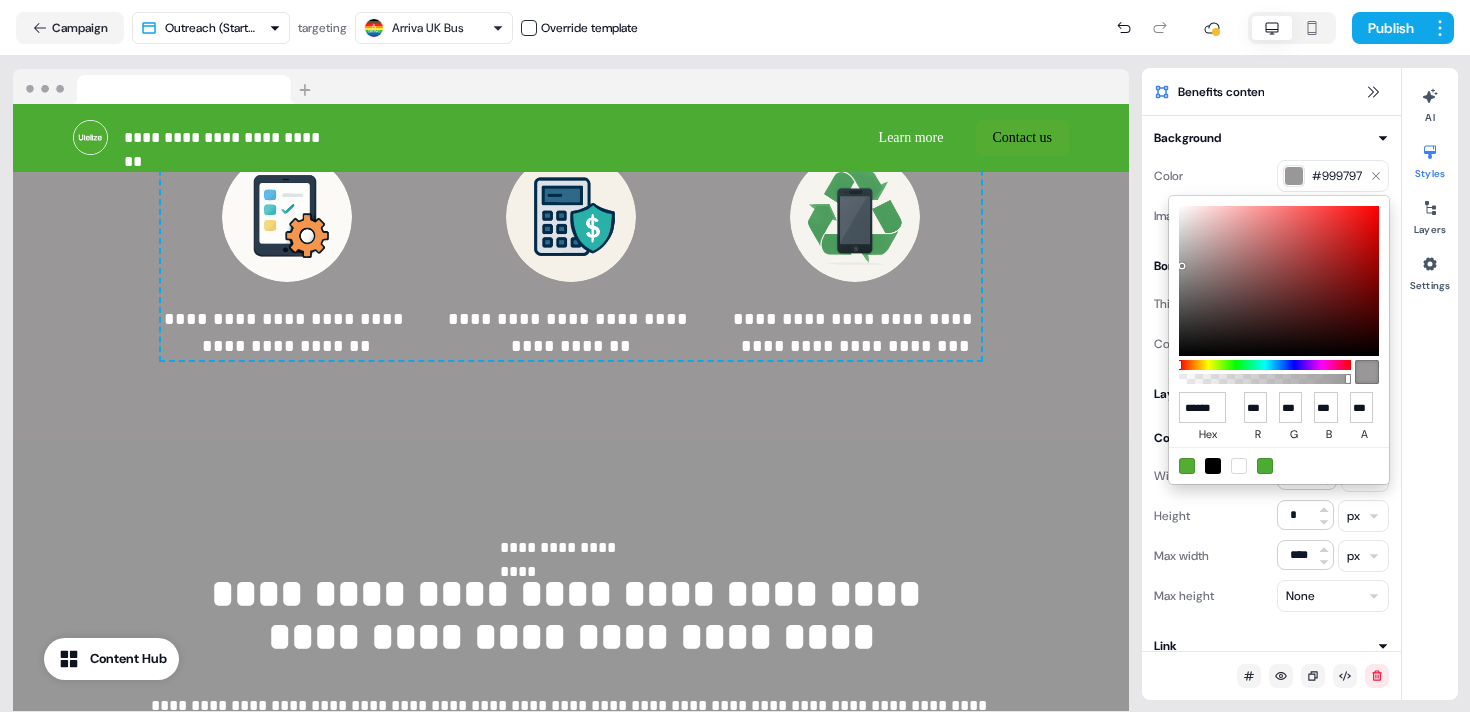 click at bounding box center [1279, 281] 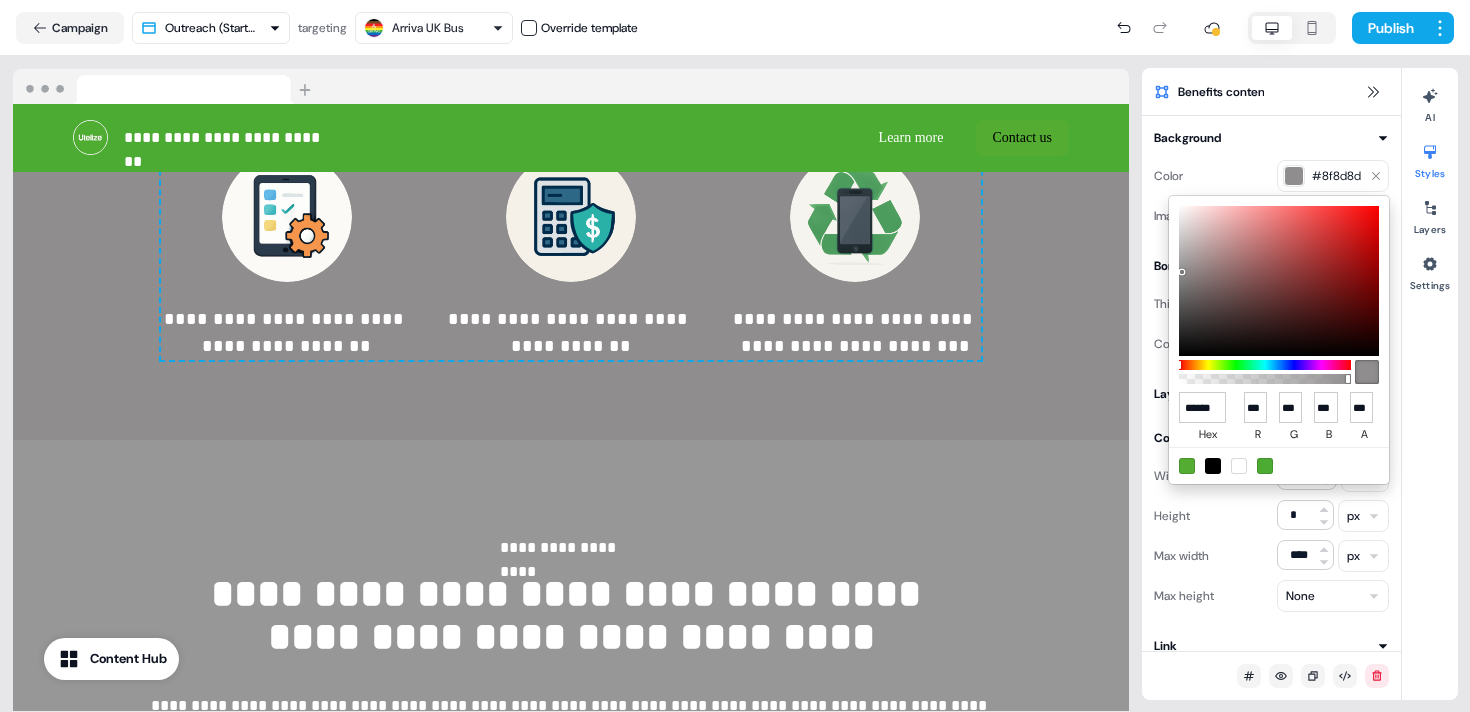 click at bounding box center [1279, 281] 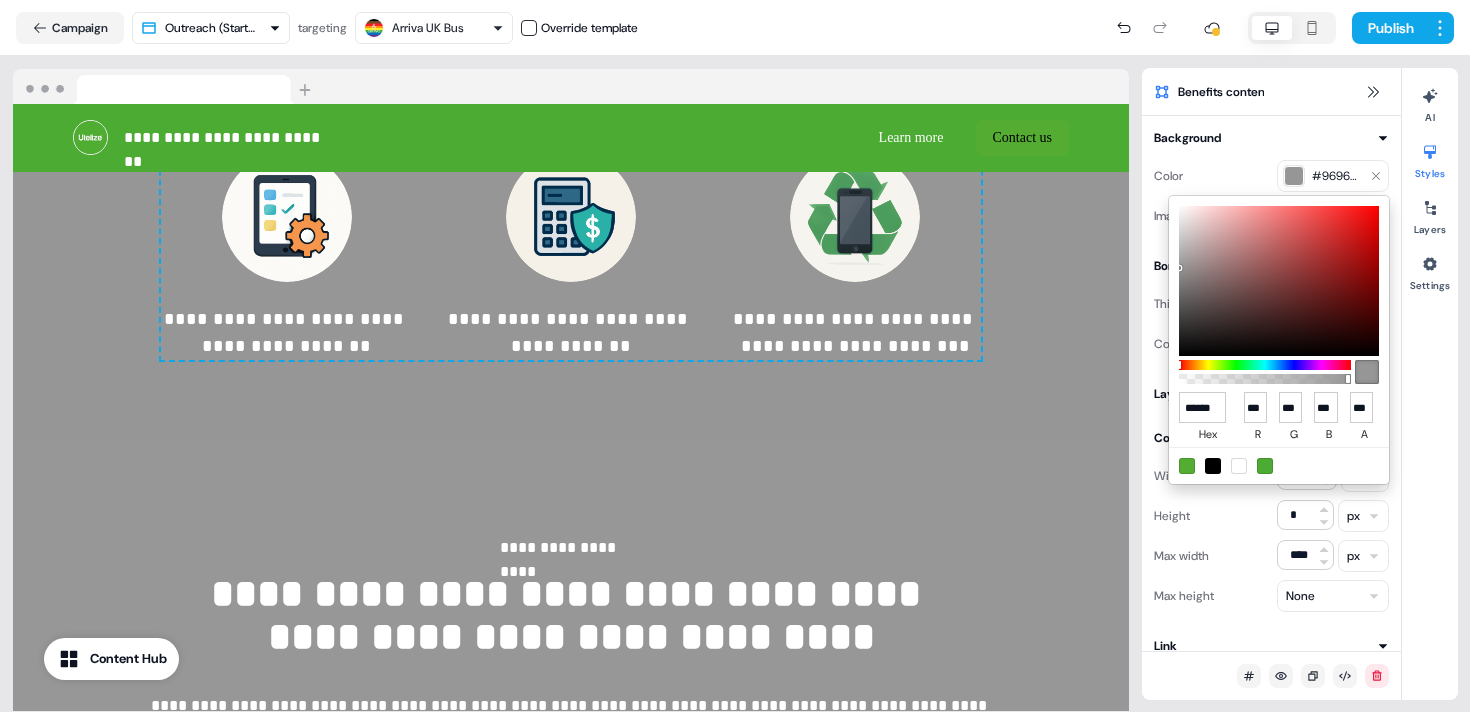 click at bounding box center [1181, 270] 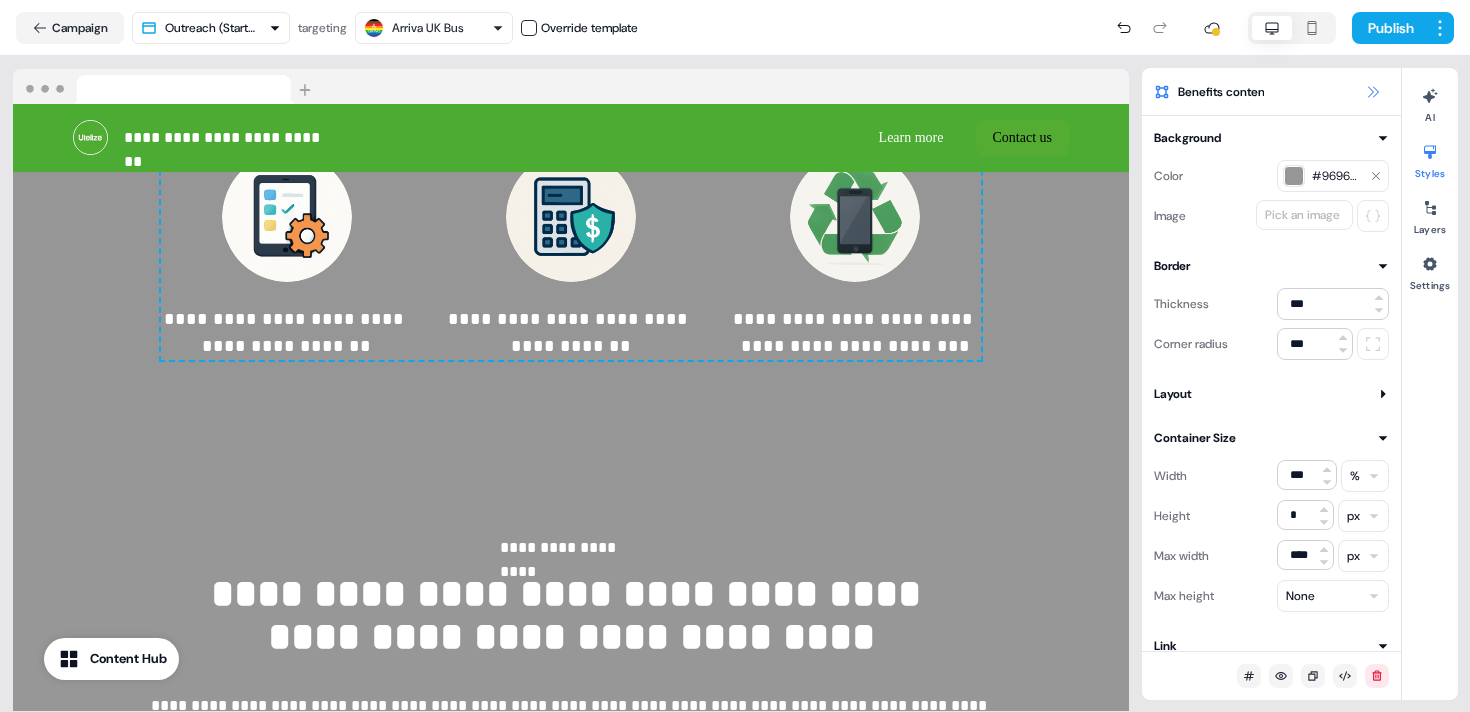 click 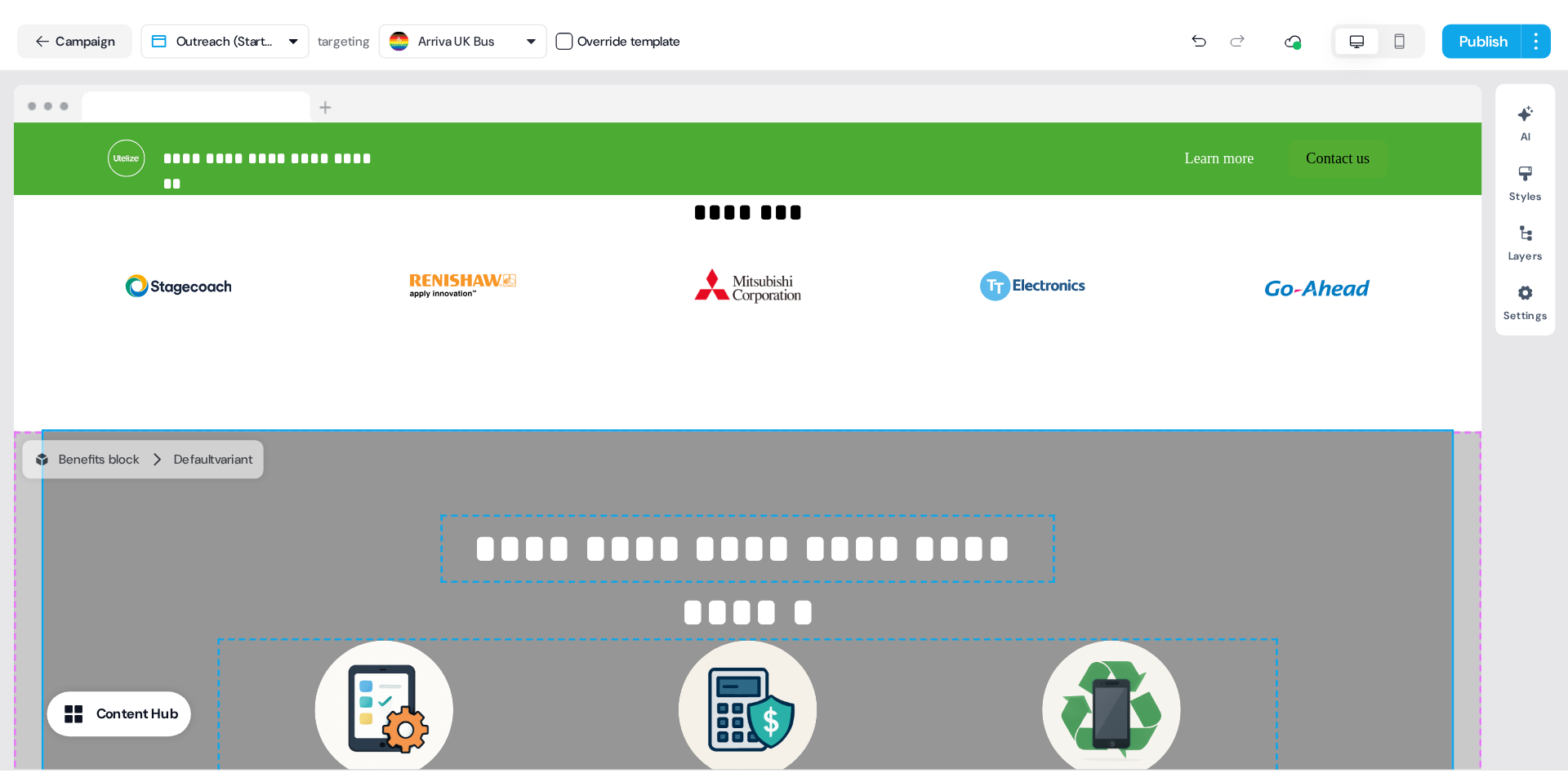 scroll, scrollTop: 718, scrollLeft: 0, axis: vertical 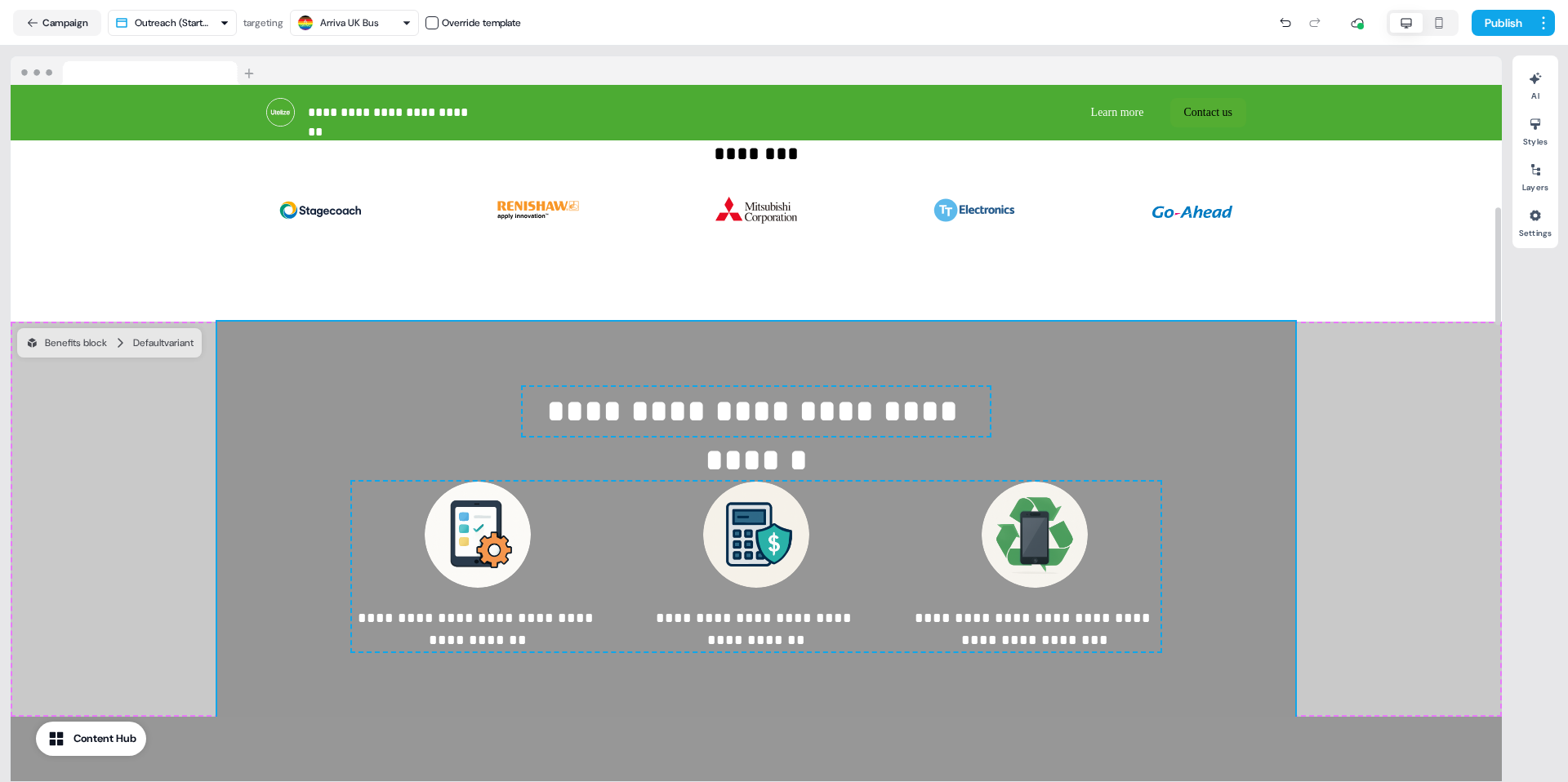 click on "Publish" at bounding box center (1038, 23) 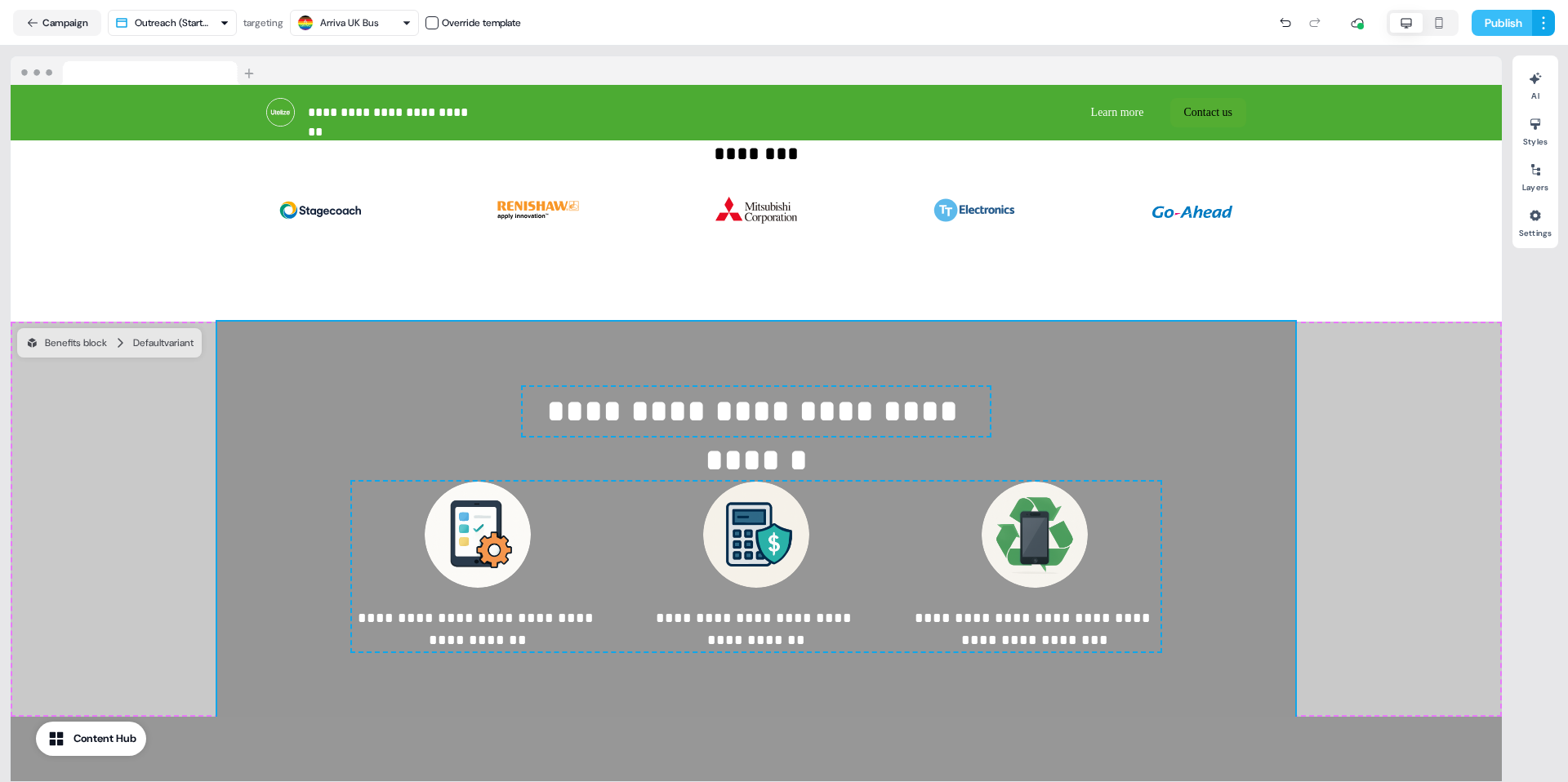 click on "Publish" at bounding box center [1502, 23] 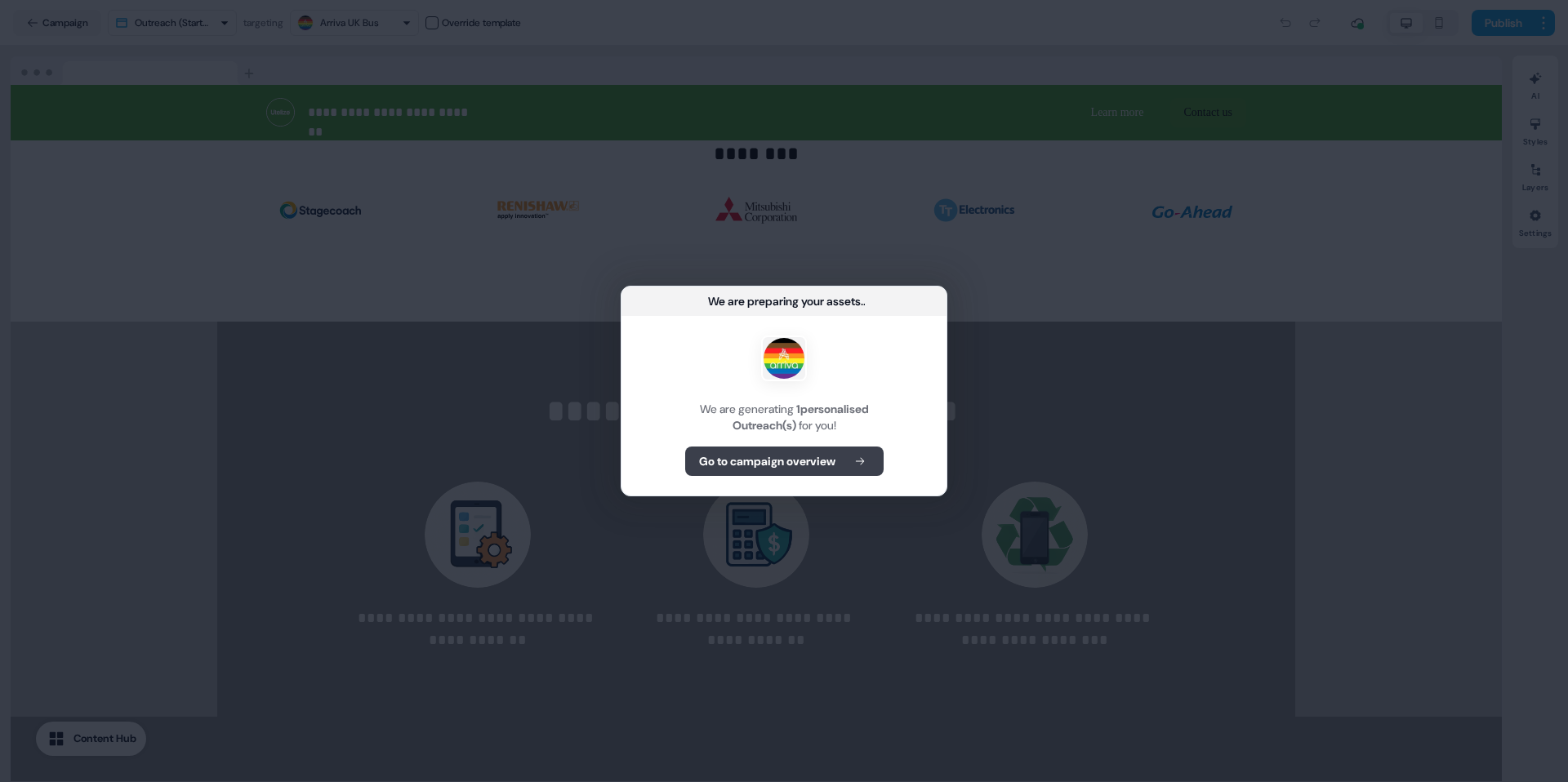 click on "Go to campaign overview" at bounding box center (767, 461) 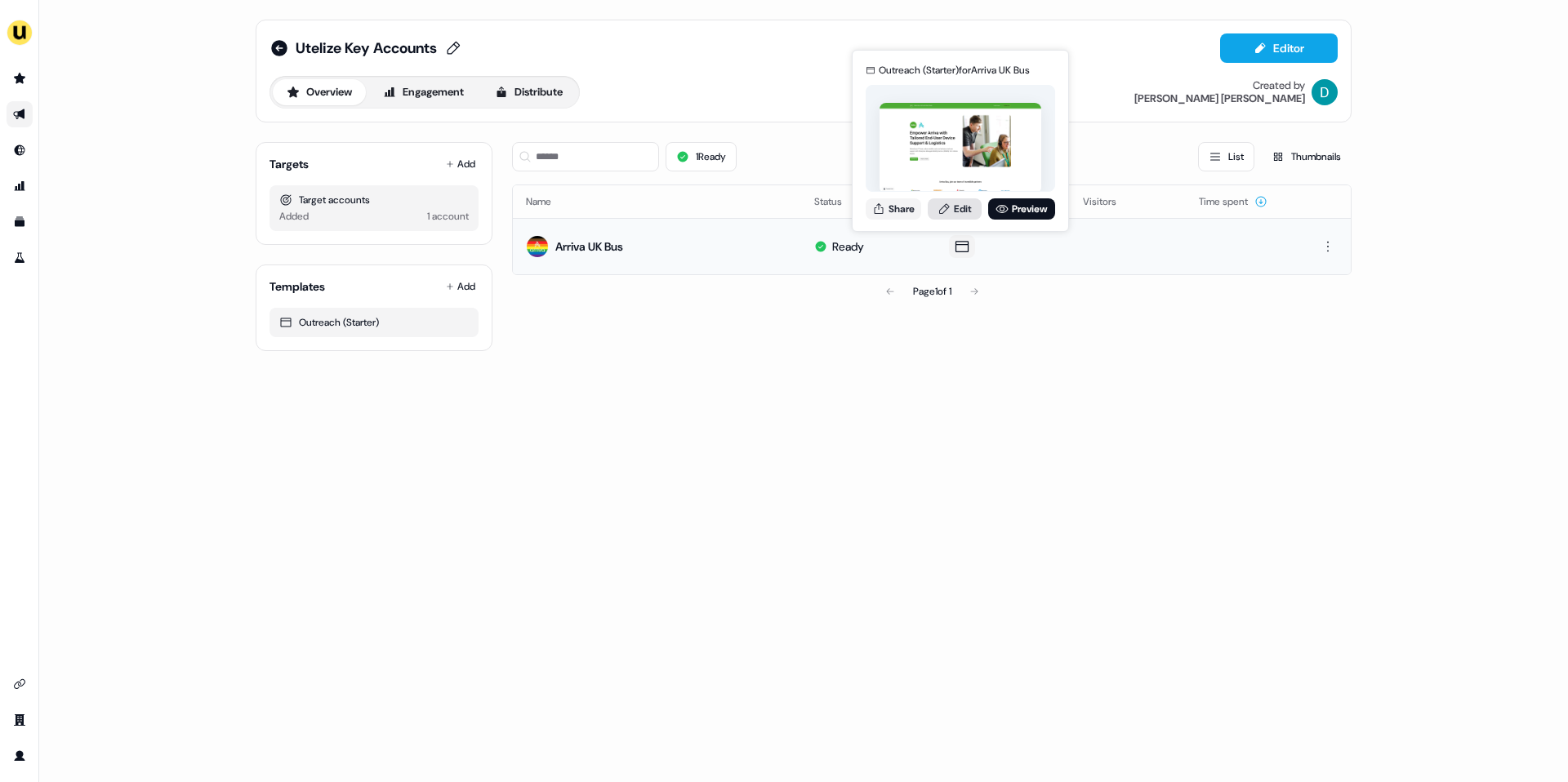 click on "Edit" at bounding box center [955, 209] 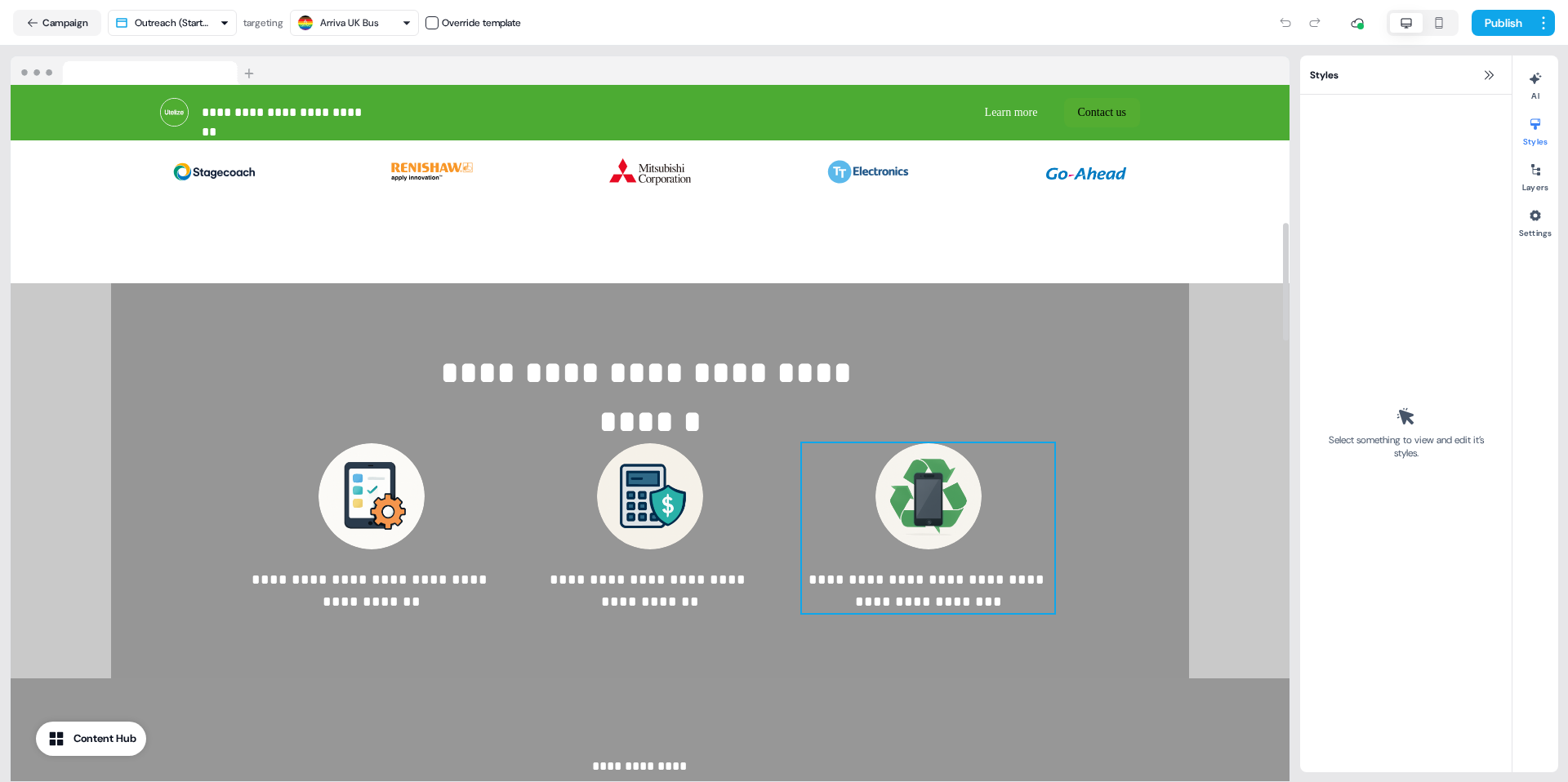 scroll, scrollTop: 731, scrollLeft: 0, axis: vertical 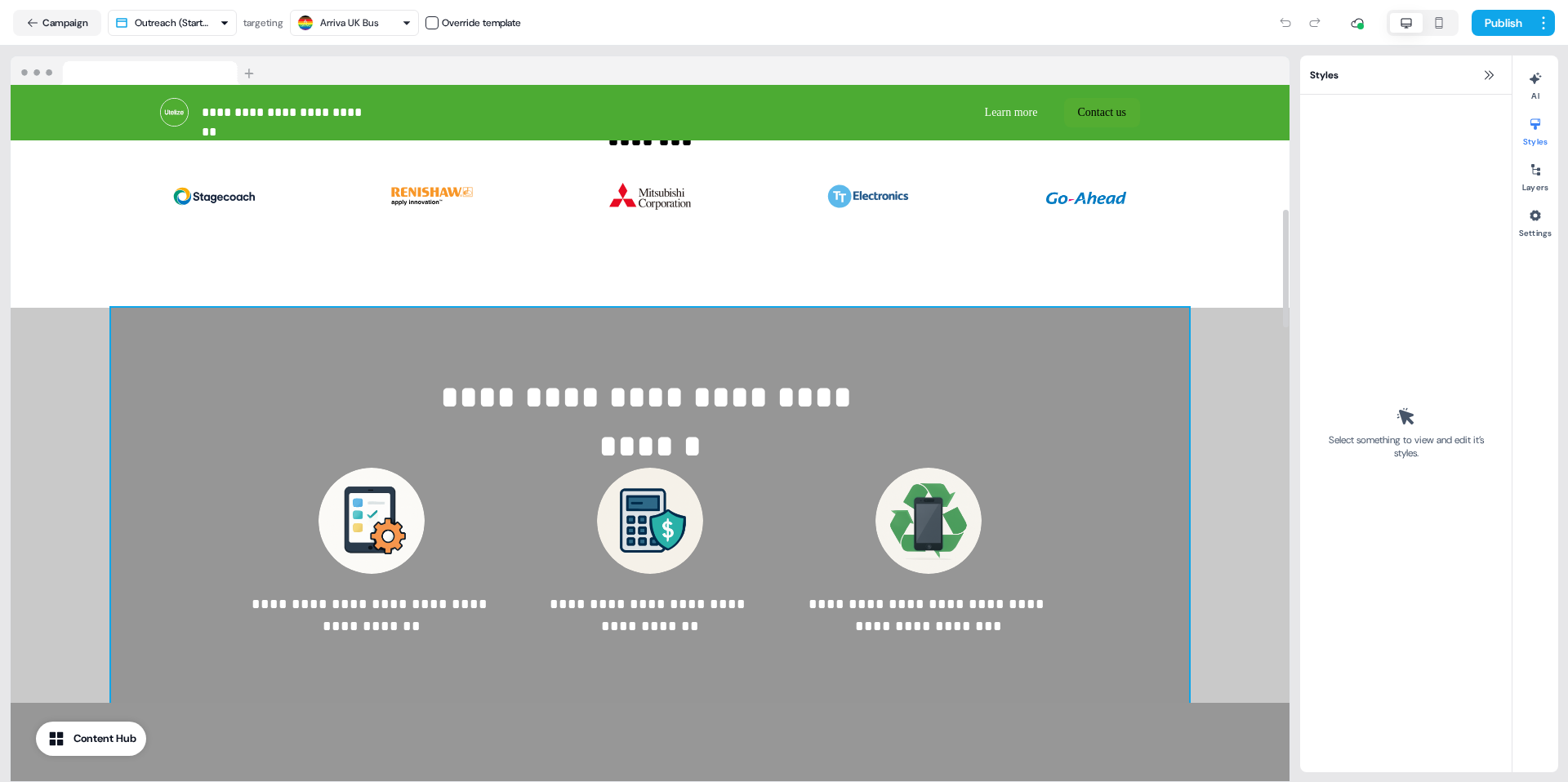 click on "**********" at bounding box center (650, 505) 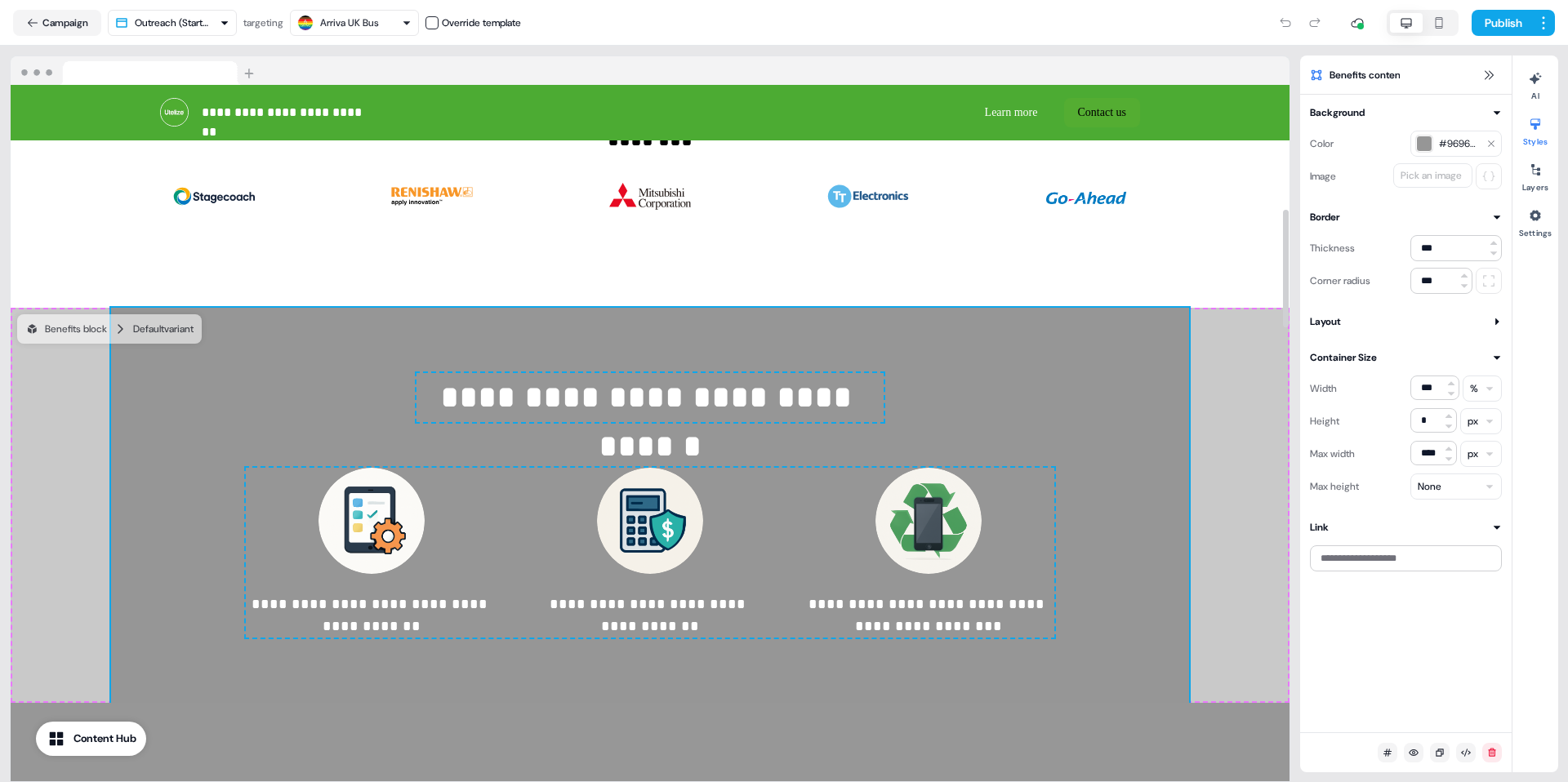 click at bounding box center (1424, 144) 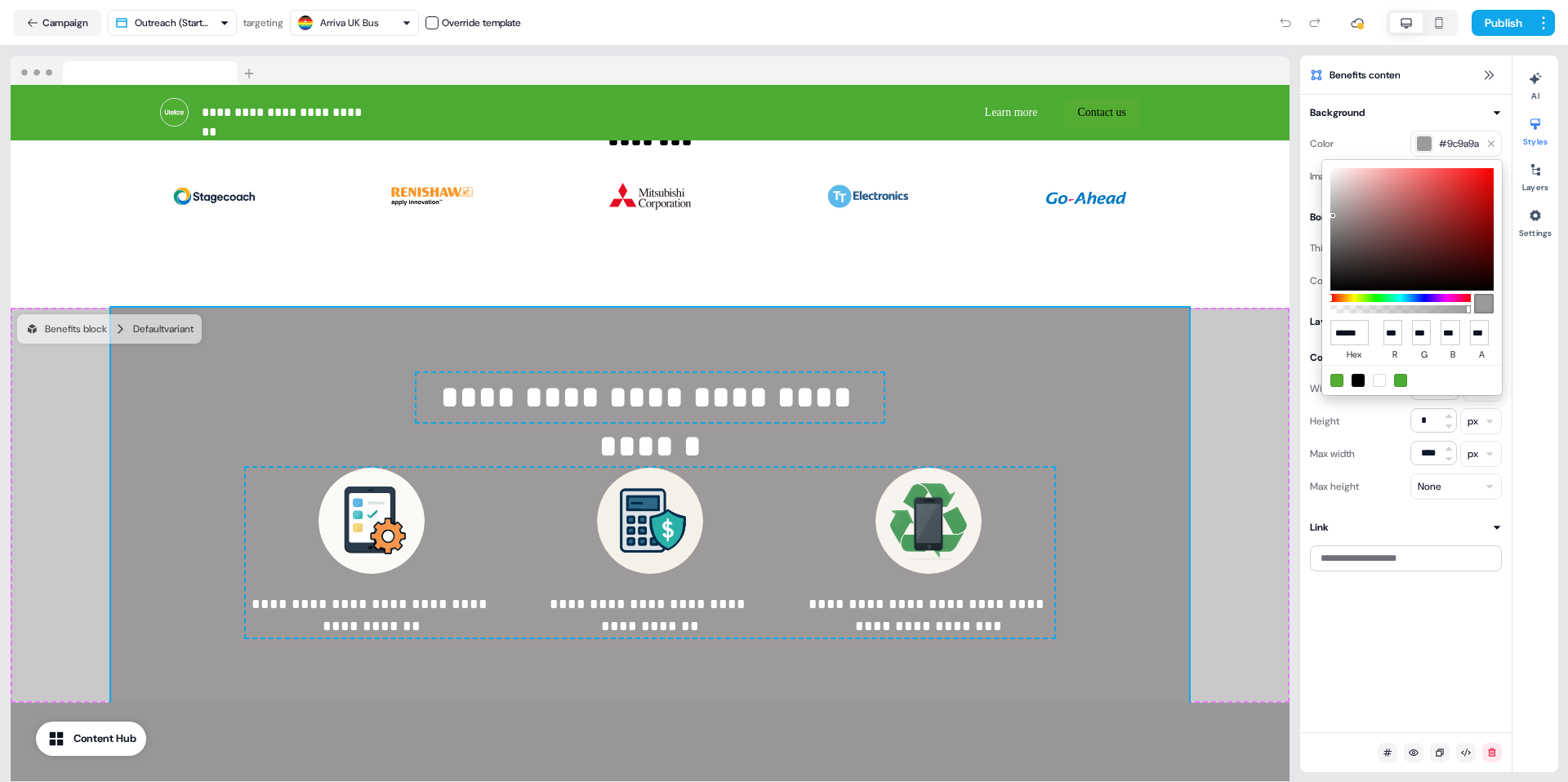 drag, startPoint x: 1333, startPoint y: 215, endPoint x: 1334, endPoint y: 199, distance: 16.03122 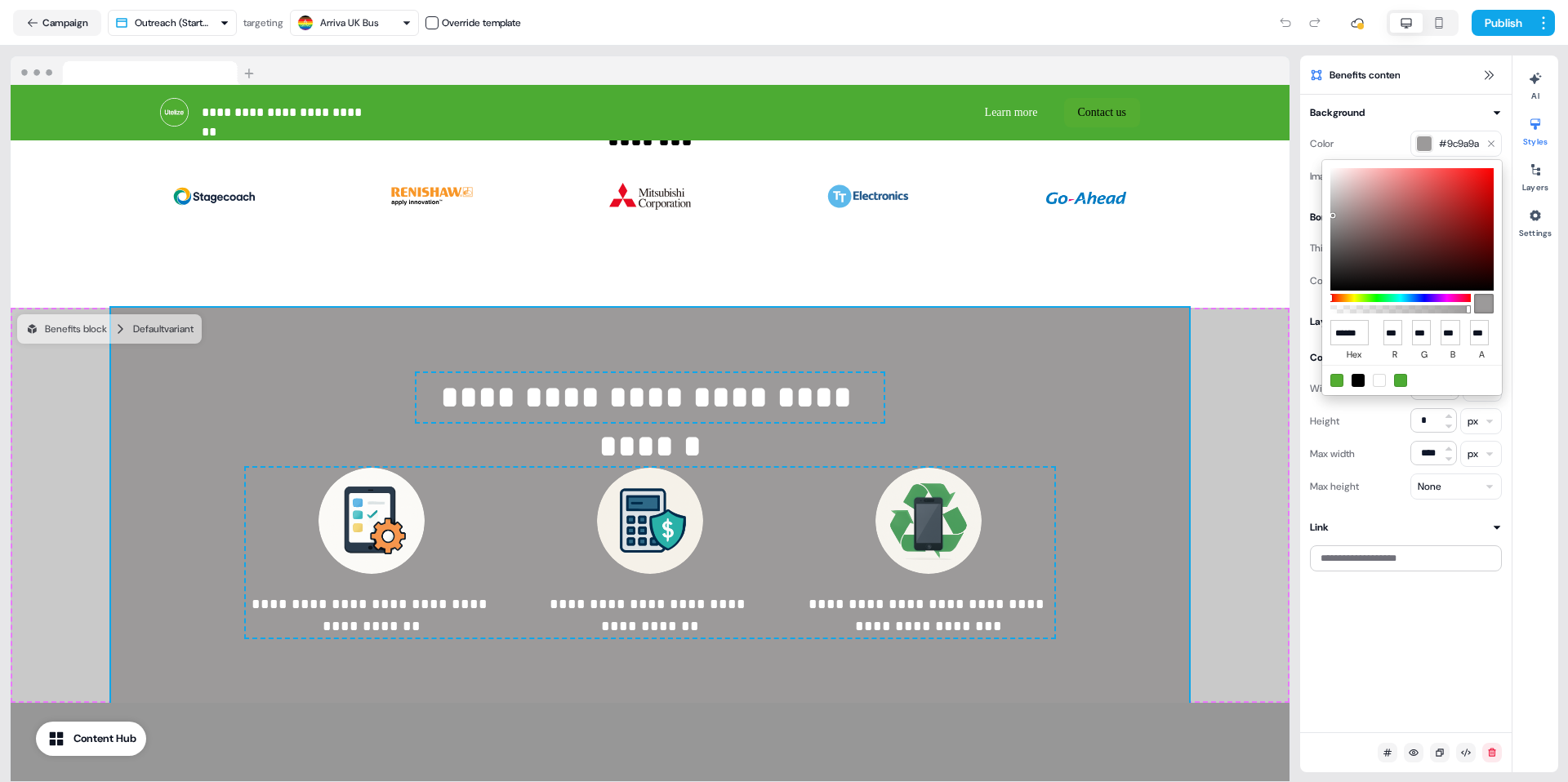 click at bounding box center [1412, 229] 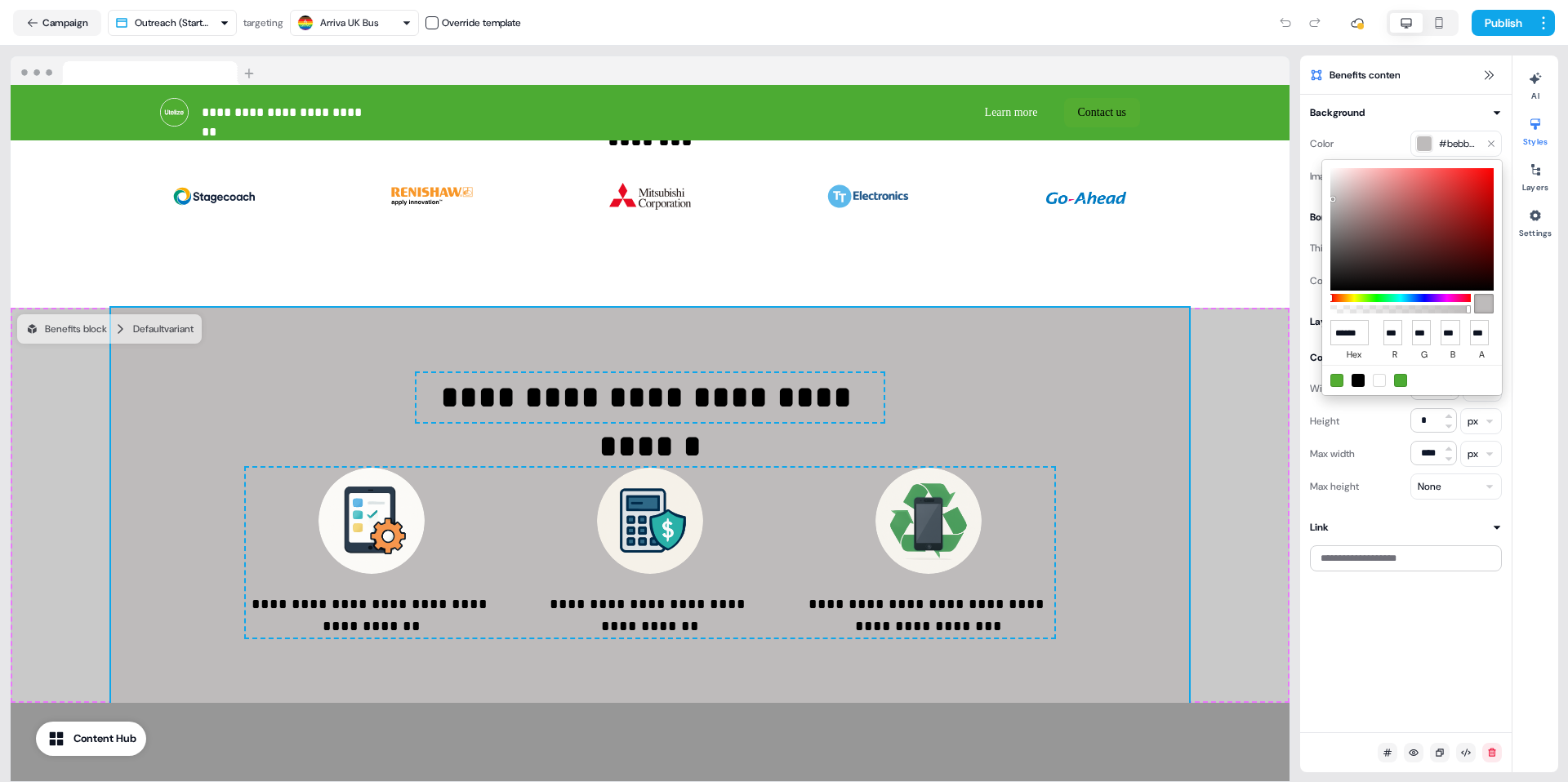 click at bounding box center [1333, 199] 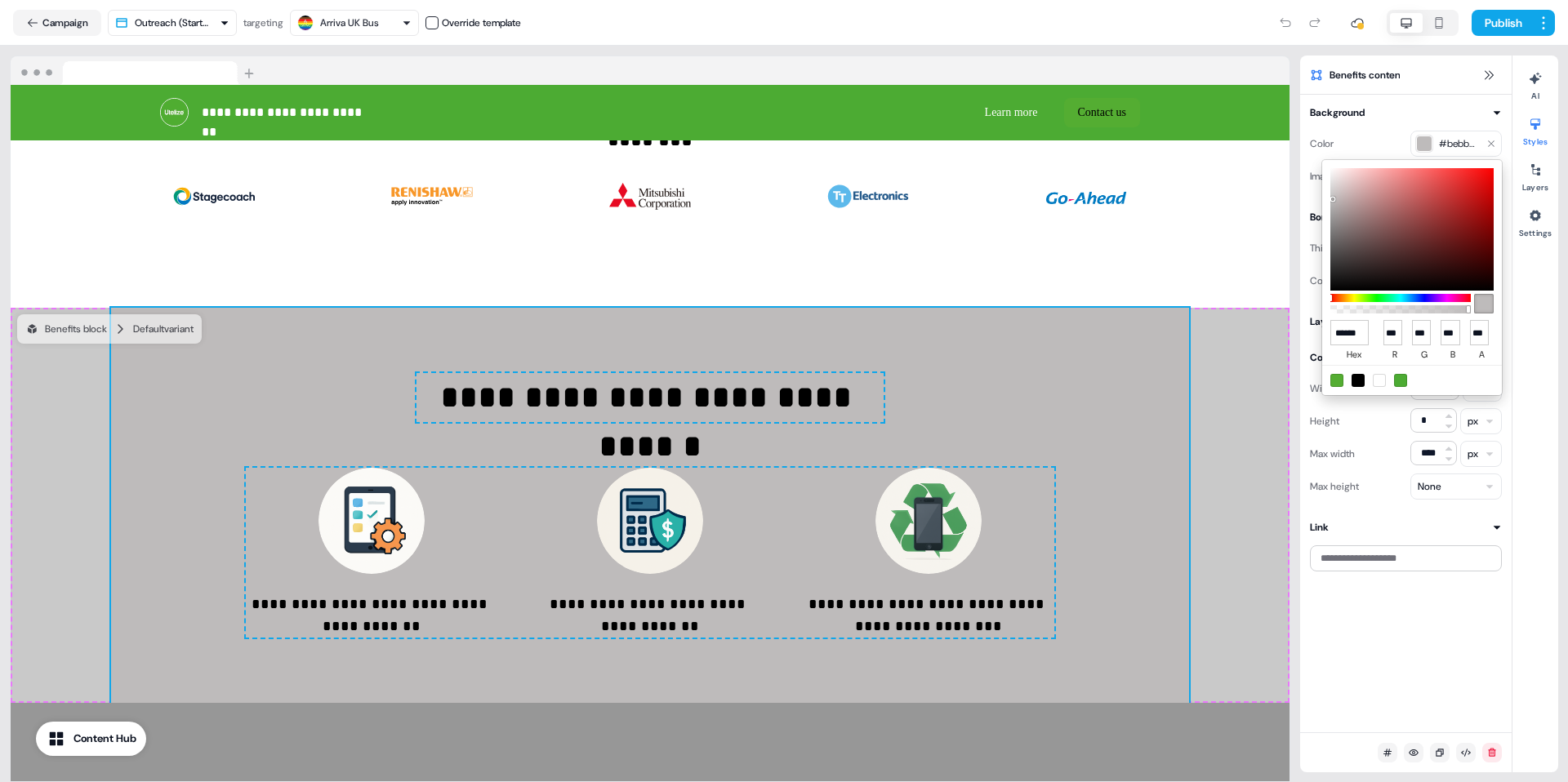 click at bounding box center [1412, 229] 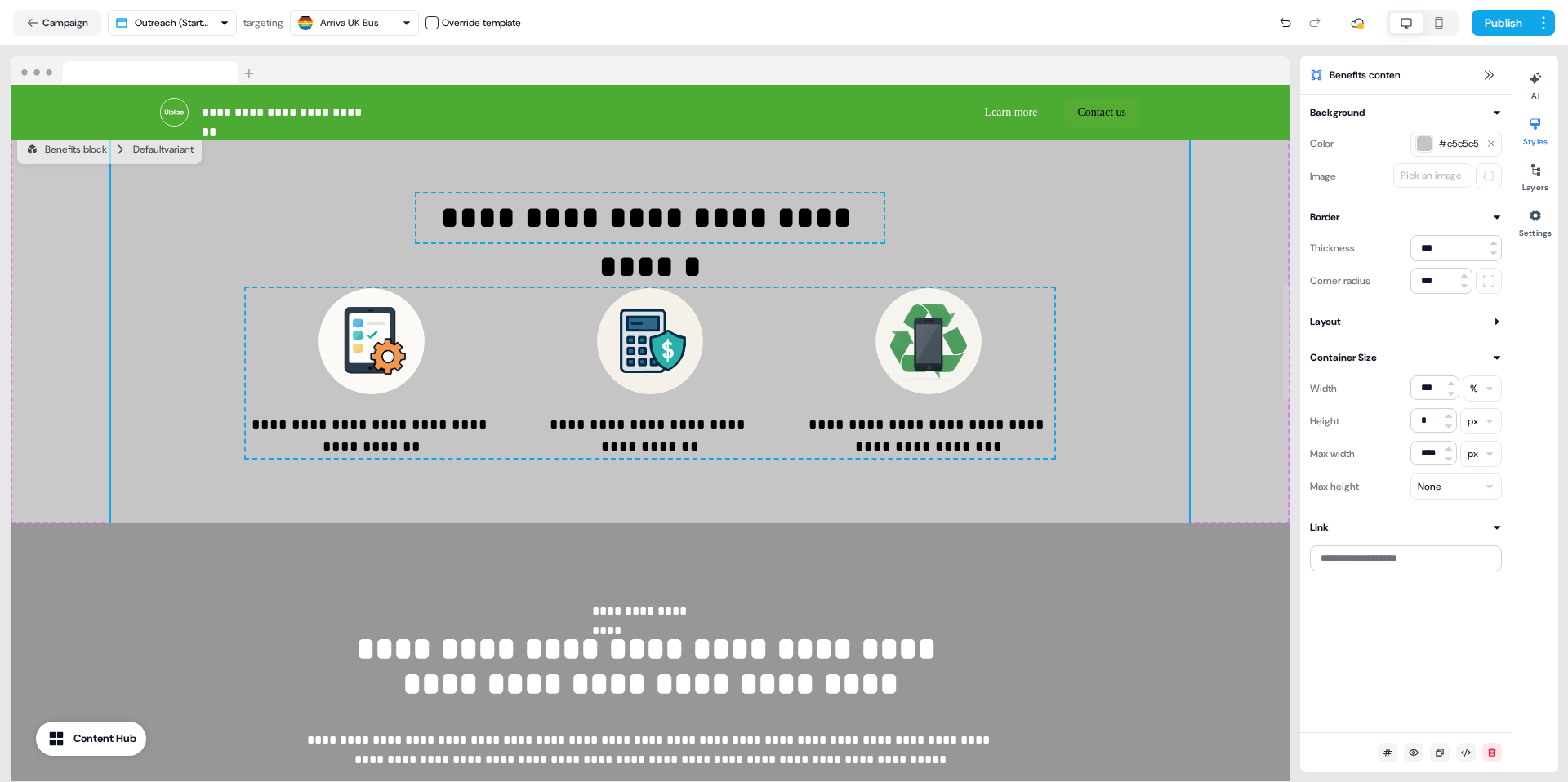 scroll, scrollTop: 1166, scrollLeft: 0, axis: vertical 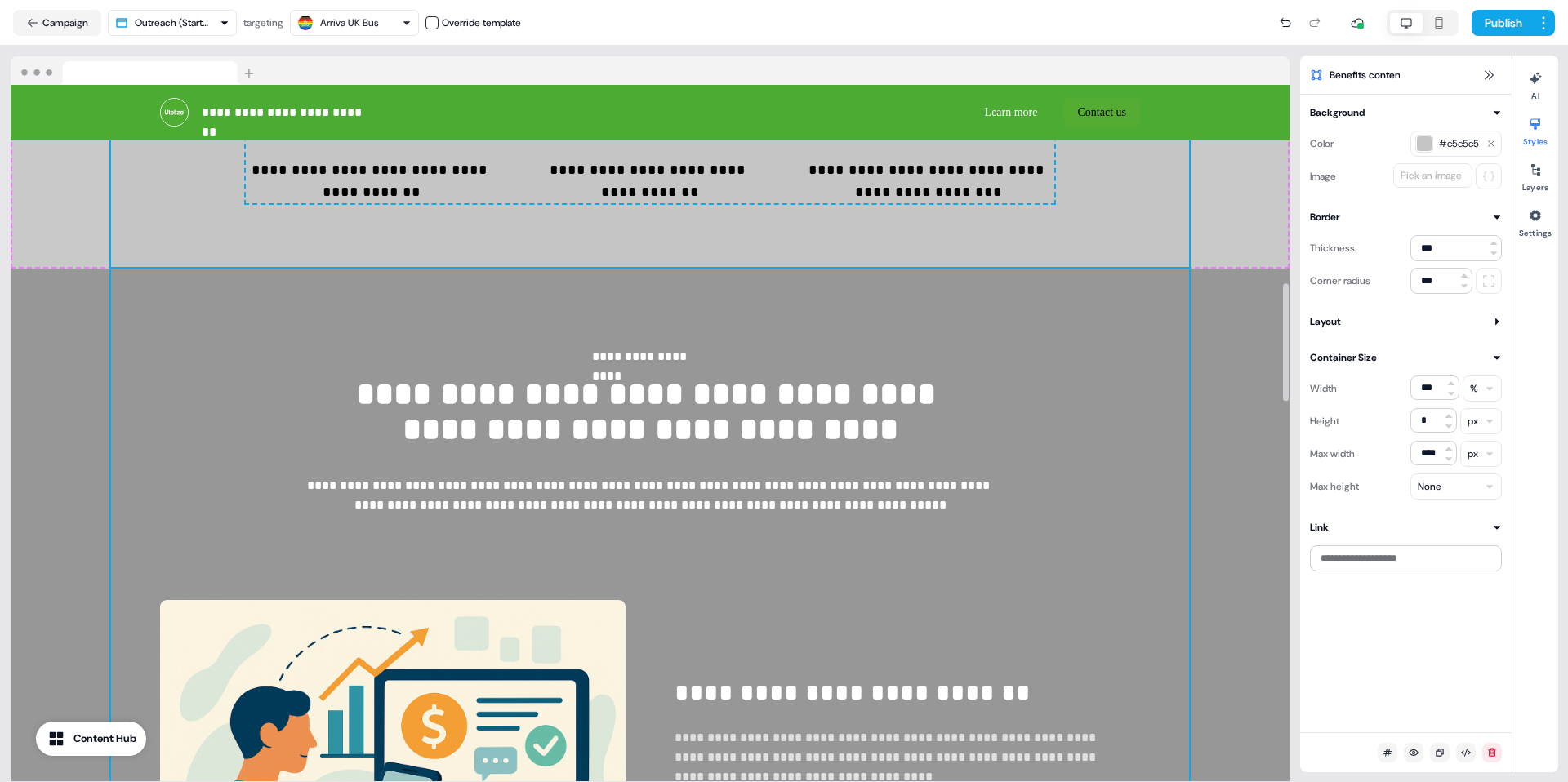 click on "**********" at bounding box center [650, 1029] 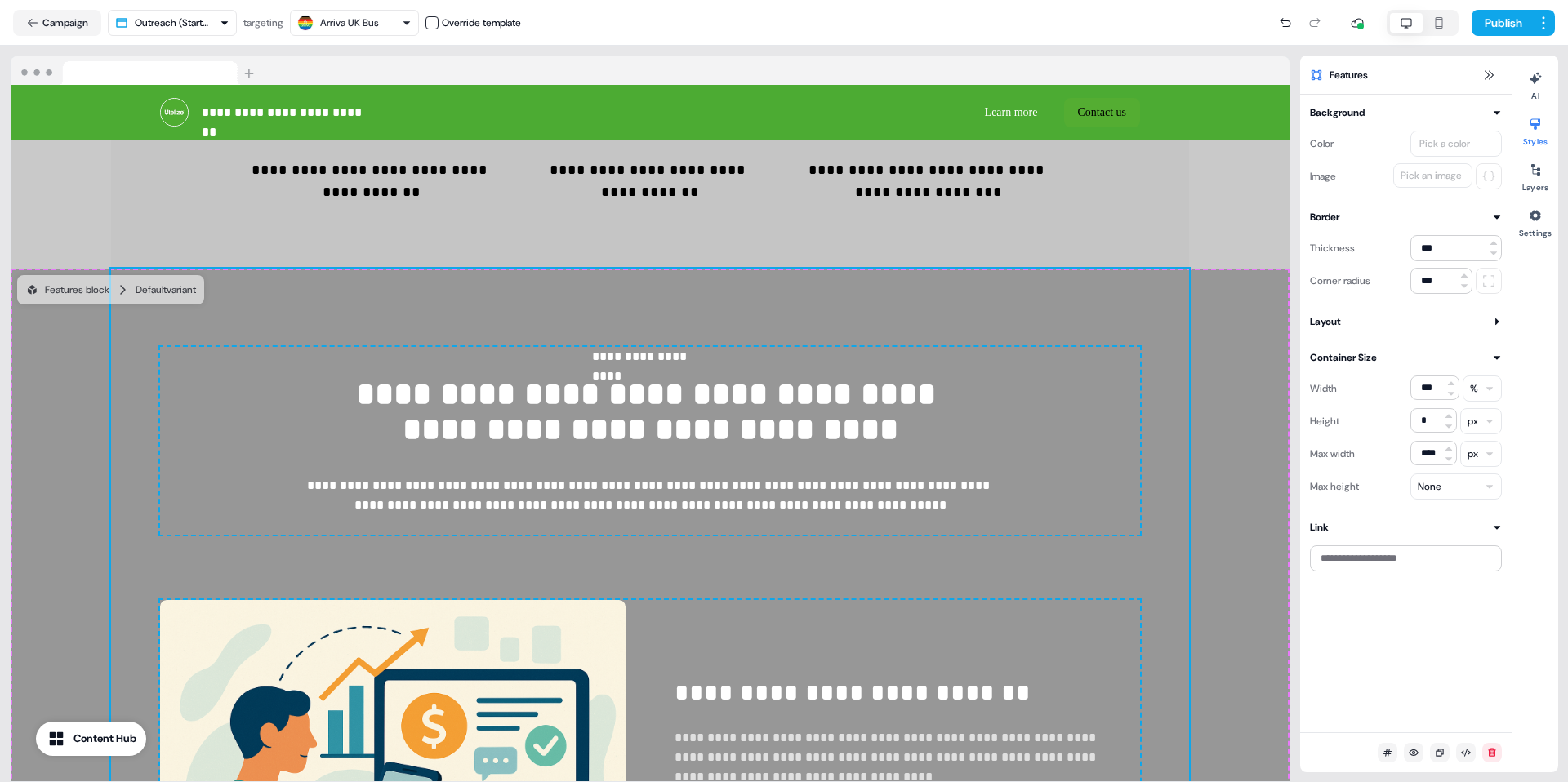 click on "Pick an image" at bounding box center [1431, 176] 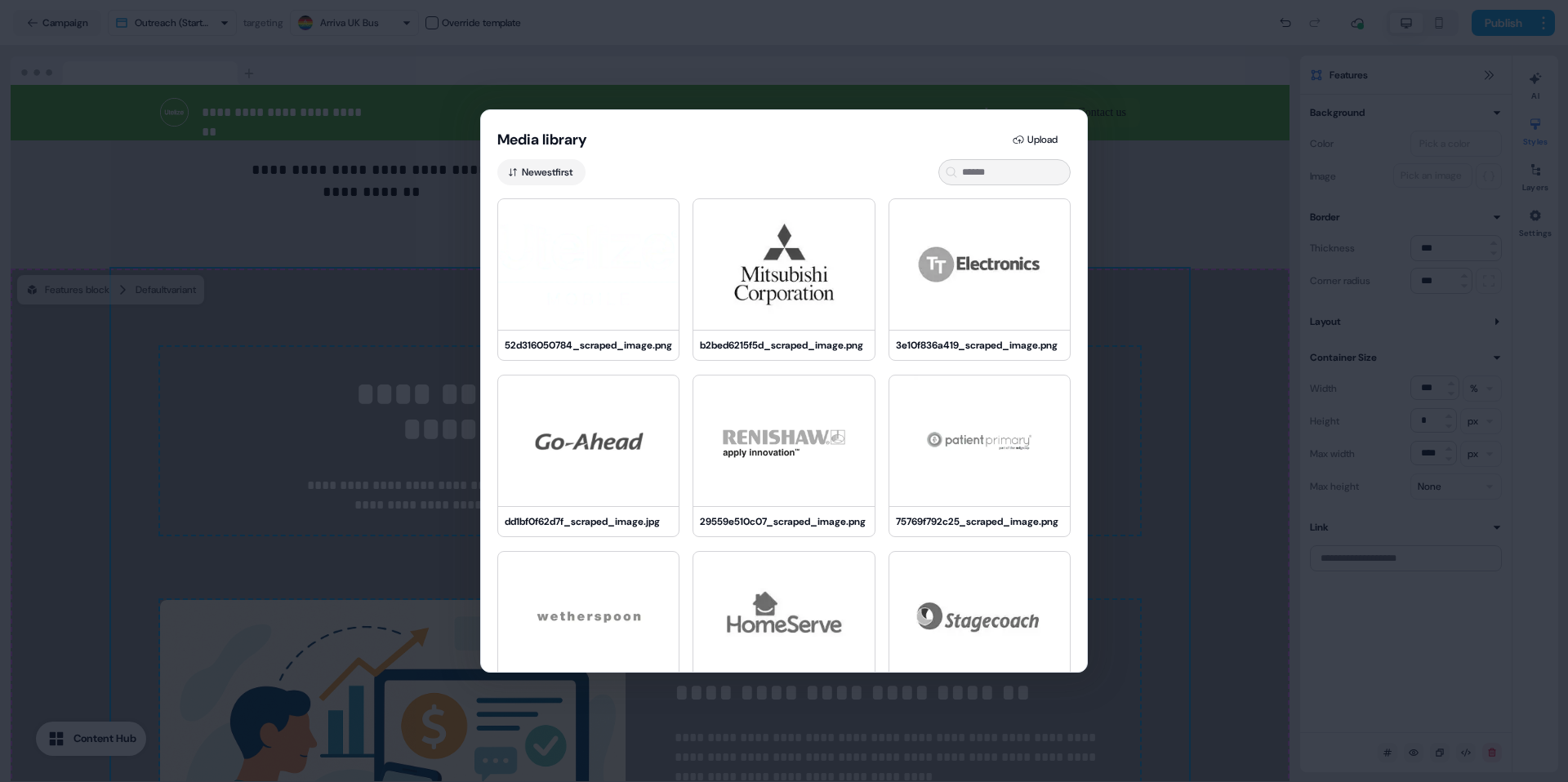 click on "Media library Upload Newest  first 52d316050784_scraped_image.png b2bed6215f5d_scraped_image.png 3e10f836a419_scraped_image.png dd1bf0f62d7f_scraped_image.jpg 29559e510c07_scraped_image.png 75769f792c25_scraped_image.png da9179bce69e_scraped_image.png 111d771e851c_scraped_image.png 34acce70305f_scraped_image.png a18fac67cc3e_scraped_image.jpg e0fc8e26e810_scraped_image.jpg 0b8bdc07935c_scraped_image.jpg" at bounding box center [784, 391] 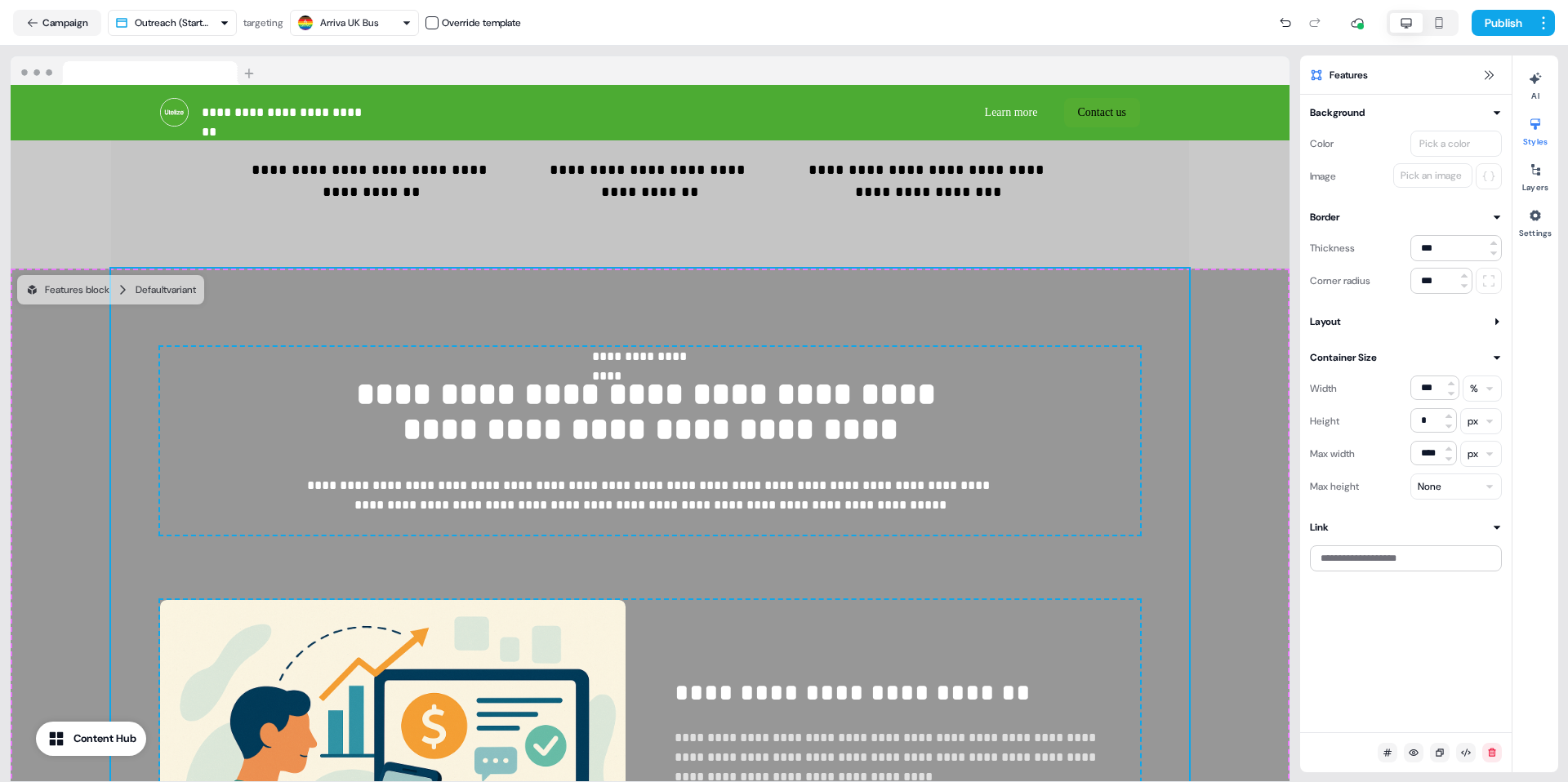 click on "Color Pick a color" at bounding box center (1405, 144) 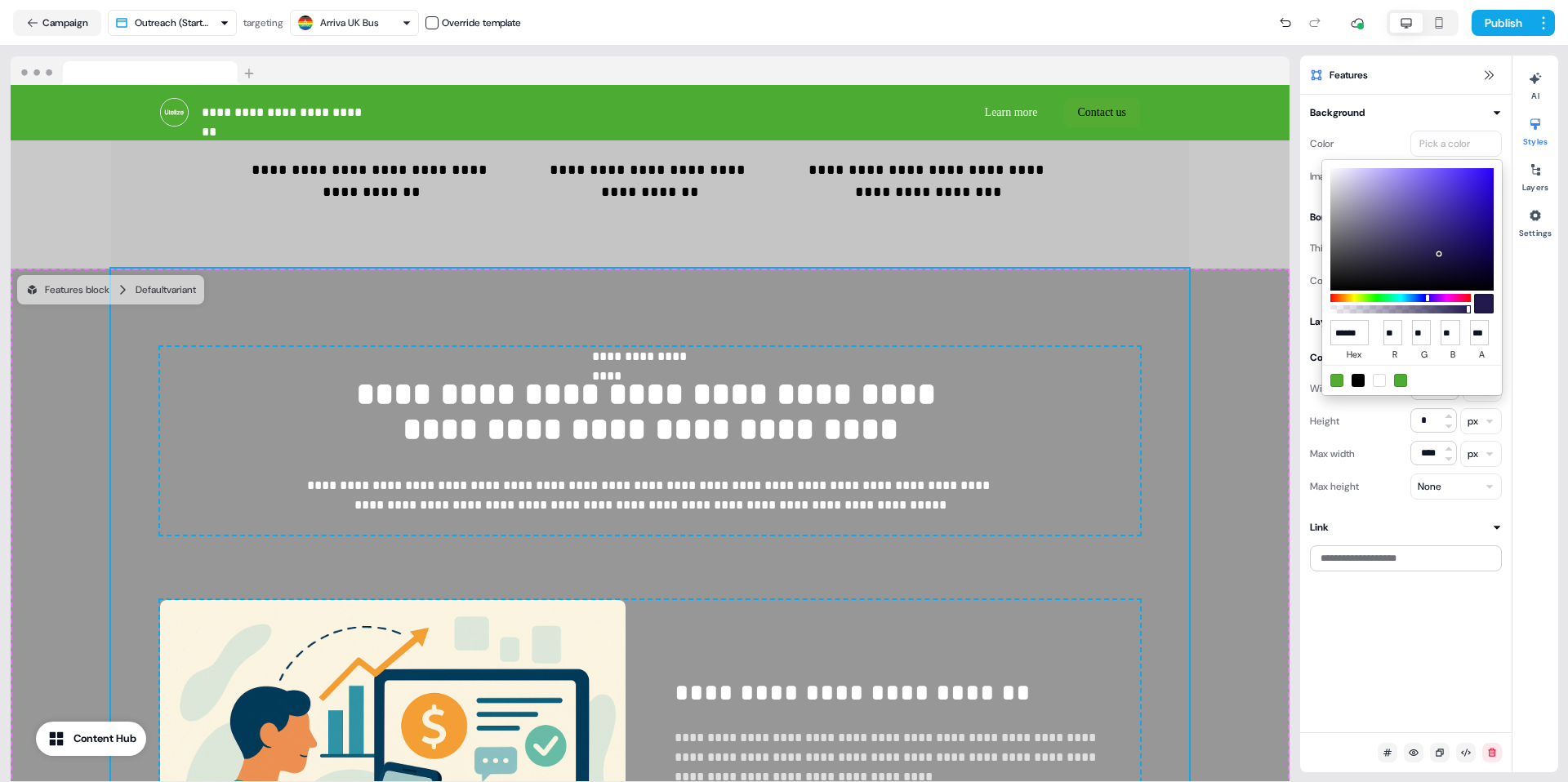 click at bounding box center [1412, 229] 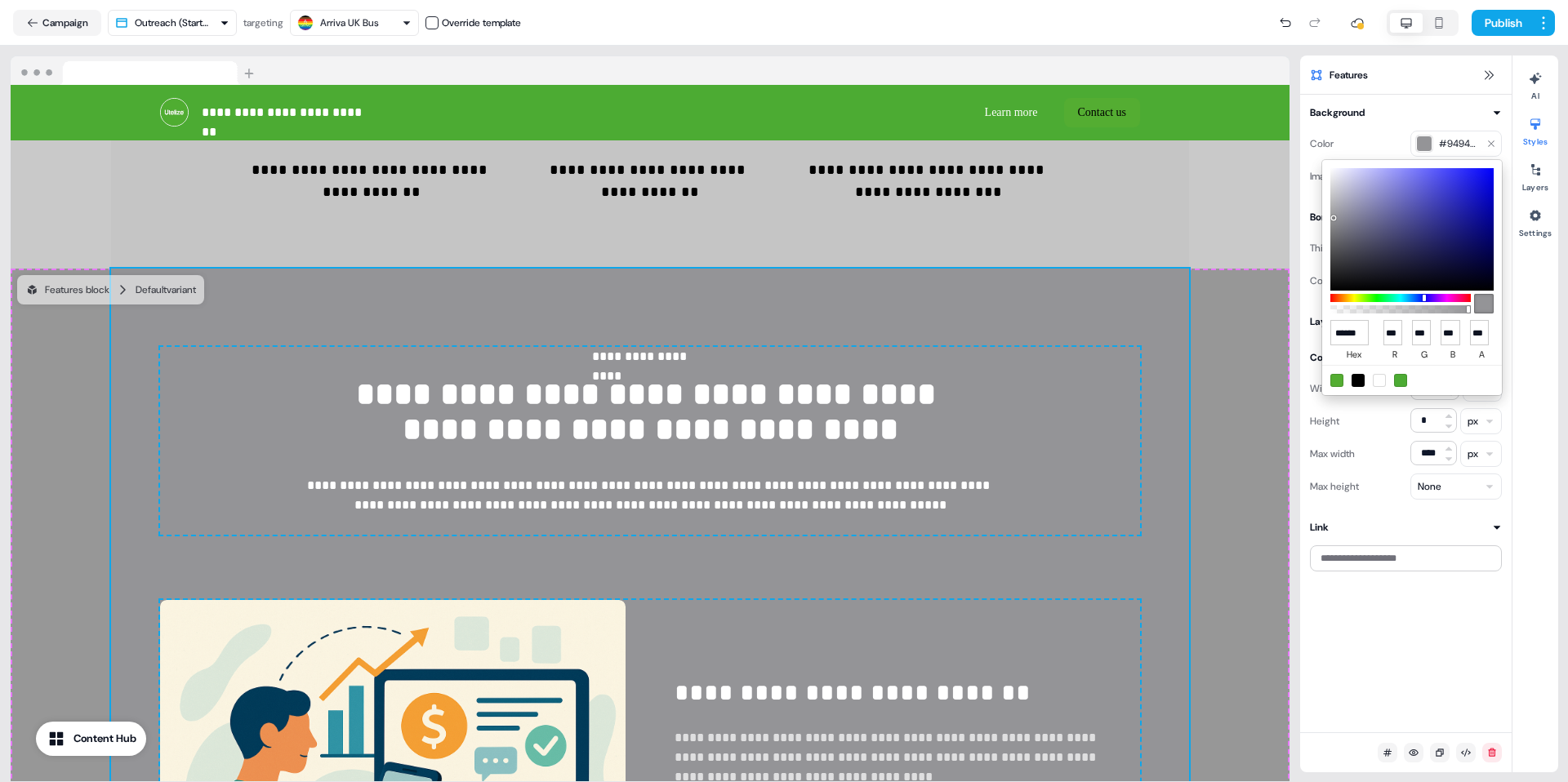 click at bounding box center (1412, 229) 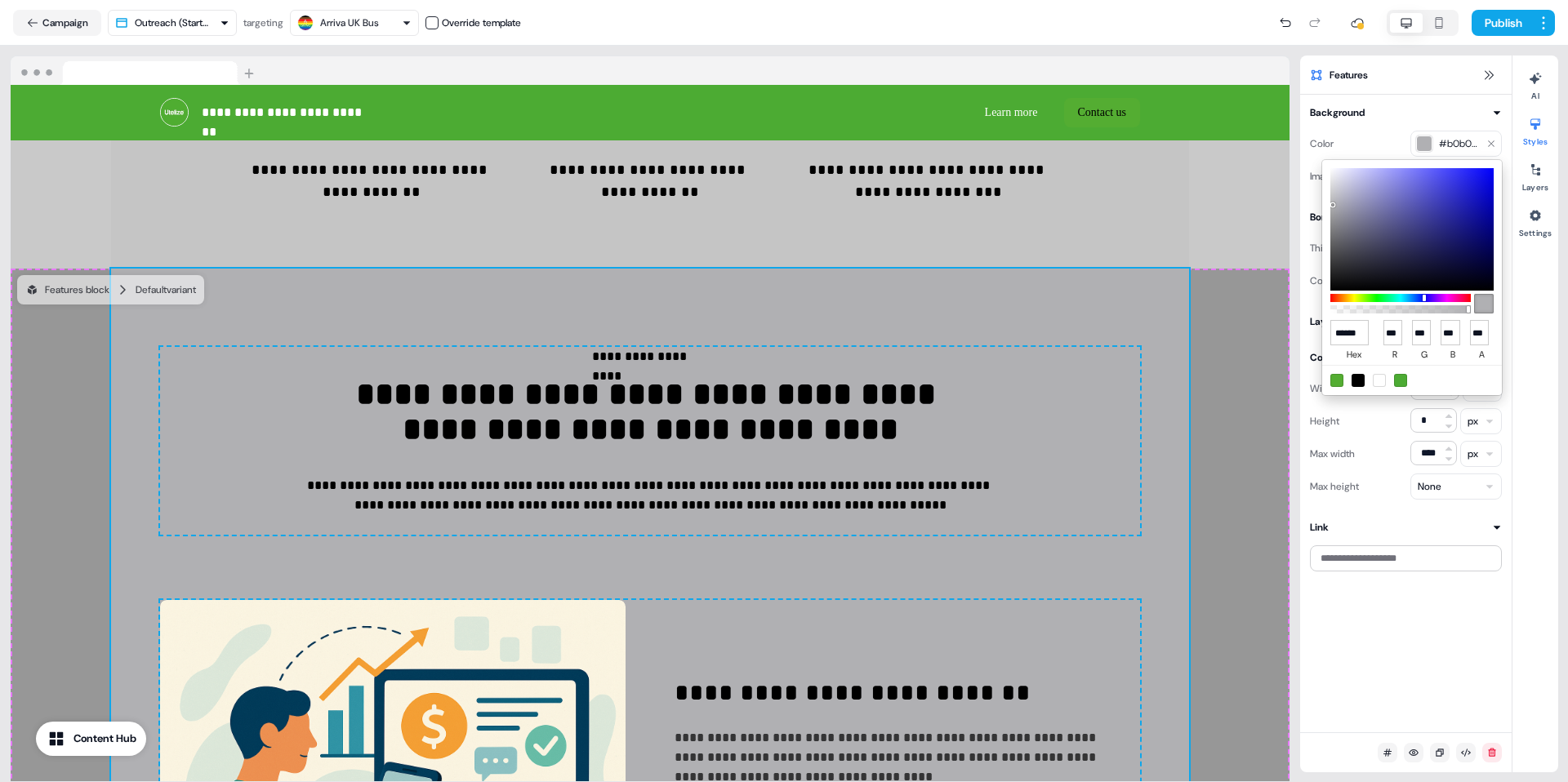 click at bounding box center (1333, 205) 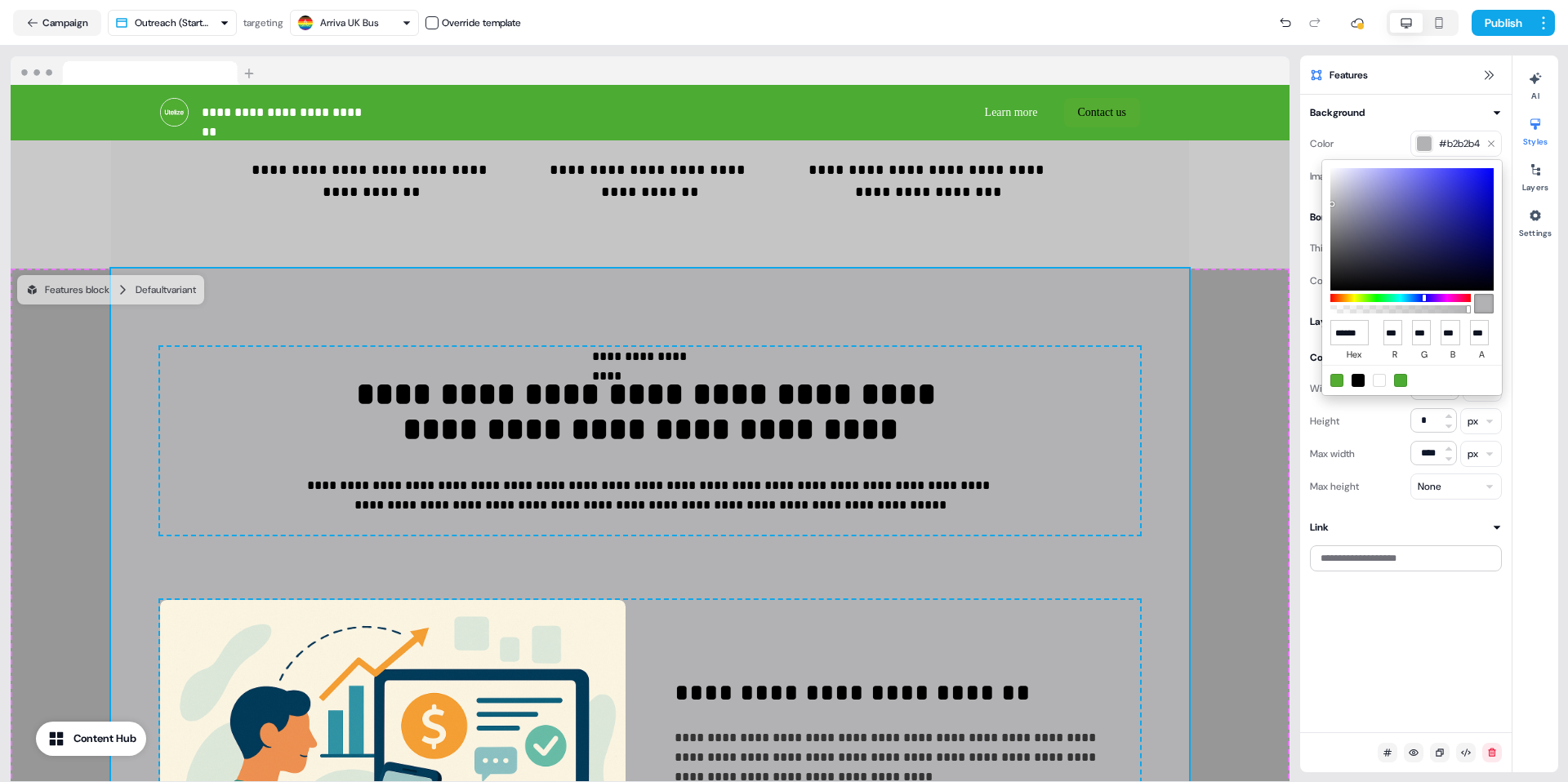 click at bounding box center [1412, 229] 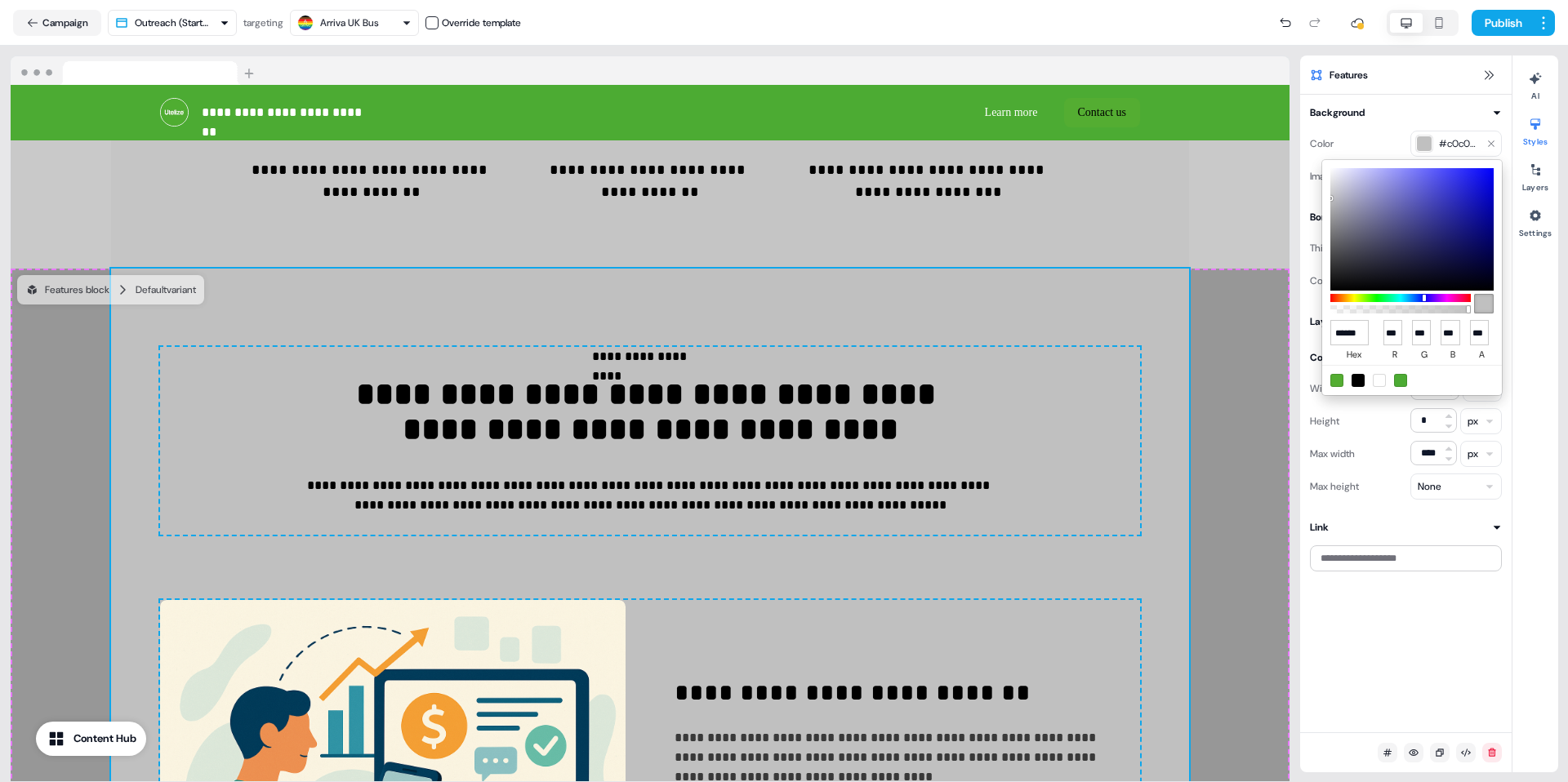 click on "**********" at bounding box center (784, 391) 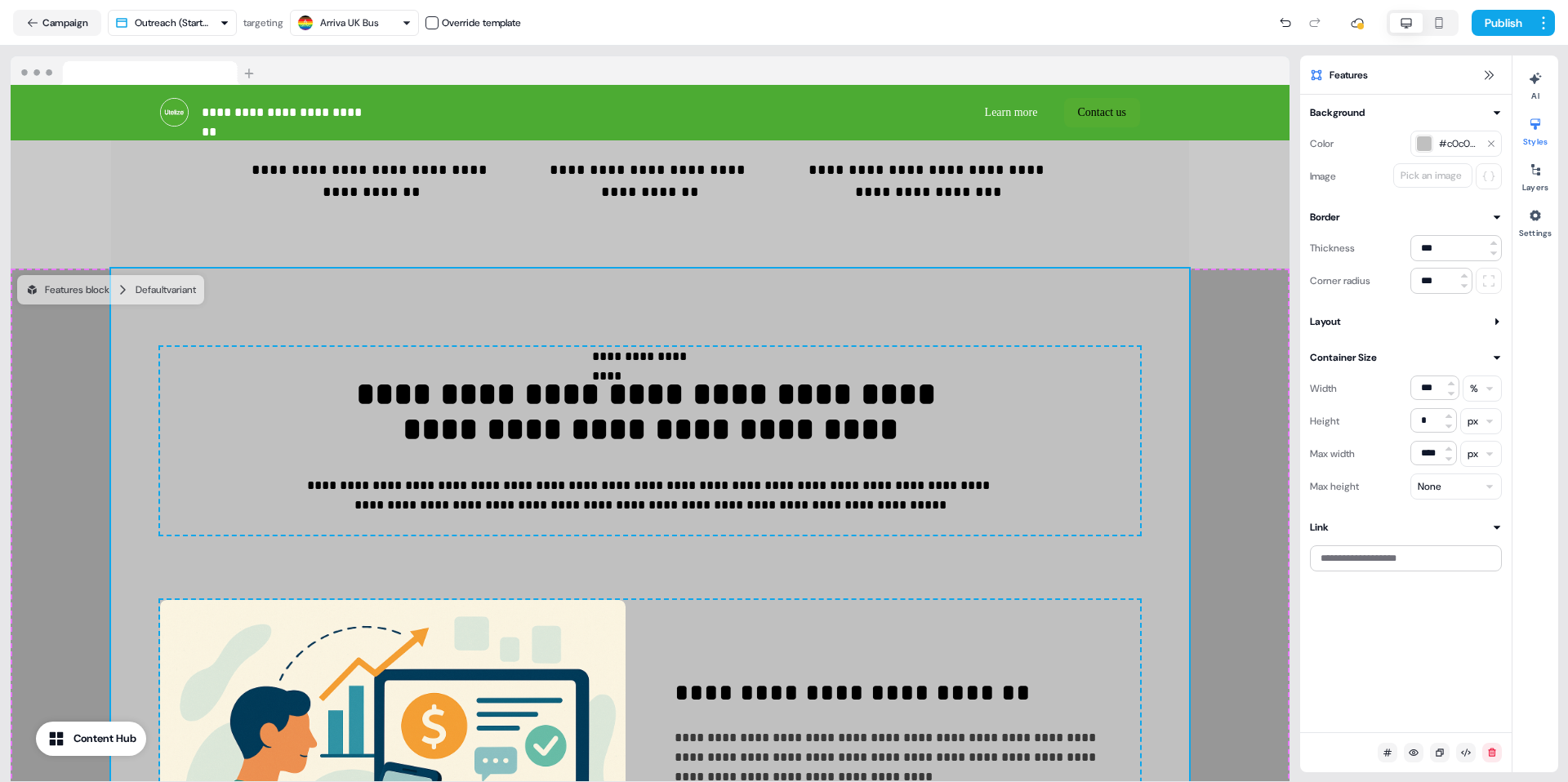 click on "#c0c0c0" at bounding box center (1456, 144) 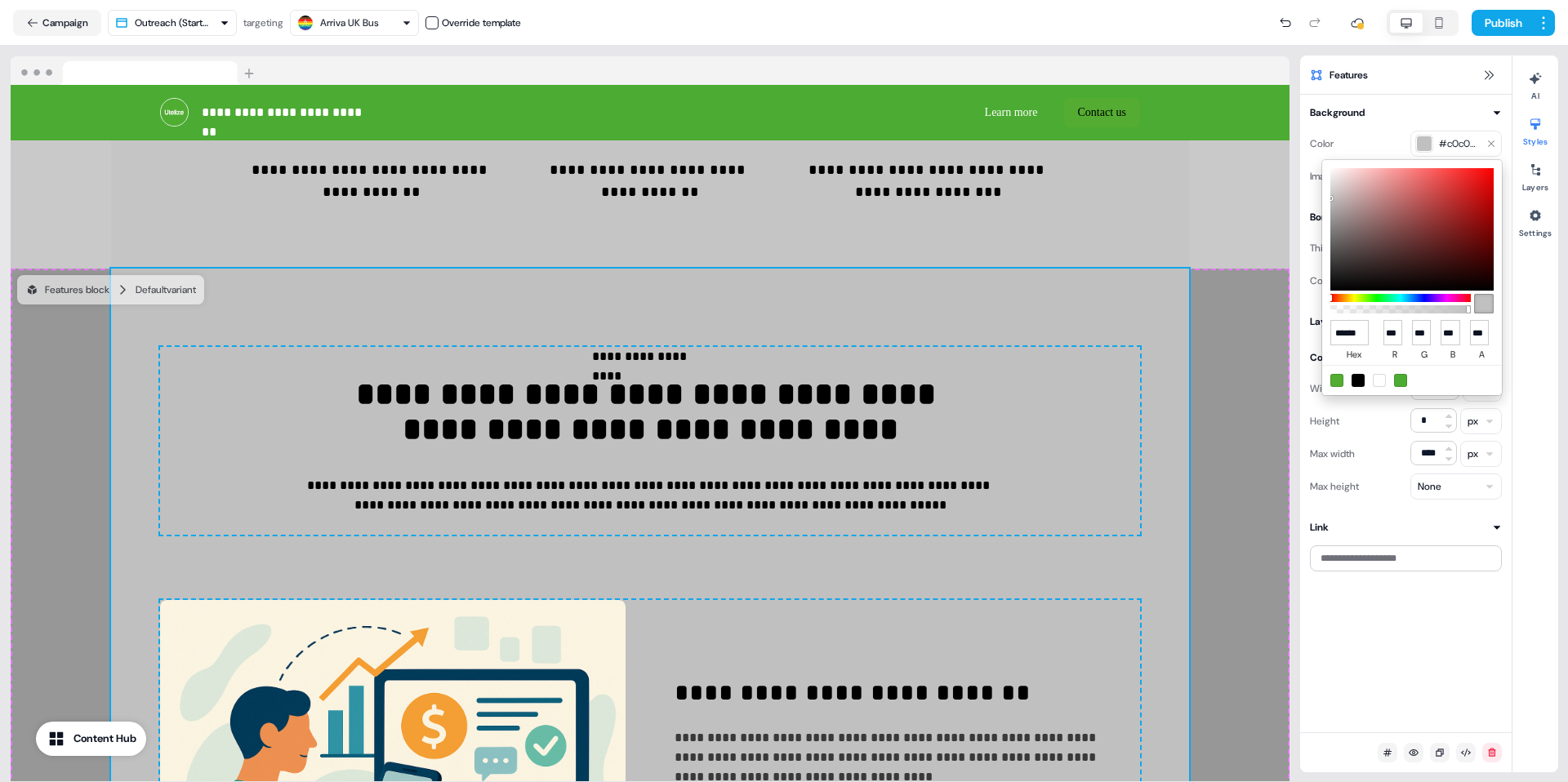 click at bounding box center [1412, 229] 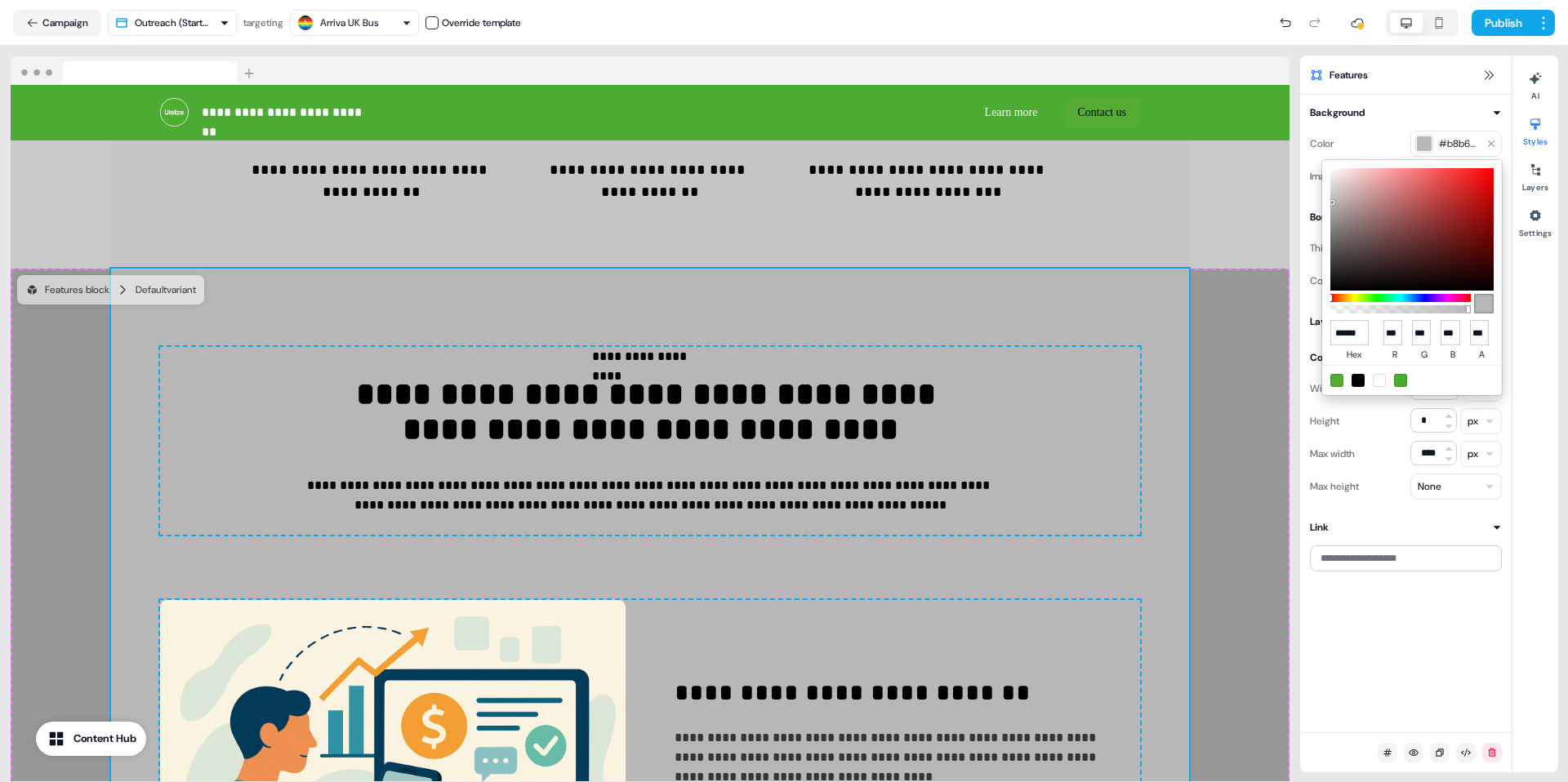 click on "****** hex *** r *** g *** b *** a" at bounding box center (1412, 278) 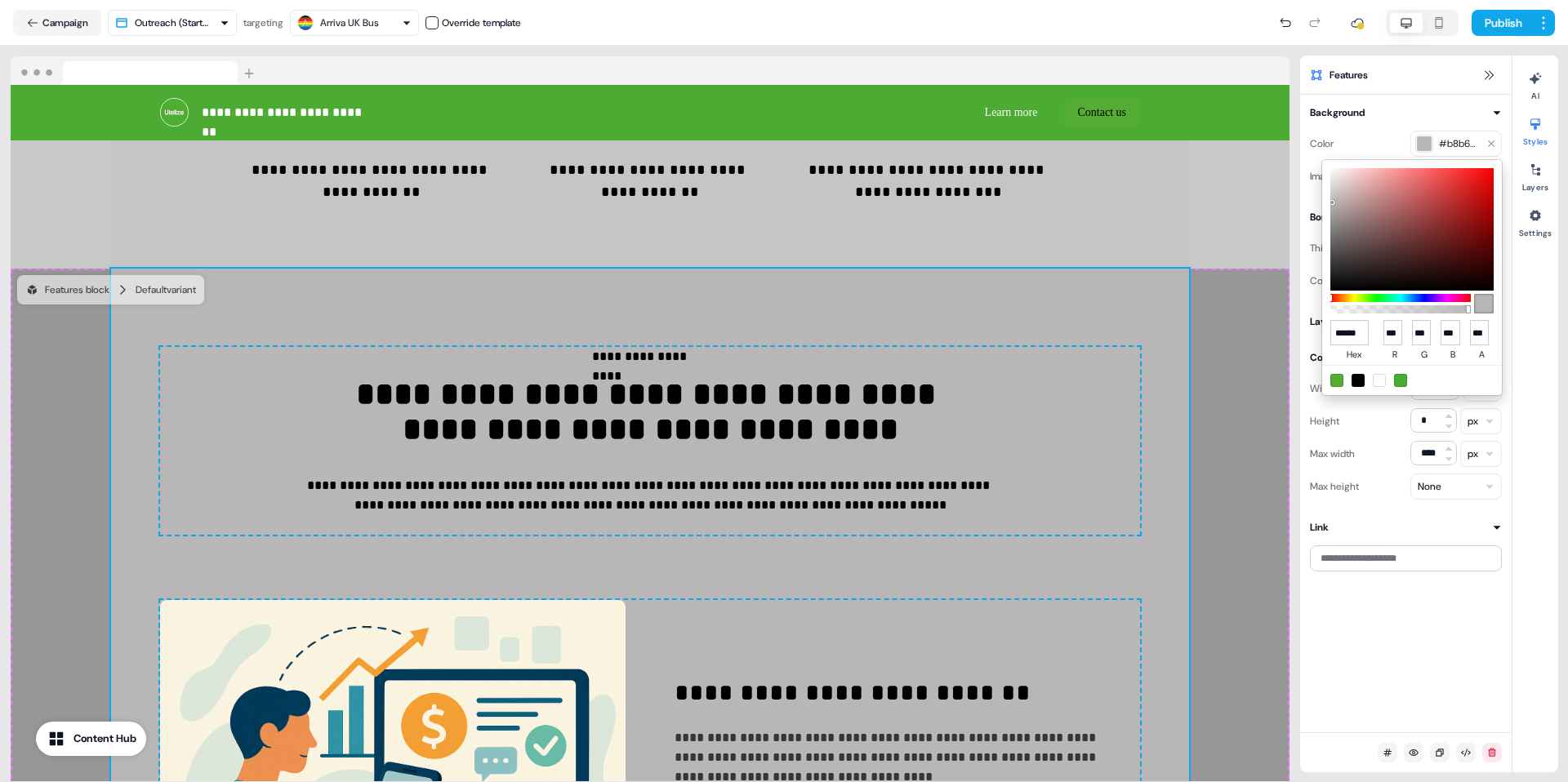click at bounding box center (1412, 229) 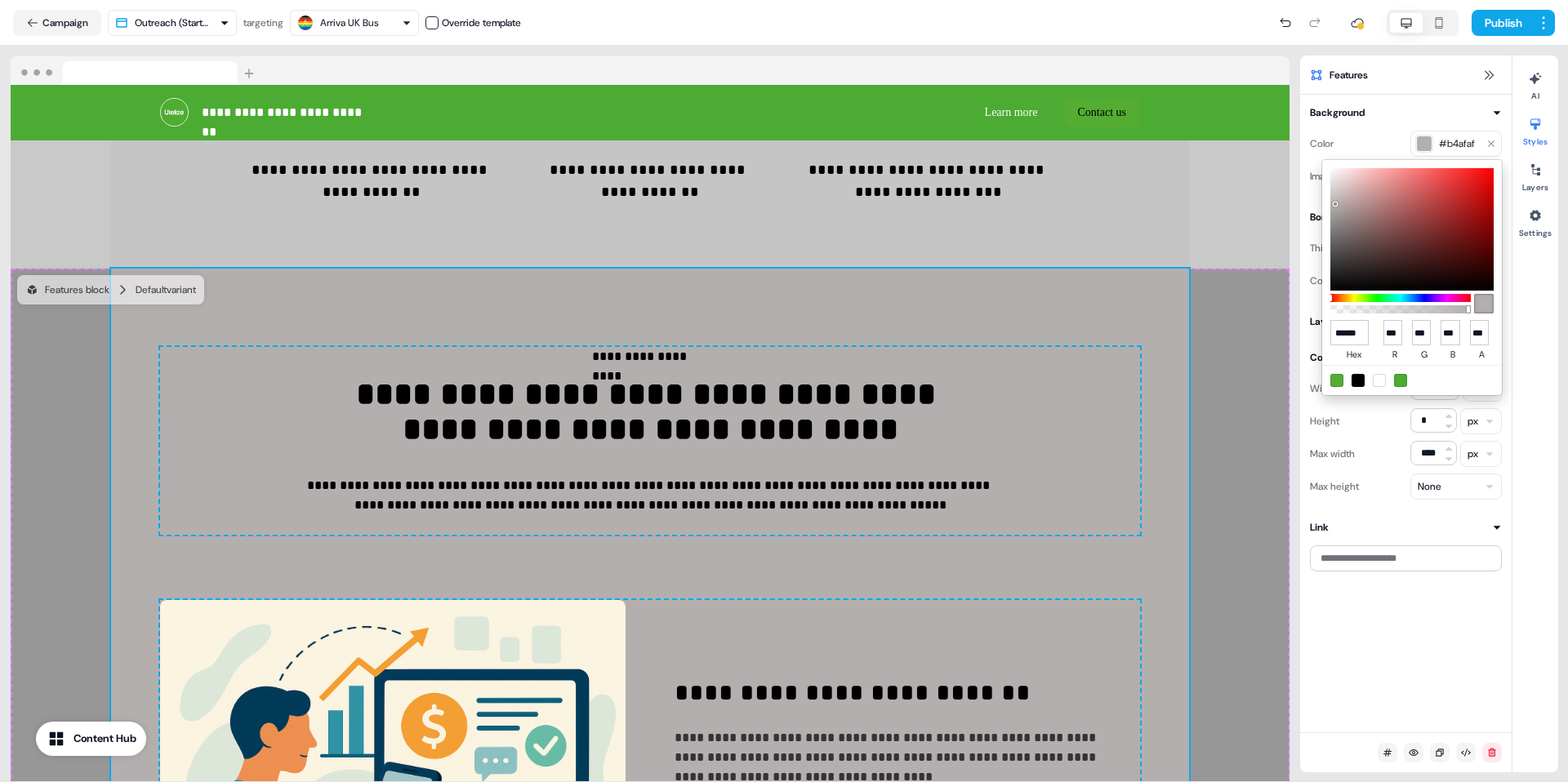 click at bounding box center (1412, 229) 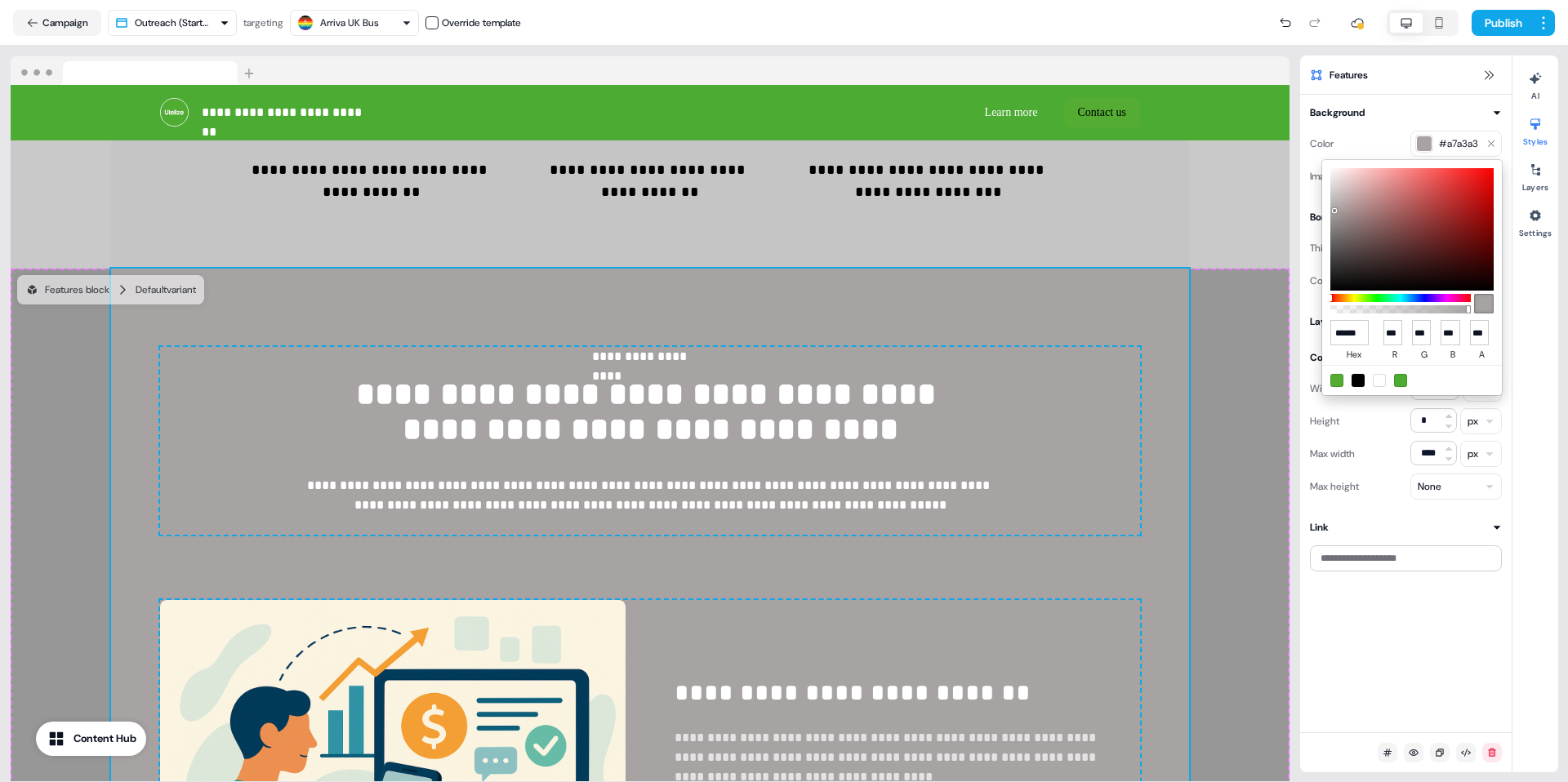 click at bounding box center (1412, 229) 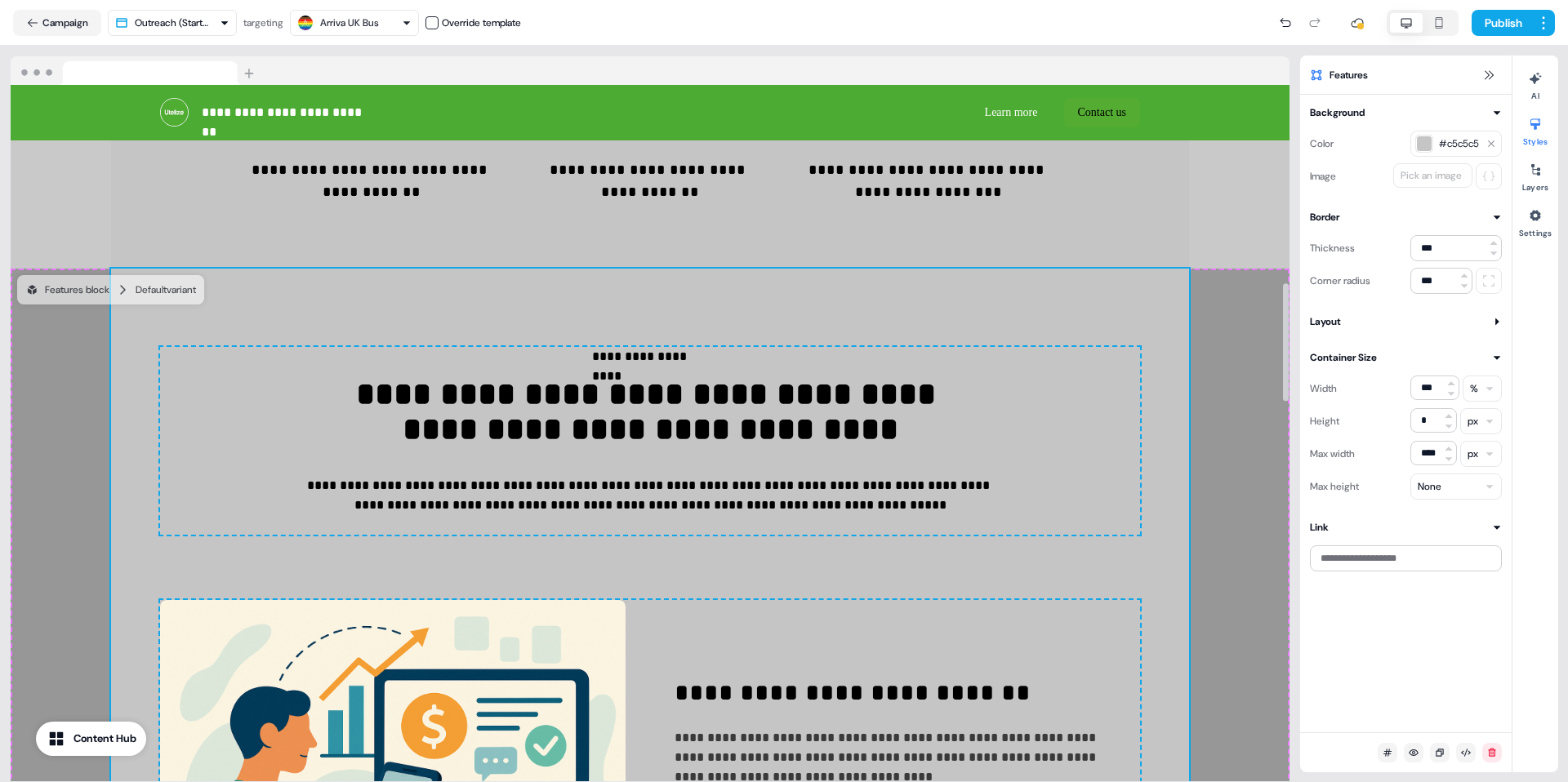 click on "**********" at bounding box center (650, 1029) 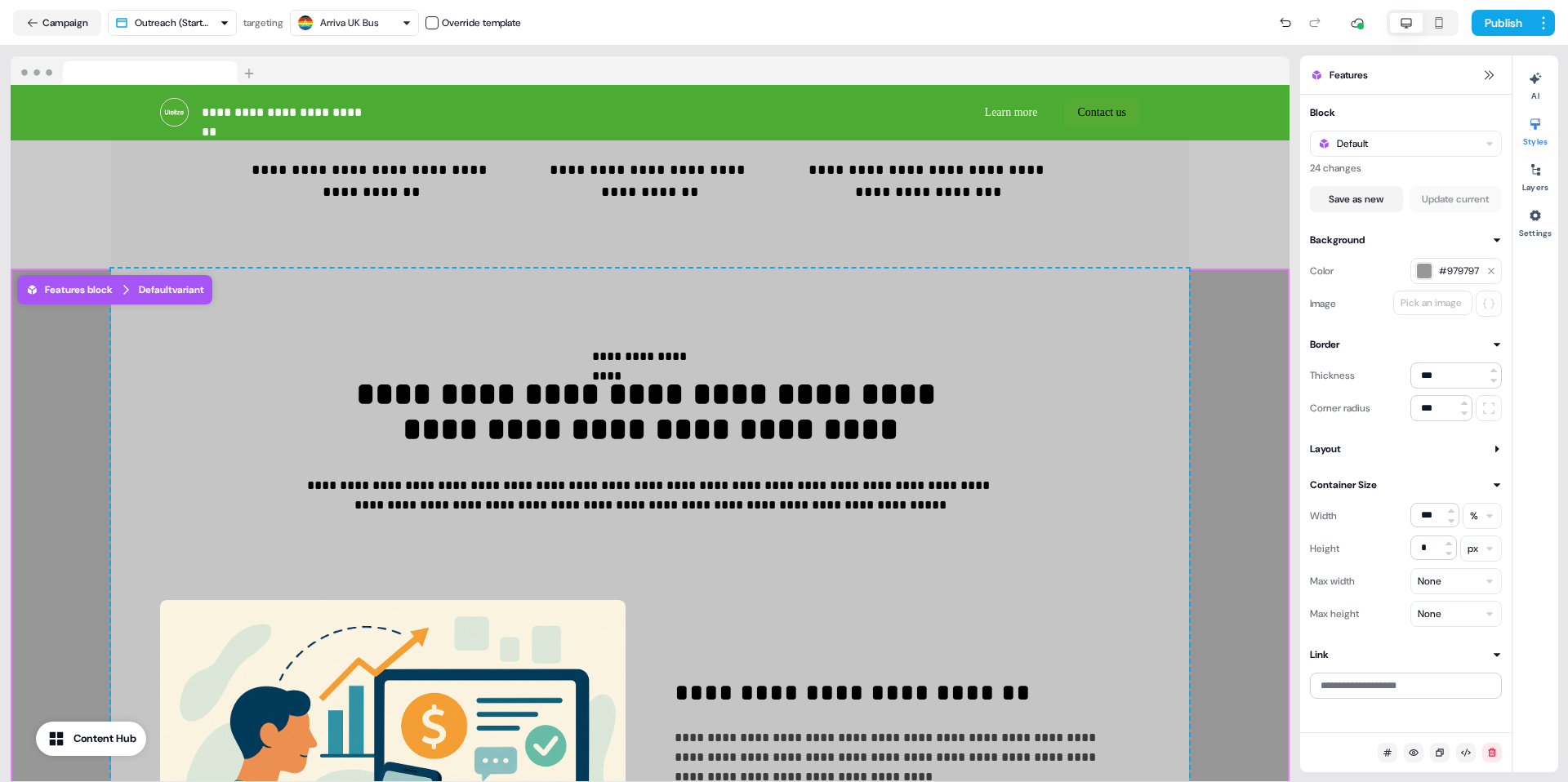 click on "#979797" at bounding box center [1456, 271] 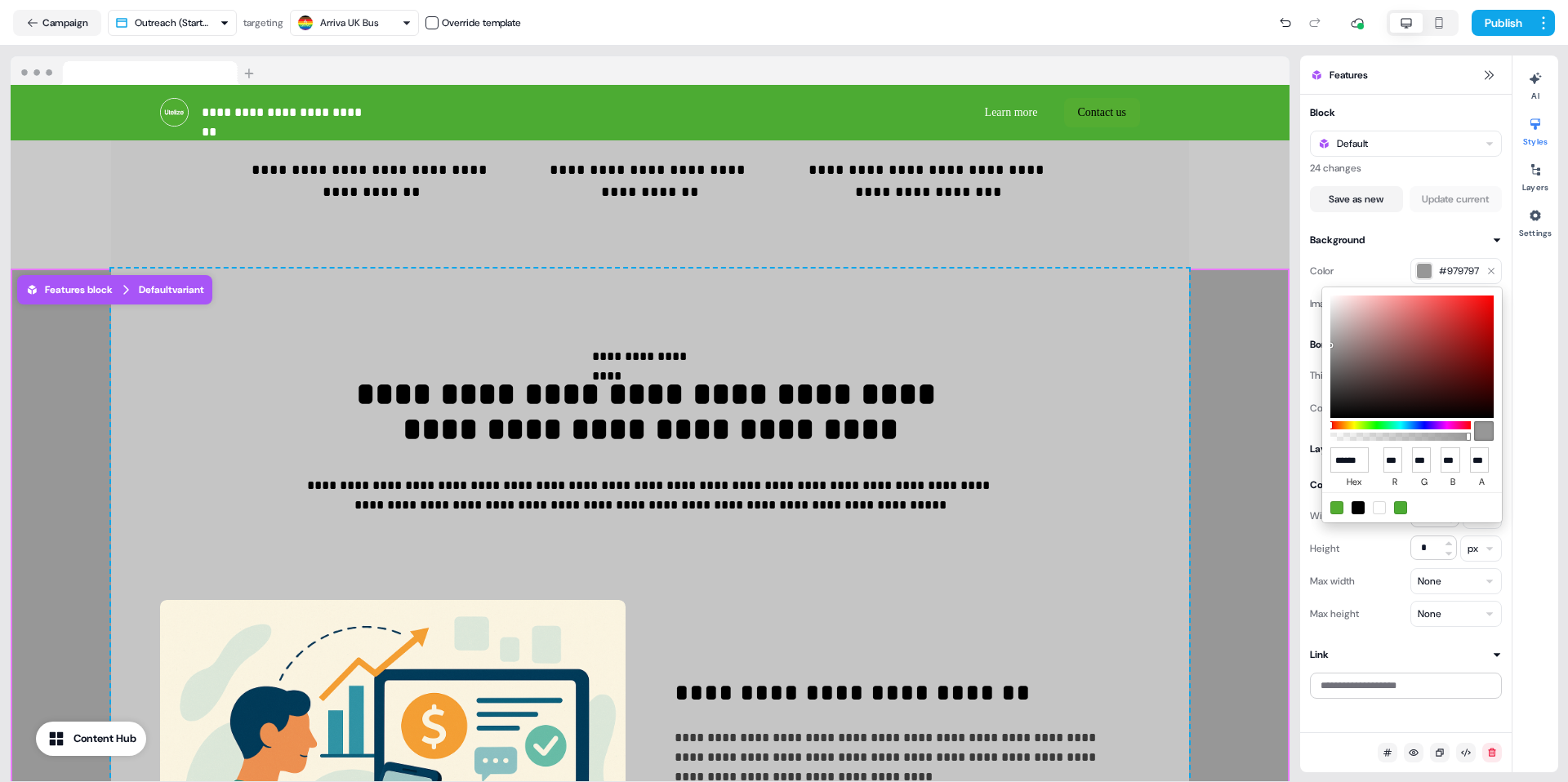 click at bounding box center (1412, 357) 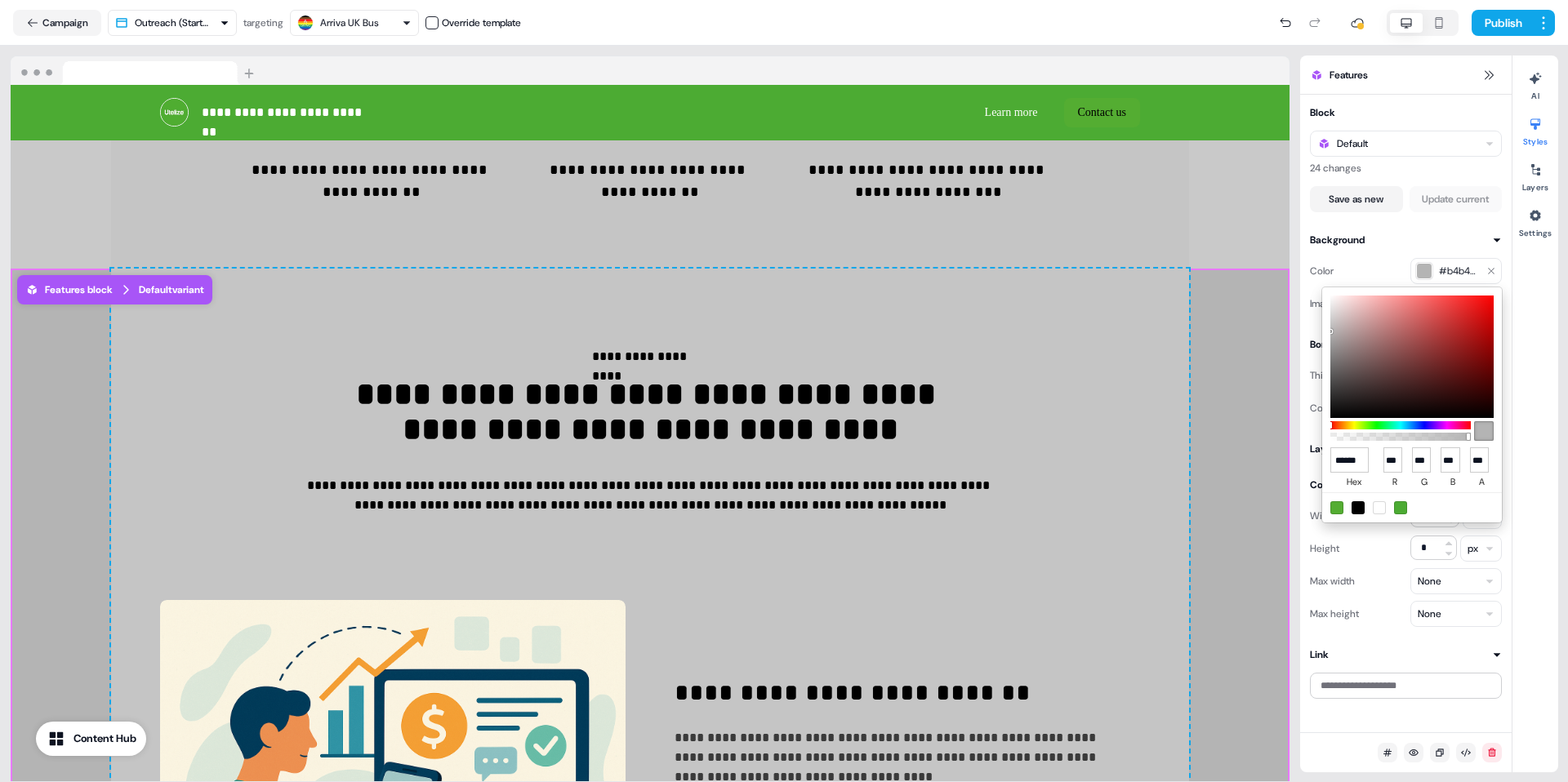 click at bounding box center [1412, 357] 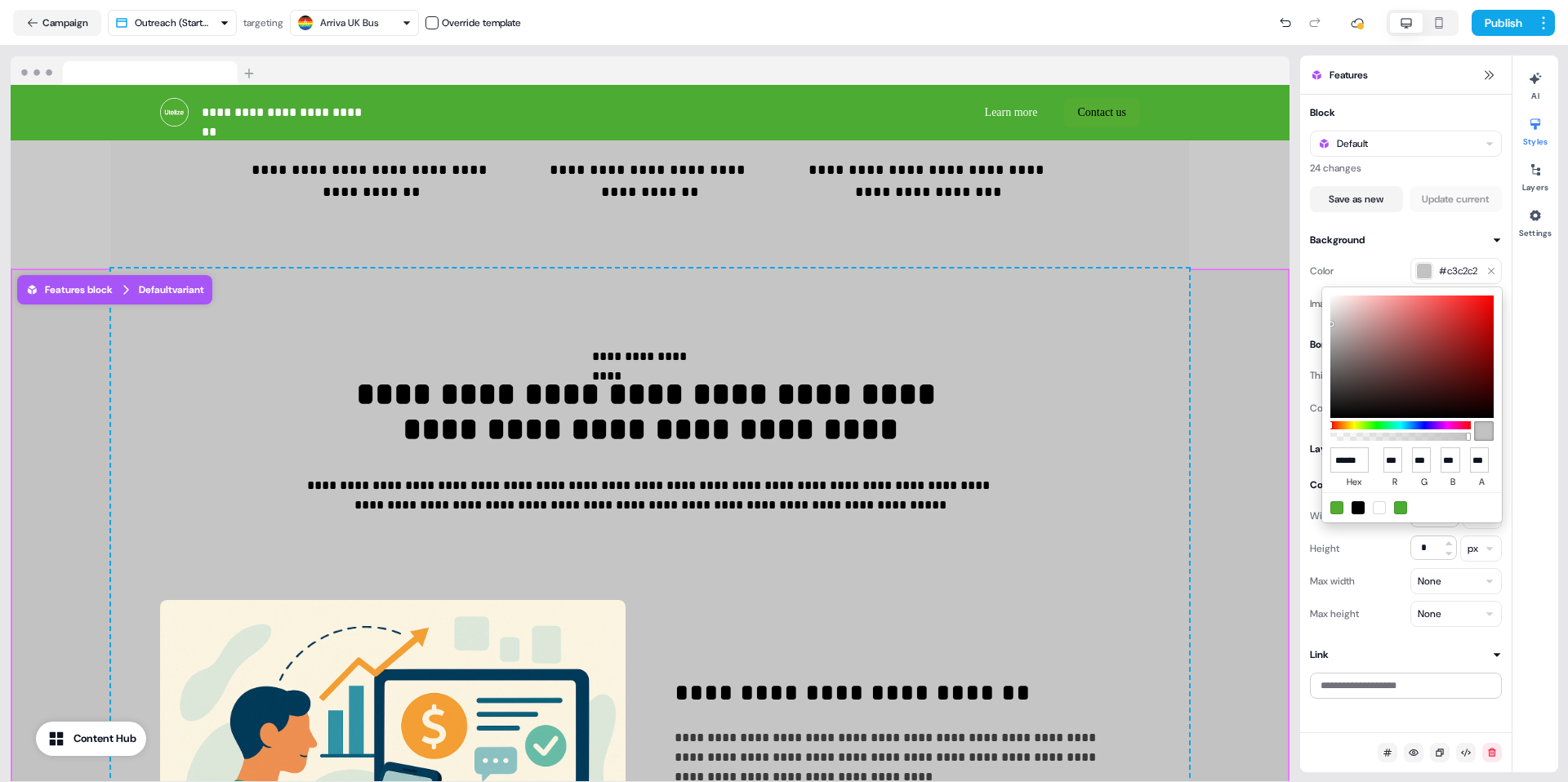 click at bounding box center [1331, 324] 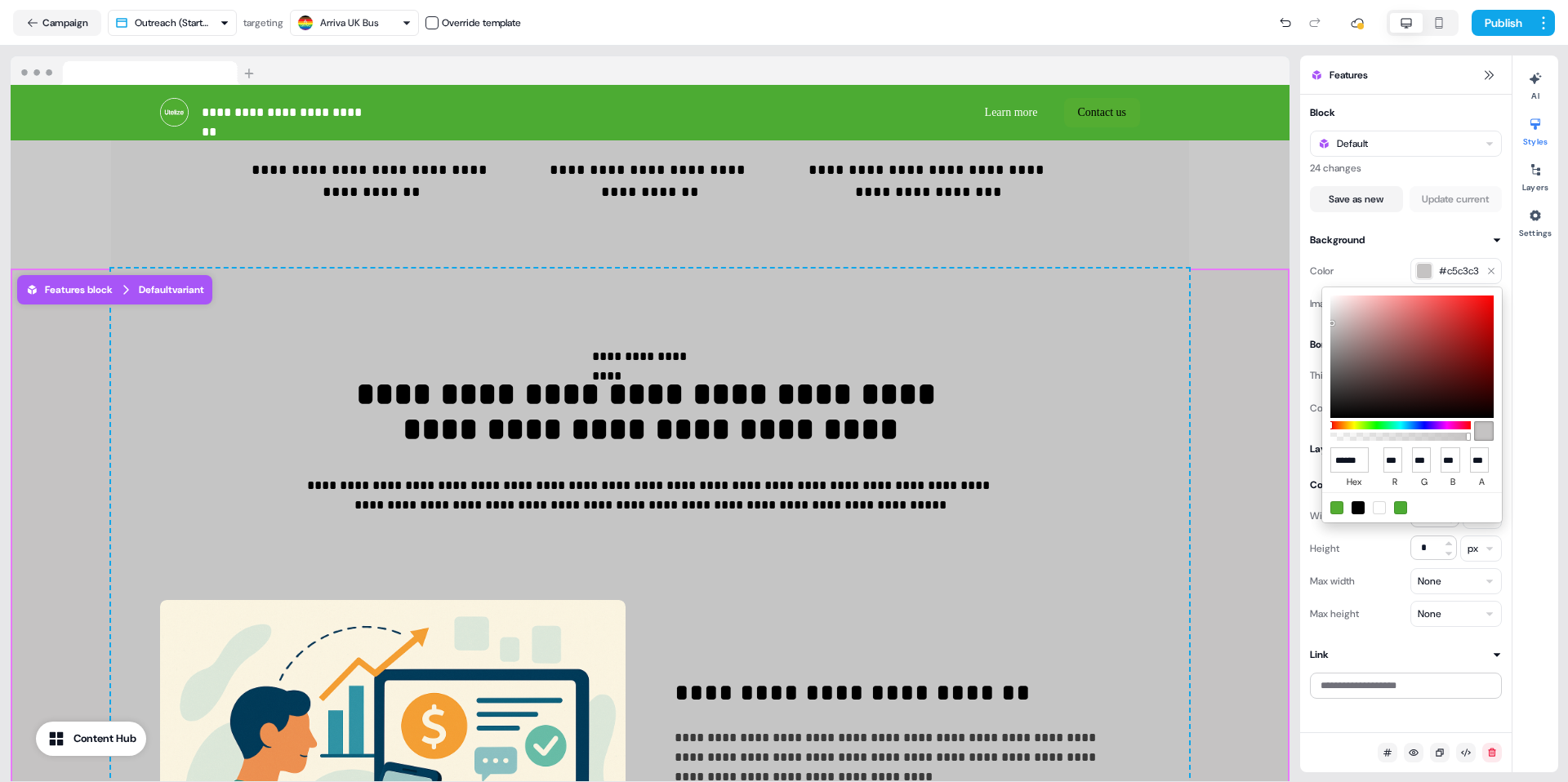 click at bounding box center [1332, 323] 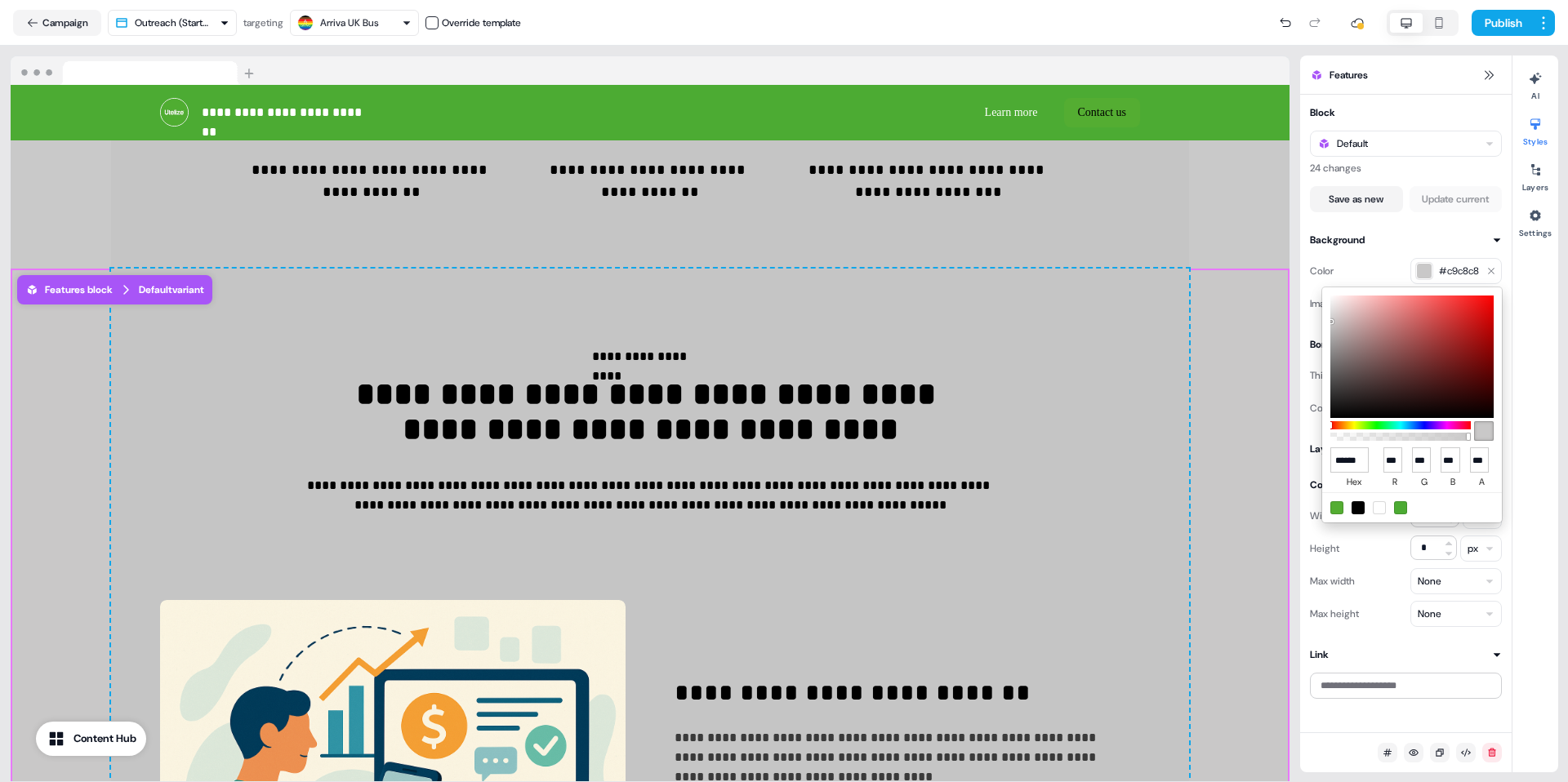click on "**********" at bounding box center [784, 391] 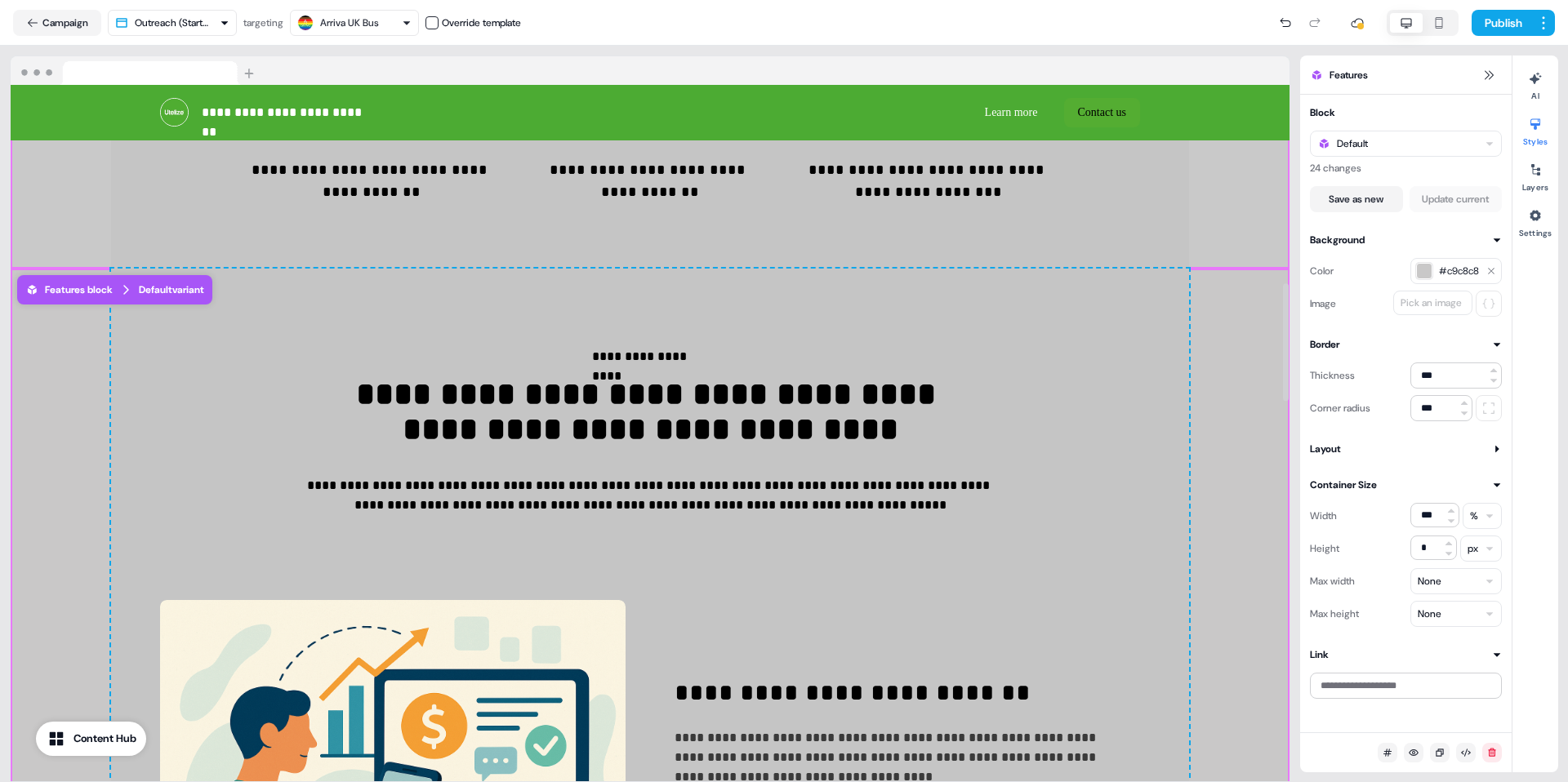 click on "**********" at bounding box center [650, 71] 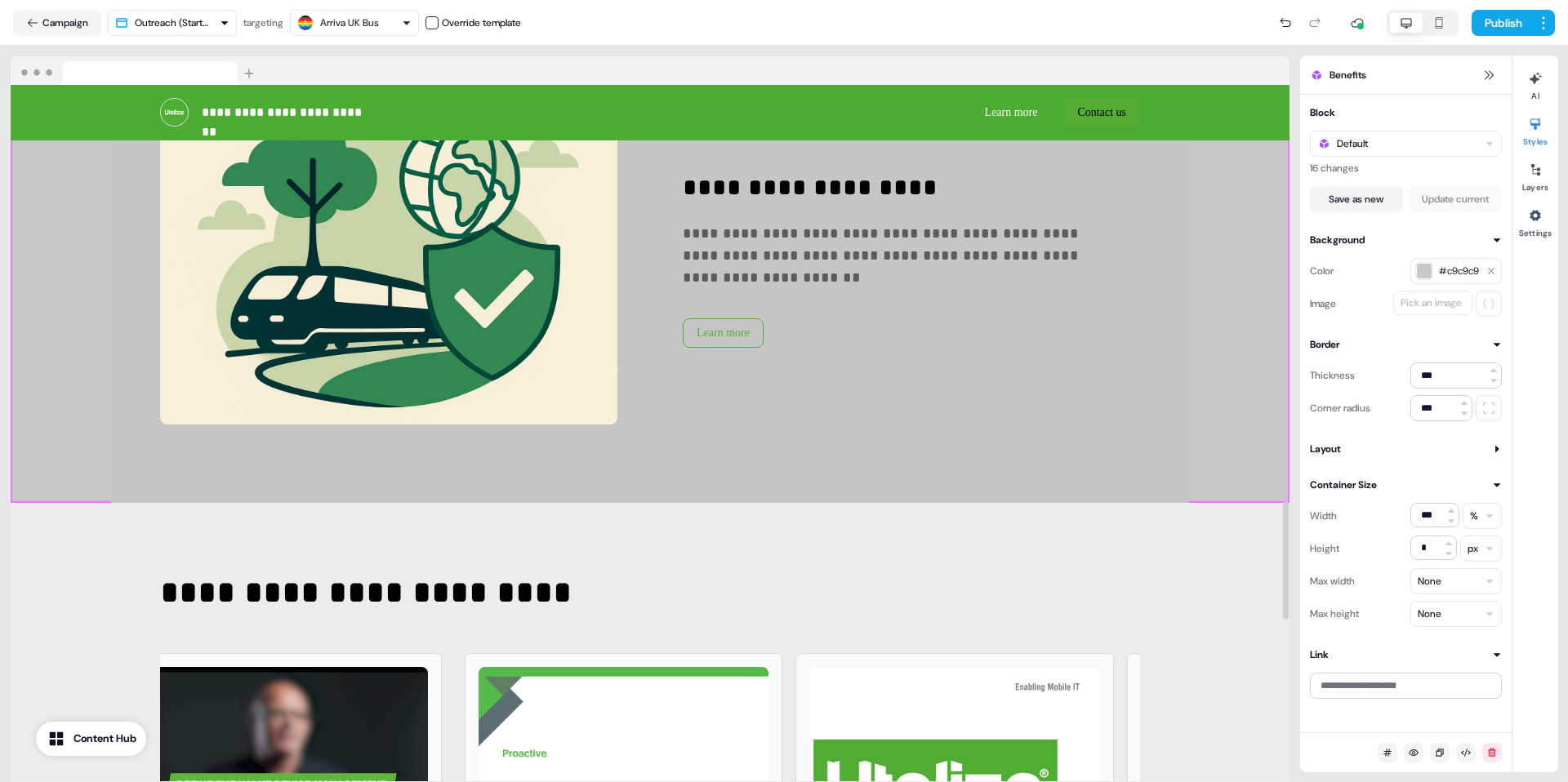 scroll, scrollTop: 2450, scrollLeft: 0, axis: vertical 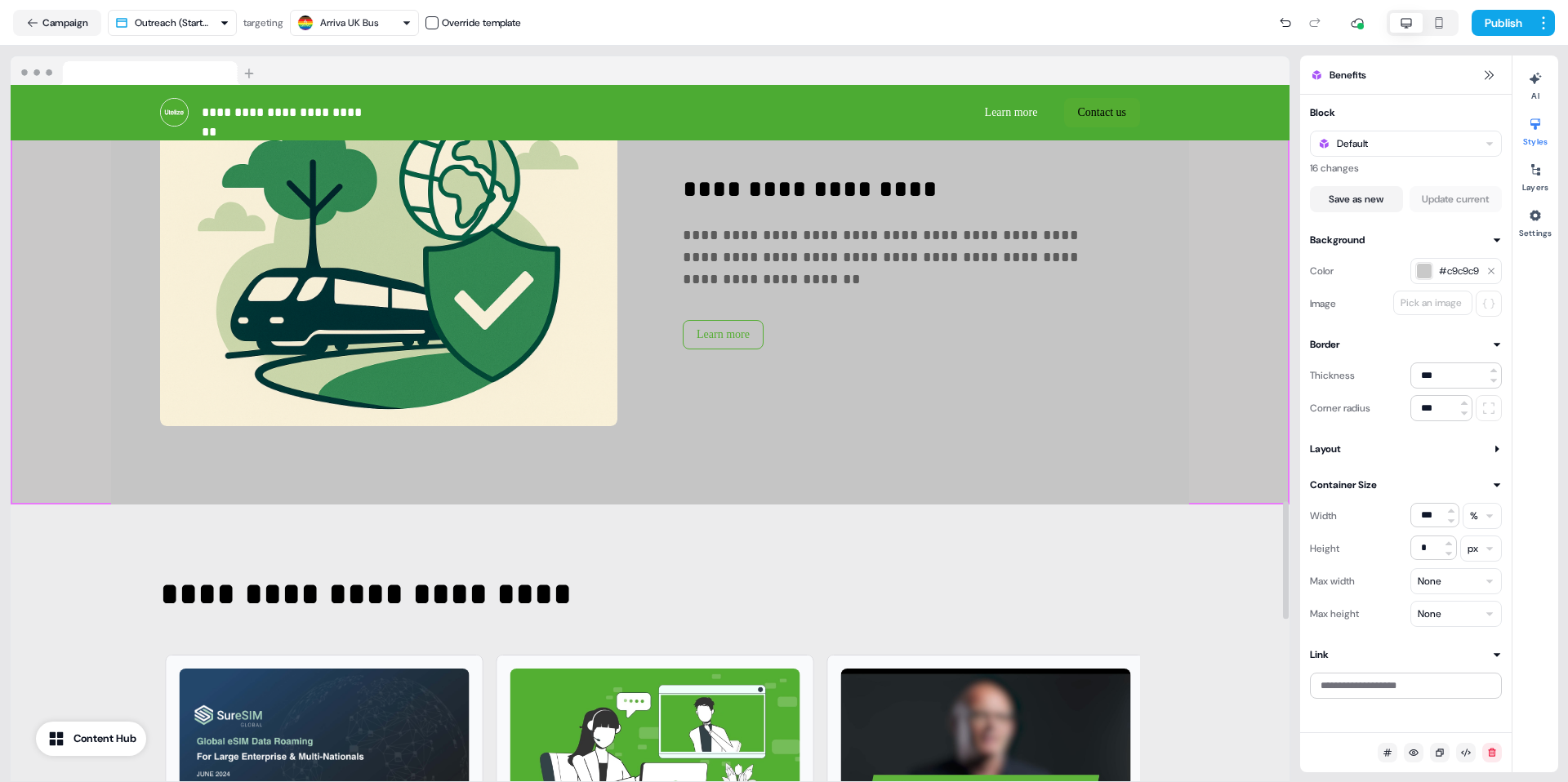 click on "**********" at bounding box center (650, -255) 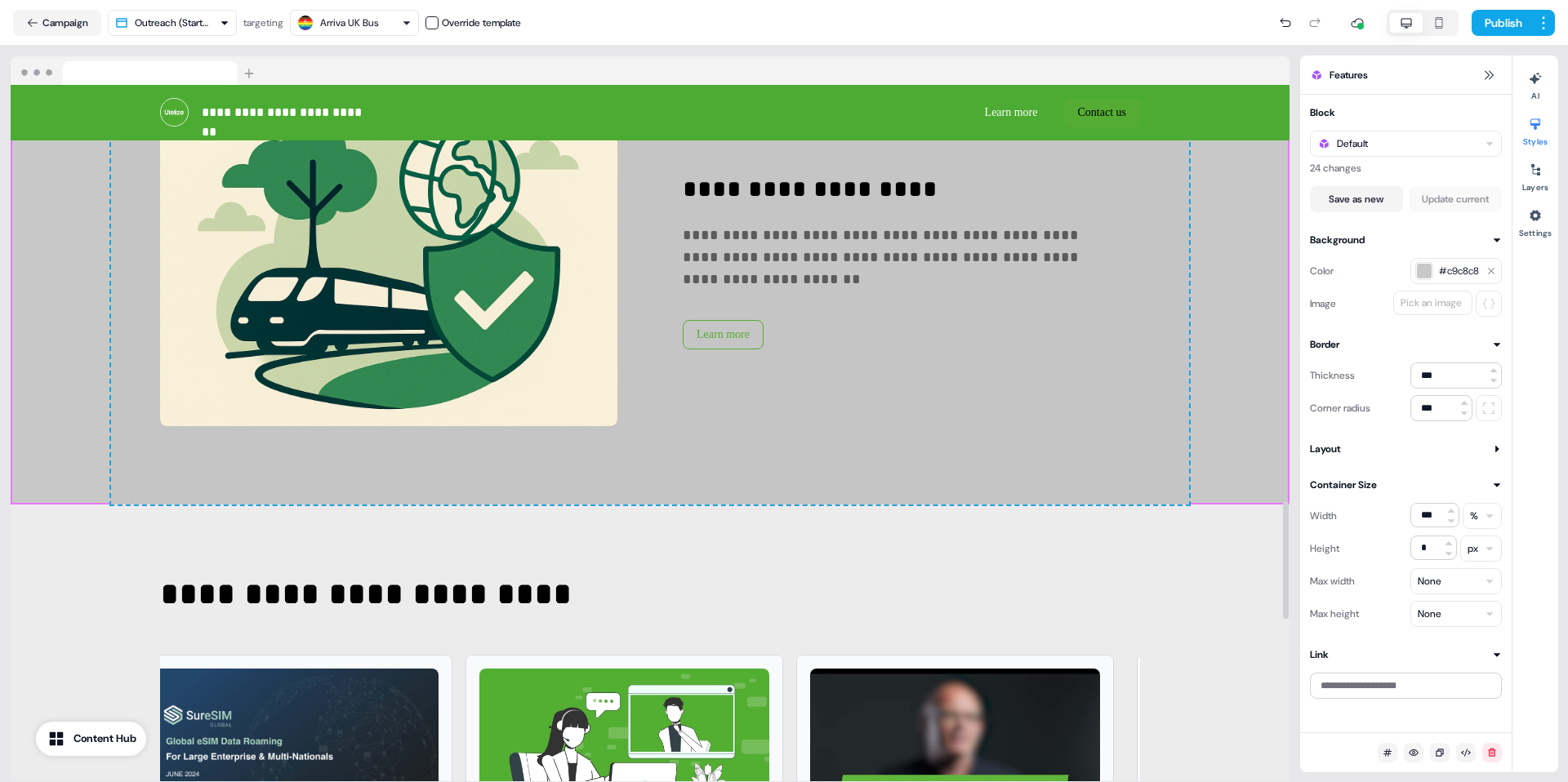 click on "#c9c8c8" at bounding box center (1456, 271) 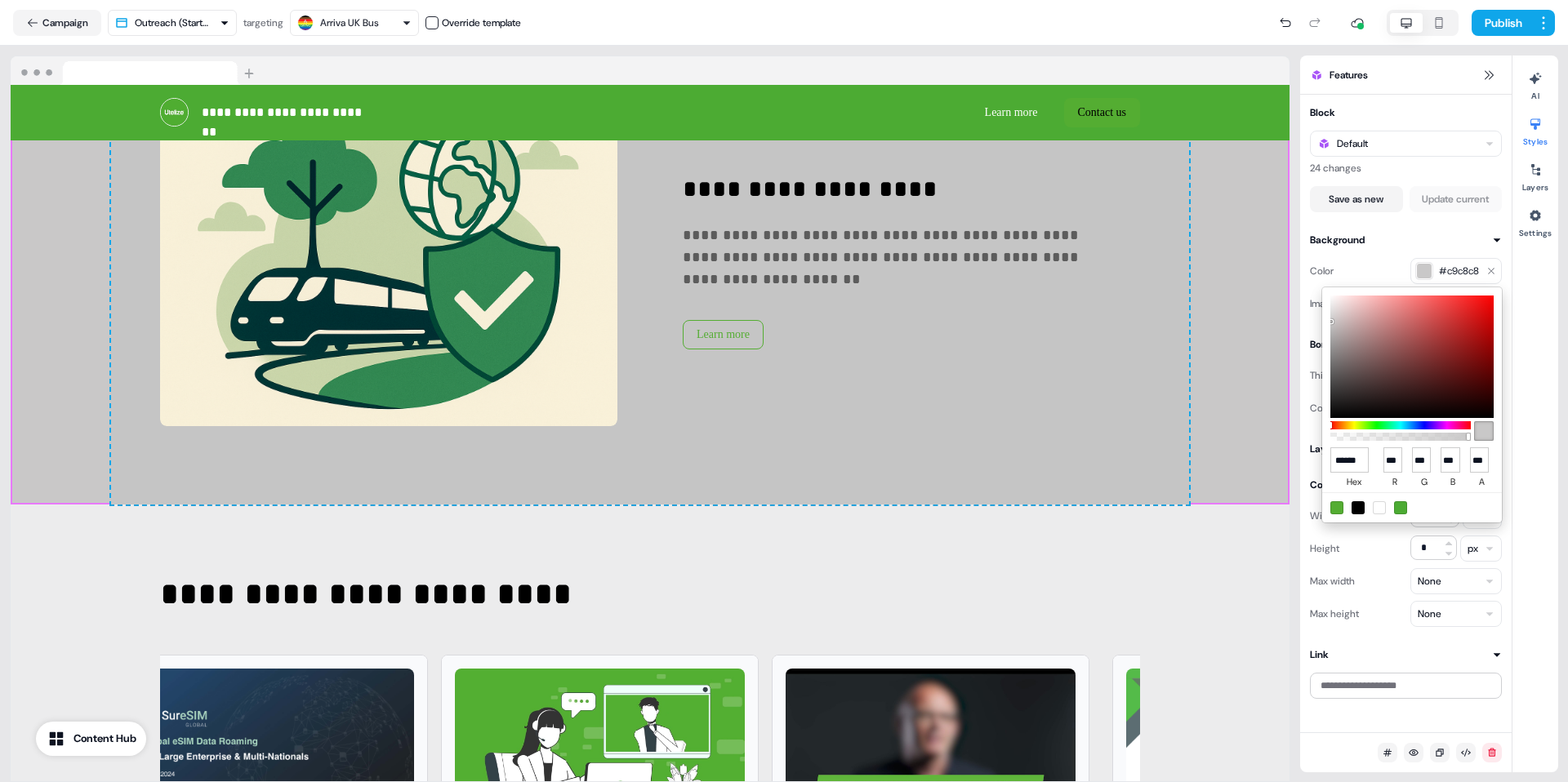 click at bounding box center [1379, 508] 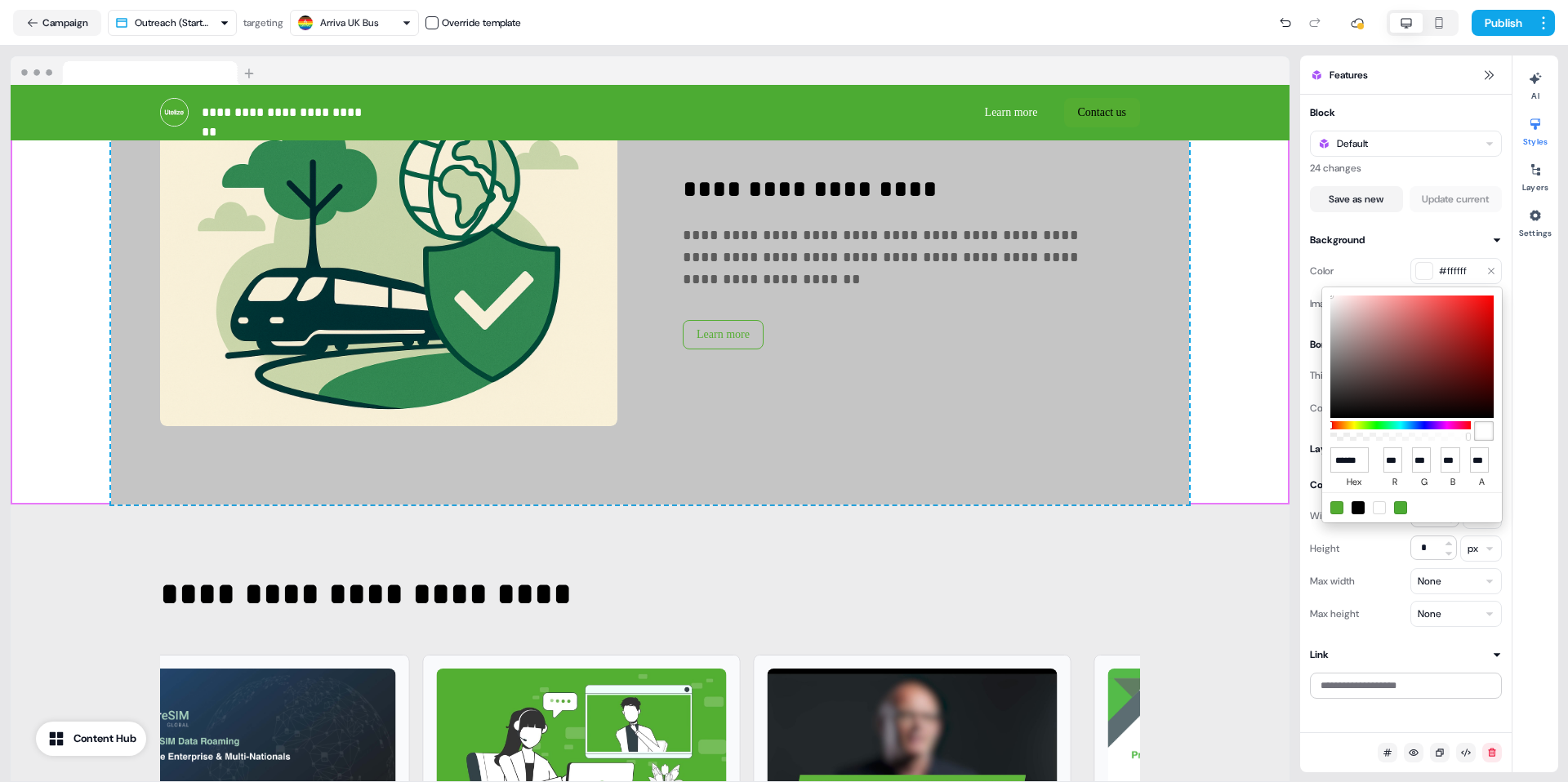 click on "**********" at bounding box center (784, 391) 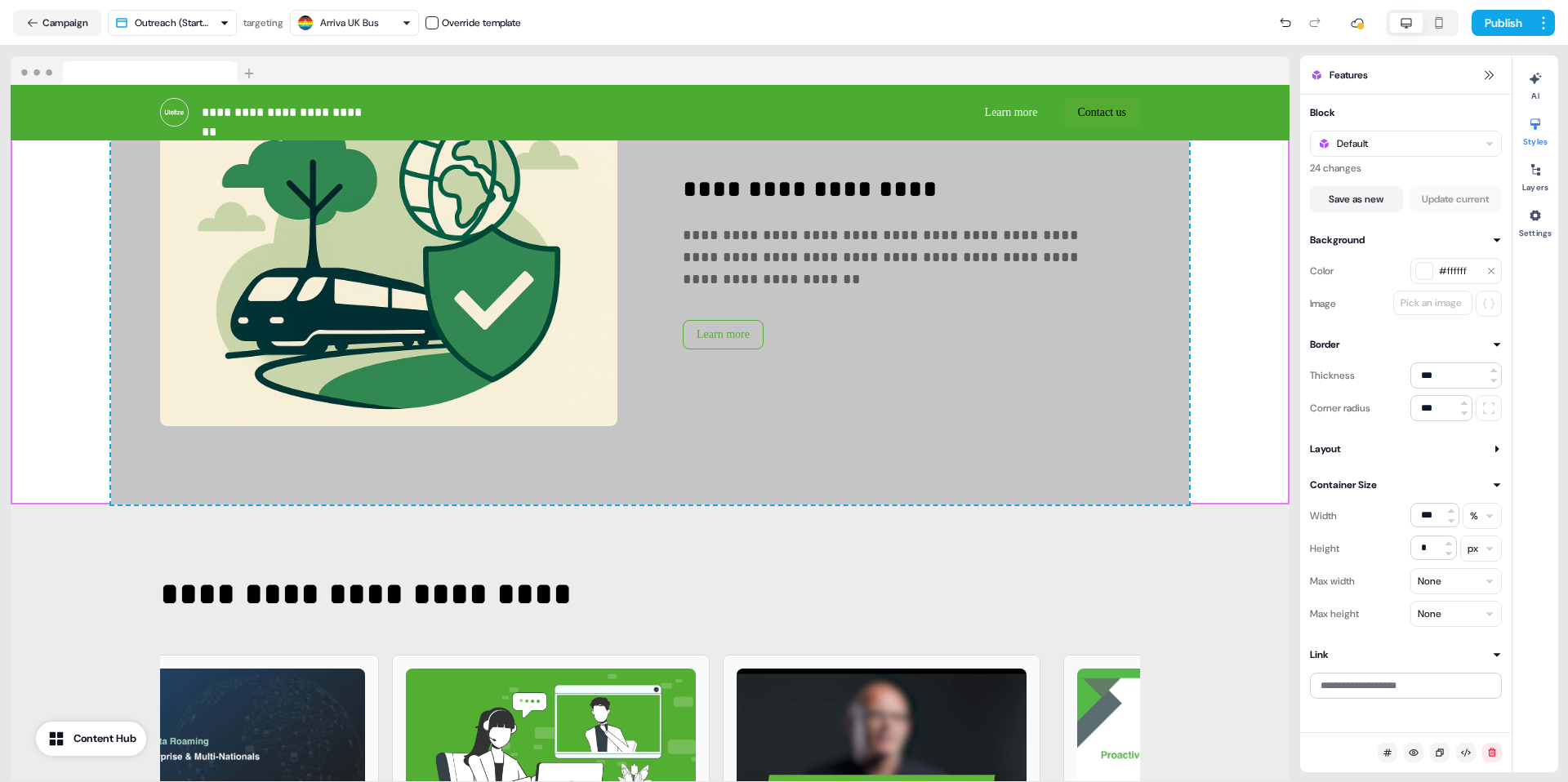click at bounding box center [1424, 271] 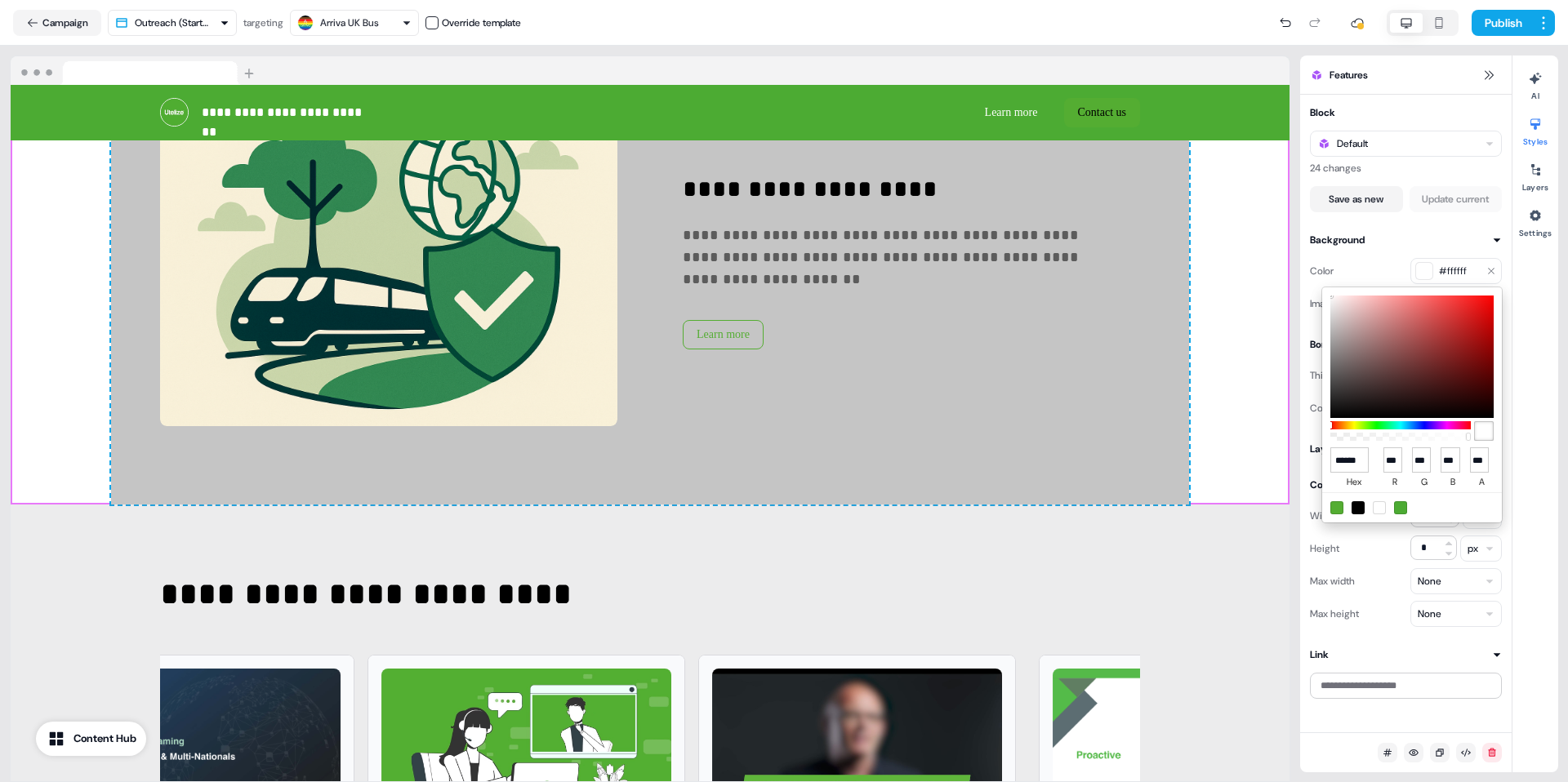 click at bounding box center (1379, 508) 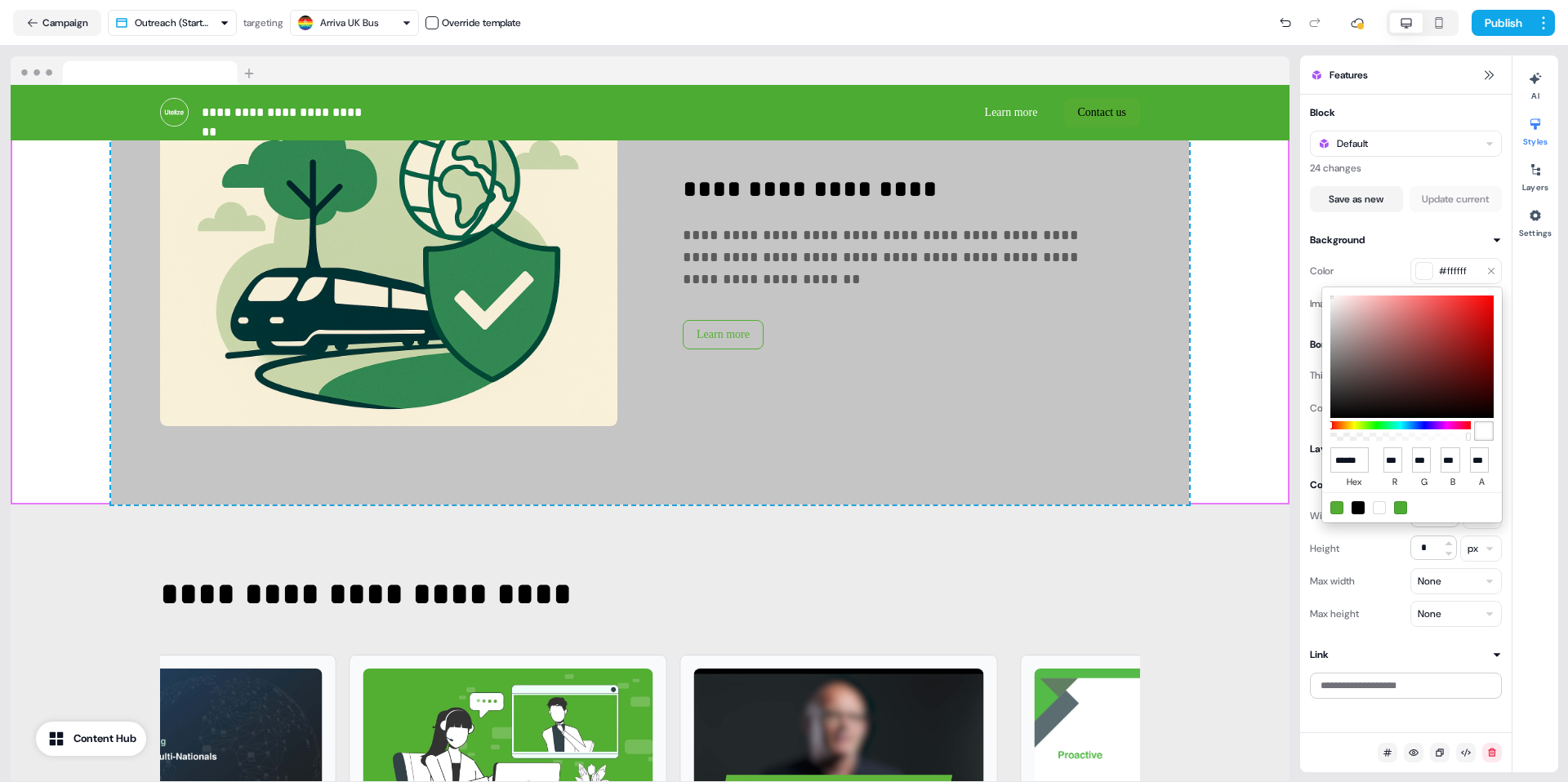 click on "**********" at bounding box center [784, 391] 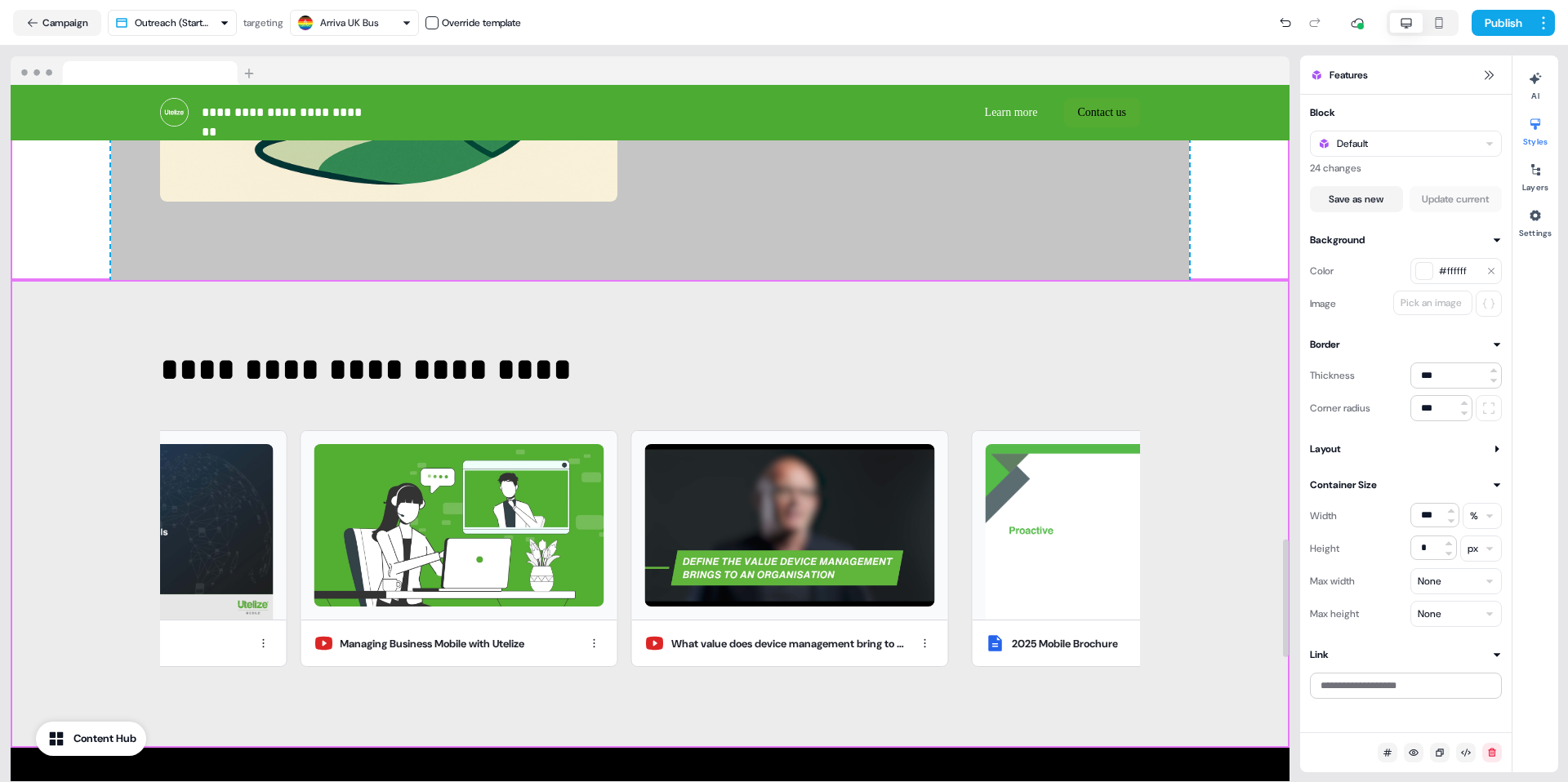 scroll, scrollTop: 2205, scrollLeft: 0, axis: vertical 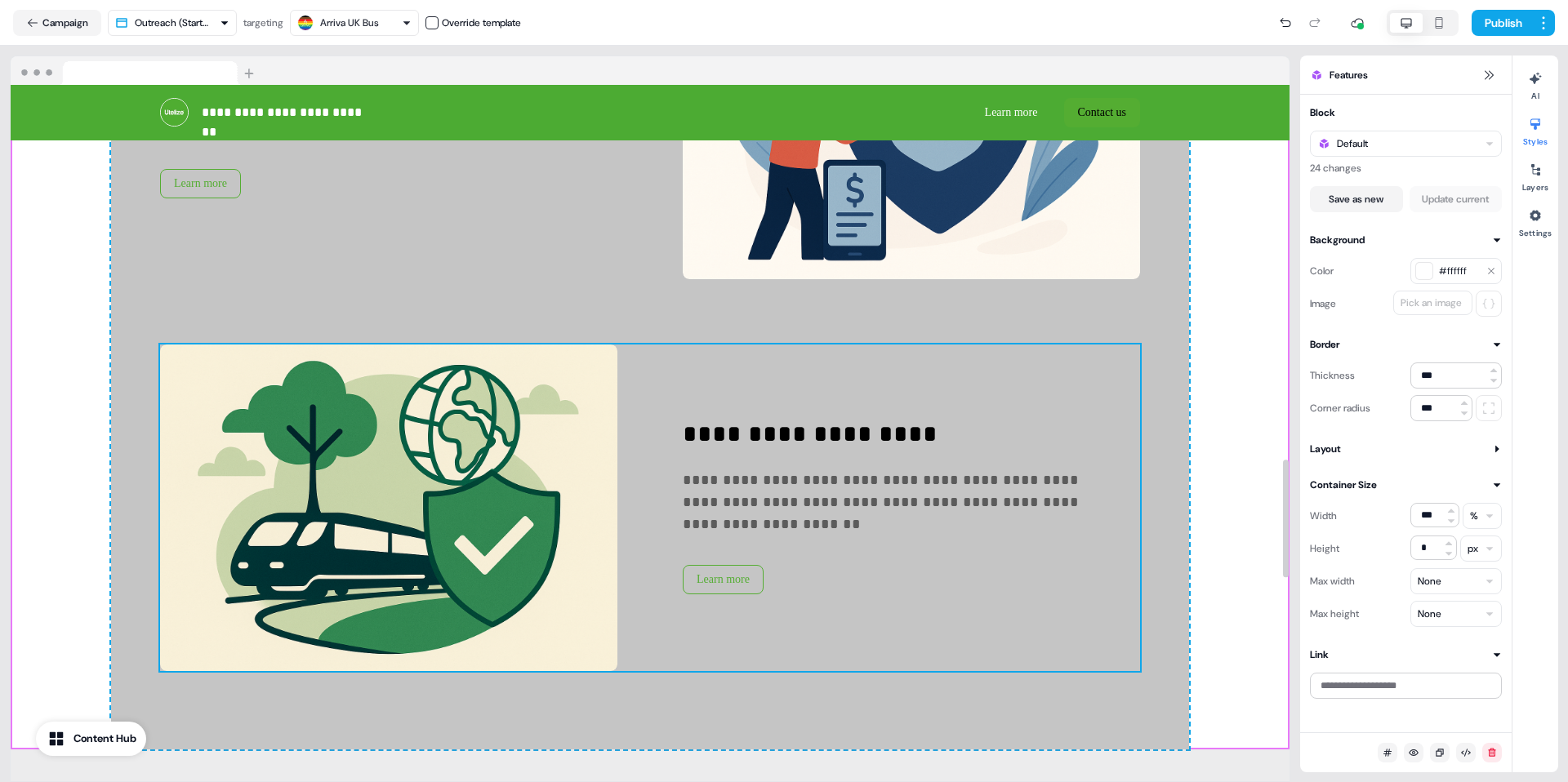 click on "**********" at bounding box center (650, 508) 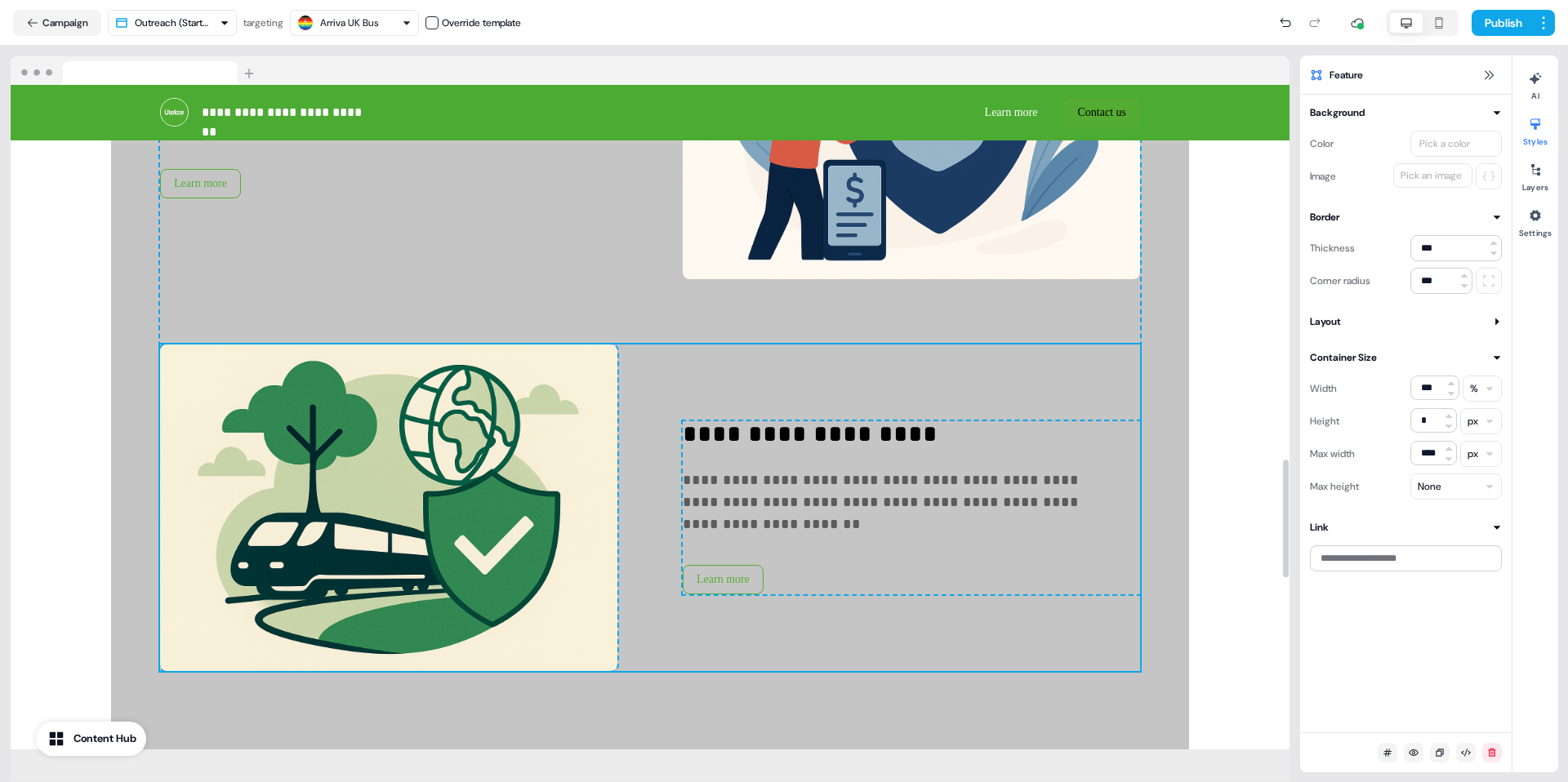 click on "**********" at bounding box center [650, 116] 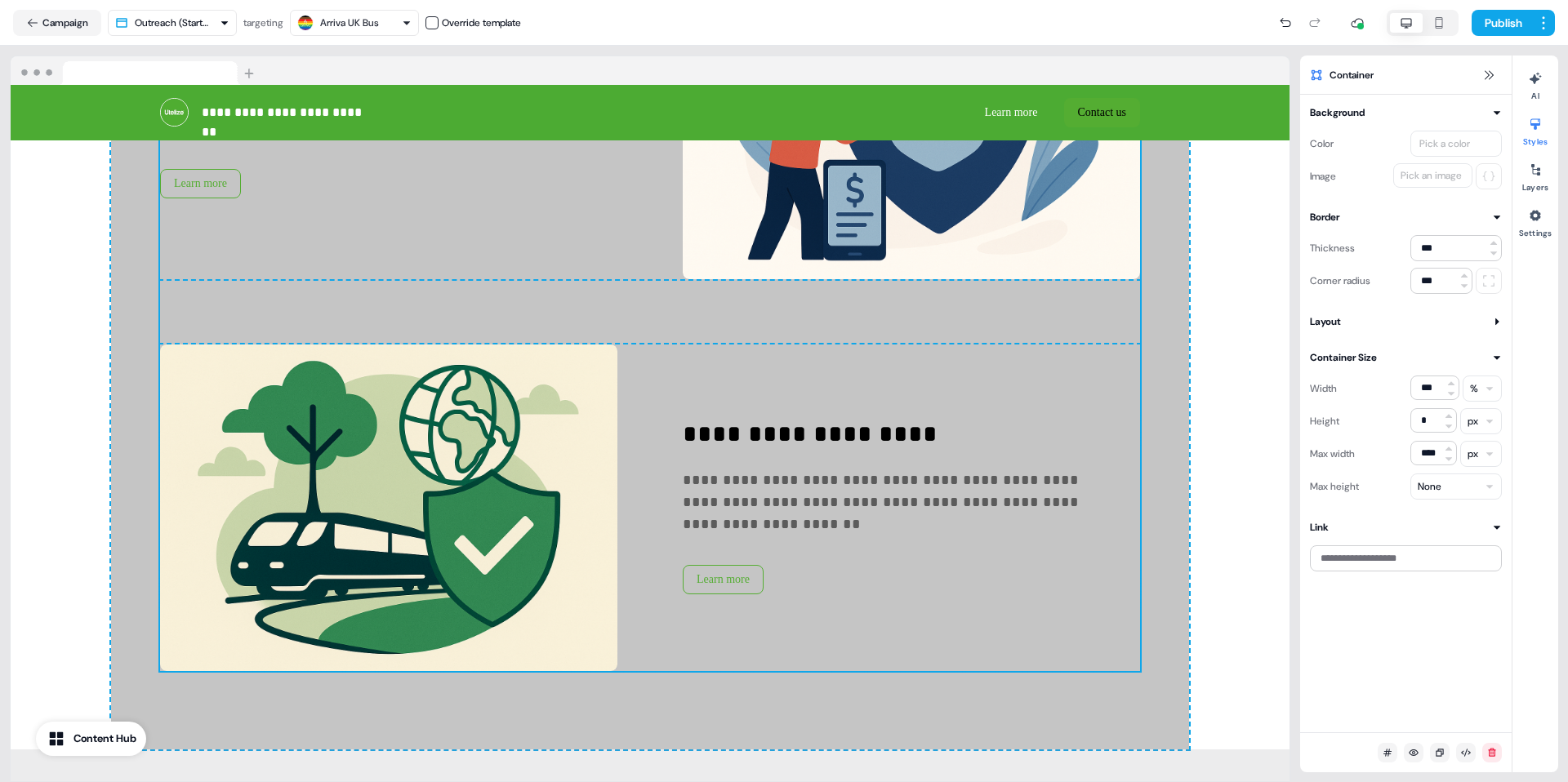 click on "Pick a color" at bounding box center (1456, 144) 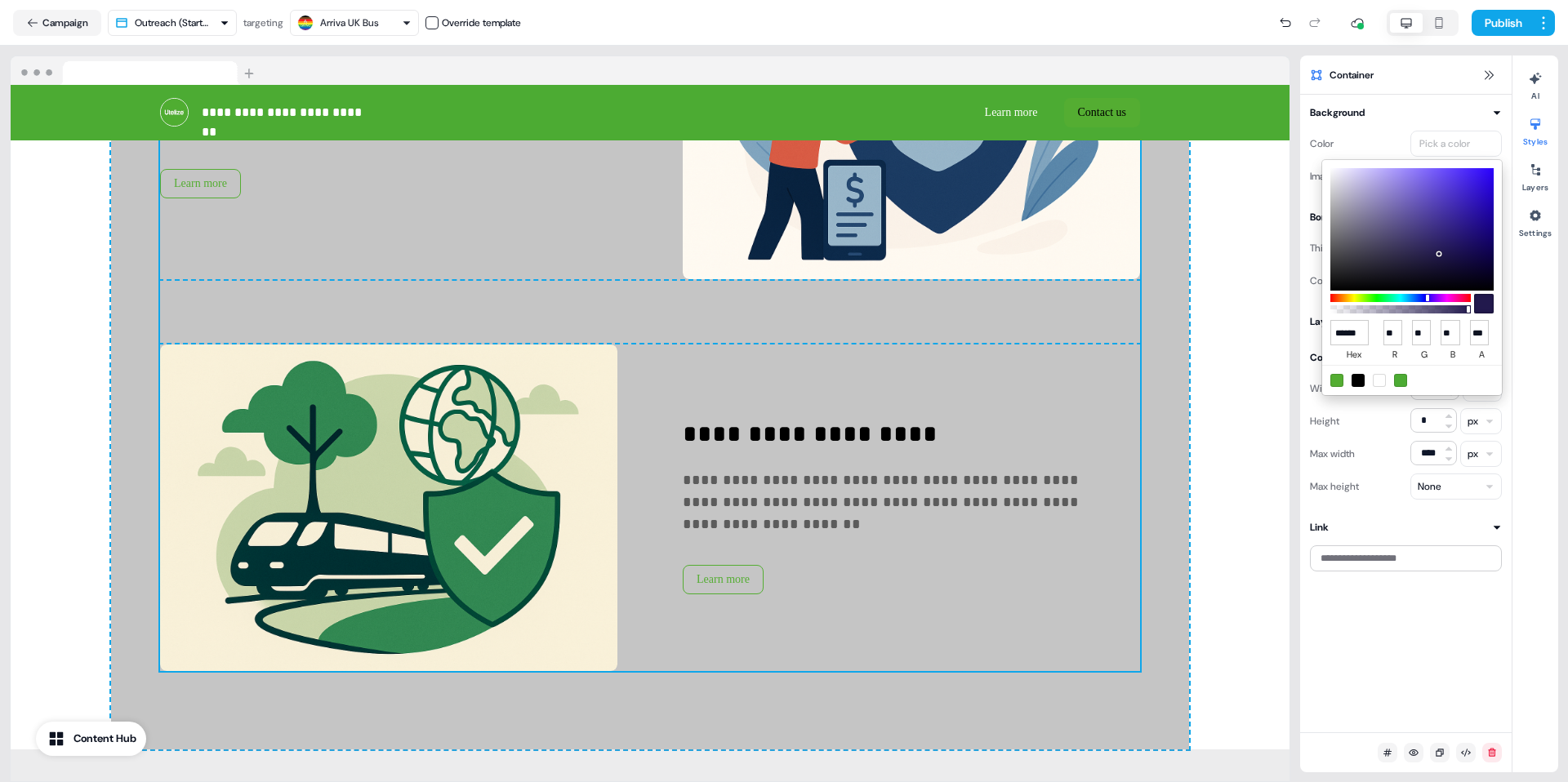 click at bounding box center [1379, 380] 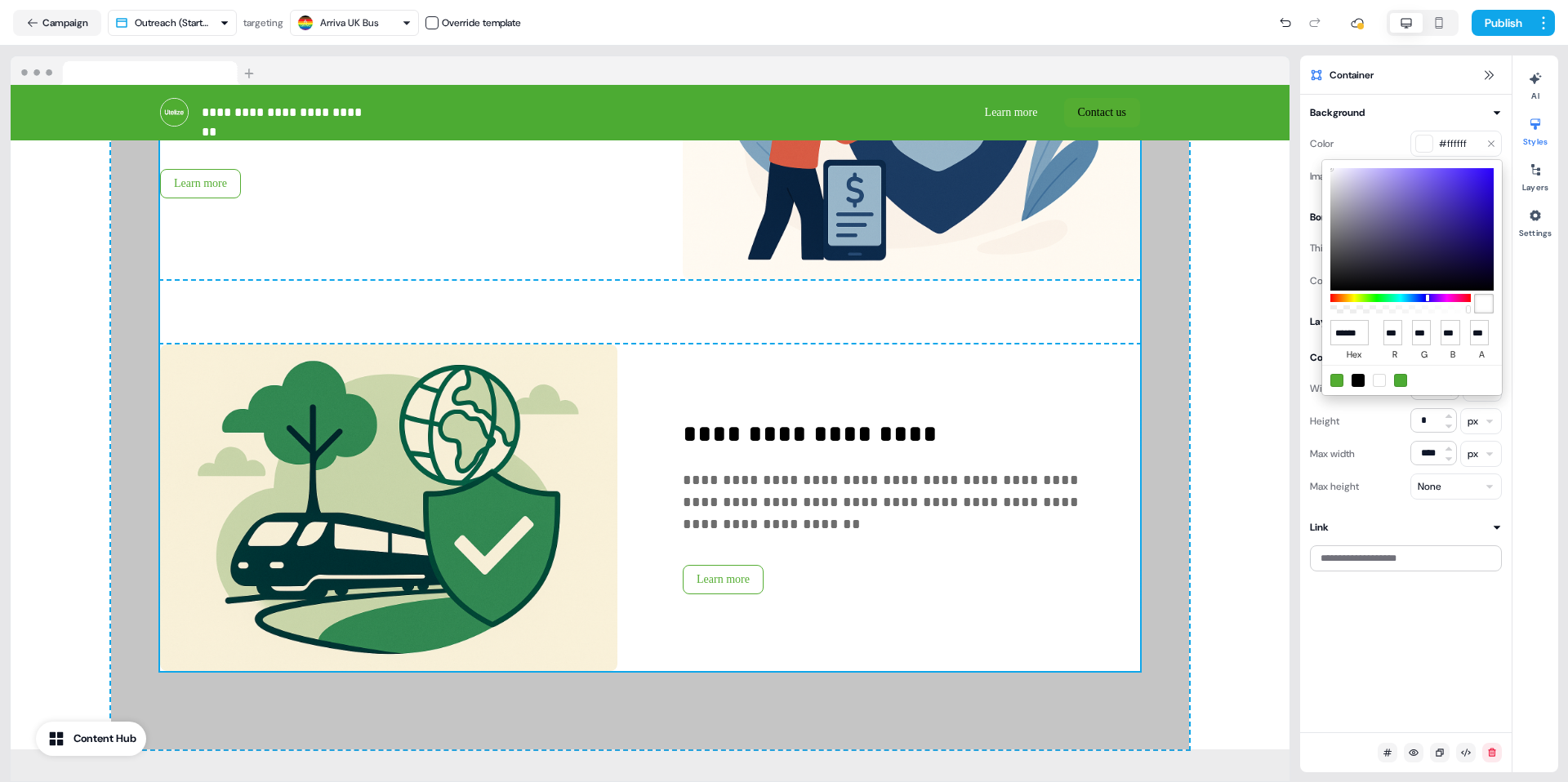 click on "**********" at bounding box center [784, 391] 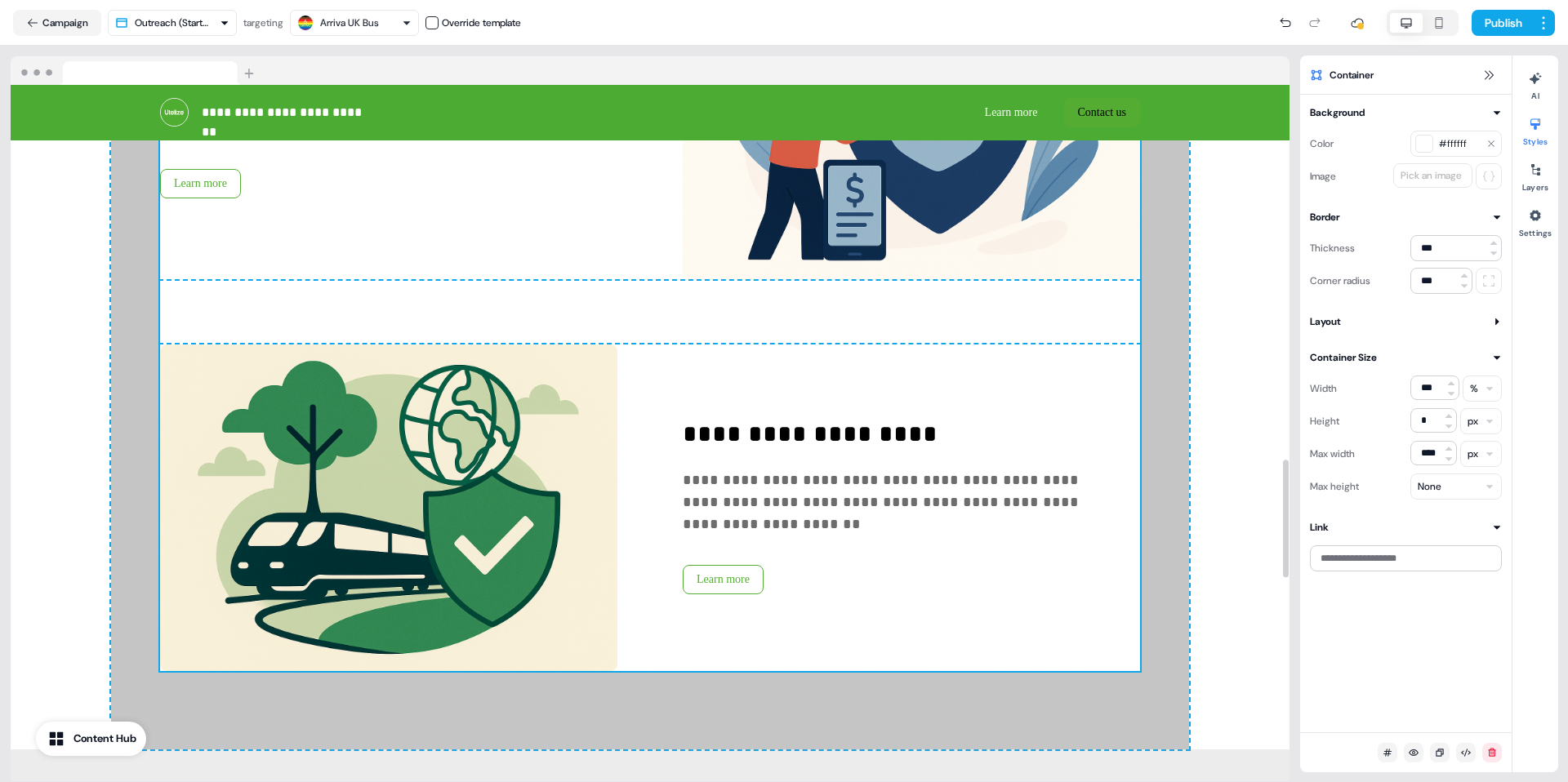 click on "**********" at bounding box center [650, -11] 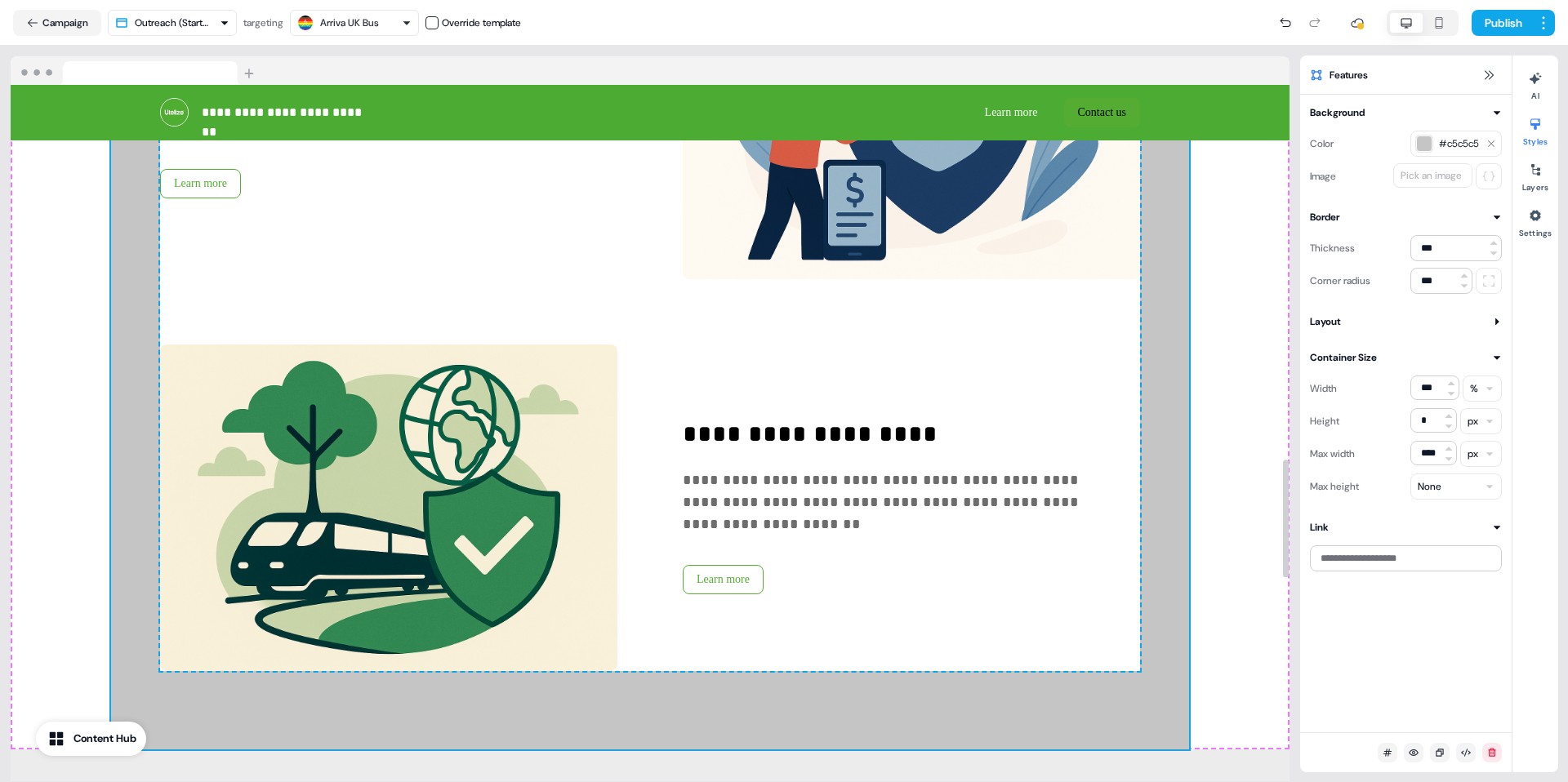 click on "Color #c5c5c5 Image Pick an image" at bounding box center [1405, 155] 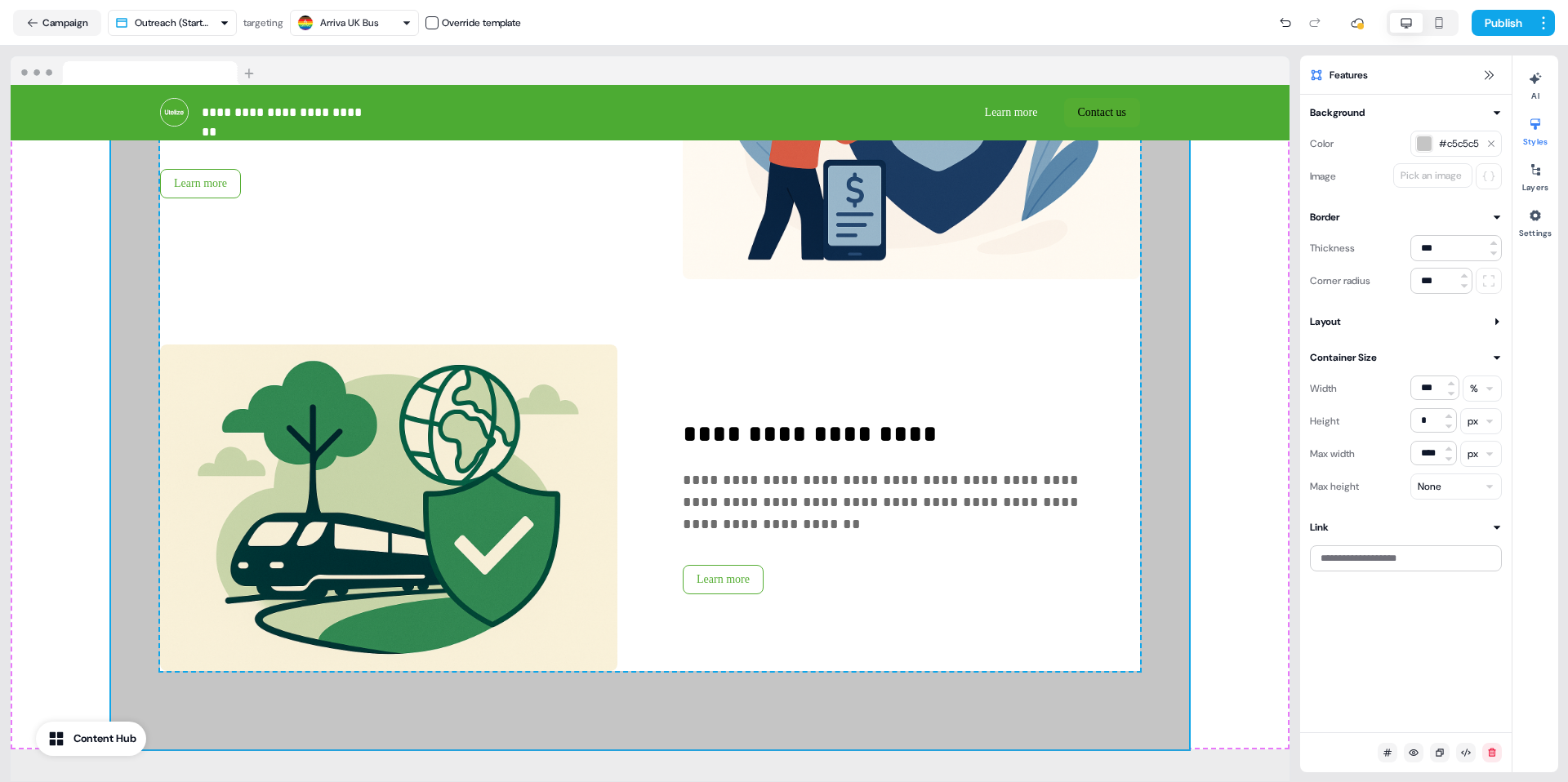 click on "#c5c5c5" at bounding box center [1459, 144] 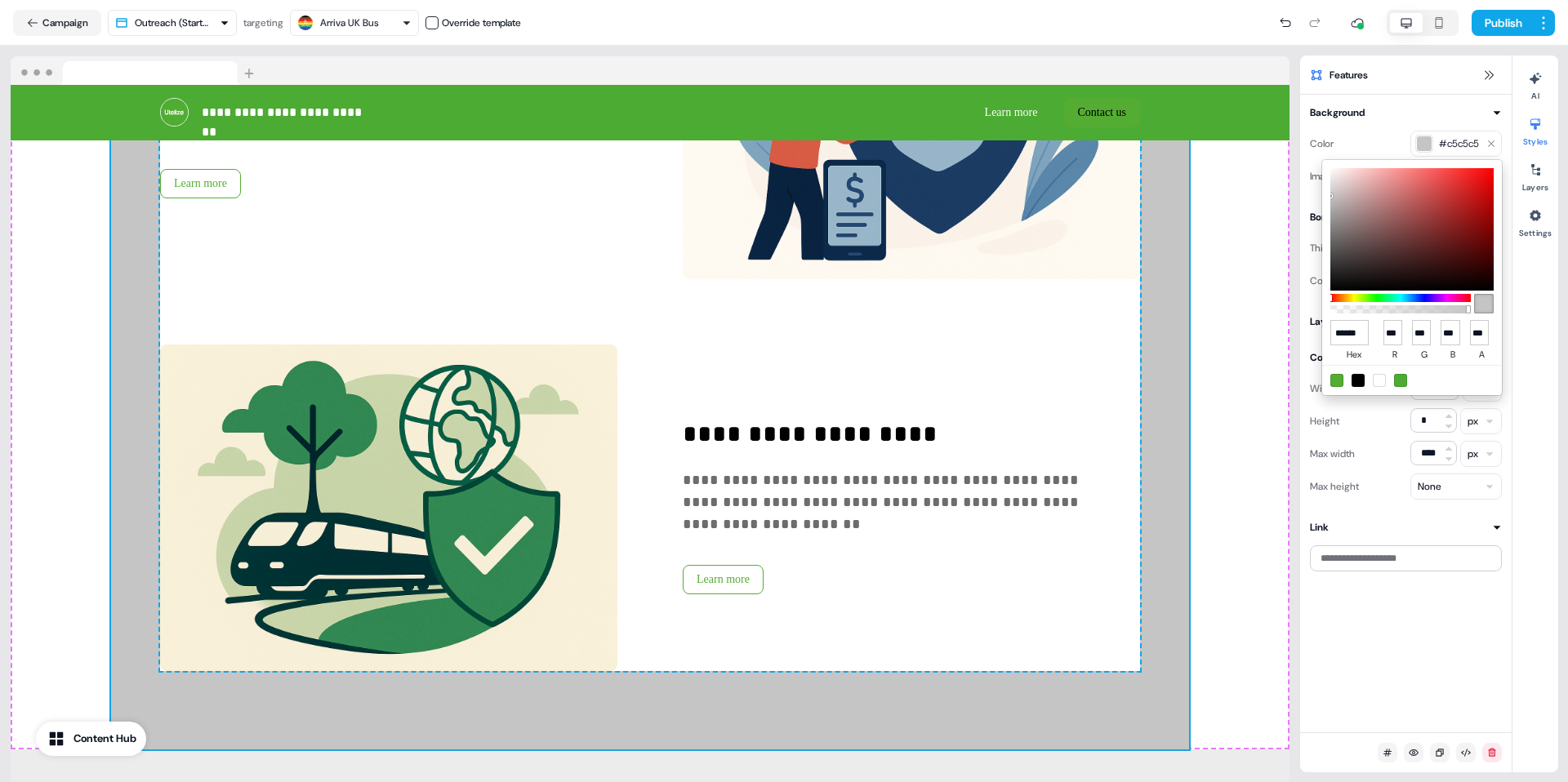 click at bounding box center (1379, 380) 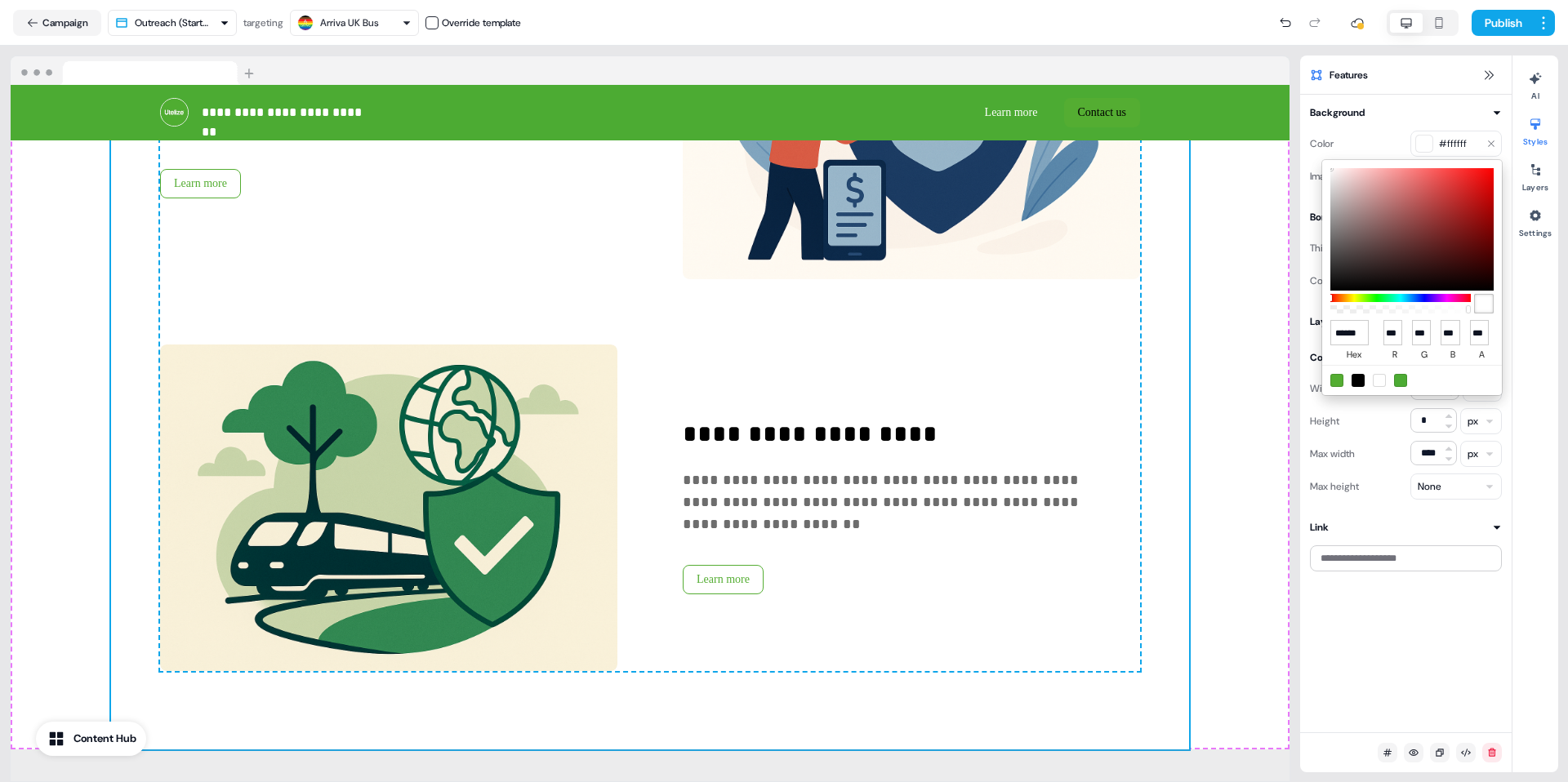 click on "**********" at bounding box center (784, 391) 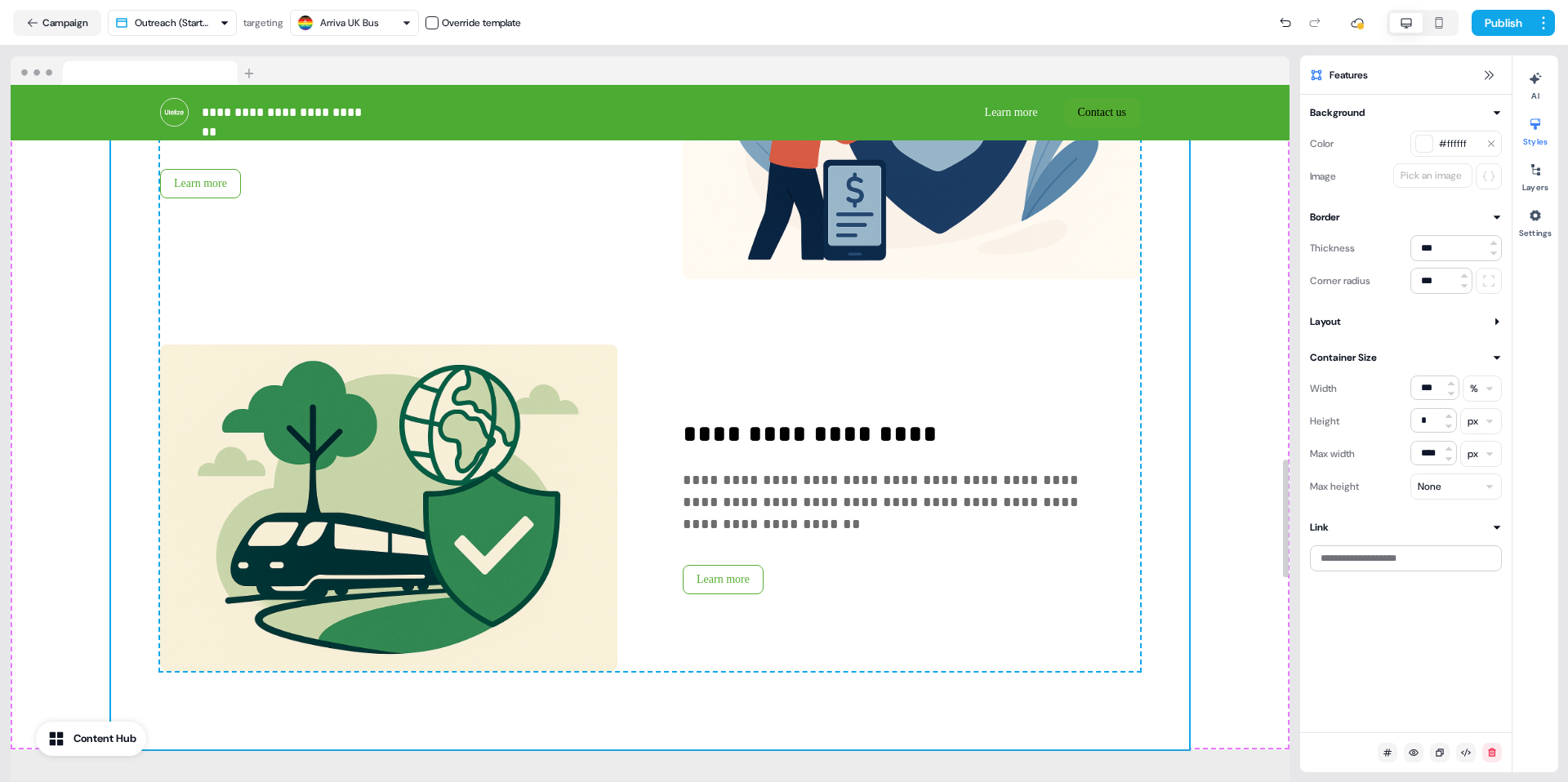 click on "**********" at bounding box center [650, -11] 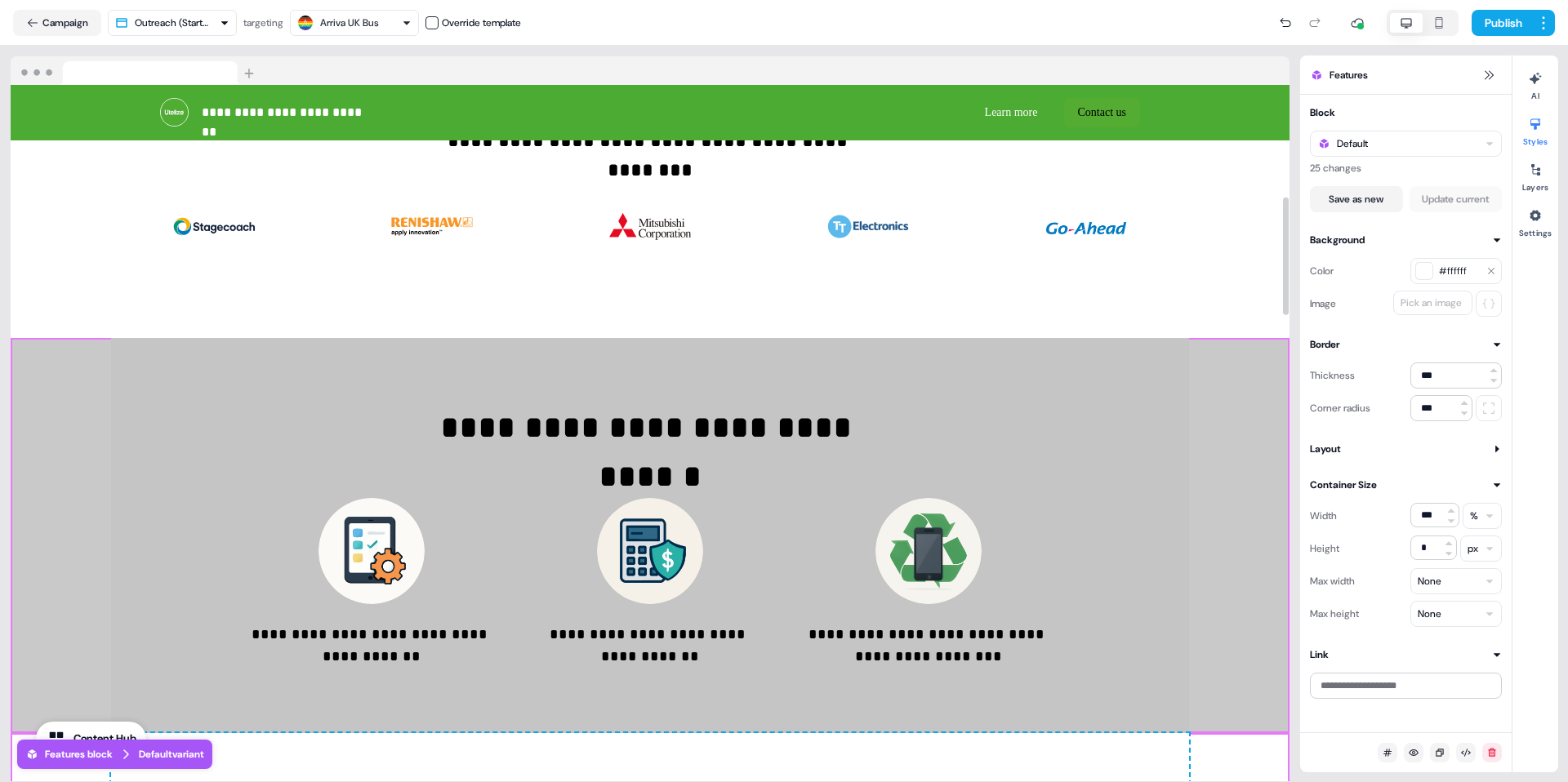 scroll, scrollTop: 658, scrollLeft: 0, axis: vertical 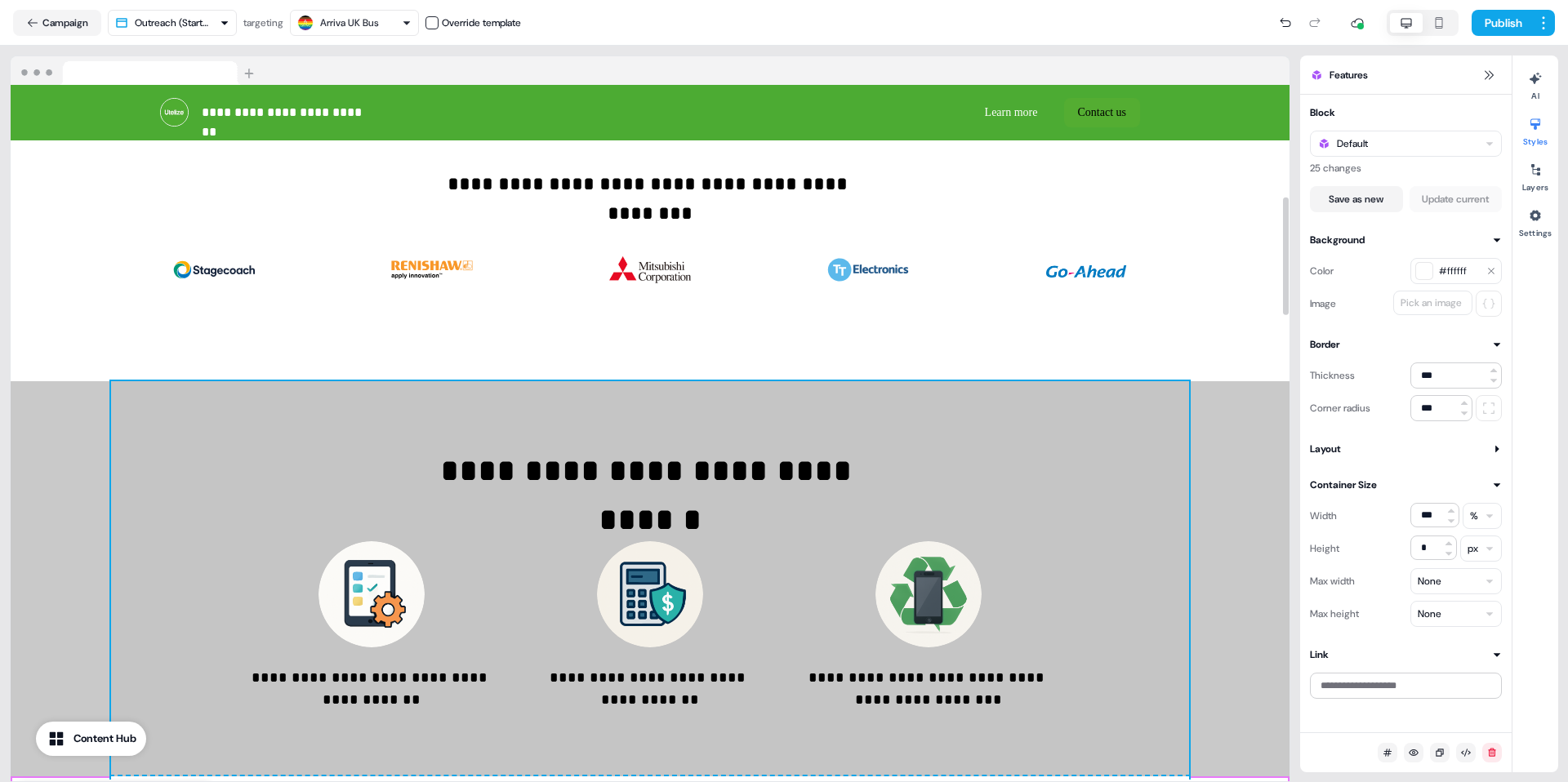 click on "**********" at bounding box center [650, 579] 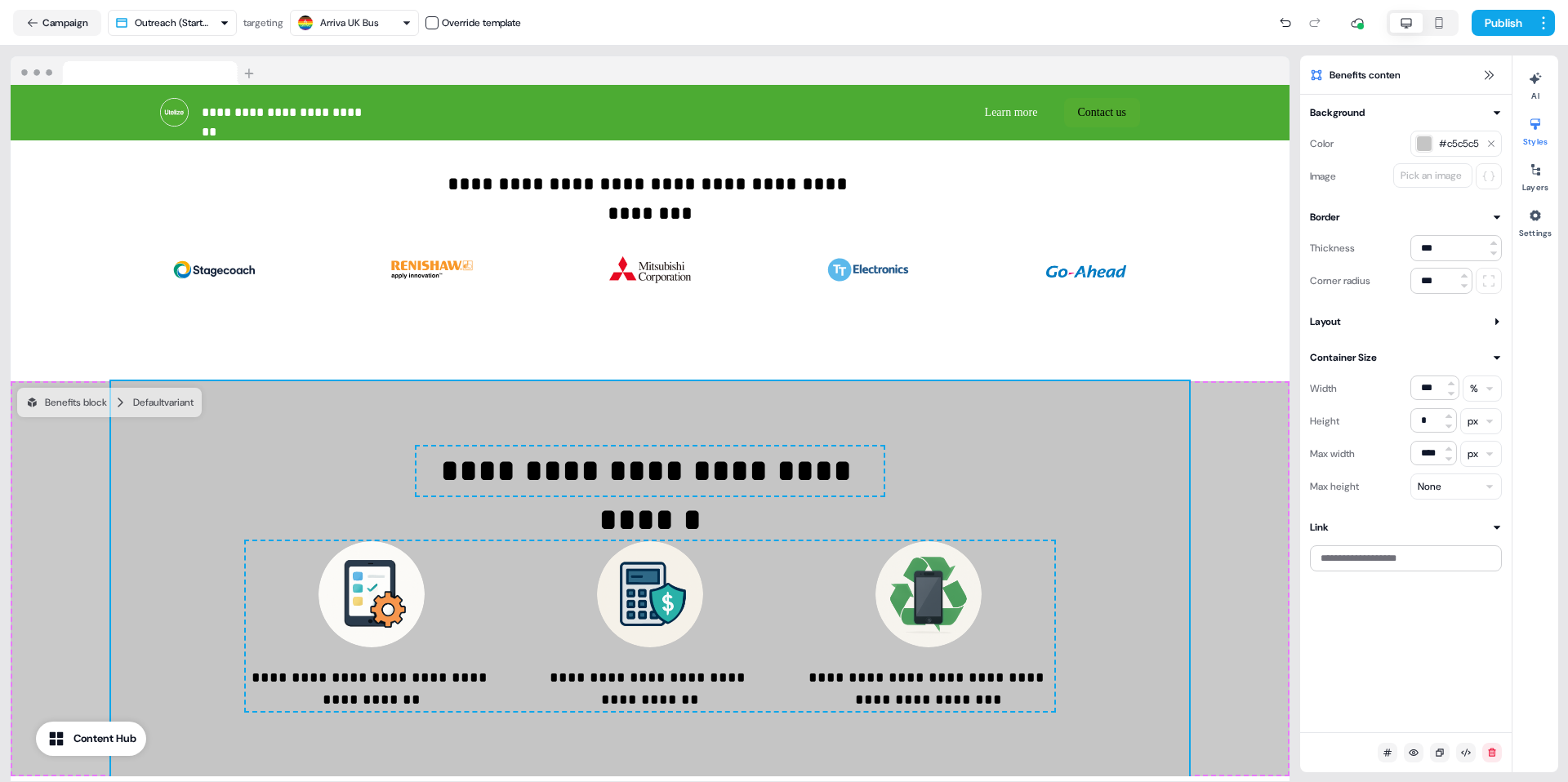 click on "Pick an image" at bounding box center [1431, 176] 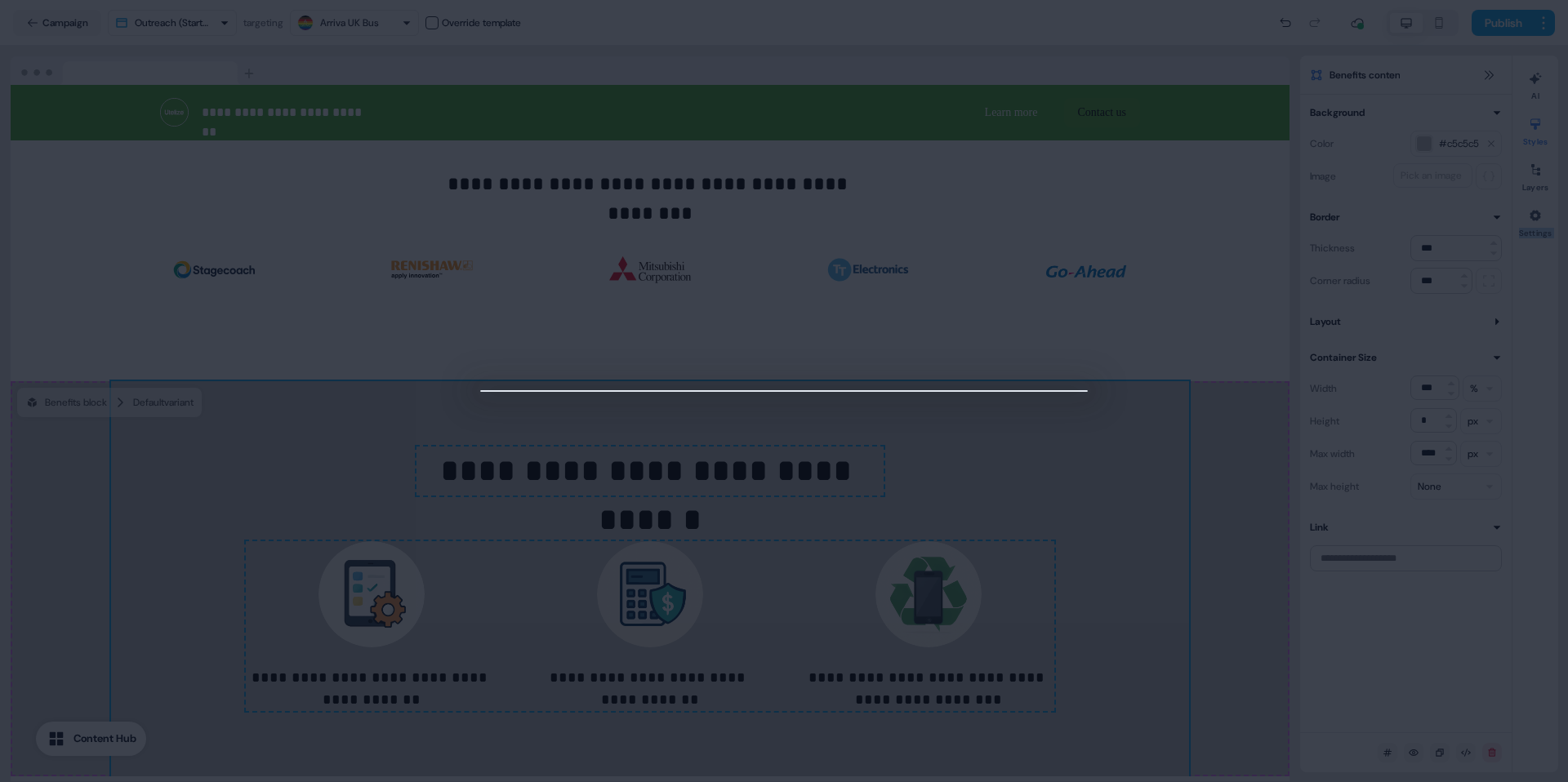 click at bounding box center (784, 391) 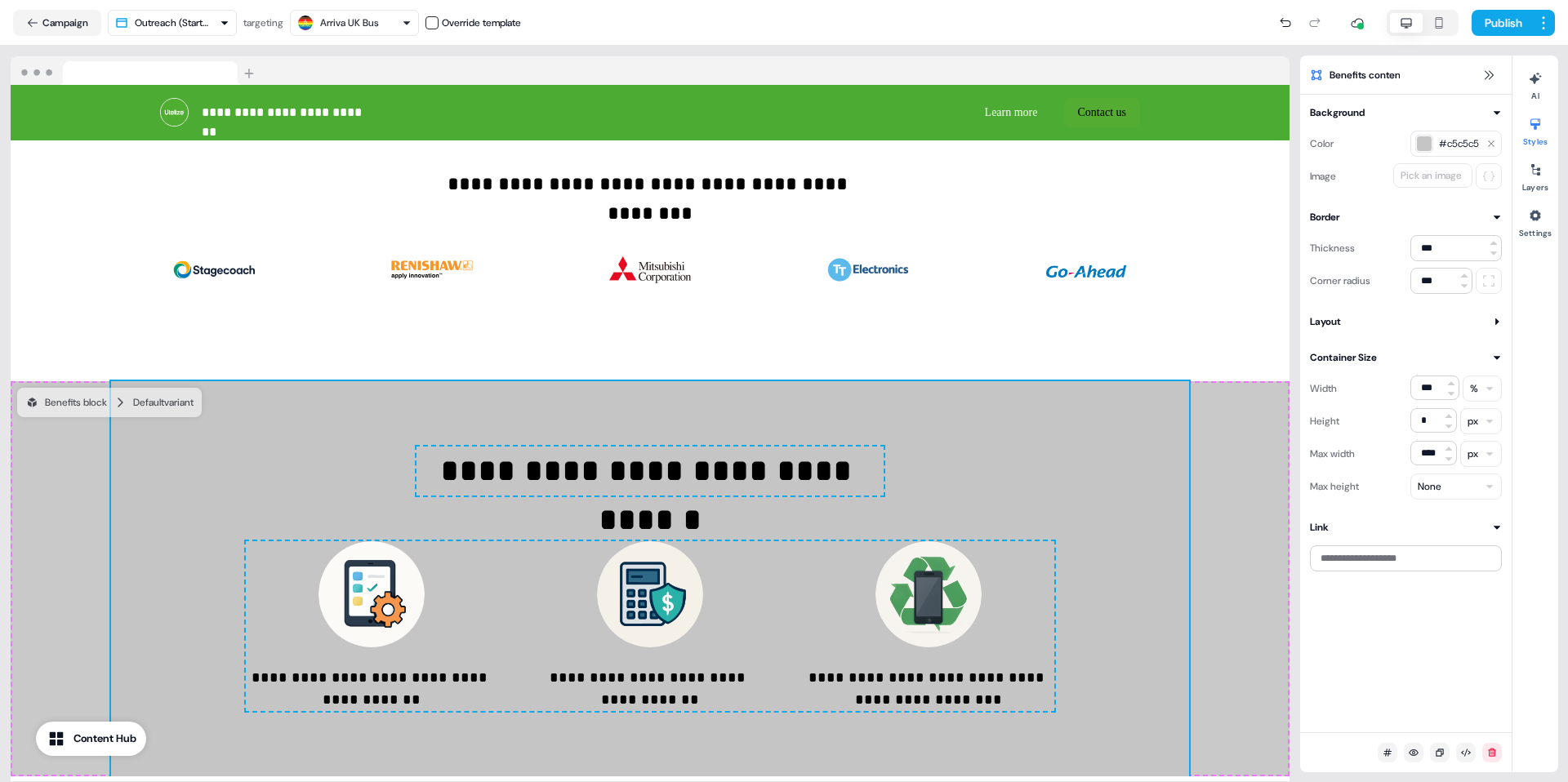 click on "Color #c5c5c5 Image Pick an image" at bounding box center (1405, 155) 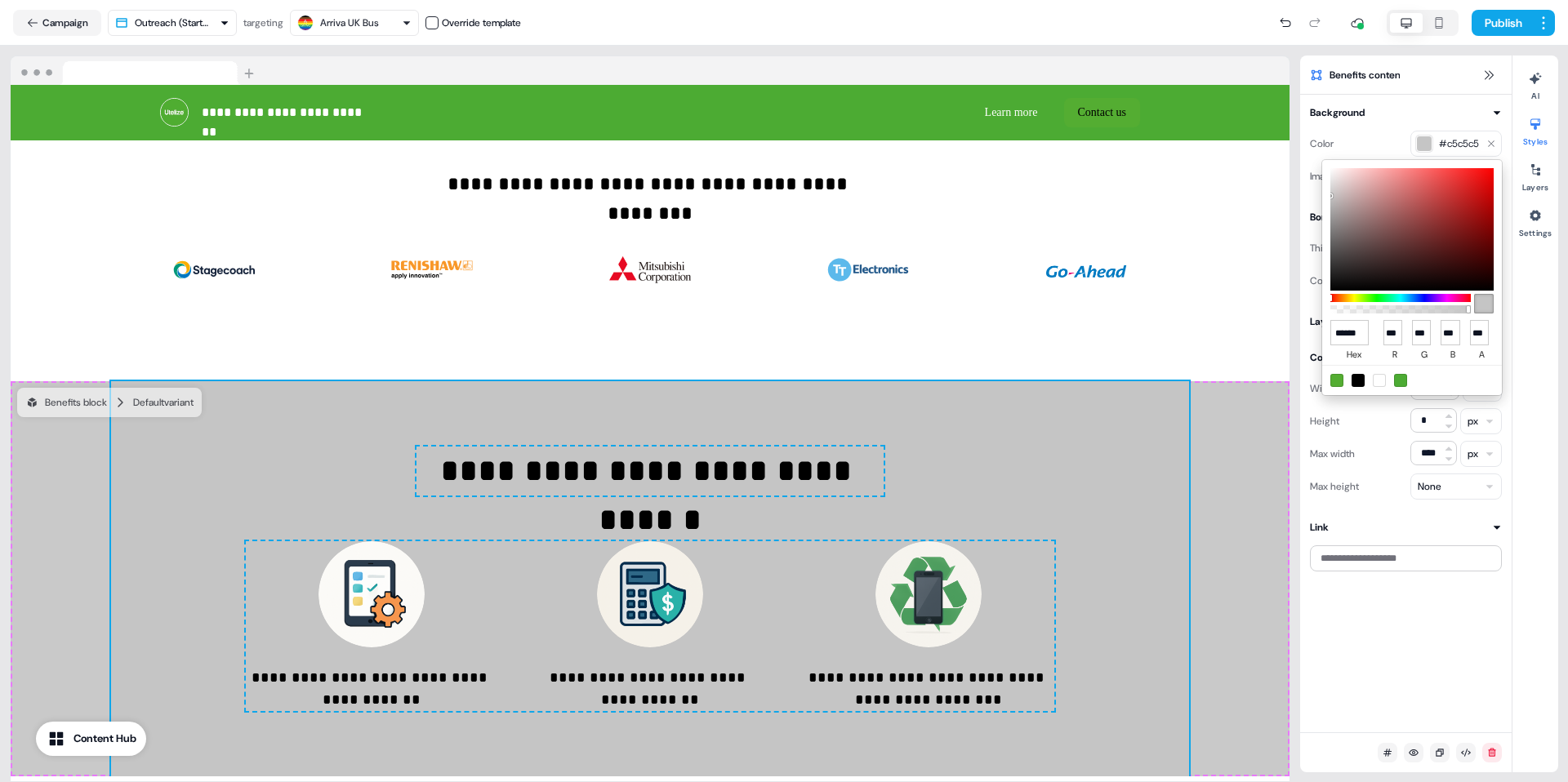 click at bounding box center [1379, 380] 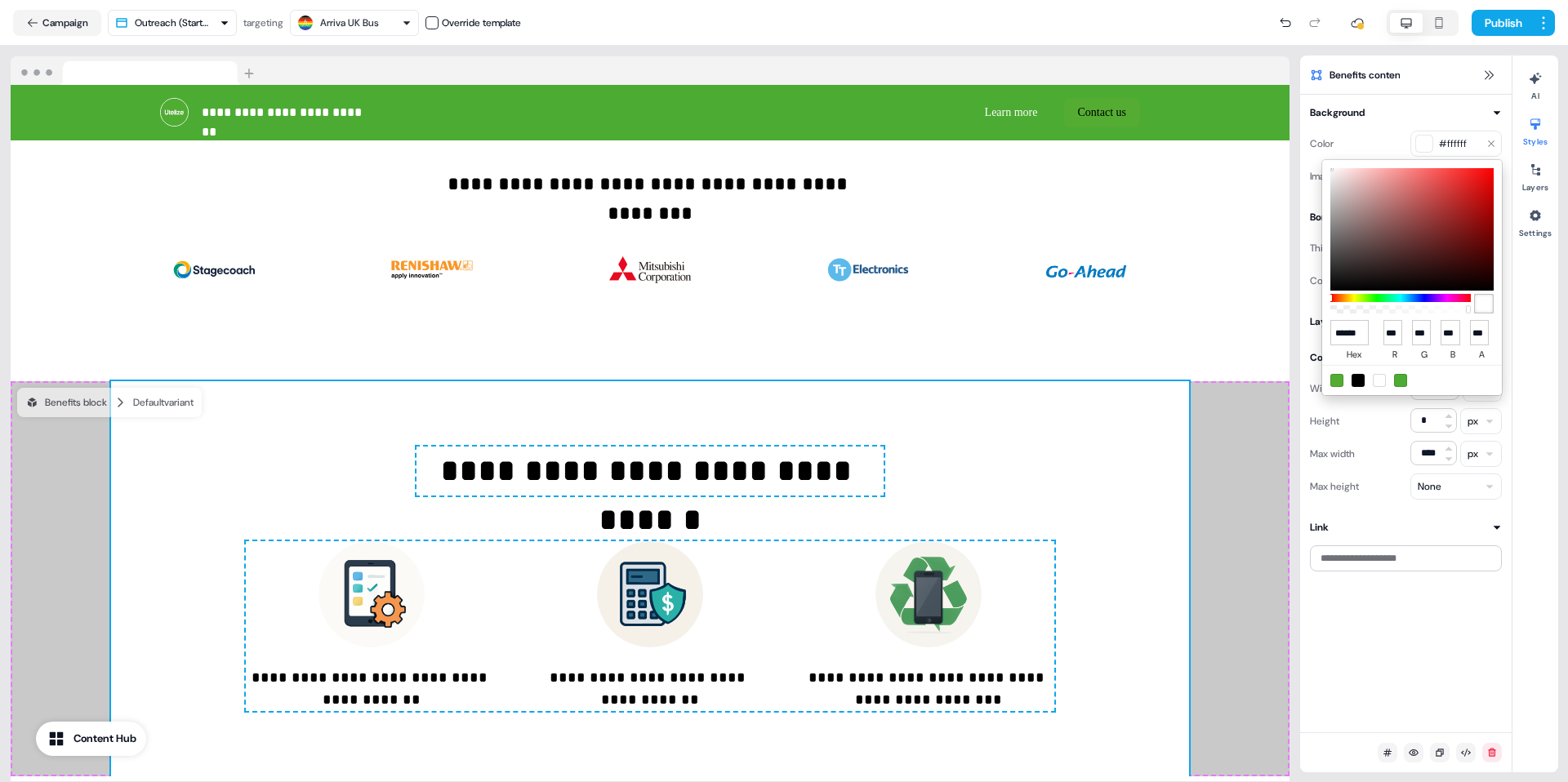 click on "**********" at bounding box center (784, 391) 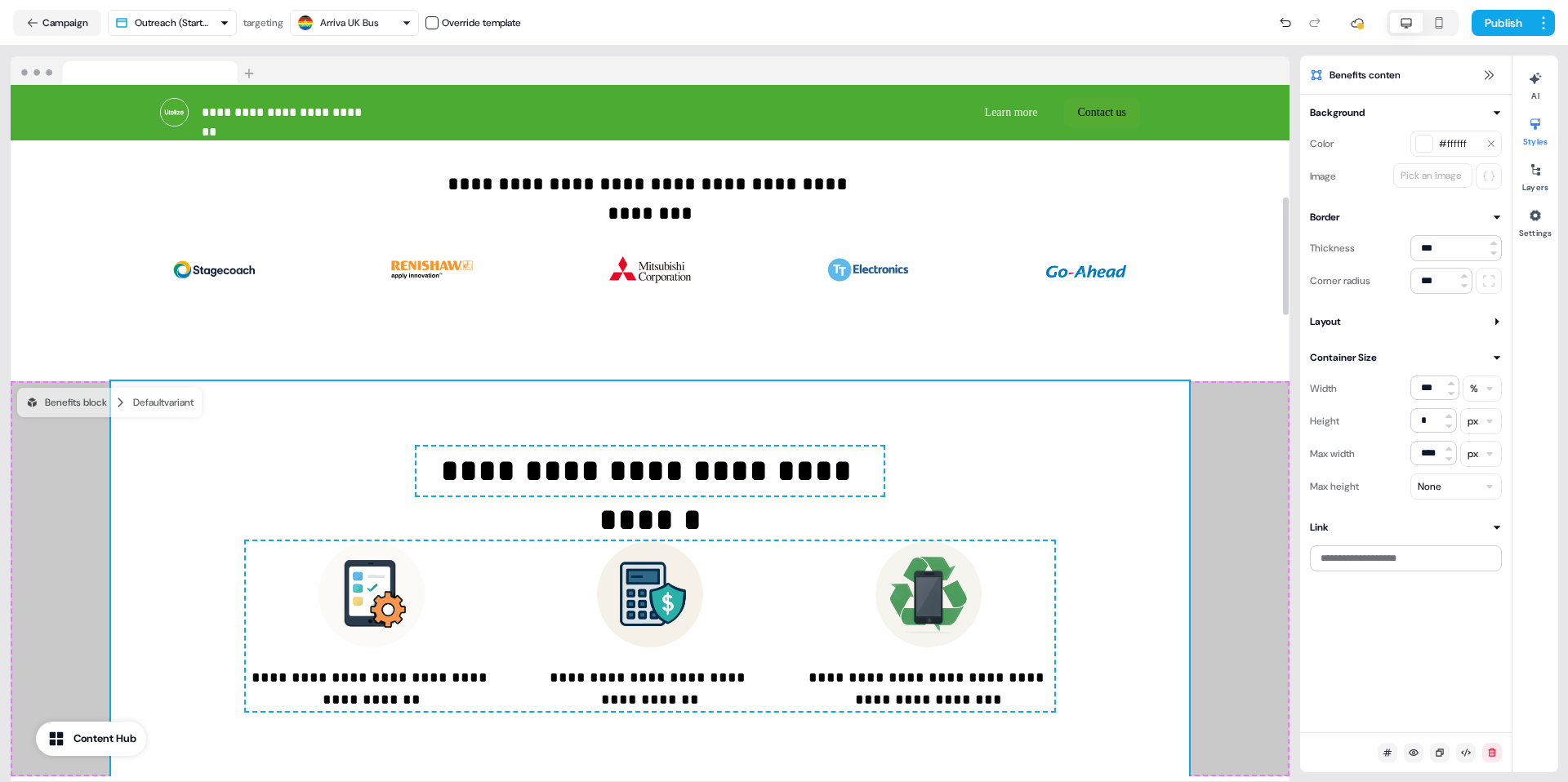 click on "**********" at bounding box center [650, 579] 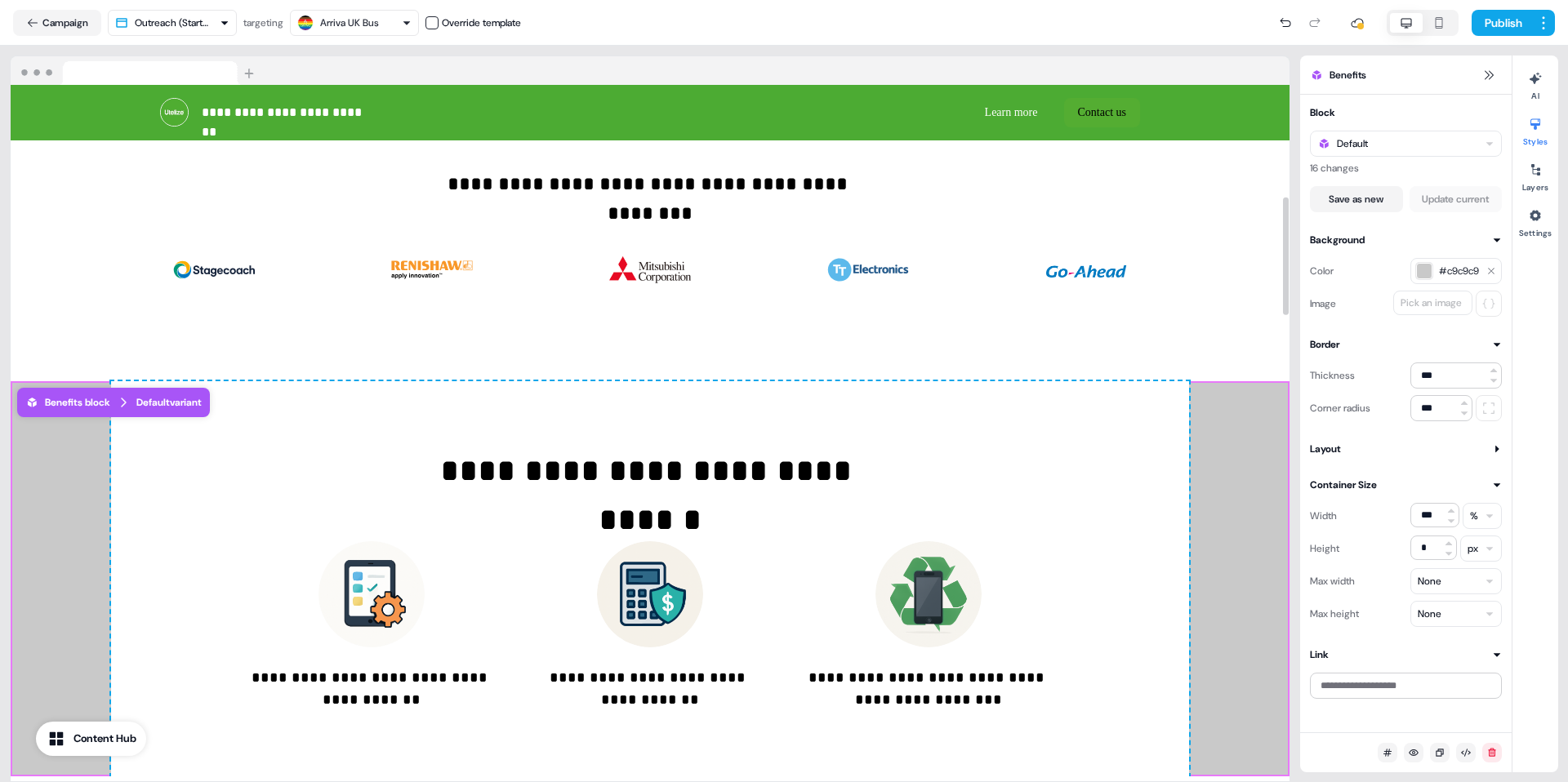 click on "#c9c9c9" at bounding box center (1456, 271) 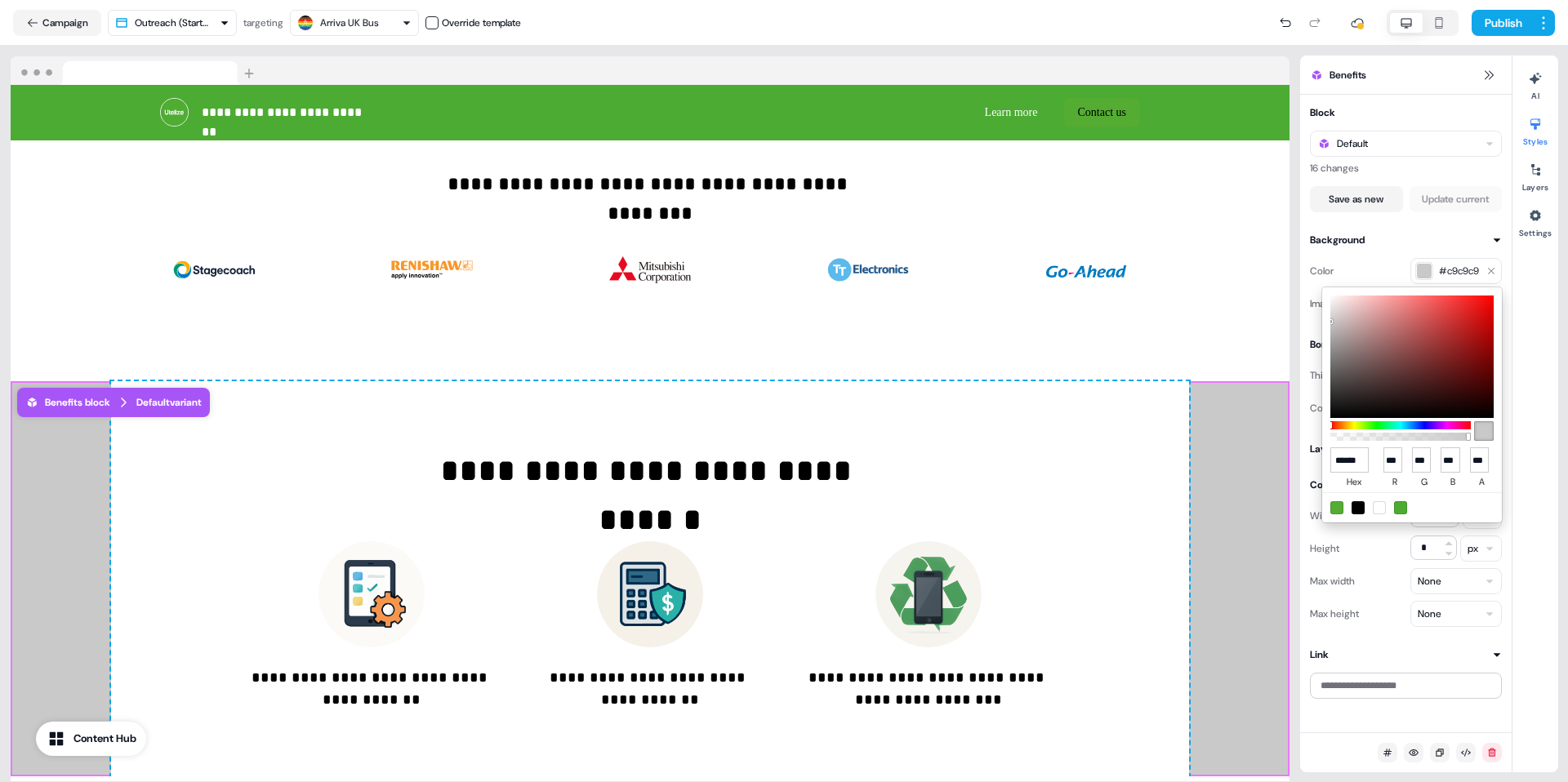 click at bounding box center (1379, 508) 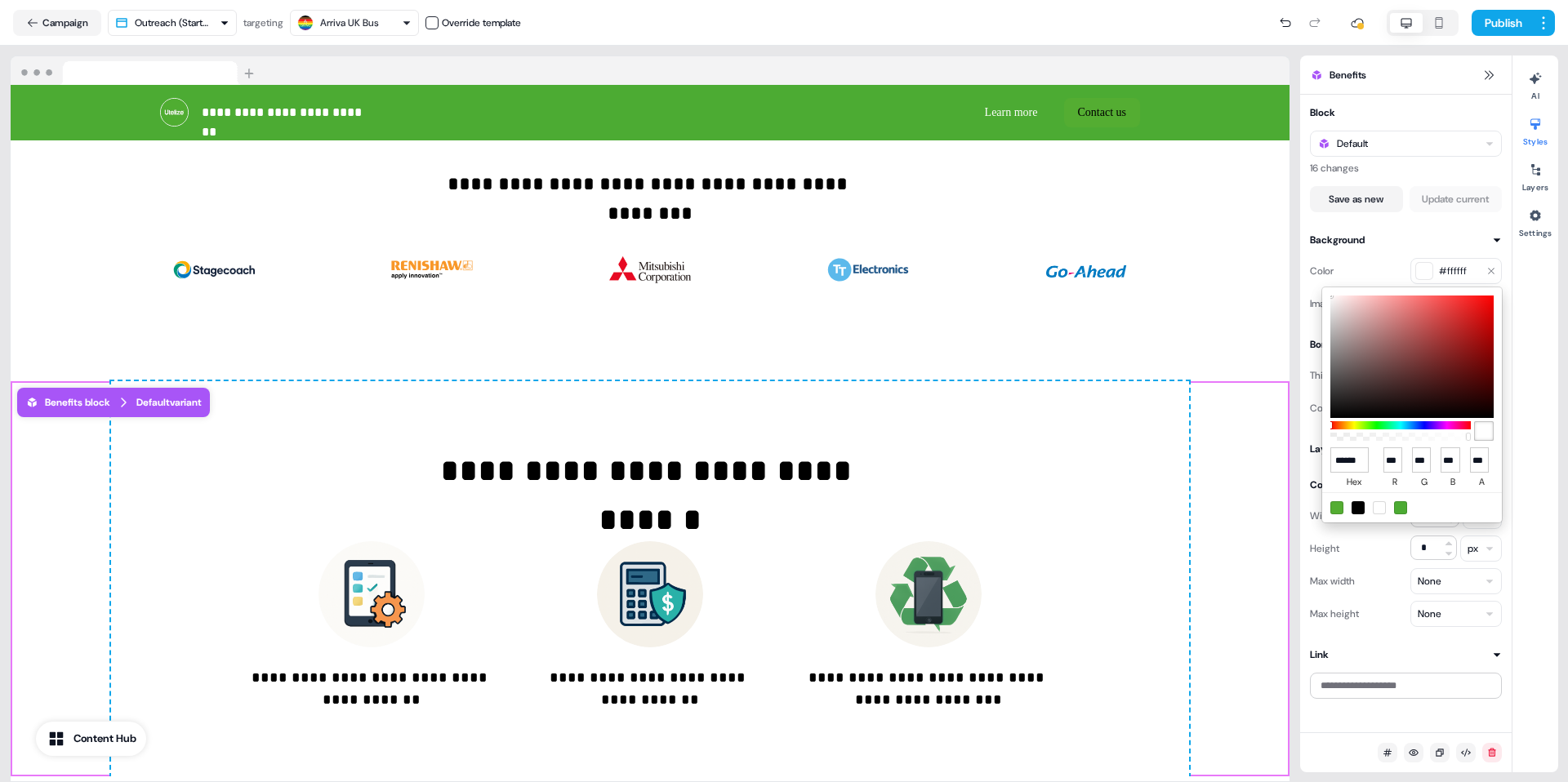 click on "**********" at bounding box center [784, 391] 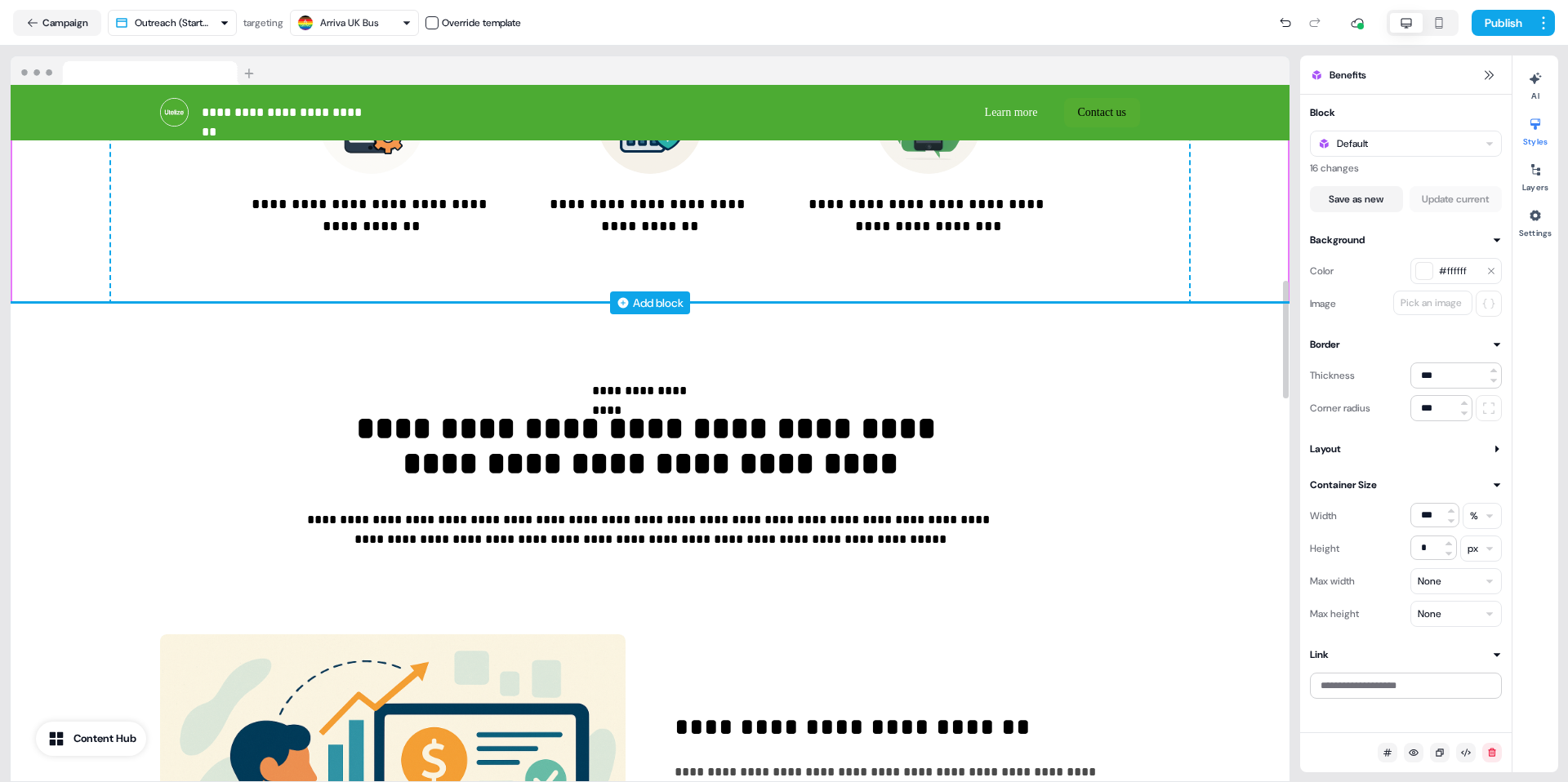 scroll, scrollTop: 1173, scrollLeft: 0, axis: vertical 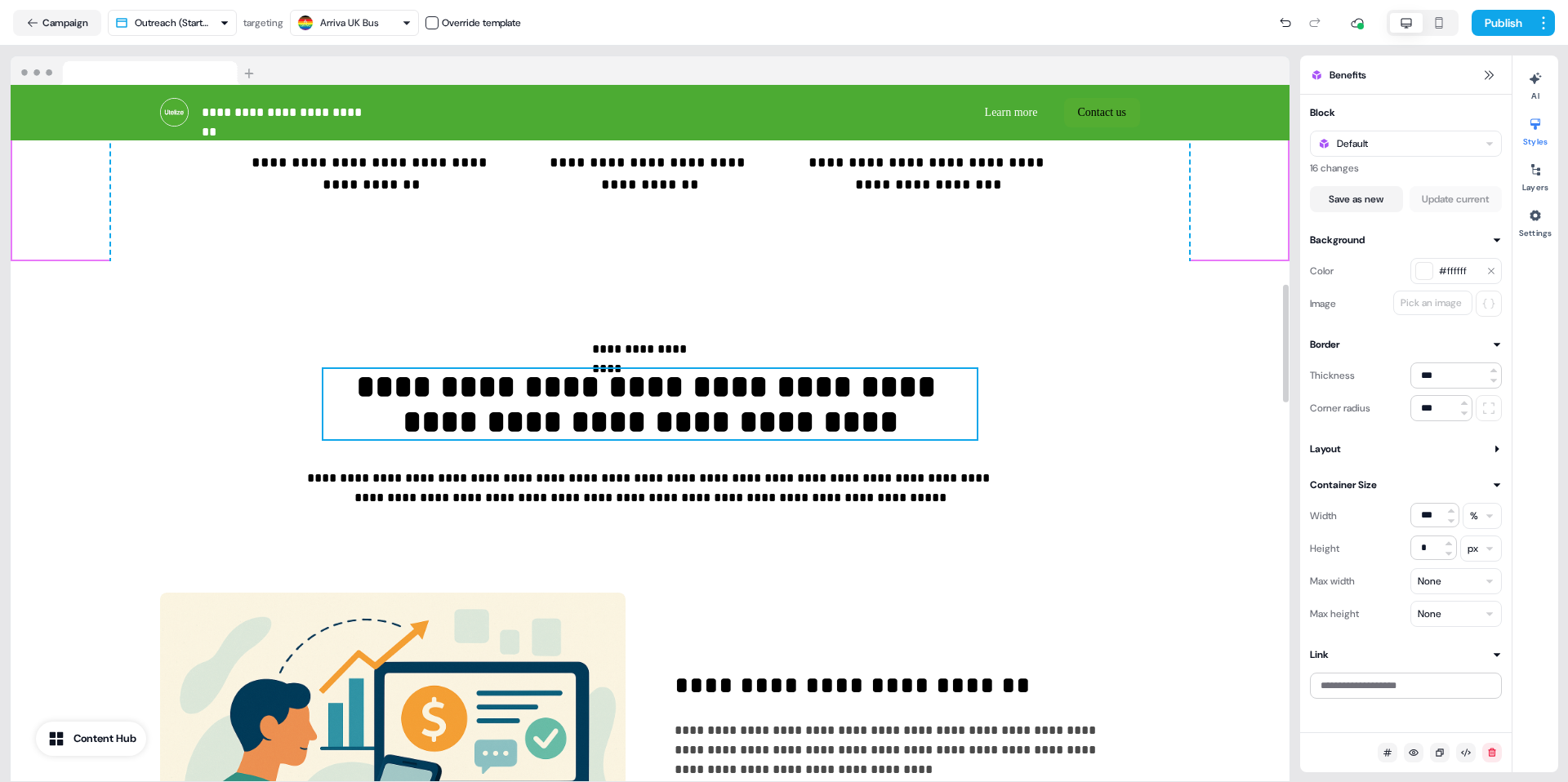 click on "**********" at bounding box center [650, 404] 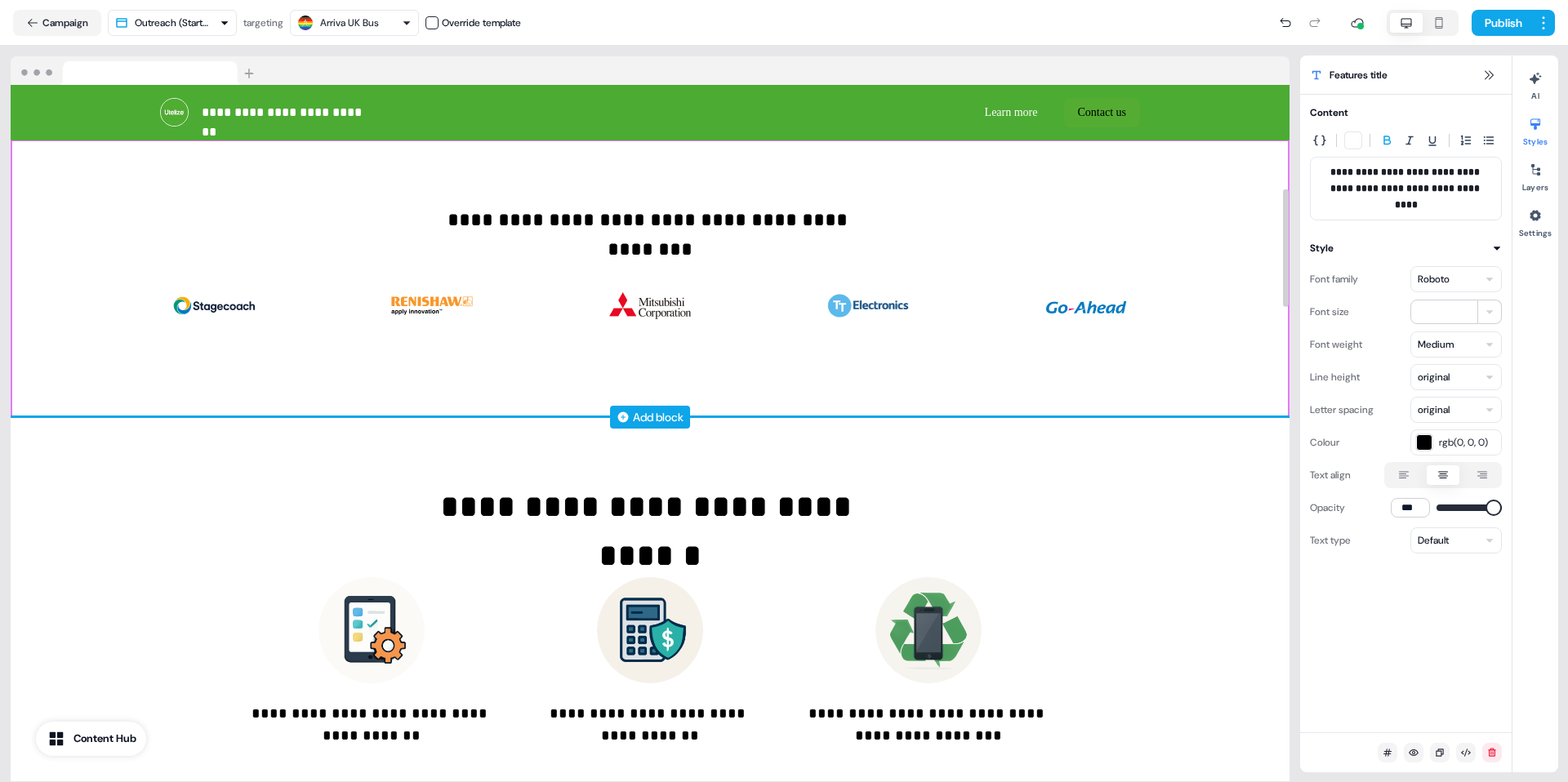 scroll, scrollTop: 601, scrollLeft: 0, axis: vertical 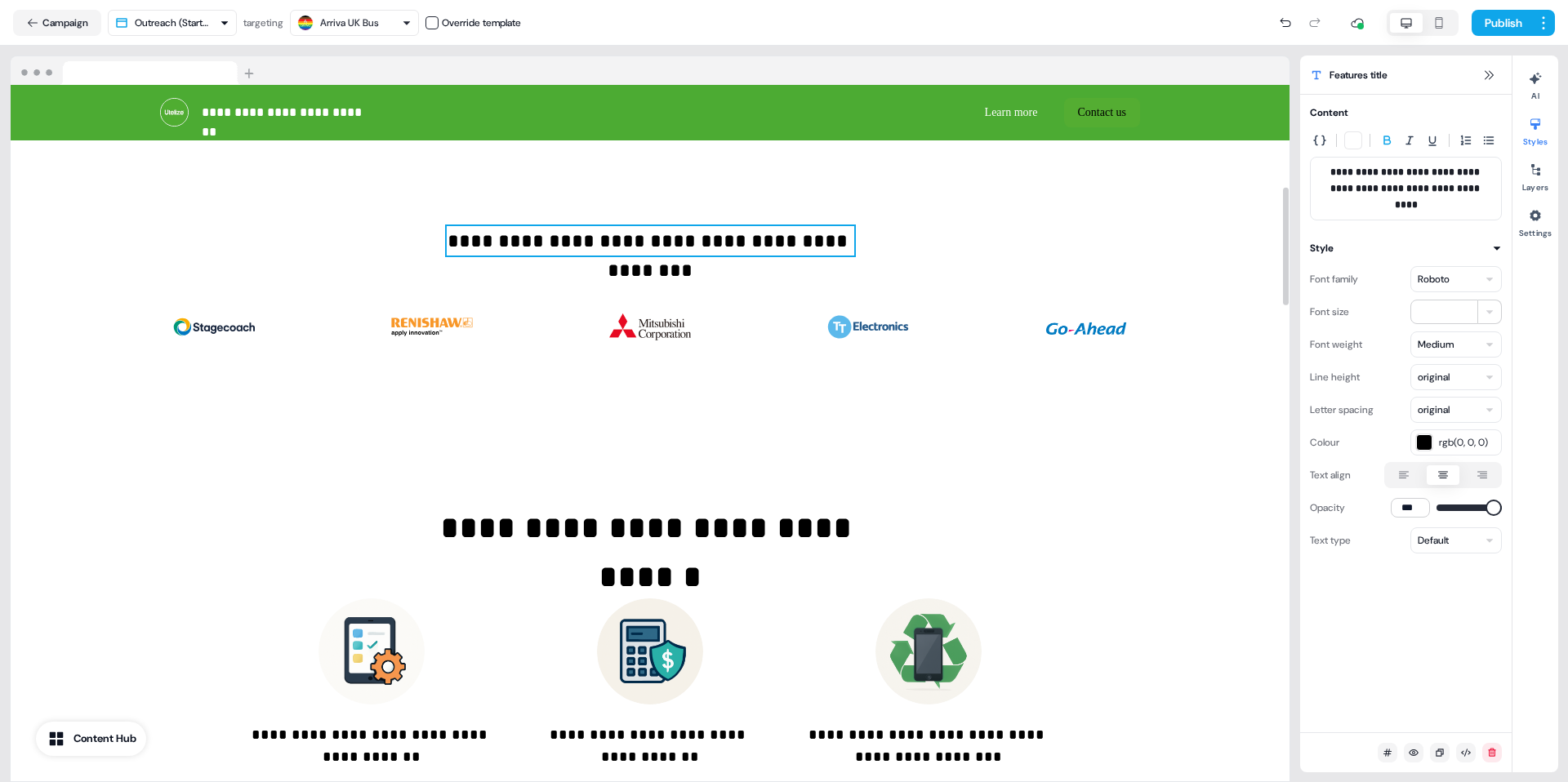 click on "**********" at bounding box center (650, 241) 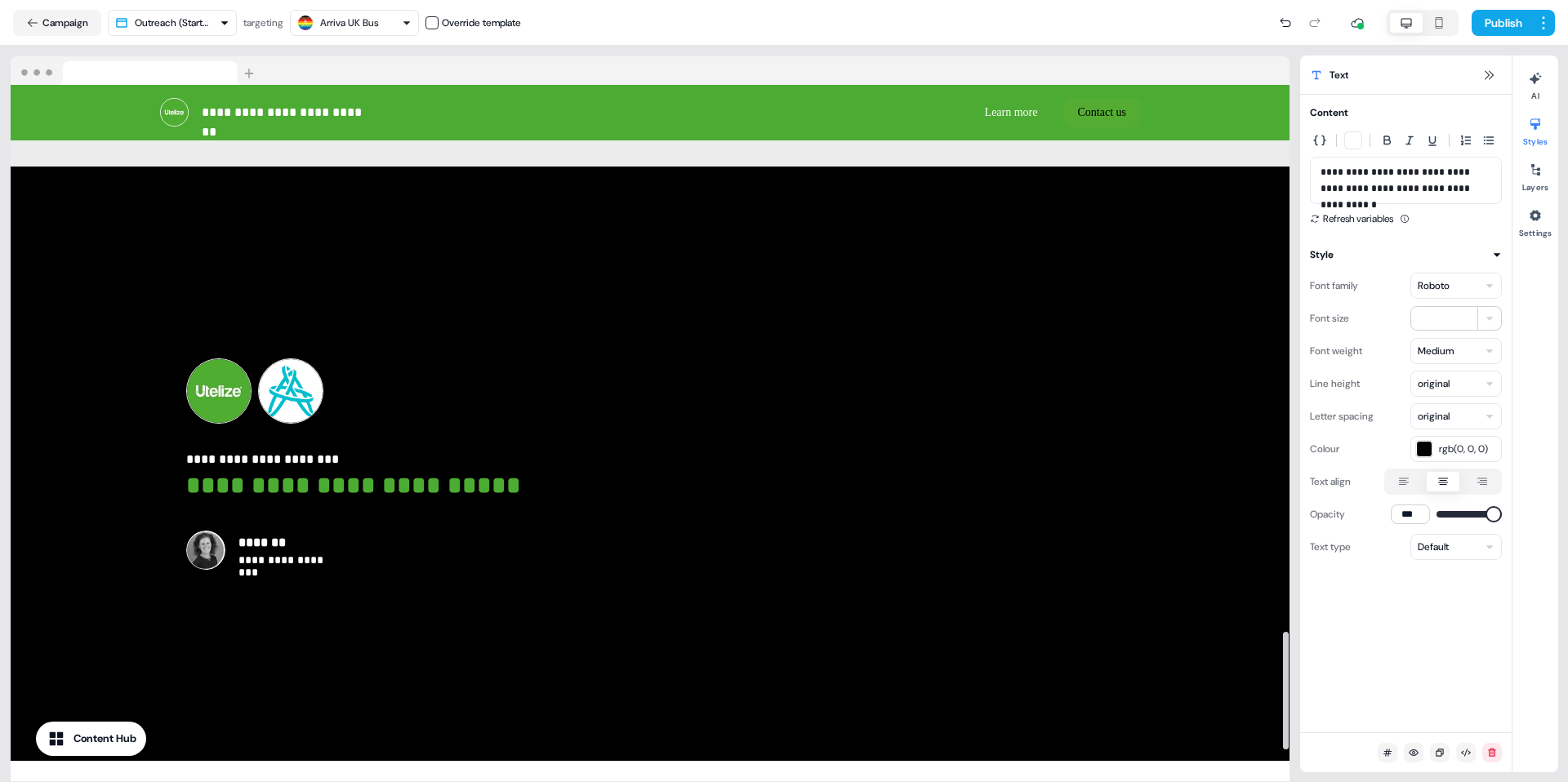 scroll, scrollTop: 3402, scrollLeft: 0, axis: vertical 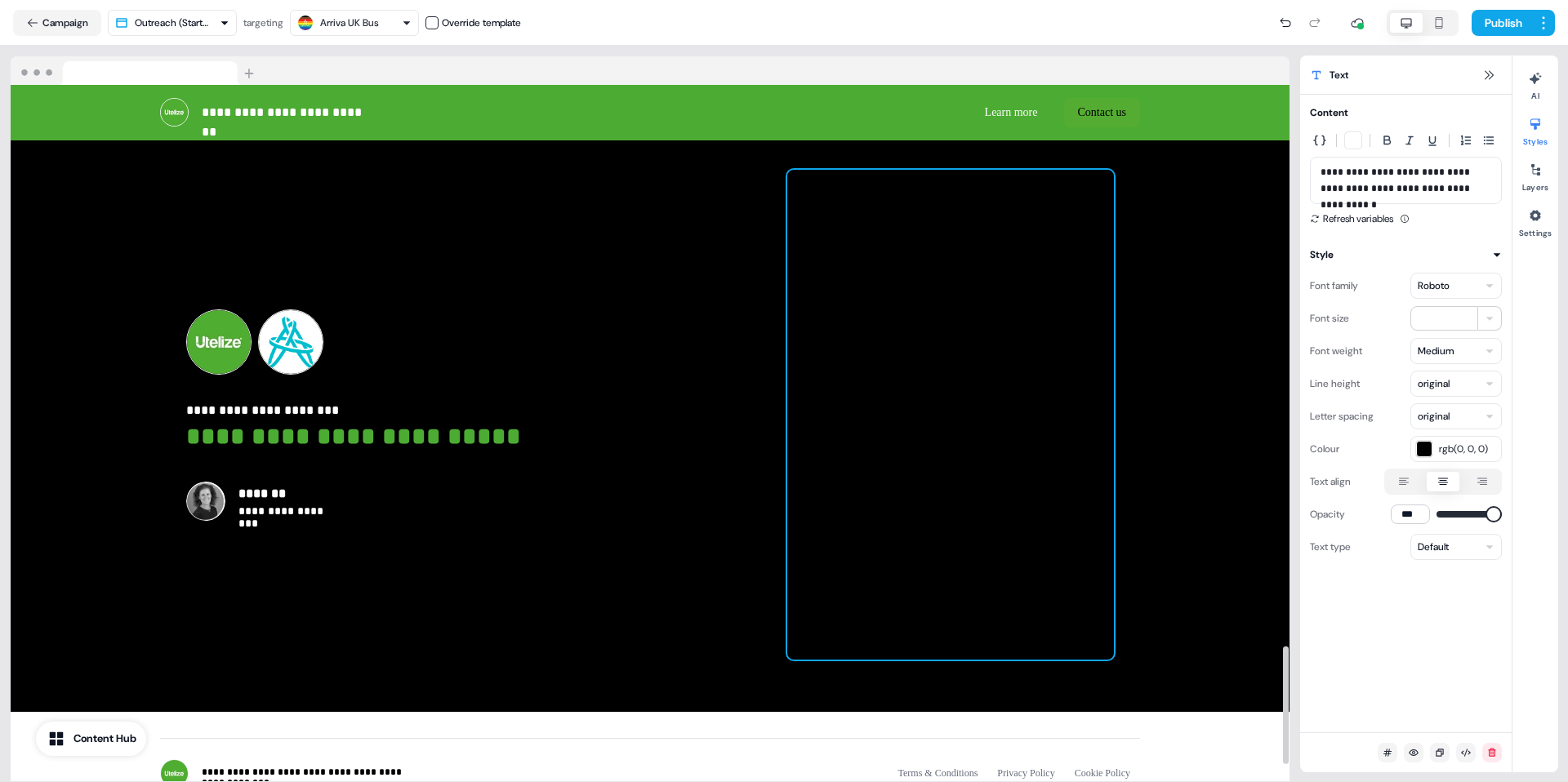 click at bounding box center [951, 415] 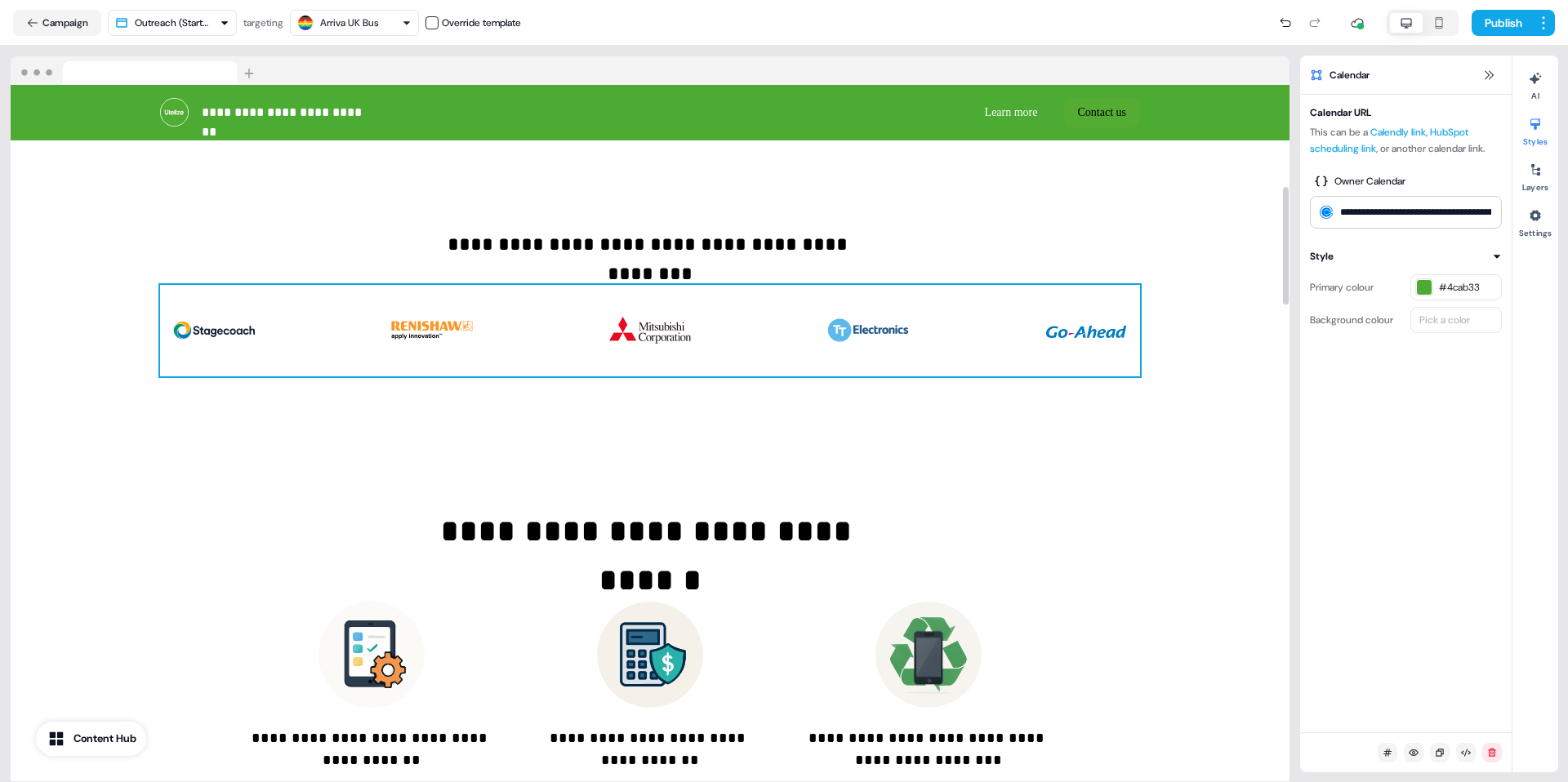 scroll, scrollTop: 598, scrollLeft: 0, axis: vertical 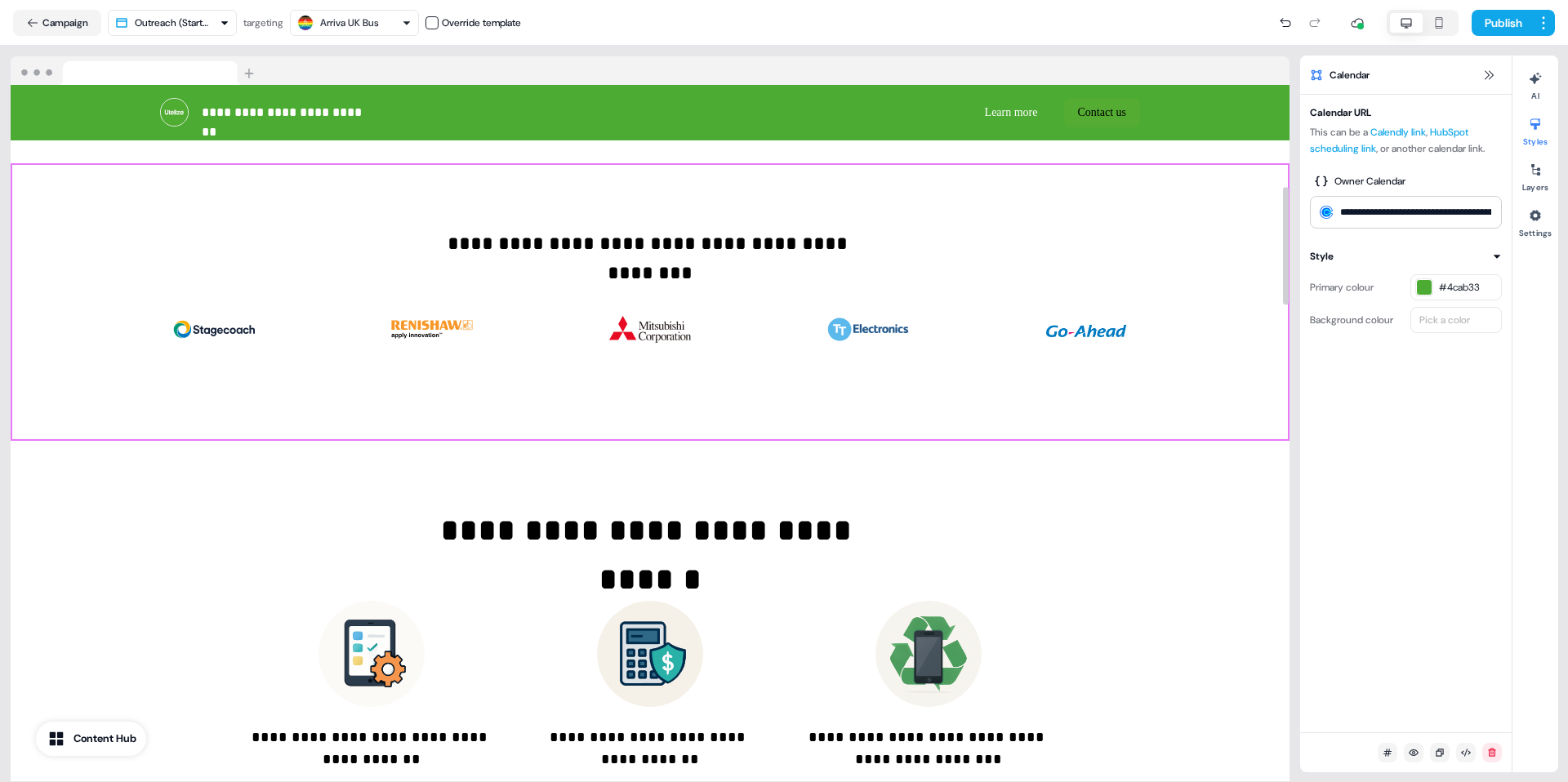 click on "**********" at bounding box center (650, 302) 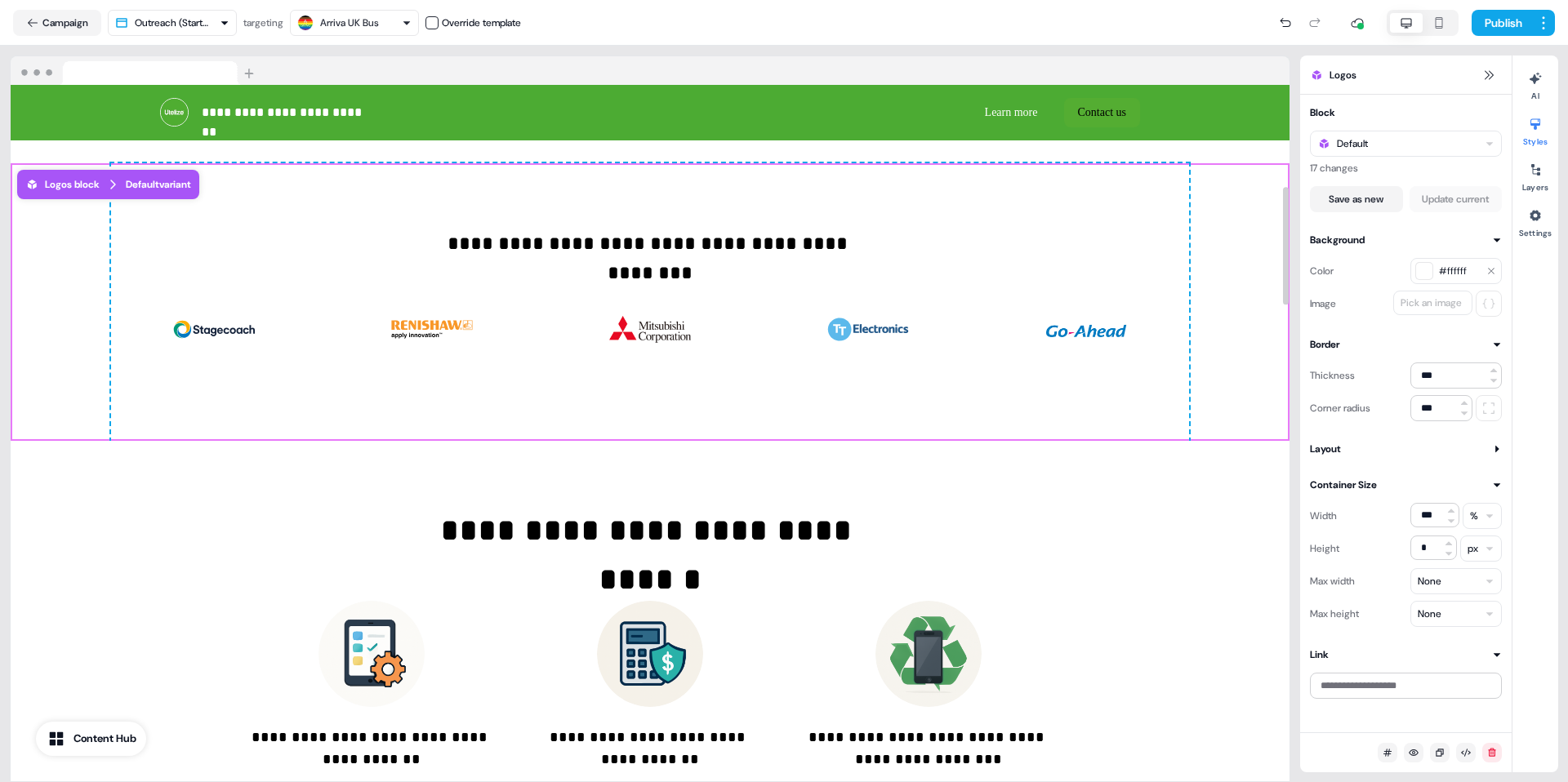 click on "#ffffff" at bounding box center [1459, 271] 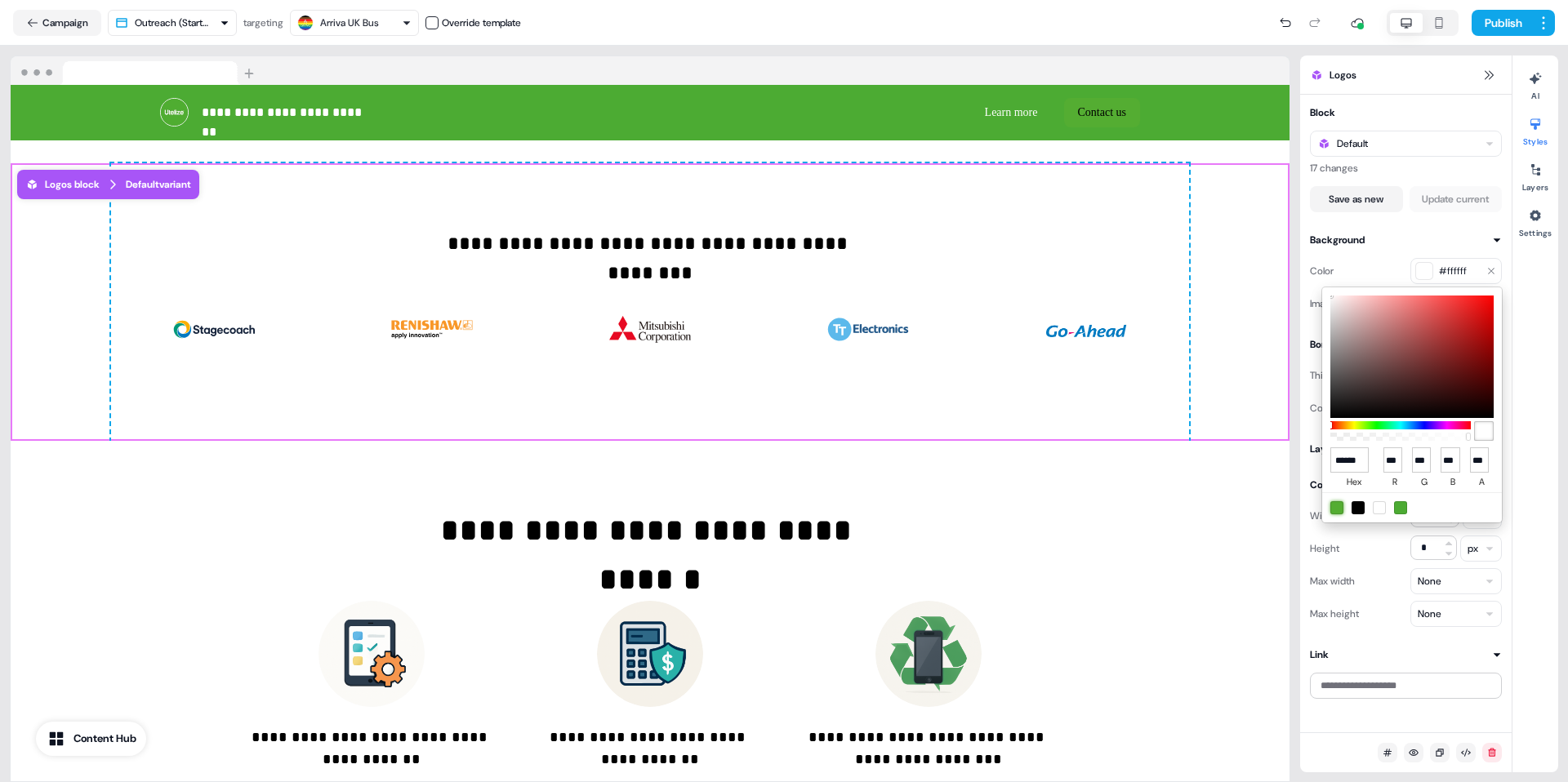 click at bounding box center [1337, 508] 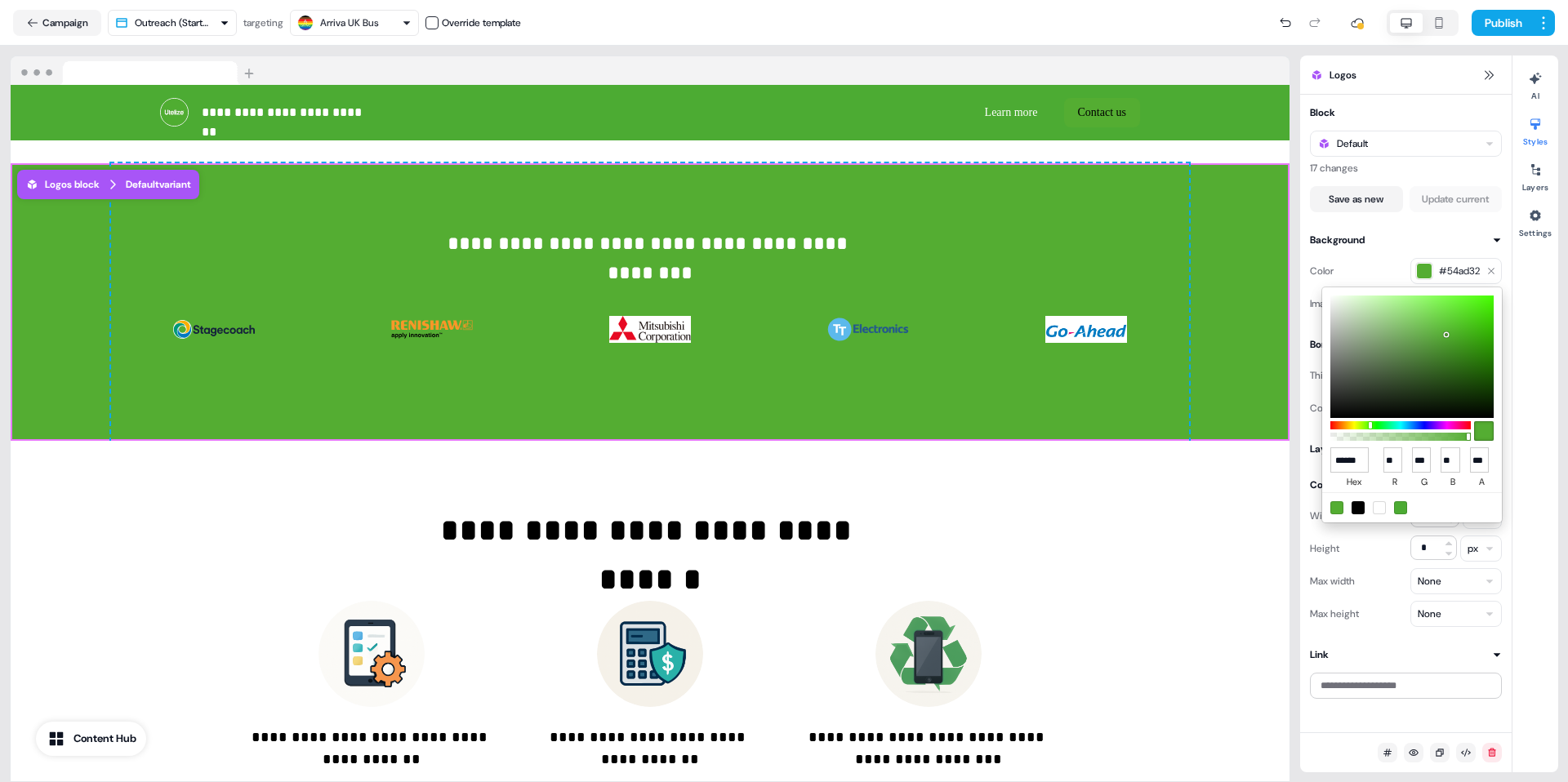 click on "**********" at bounding box center [784, 391] 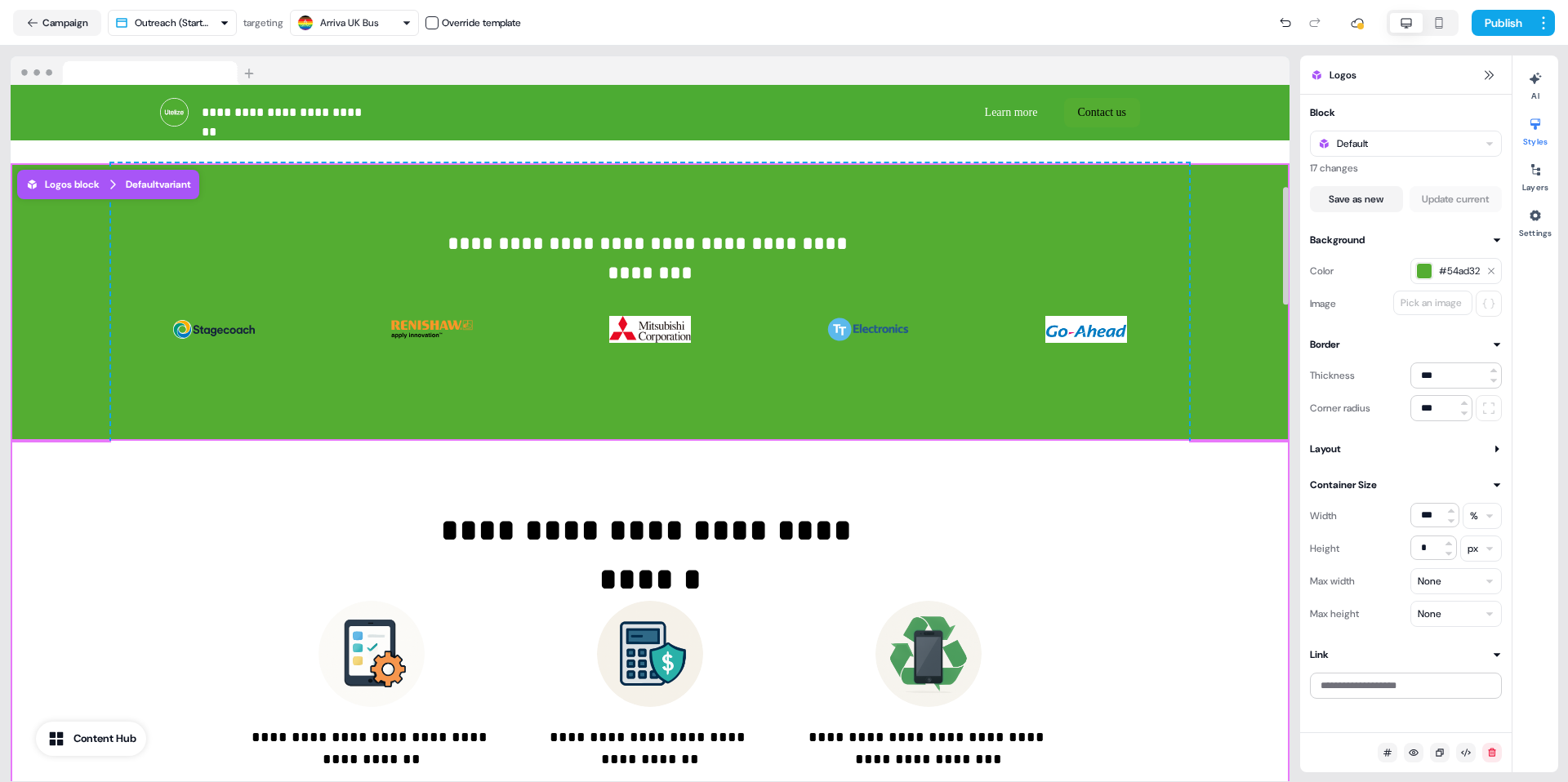 click on "**********" at bounding box center [650, 638] 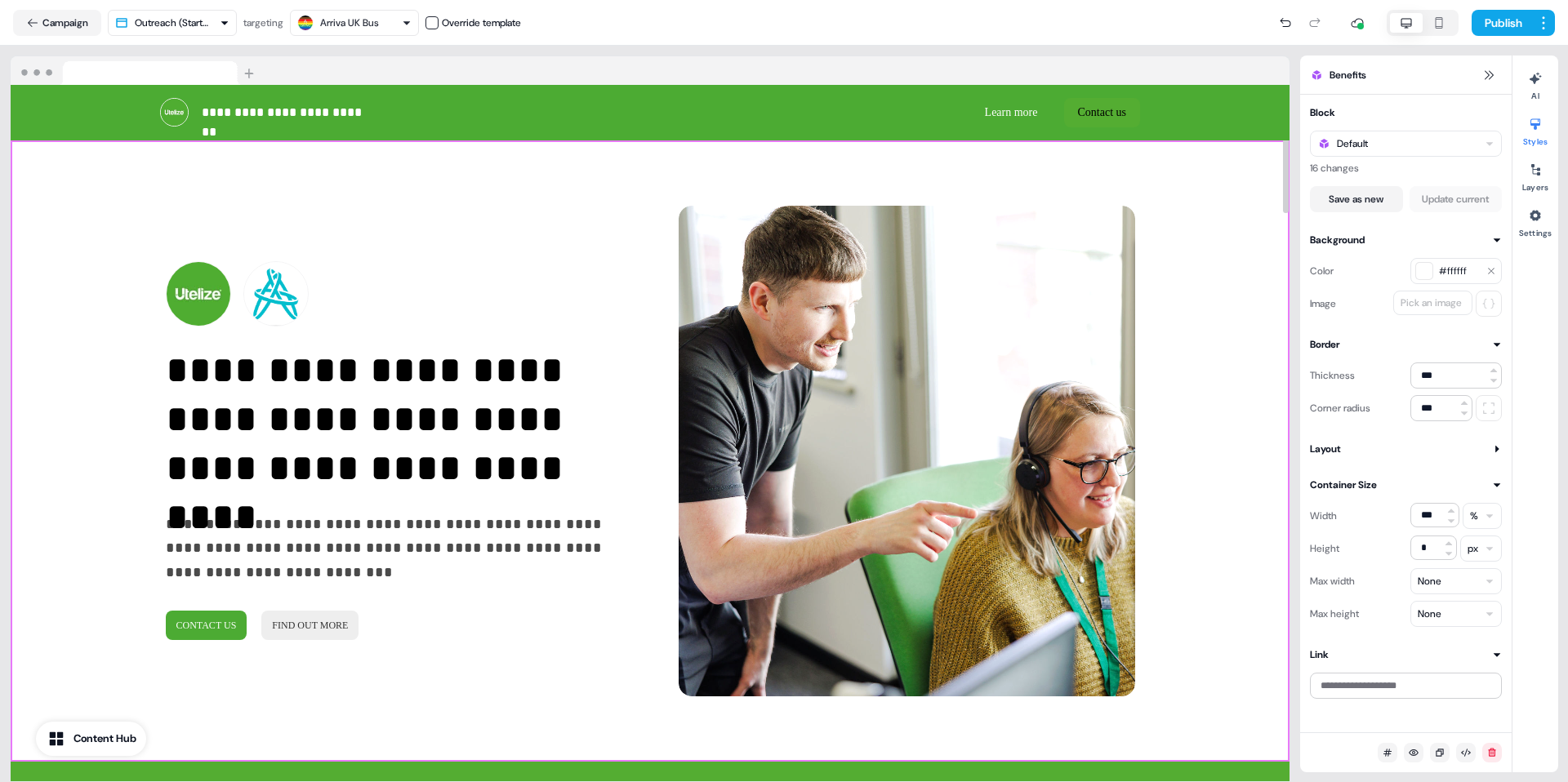 scroll, scrollTop: 523, scrollLeft: 0, axis: vertical 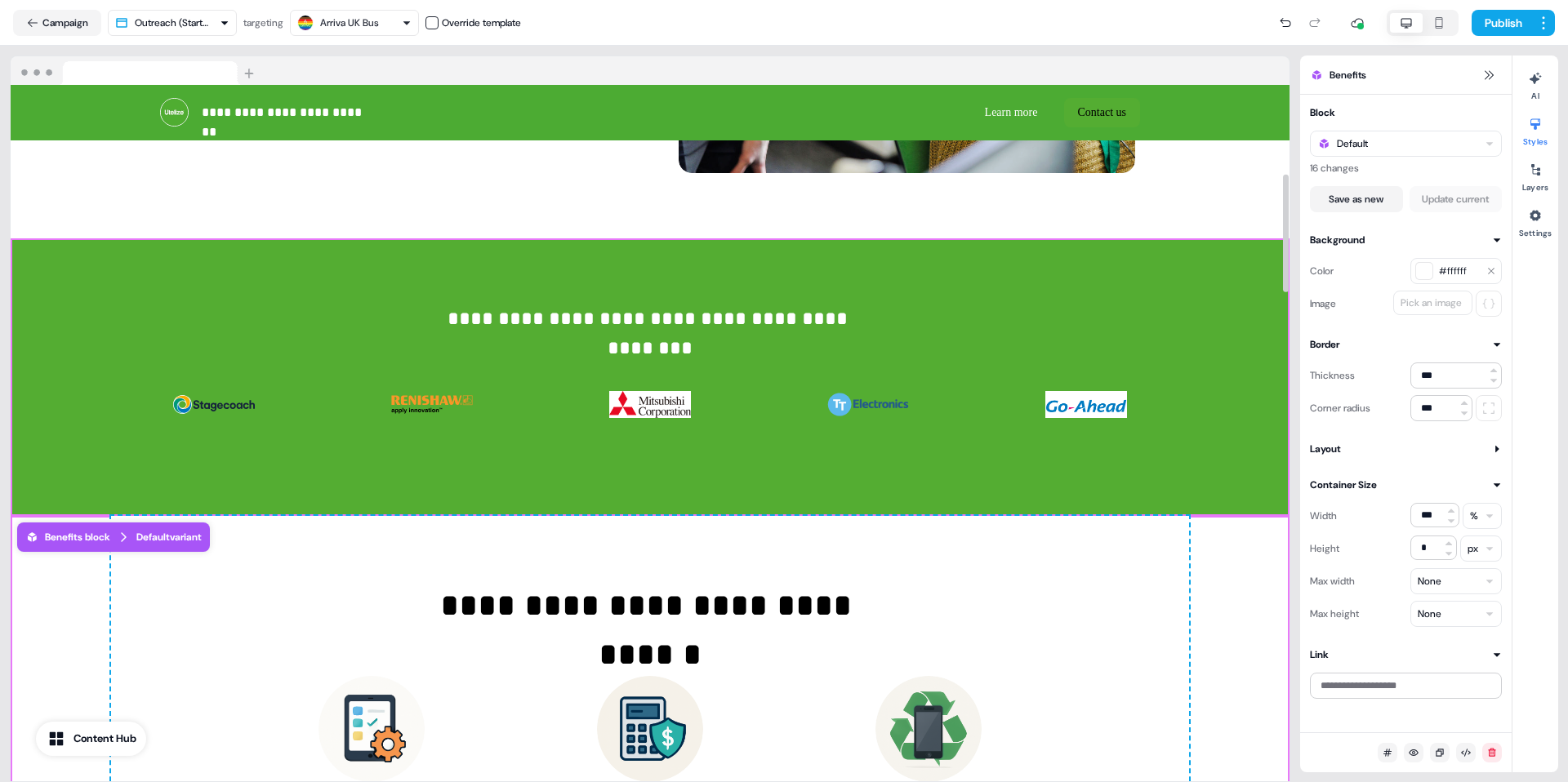 click on "**********" at bounding box center [650, 377] 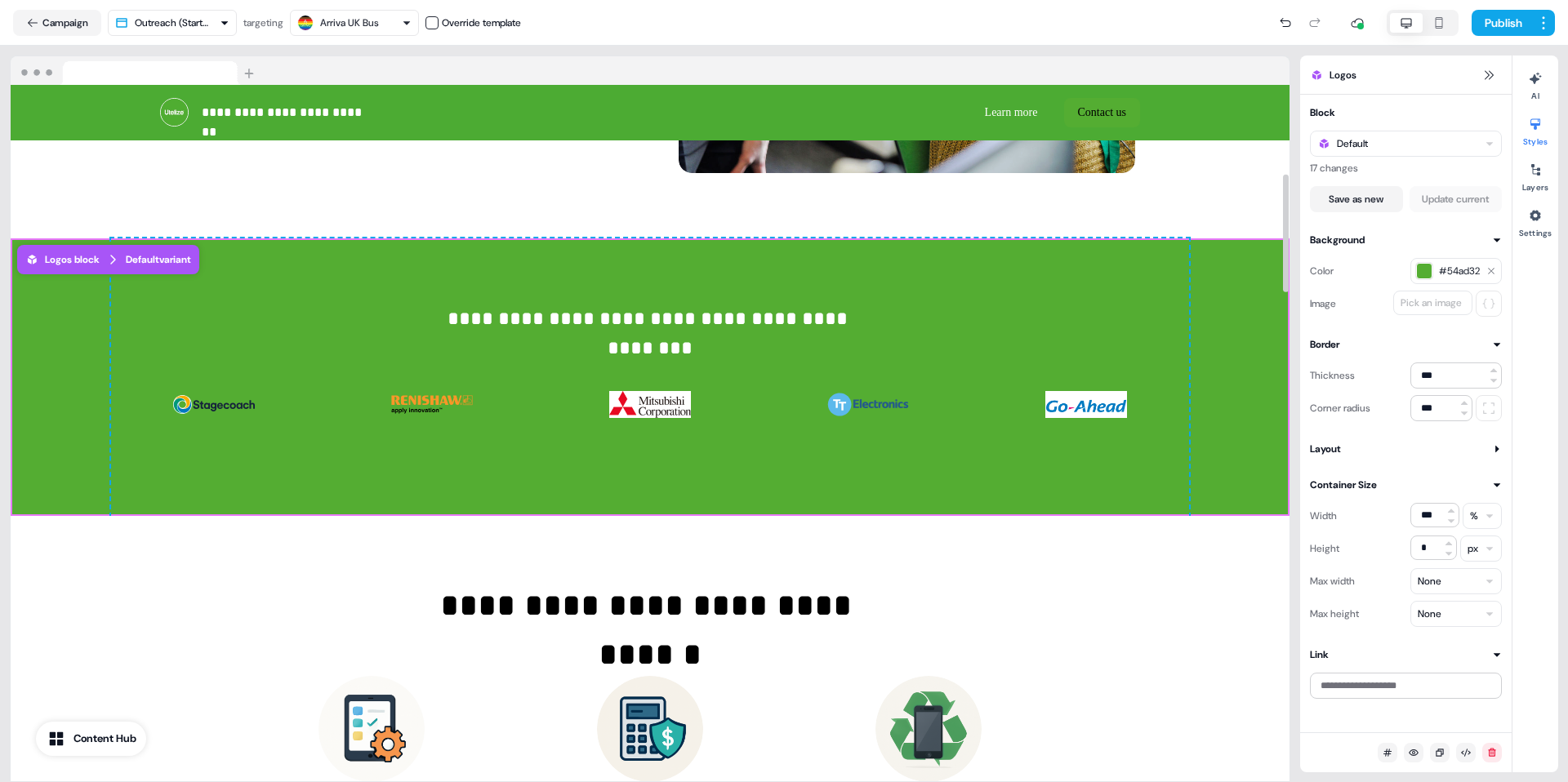 click on "#54ad32" at bounding box center (1459, 271) 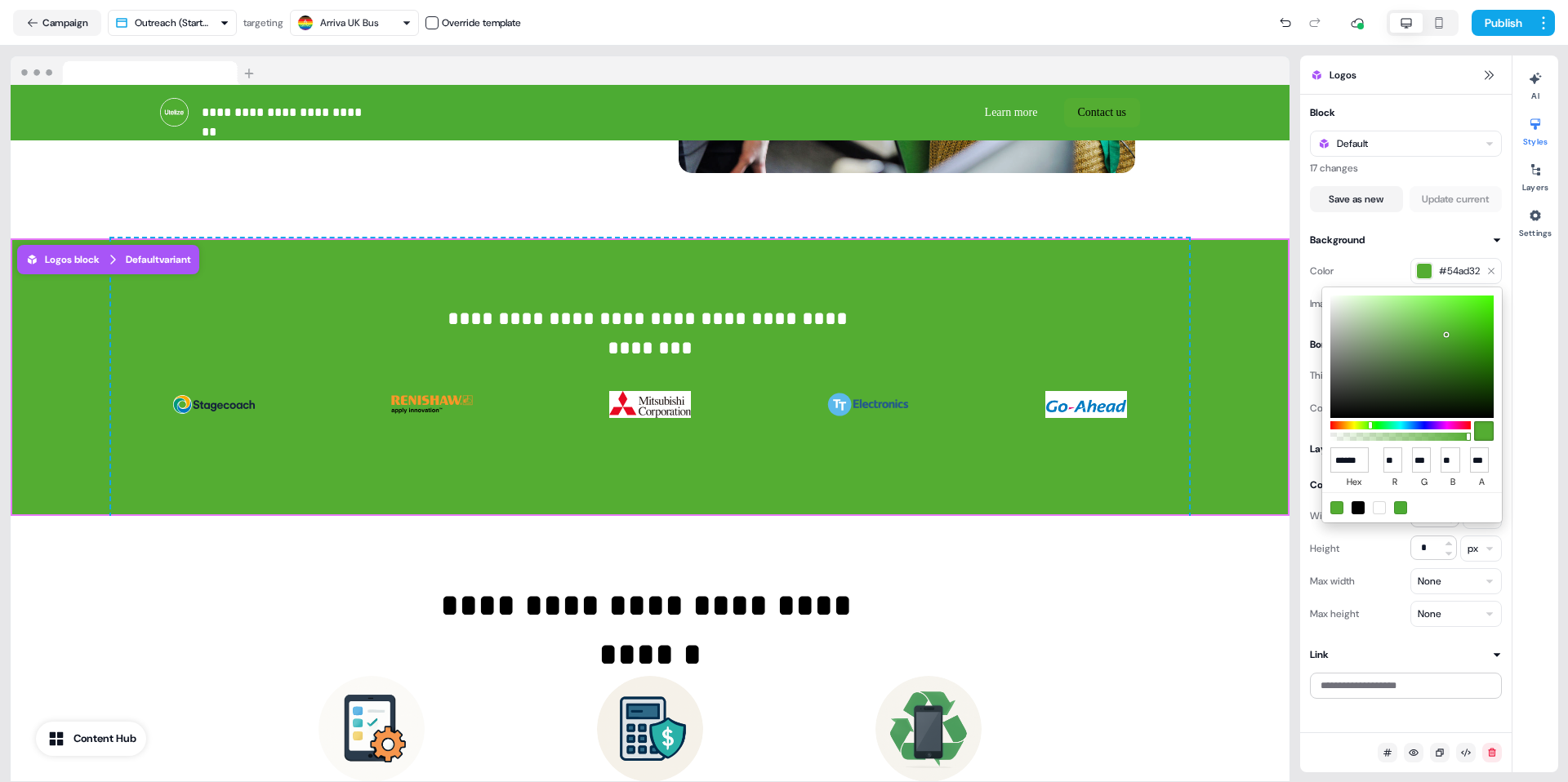 click at bounding box center (1358, 508) 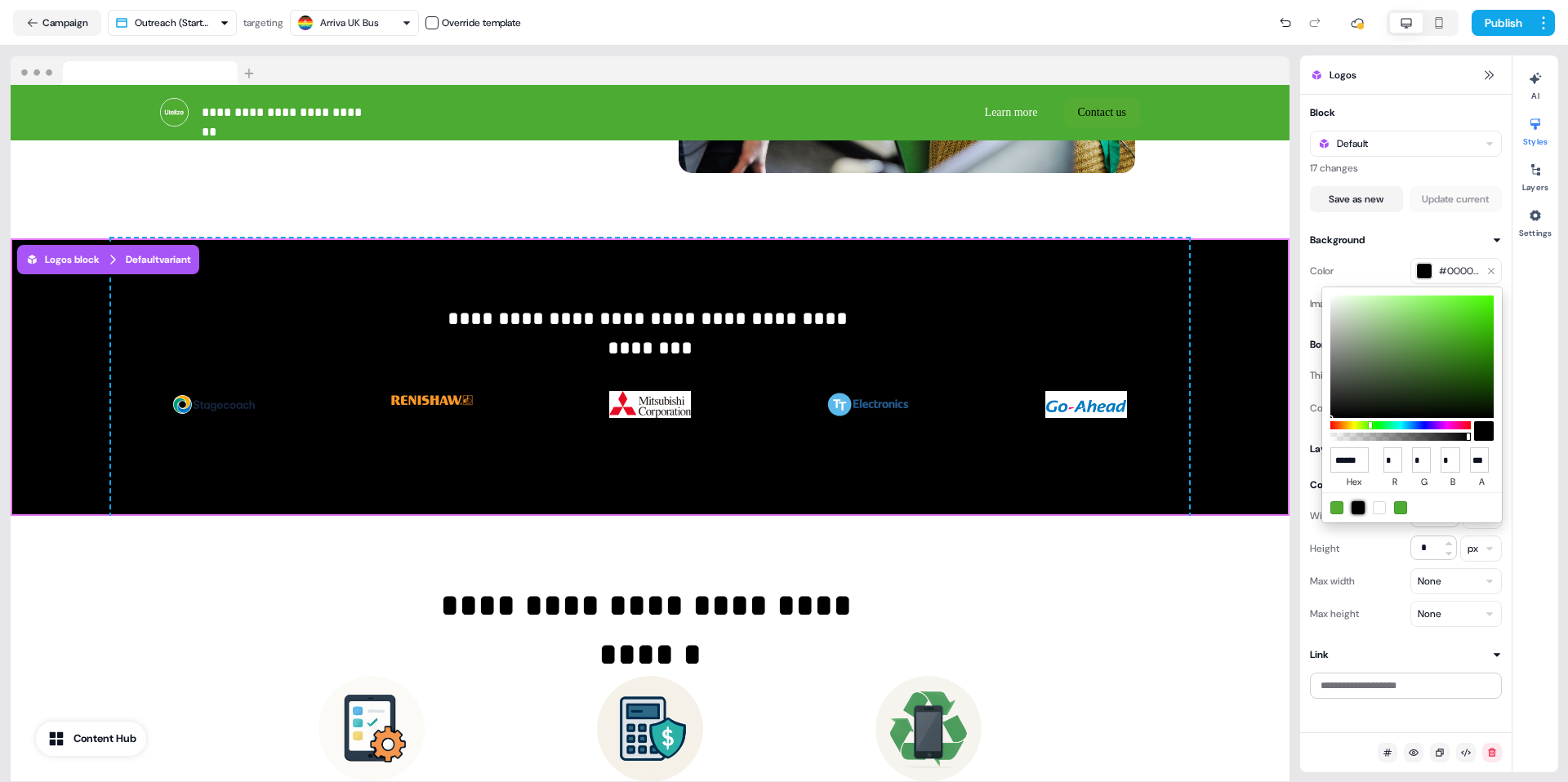 click at bounding box center (1412, 357) 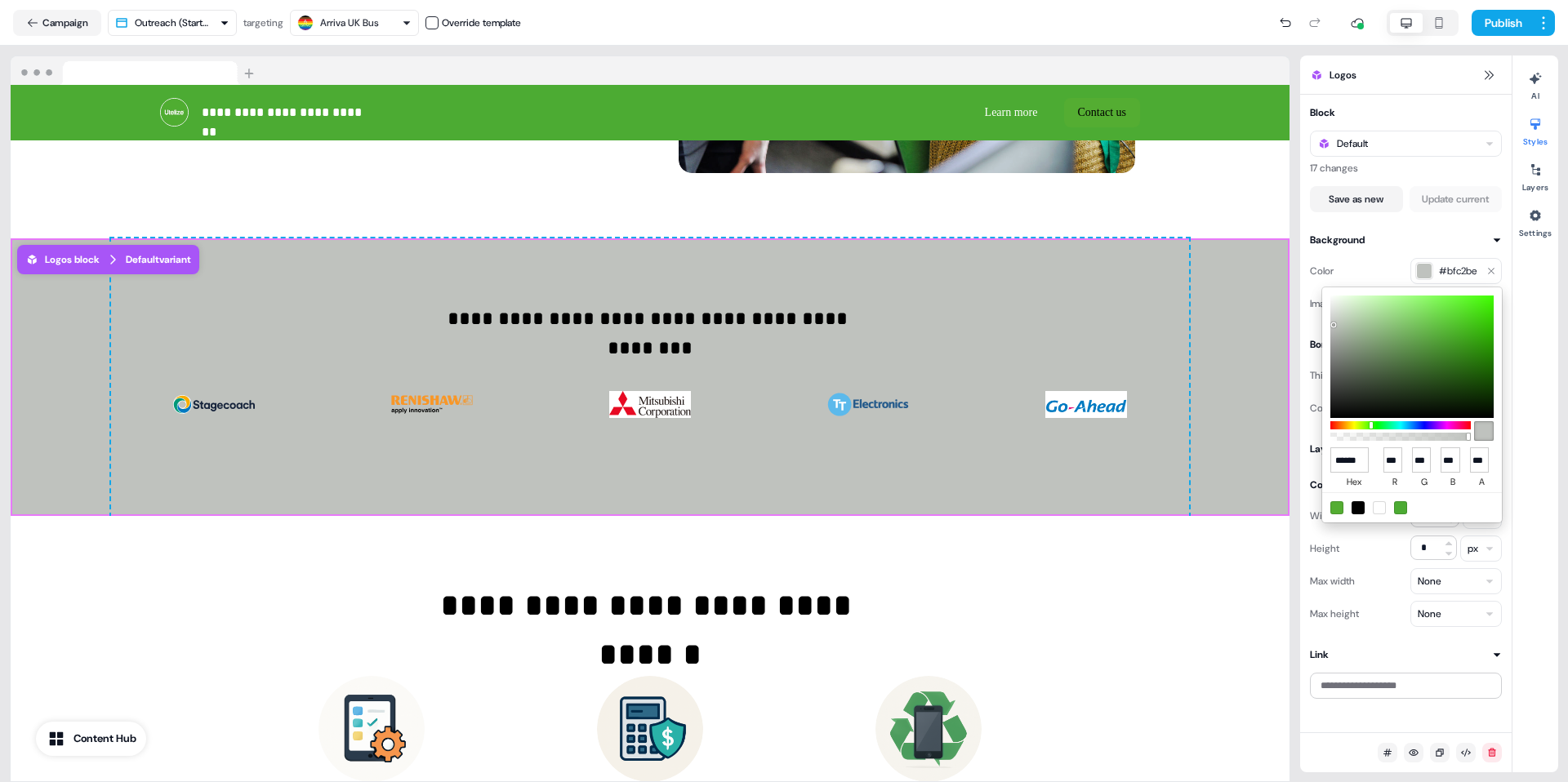 click at bounding box center [1412, 357] 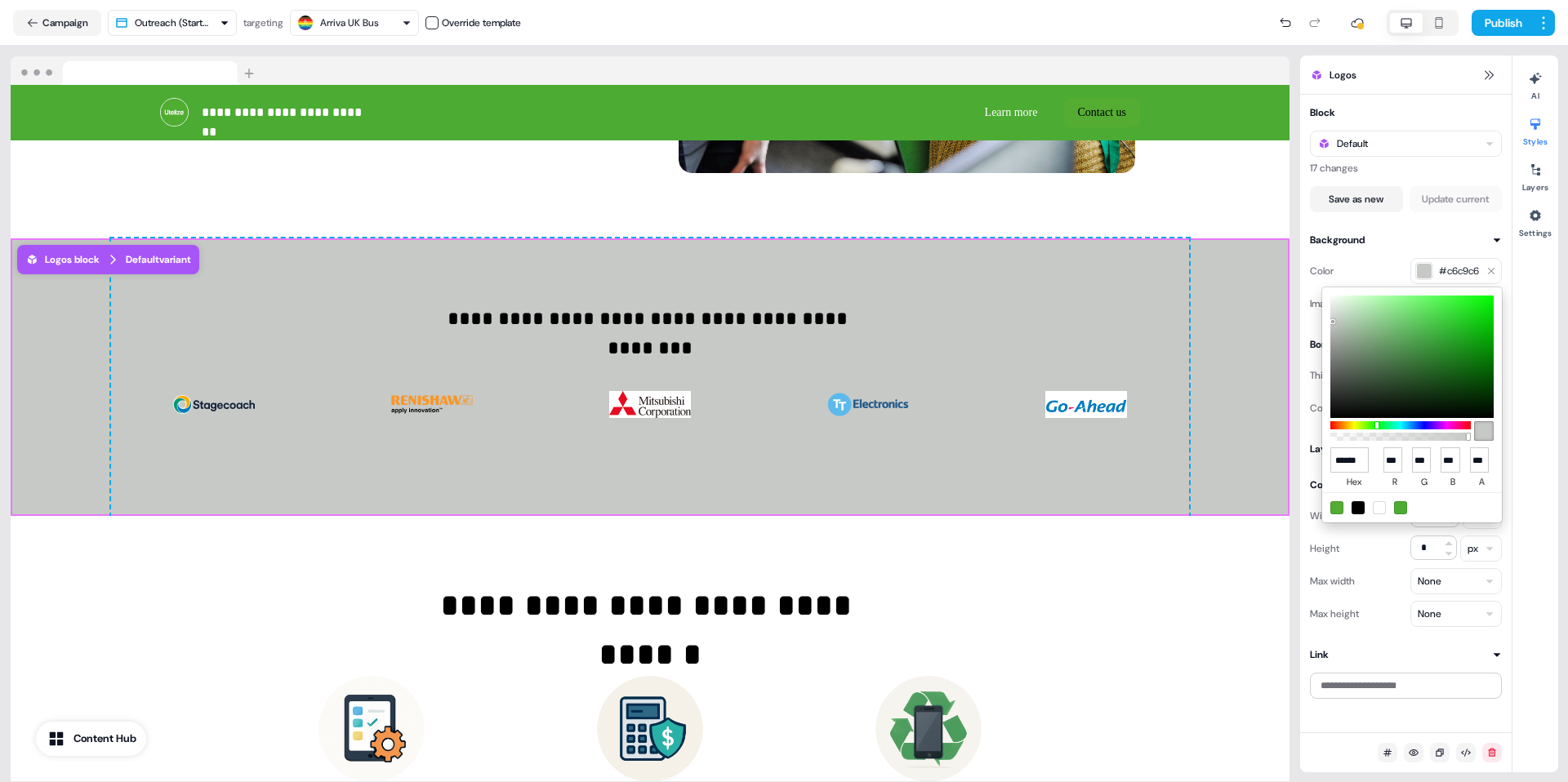 click at bounding box center [1412, 357] 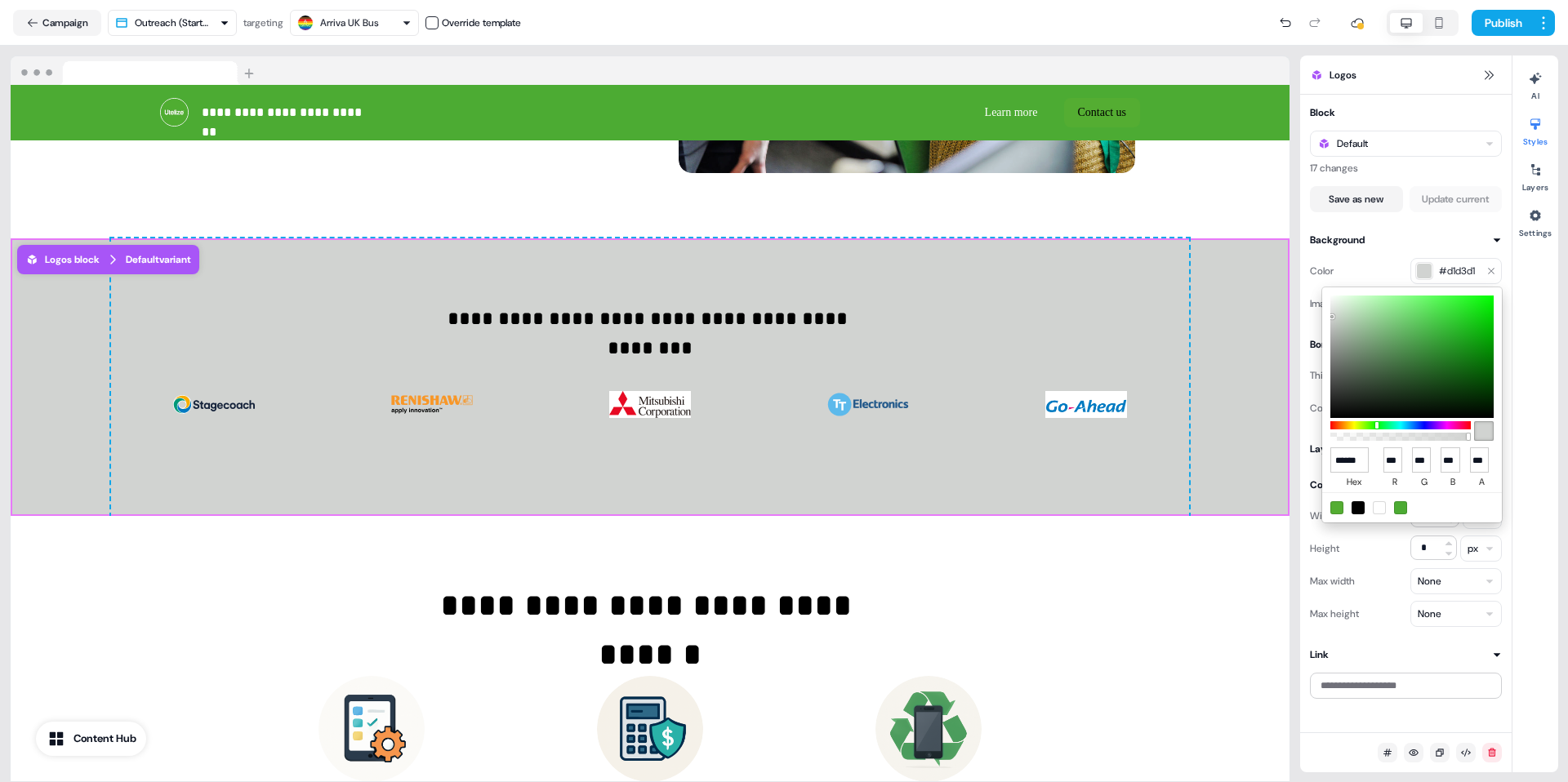 click at bounding box center (1332, 317) 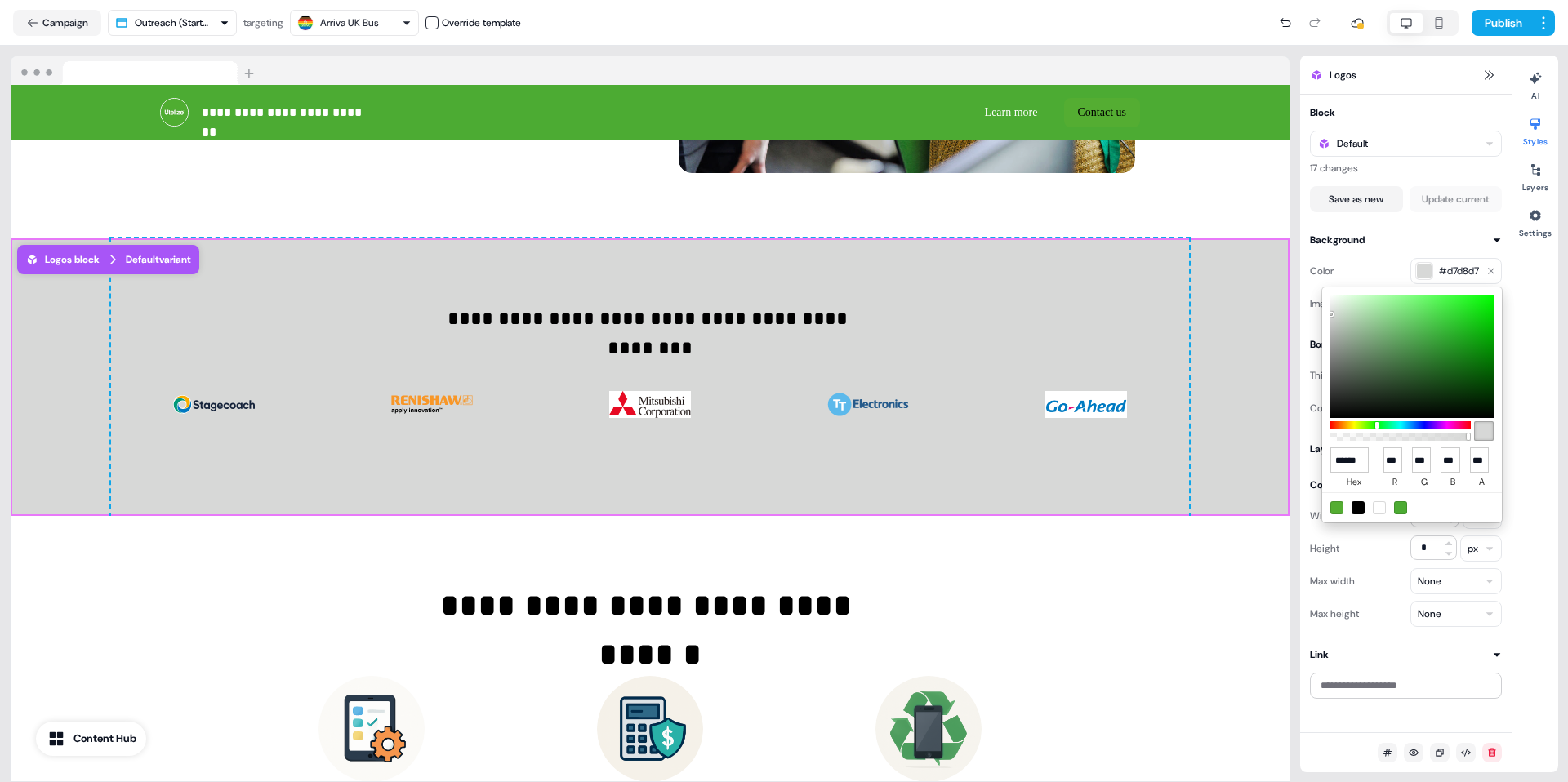 click at bounding box center (1412, 357) 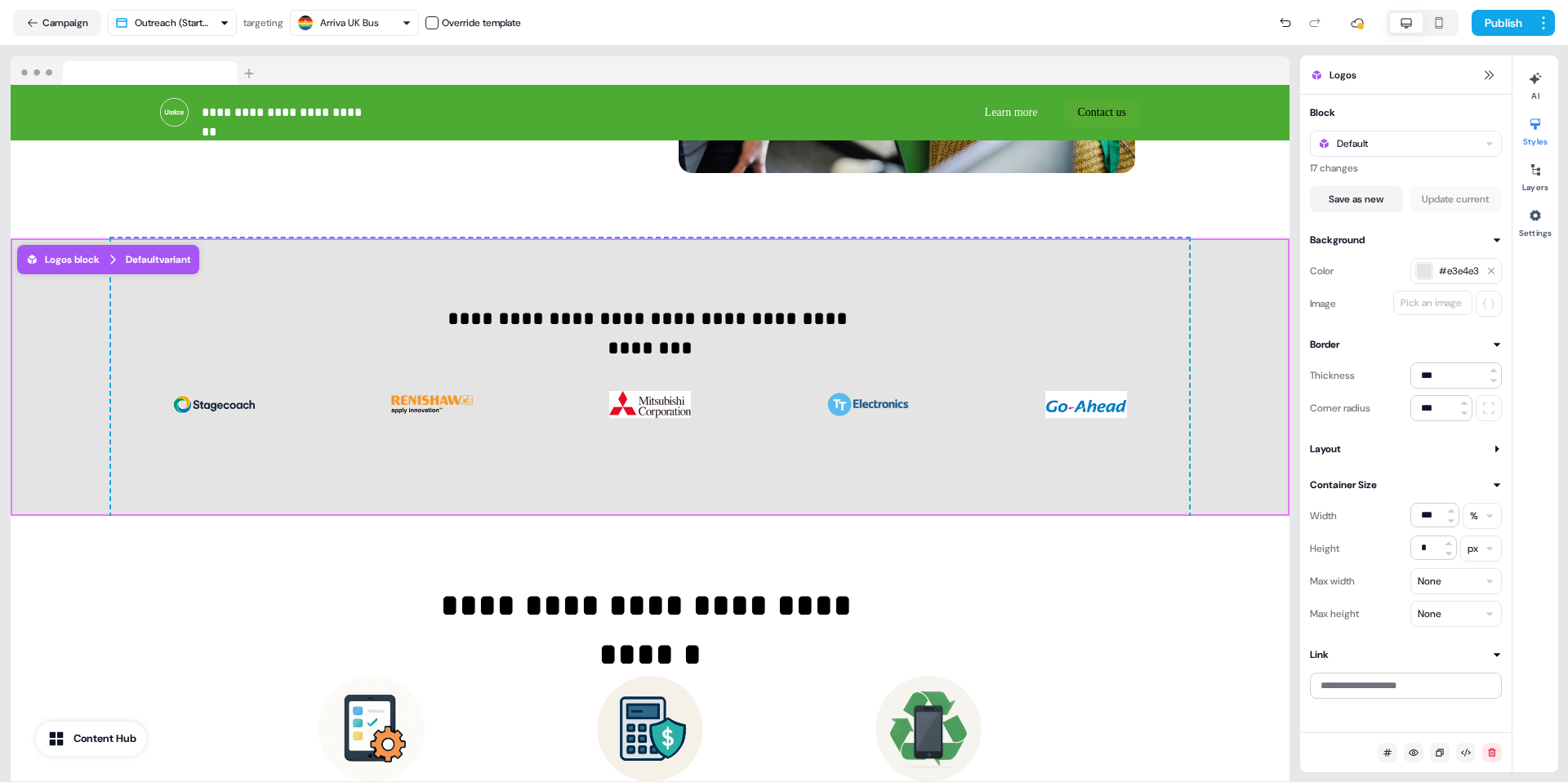 click at bounding box center (1424, 271) 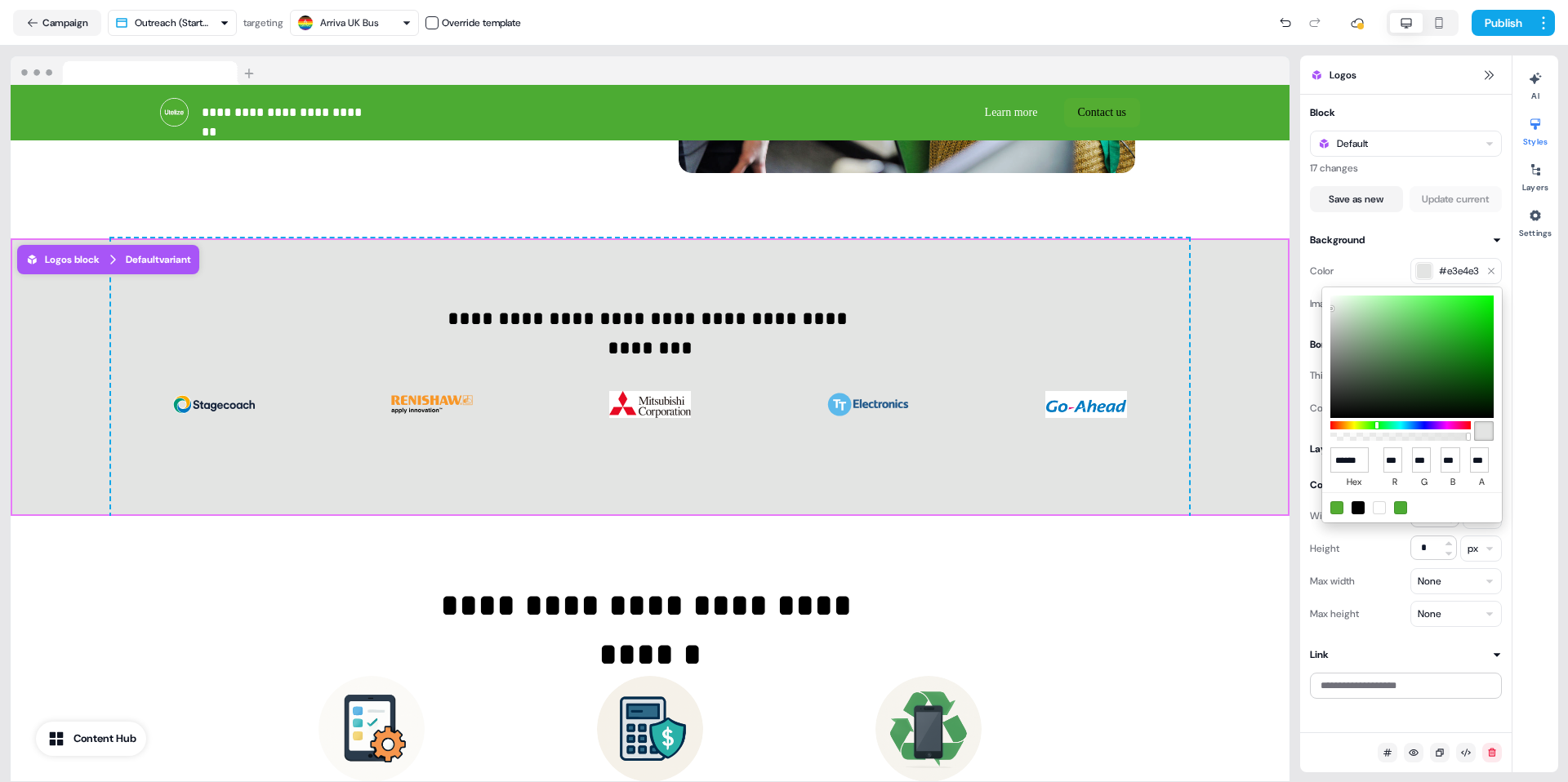 click at bounding box center [1412, 357] 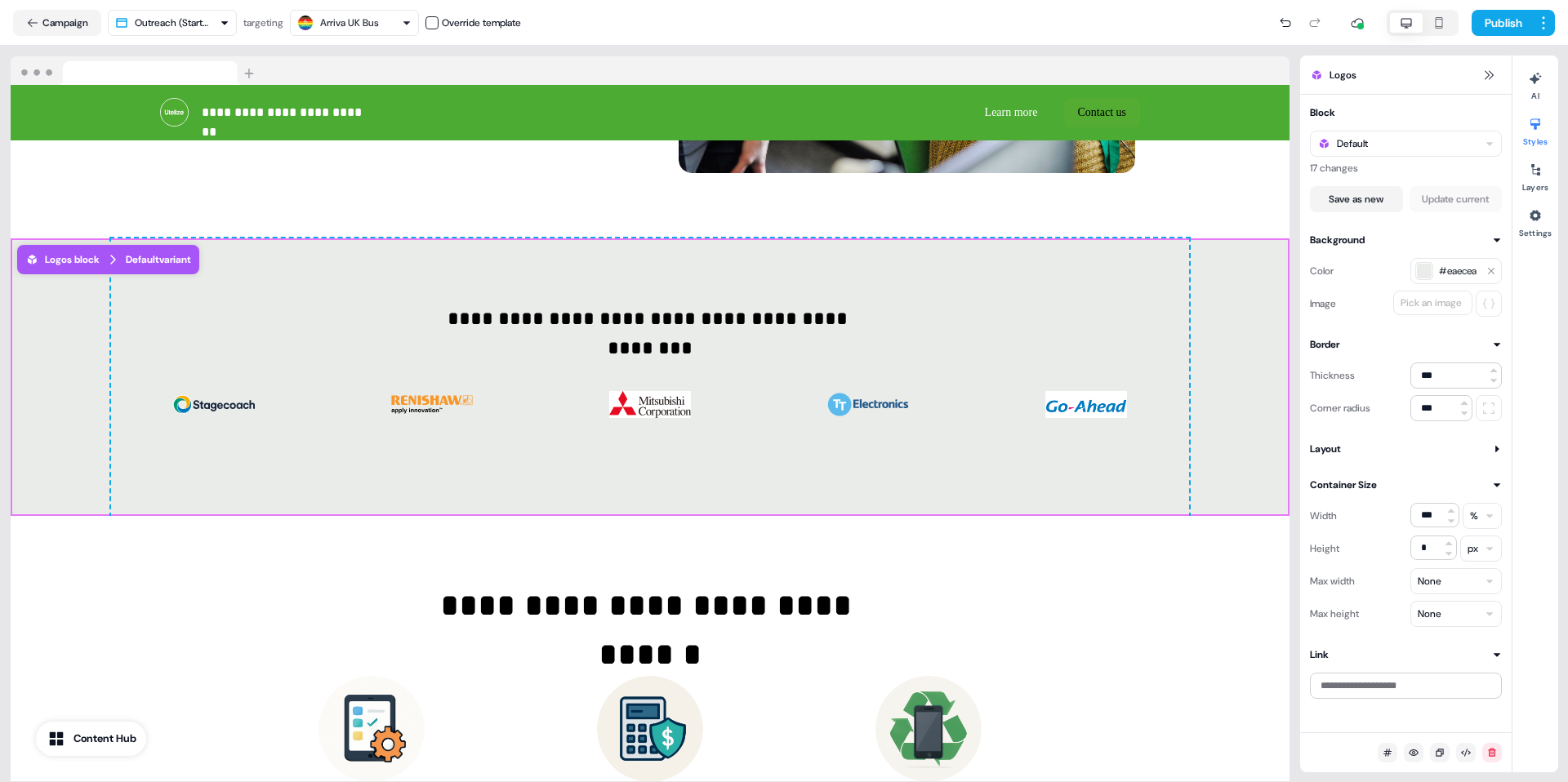 click at bounding box center (1424, 271) 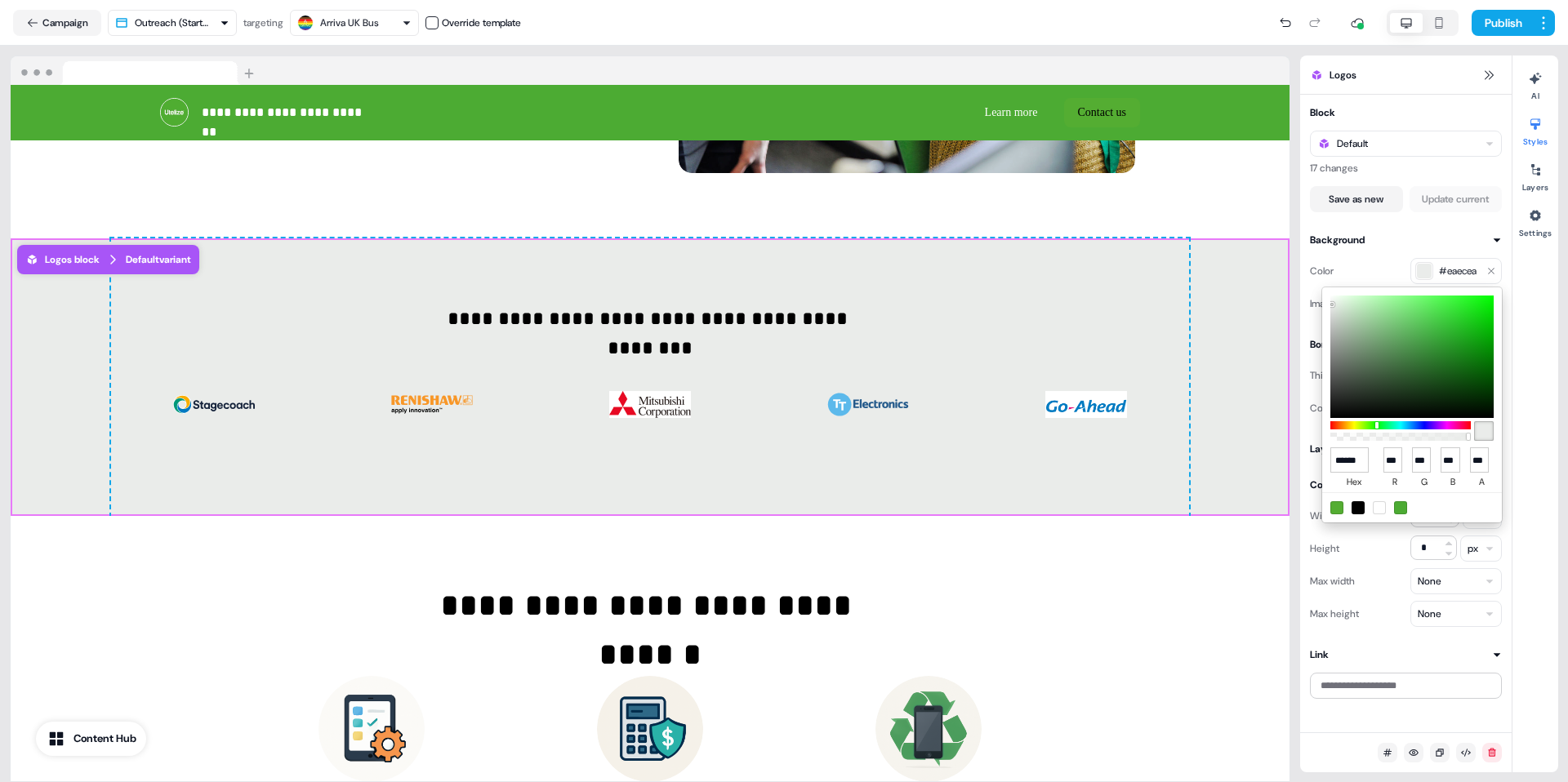 click at bounding box center [1412, 357] 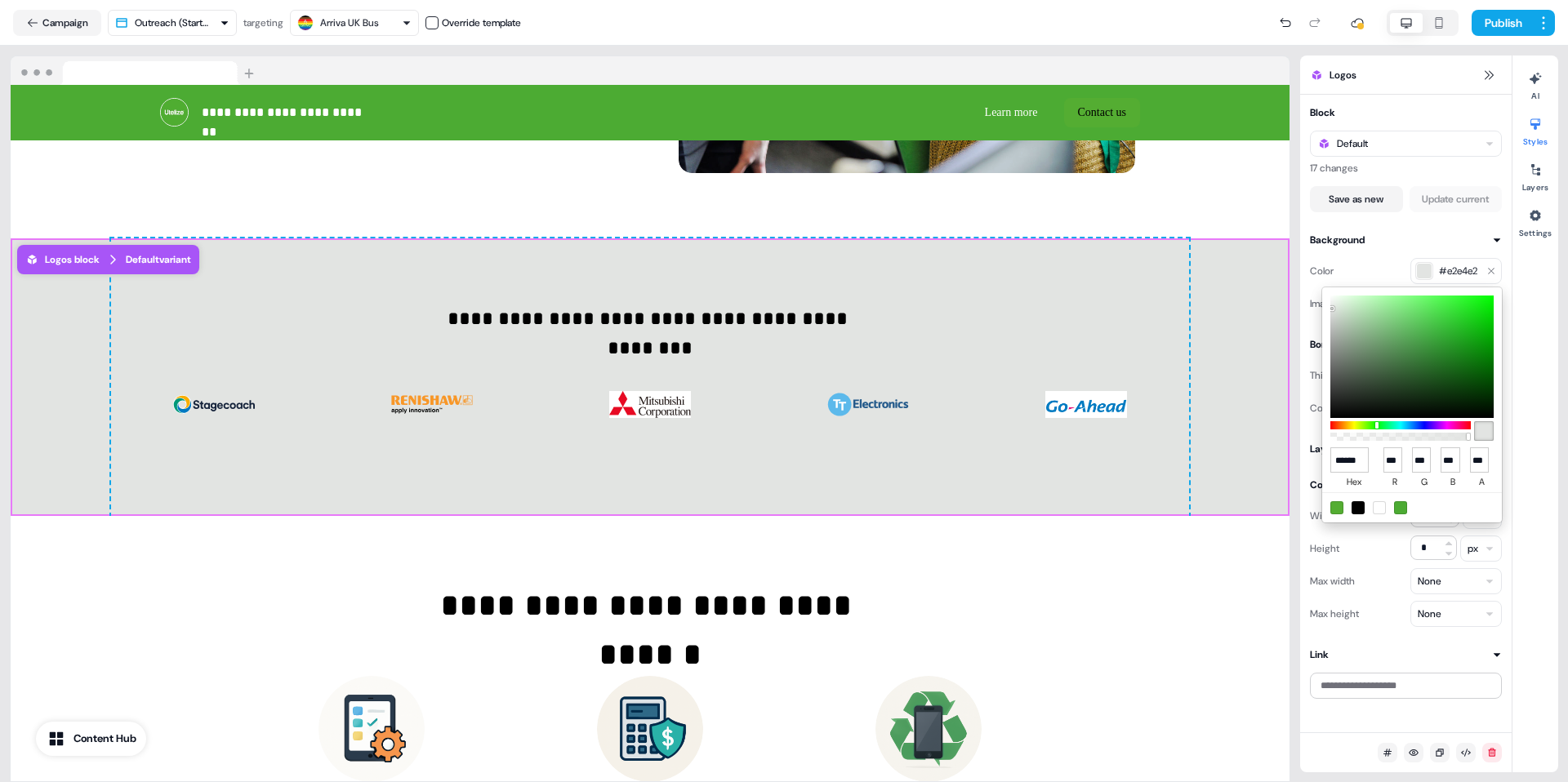 click at bounding box center [1332, 309] 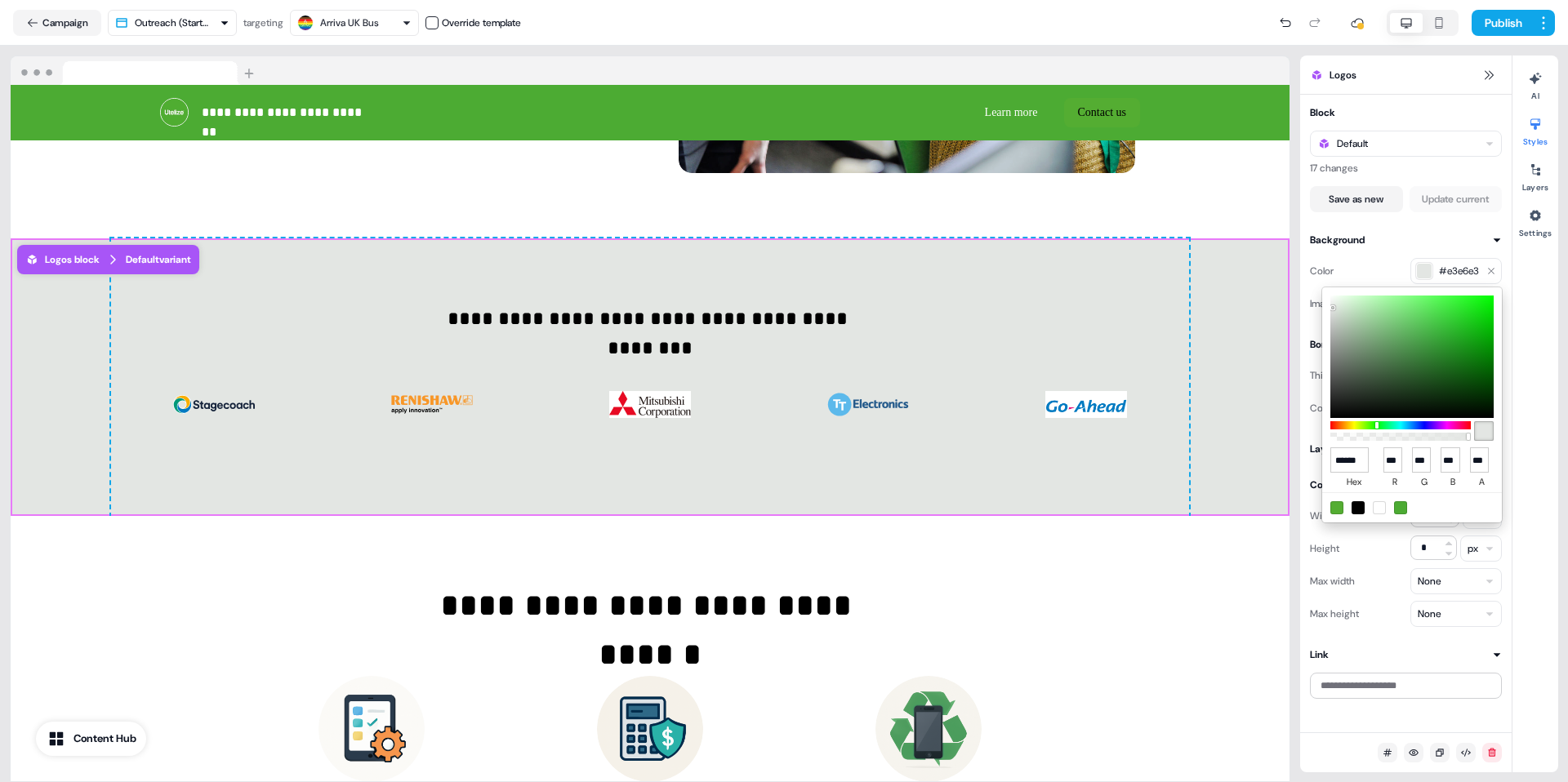 click at bounding box center [1334, 309] 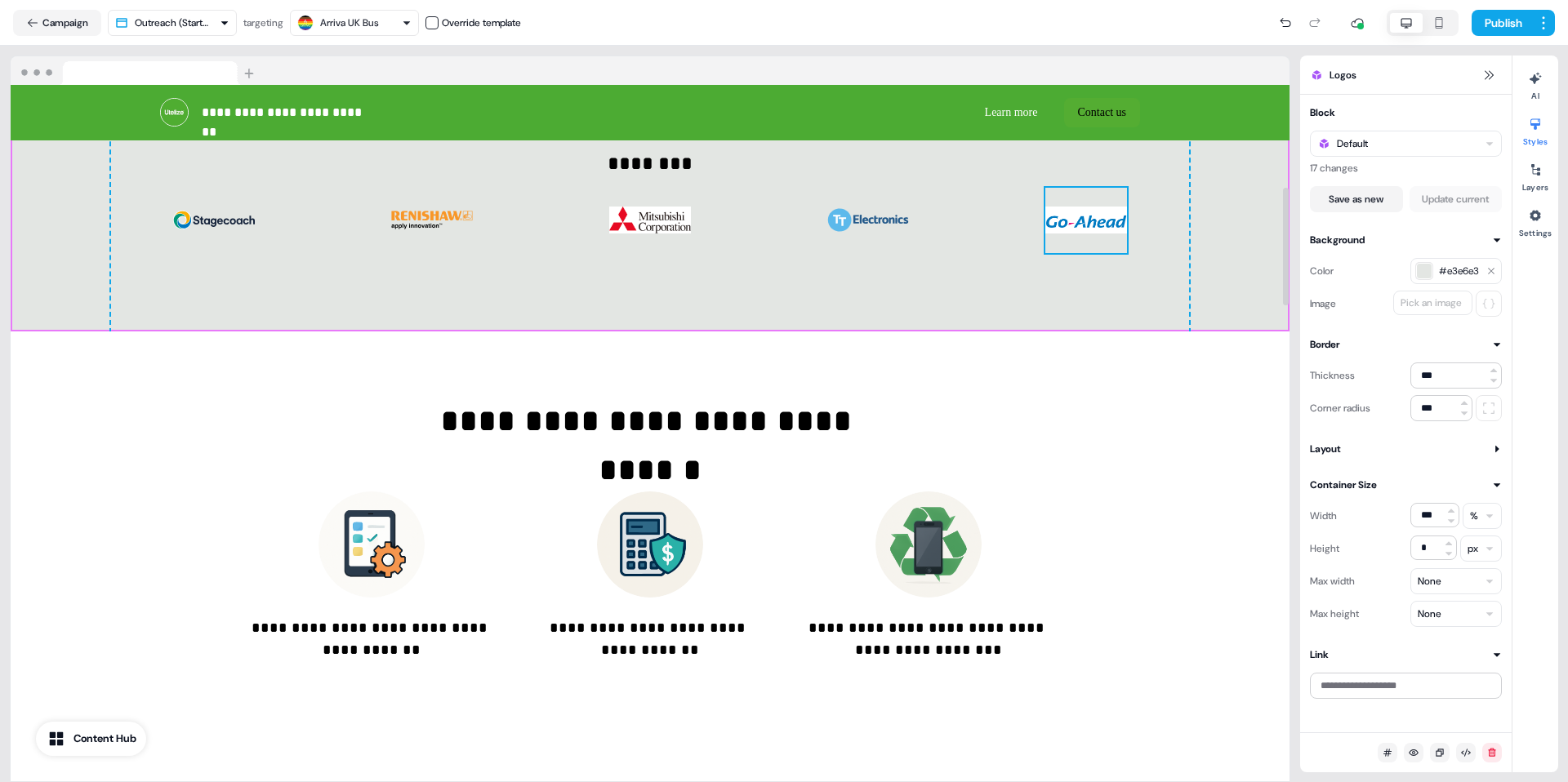 scroll, scrollTop: 602, scrollLeft: 0, axis: vertical 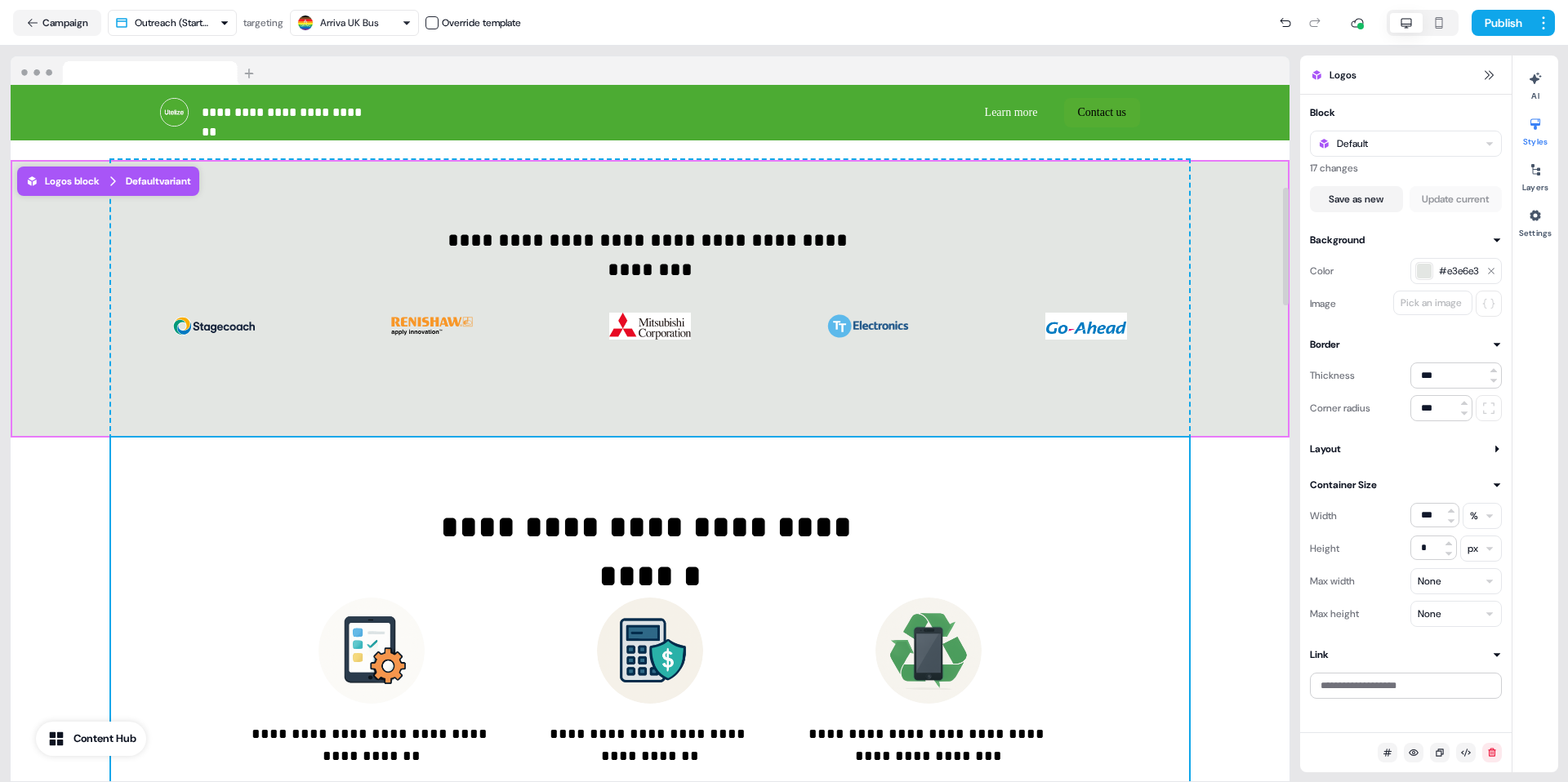 click on "**********" at bounding box center [650, 635] 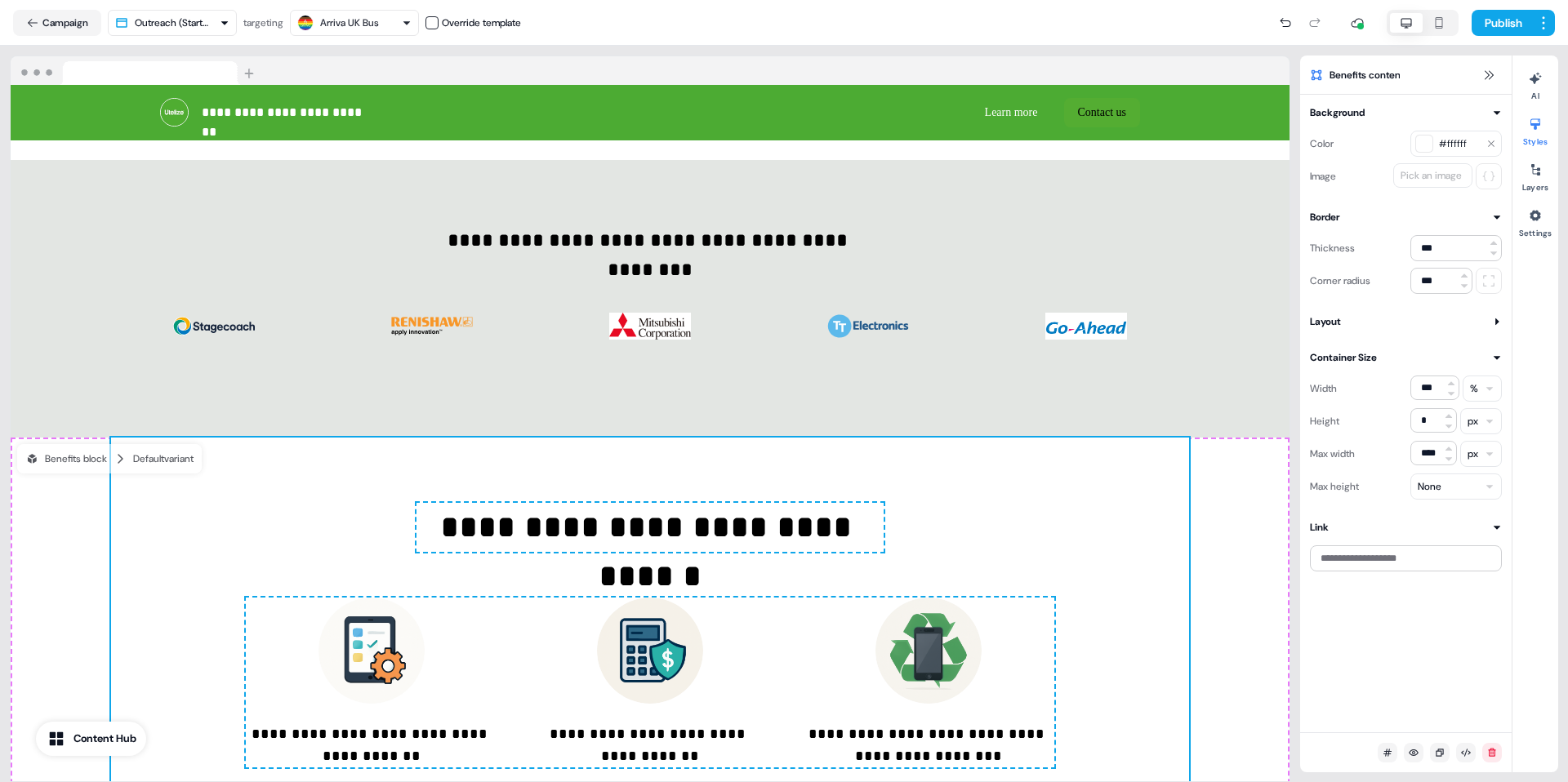click on "#ffffff" at bounding box center [1456, 144] 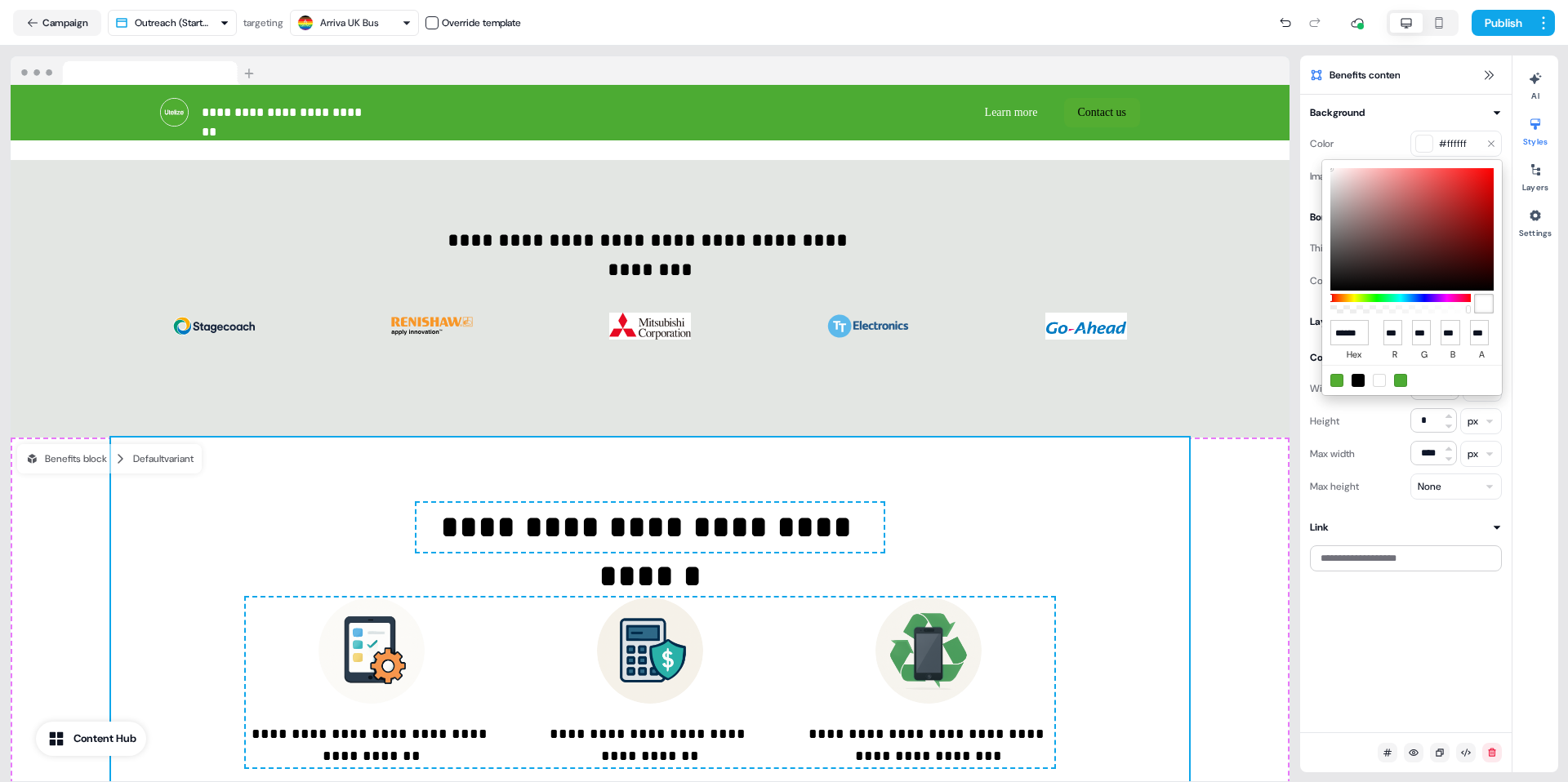 click at bounding box center (1412, 229) 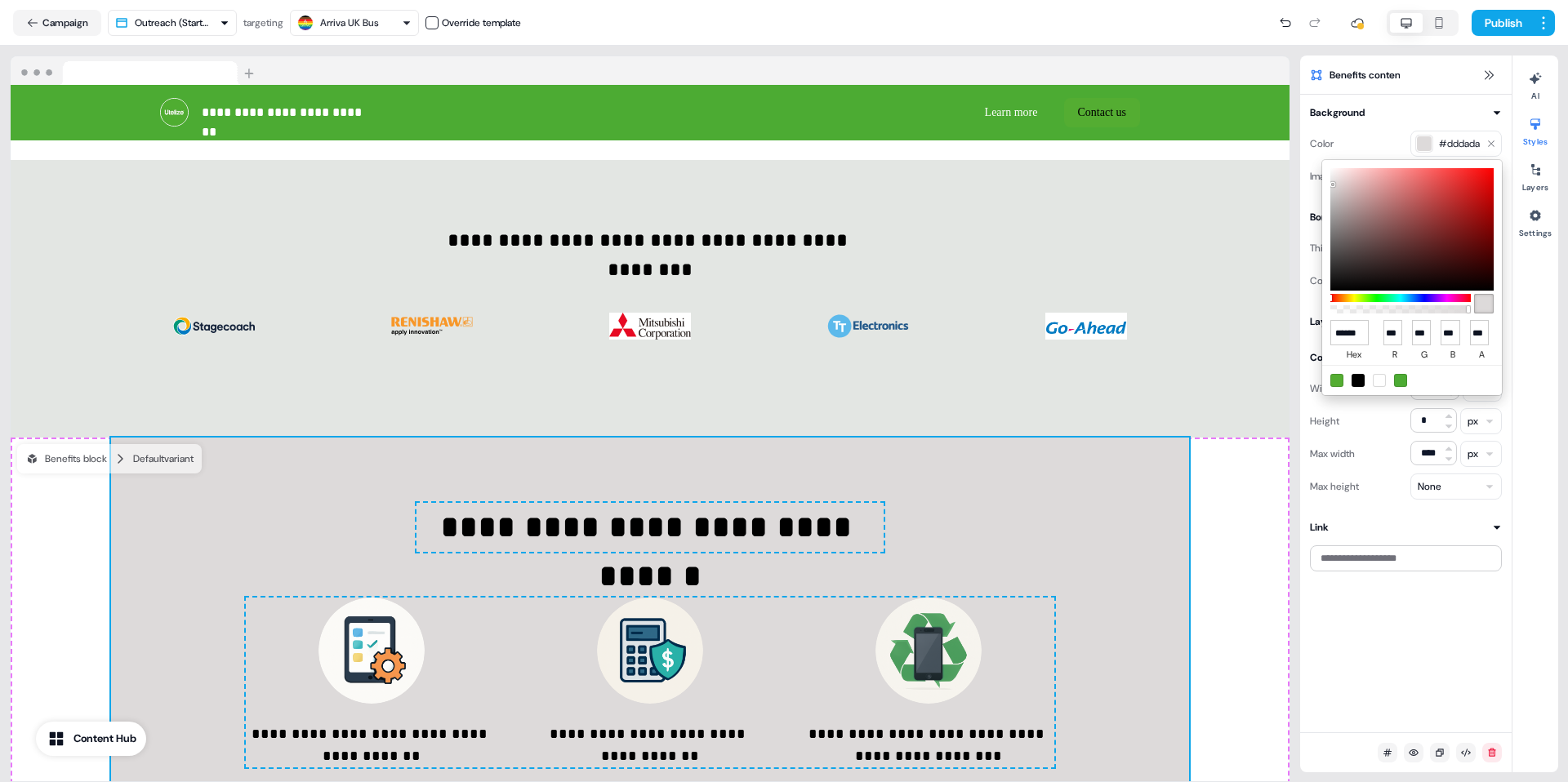 drag, startPoint x: 1333, startPoint y: 184, endPoint x: 1331, endPoint y: 176, distance: 8.246211 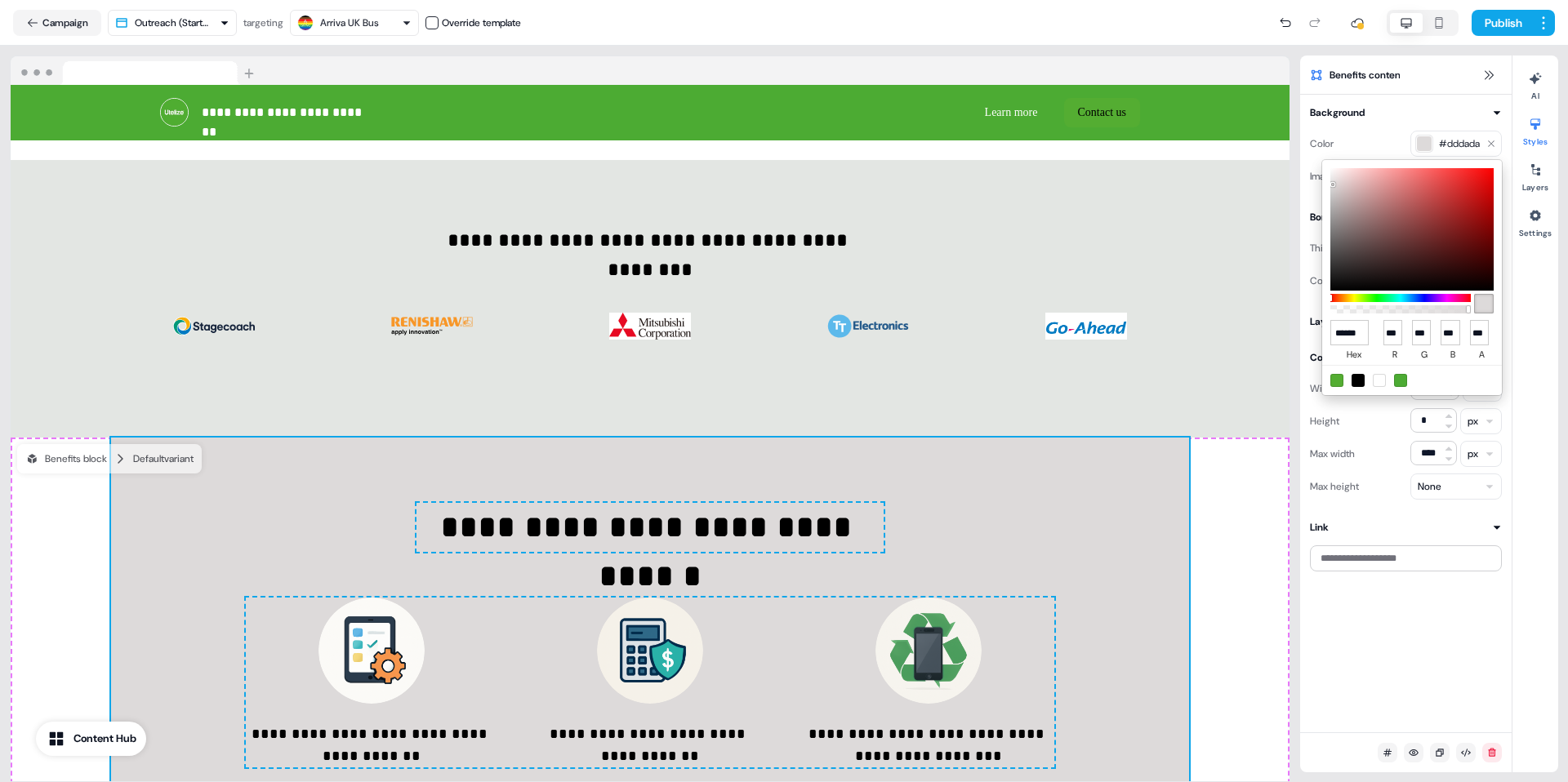 click at bounding box center (1412, 229) 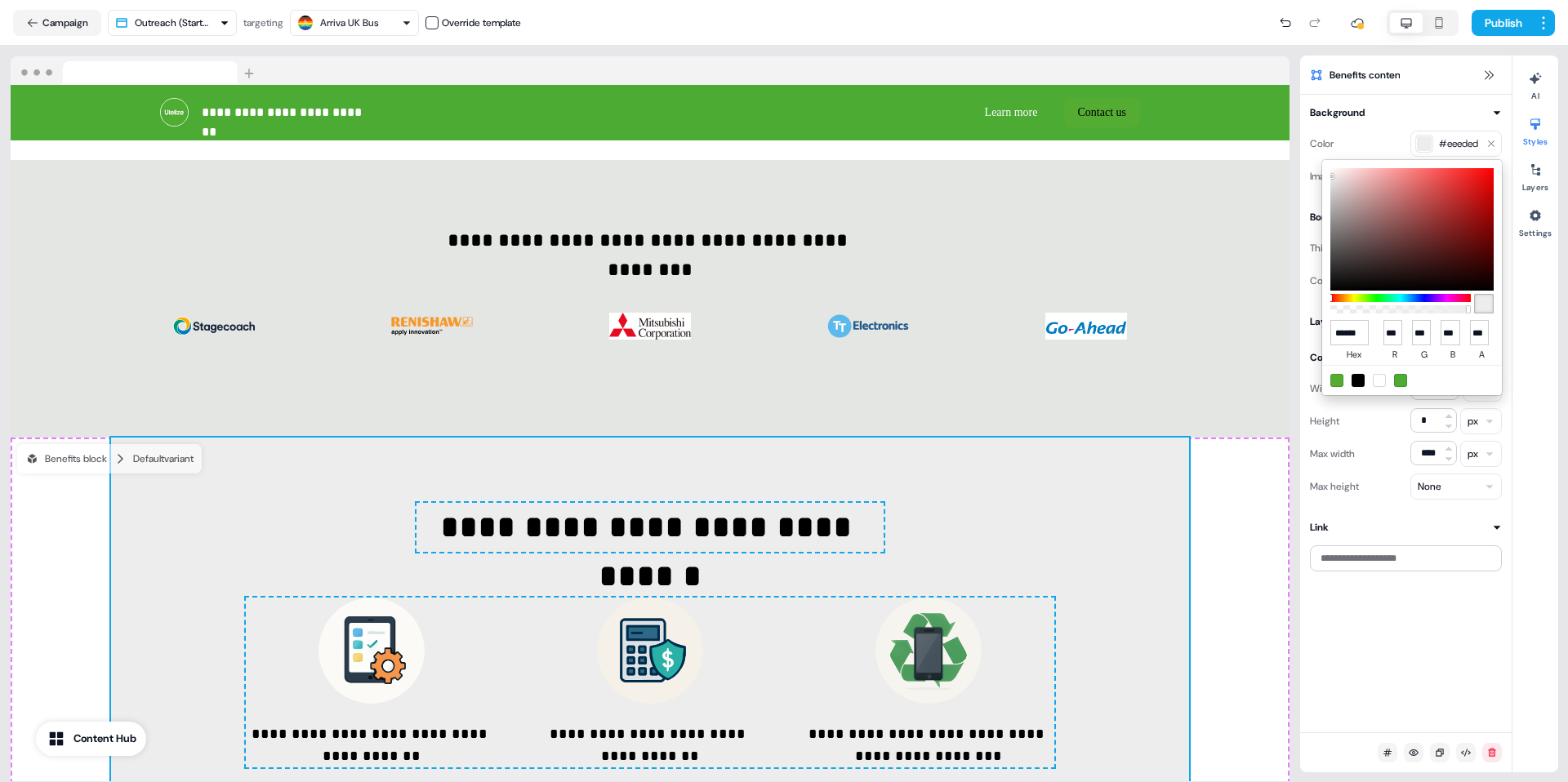 click at bounding box center [1331, 176] 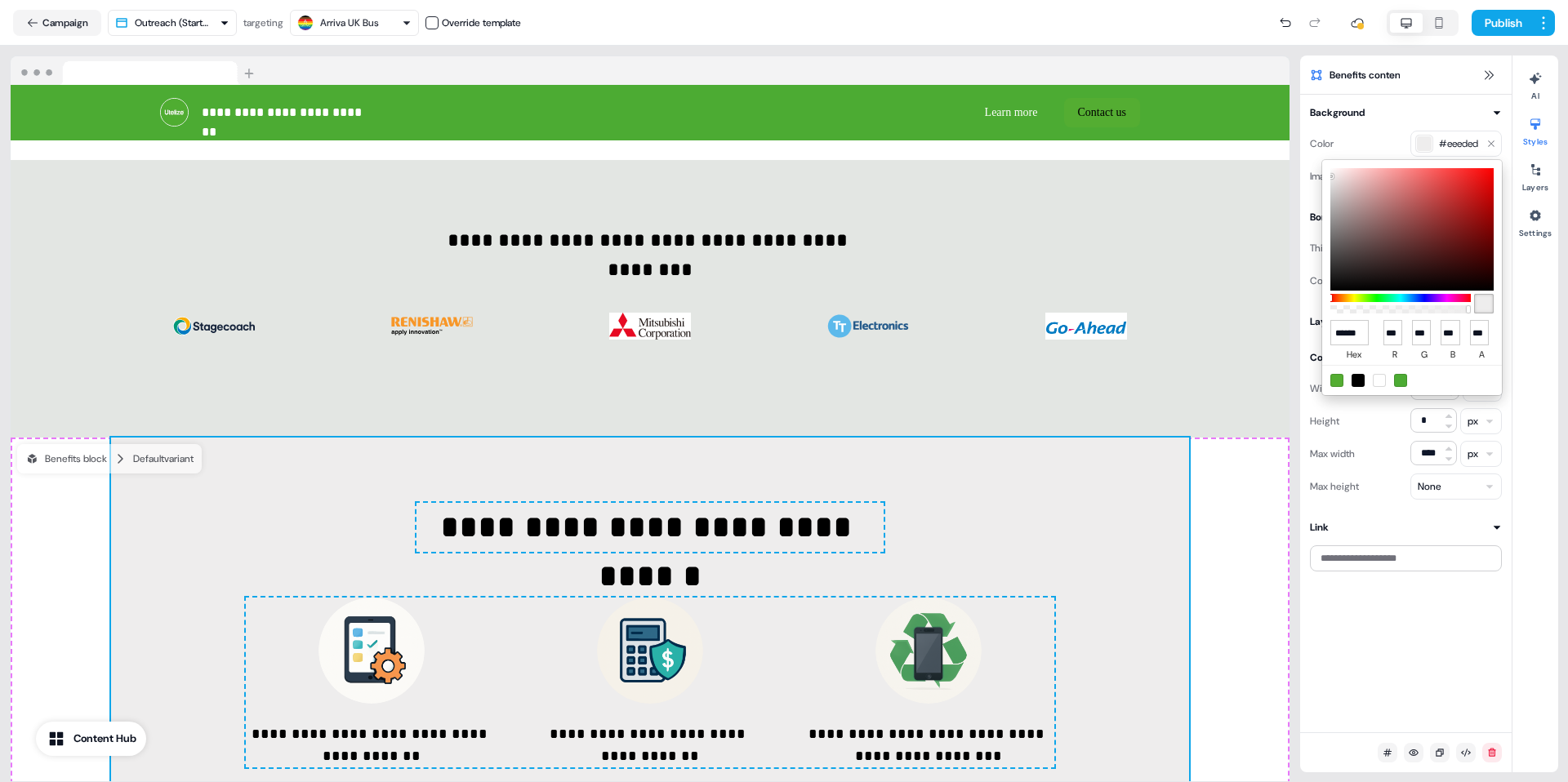 click on "**********" at bounding box center [784, 391] 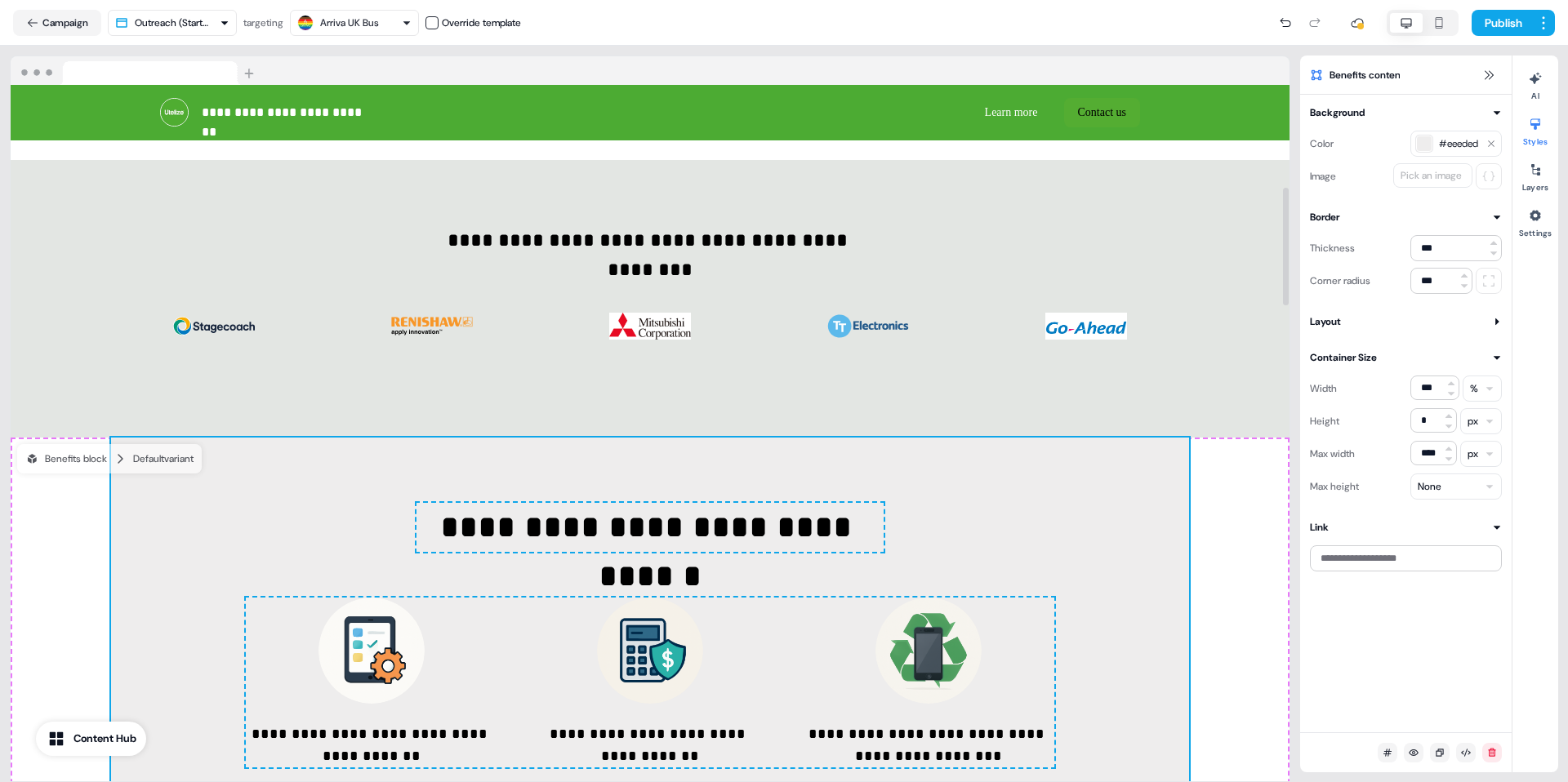 click on "**********" at bounding box center (650, 635) 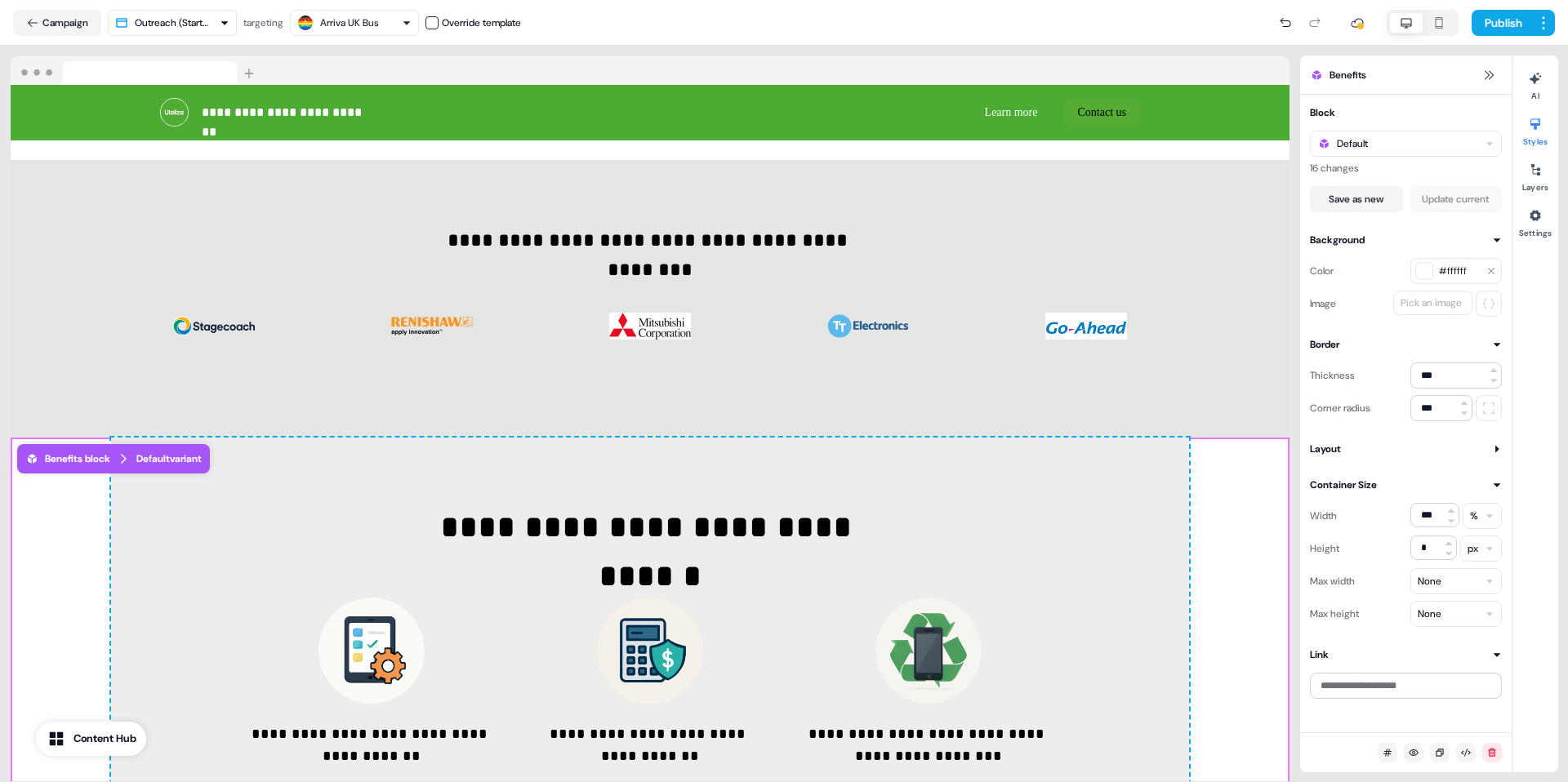 click on "#ffffff" at bounding box center [1456, 271] 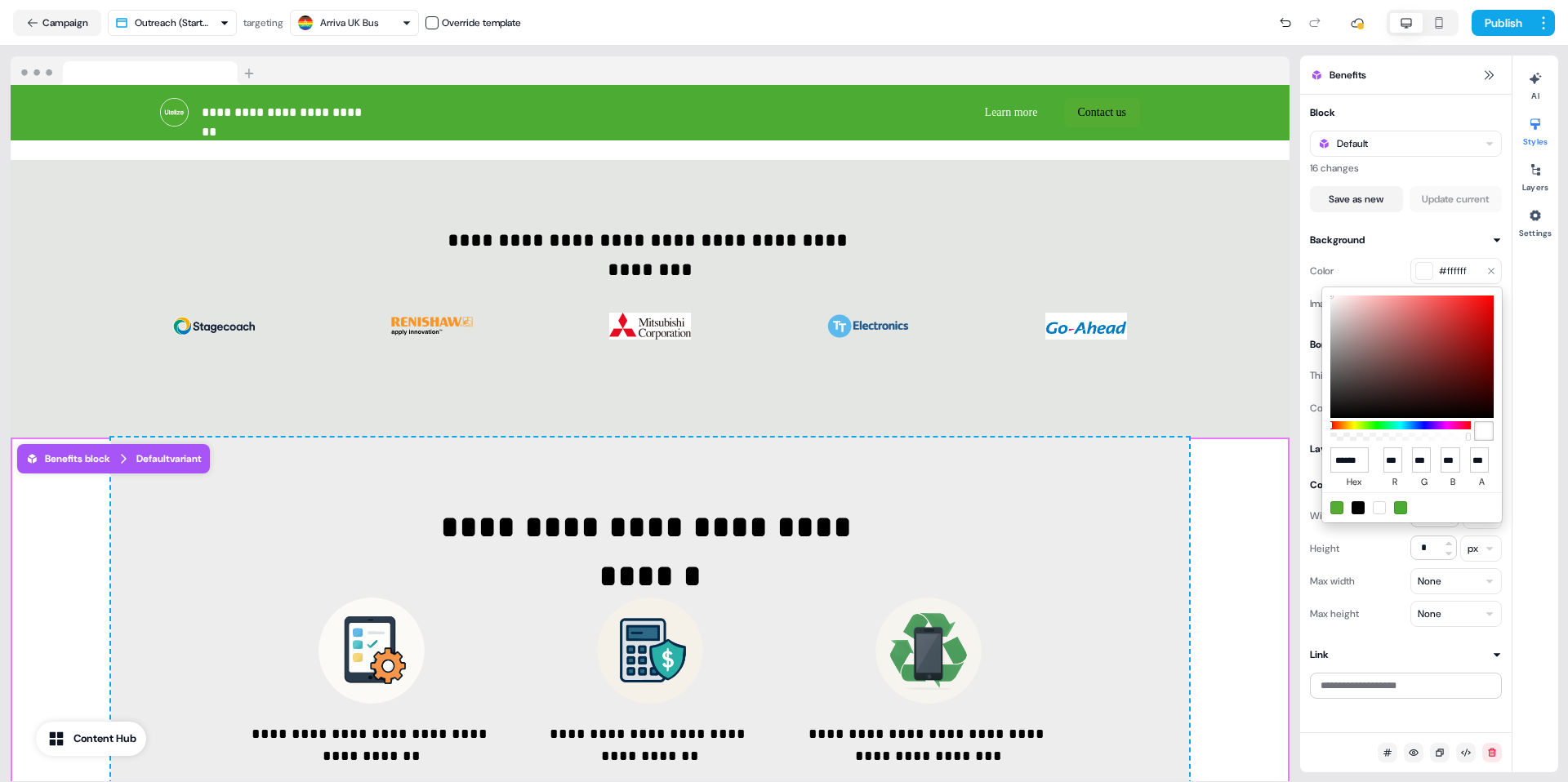 click at bounding box center [1412, 357] 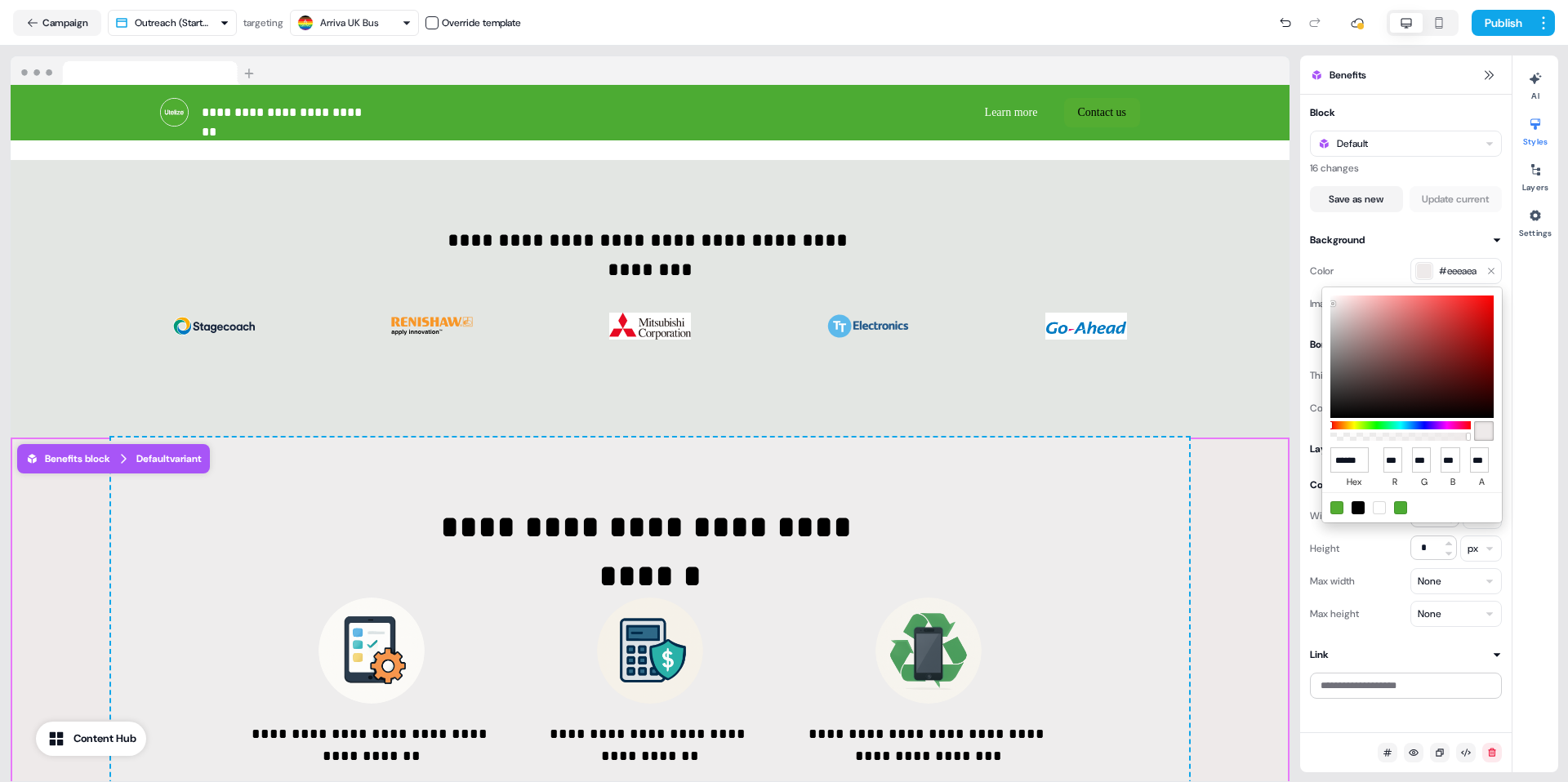 click at bounding box center (1412, 357) 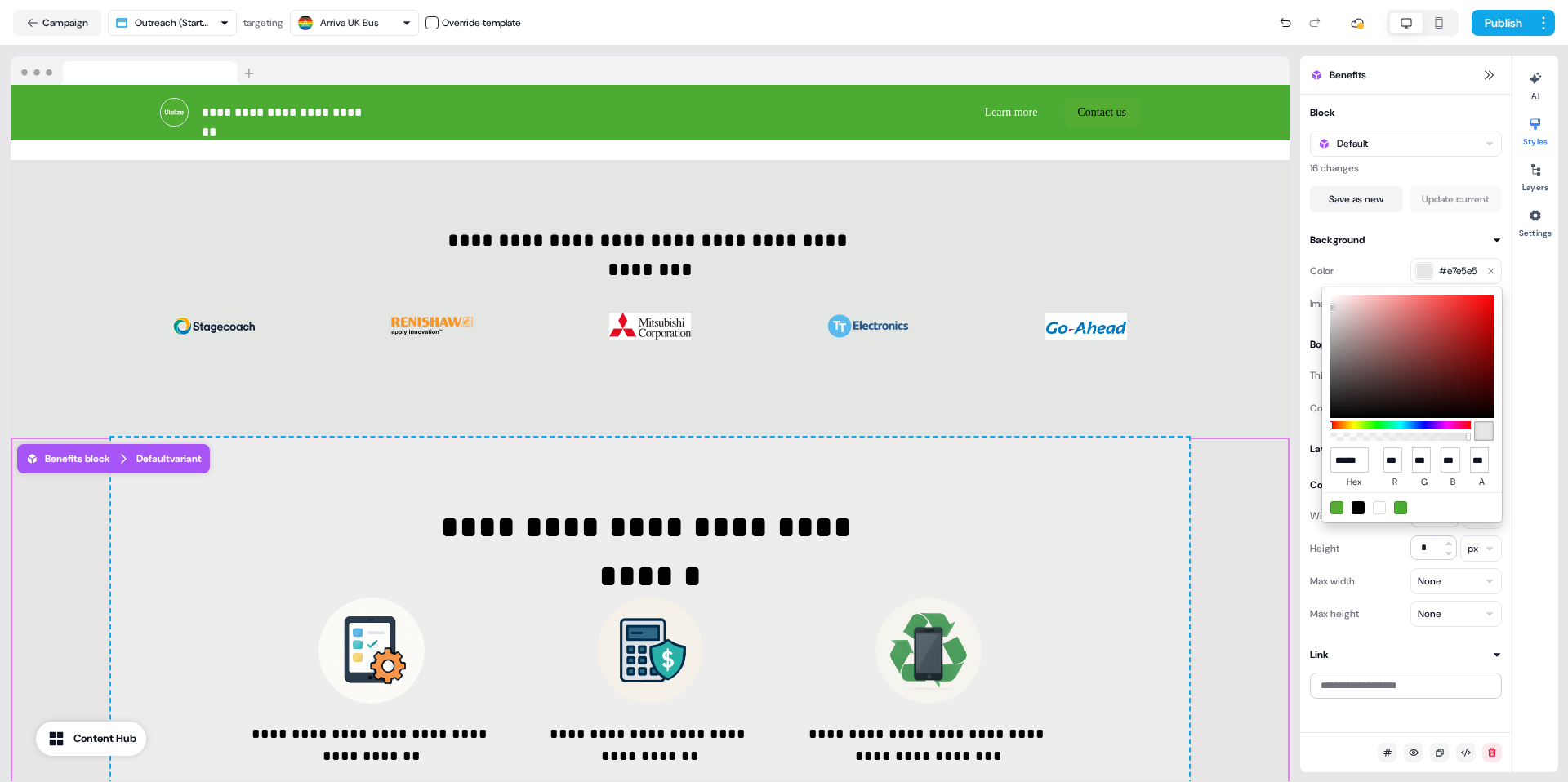 drag, startPoint x: 1333, startPoint y: 307, endPoint x: 1334, endPoint y: 321, distance: 14.035669 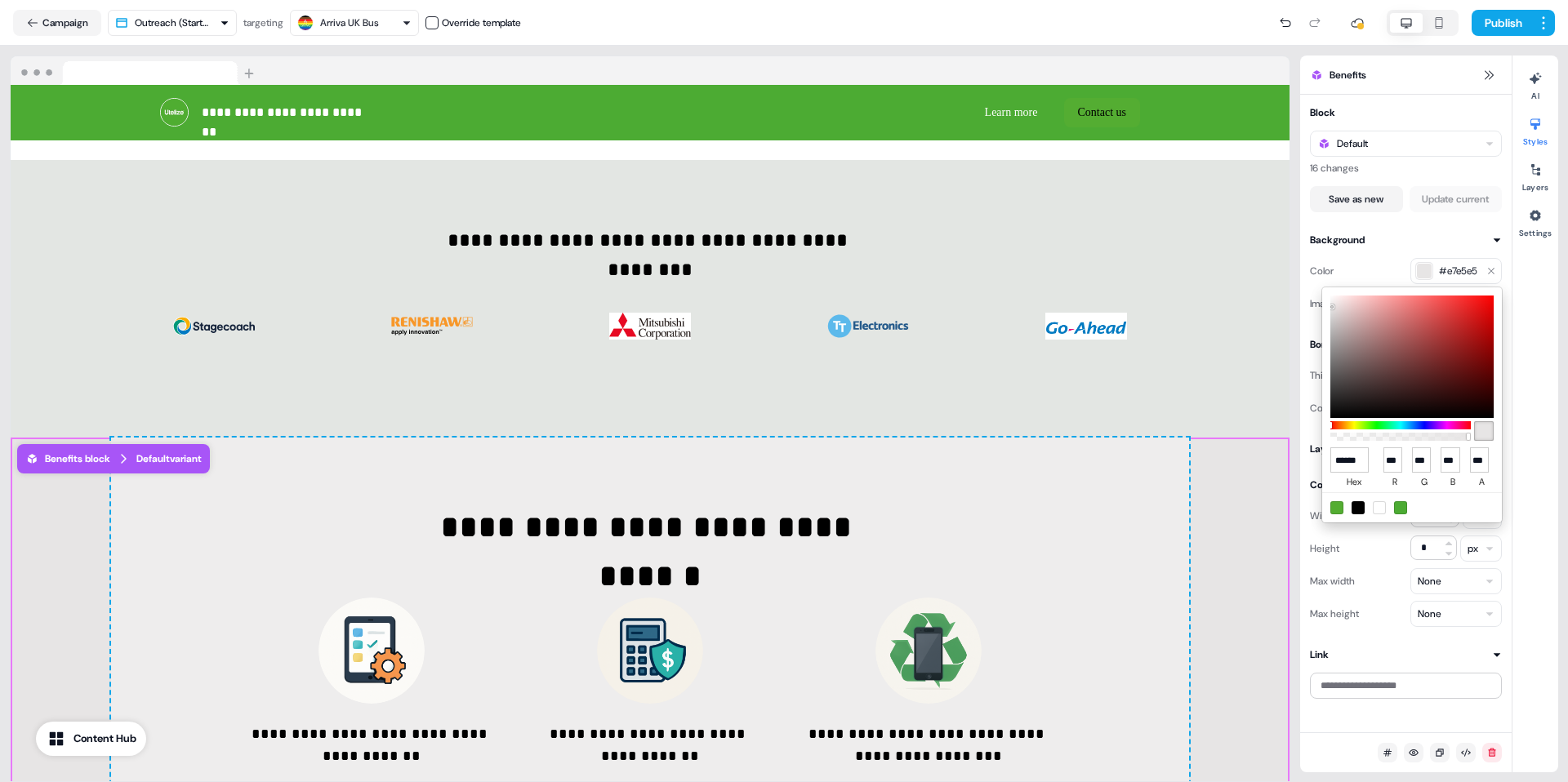 click at bounding box center (1412, 357) 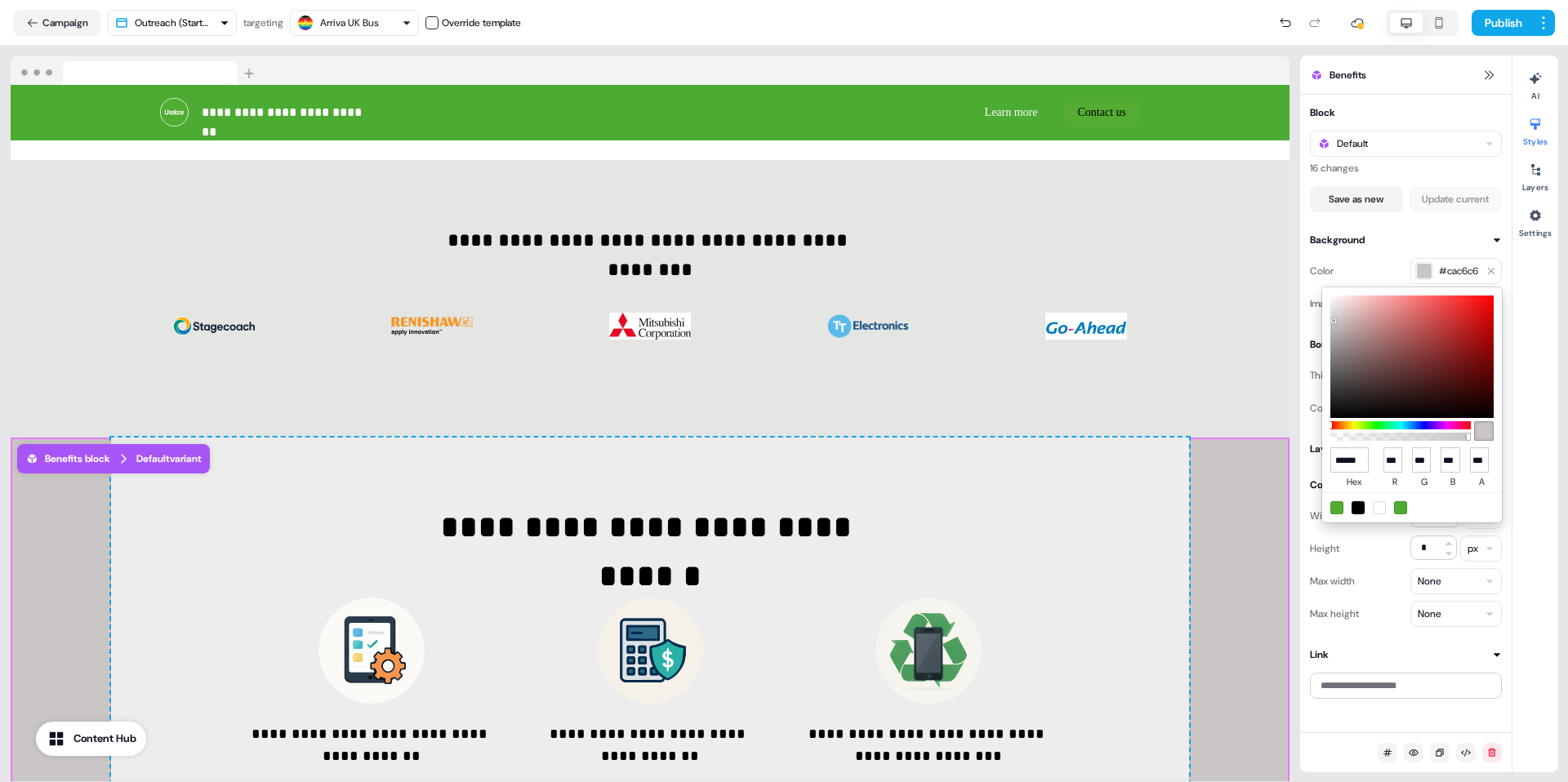 click on "**********" at bounding box center (784, 391) 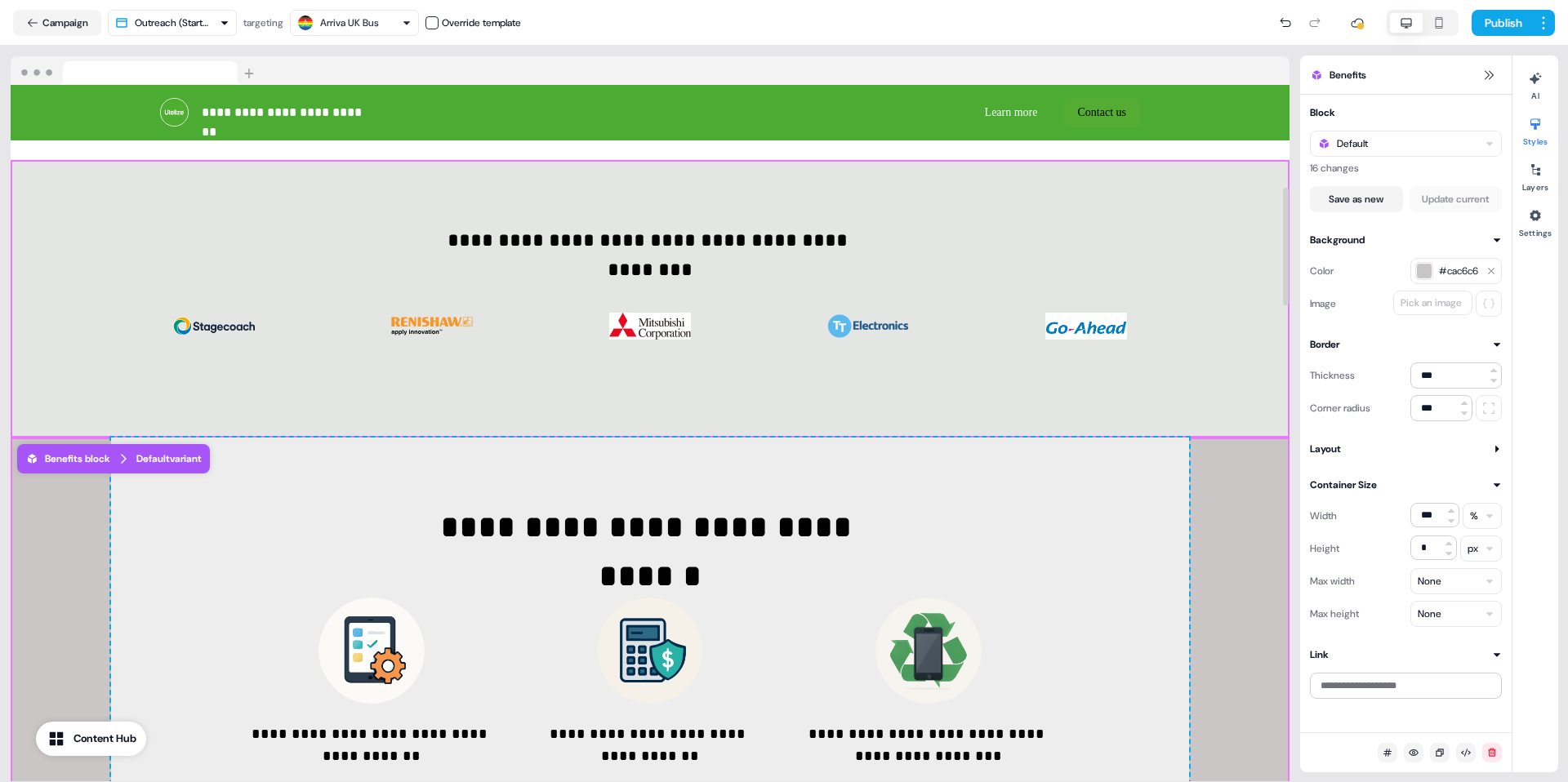 click on "**********" at bounding box center [650, 299] 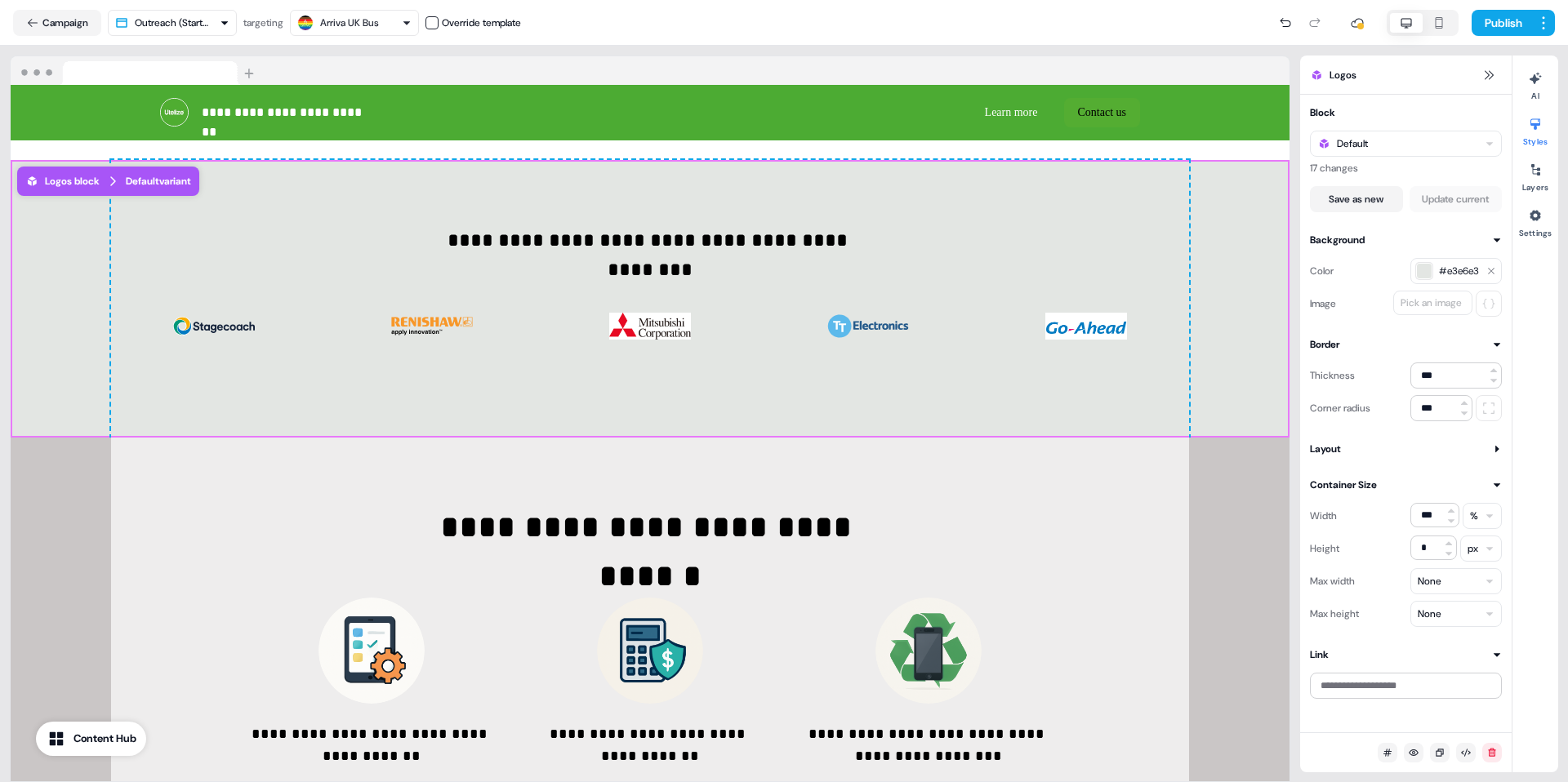 click at bounding box center (1424, 271) 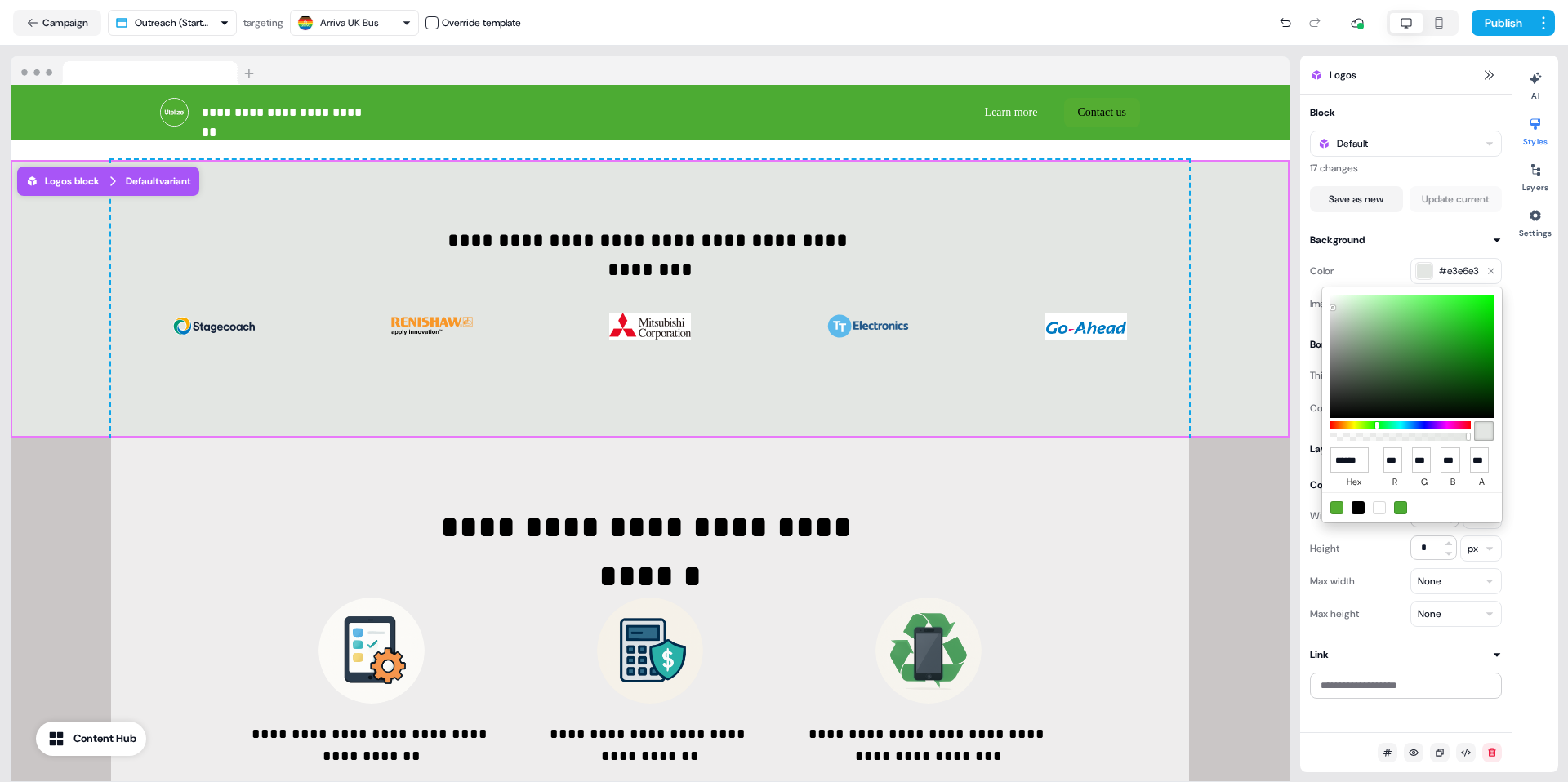 click at bounding box center (1379, 508) 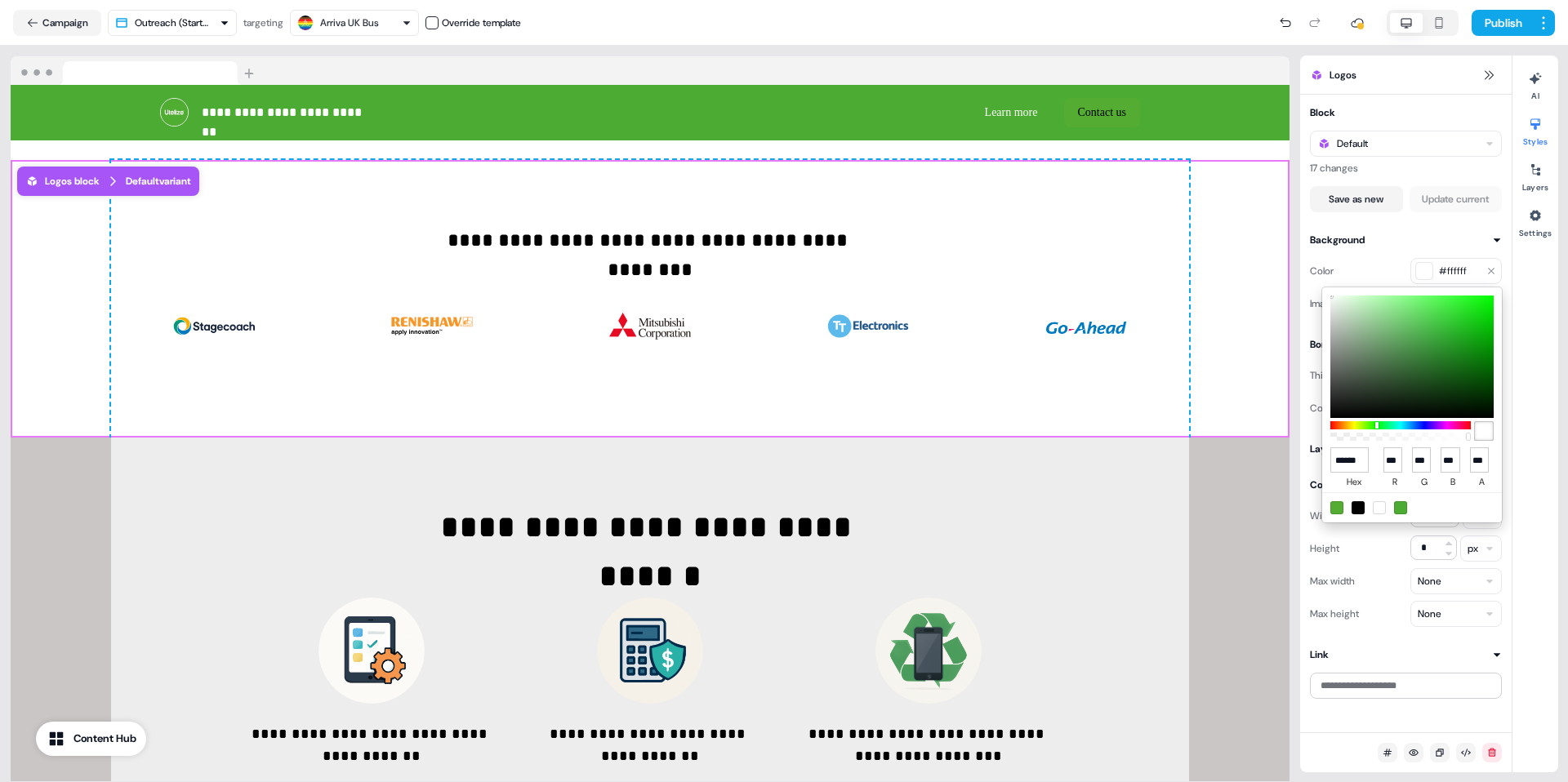 click on "**********" at bounding box center (784, 391) 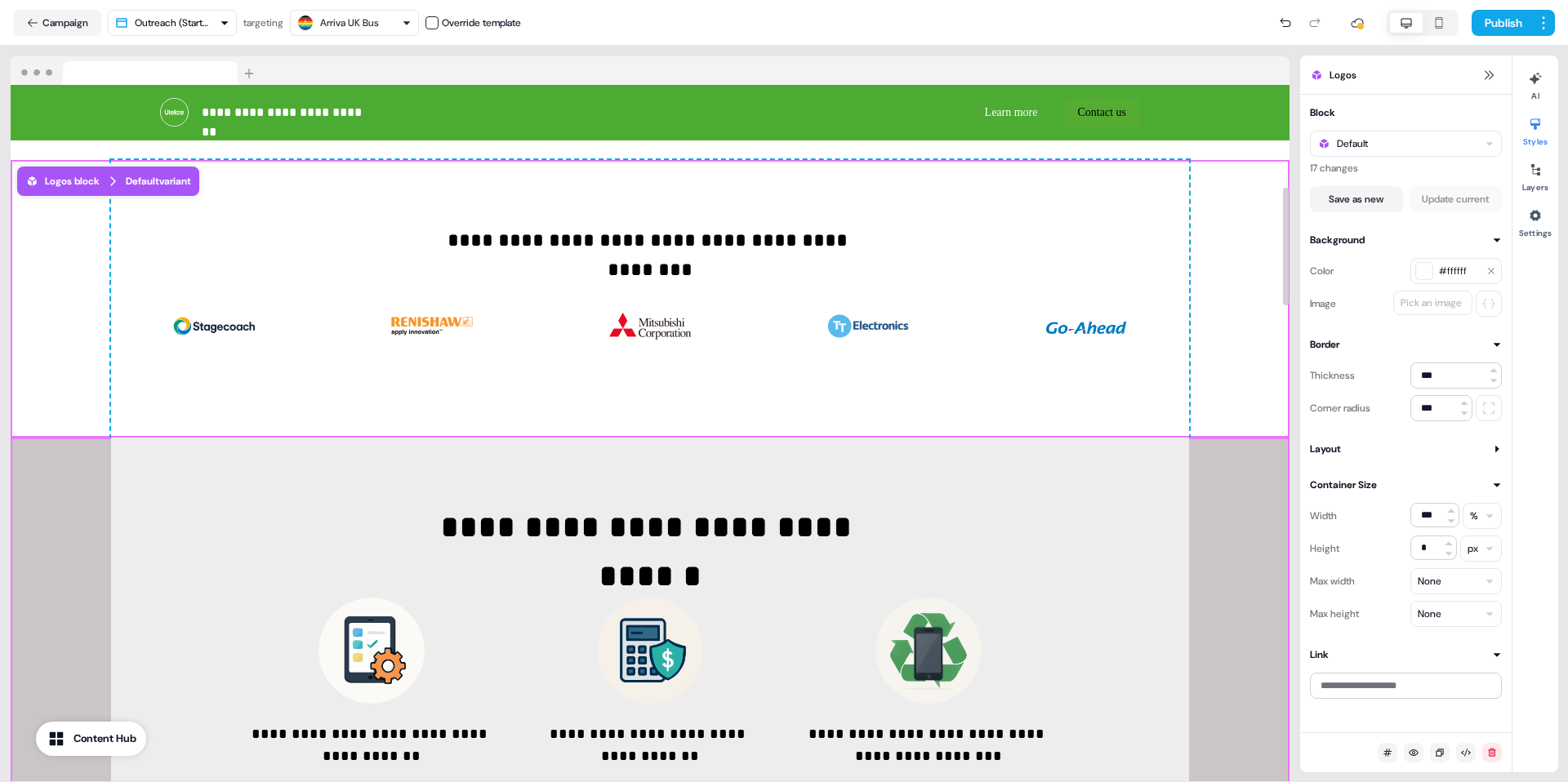 click on "**********" at bounding box center [650, 635] 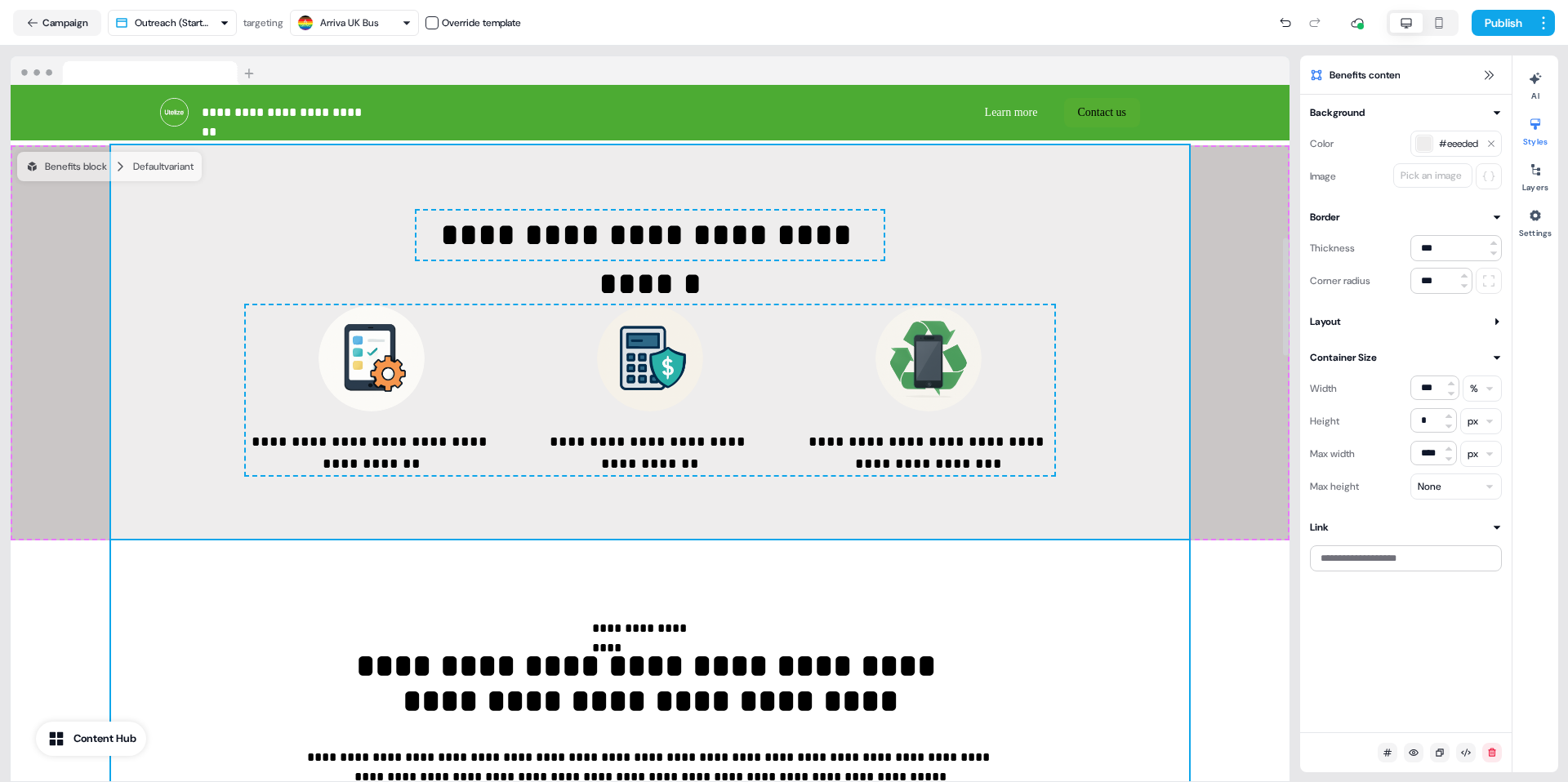 scroll, scrollTop: 889, scrollLeft: 0, axis: vertical 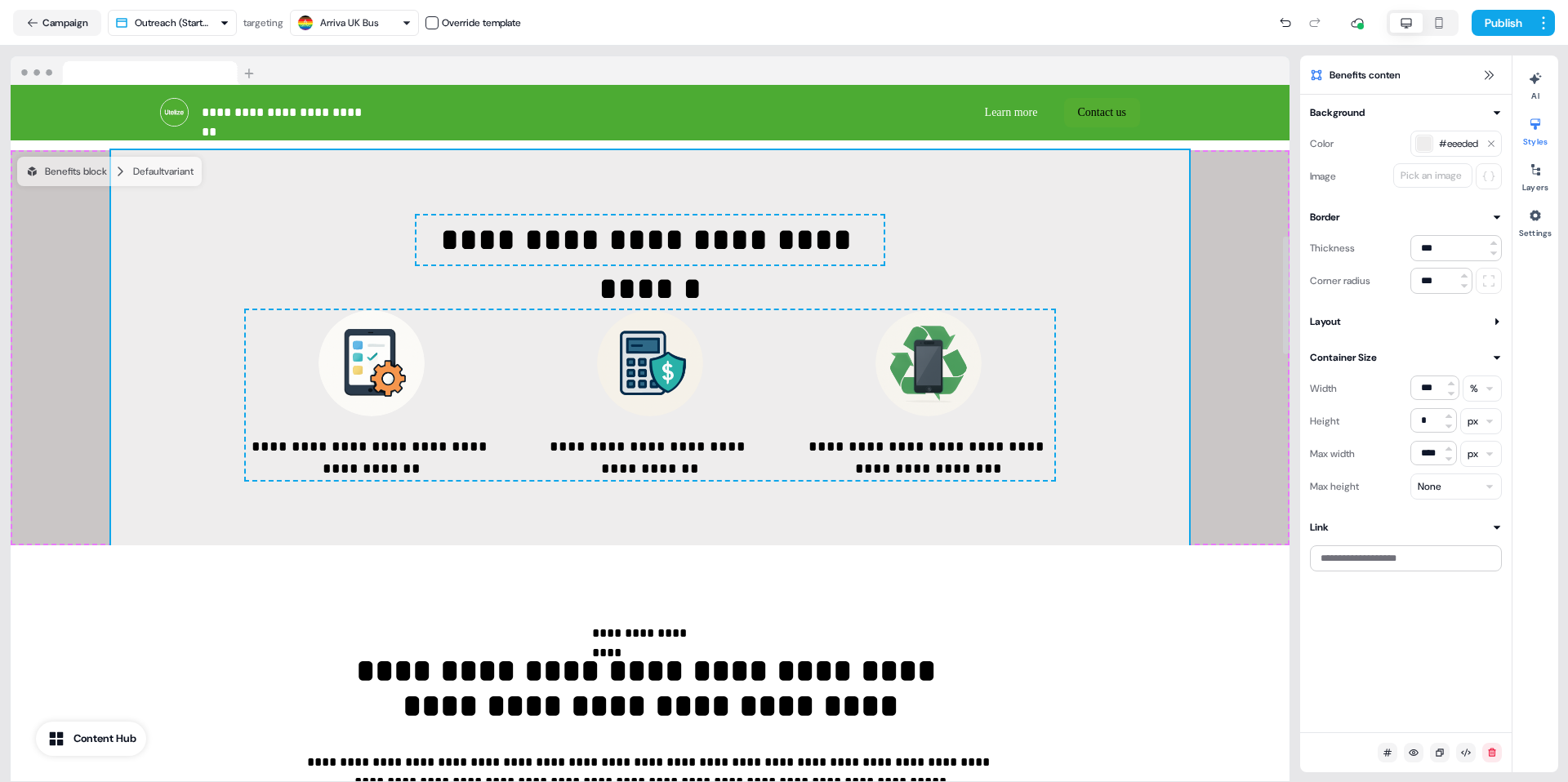 click on "**********" at bounding box center [650, 348] 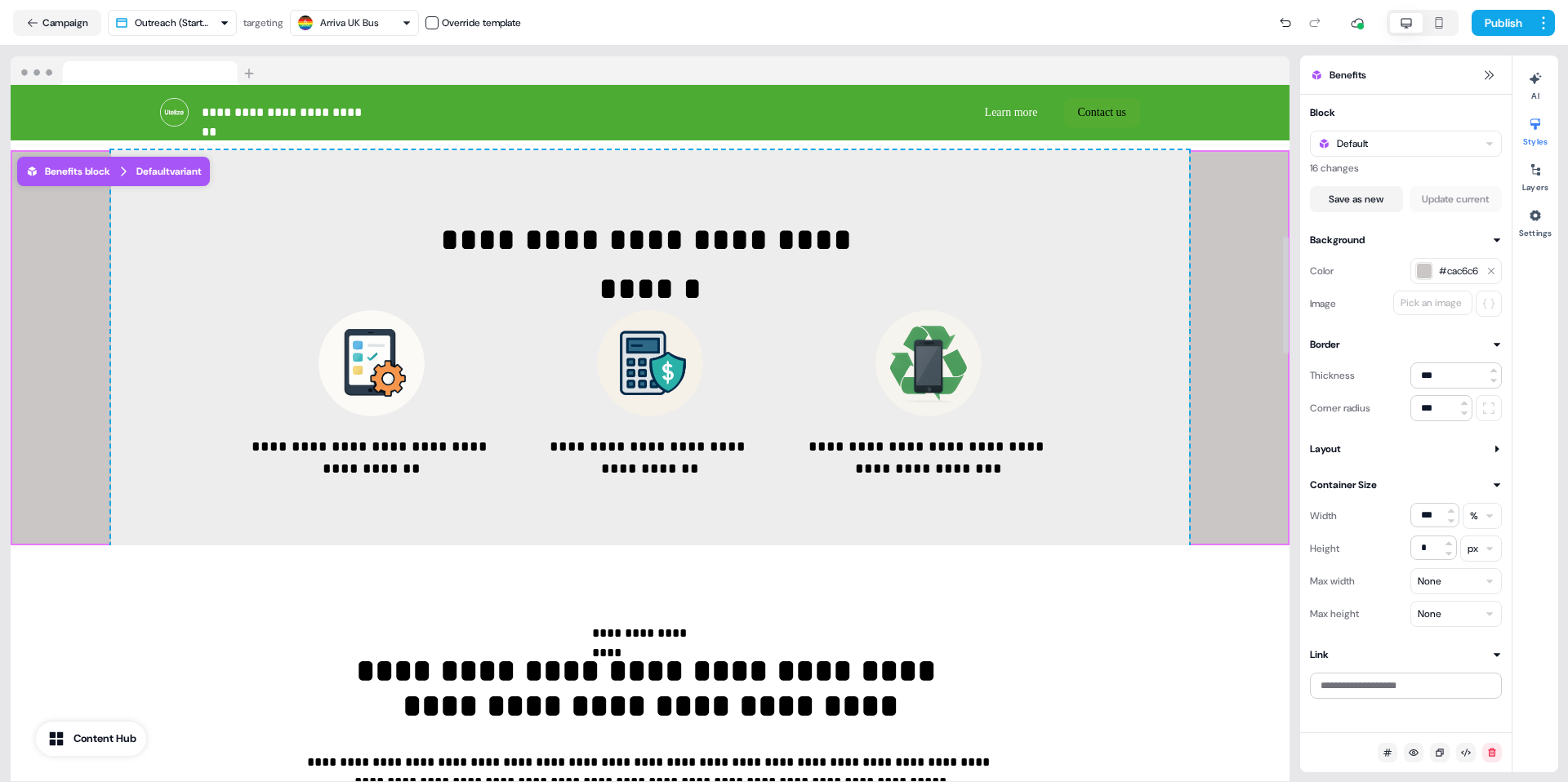 click on "**********" at bounding box center (650, 348) 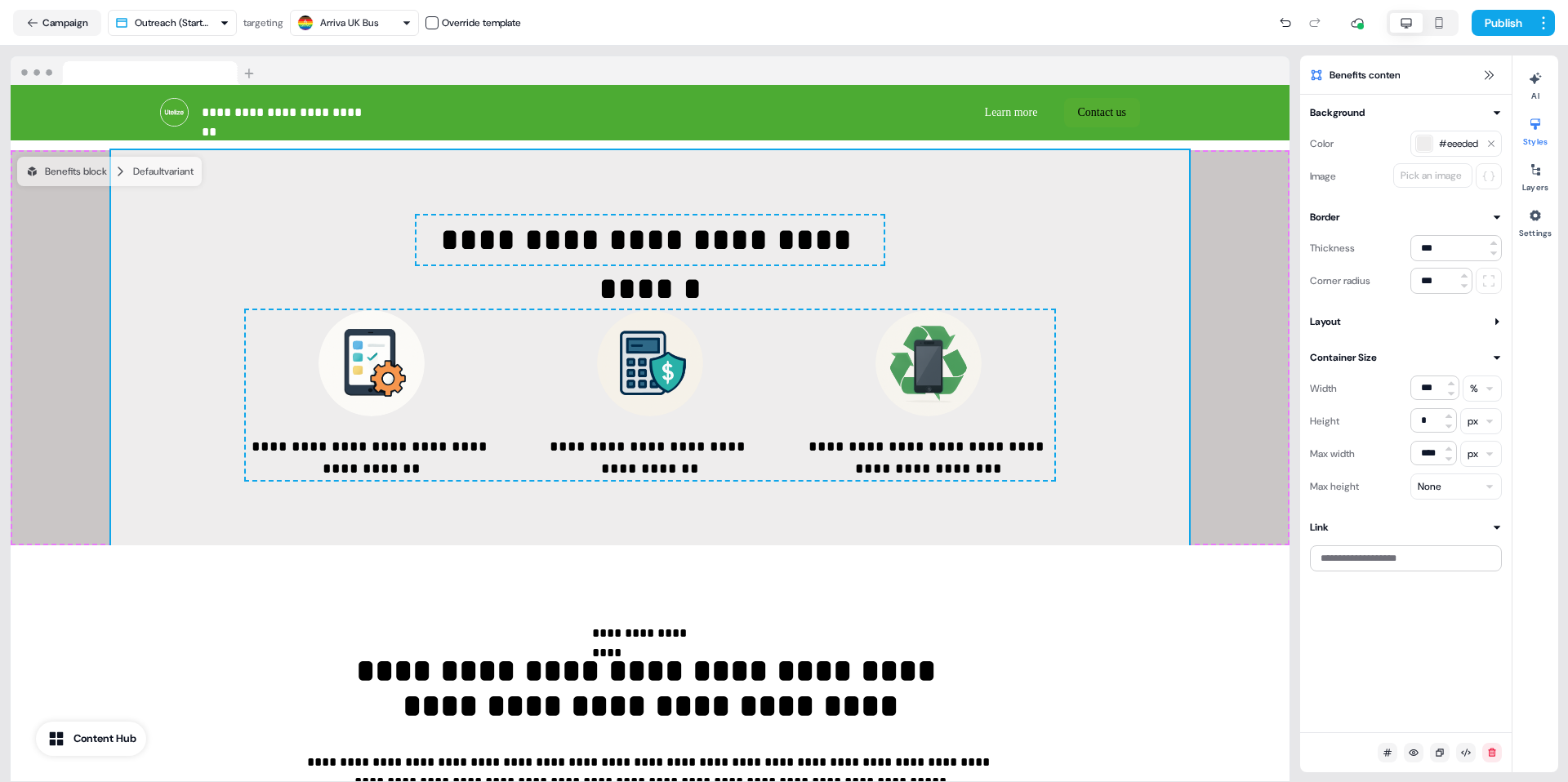 click on "#eeeded" at bounding box center [1459, 144] 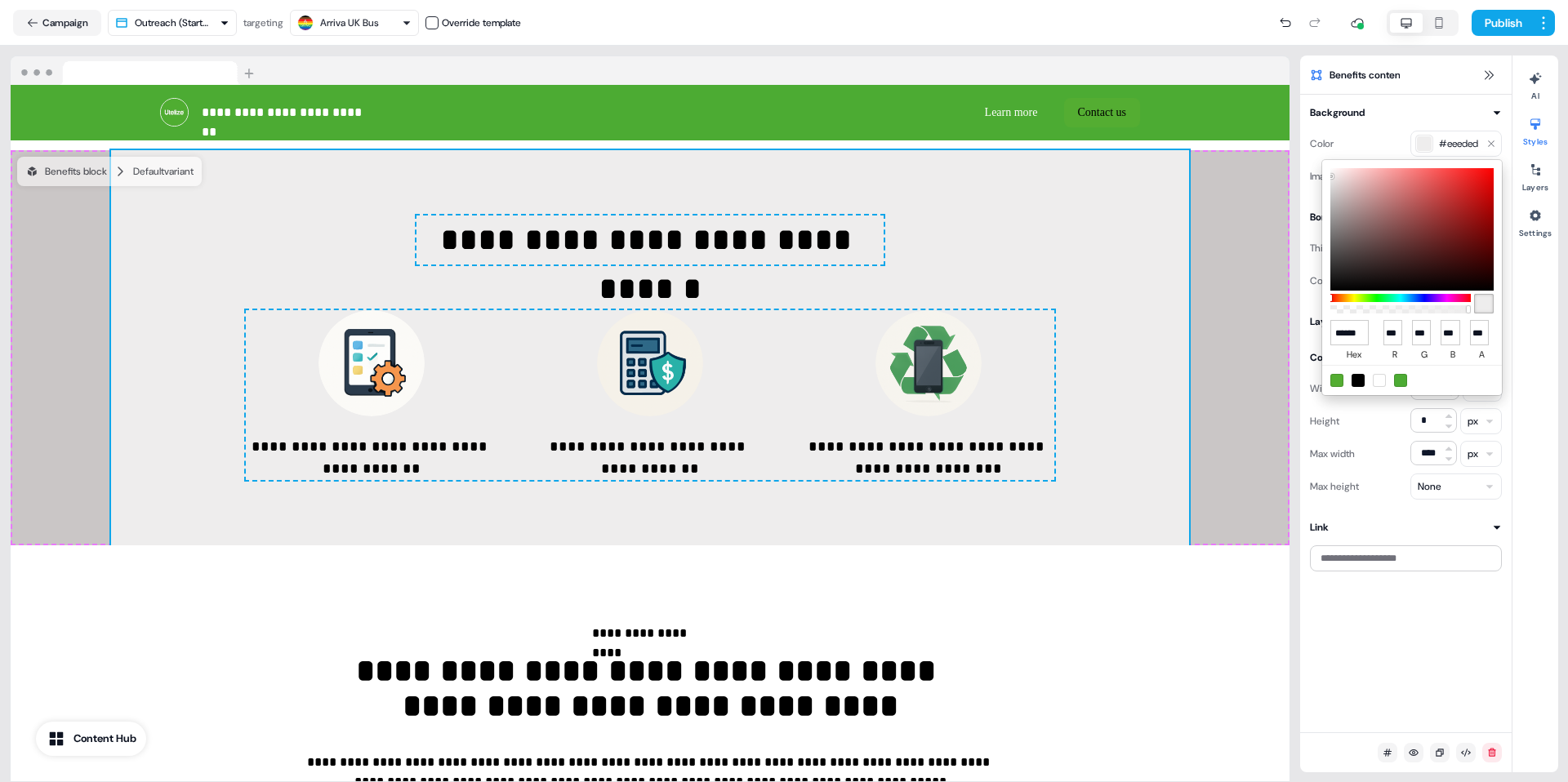 click at bounding box center (1412, 229) 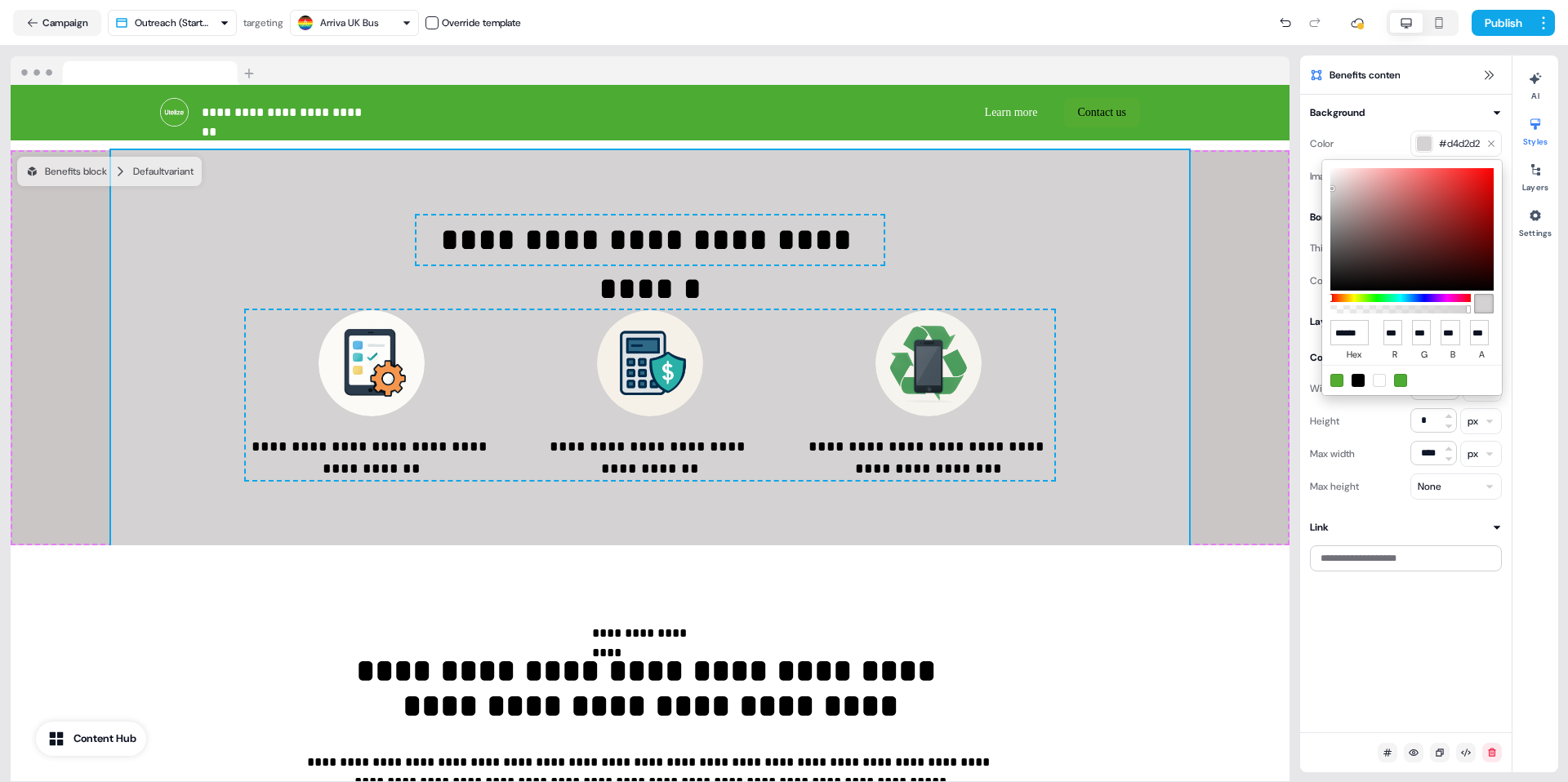 click at bounding box center (1412, 229) 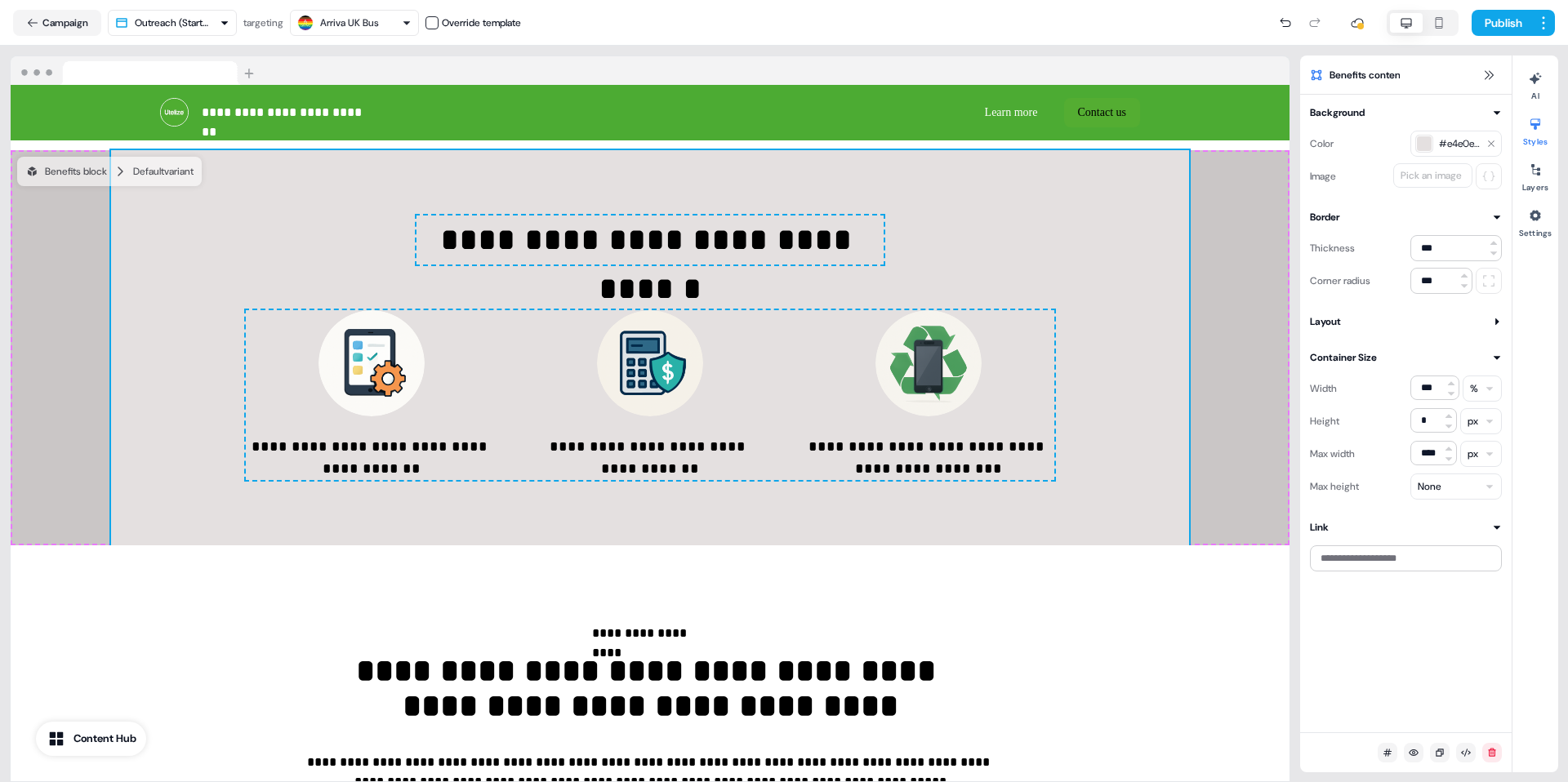 click on "#e4e0e0" at bounding box center (1456, 144) 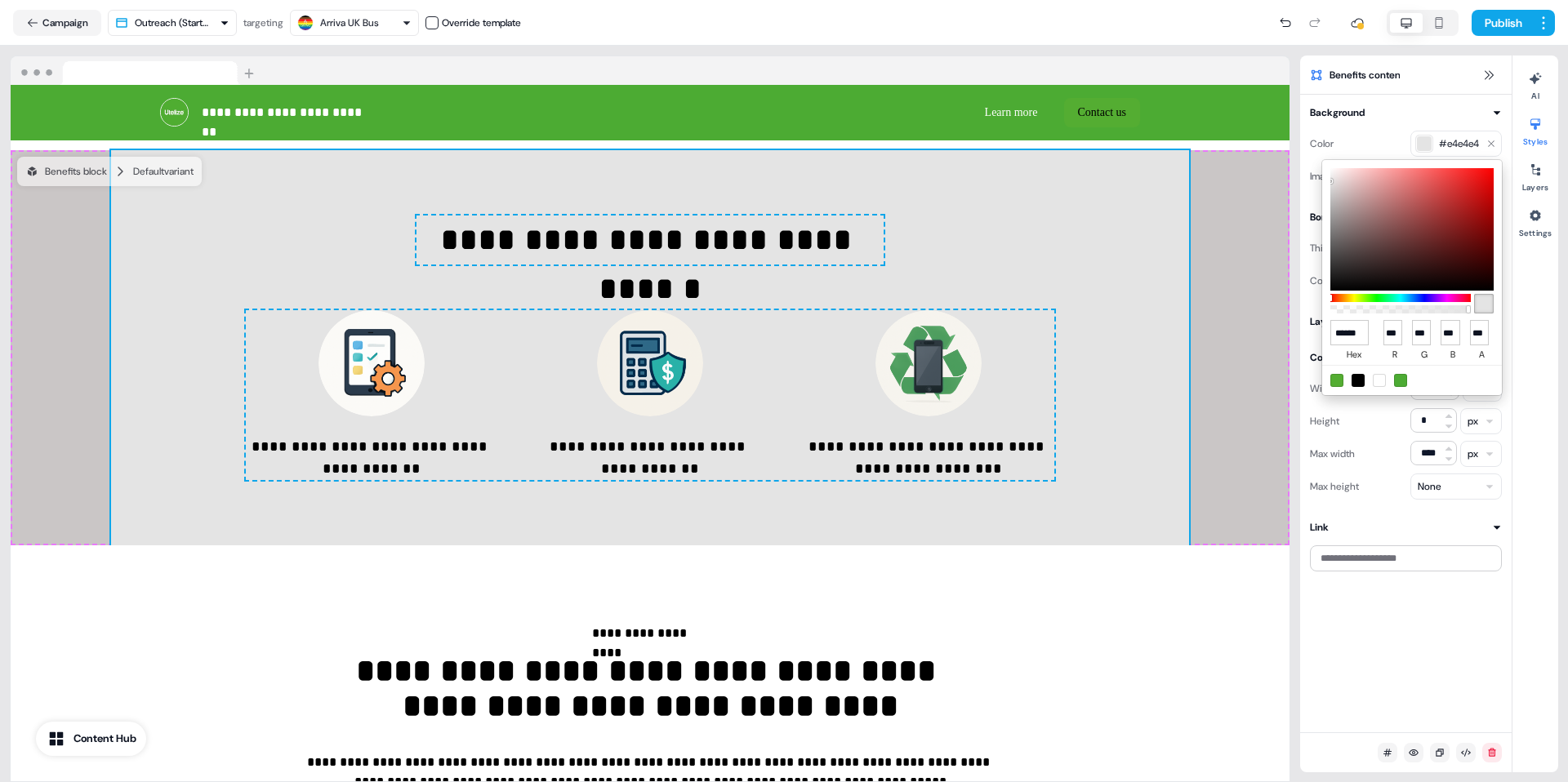 click at bounding box center [1330, 181] 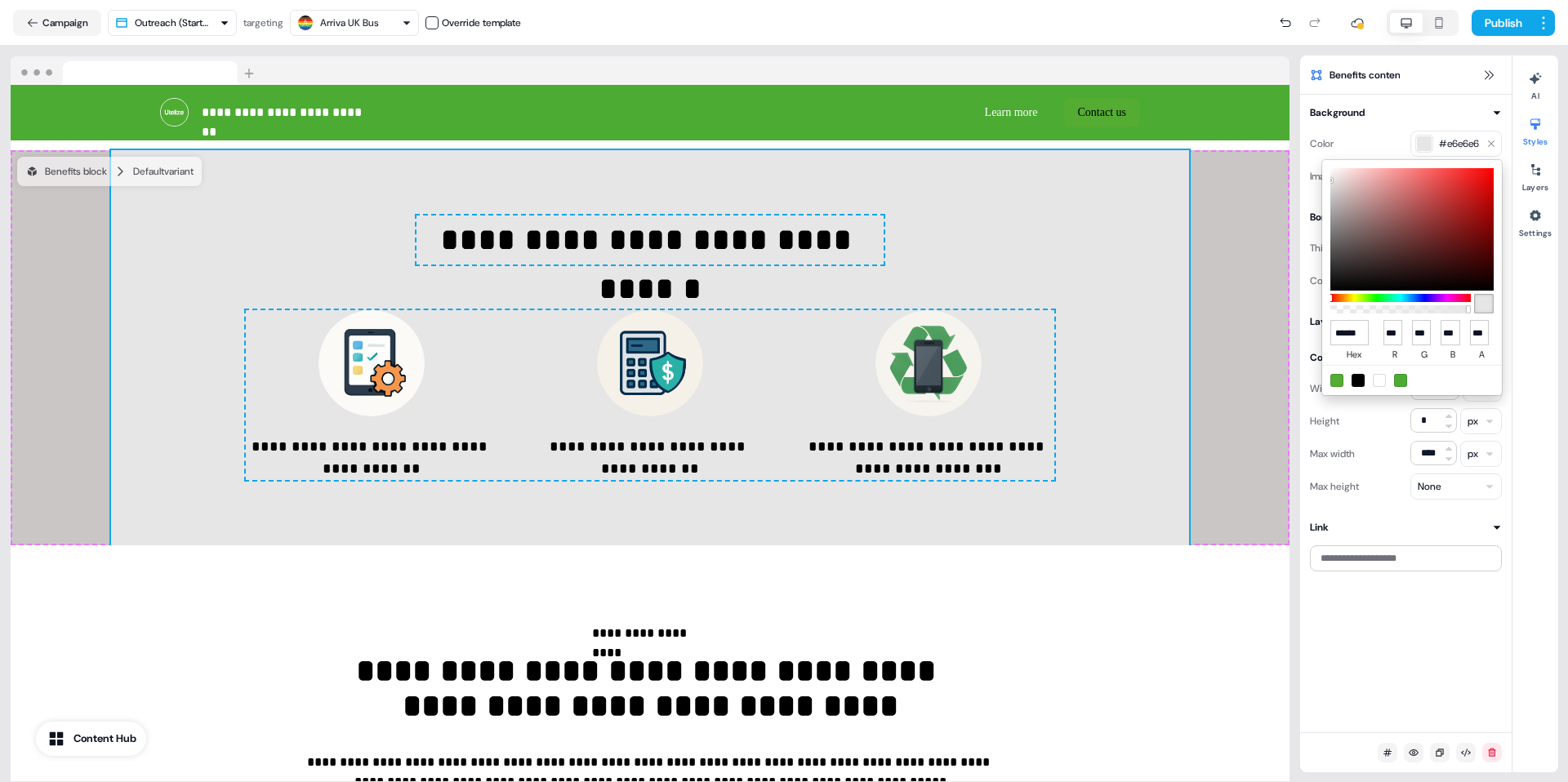click on "**********" at bounding box center (784, 391) 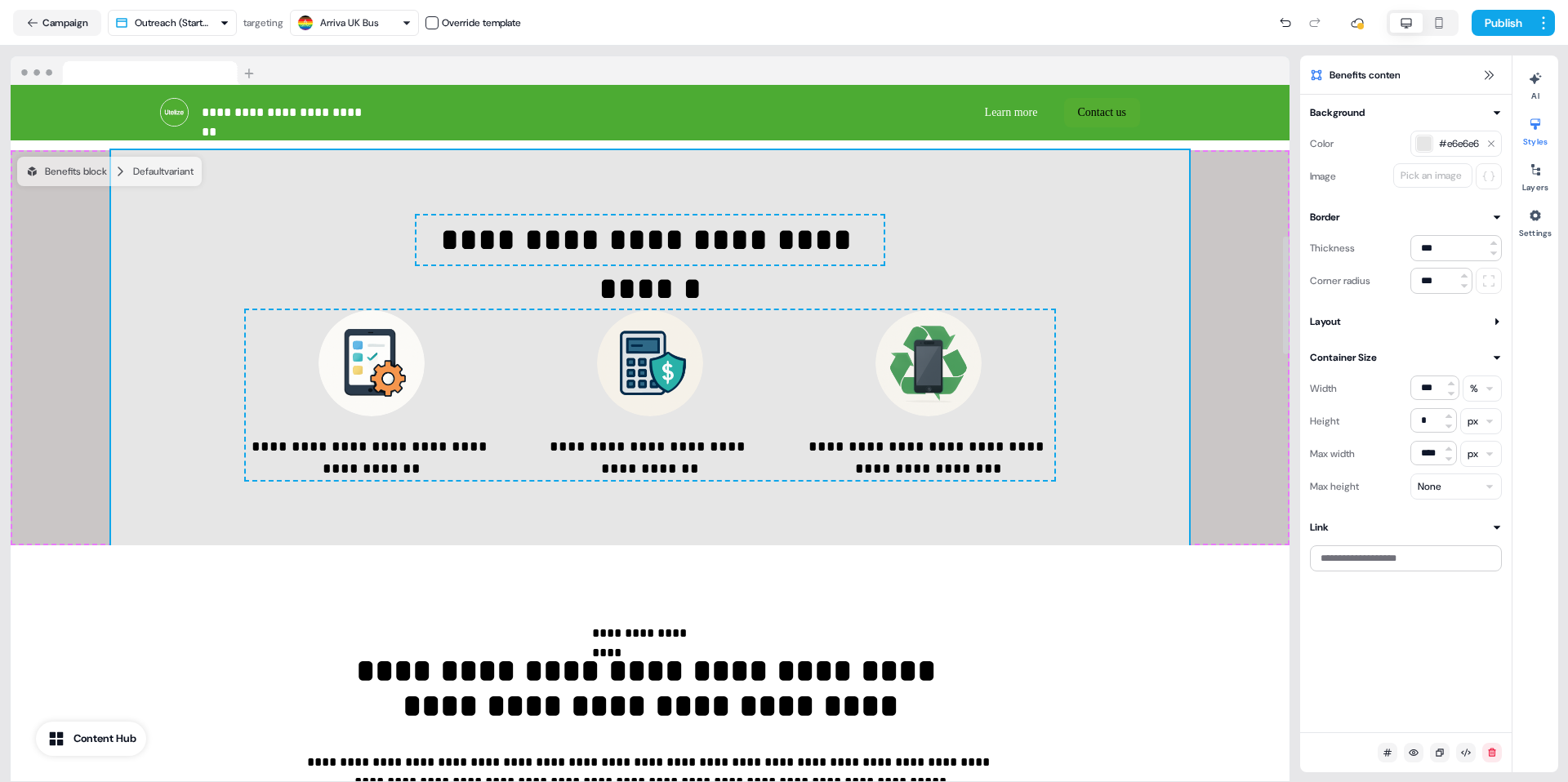 click on "**********" at bounding box center (650, 348) 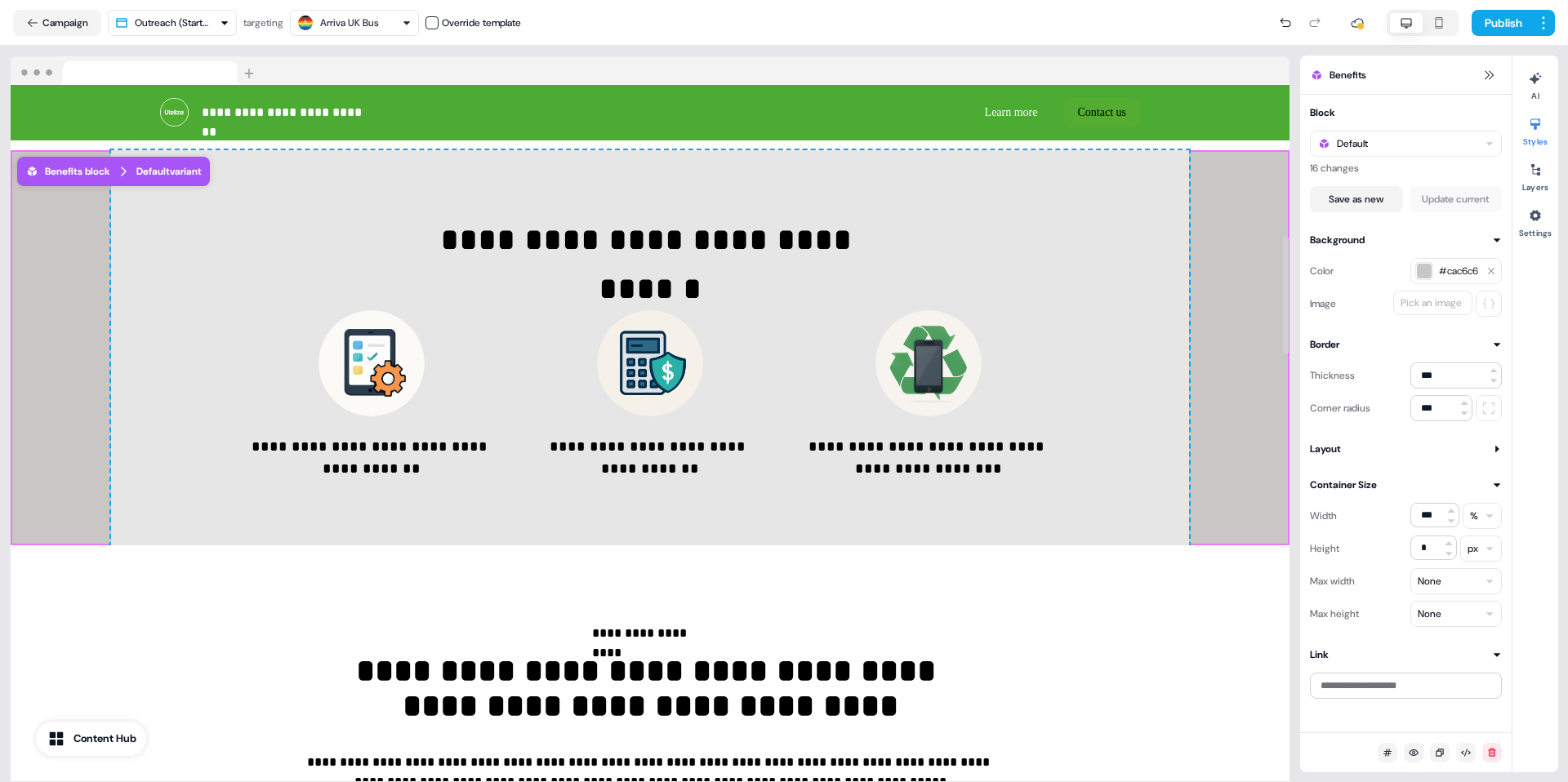 click on "**********" at bounding box center (650, 348) 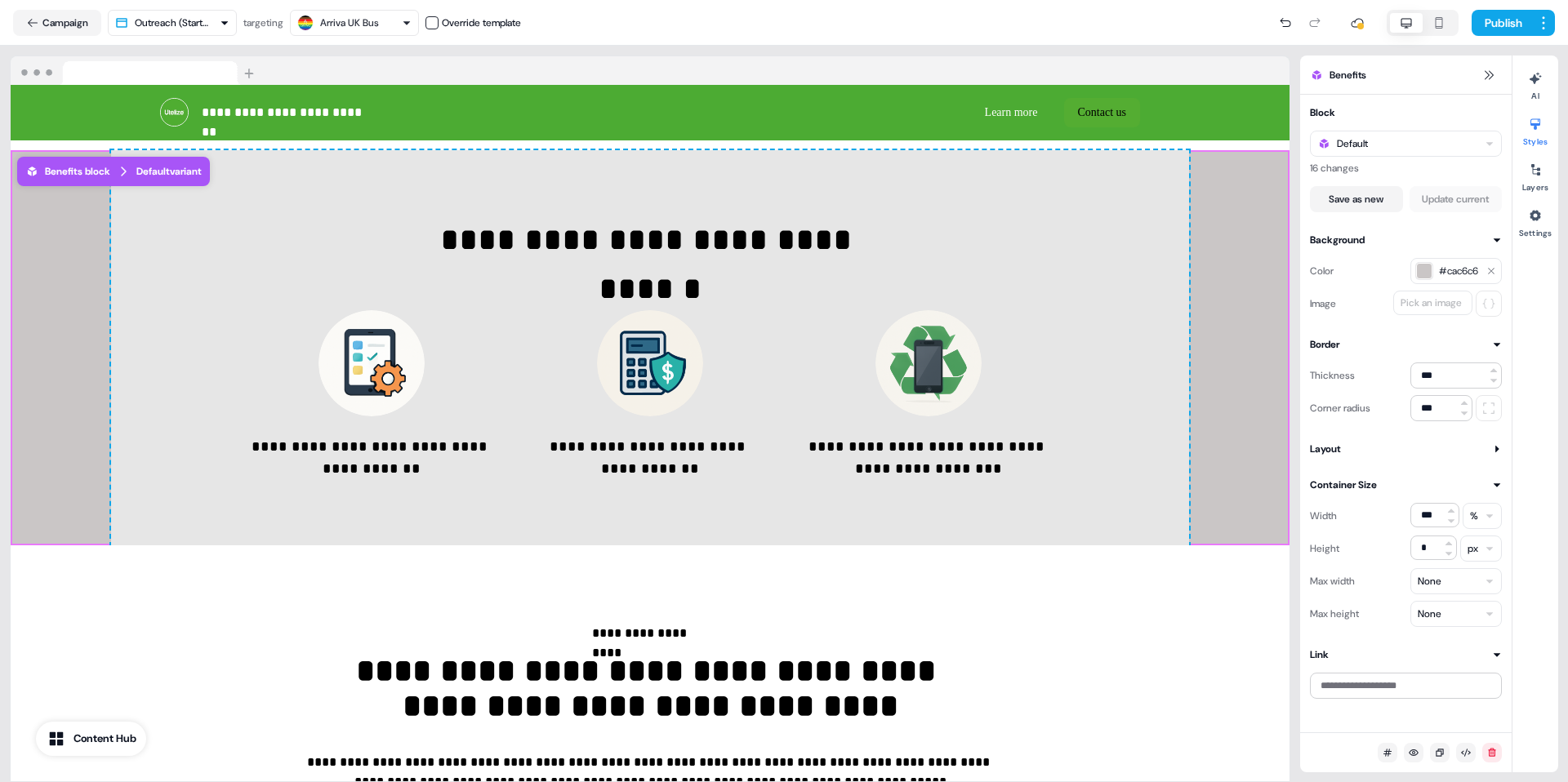 click on "#cac6c6" at bounding box center [1456, 271] 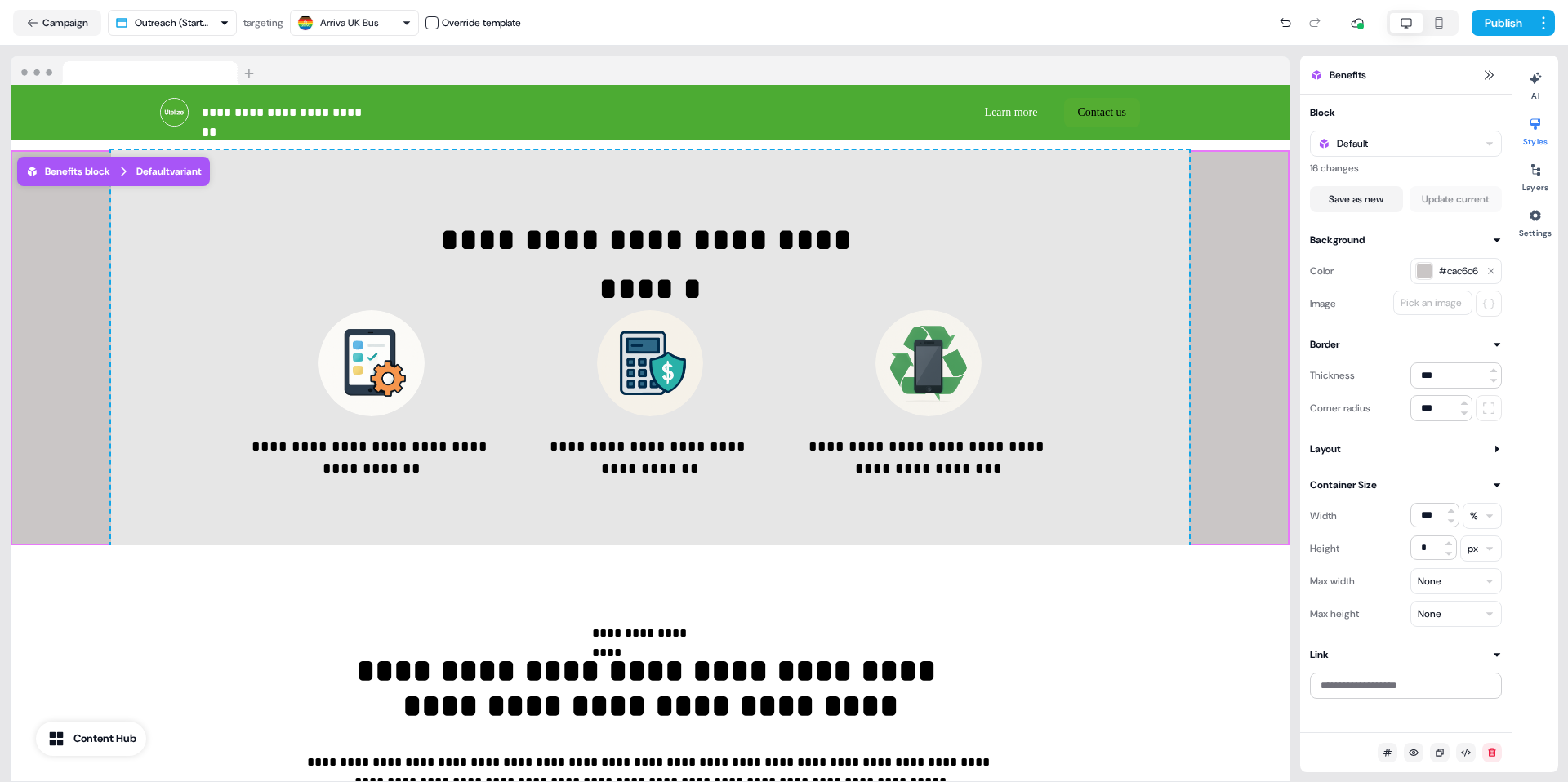 click on "#cac6c6" at bounding box center (1459, 271) 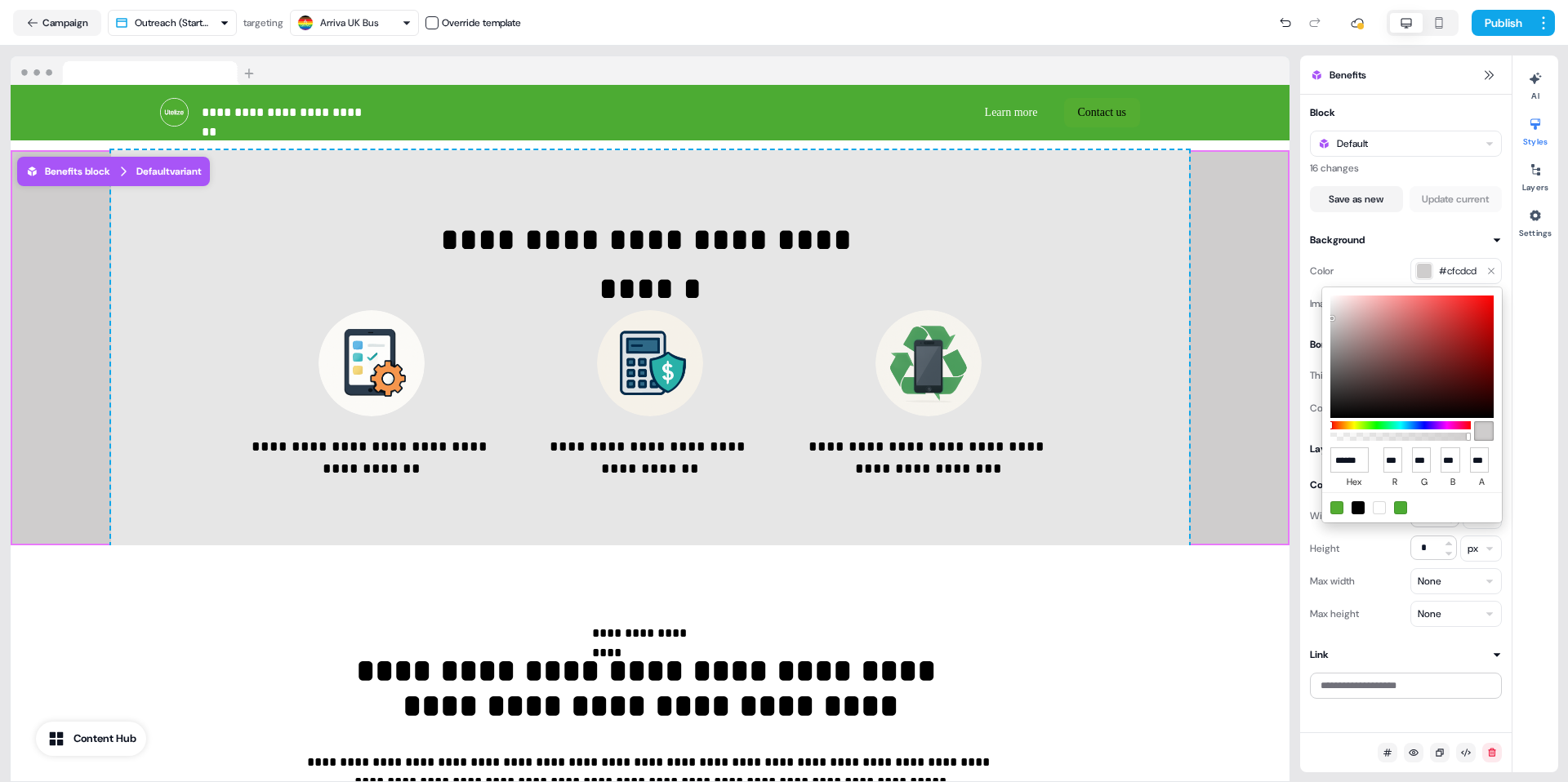 drag, startPoint x: 1332, startPoint y: 318, endPoint x: 1332, endPoint y: 304, distance: 14 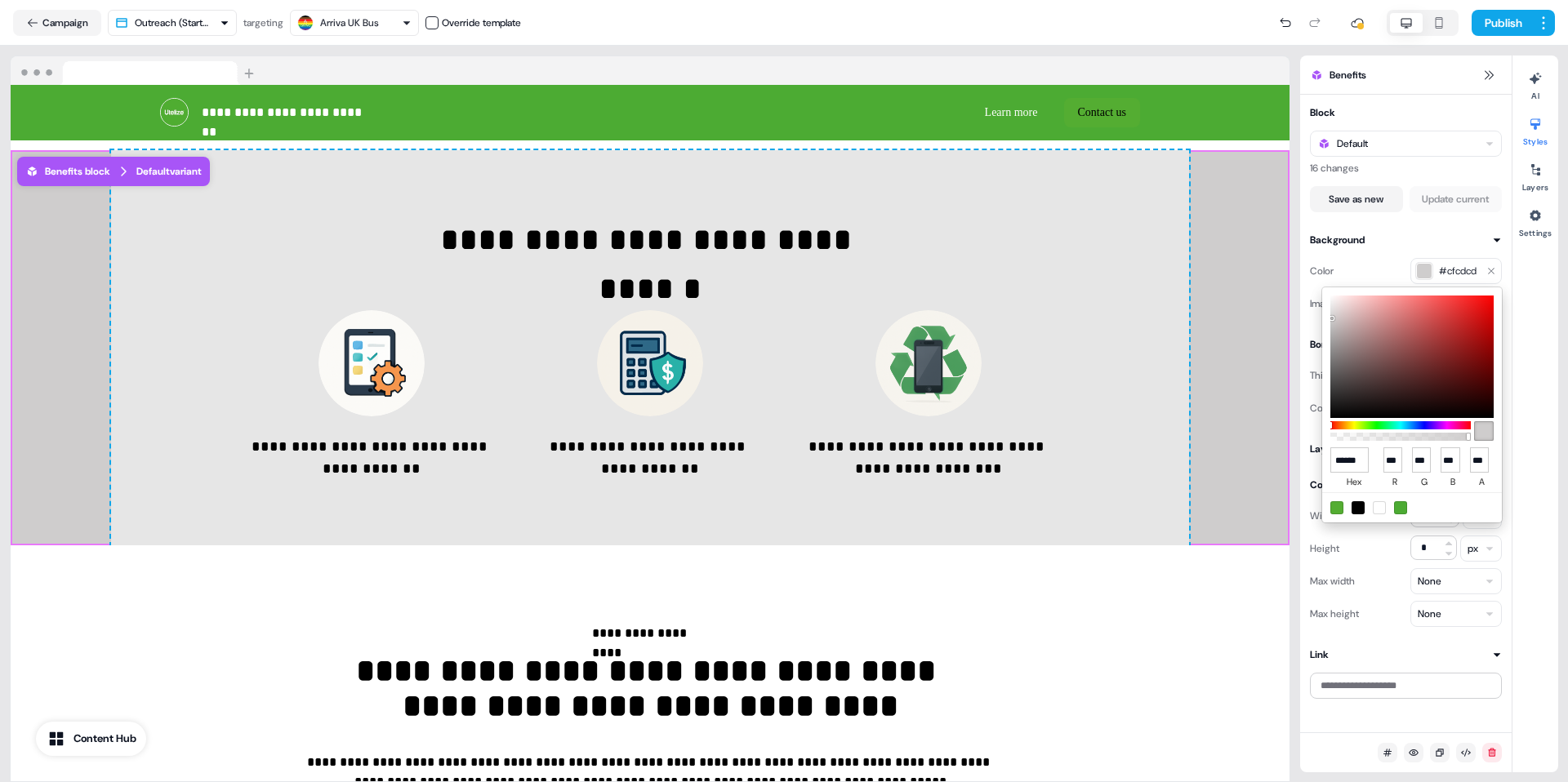 click at bounding box center (1412, 357) 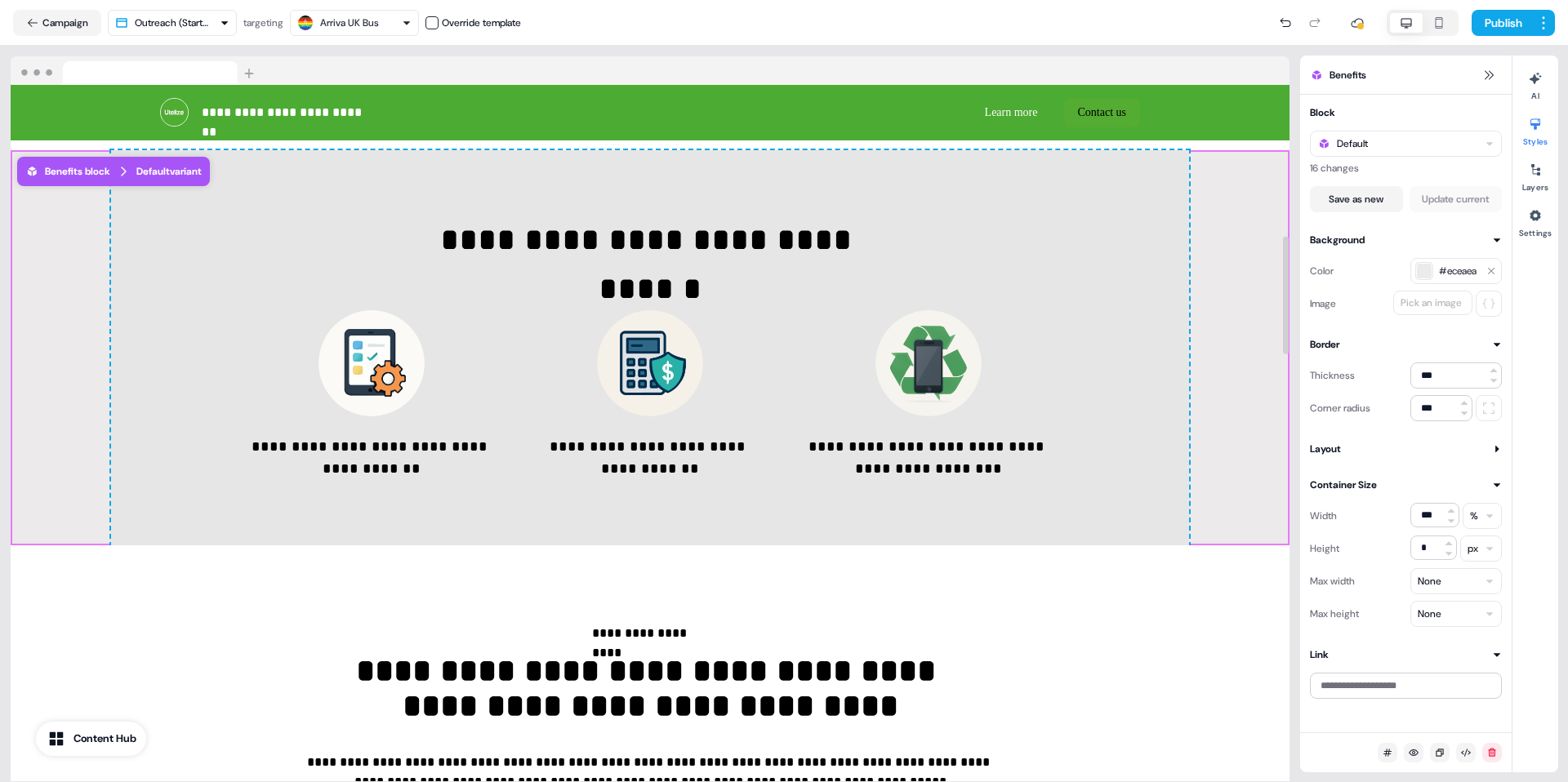 click on "**********" at bounding box center [650, 348] 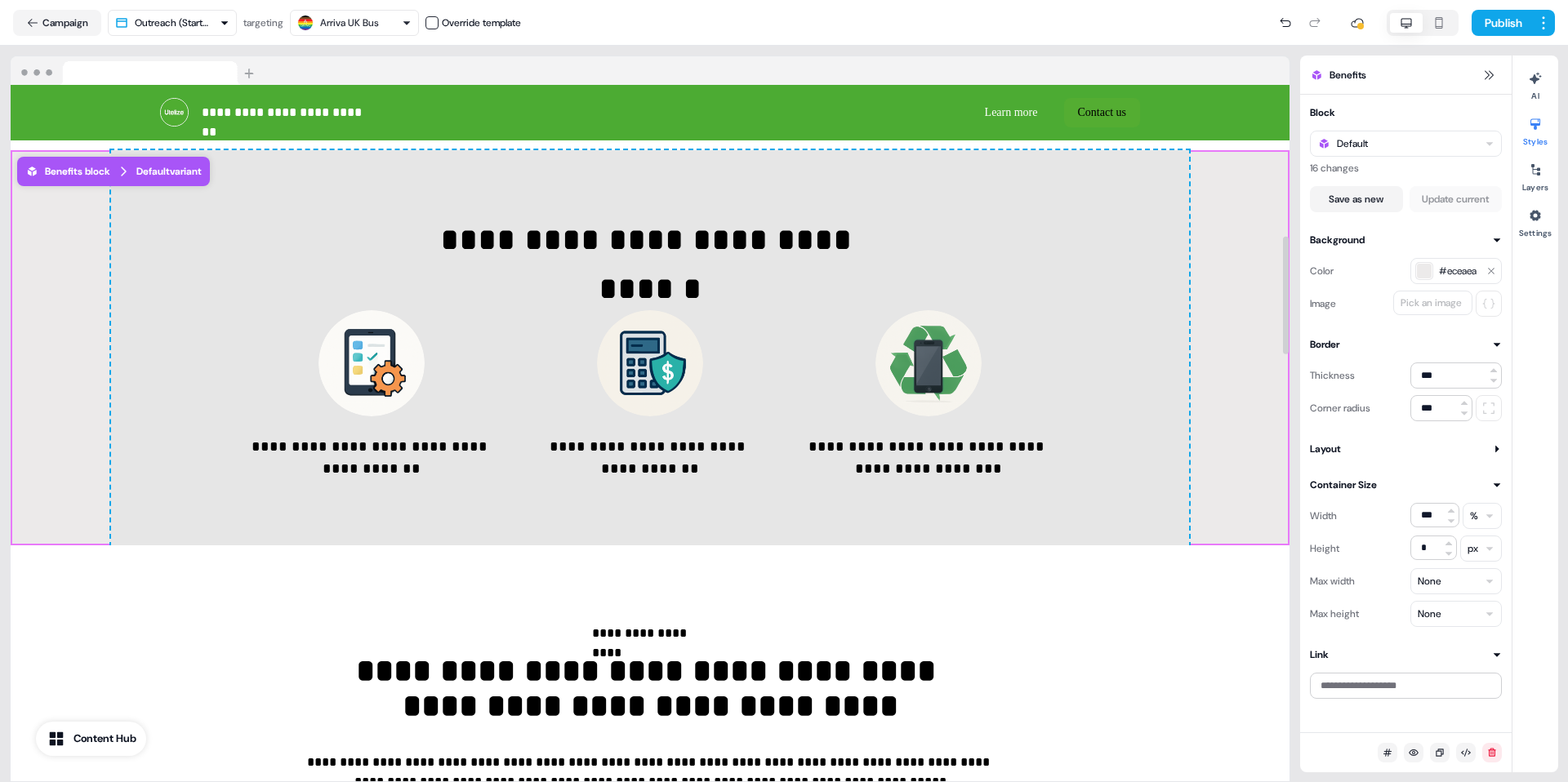 click on "**********" at bounding box center (650, 1305) 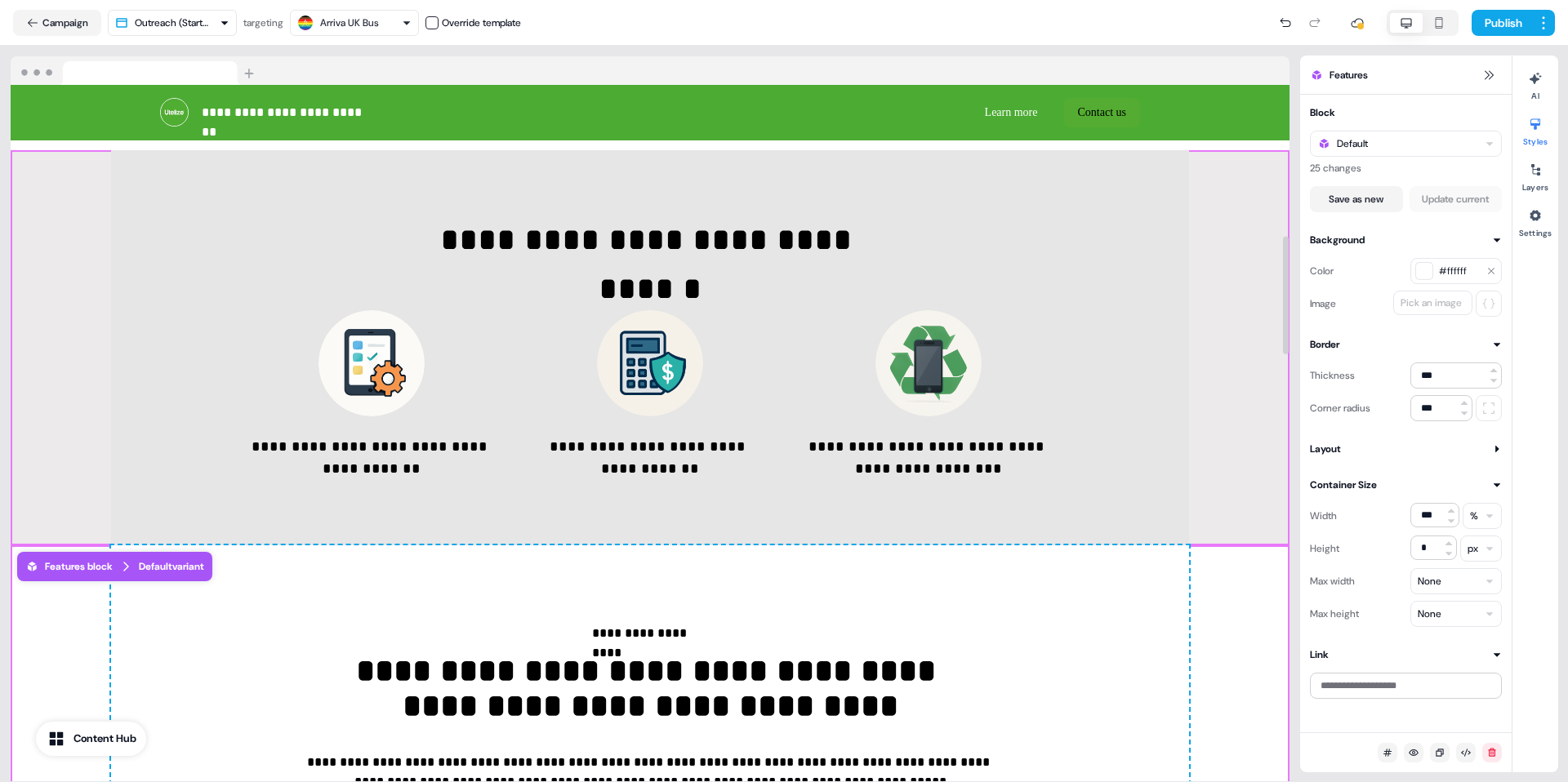 click on "**********" at bounding box center (650, 348) 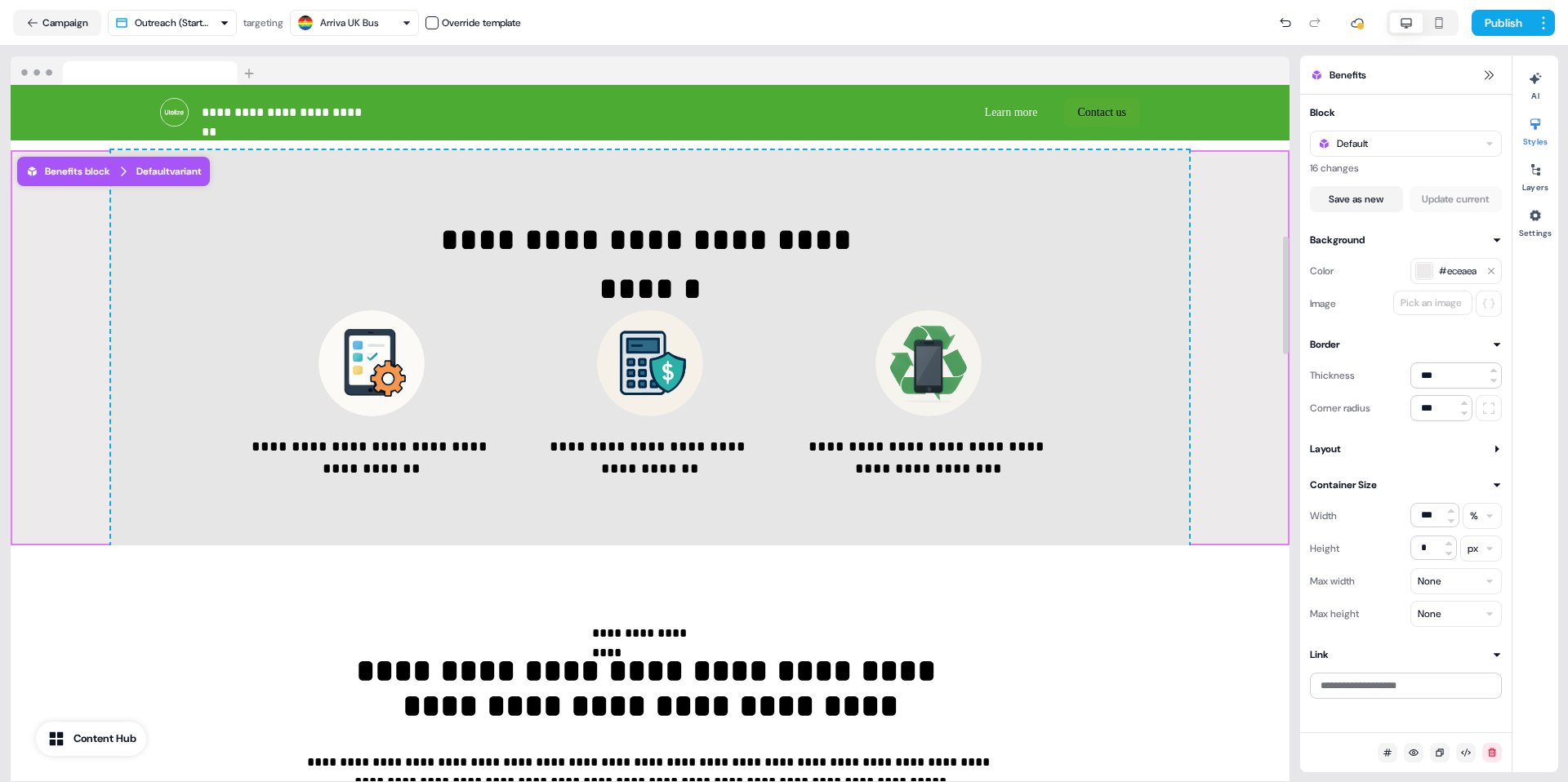 click at bounding box center (1424, 271) 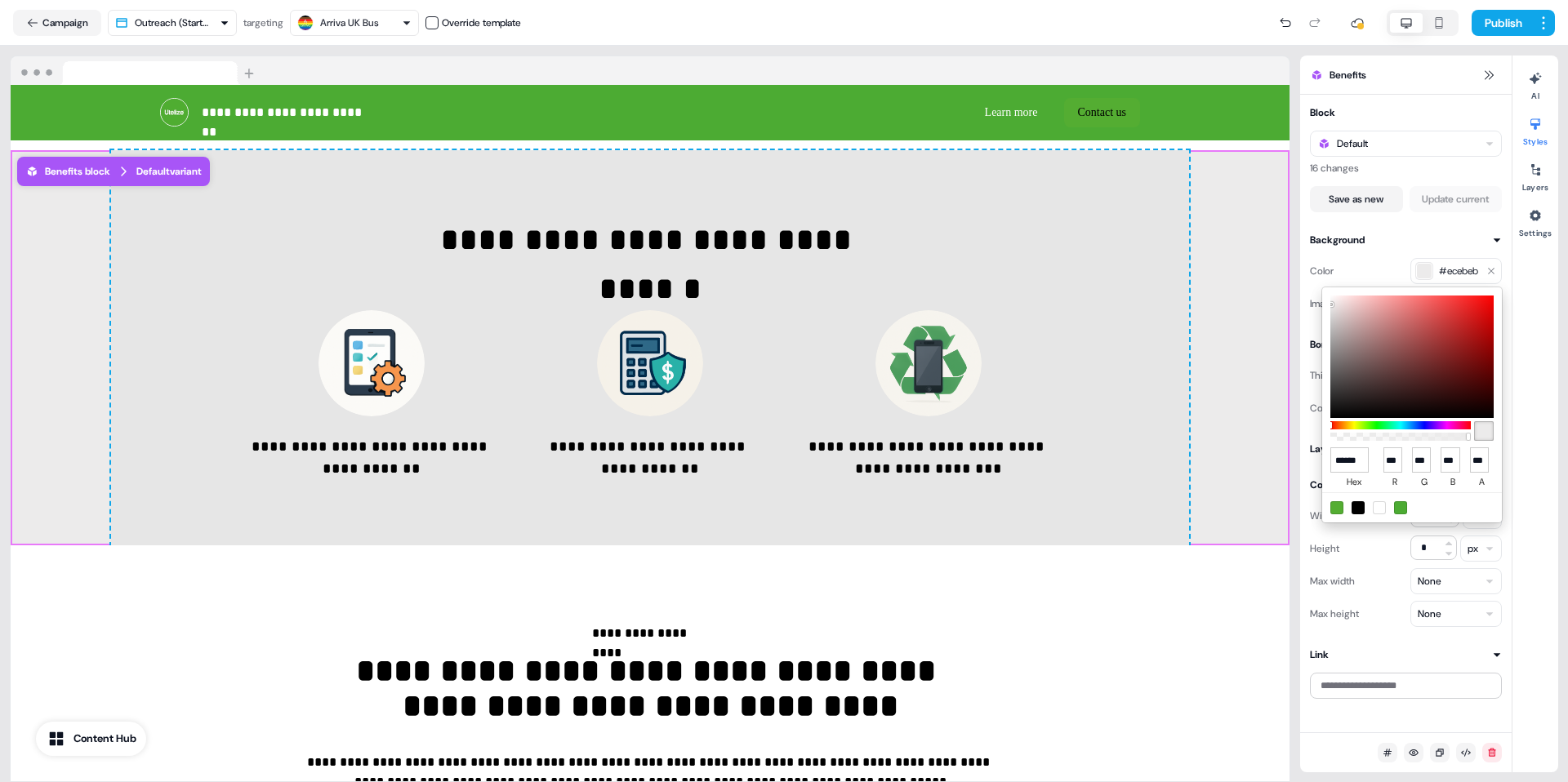 click at bounding box center (1331, 304) 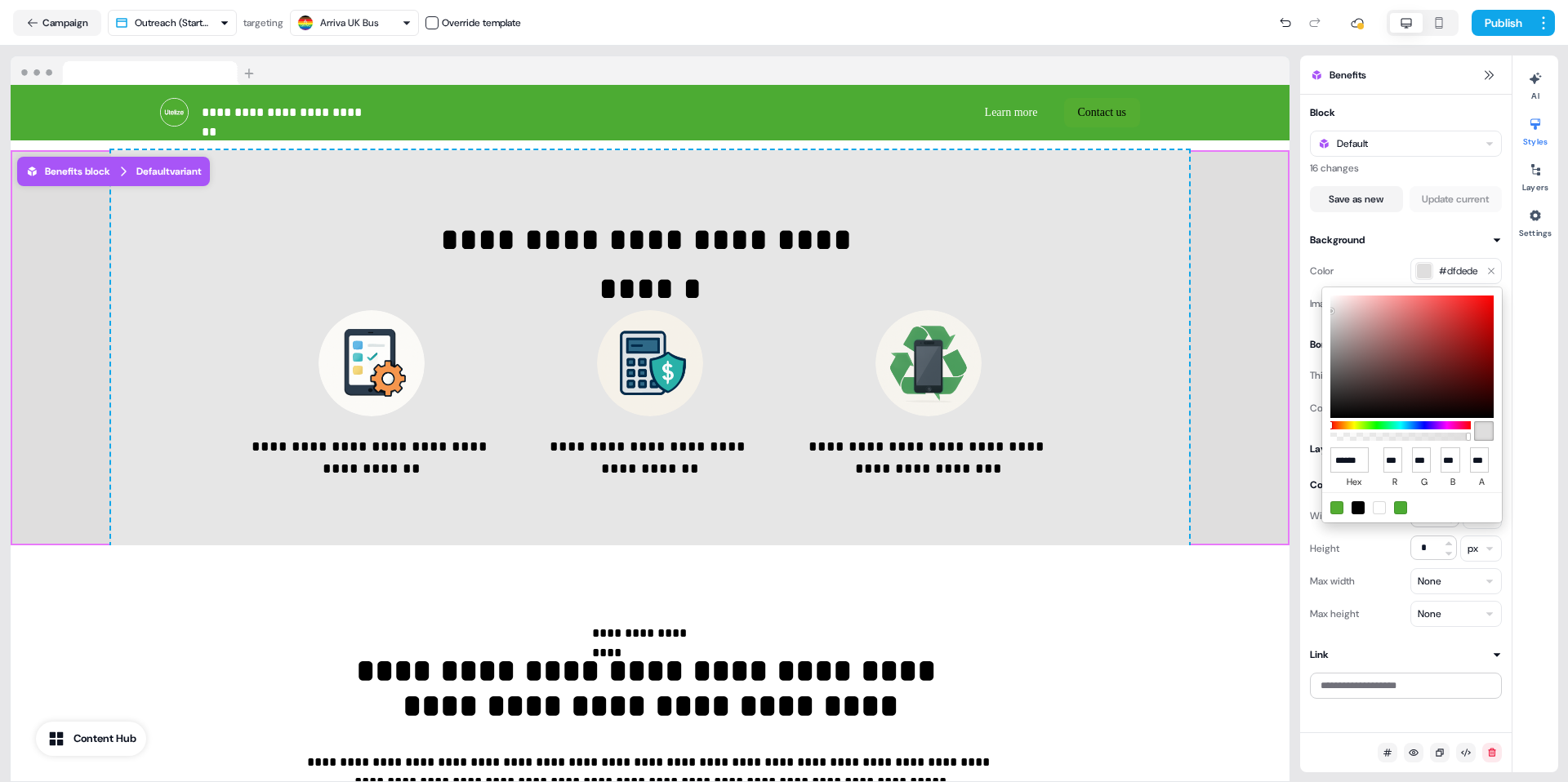 click at bounding box center [1331, 311] 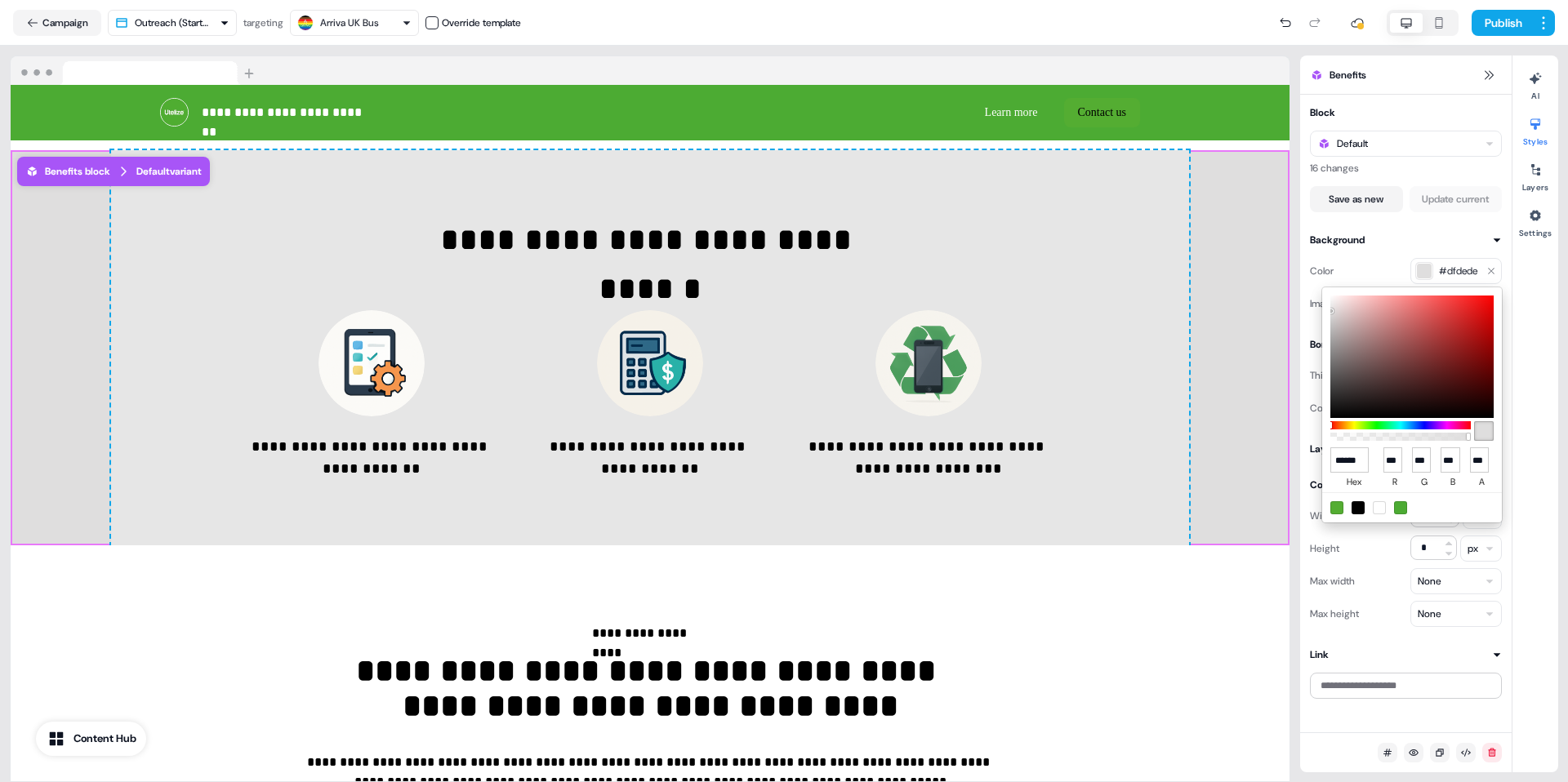 click at bounding box center (1412, 357) 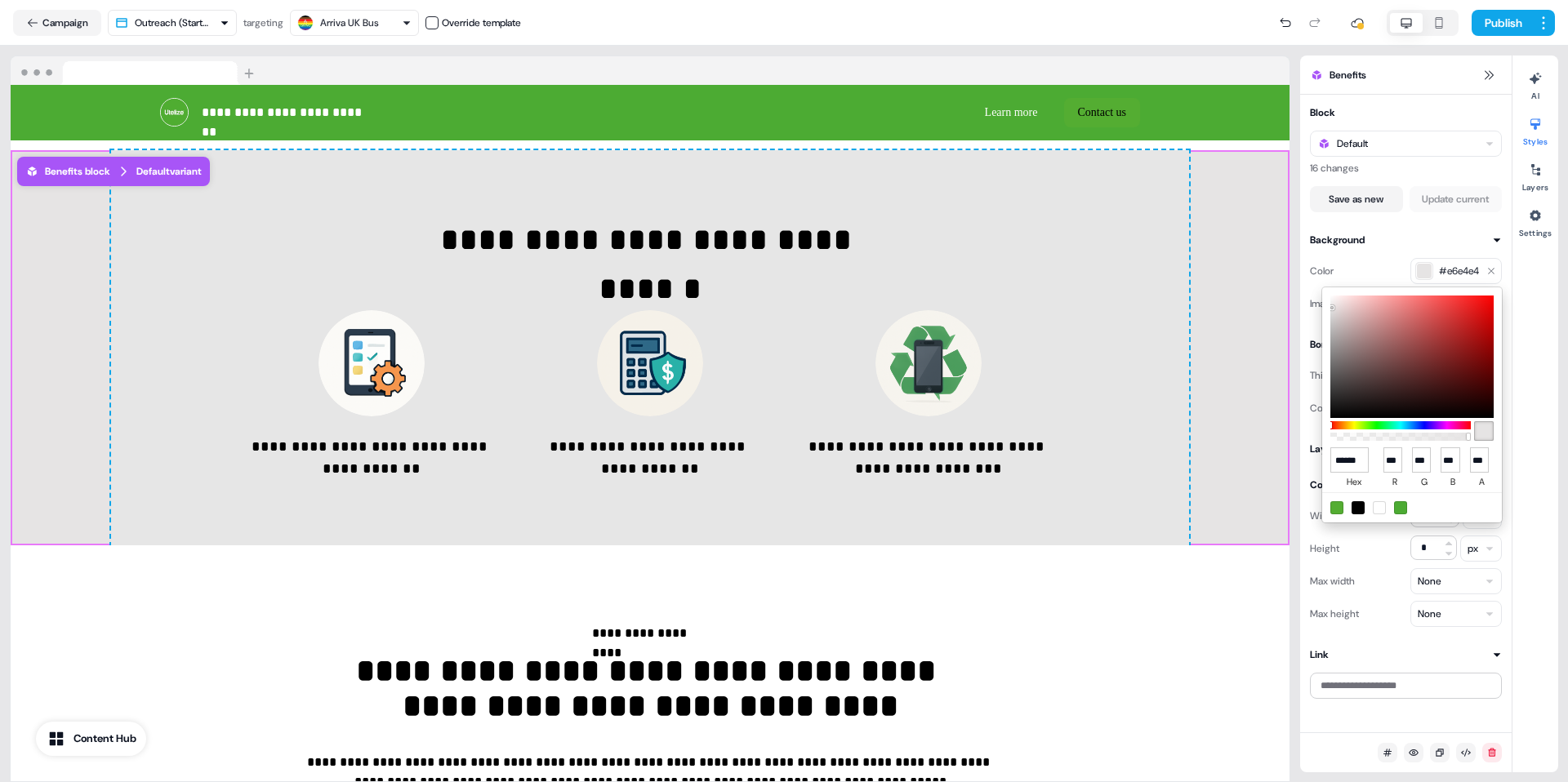 click on "**********" at bounding box center (784, 391) 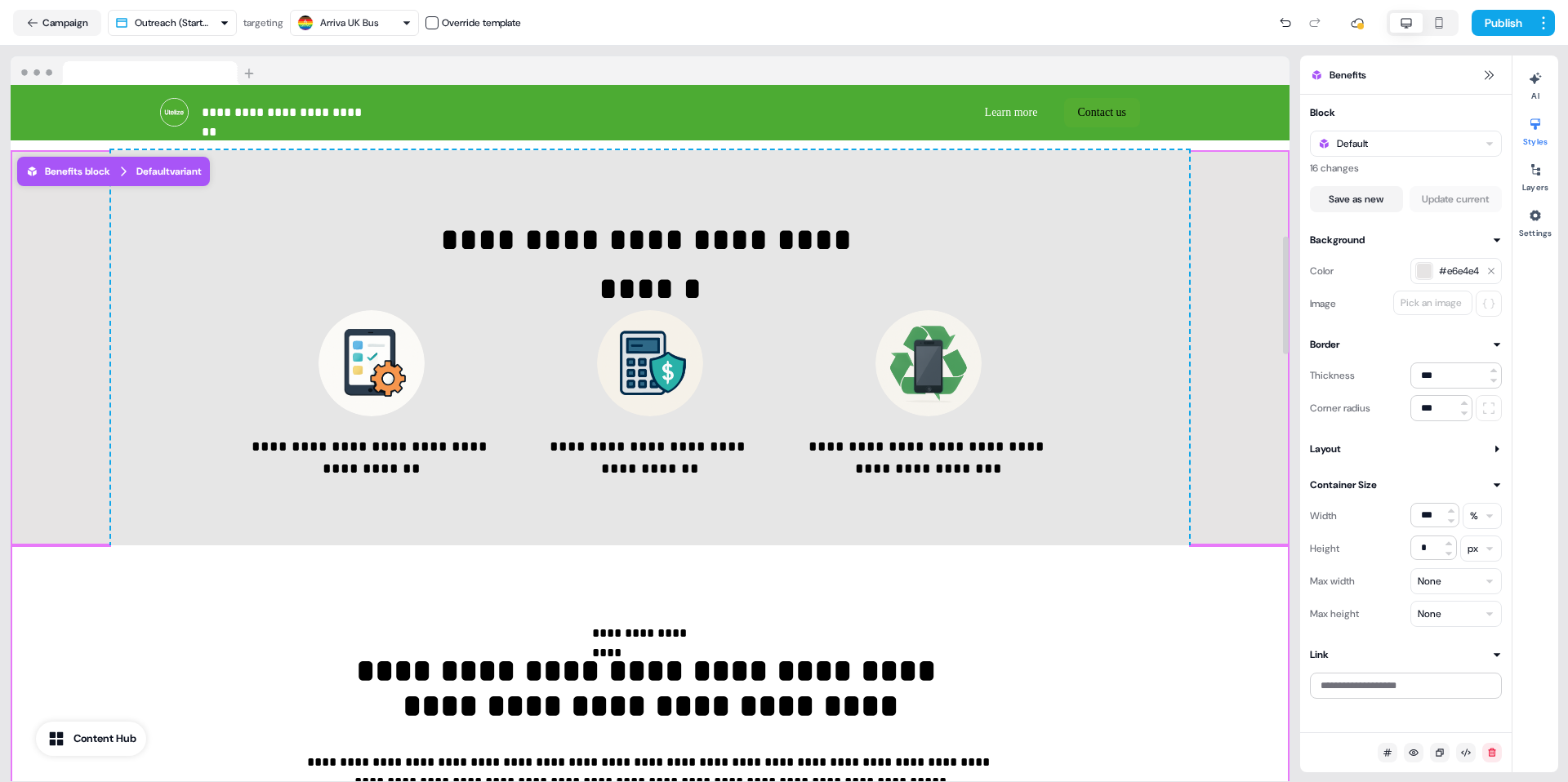 click on "**********" at bounding box center (650, 1305) 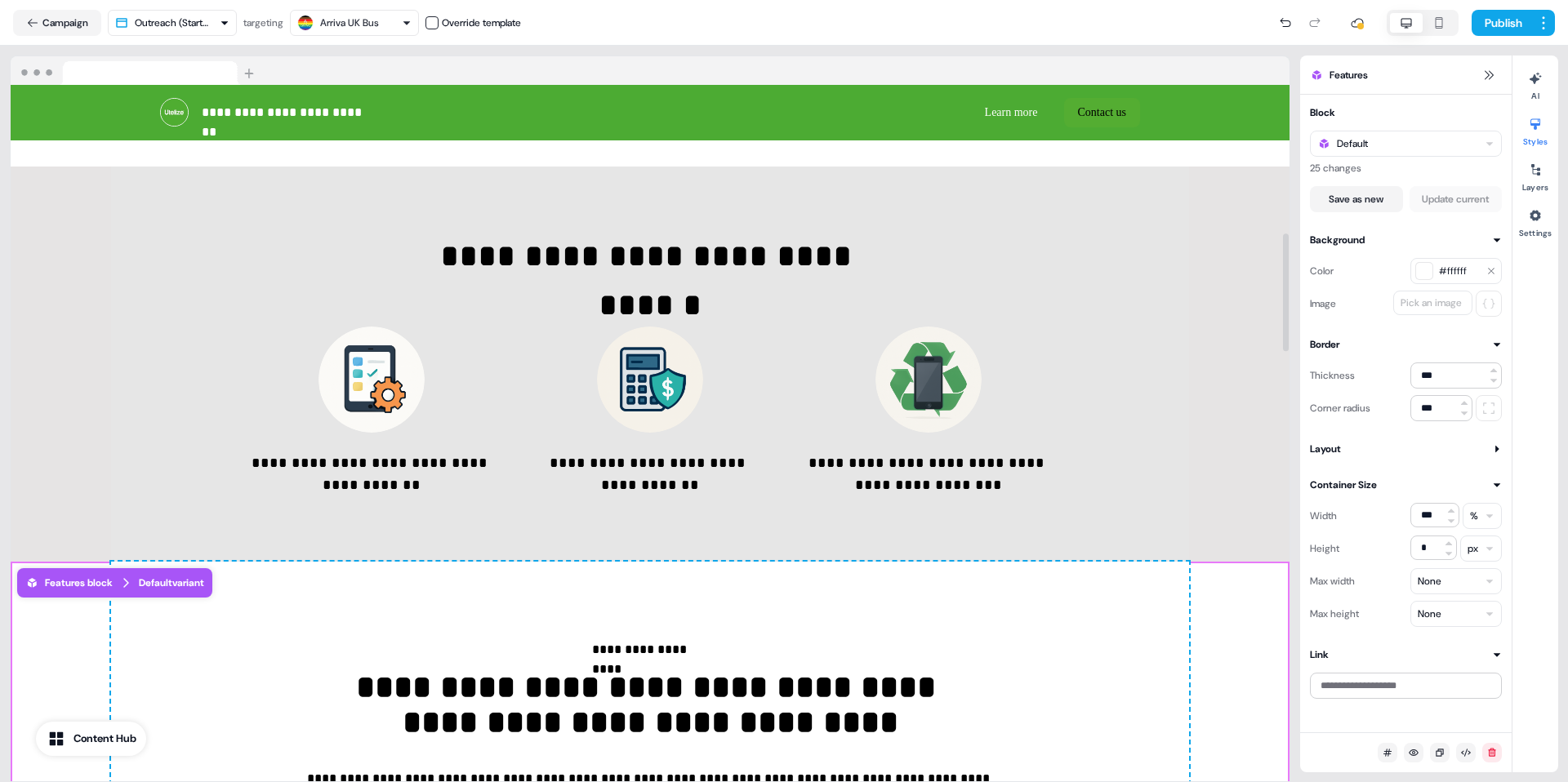 scroll, scrollTop: 869, scrollLeft: 0, axis: vertical 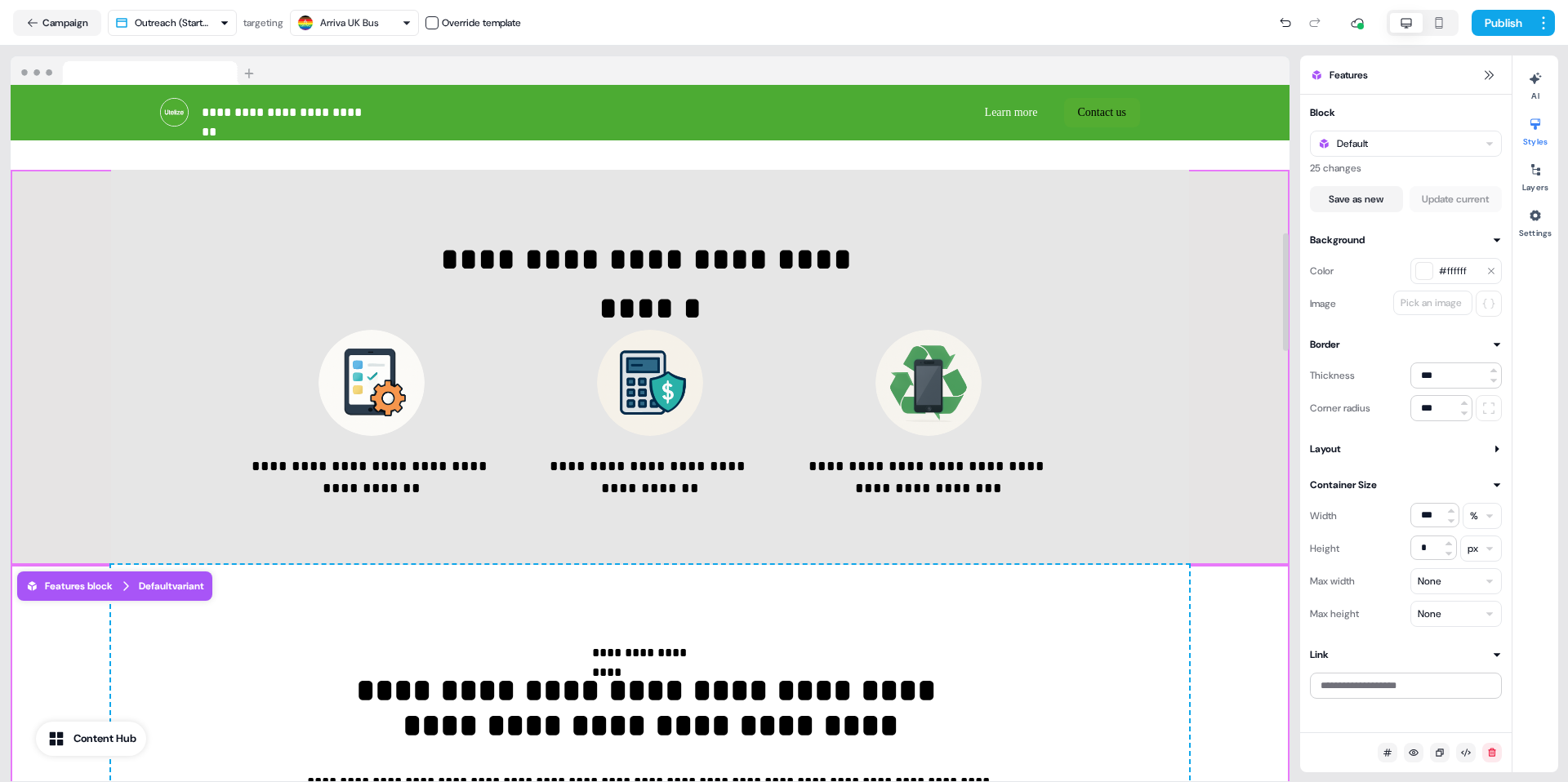 click on "**********" at bounding box center (650, 367) 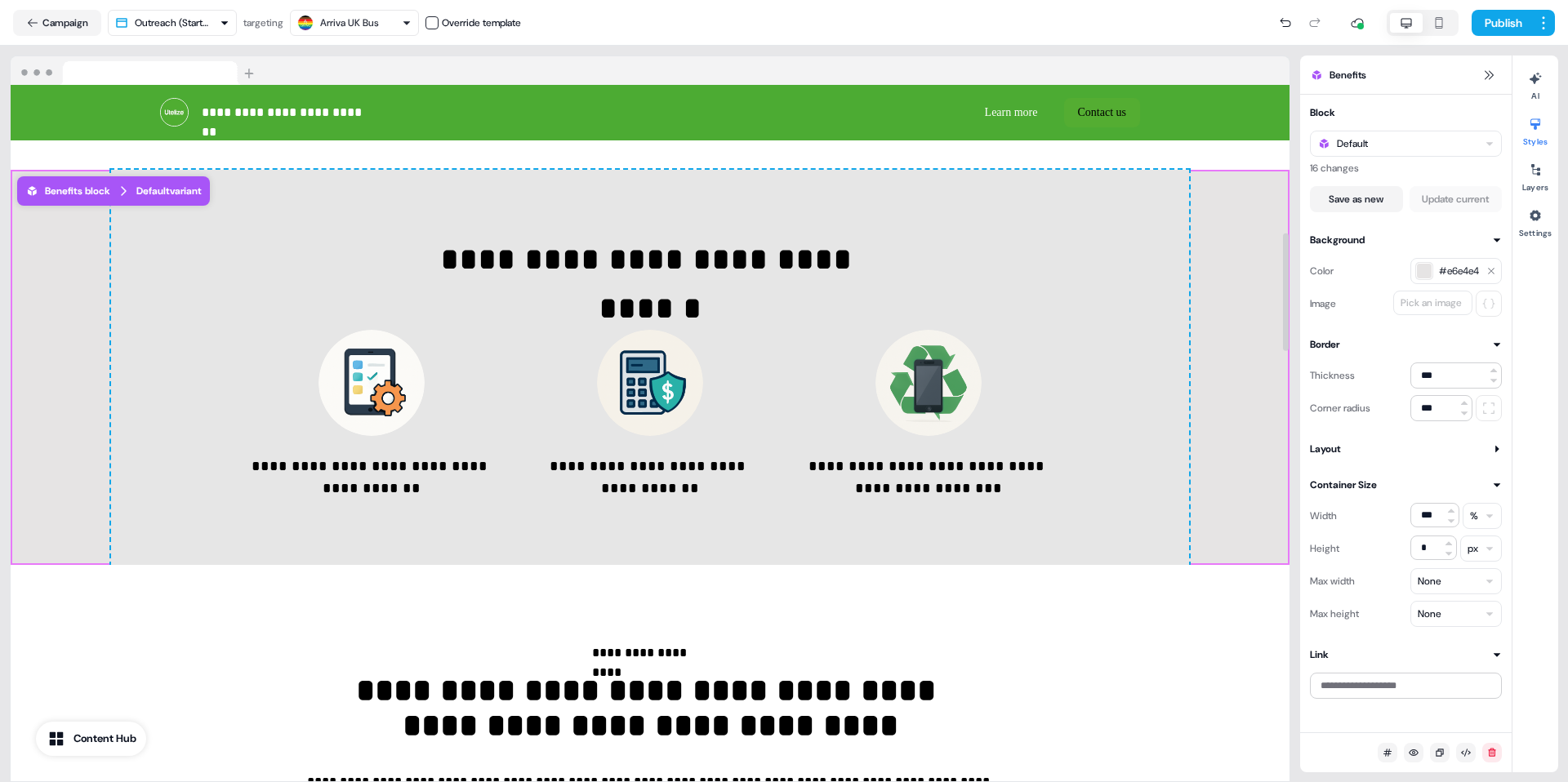 click on "#e6e4e4" at bounding box center [1456, 271] 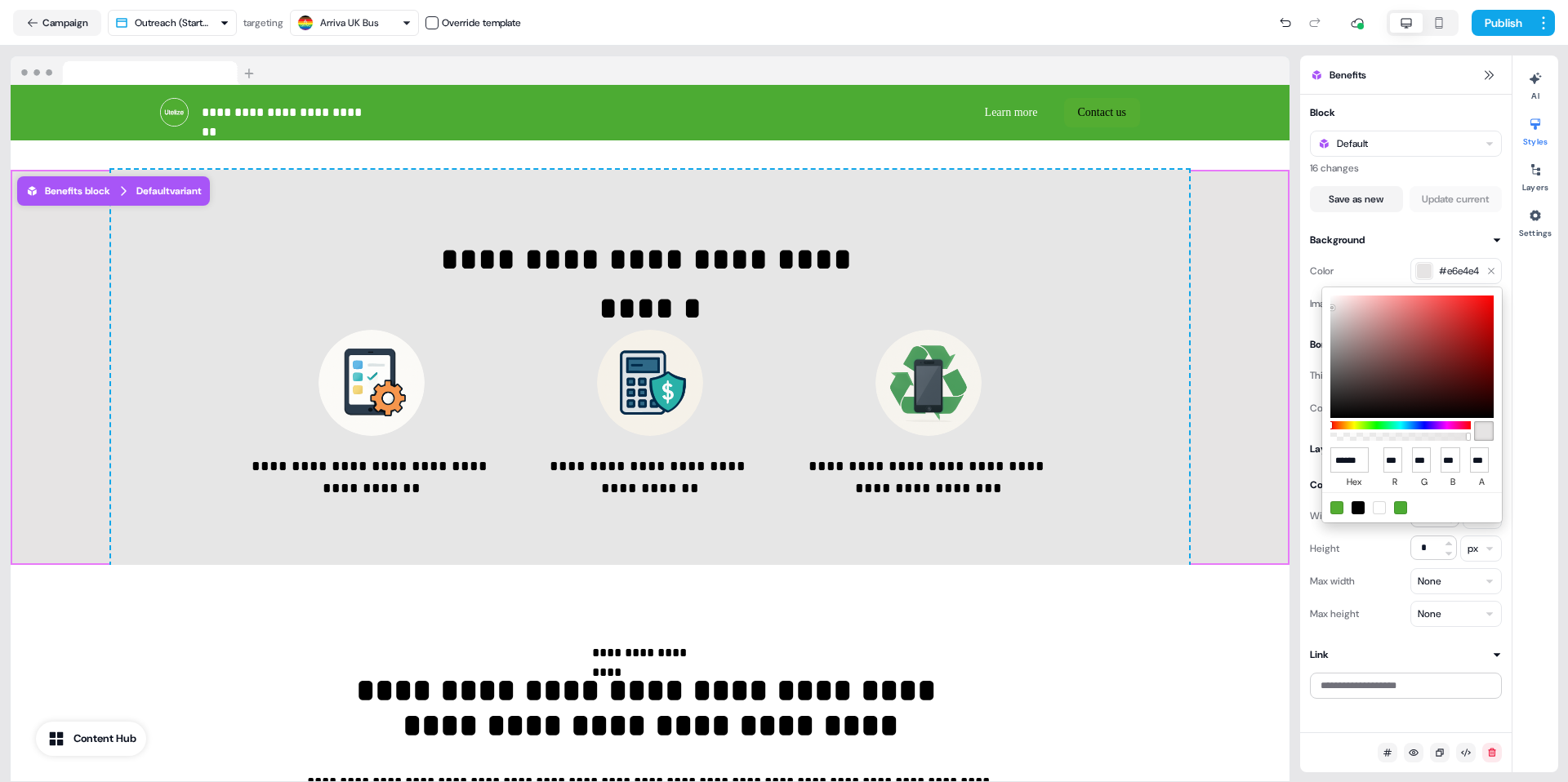 click at bounding box center [1334, 309] 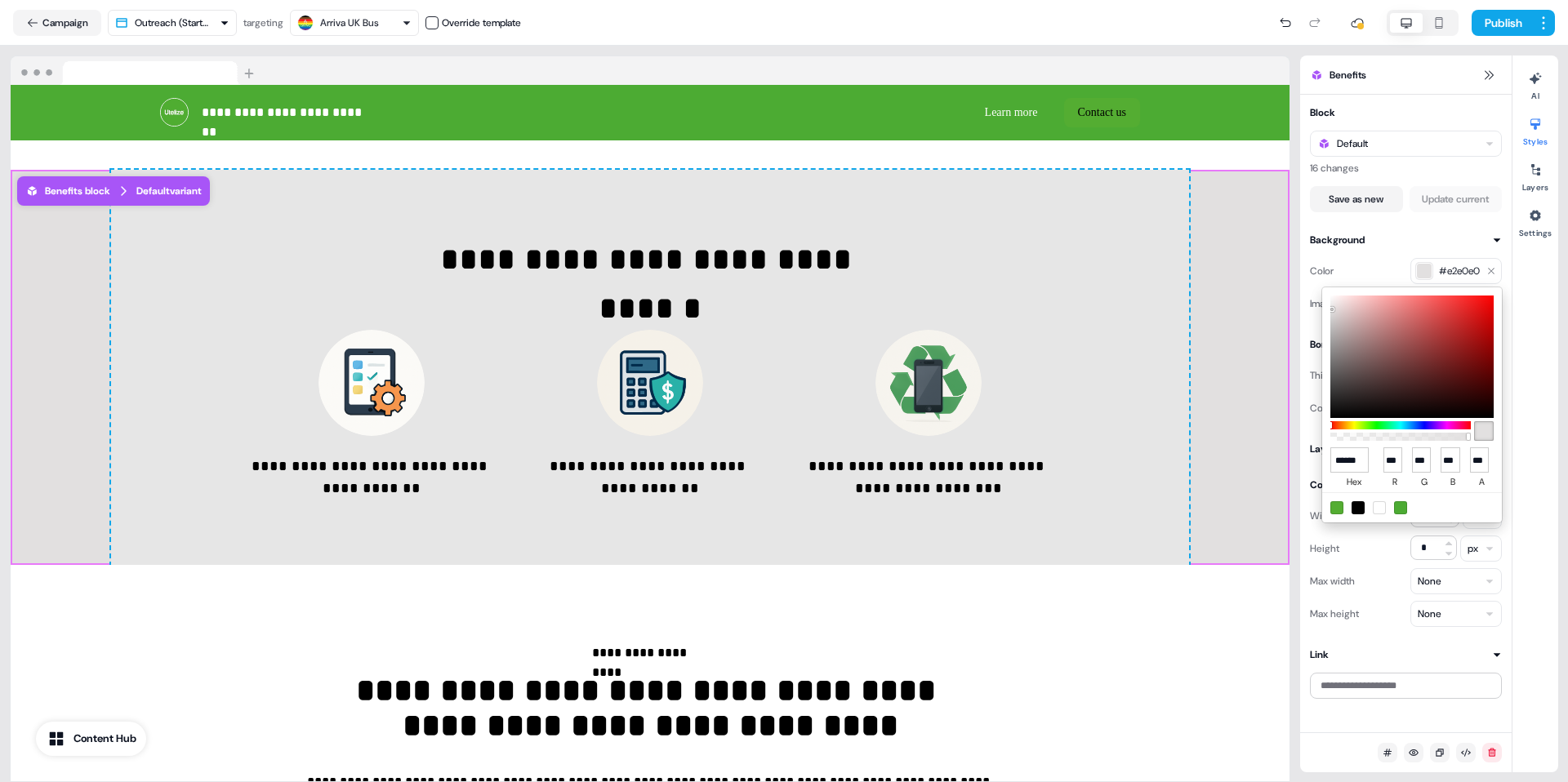 click at bounding box center (1412, 357) 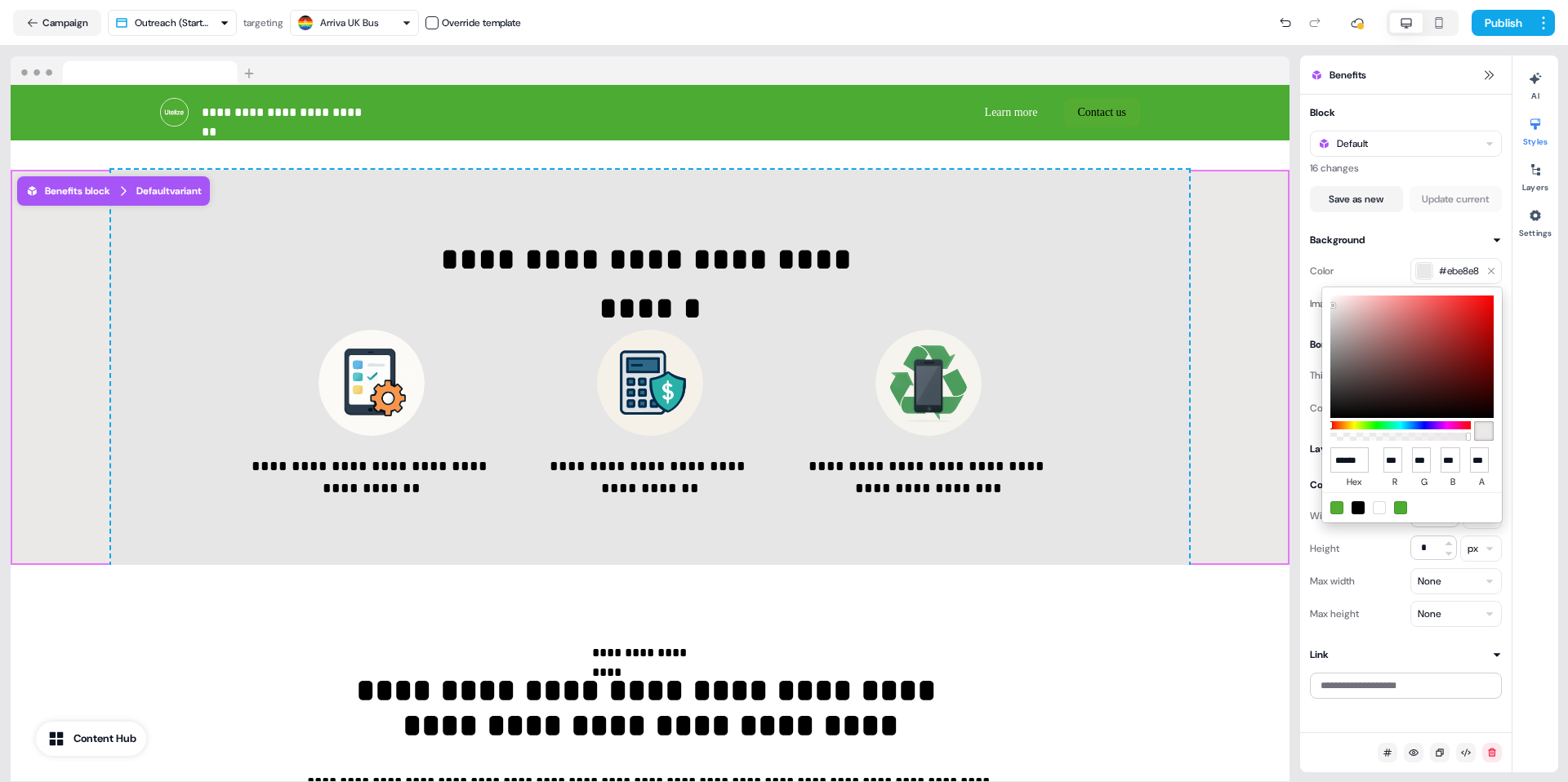 click on "**********" at bounding box center [784, 391] 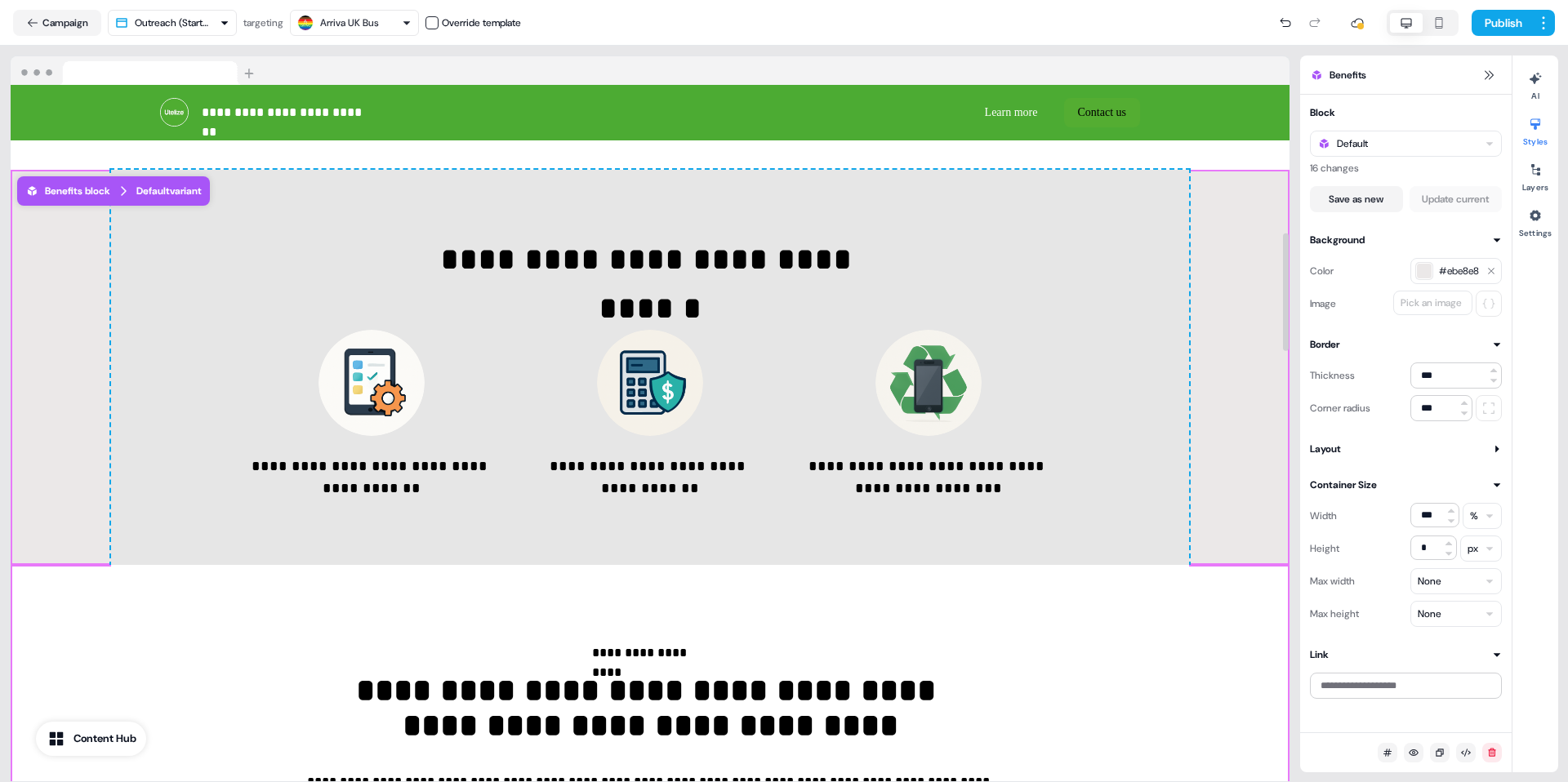 click on "**********" at bounding box center [650, 1325] 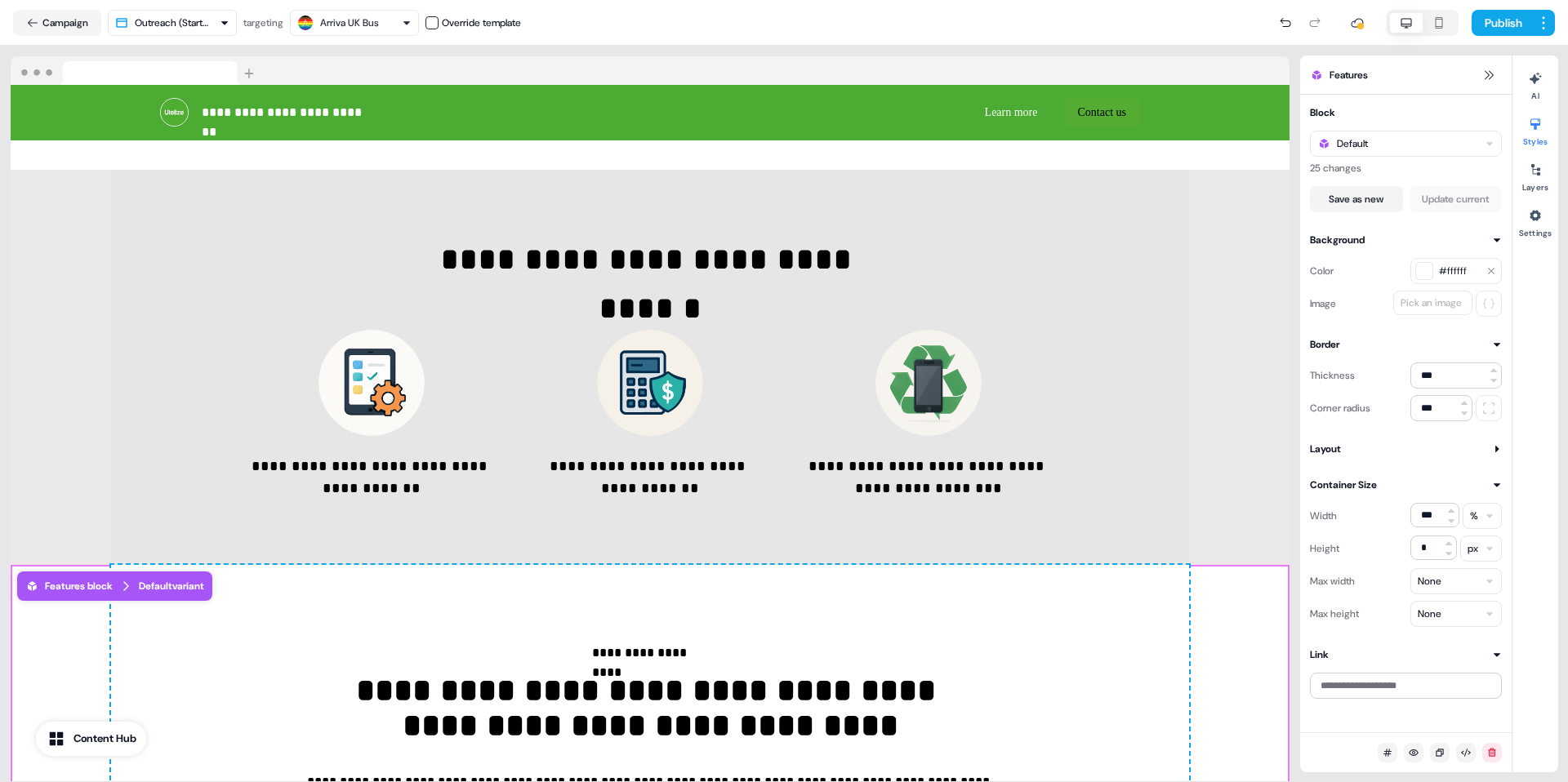 click at bounding box center (1424, 271) 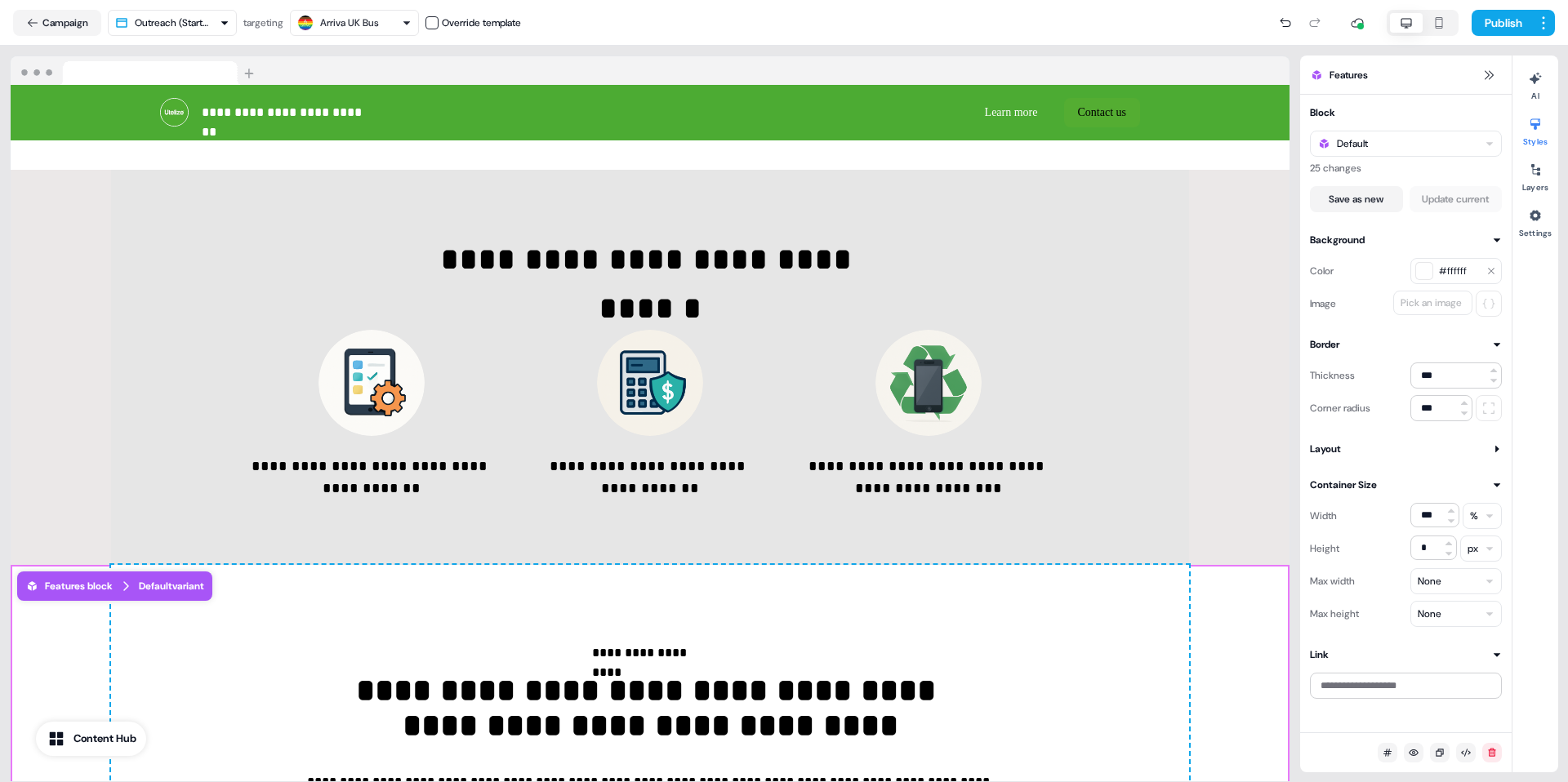 click on "#ffffff" at bounding box center [1456, 271] 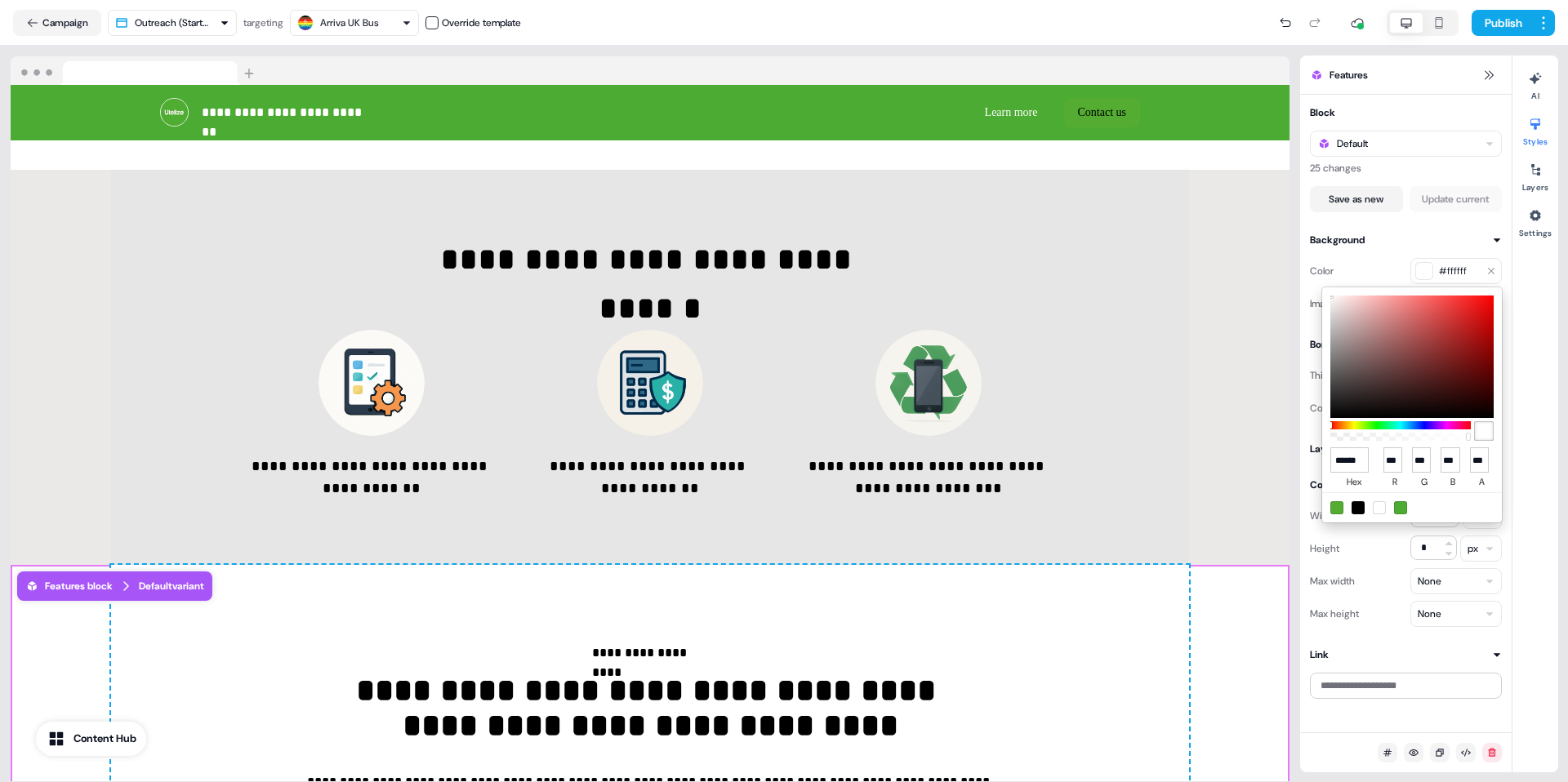 click on "**********" at bounding box center [784, 391] 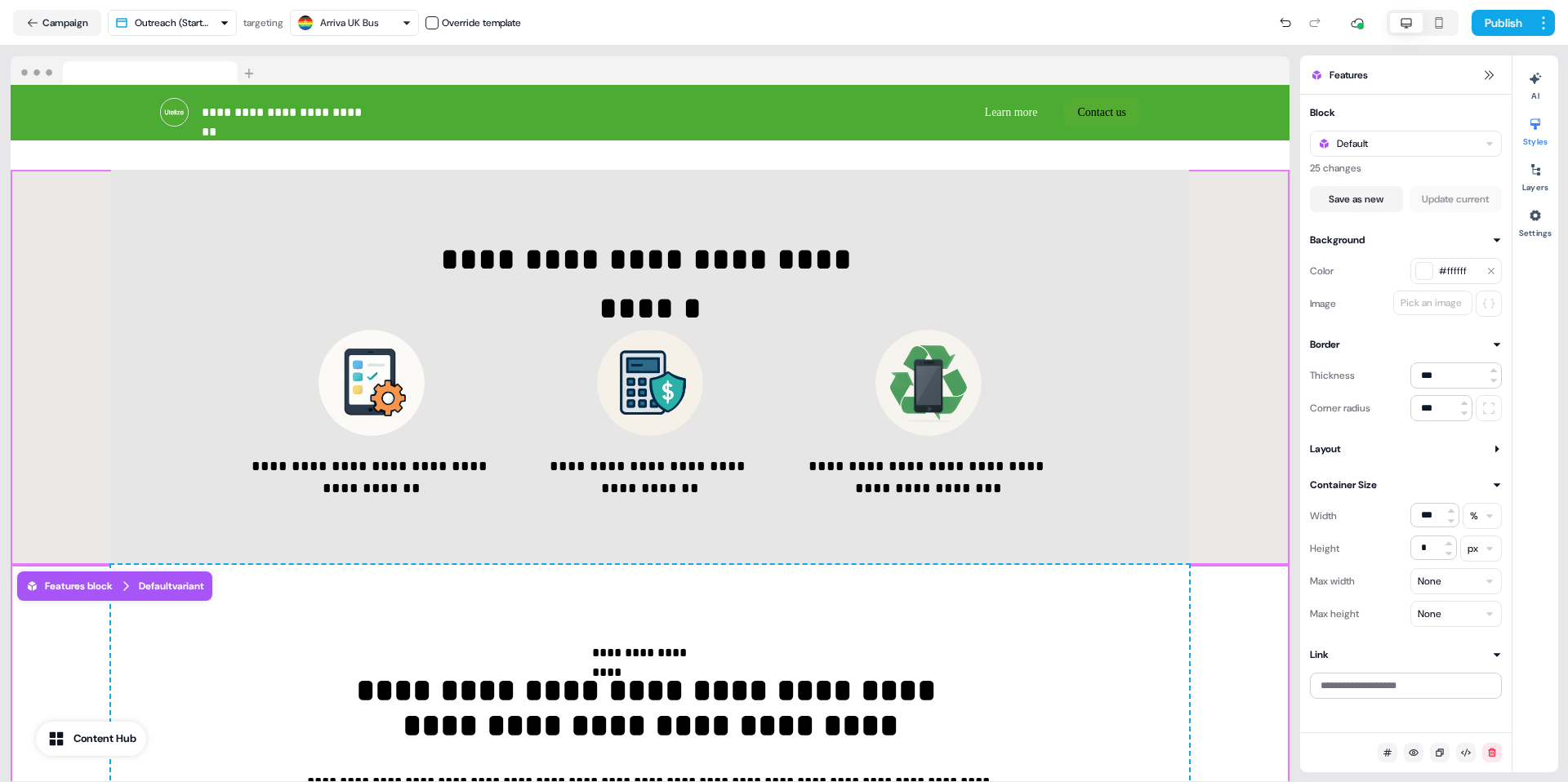 click on "**********" at bounding box center [650, 367] 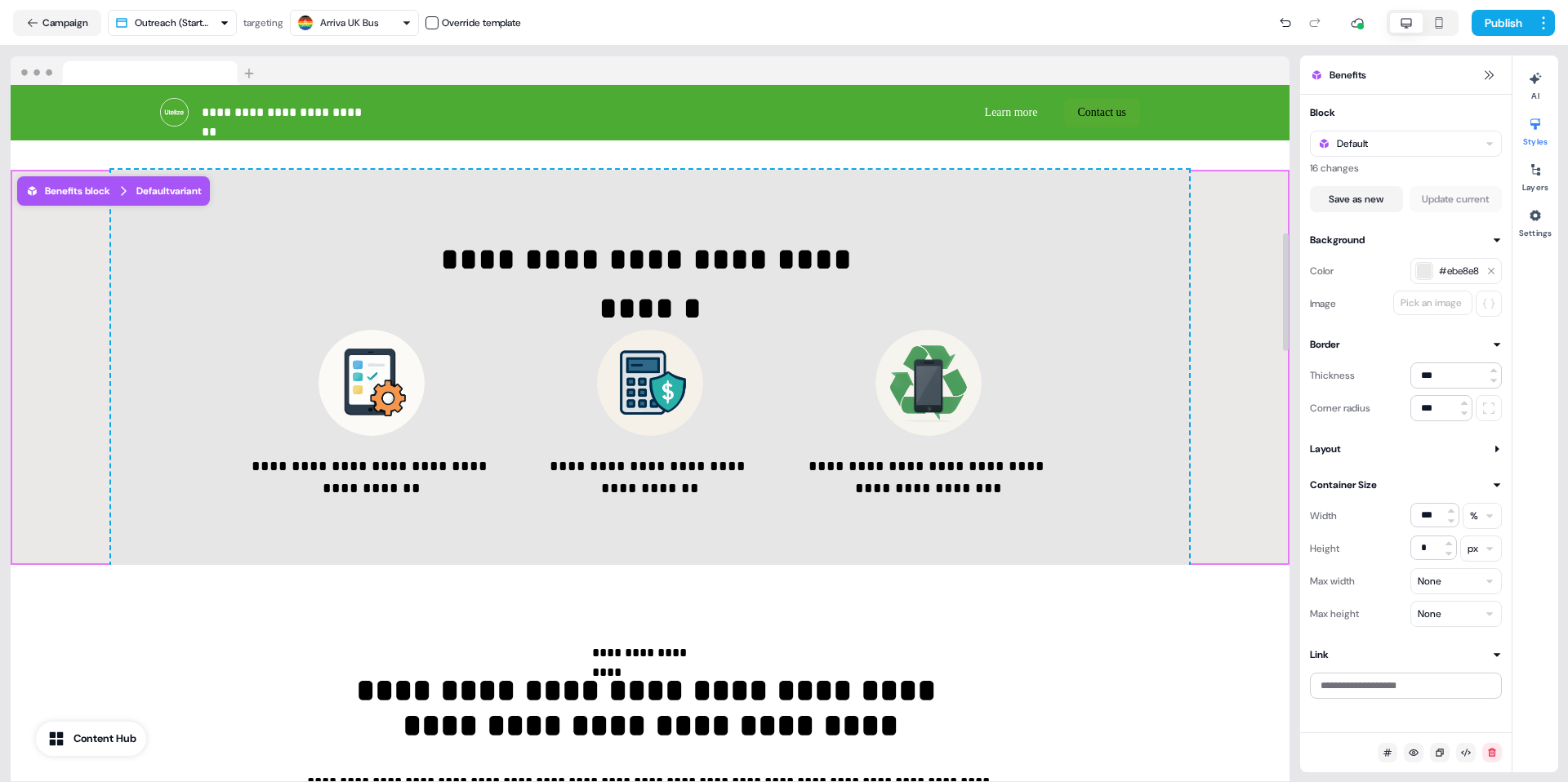 click on "#ebe8e8" at bounding box center (1456, 271) 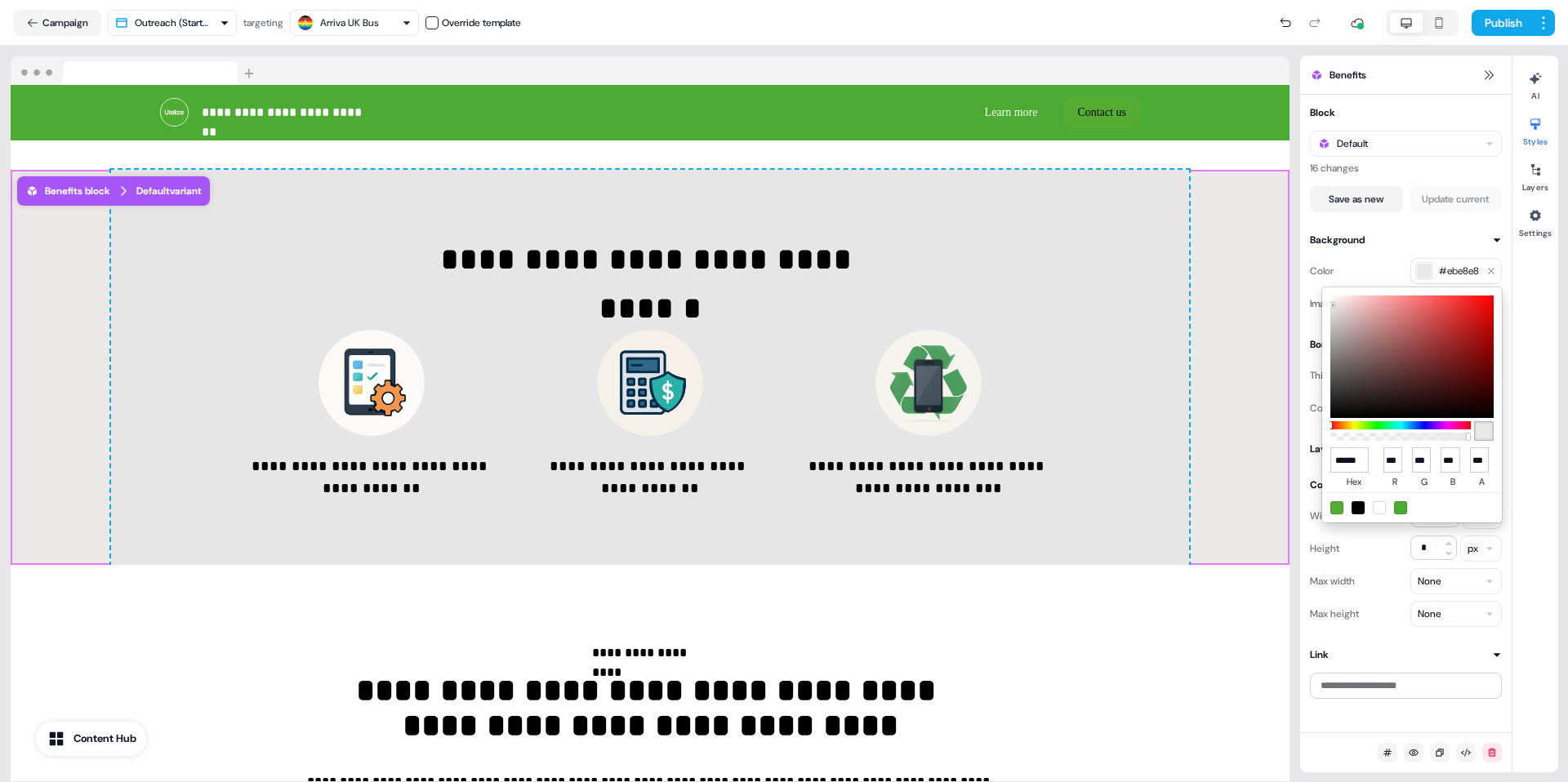 click at bounding box center (1412, 357) 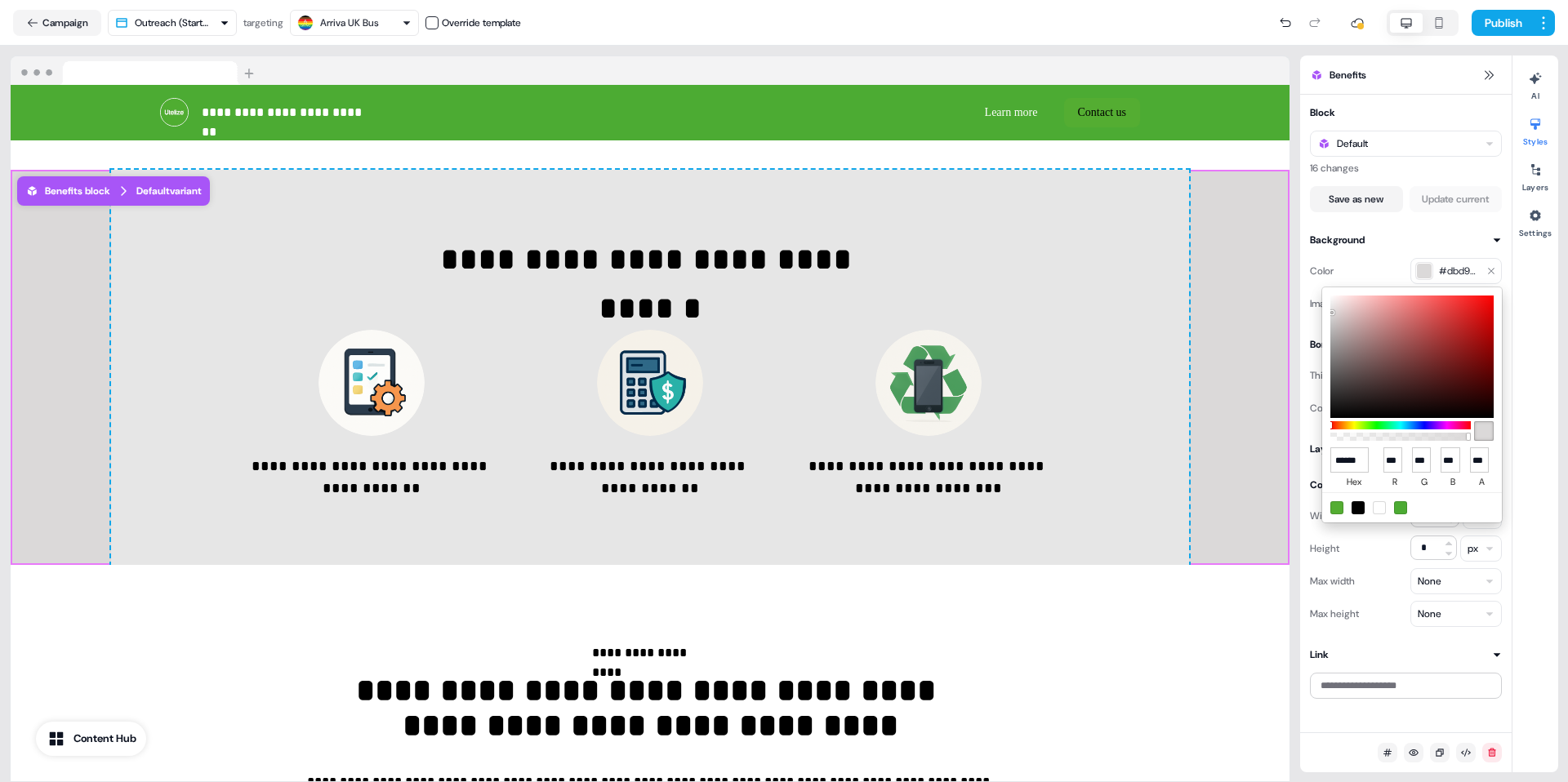 click at bounding box center [1412, 357] 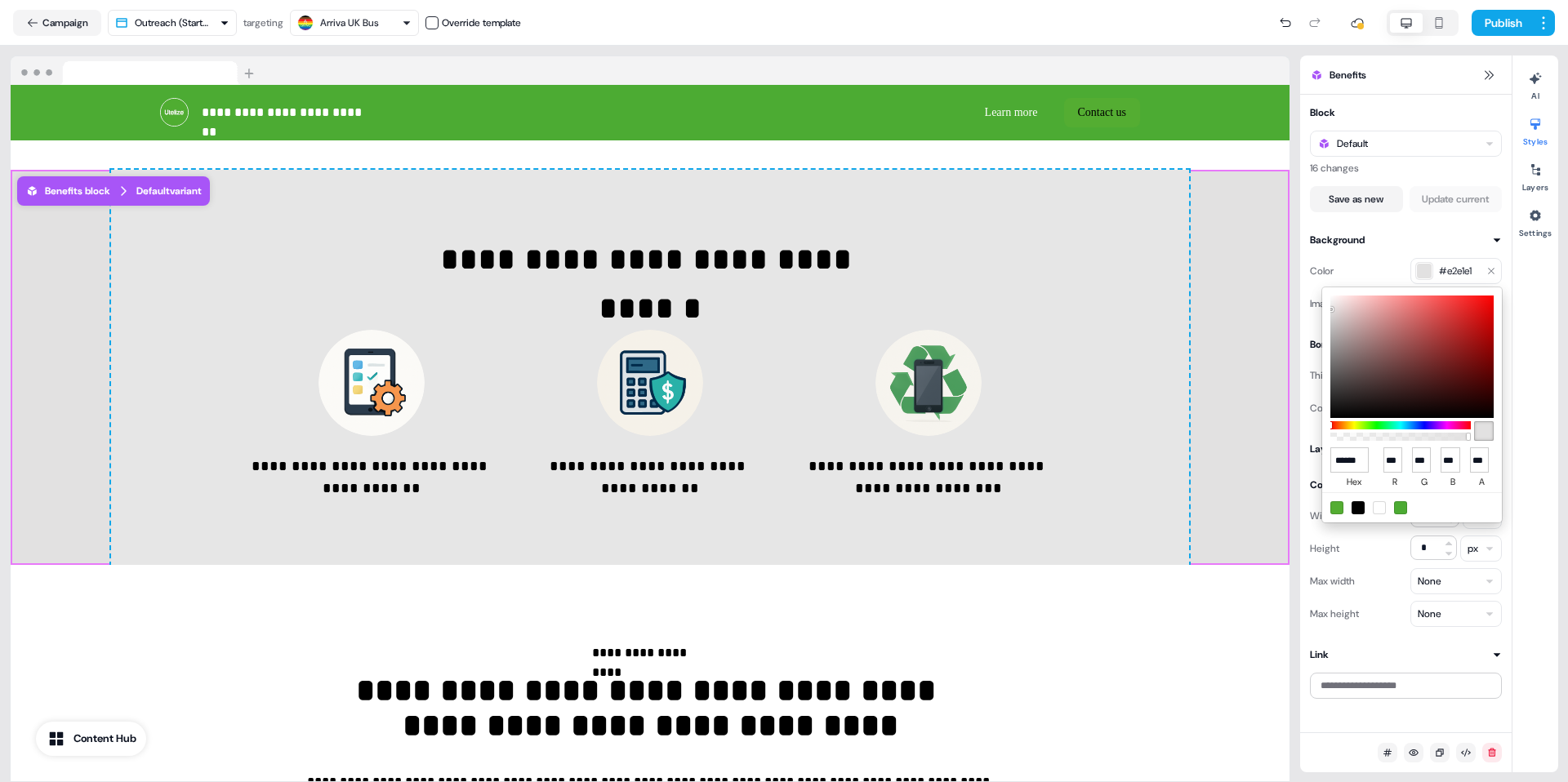 click on "**********" at bounding box center [784, 391] 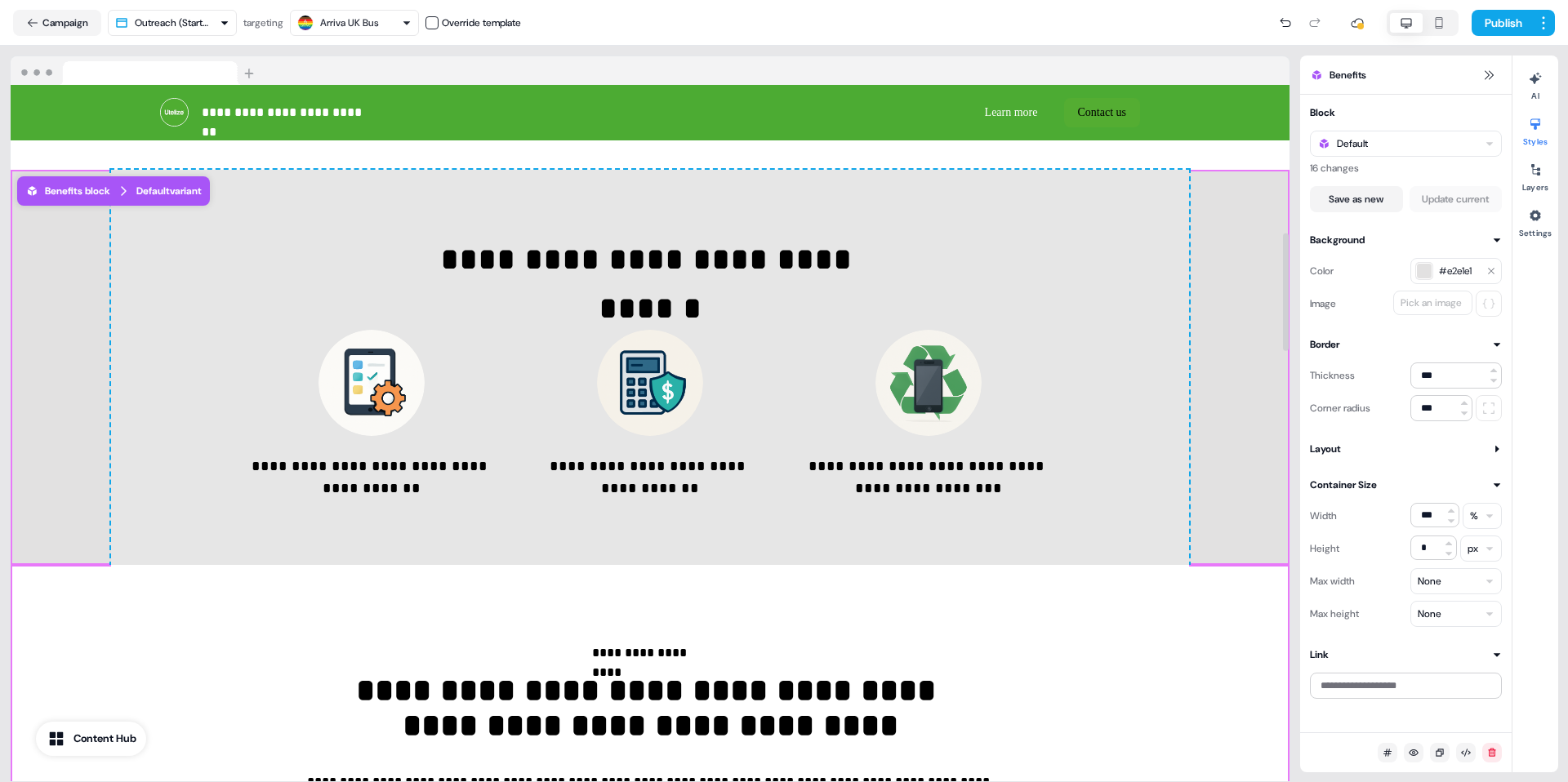 click on "**********" at bounding box center [650, 1325] 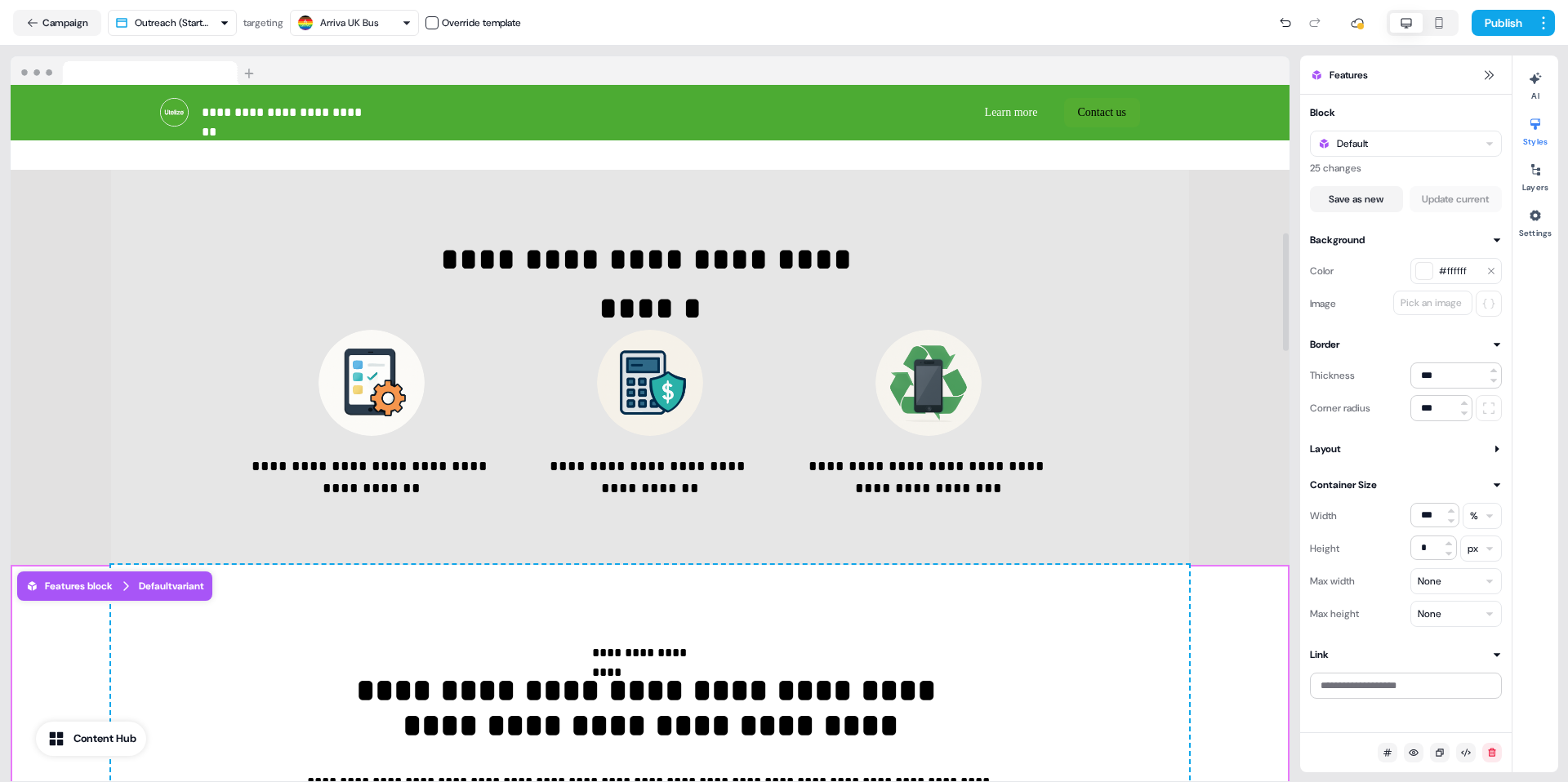 click on "#ffffff" at bounding box center [1459, 271] 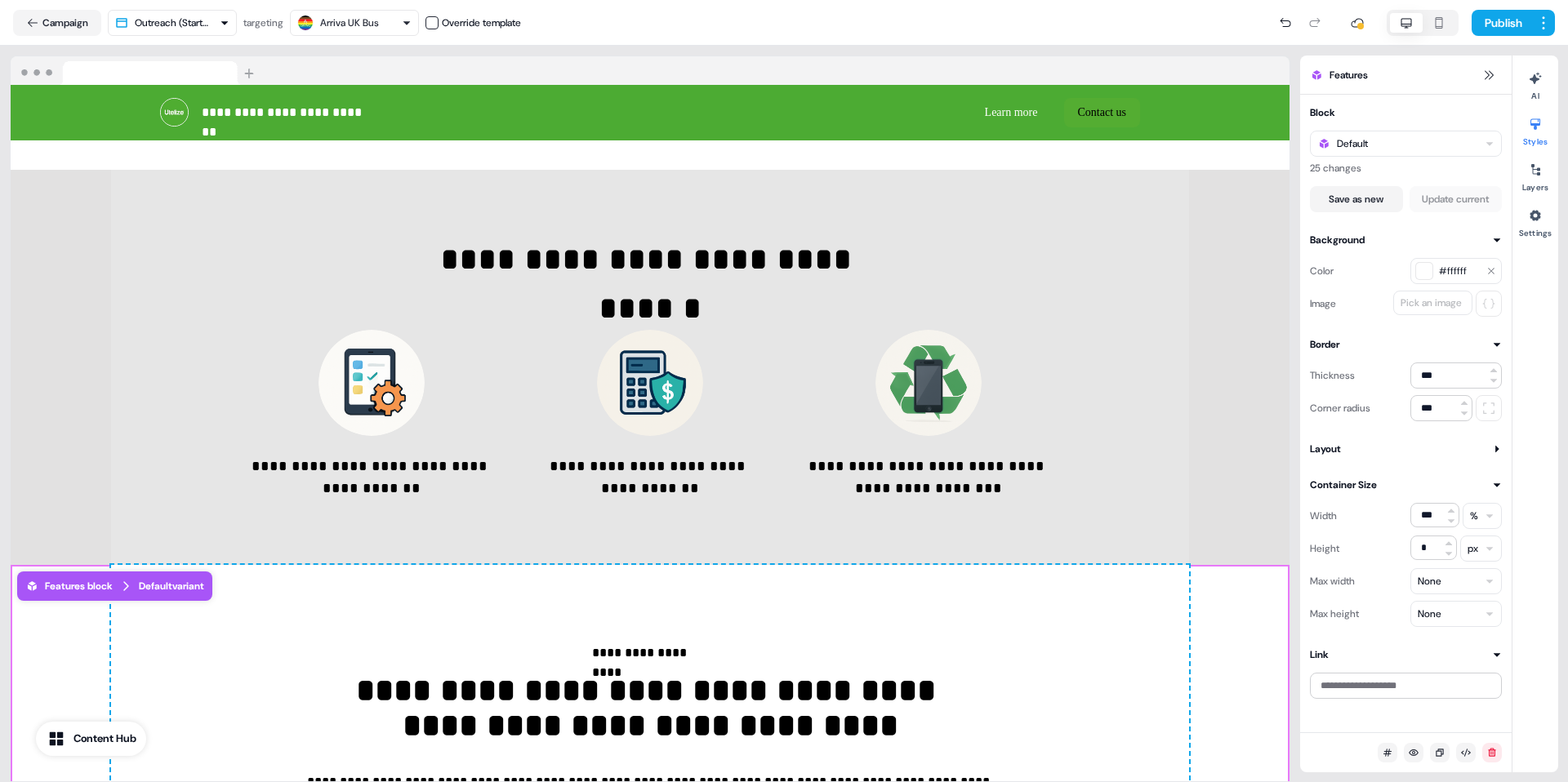click on "Image" at bounding box center [1323, 304] 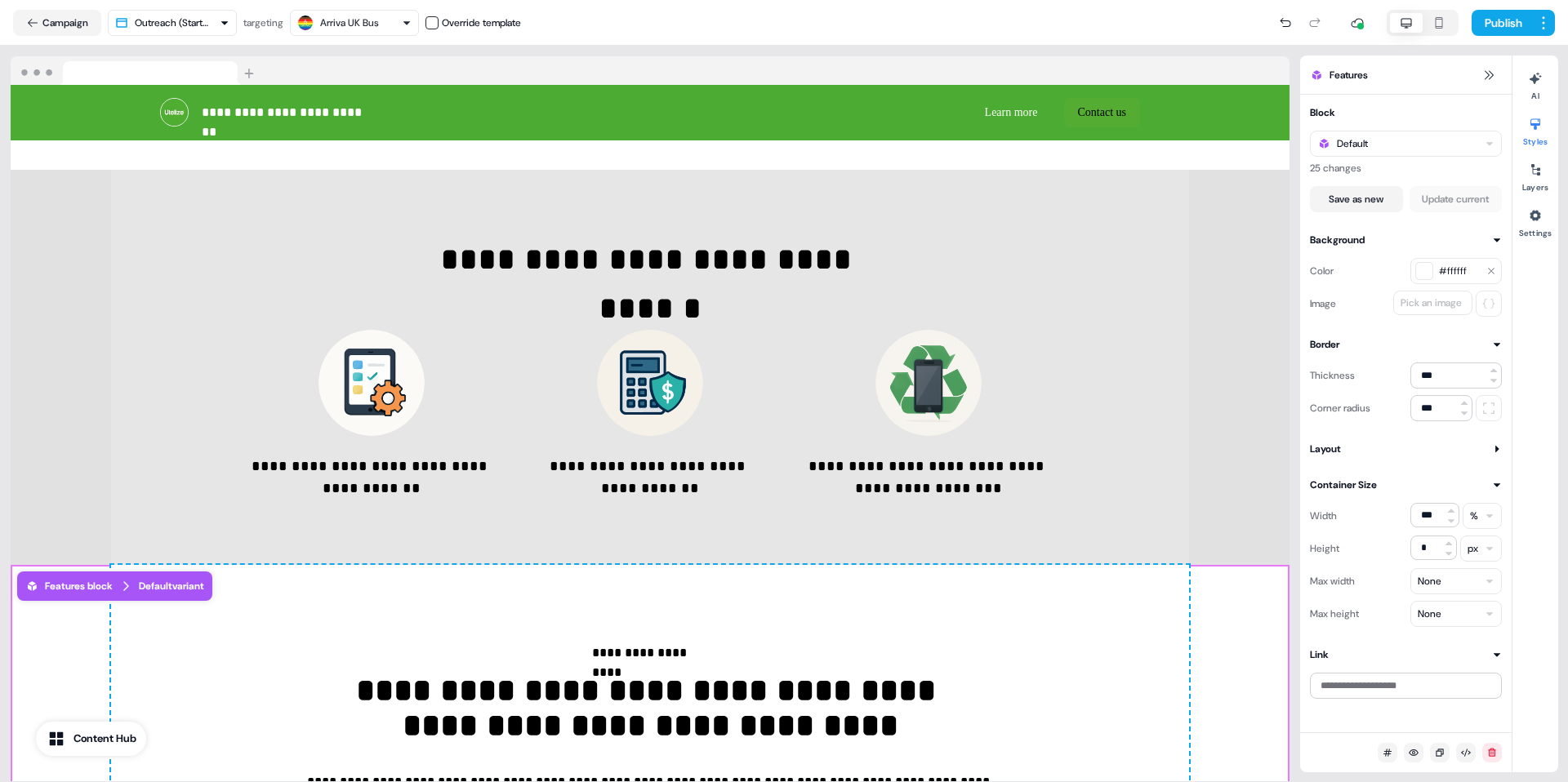 click on "Color #ffffff" at bounding box center (1405, 271) 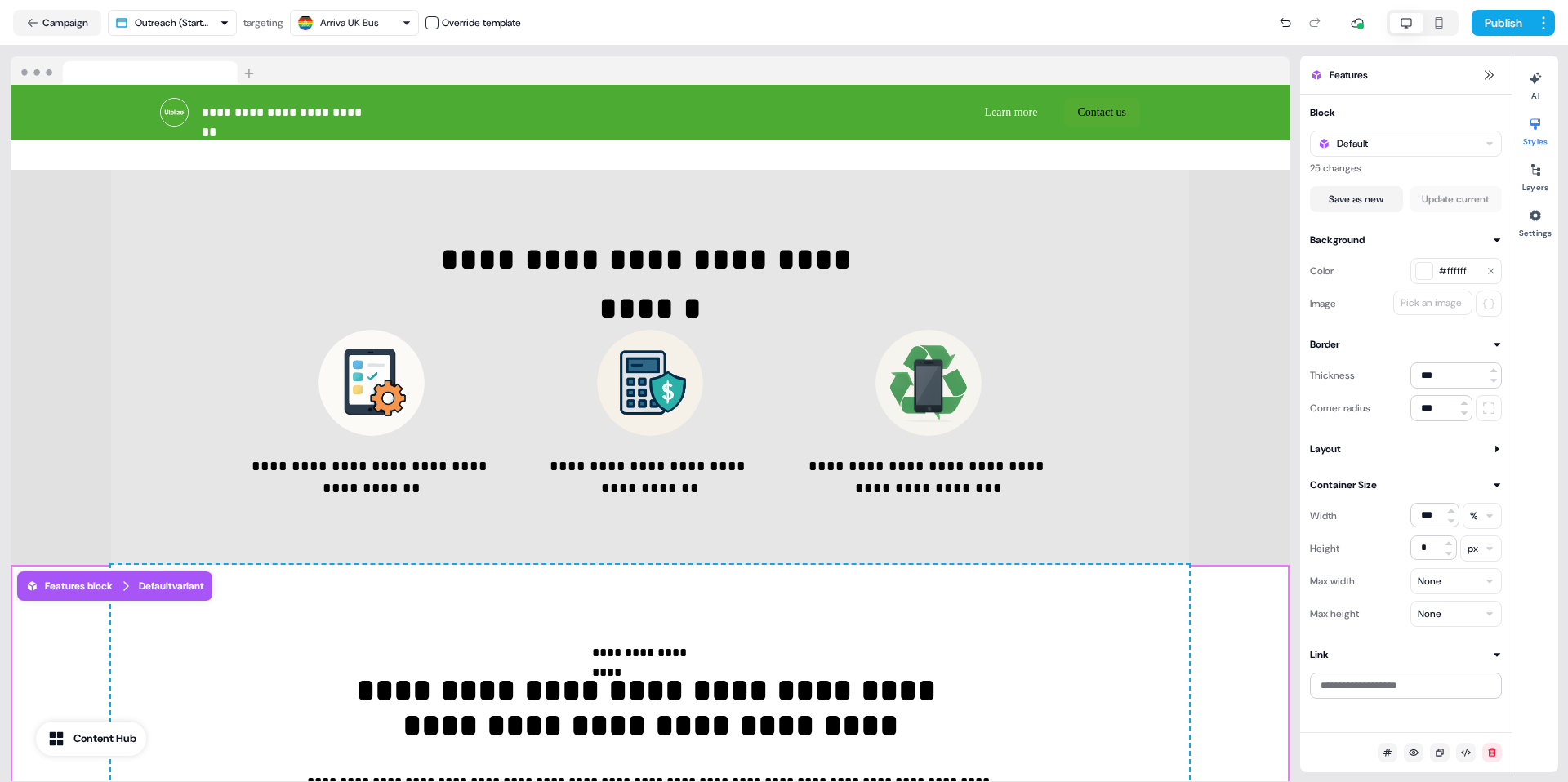 click on "**********" at bounding box center [650, 367] 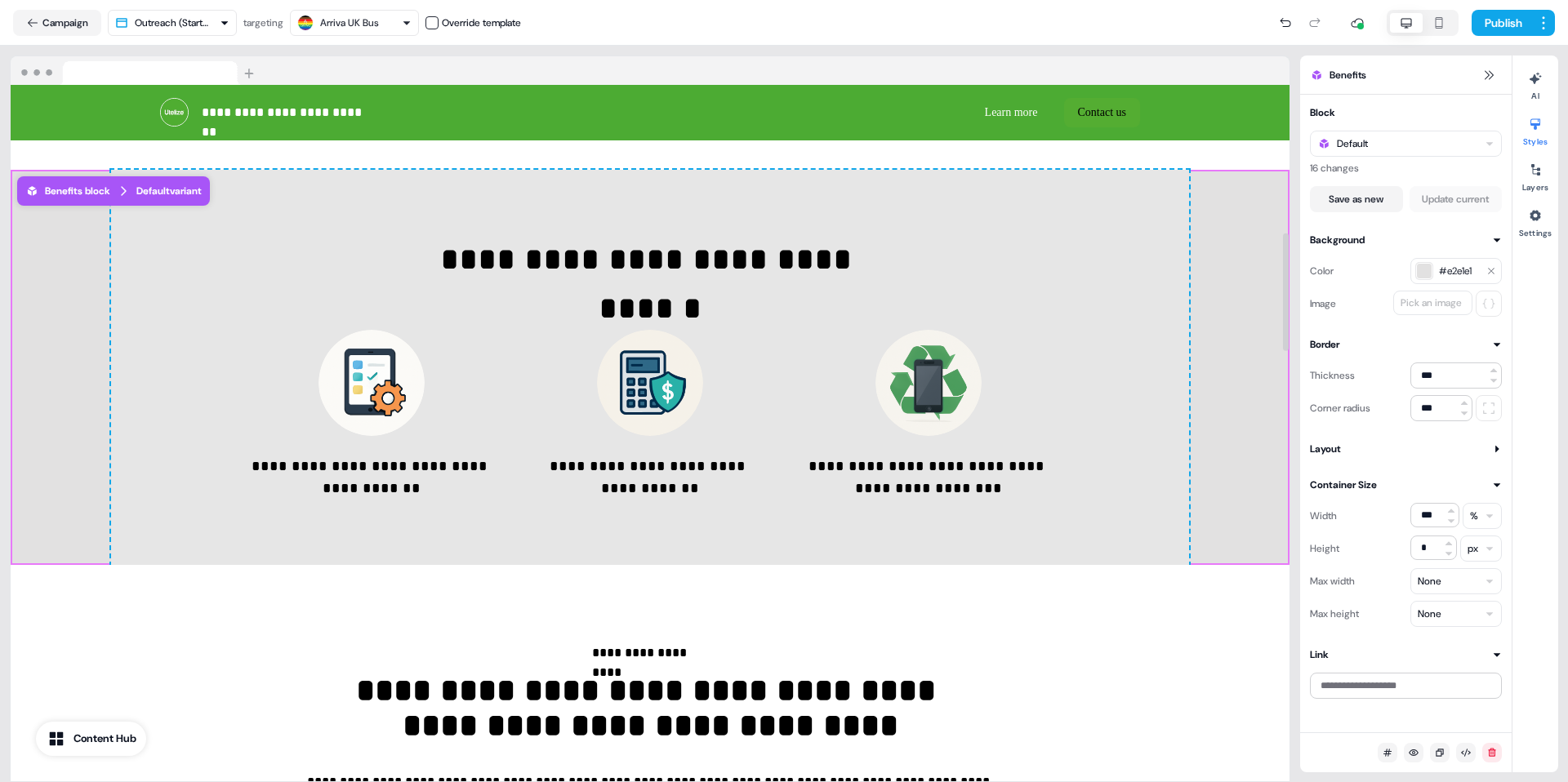 click at bounding box center (1424, 271) 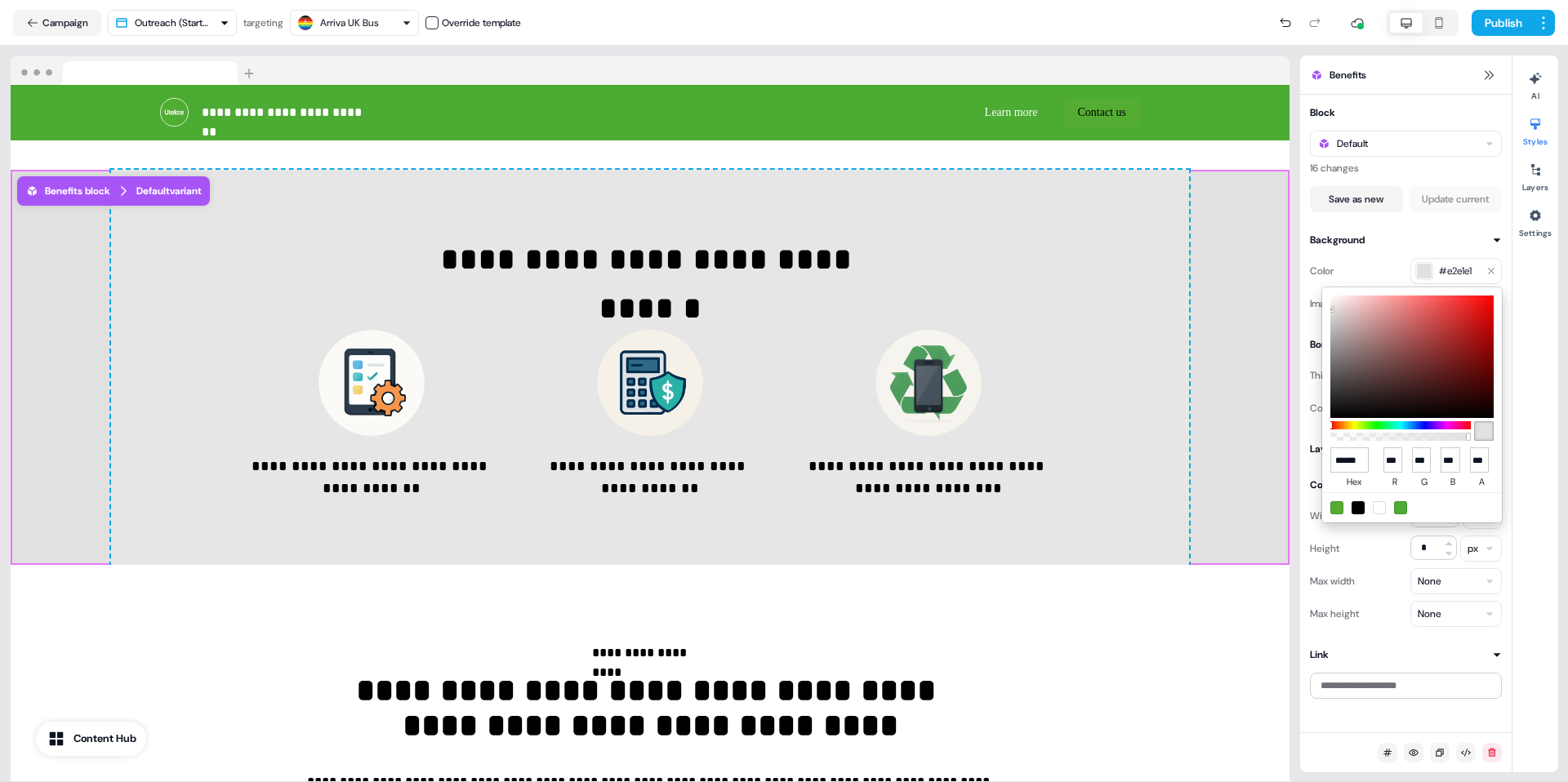 click at bounding box center (1412, 357) 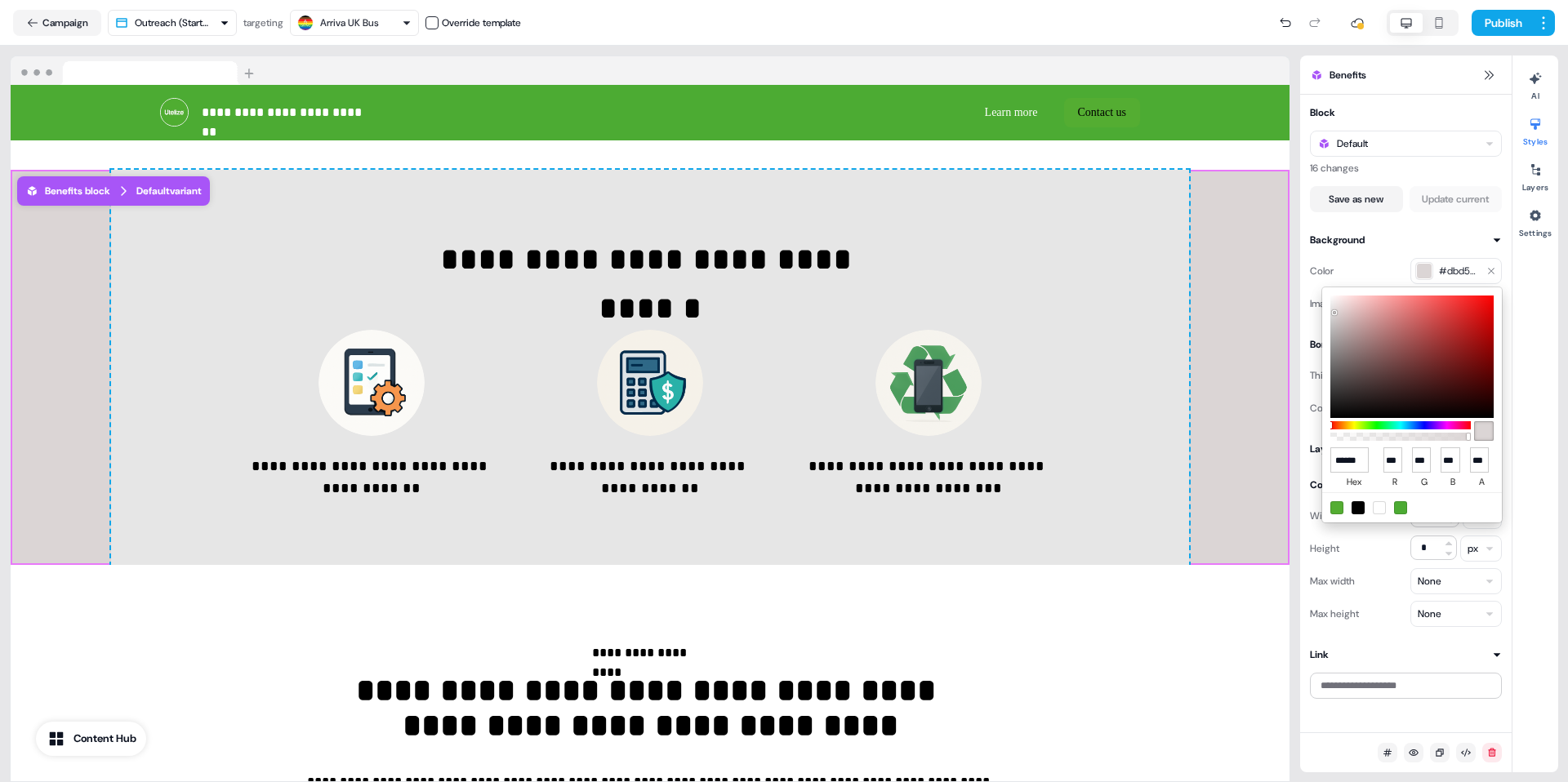 click at bounding box center [1412, 357] 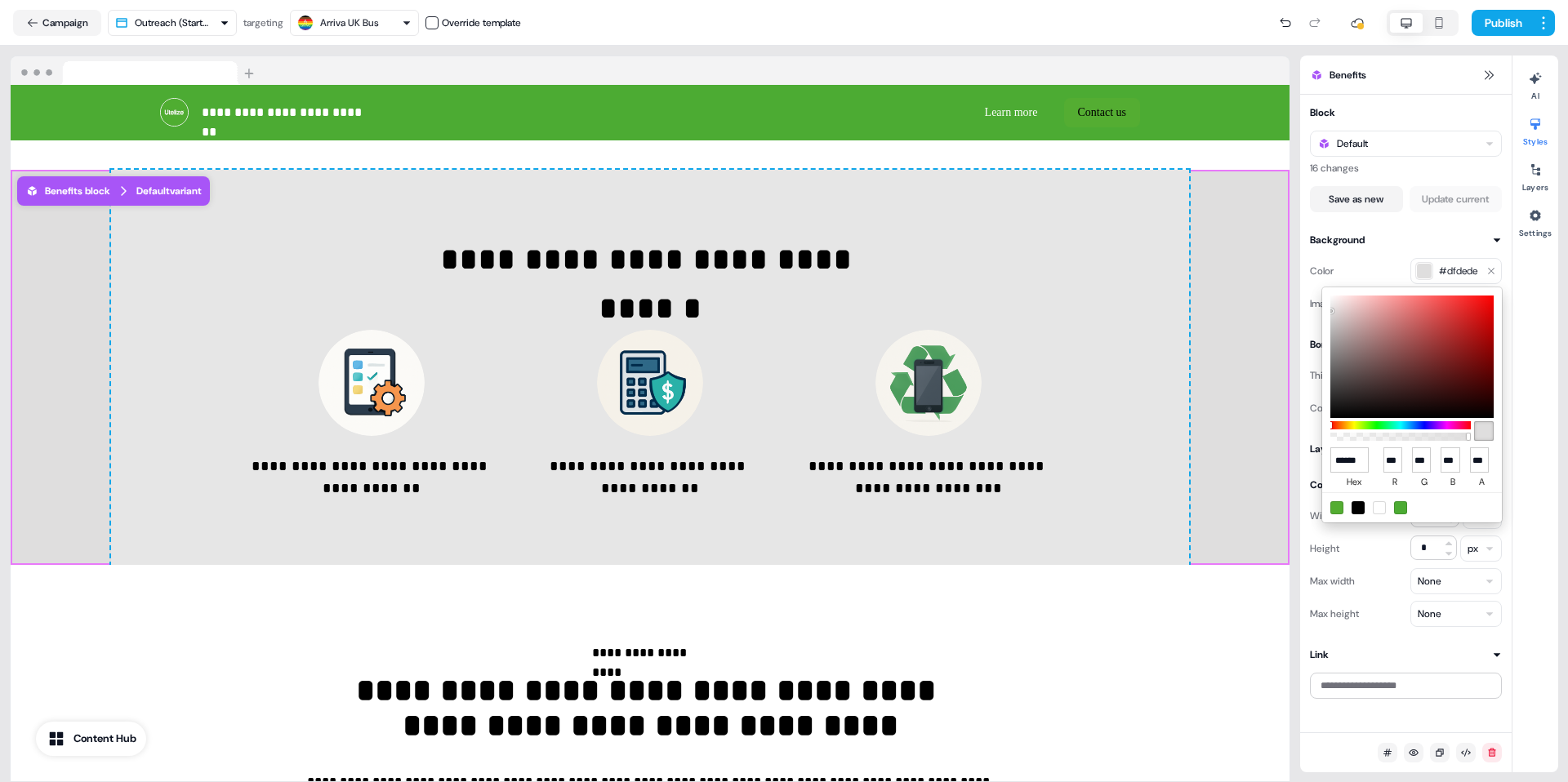 click at bounding box center [1331, 311] 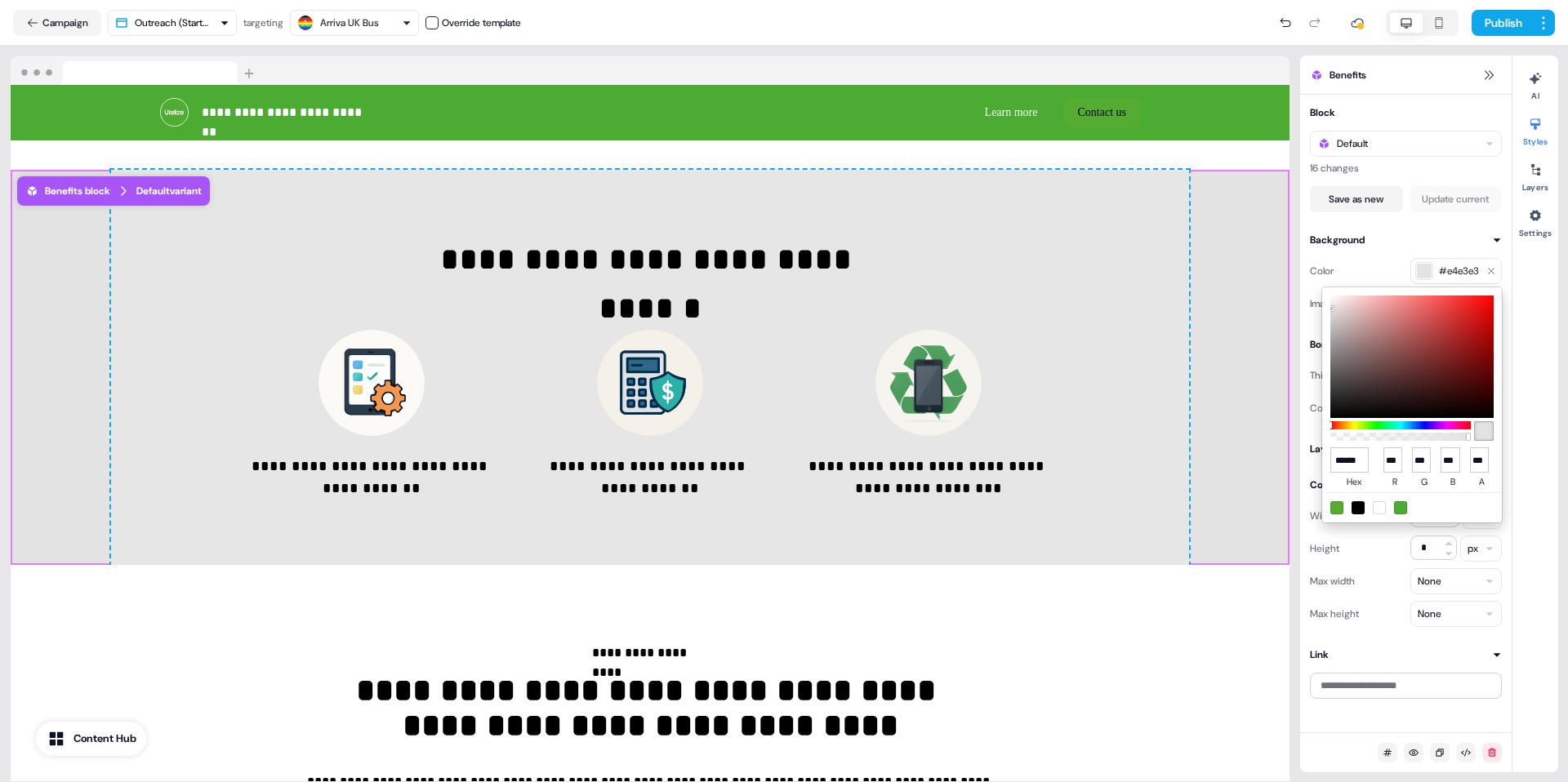 click at bounding box center (1331, 309) 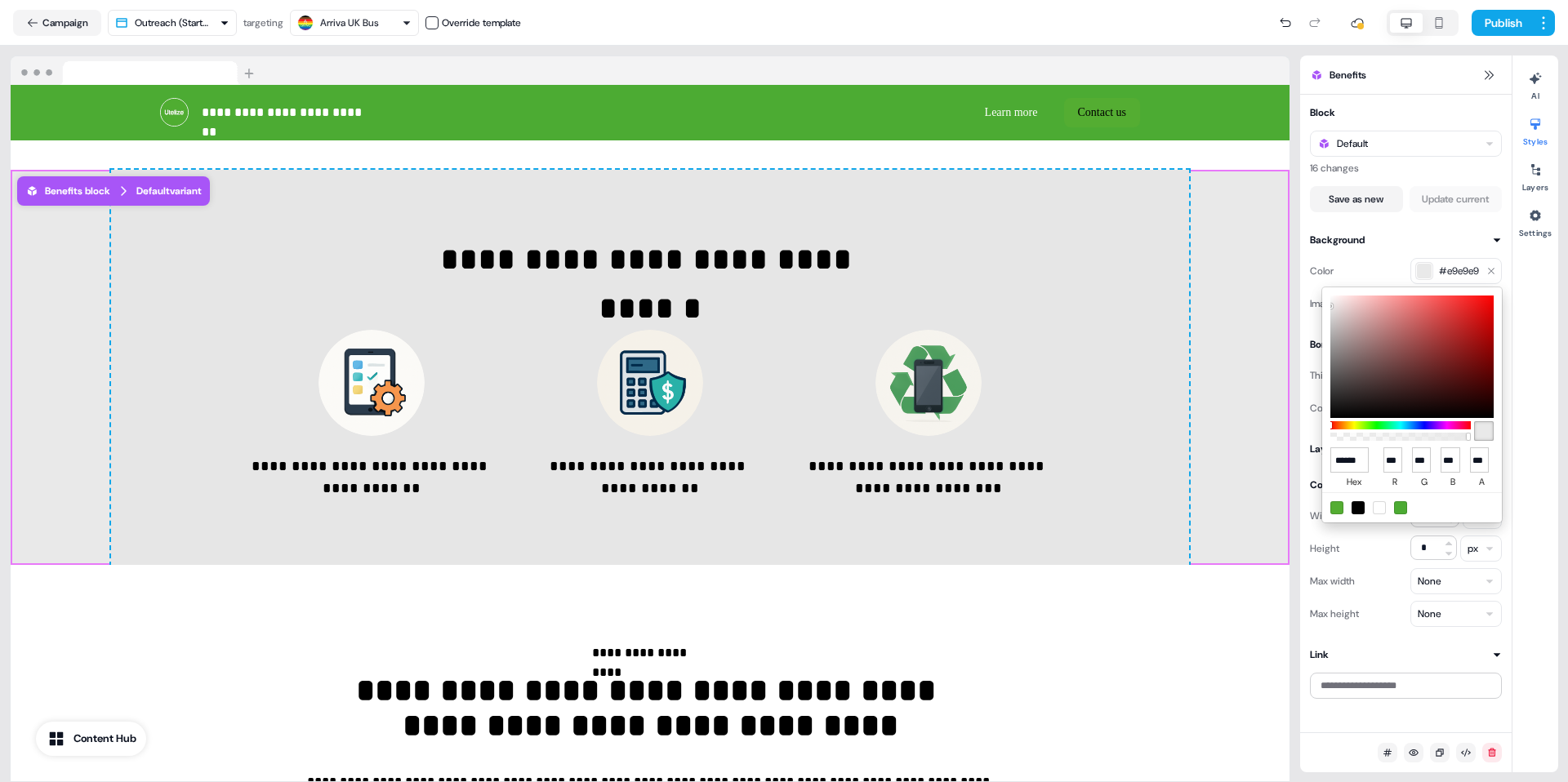 click on "**********" at bounding box center [784, 391] 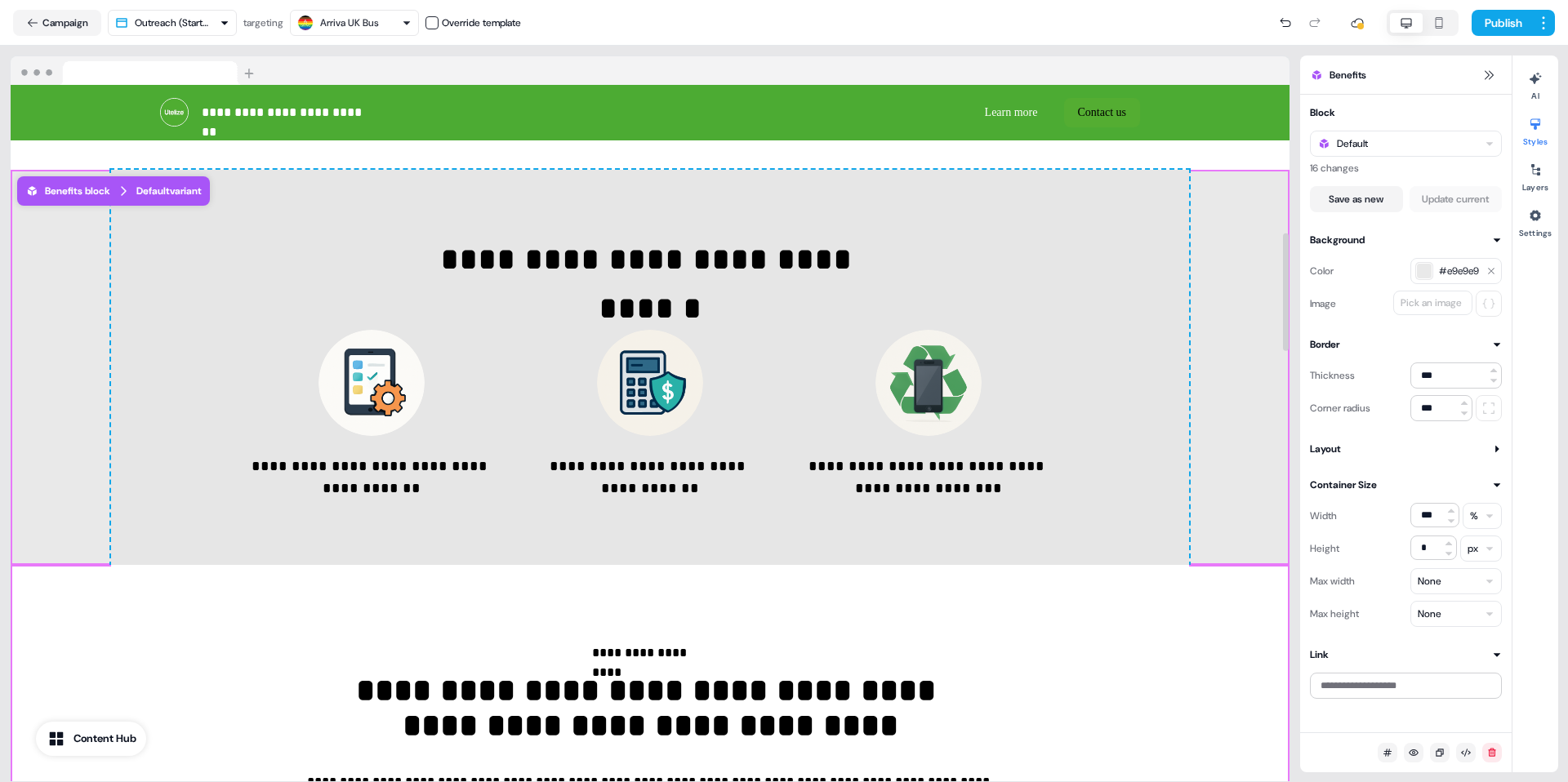 click on "**********" at bounding box center (650, 1325) 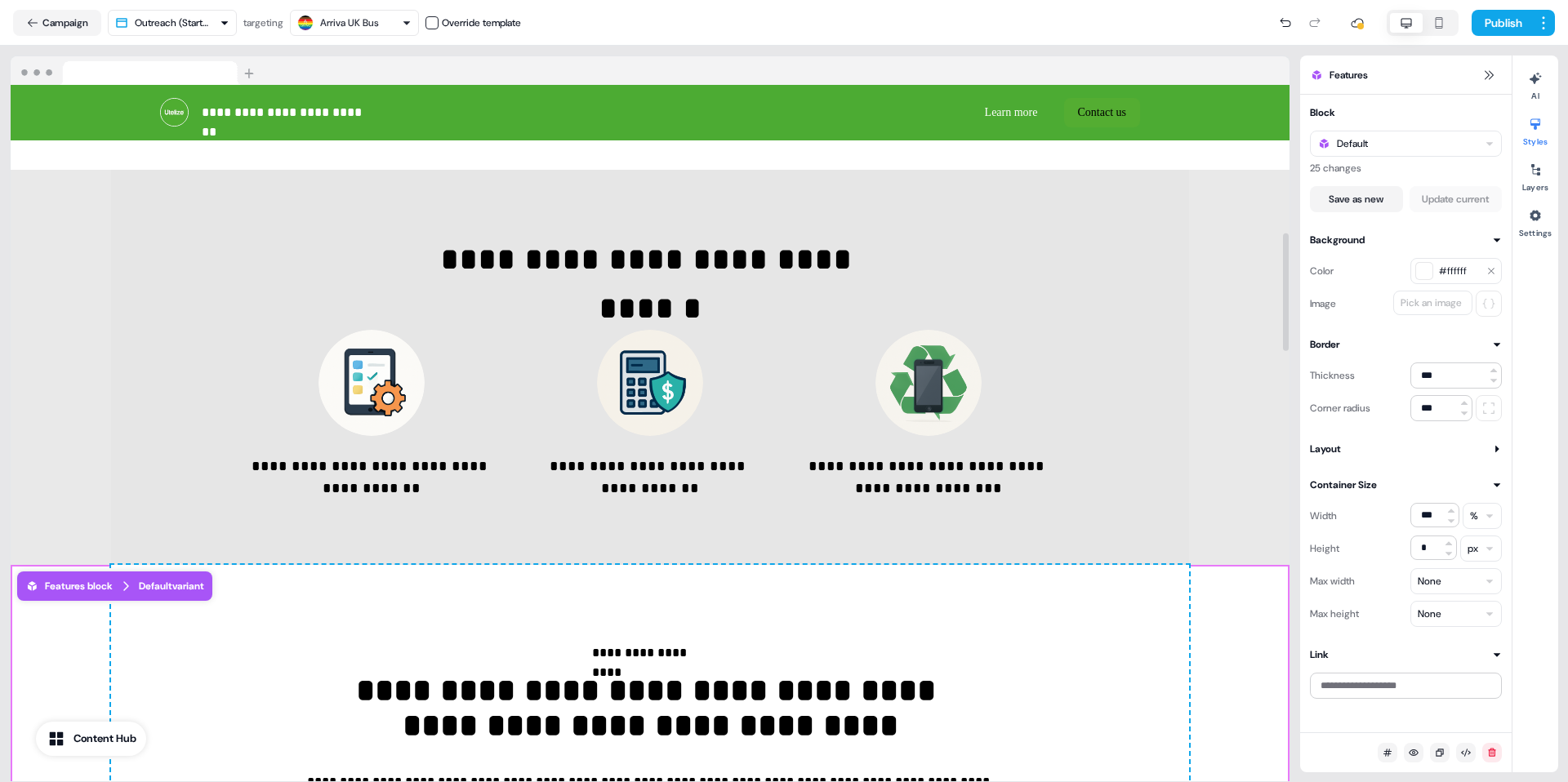 click on "#ffffff" at bounding box center [1456, 271] 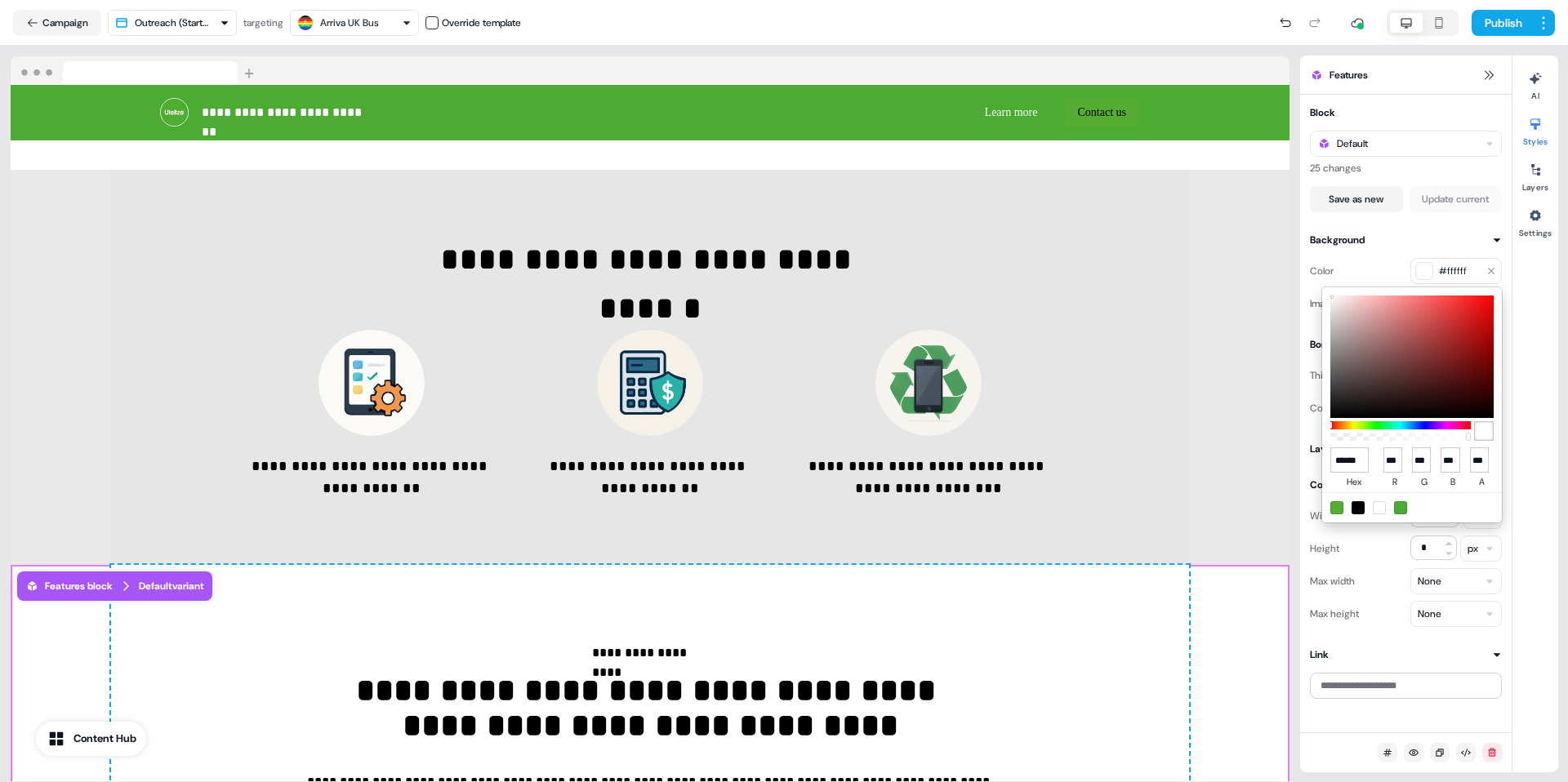 click at bounding box center [1412, 357] 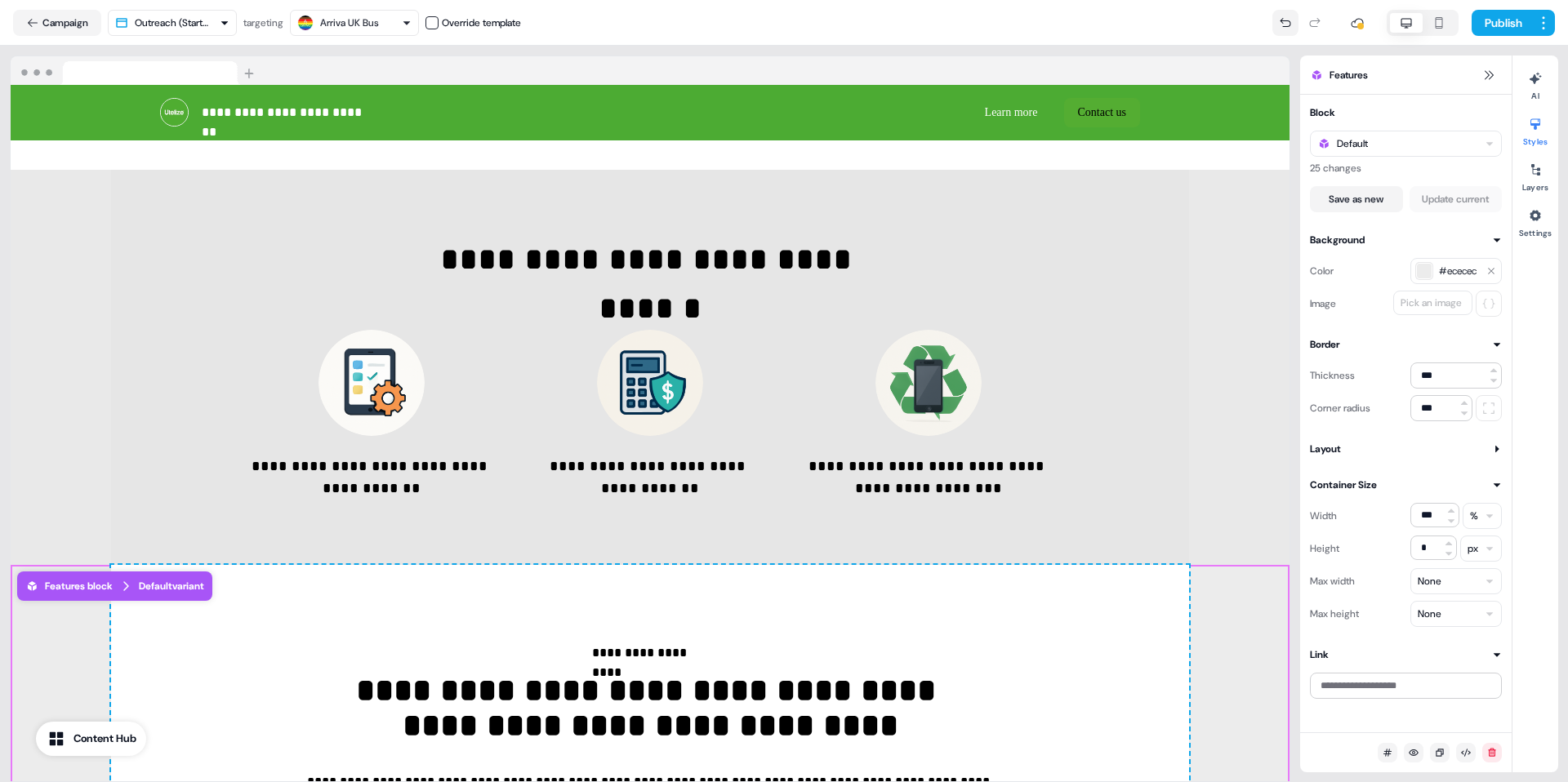 click 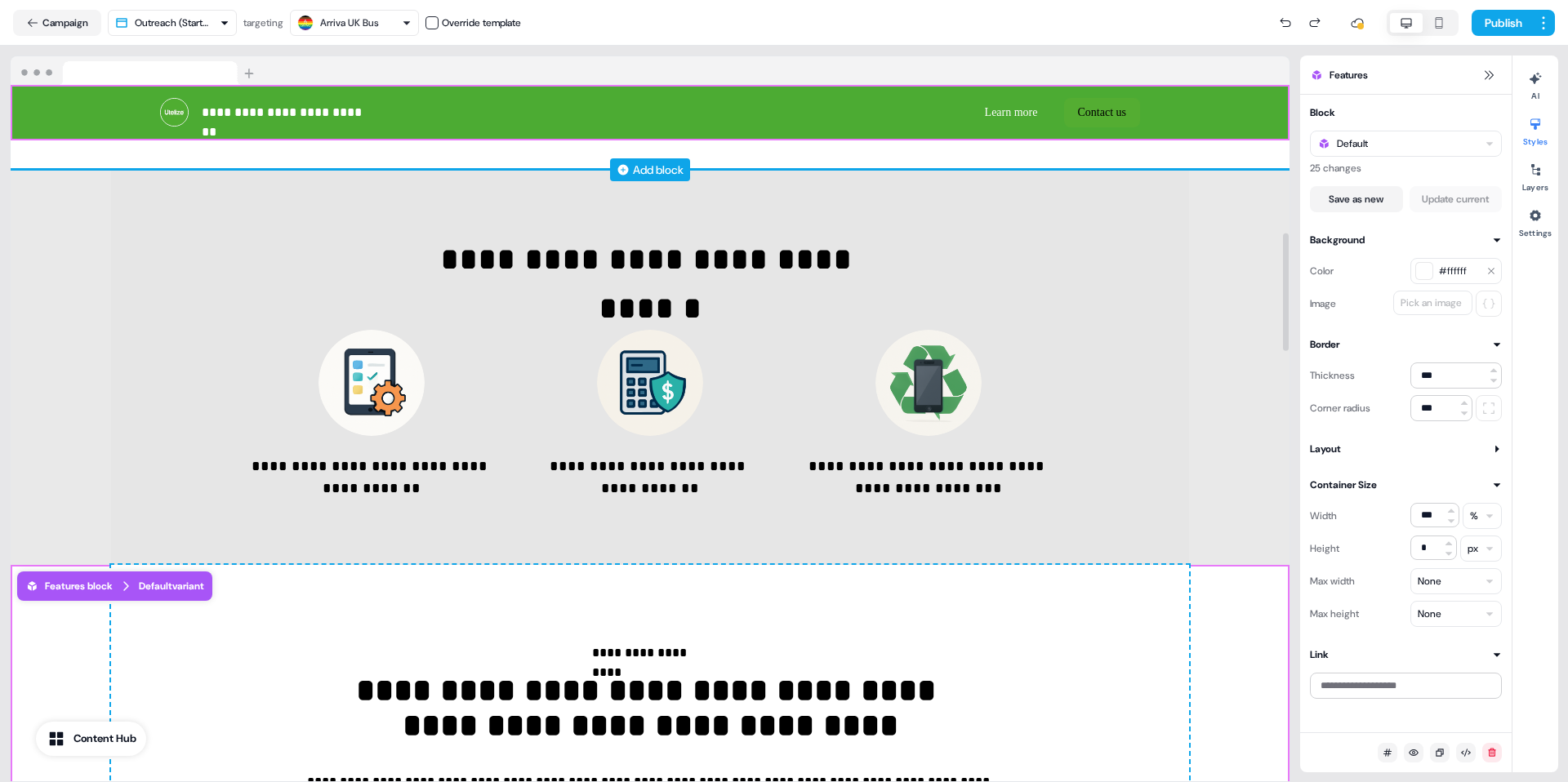 click on "Add block" at bounding box center [650, 170] 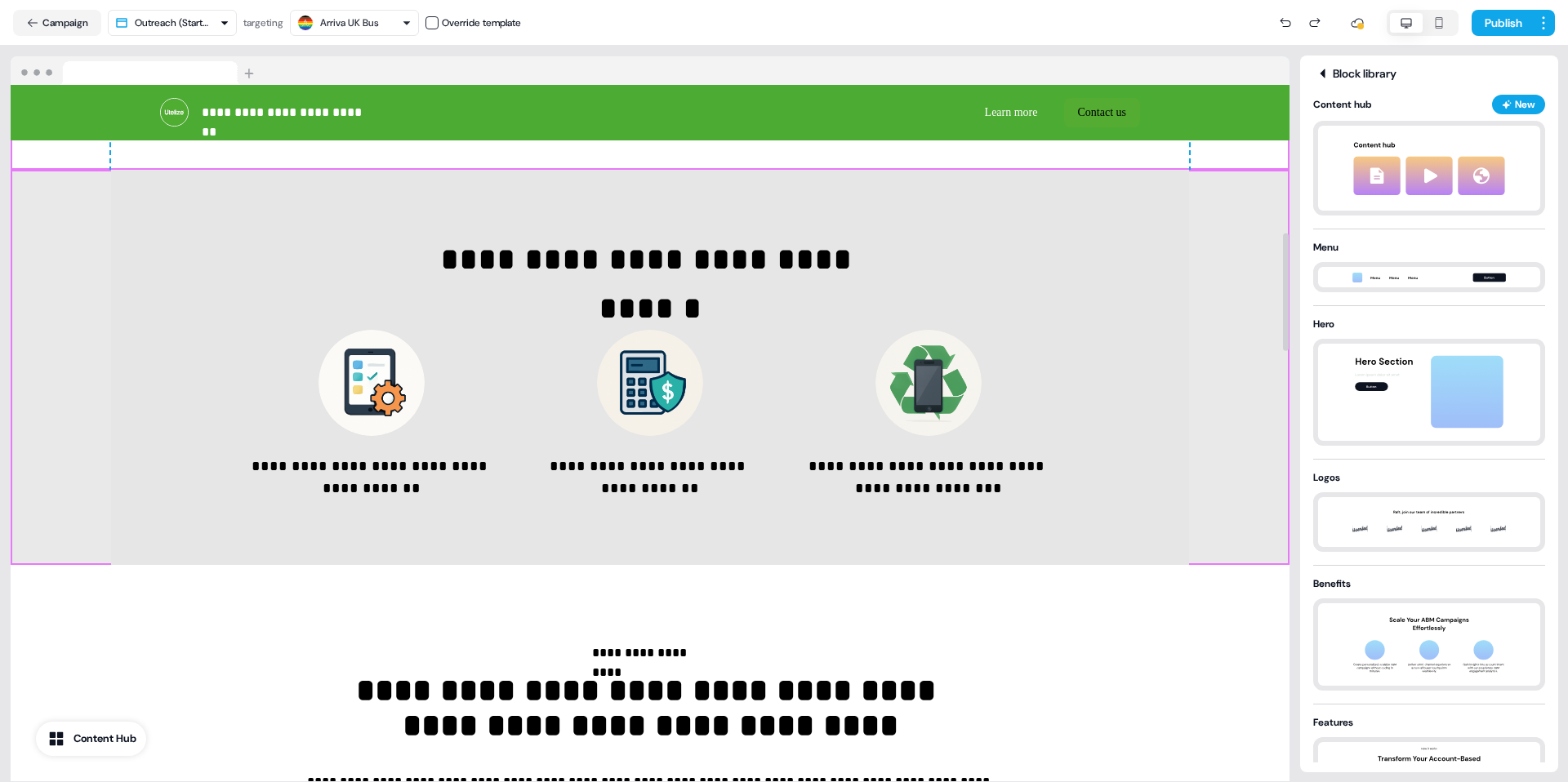 click on "**********" at bounding box center (650, 367) 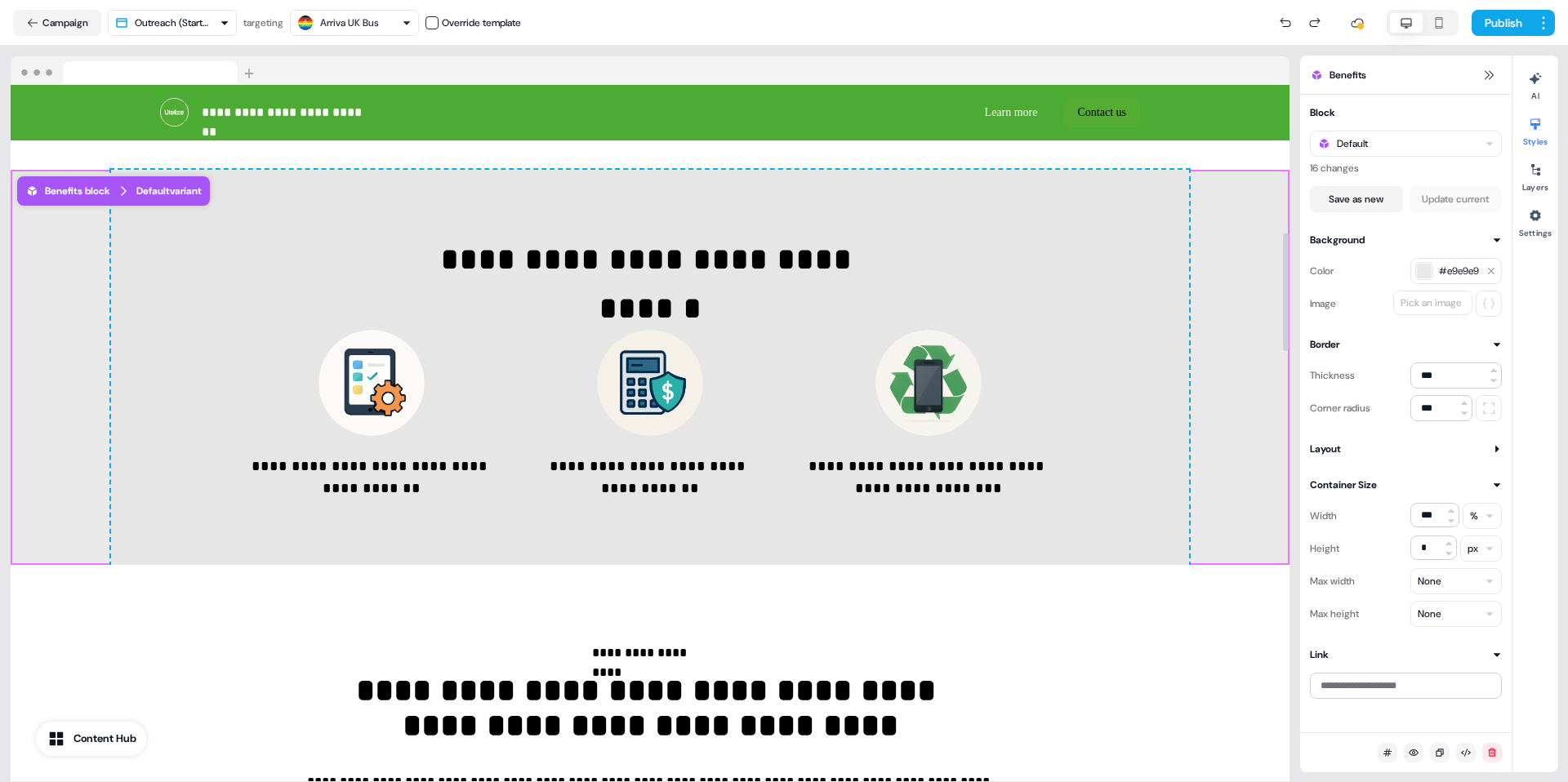 click at bounding box center [1424, 271] 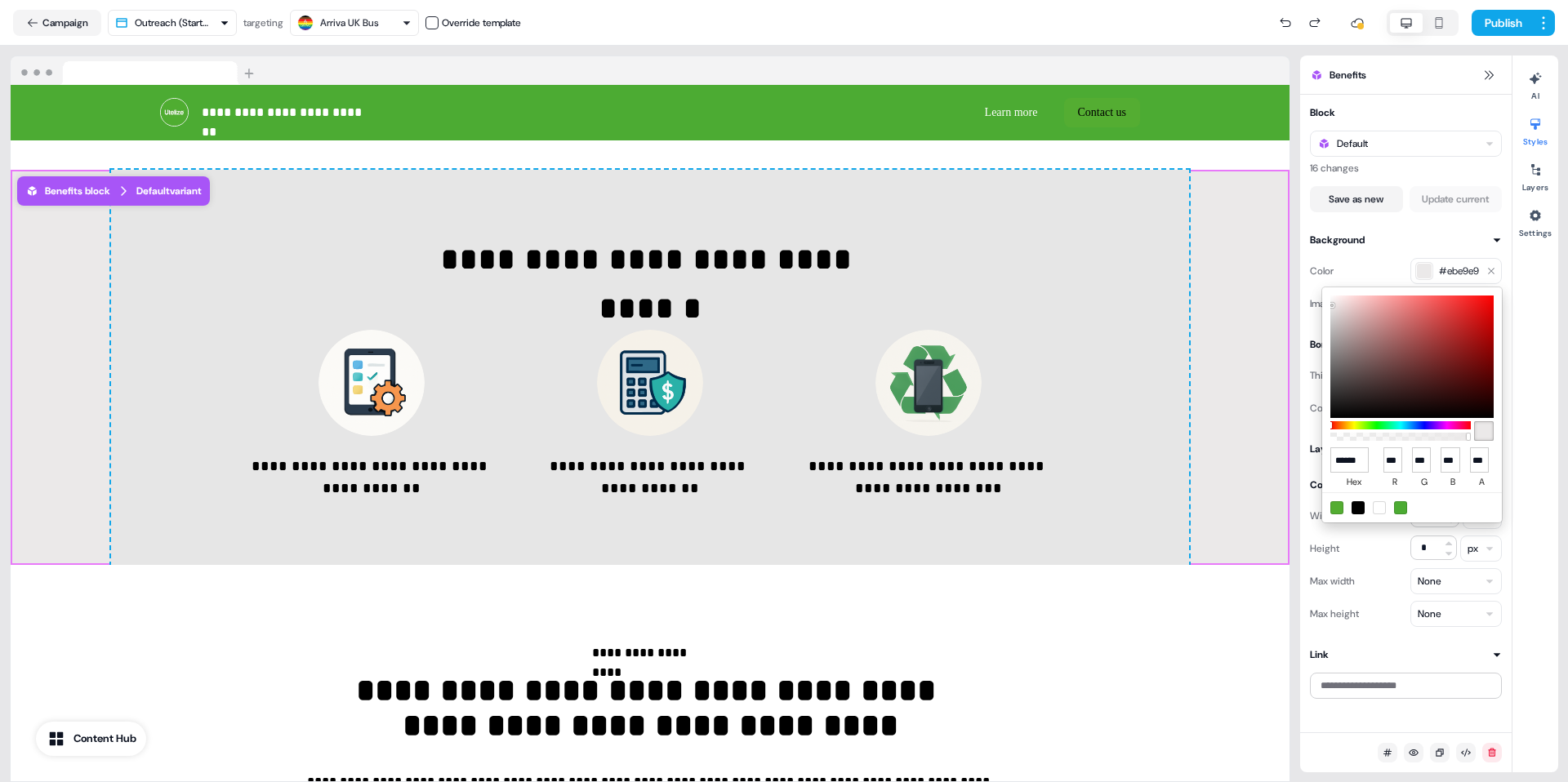 click at bounding box center (1332, 305) 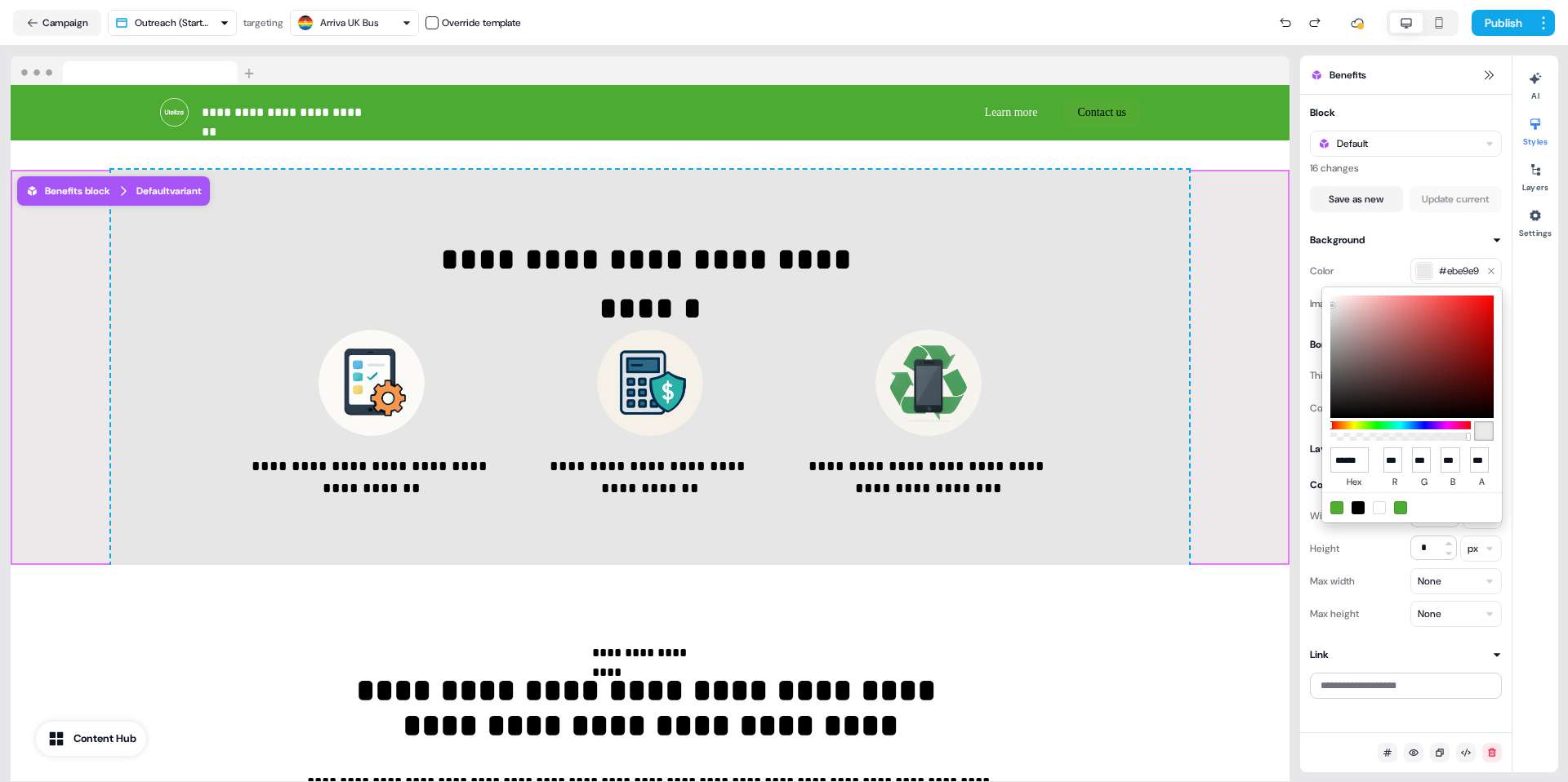 click at bounding box center [1412, 357] 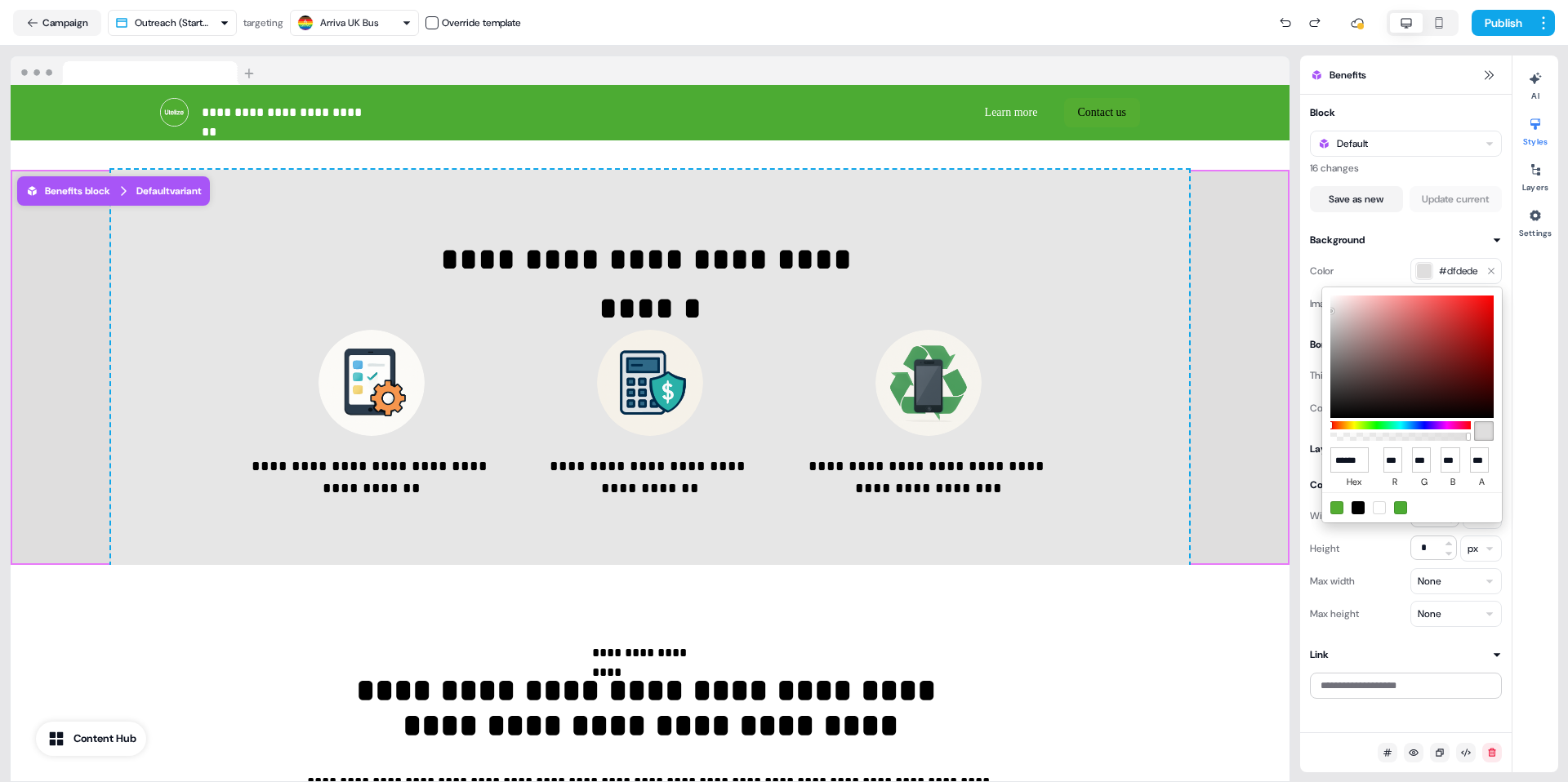 click at bounding box center (1331, 311) 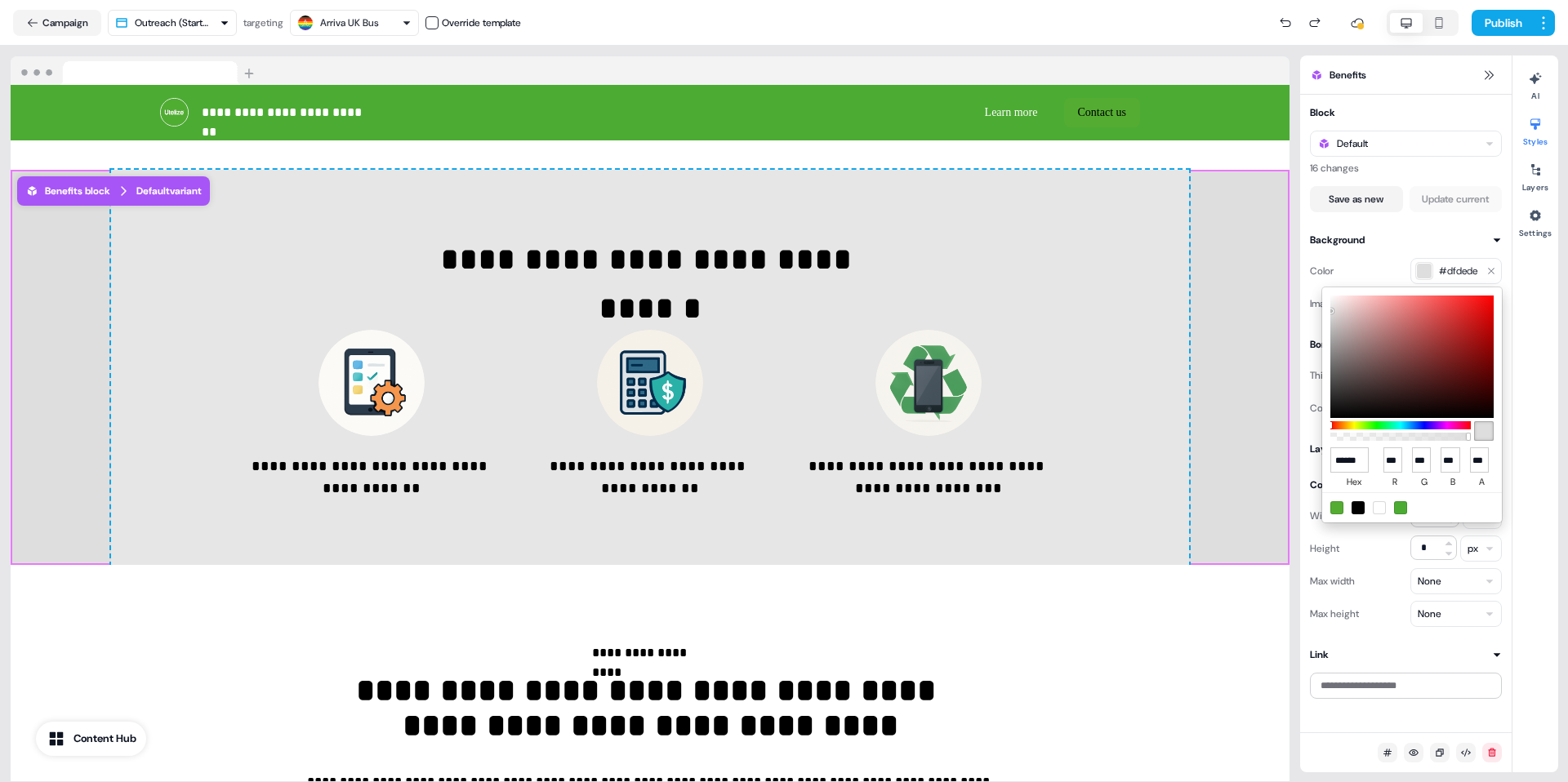 click at bounding box center (1412, 357) 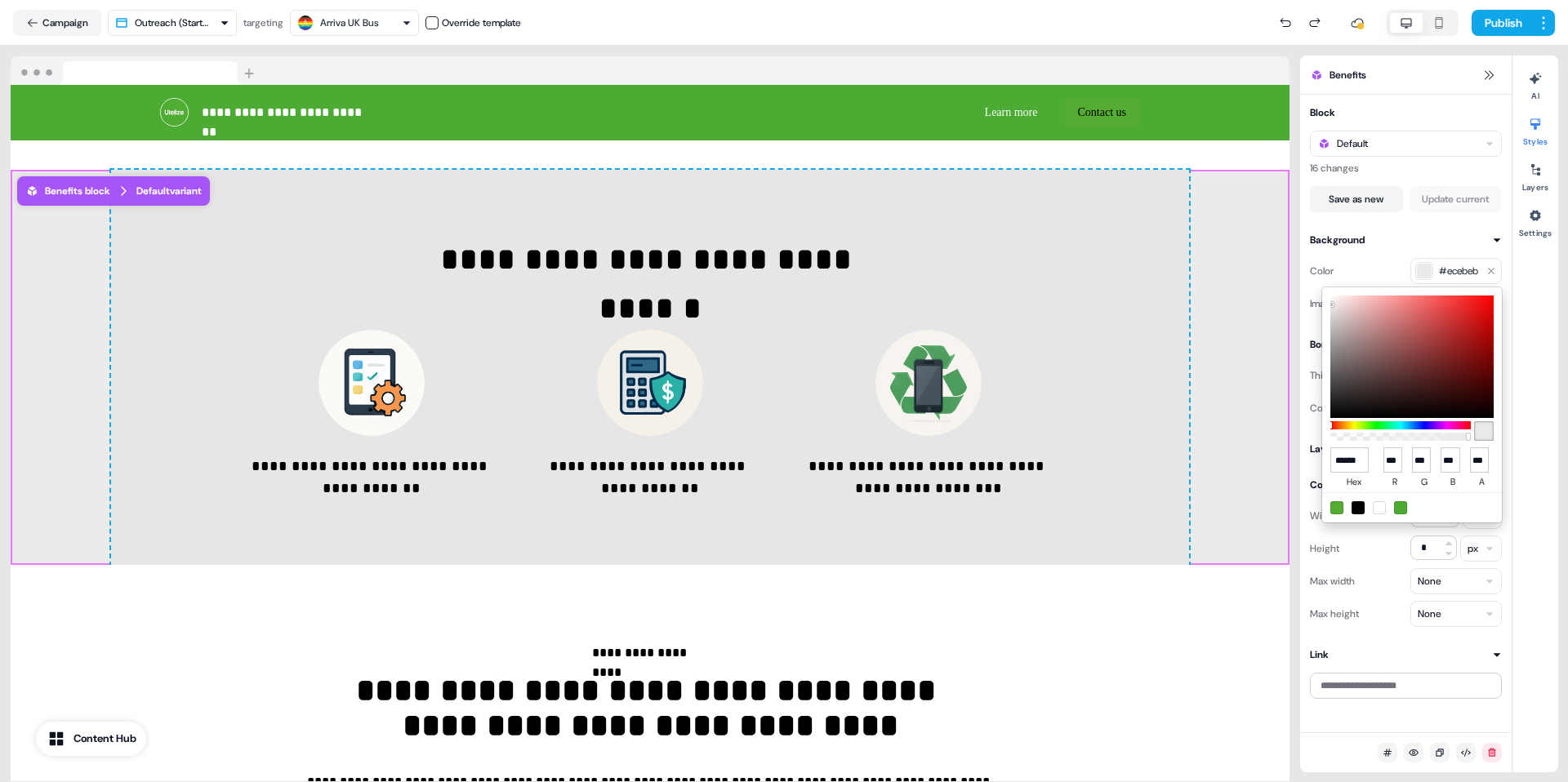 click at bounding box center (1412, 357) 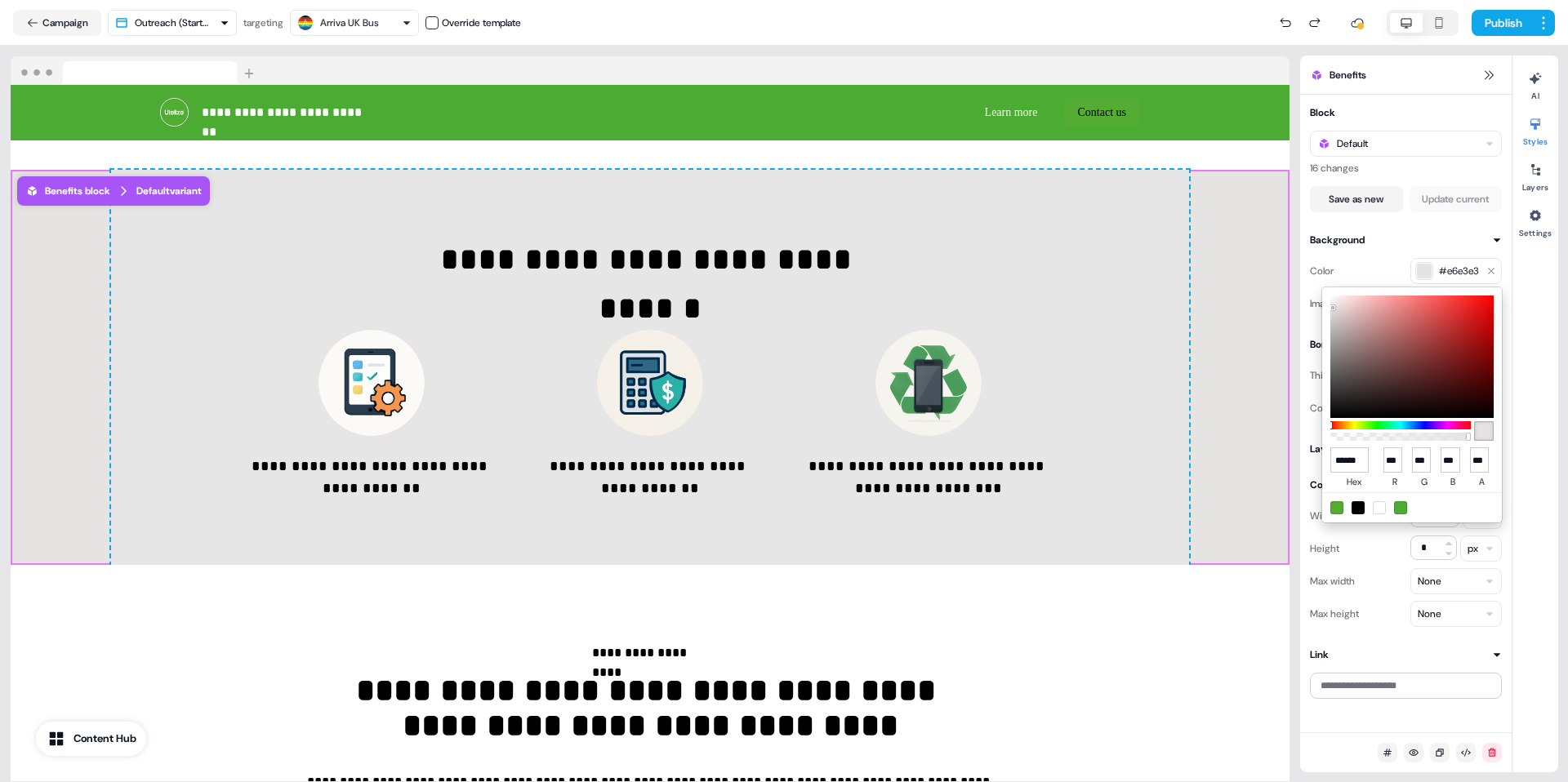 click at bounding box center [1412, 357] 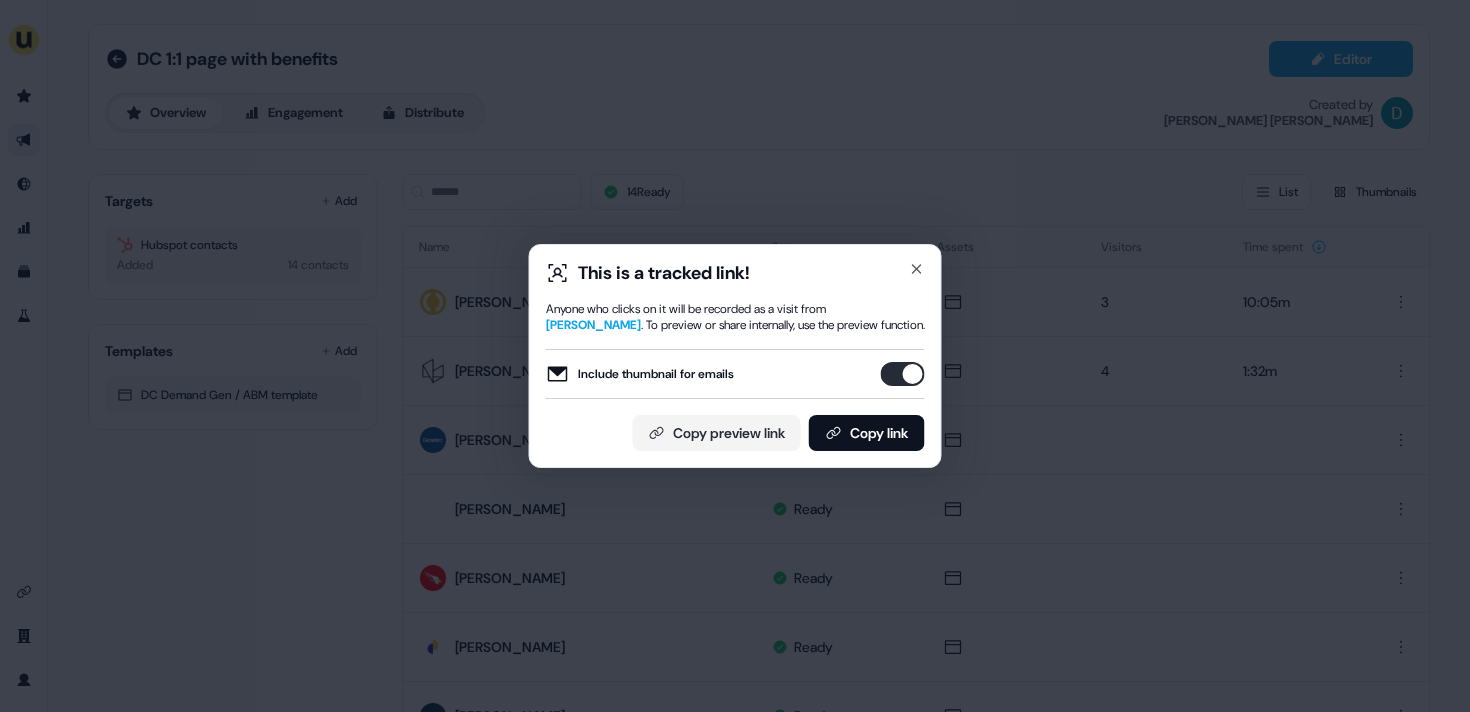 scroll, scrollTop: 0, scrollLeft: 0, axis: both 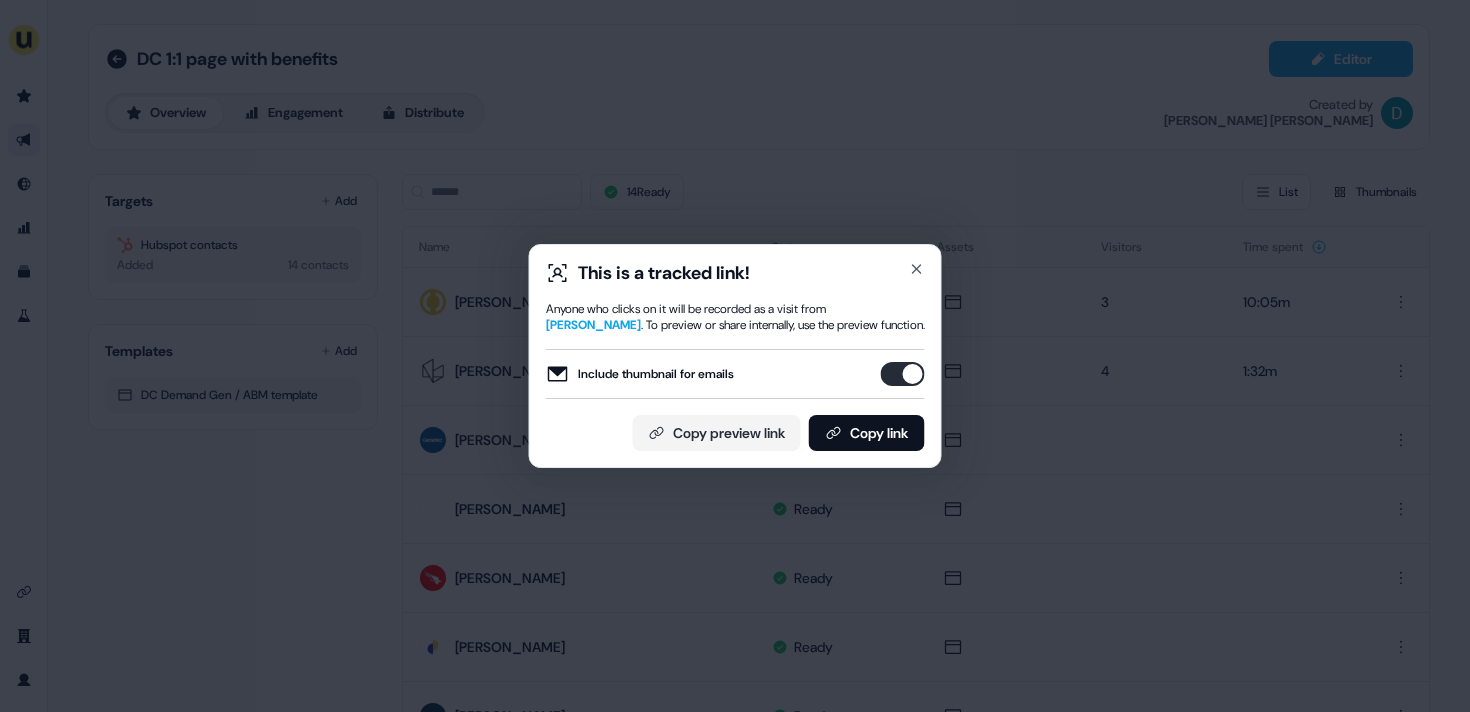 type 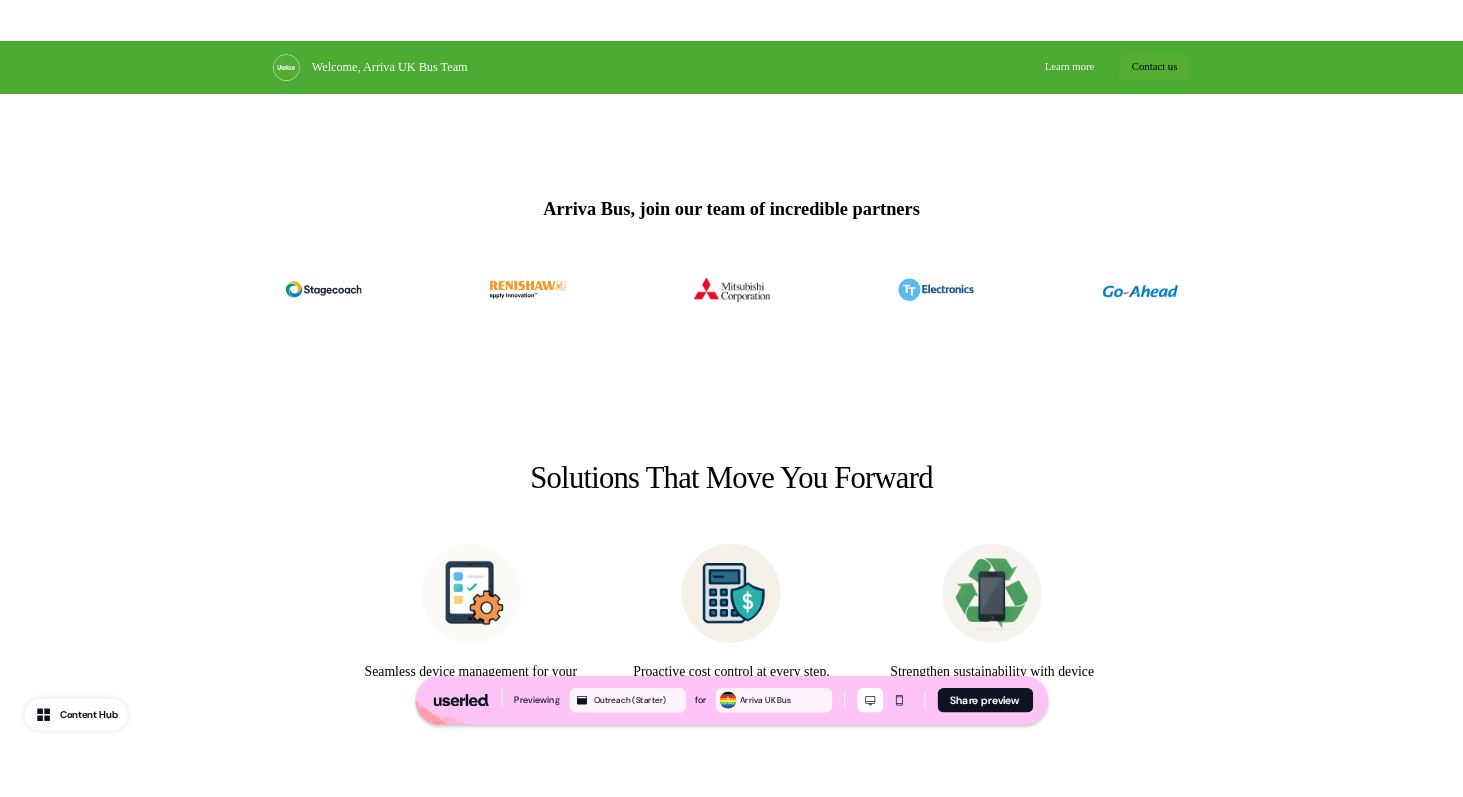 scroll, scrollTop: 0, scrollLeft: 0, axis: both 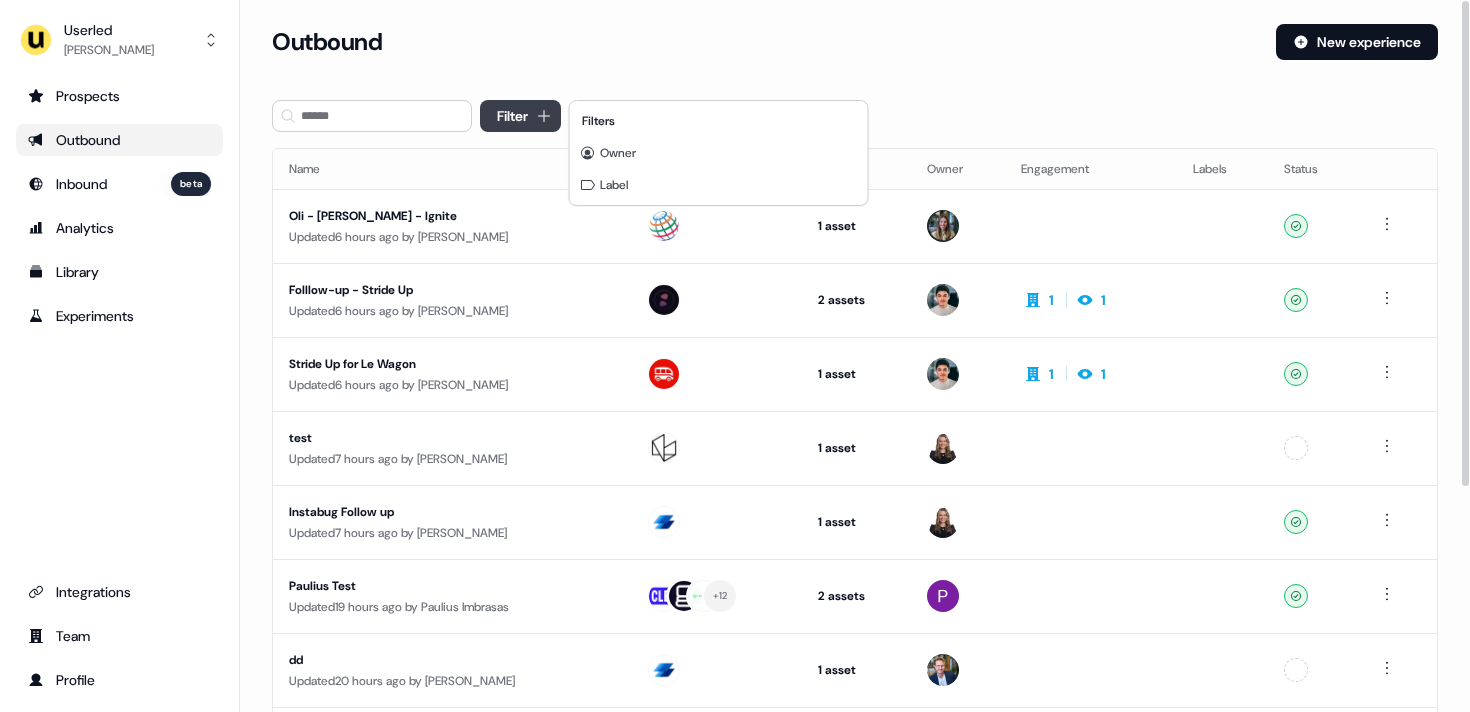 click on "For the best experience switch devices to a bigger screen. Go to [DOMAIN_NAME] Userled [PERSON_NAME] Prospects Outbound Inbound beta Analytics Library Experiments Integrations Team Profile Loading... Outbound New experience Filter Name Targets Assets Owner Engagement Labels Status Oli - [PERSON_NAME] - Ignite  Updated  6 hours ago   by   [PERSON_NAME] 1   asset Outreach (Starter) Ready Folllow-up - Stride Up  Updated  6 hours ago   by   [PERSON_NAME] 2   assets Post-demo follow-up, Web page 1 1 Ready Stride Up for Le Wagon Updated  6 hours ago   by   [PERSON_NAME] 1   asset Outreach (Starter) 1 1 Ready test Updated  7 hours ago   by   [PERSON_NAME] 1   asset Outreach (Starter) Unconfigured Instabug Follow up Updated  7 hours ago   by   [PERSON_NAME] 1   asset Post-demo follow-up Ready Paulius Test Updated  19 hours ago   by   [PERSON_NAME] + 12 2   assets Post-demo follow-up, Outreach (Starter) Ready dd Updated  20 hours ago   by   [PERSON_NAME] 1   asset Post-demo follow-up   by" at bounding box center [735, 356] 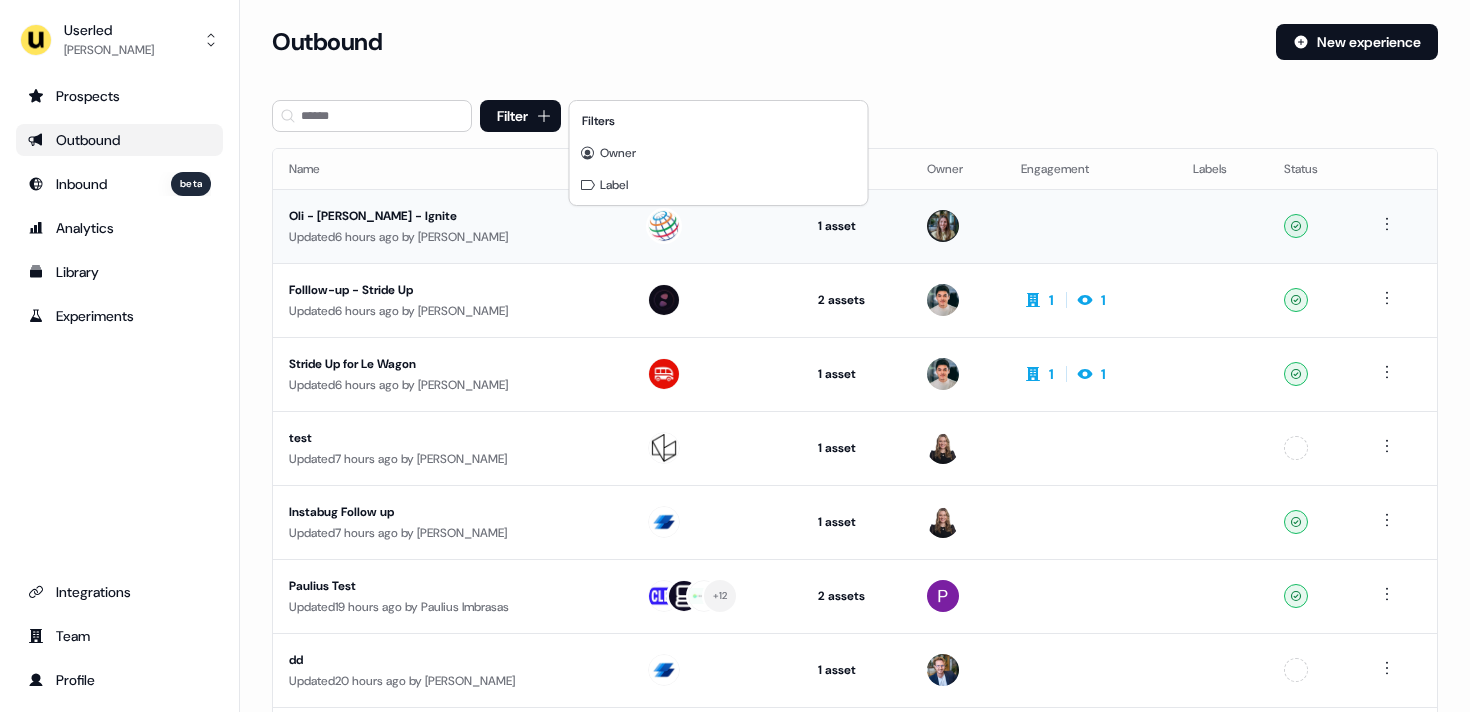 click on "For the best experience switch devices to a bigger screen. Go to [DOMAIN_NAME] Userled [PERSON_NAME] Prospects Outbound Inbound beta Analytics Library Experiments Integrations Team Profile Loading... Outbound New experience Filter Name Targets Assets Owner Engagement Labels Status Oli - [PERSON_NAME] - Ignite  Updated  6 hours ago   by   [PERSON_NAME] 1   asset Outreach (Starter) Ready Folllow-up - Stride Up  Updated  6 hours ago   by   [PERSON_NAME] 2   assets Post-demo follow-up, Web page 1 1 Ready Stride Up for Le Wagon Updated  6 hours ago   by   [PERSON_NAME] 1   asset Outreach (Starter) 1 1 Ready test Updated  7 hours ago   by   [PERSON_NAME] 1   asset Outreach (Starter) Unconfigured Instabug Follow up Updated  7 hours ago   by   [PERSON_NAME] 1   asset Post-demo follow-up Ready Paulius Test Updated  19 hours ago   by   [PERSON_NAME] + 12 2   assets Post-demo follow-up, Outreach (Starter) Ready dd Updated  20 hours ago   by   [PERSON_NAME] 1   asset Post-demo follow-up   by" at bounding box center [735, 356] 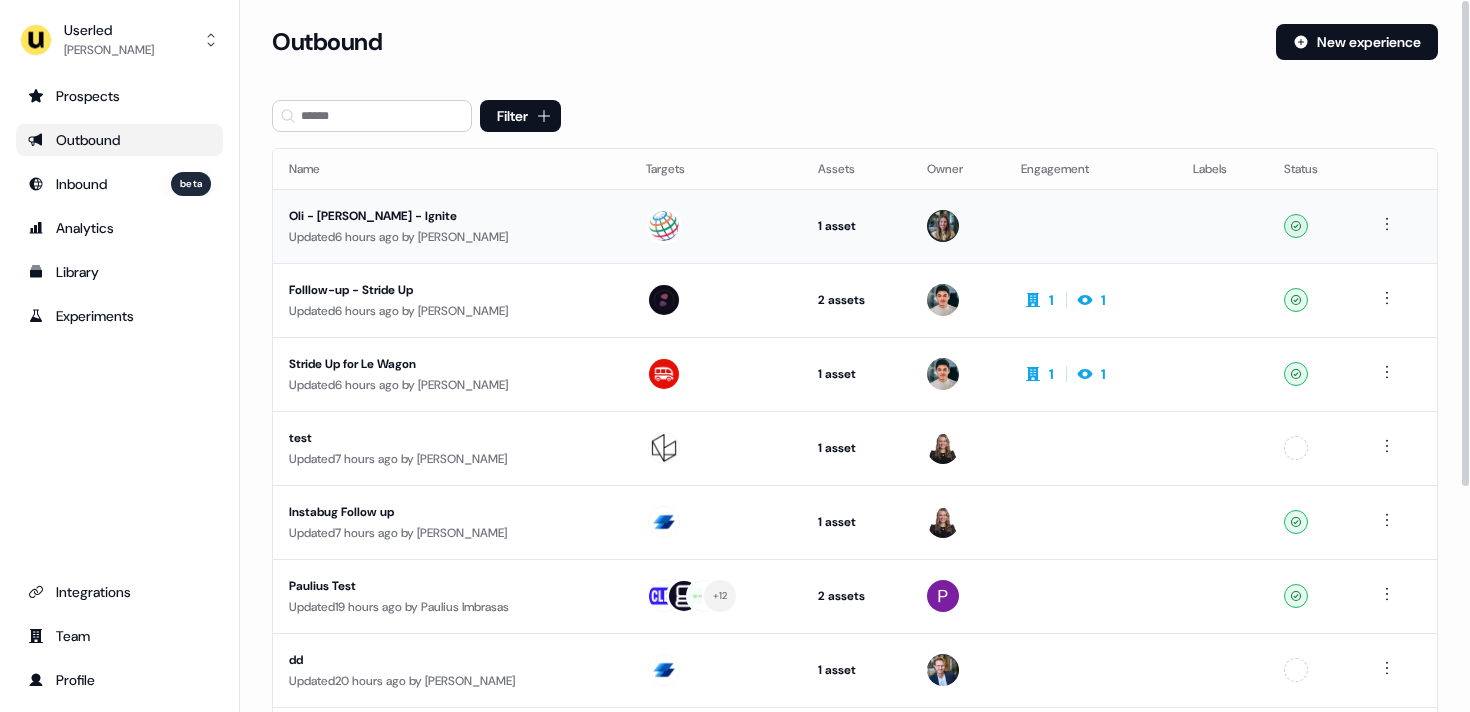click on "Oli - [PERSON_NAME] - Ignite" at bounding box center [451, 216] 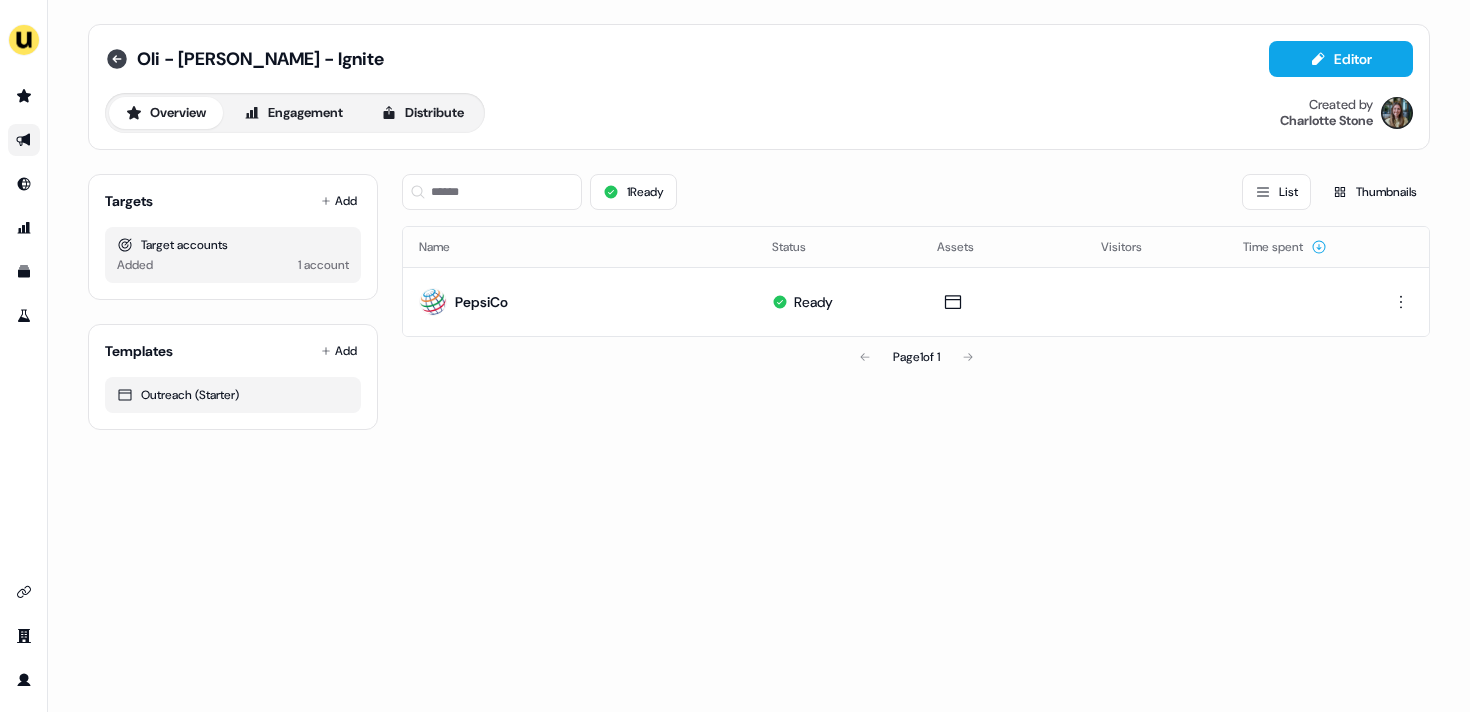click 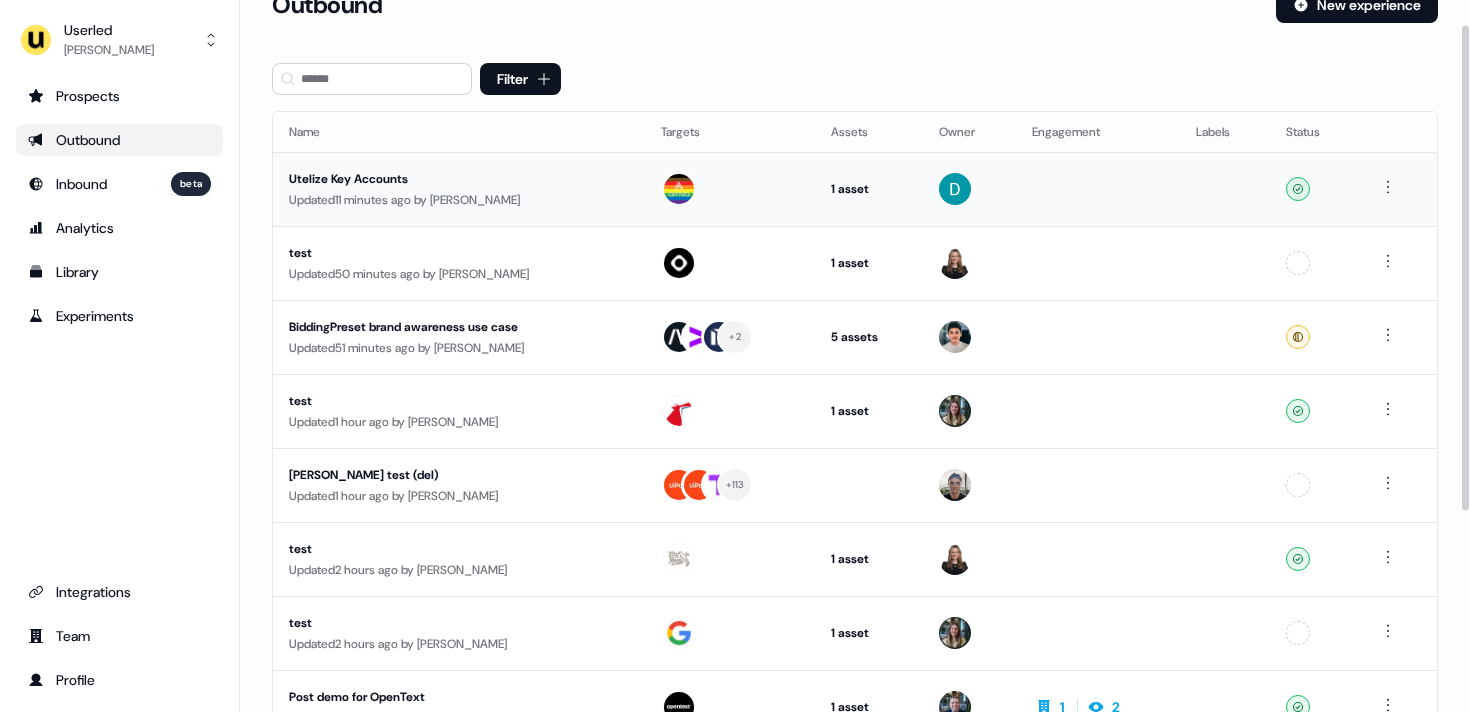 scroll, scrollTop: 39, scrollLeft: 0, axis: vertical 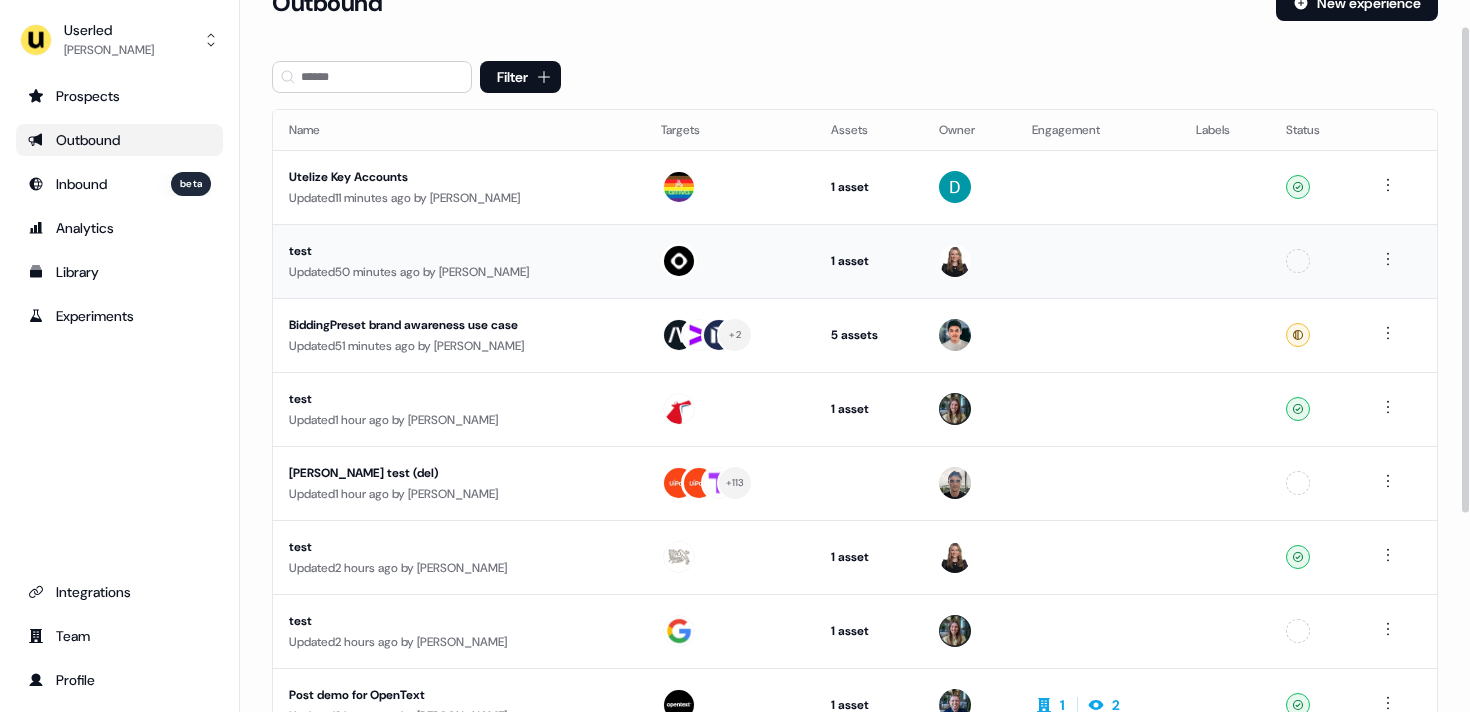 click on "test" at bounding box center (459, 251) 